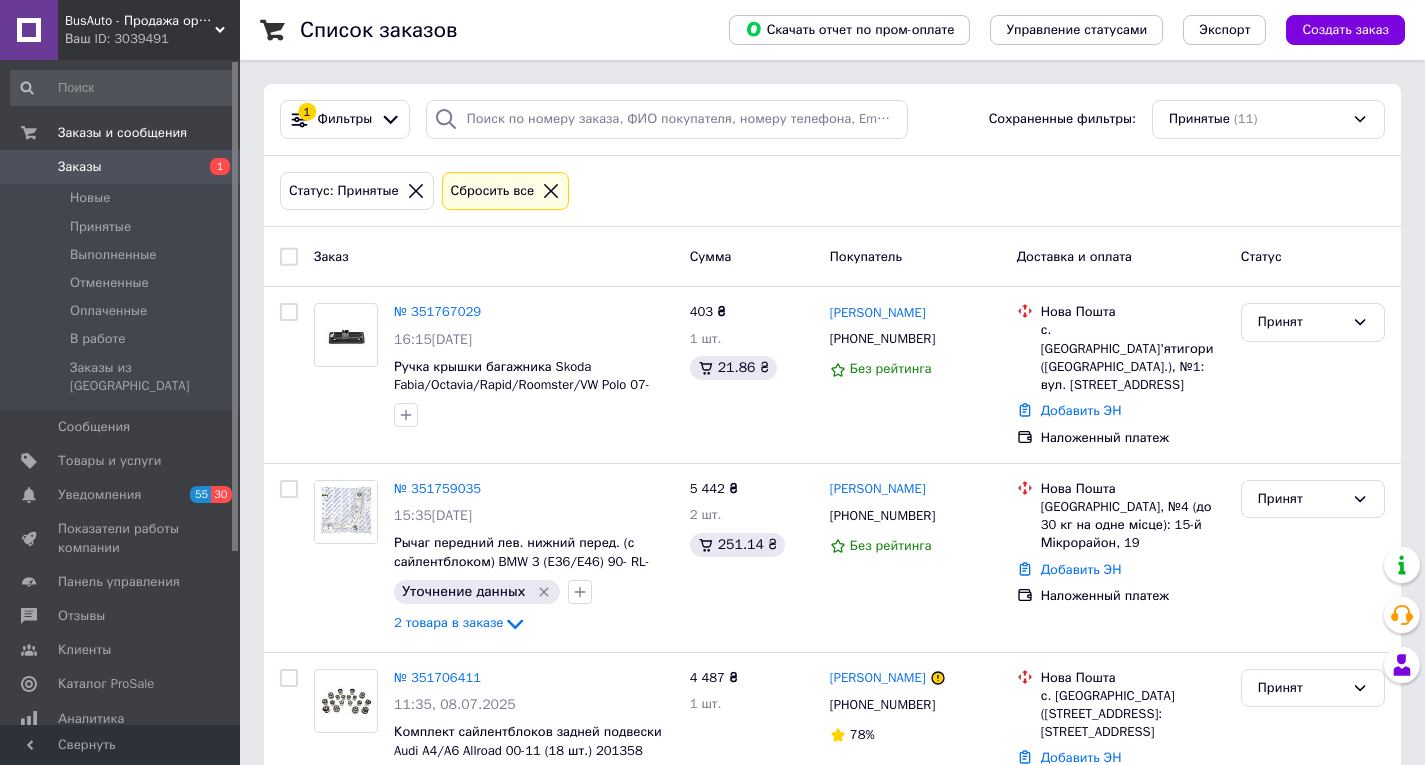 scroll, scrollTop: 0, scrollLeft: 0, axis: both 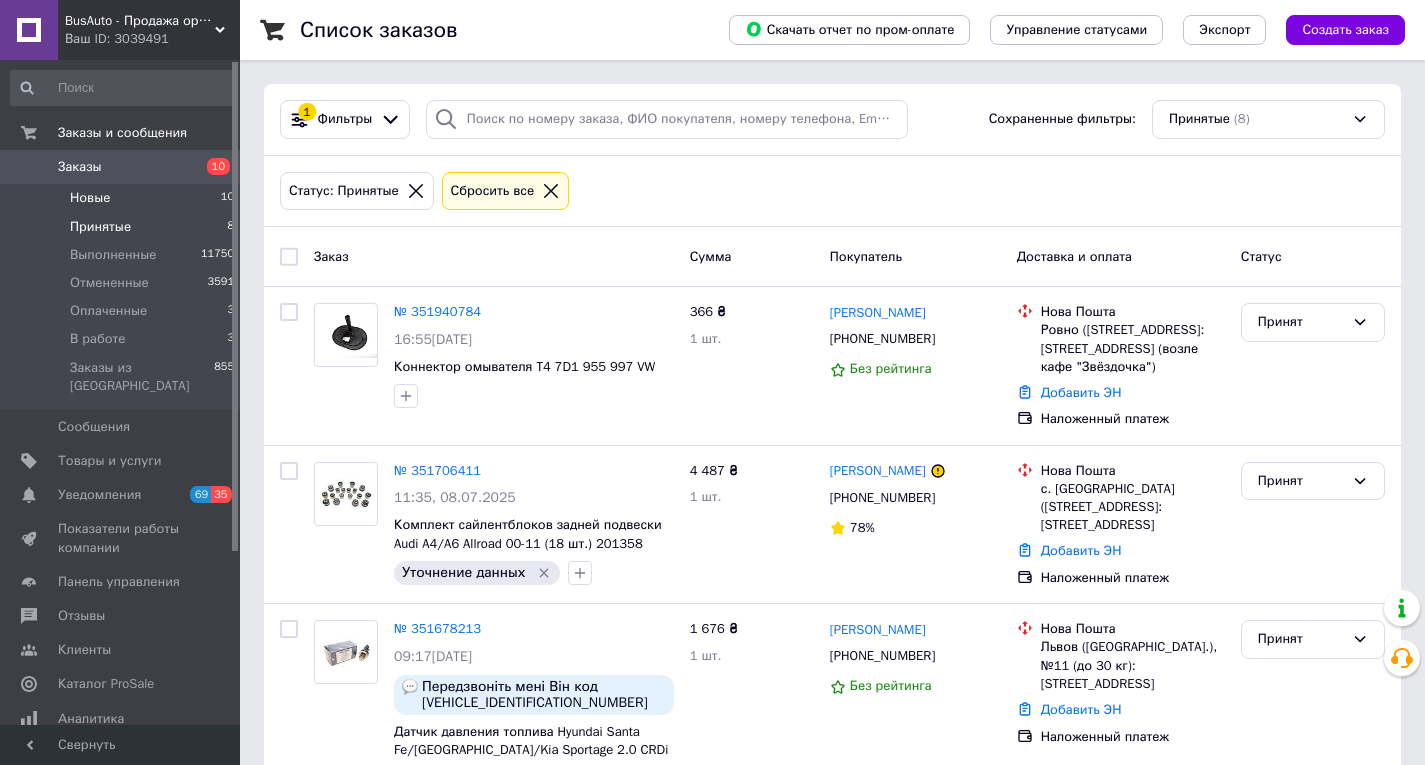 click on "Новые 10" at bounding box center (123, 198) 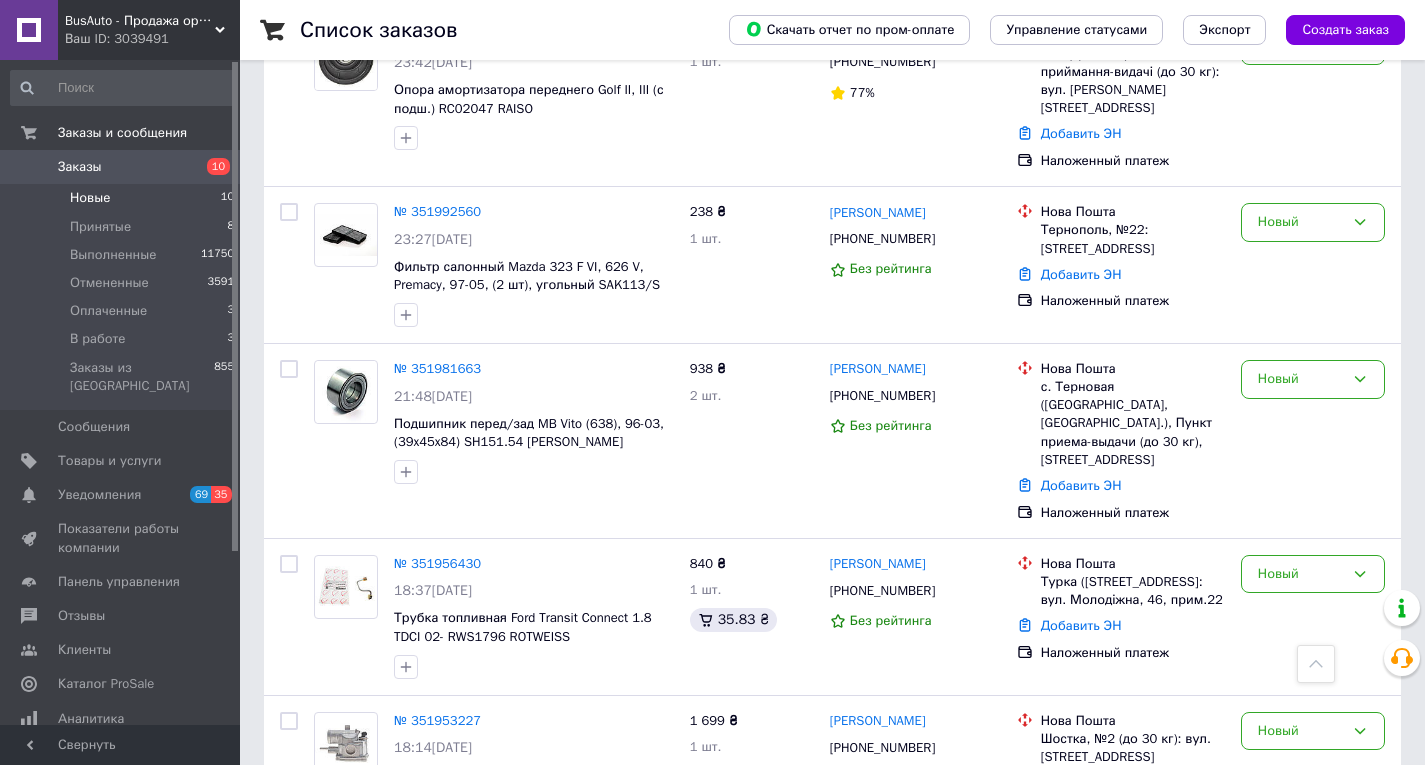scroll, scrollTop: 1158, scrollLeft: 0, axis: vertical 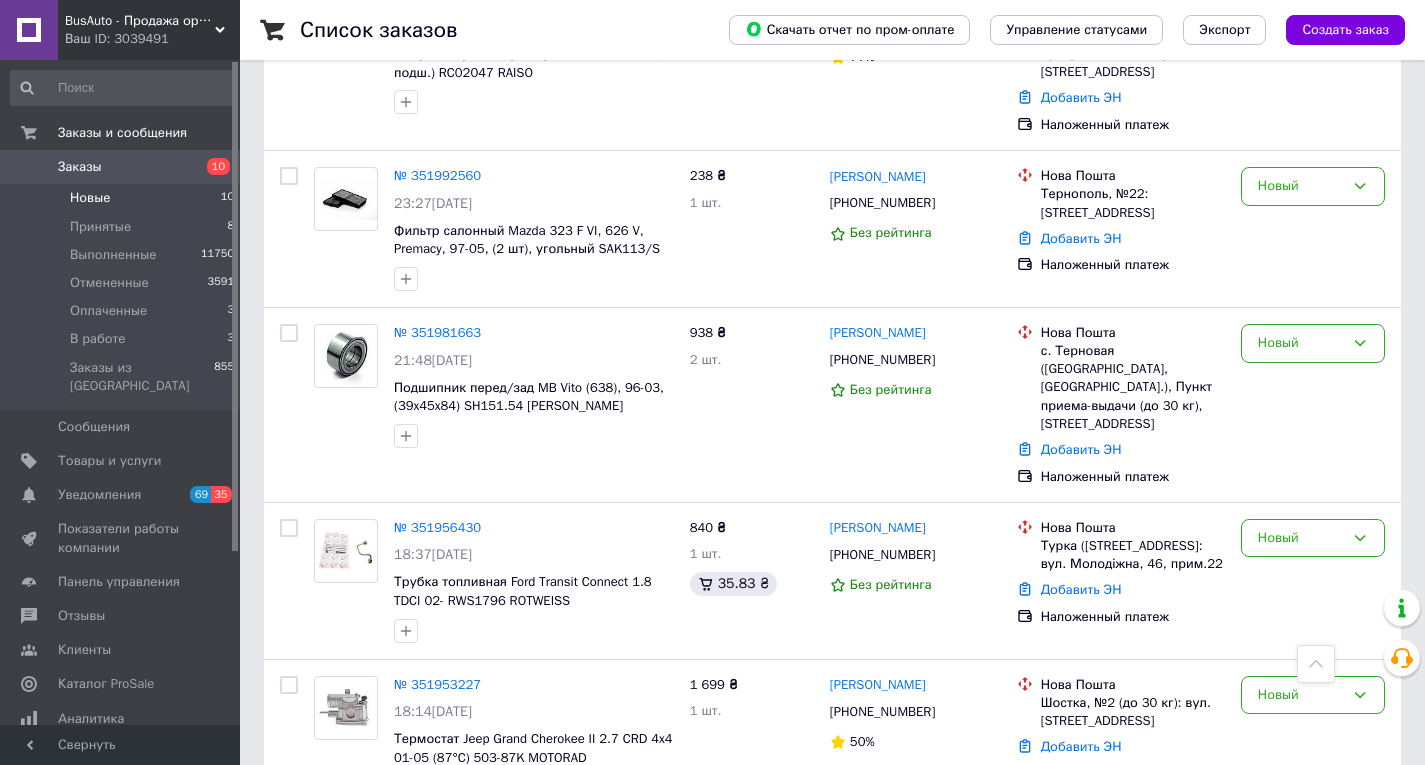 click on "№ 351956430" at bounding box center [437, 527] 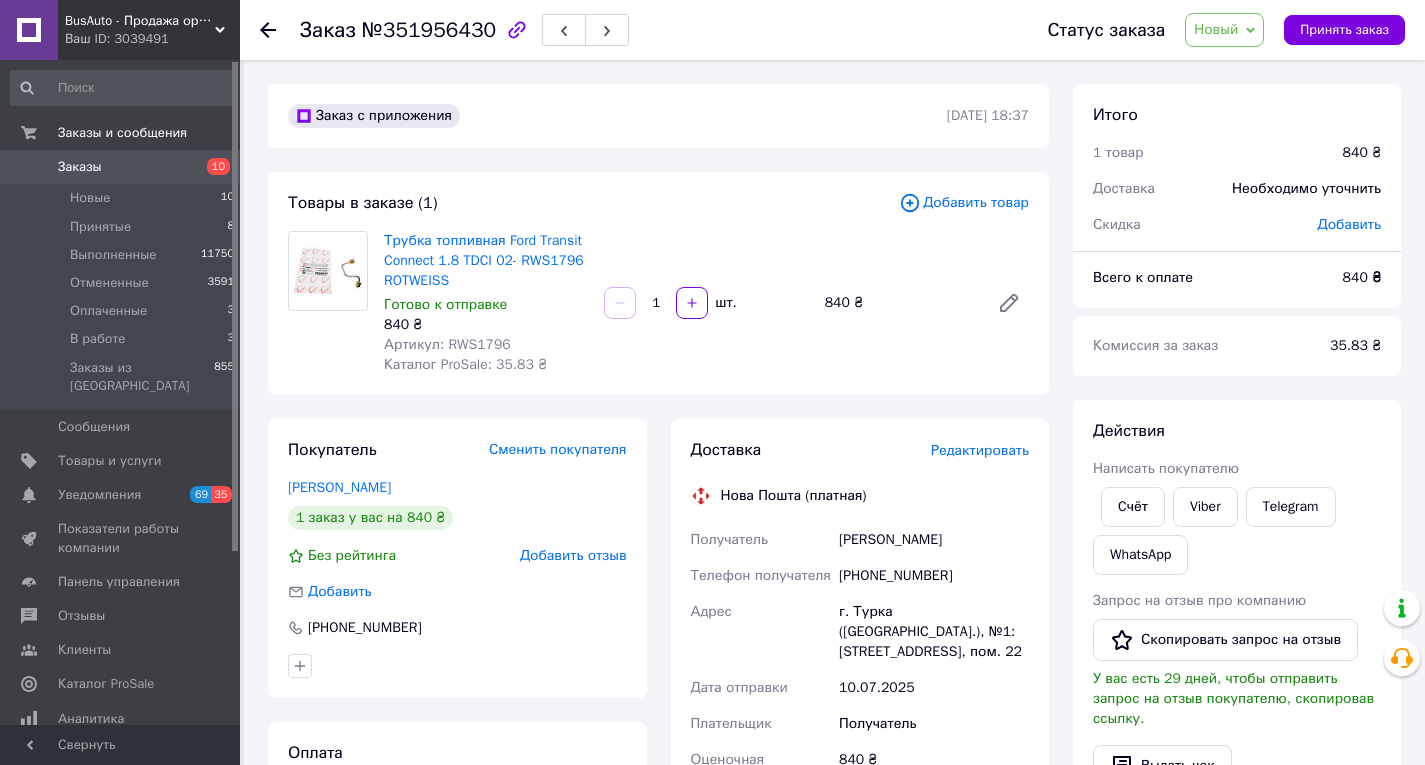 click on "Артикул: RWS1796" at bounding box center (447, 344) 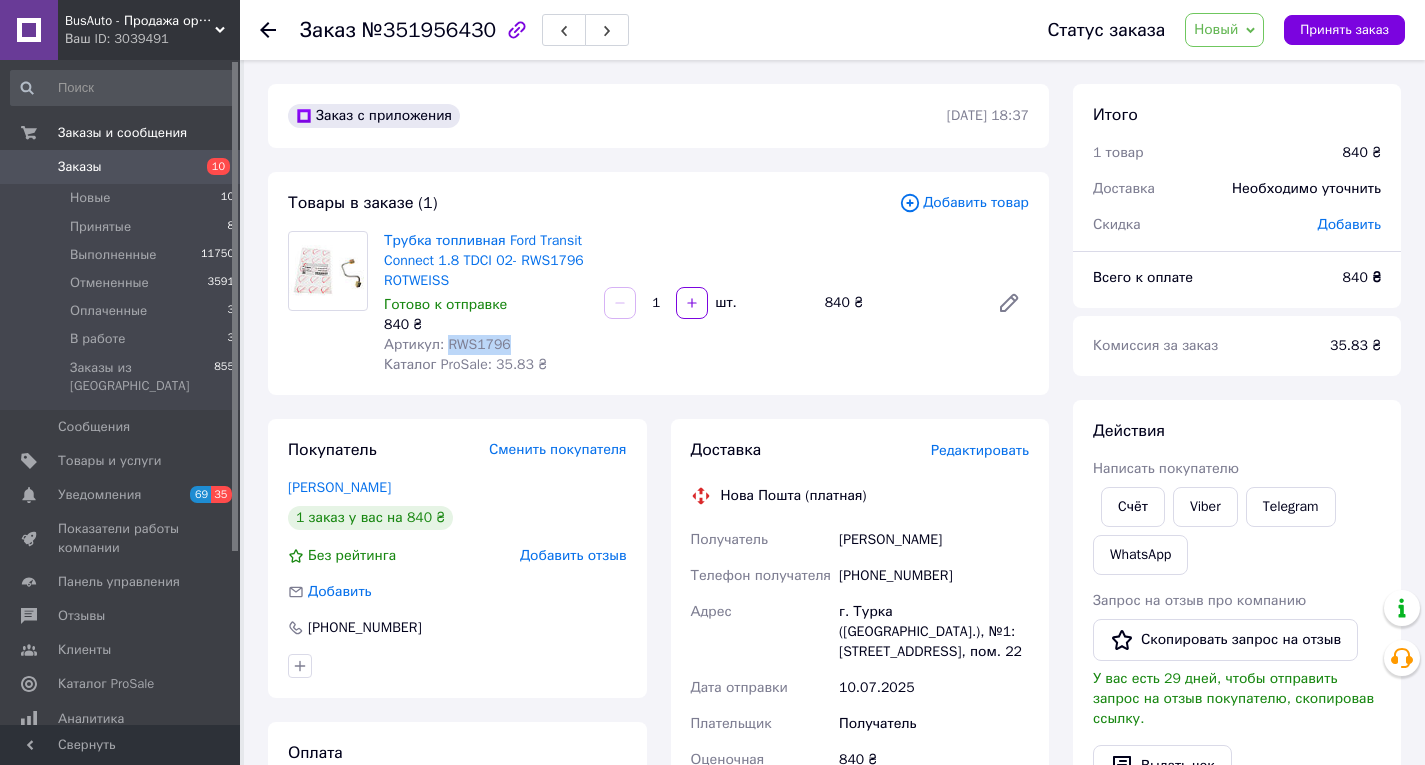 drag, startPoint x: 488, startPoint y: 347, endPoint x: 555, endPoint y: 355, distance: 67.47592 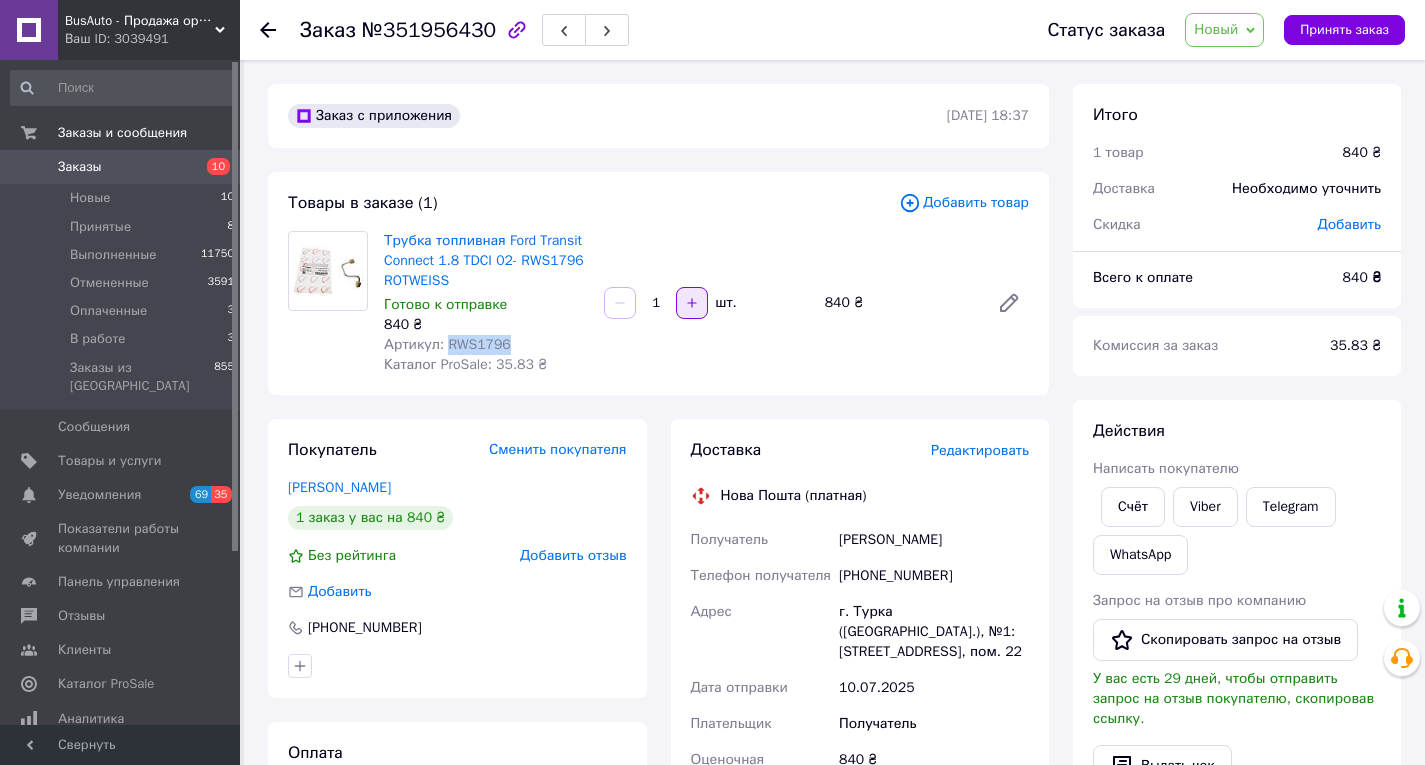 click 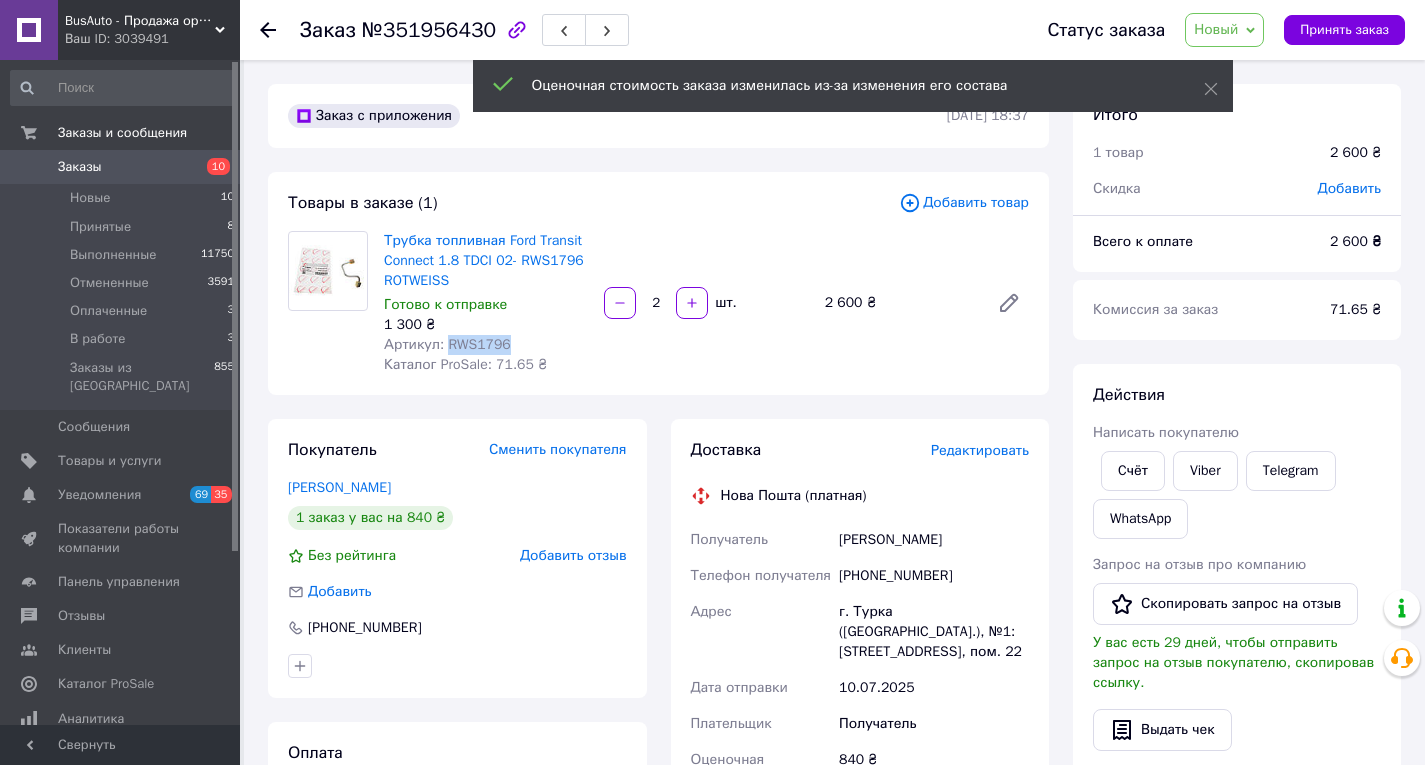 drag, startPoint x: 617, startPoint y: 302, endPoint x: 630, endPoint y: 321, distance: 23.021729 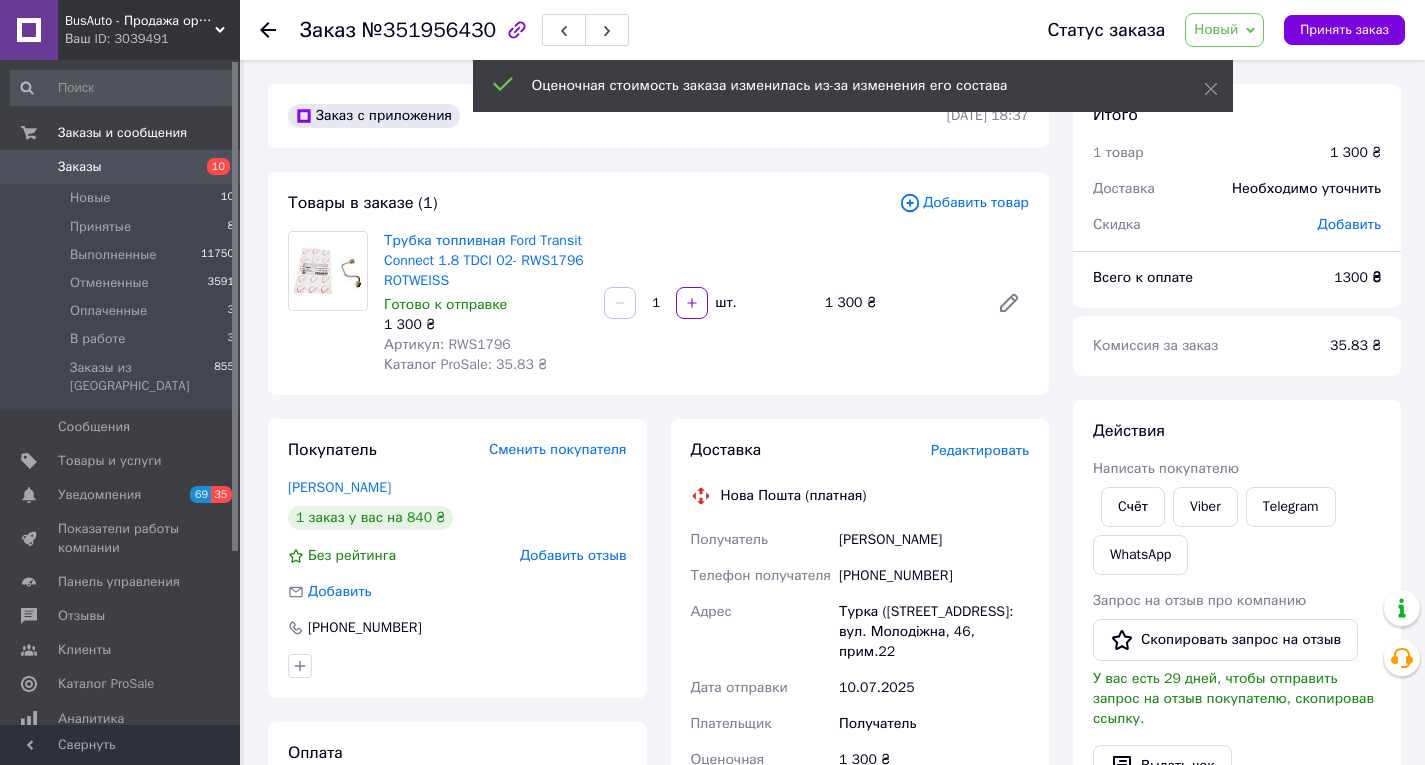click on "[PHONE_NUMBER]" at bounding box center (934, 576) 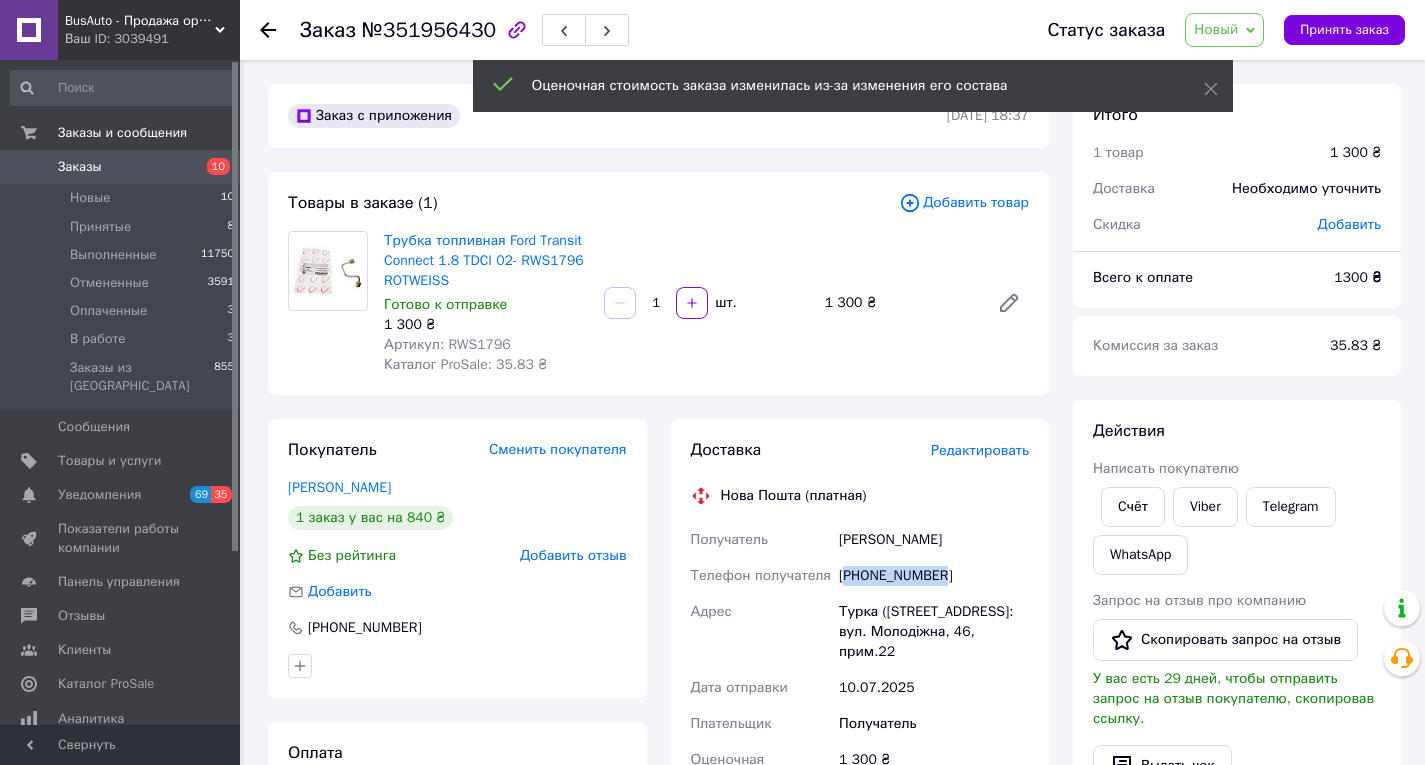 click on "[PHONE_NUMBER]" at bounding box center [934, 576] 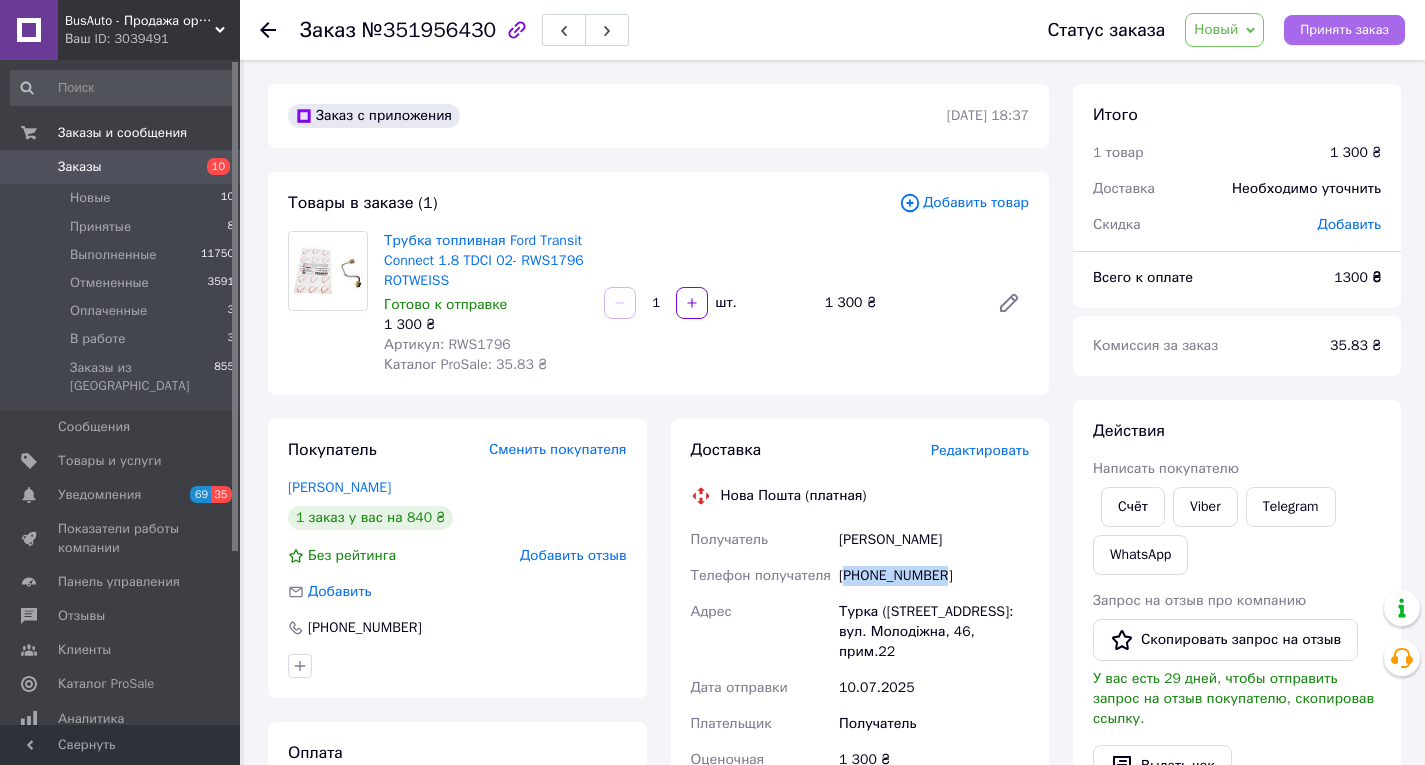 click on "Принять заказ" at bounding box center [1344, 30] 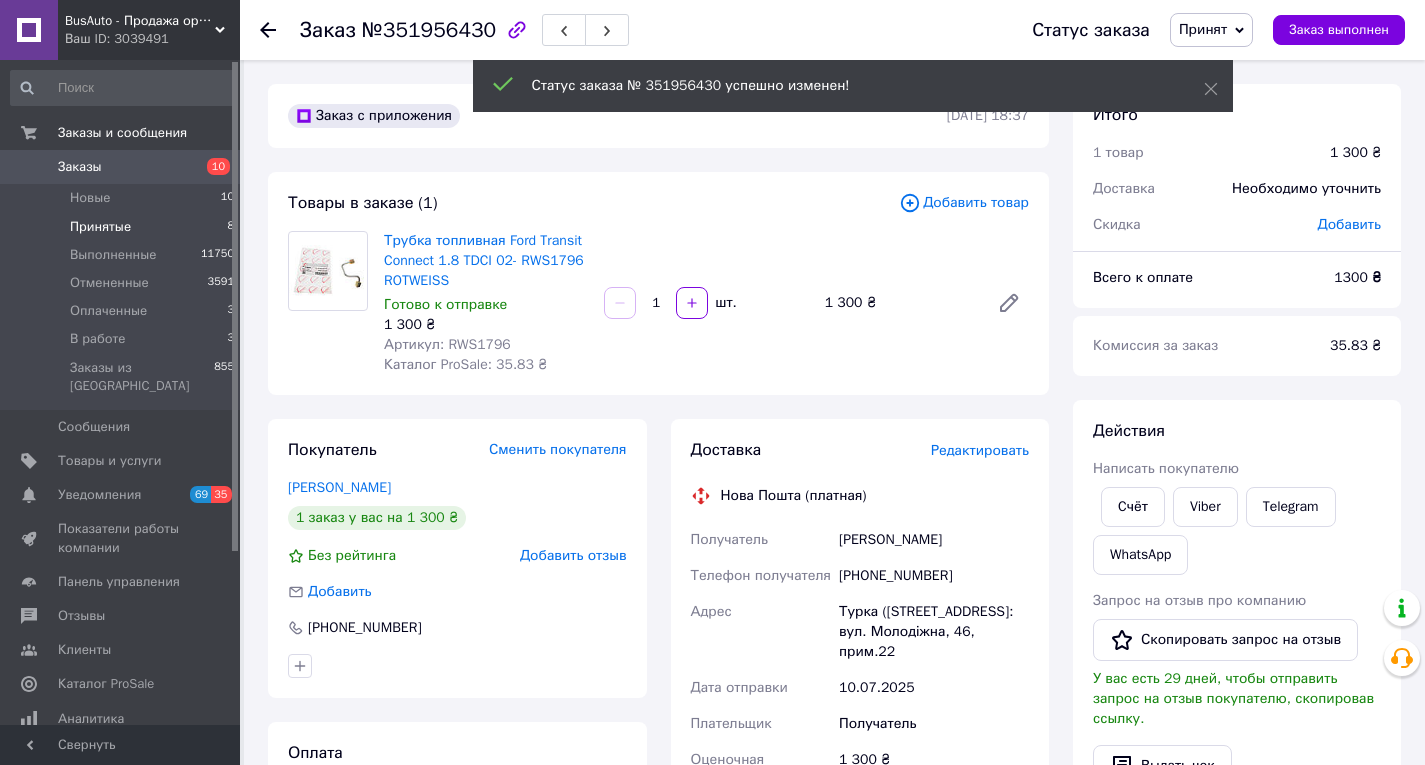 click on "Принятые" at bounding box center (100, 227) 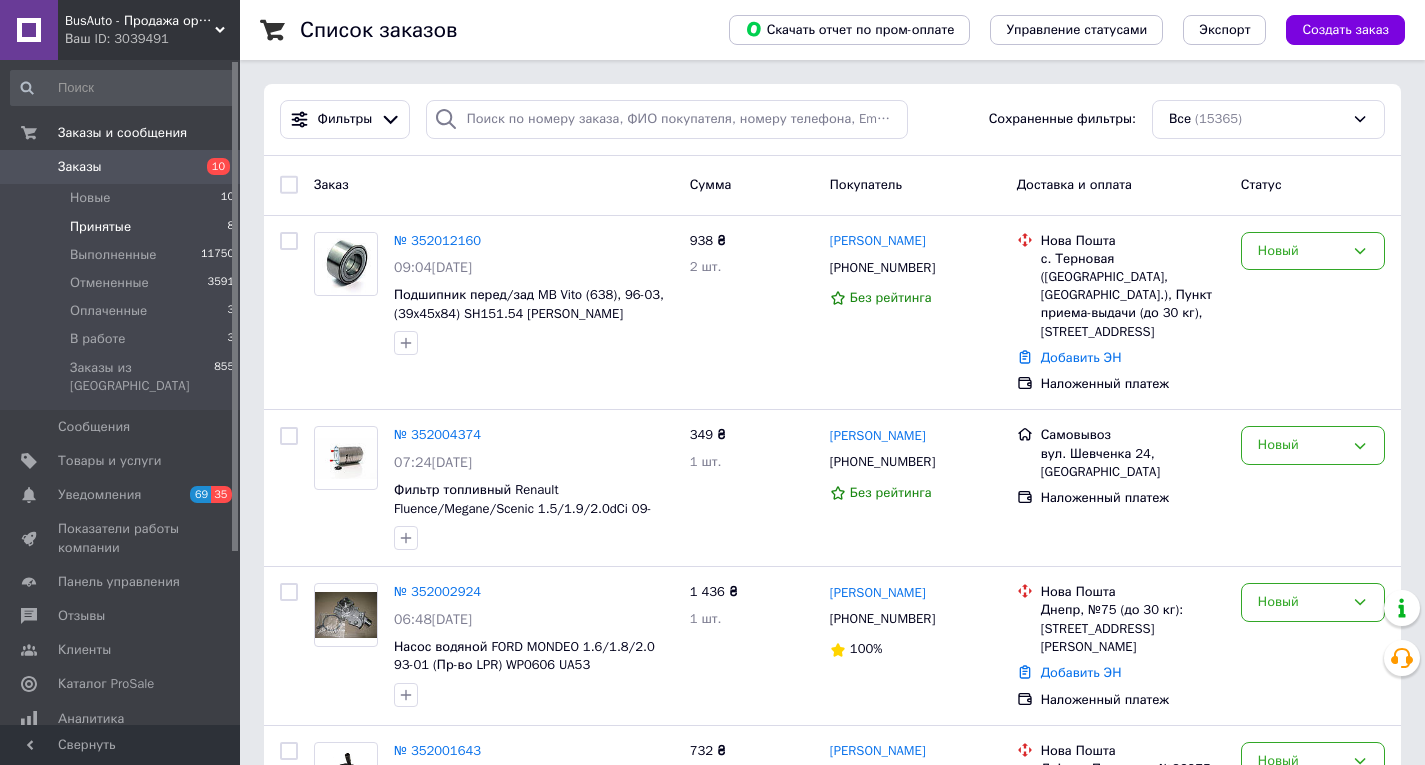 click on "Принятые" at bounding box center [100, 227] 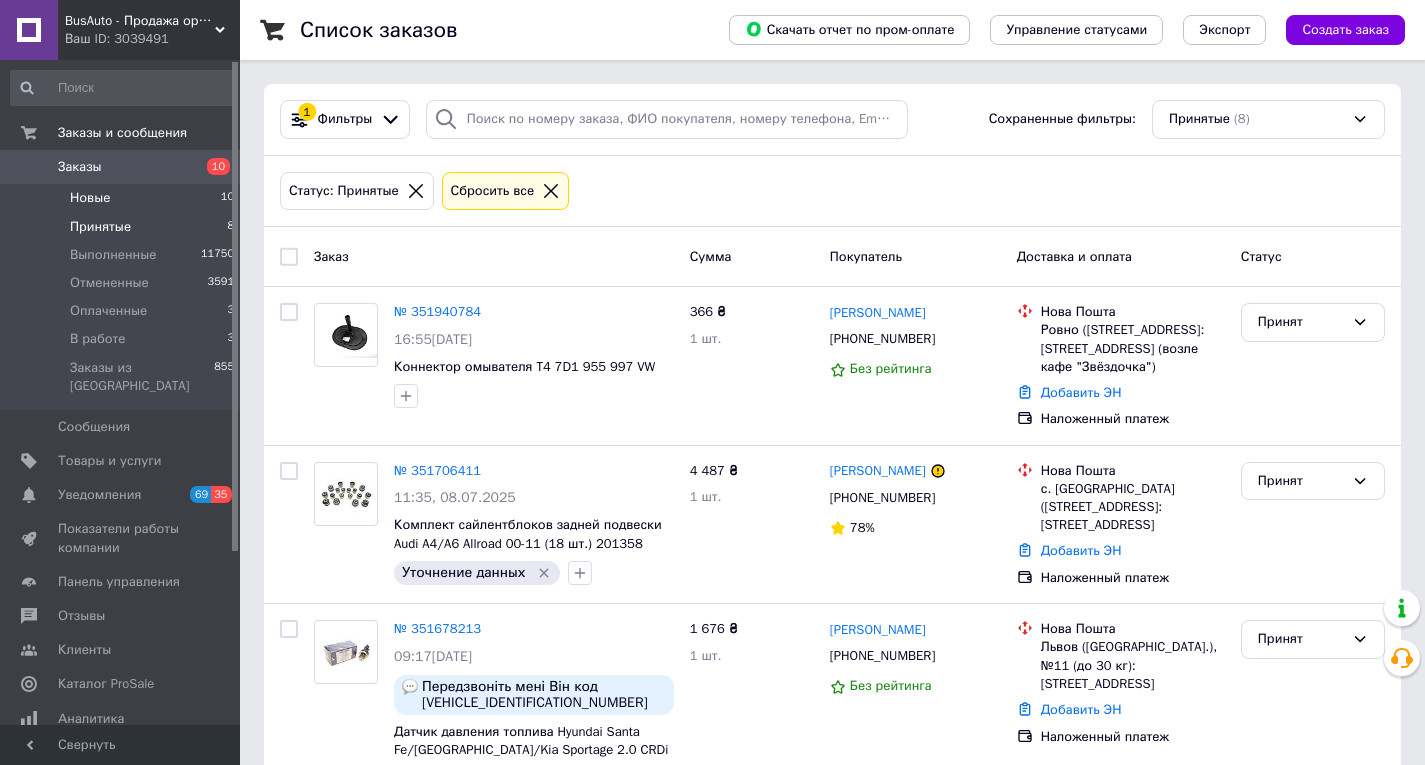 click on "Новые" at bounding box center (90, 198) 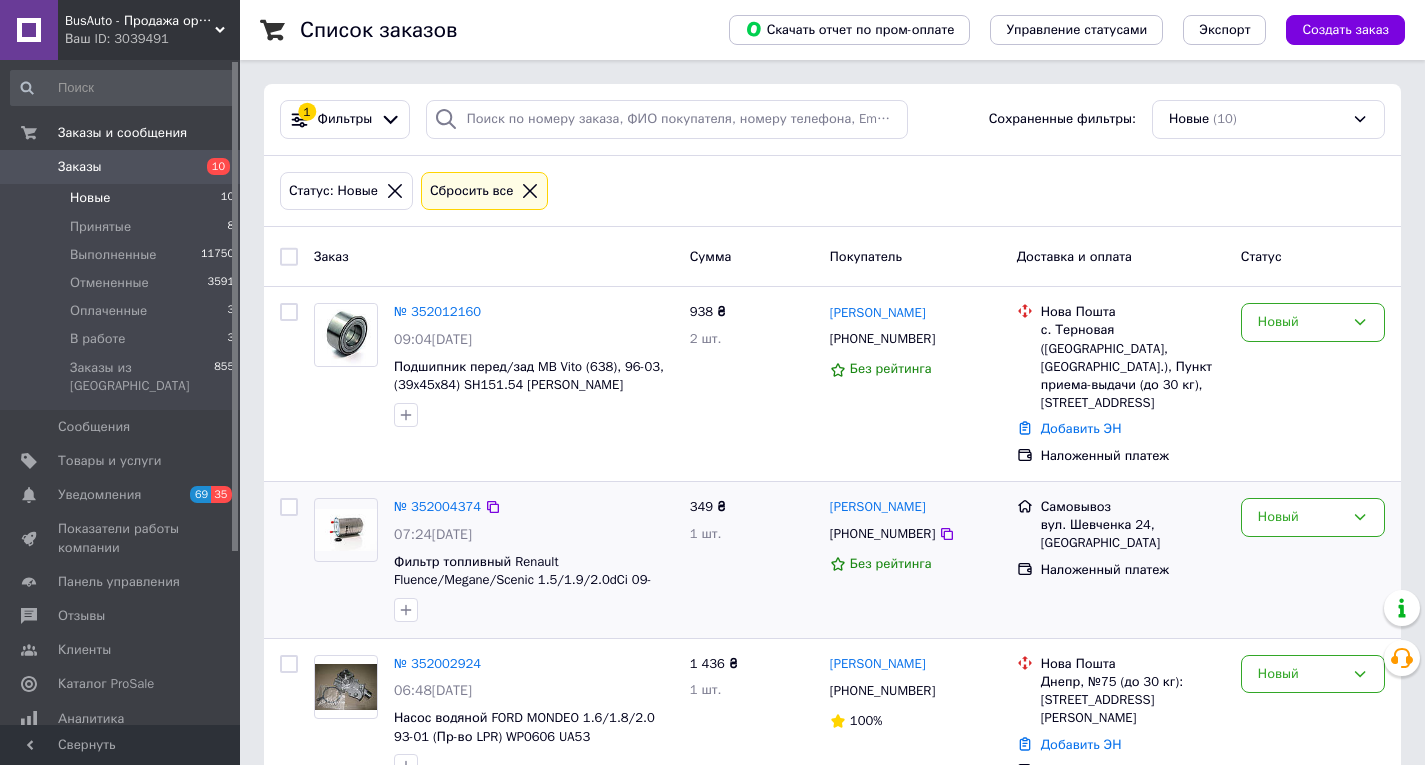 click on "[PHONE_NUMBER]" at bounding box center [882, 534] 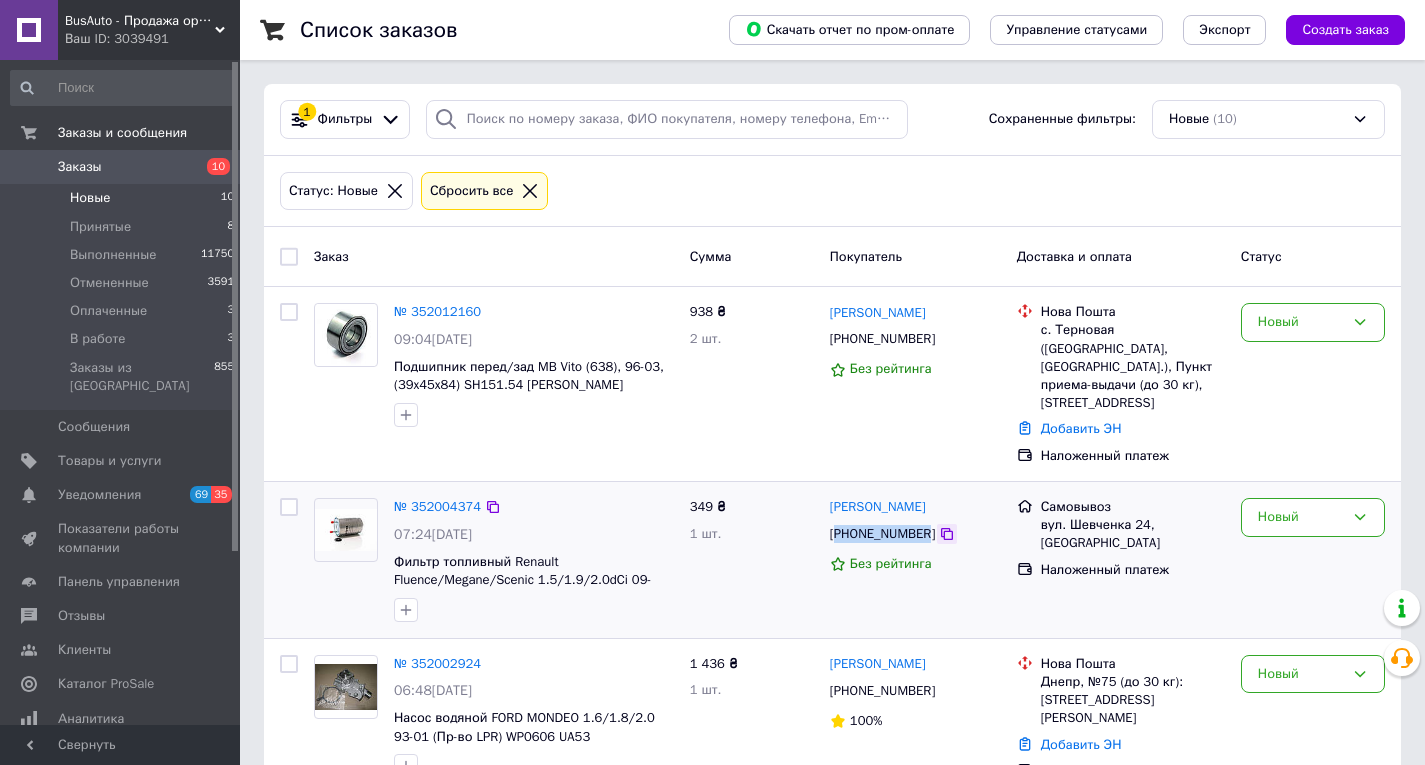 drag, startPoint x: 884, startPoint y: 514, endPoint x: 938, endPoint y: 517, distance: 54.08327 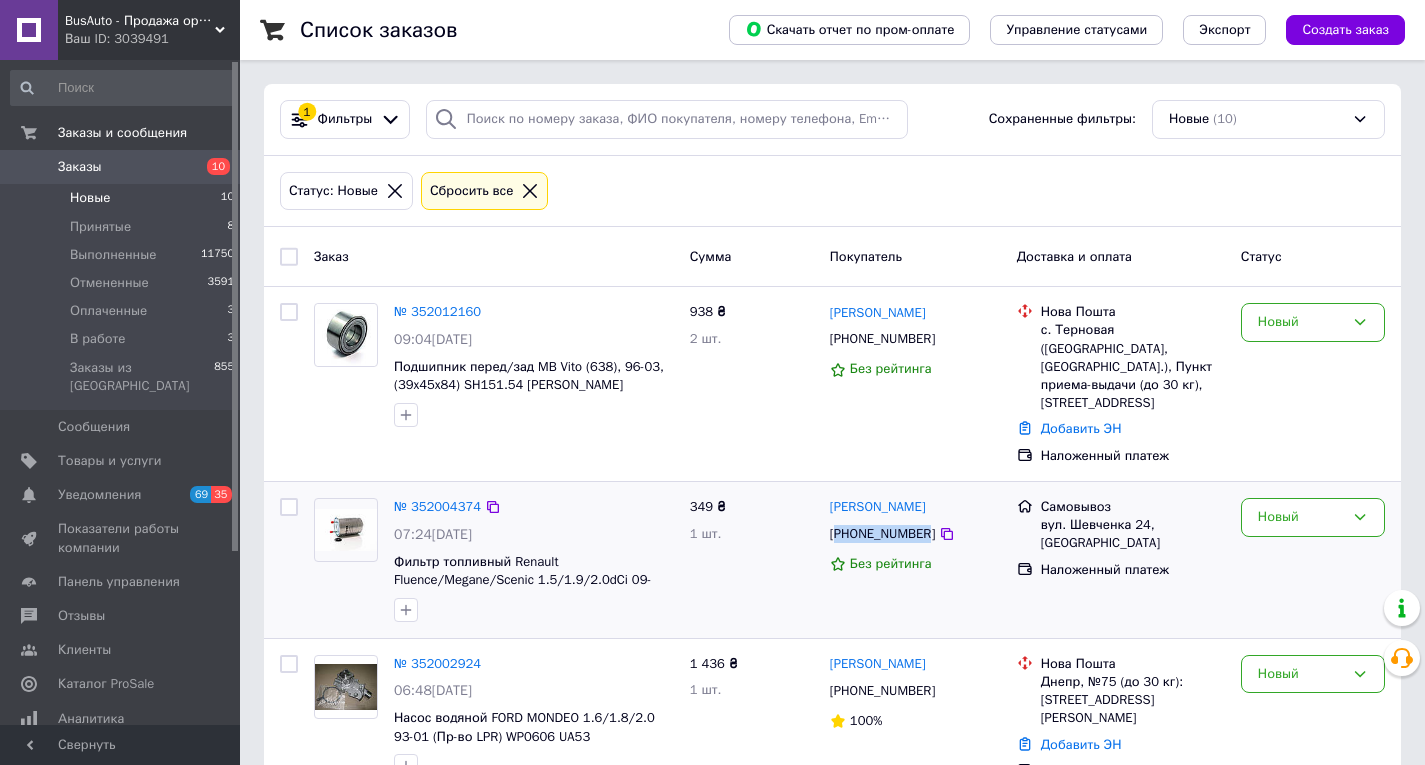 copy on "380504006741" 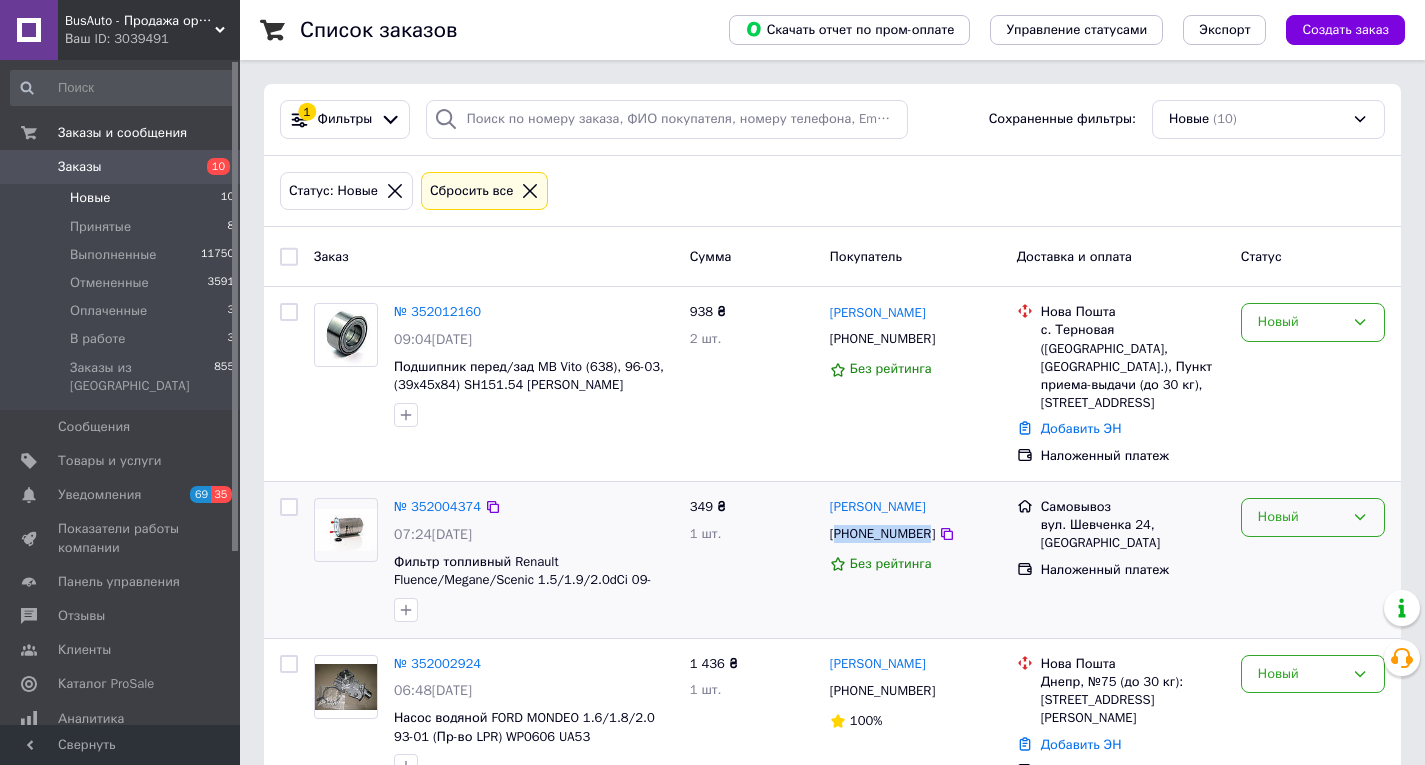 click on "Новый" at bounding box center (1301, 517) 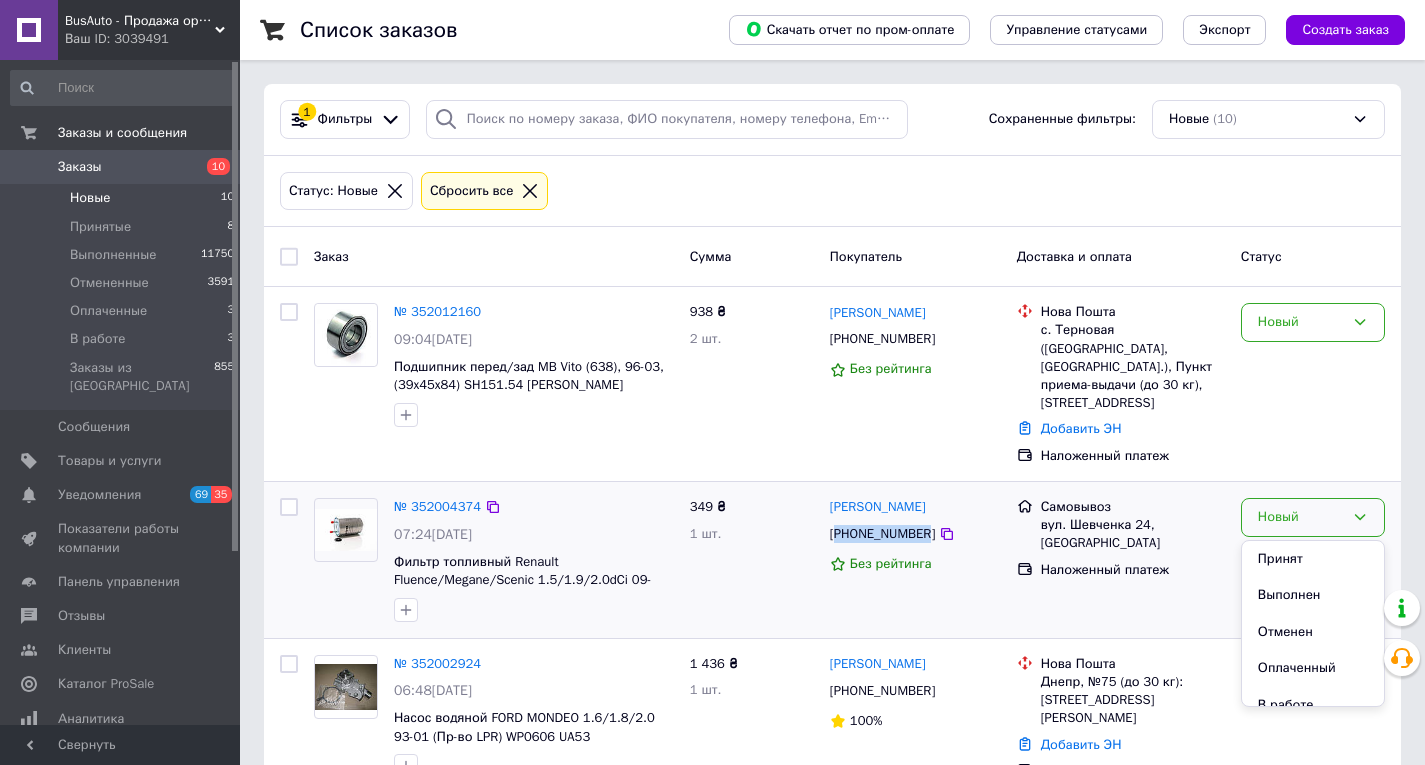 drag, startPoint x: 1301, startPoint y: 541, endPoint x: 1235, endPoint y: 565, distance: 70.2282 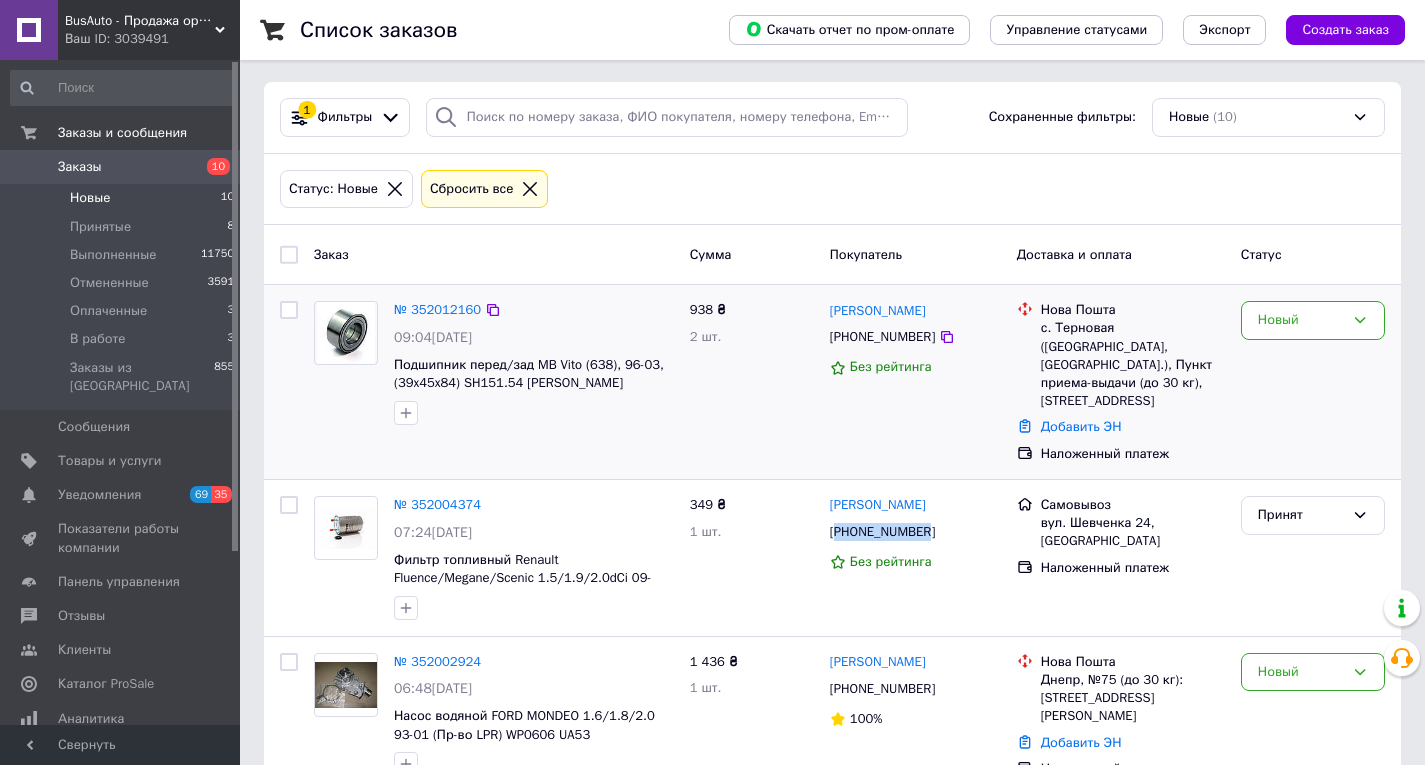 scroll, scrollTop: 0, scrollLeft: 0, axis: both 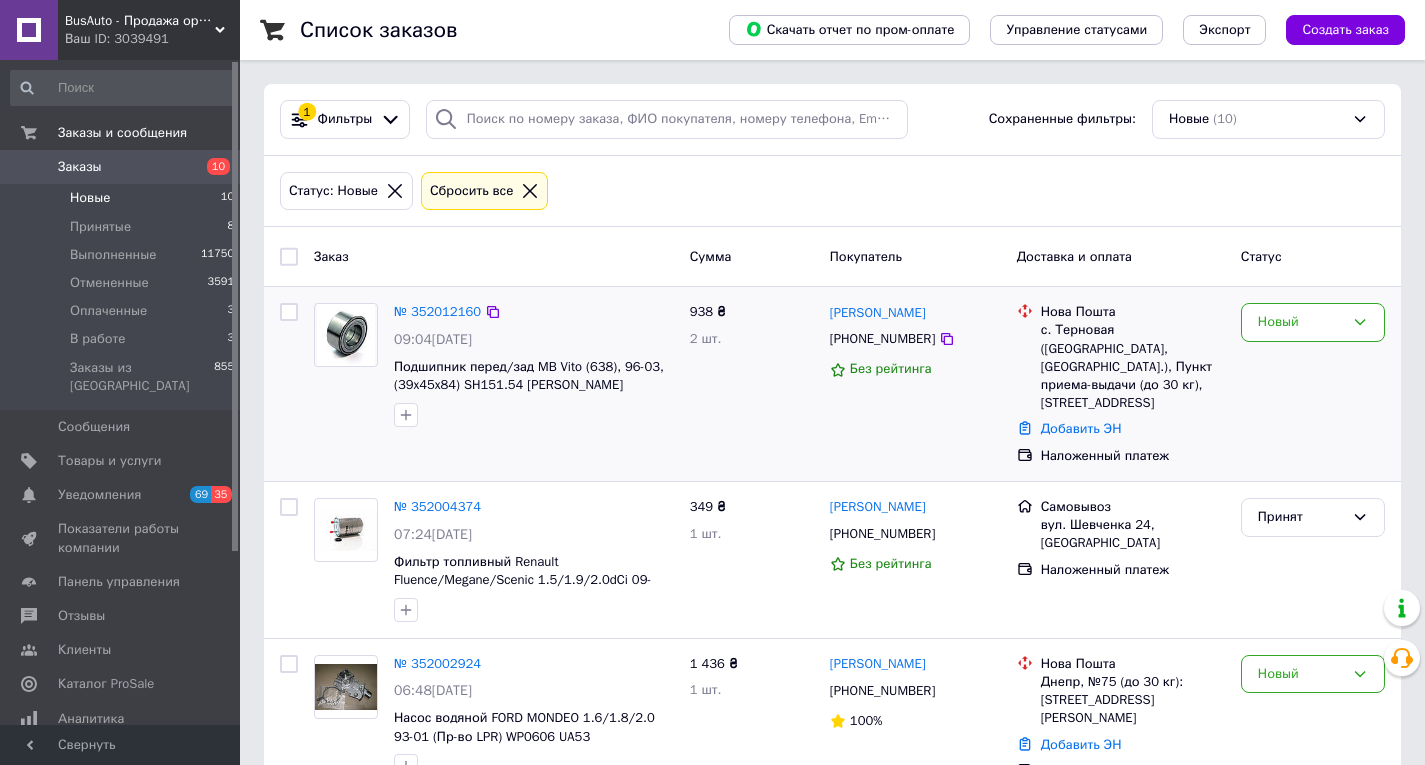 click on "[PHONE_NUMBER]" at bounding box center (882, 339) 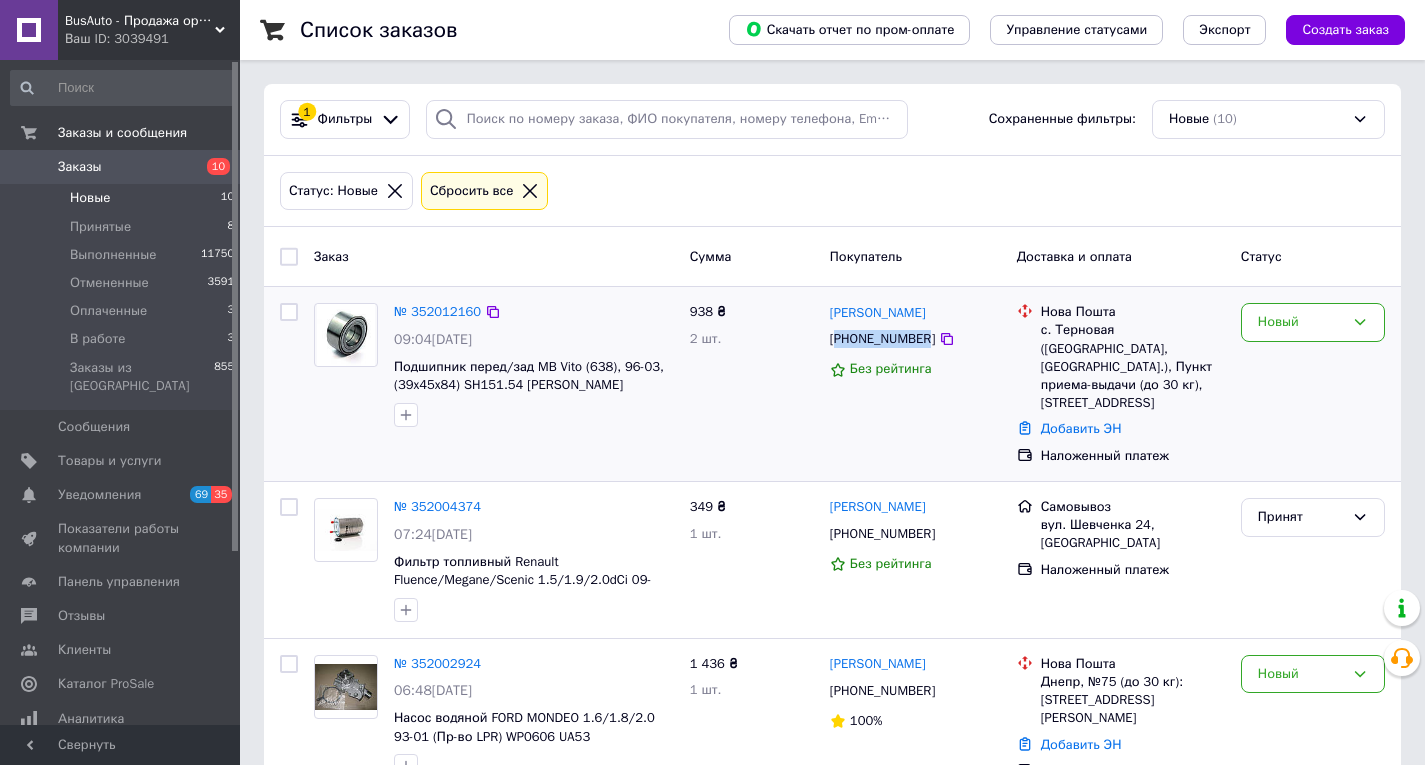 click on "[PHONE_NUMBER]" at bounding box center [882, 339] 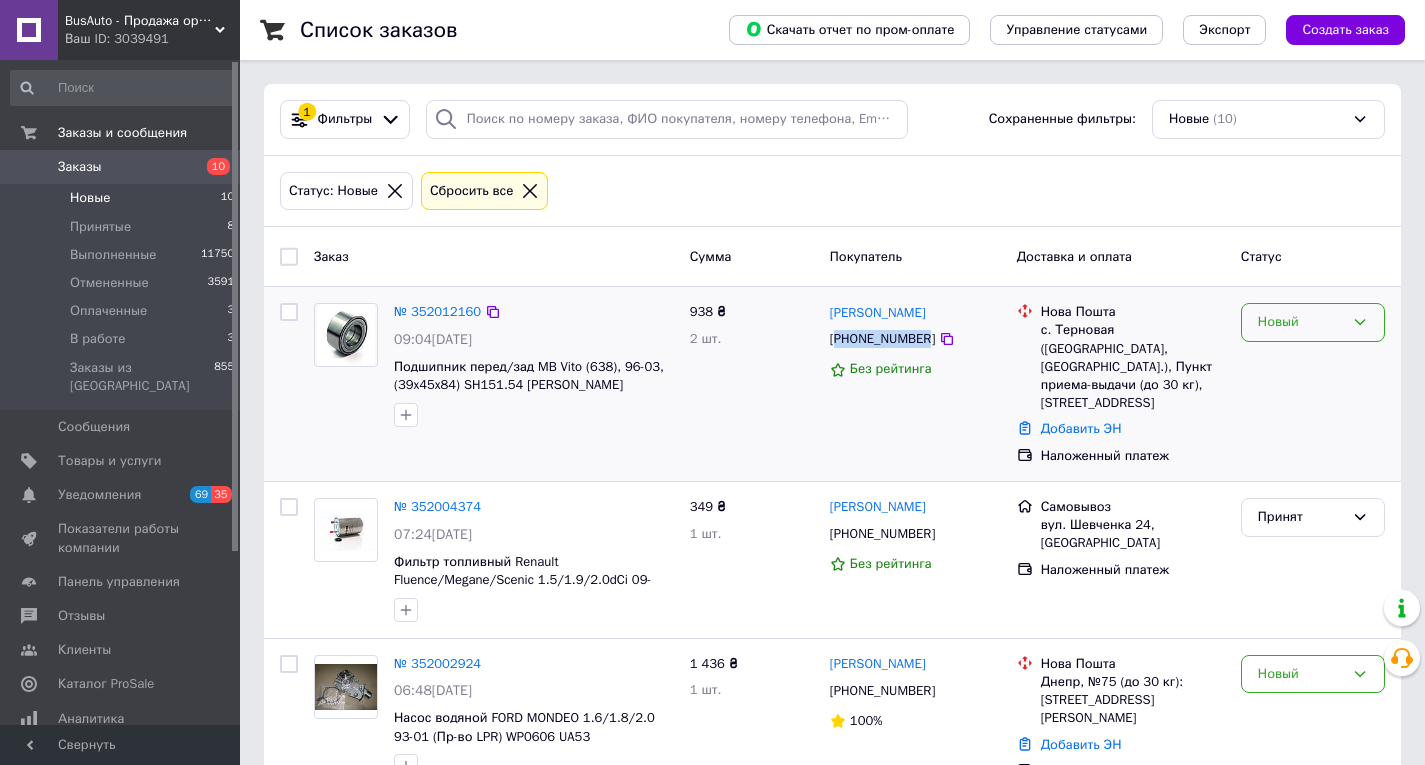 click on "Новый" at bounding box center (1301, 322) 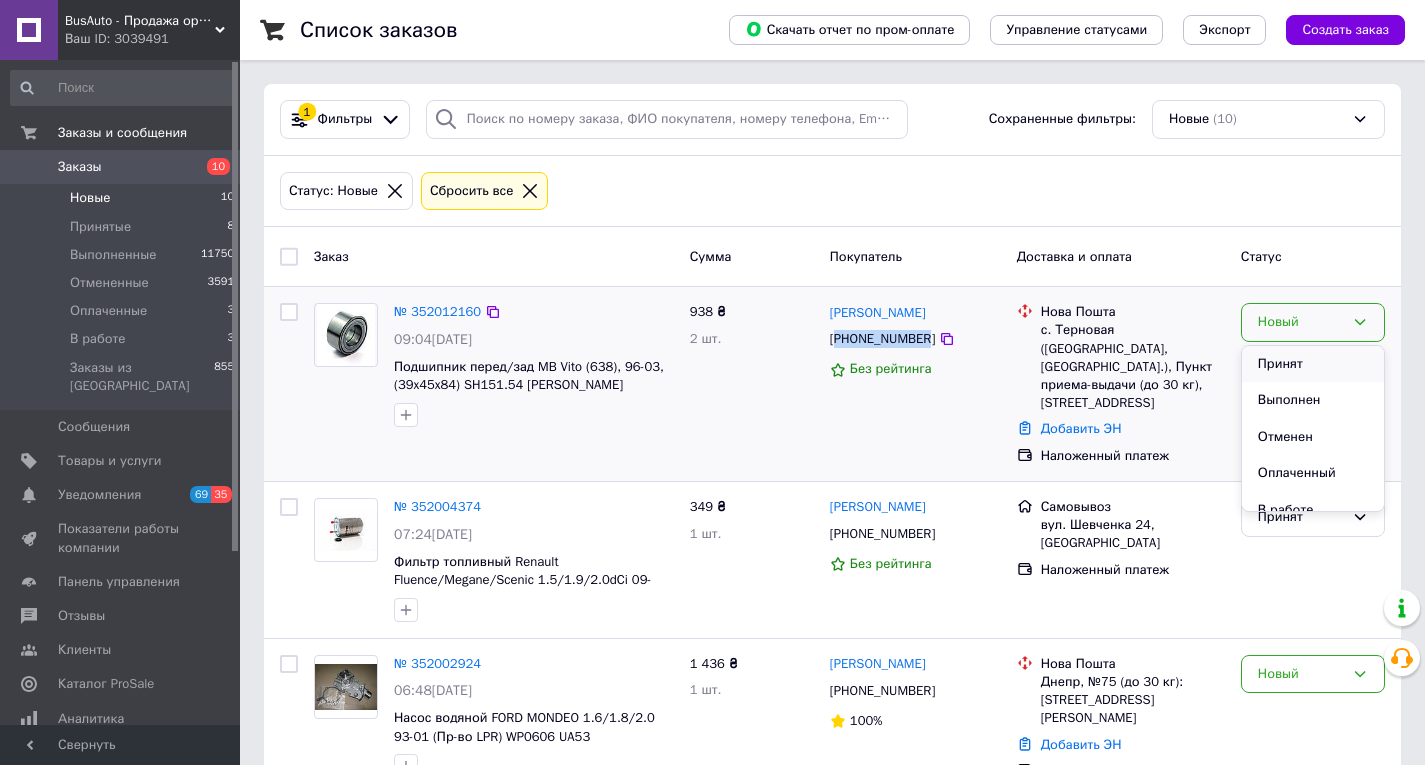 click on "Принят" at bounding box center [1313, 364] 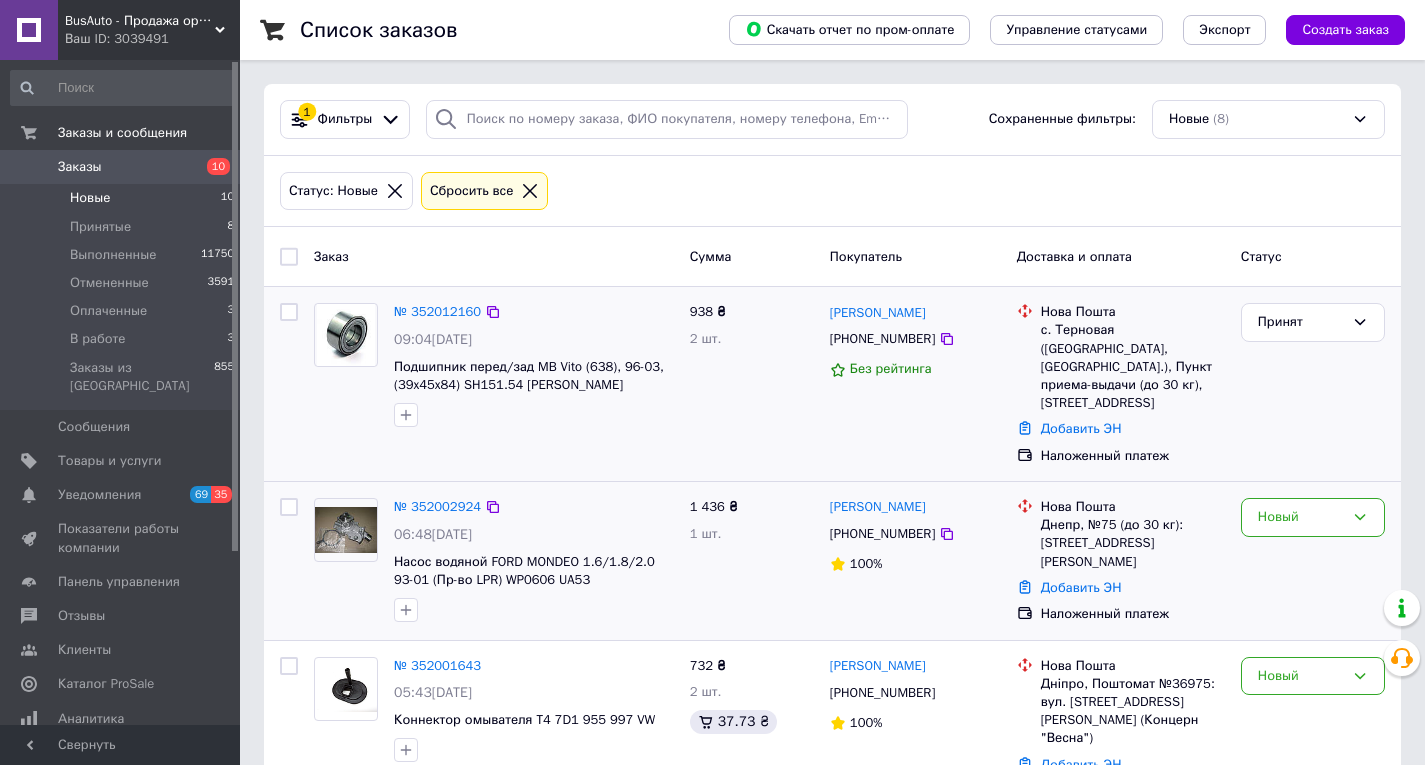 click on "[PHONE_NUMBER]" at bounding box center (882, 534) 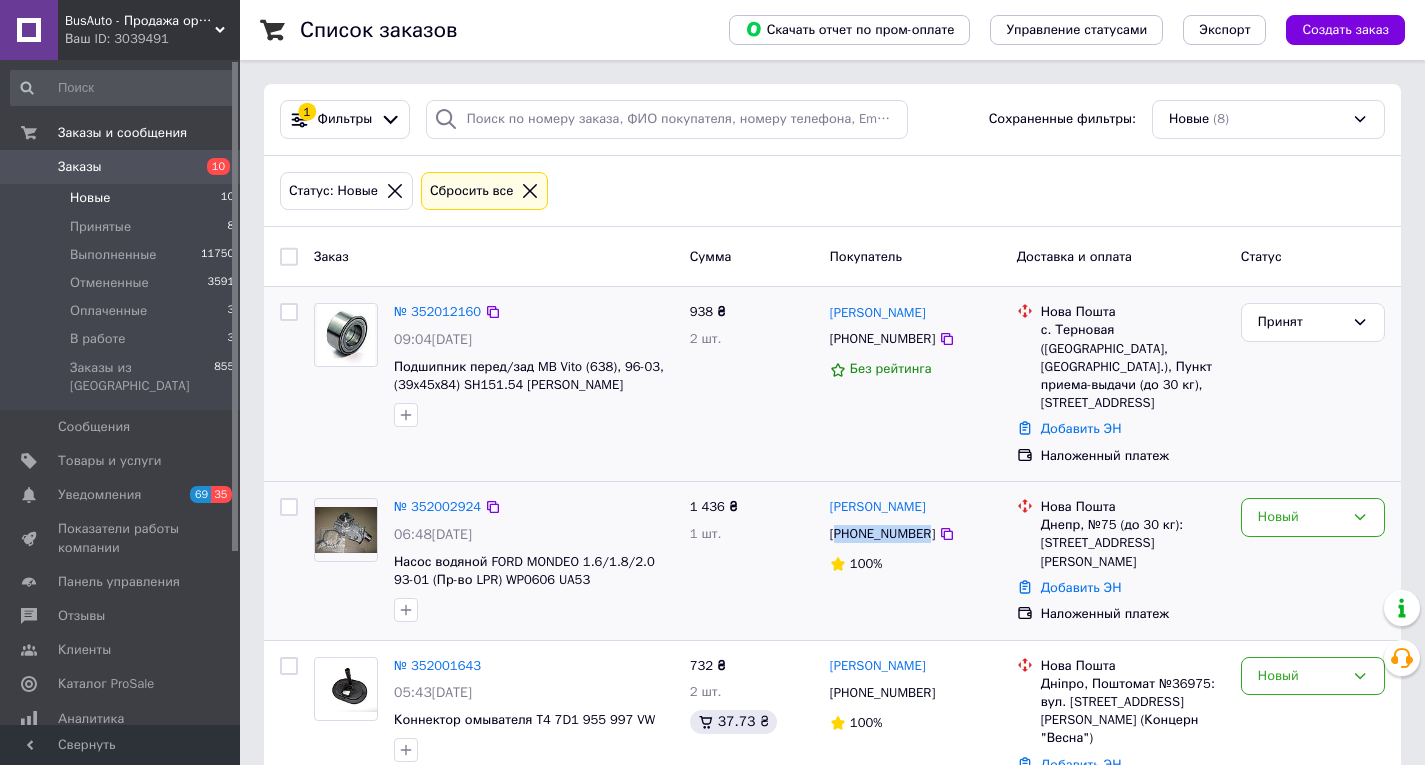 click on "[PHONE_NUMBER]" at bounding box center (882, 534) 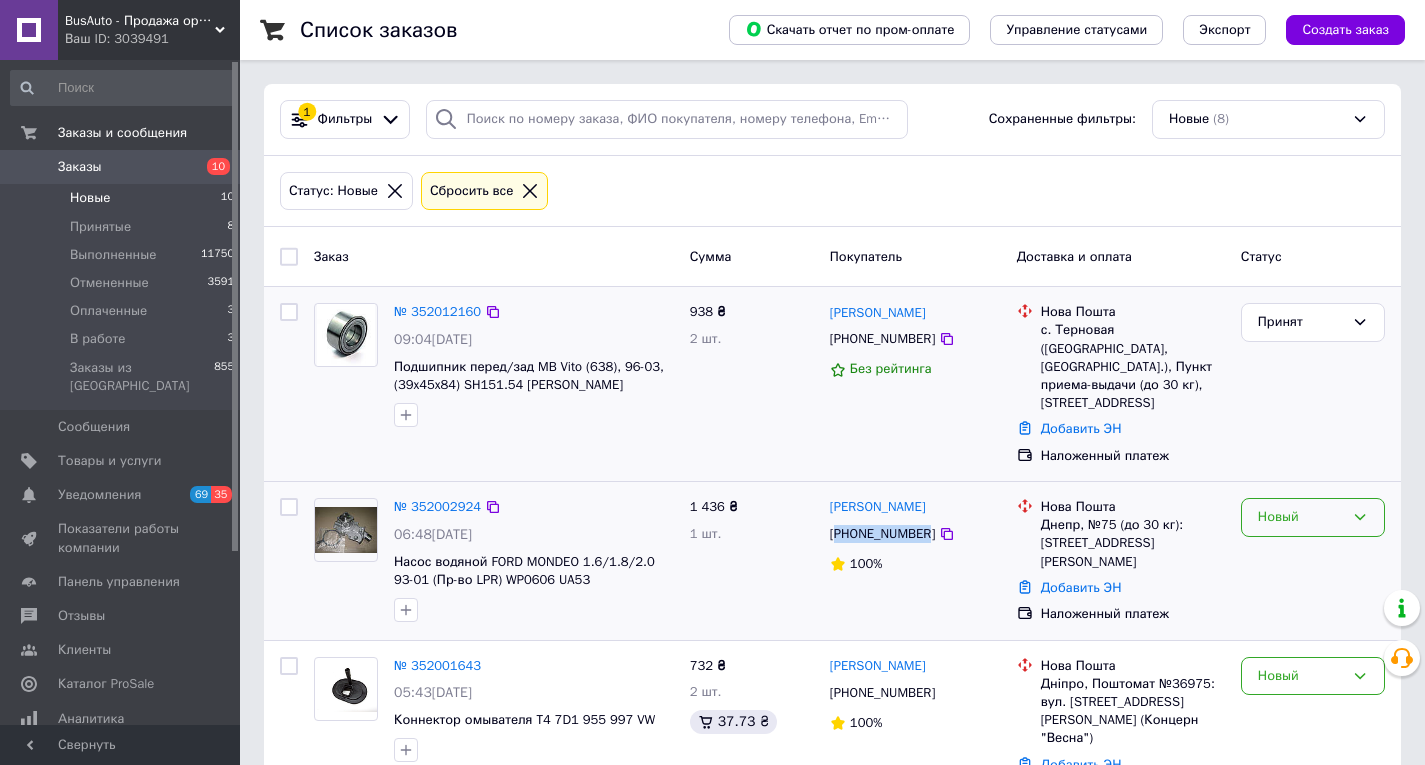 drag, startPoint x: 1316, startPoint y: 501, endPoint x: 1299, endPoint y: 516, distance: 22.671568 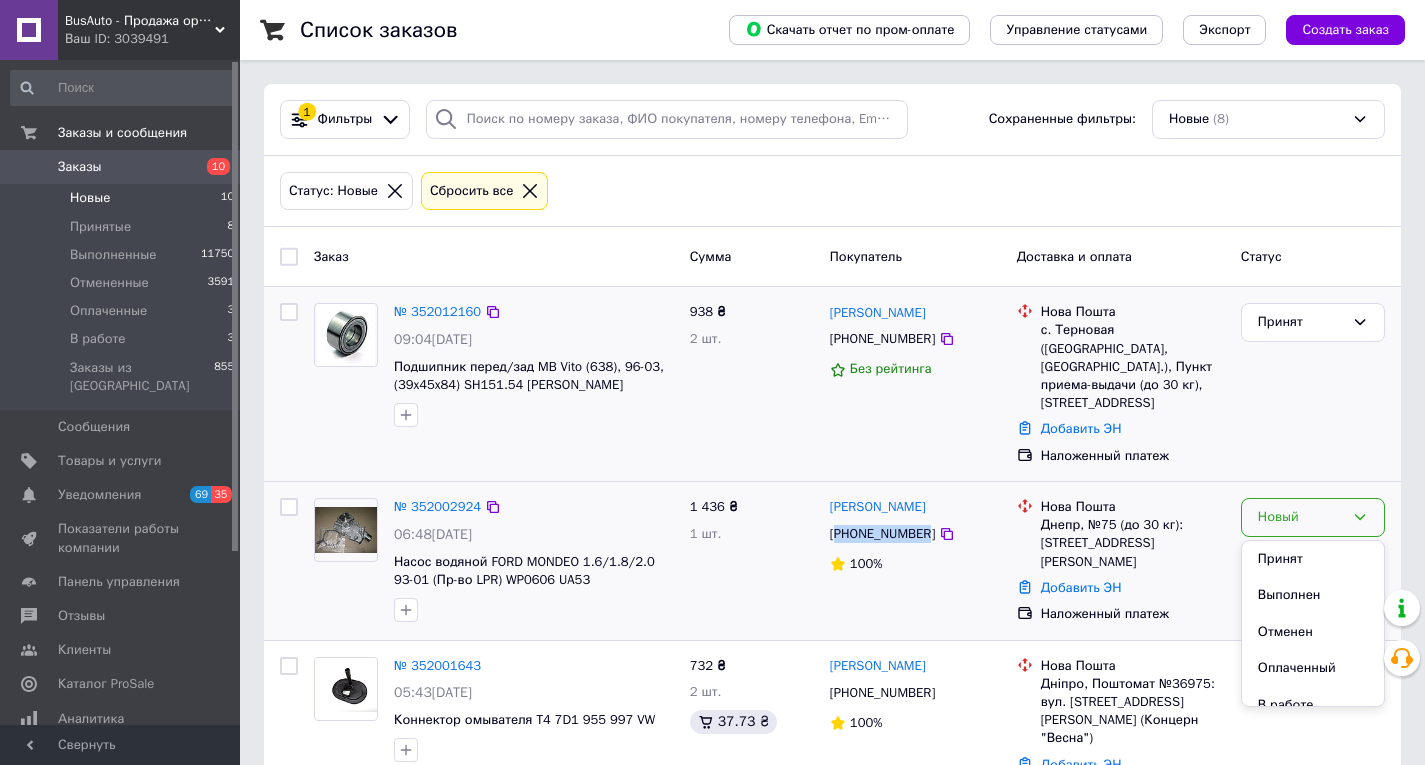 drag, startPoint x: 1283, startPoint y: 535, endPoint x: 1179, endPoint y: 541, distance: 104.172935 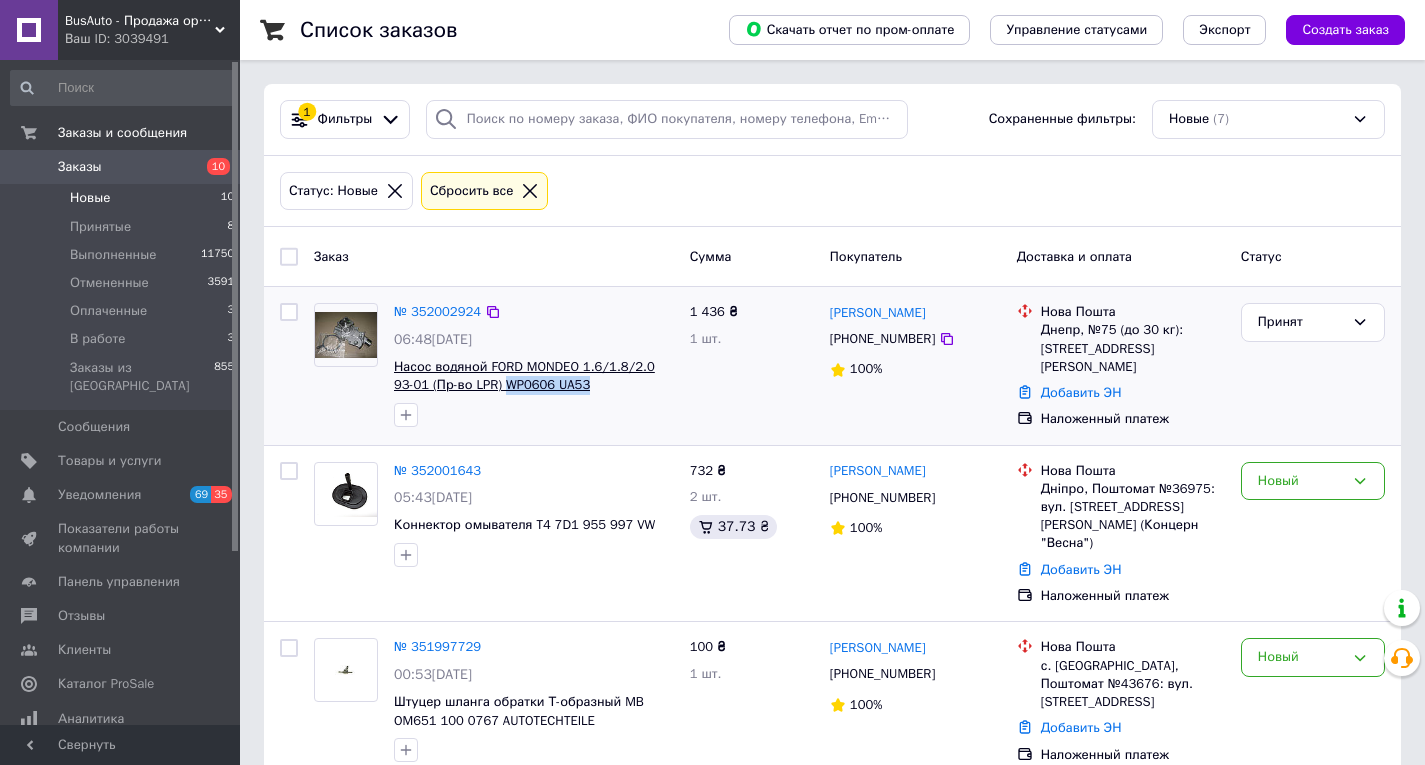 copy on "WP0606 UA53" 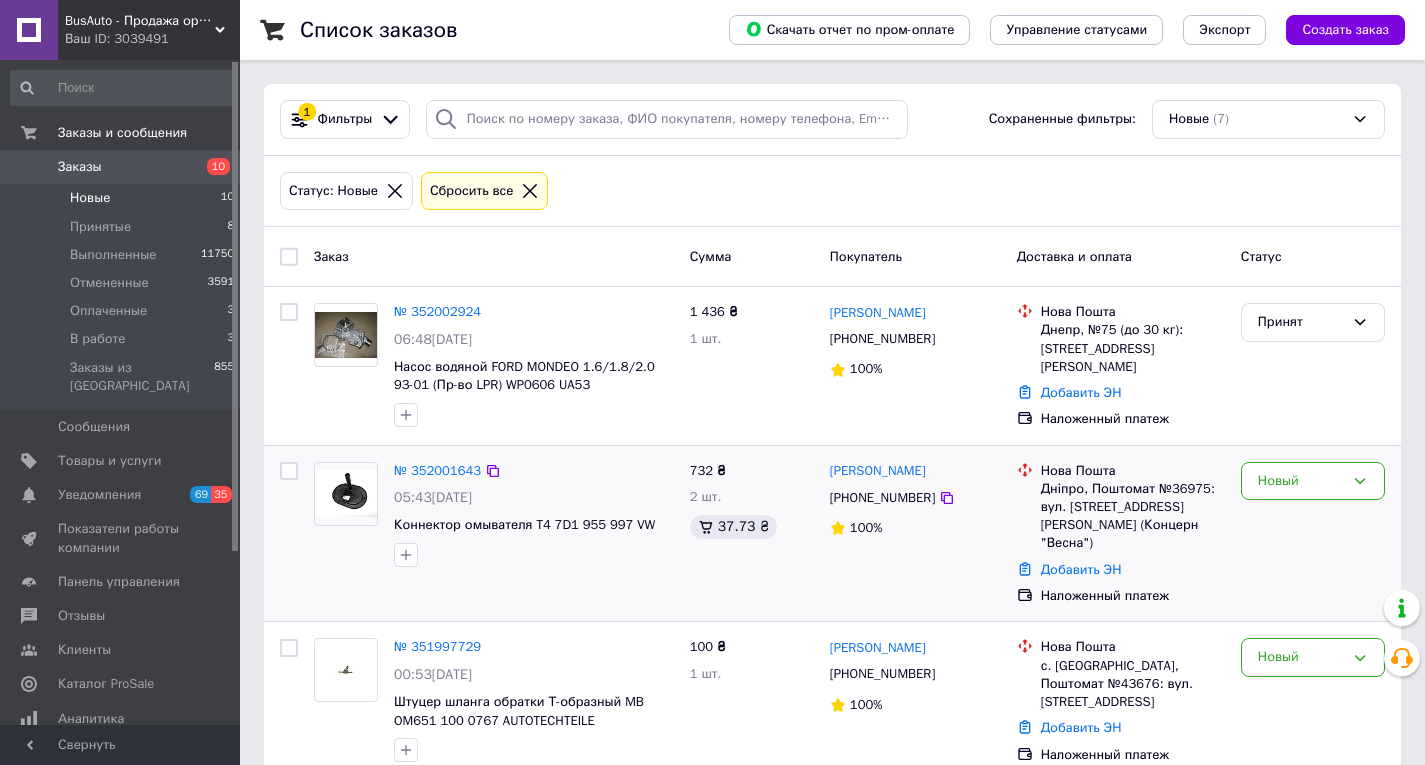 click on "[PHONE_NUMBER]" at bounding box center (882, 498) 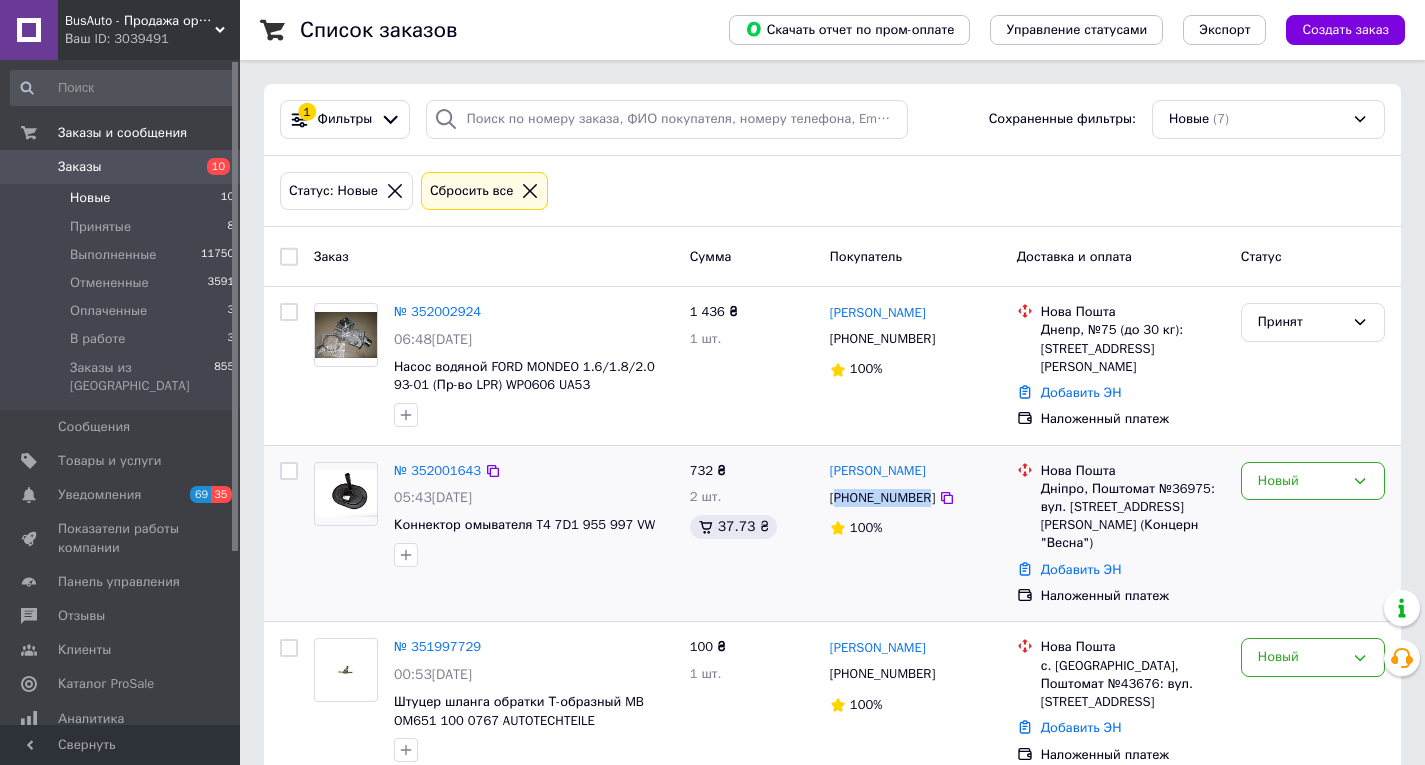 click on "[PHONE_NUMBER]" at bounding box center [882, 498] 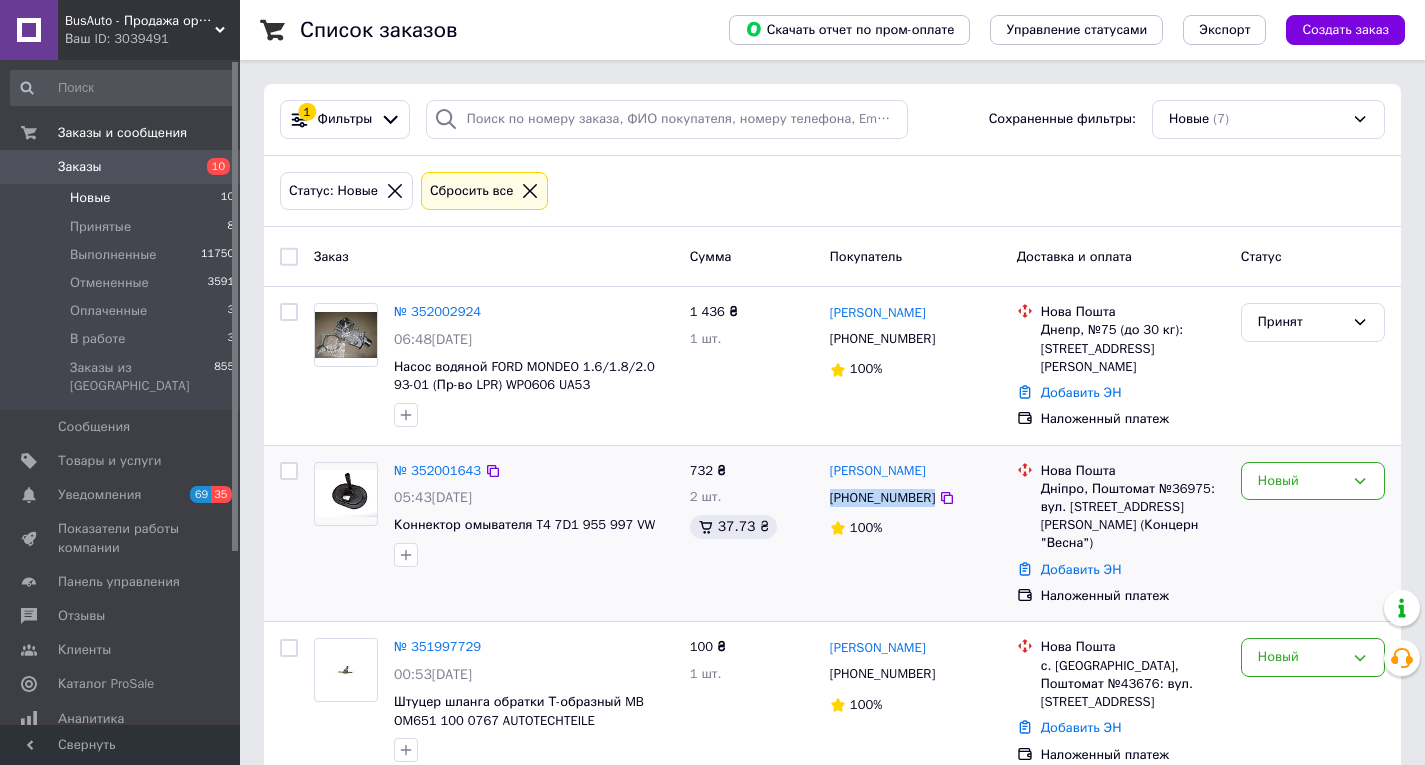 click on "[PHONE_NUMBER]" at bounding box center (882, 498) 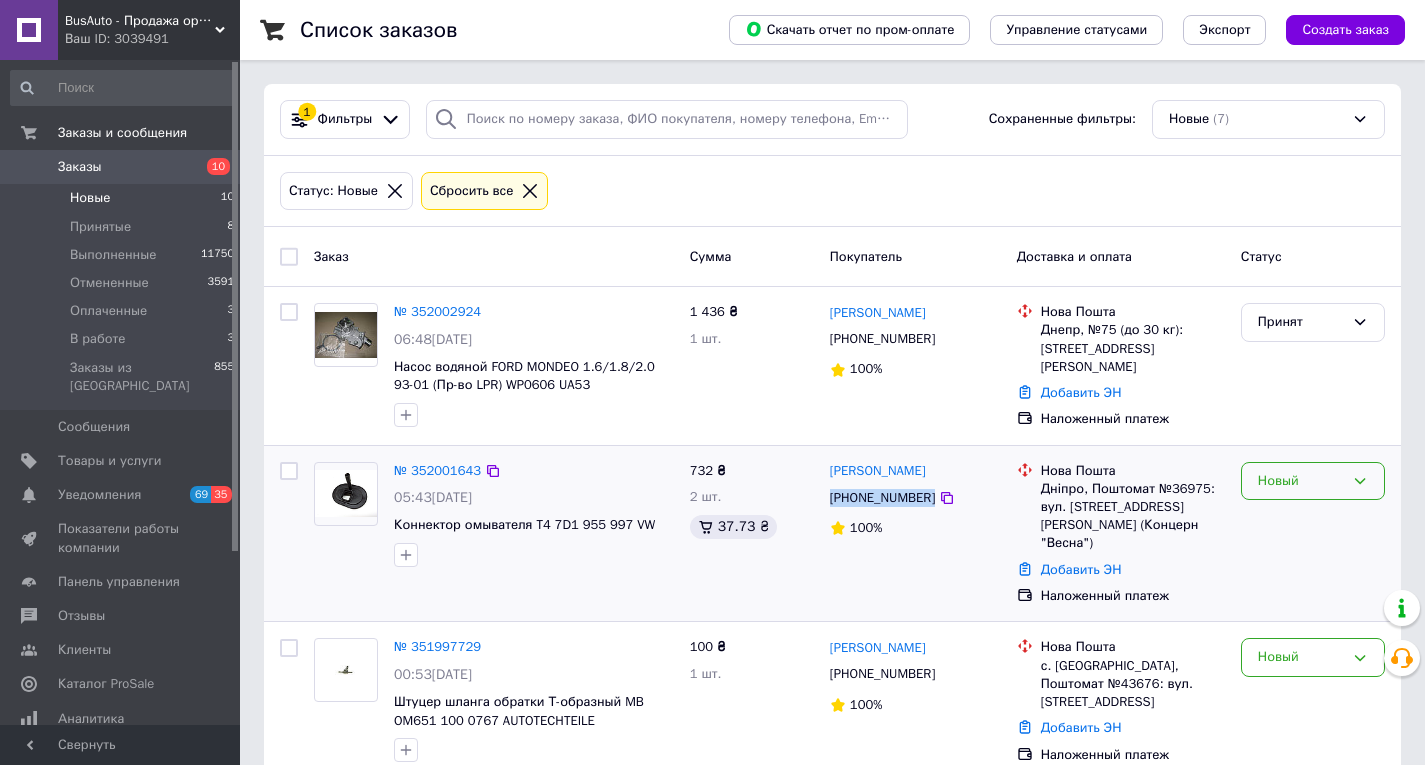 drag, startPoint x: 1292, startPoint y: 470, endPoint x: 1309, endPoint y: 478, distance: 18.788294 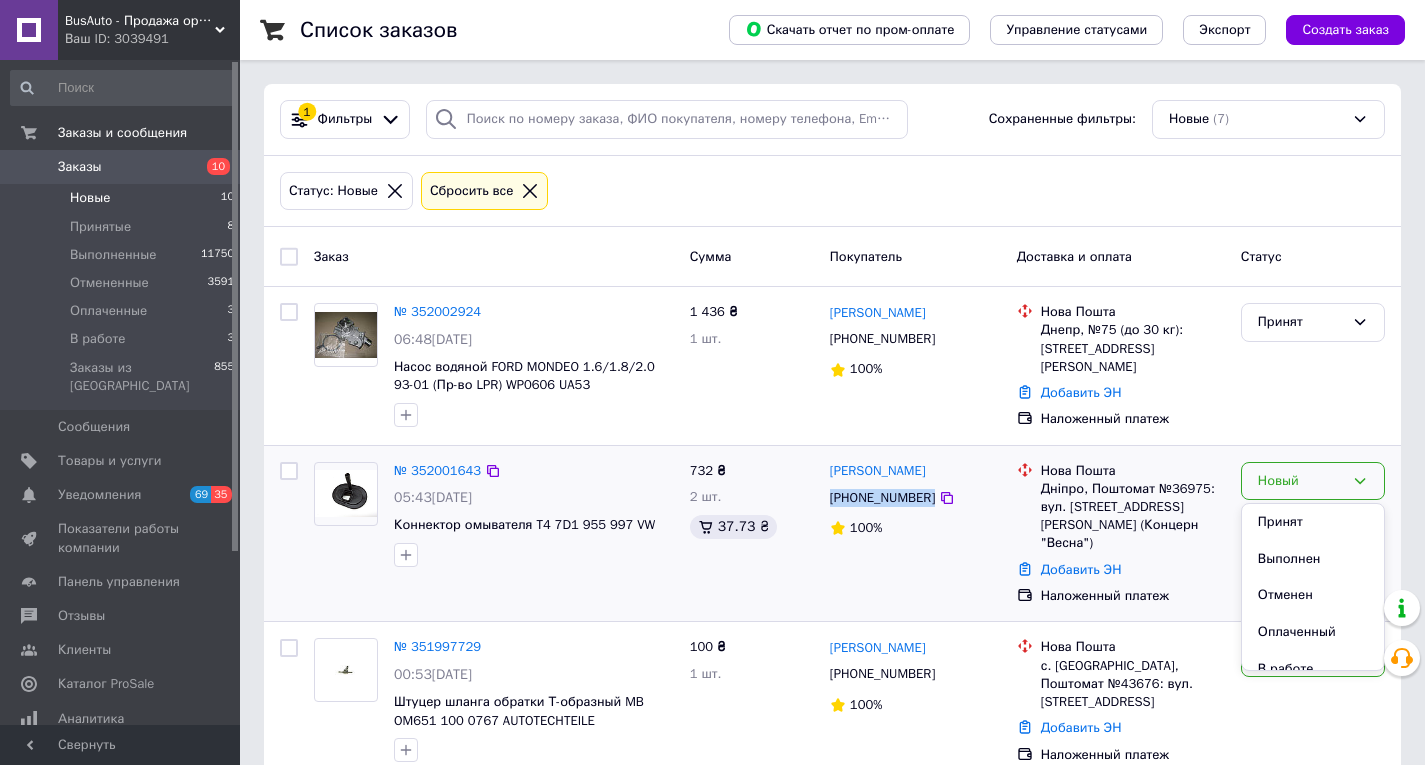 drag, startPoint x: 1308, startPoint y: 510, endPoint x: 1242, endPoint y: 544, distance: 74.24284 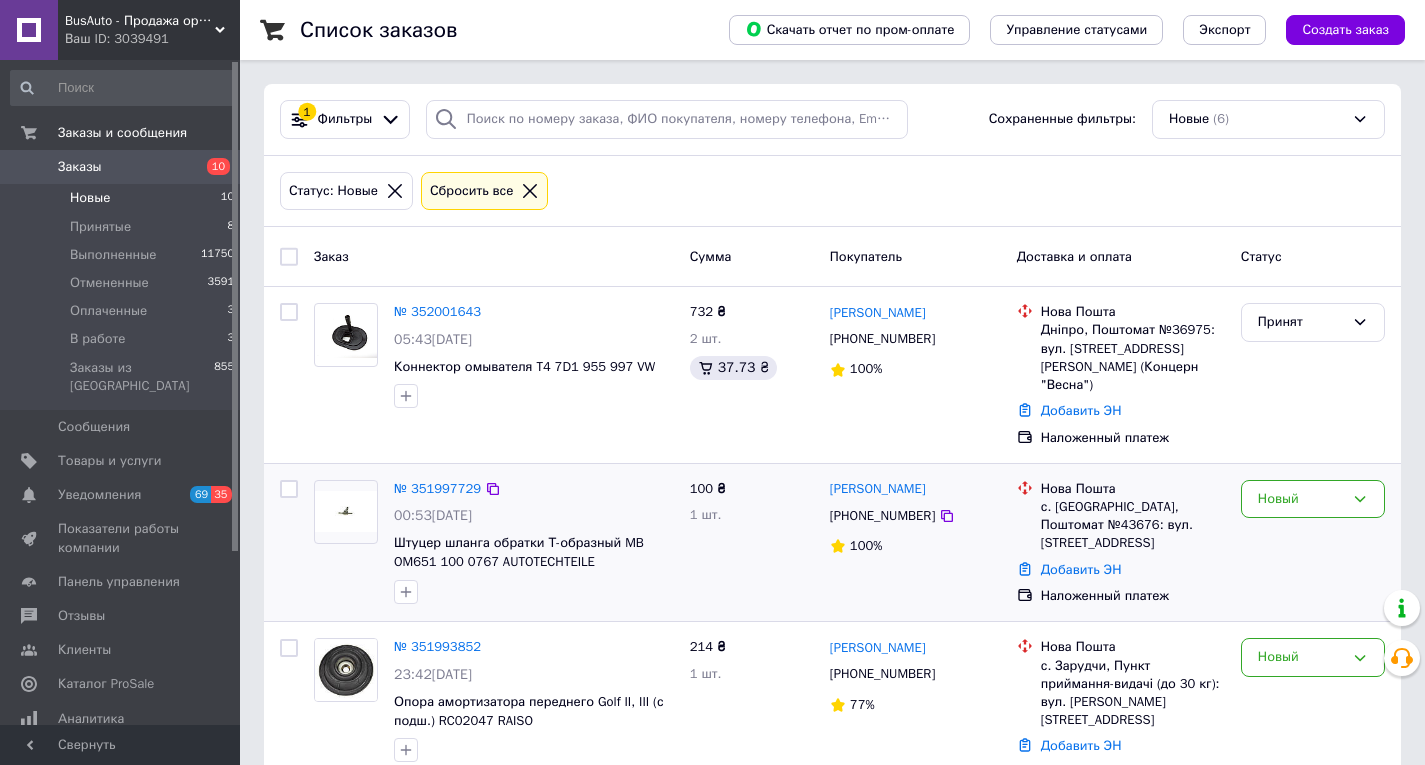 click on "[PHONE_NUMBER]" at bounding box center (882, 516) 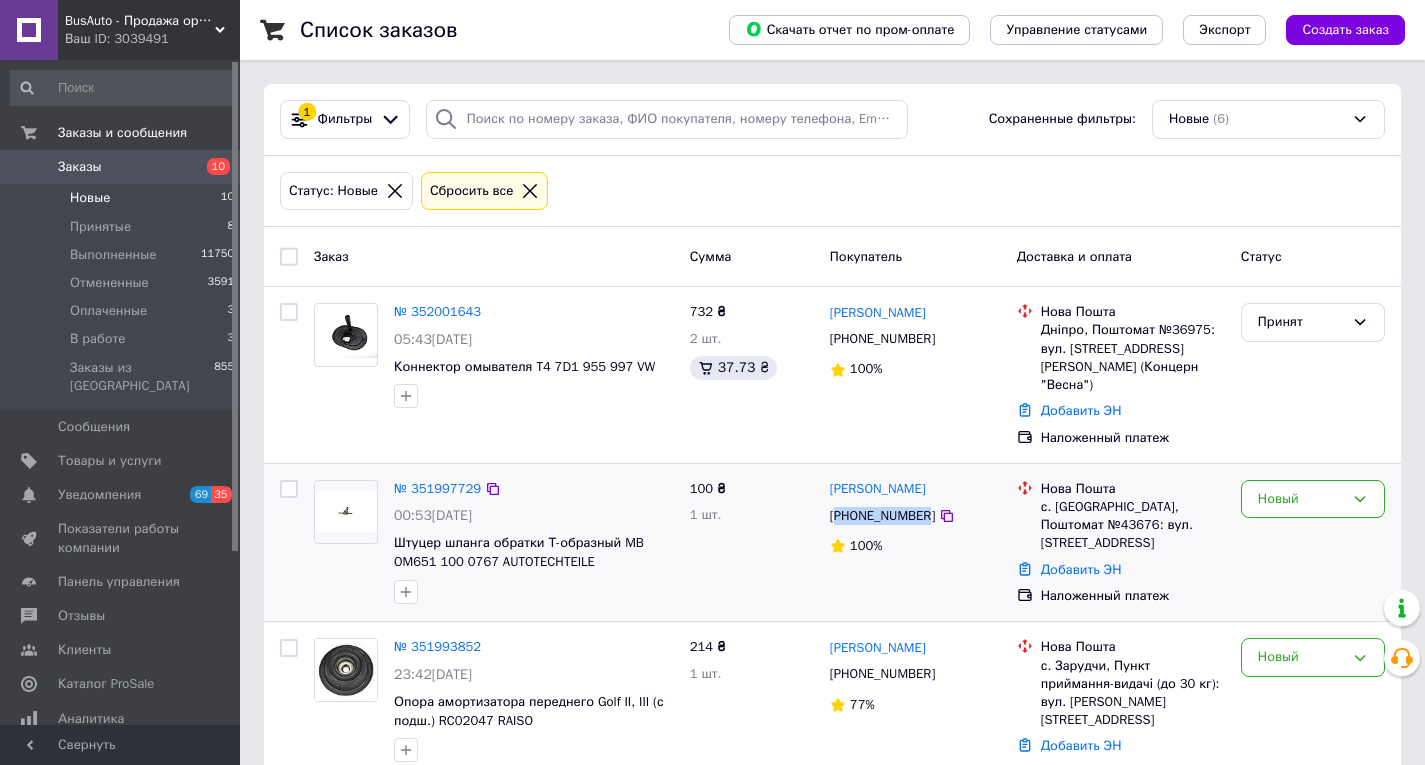 click on "[PHONE_NUMBER]" at bounding box center [882, 516] 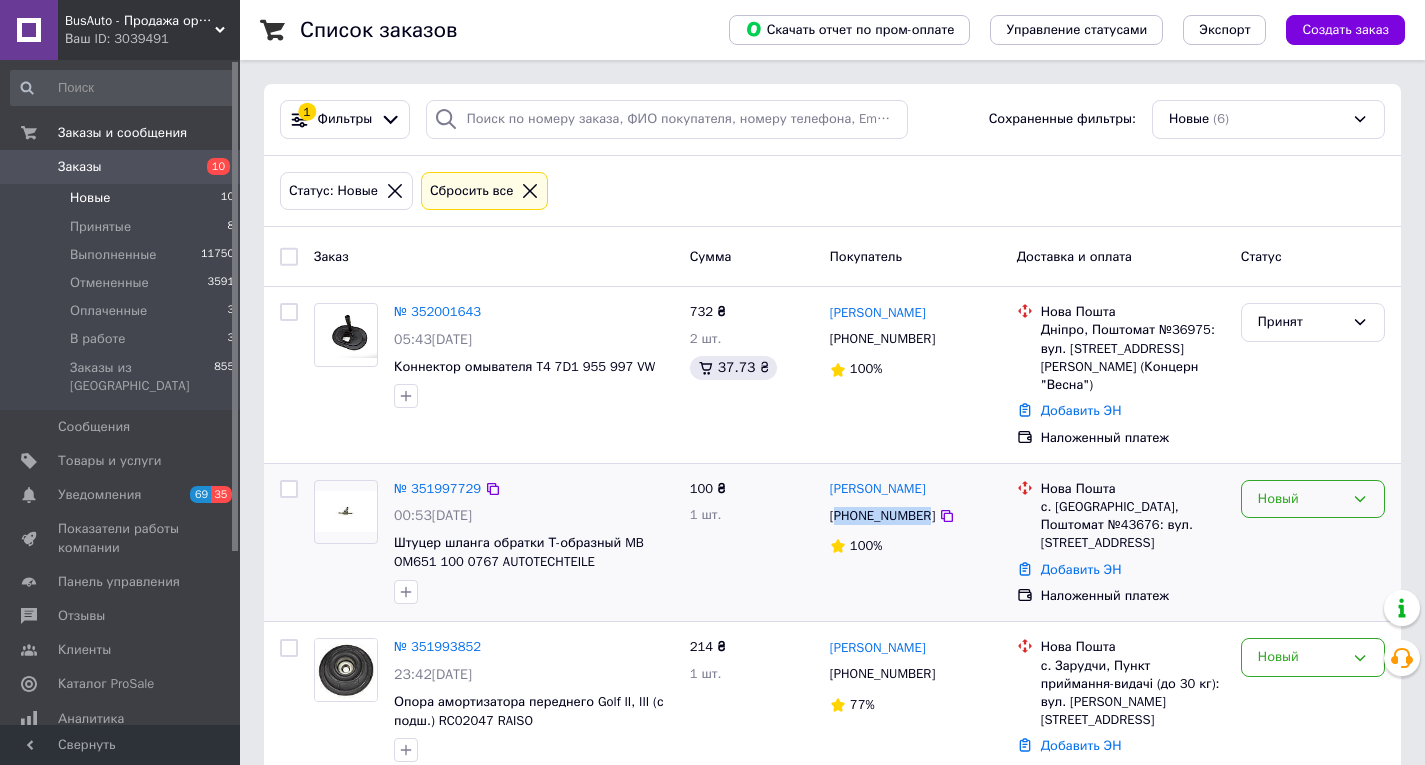 click on "Новый" at bounding box center (1301, 499) 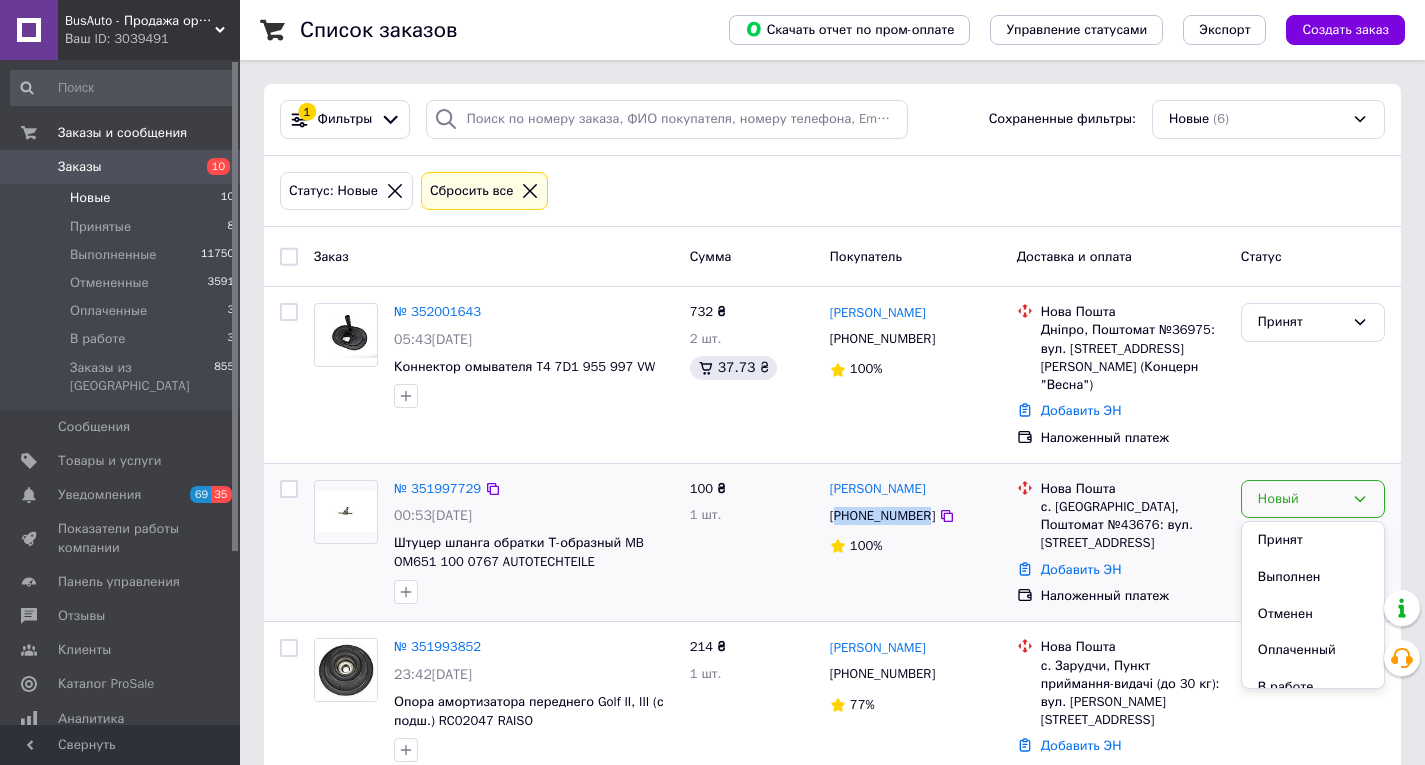 click on "Принят" at bounding box center (1313, 540) 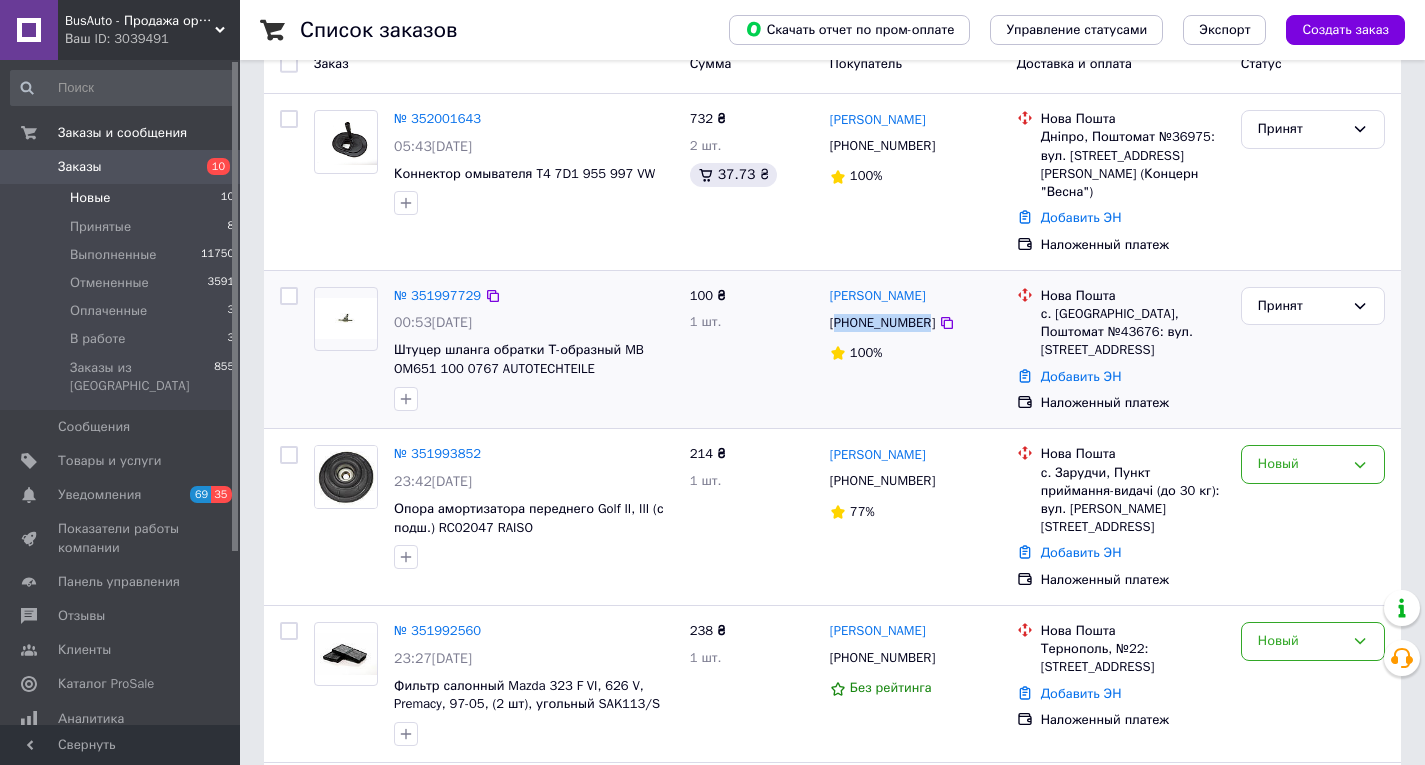 scroll, scrollTop: 200, scrollLeft: 0, axis: vertical 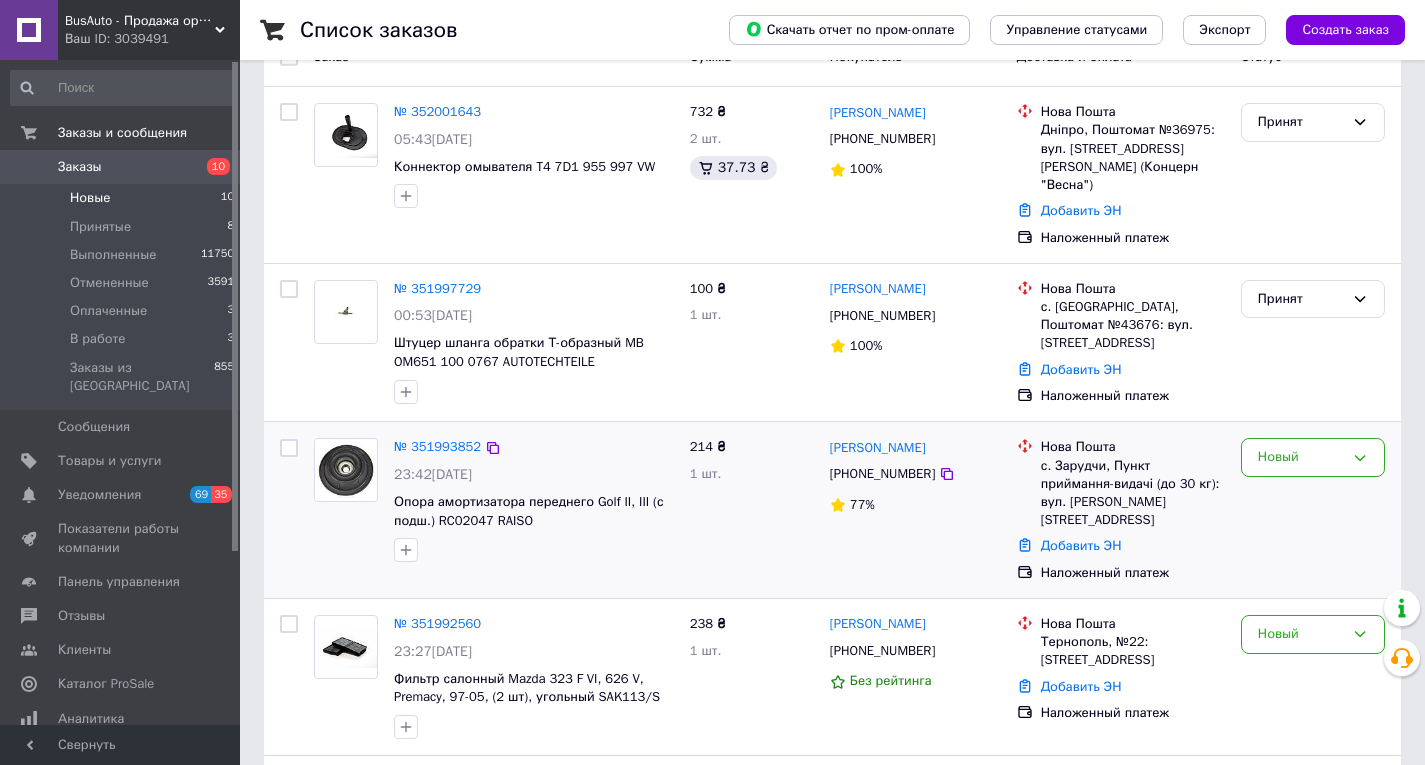 click on "[PHONE_NUMBER]" at bounding box center (882, 474) 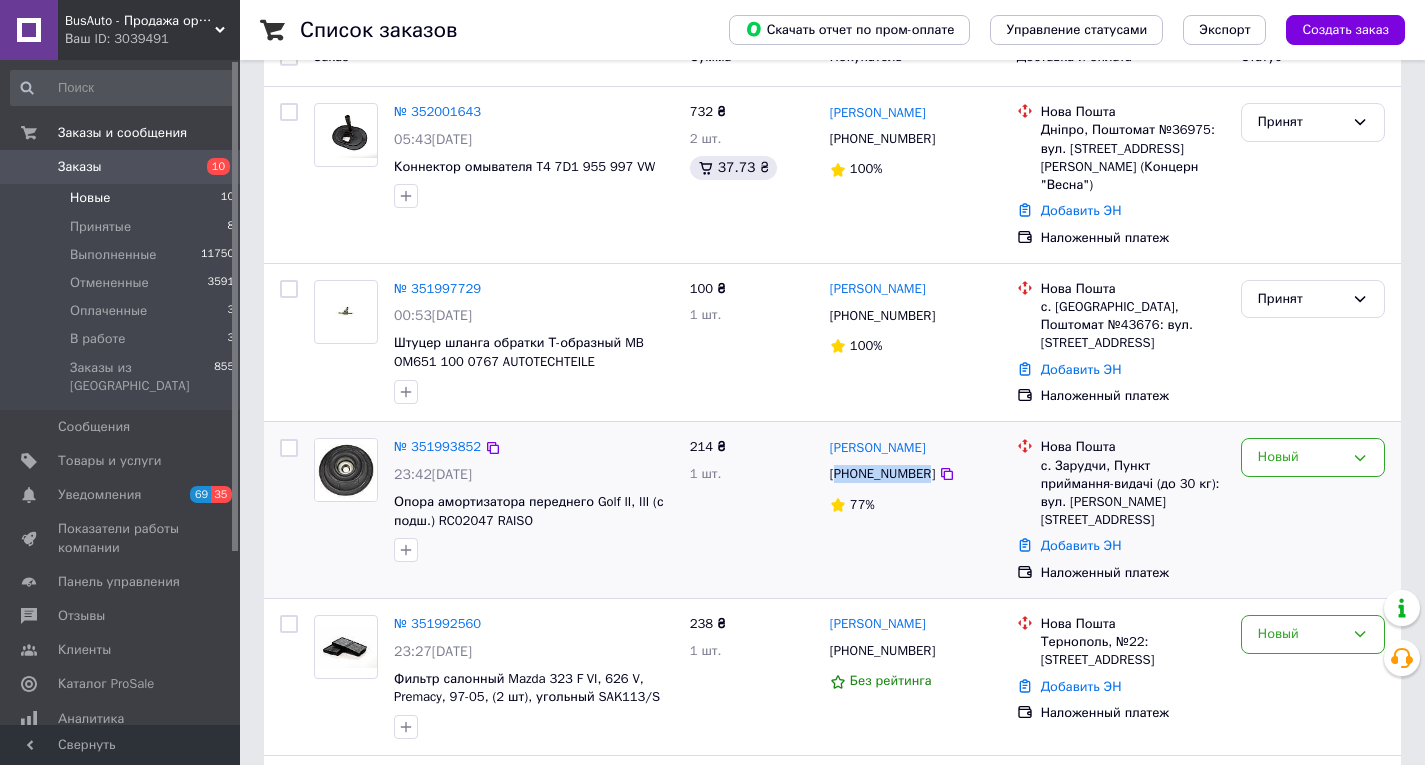 click on "[PHONE_NUMBER]" at bounding box center [882, 474] 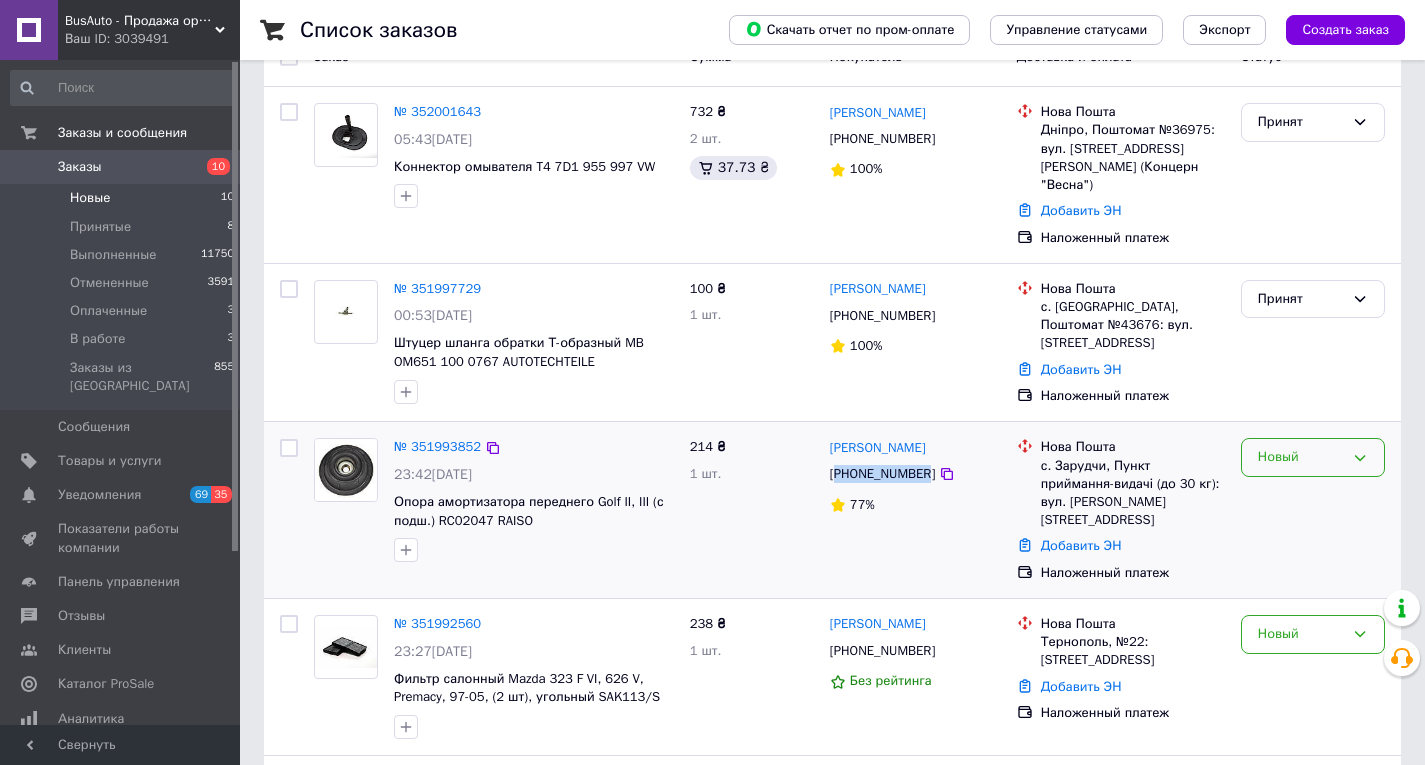 click on "Новый" at bounding box center (1301, 457) 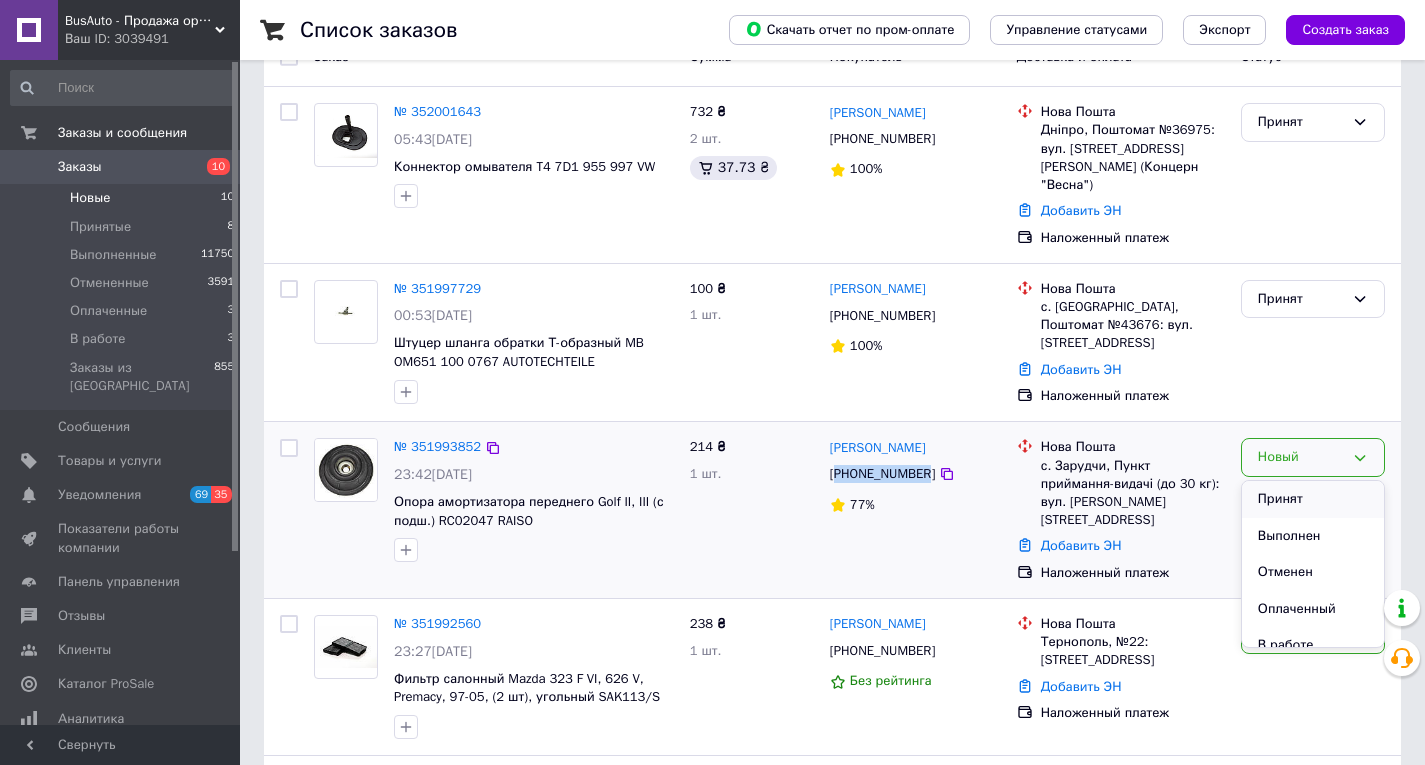 drag, startPoint x: 1299, startPoint y: 479, endPoint x: 1292, endPoint y: 488, distance: 11.401754 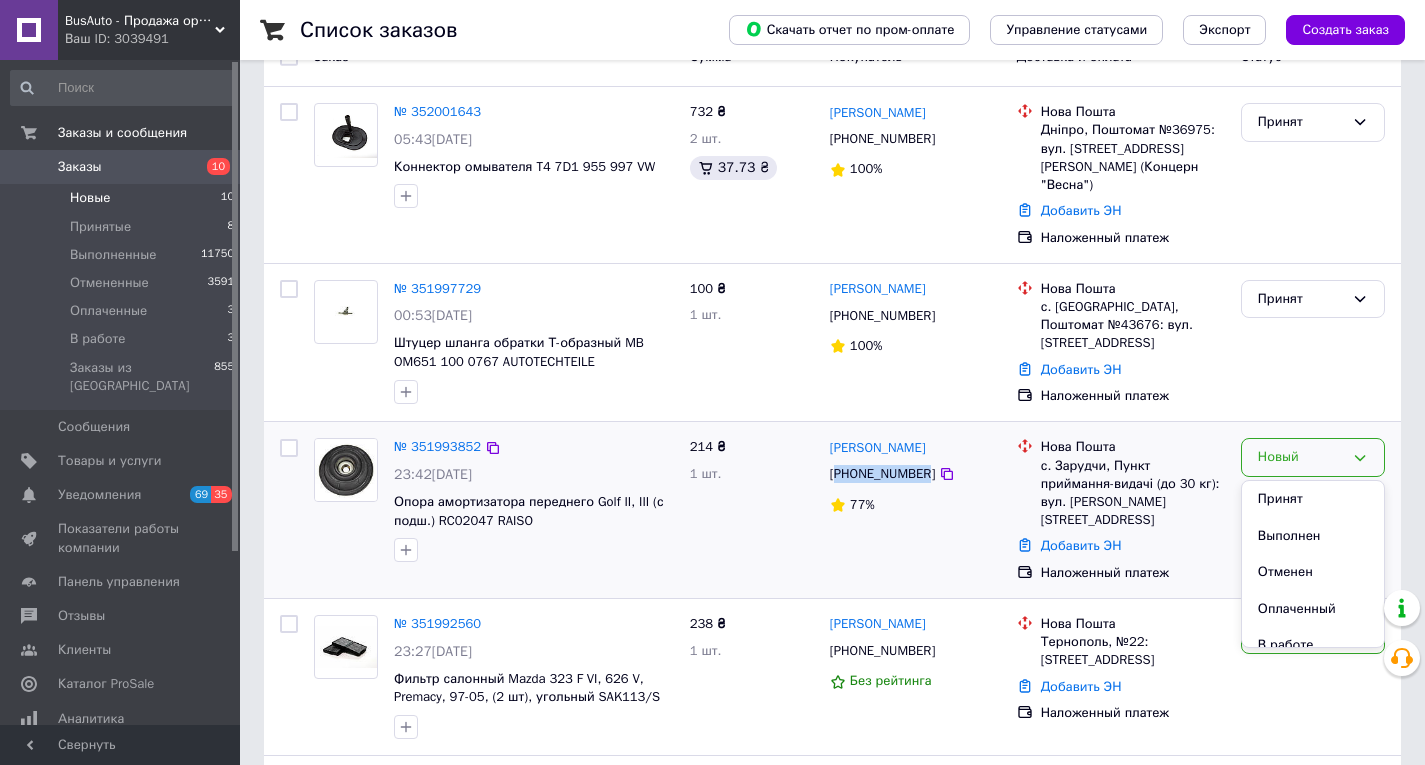 click on "Принят" at bounding box center (1313, 499) 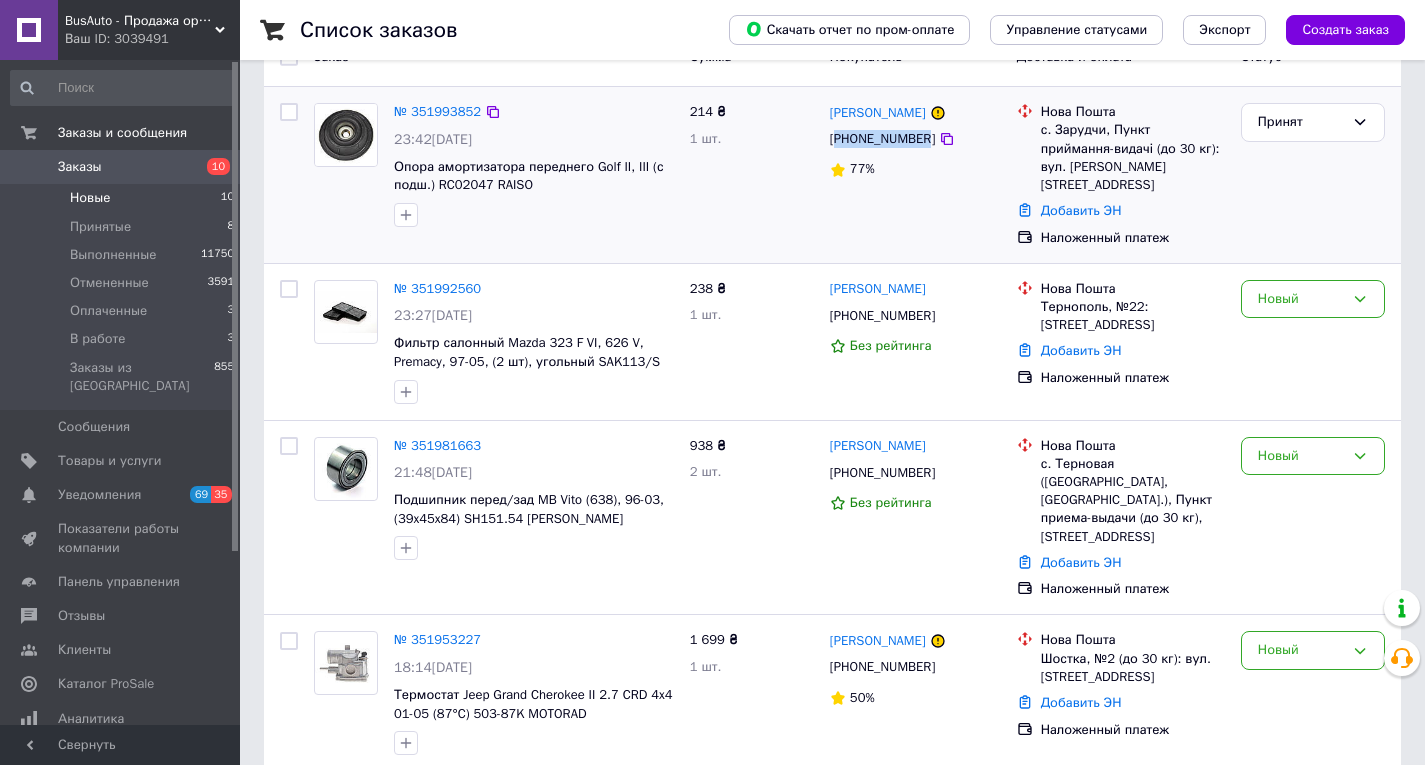 scroll, scrollTop: 194, scrollLeft: 0, axis: vertical 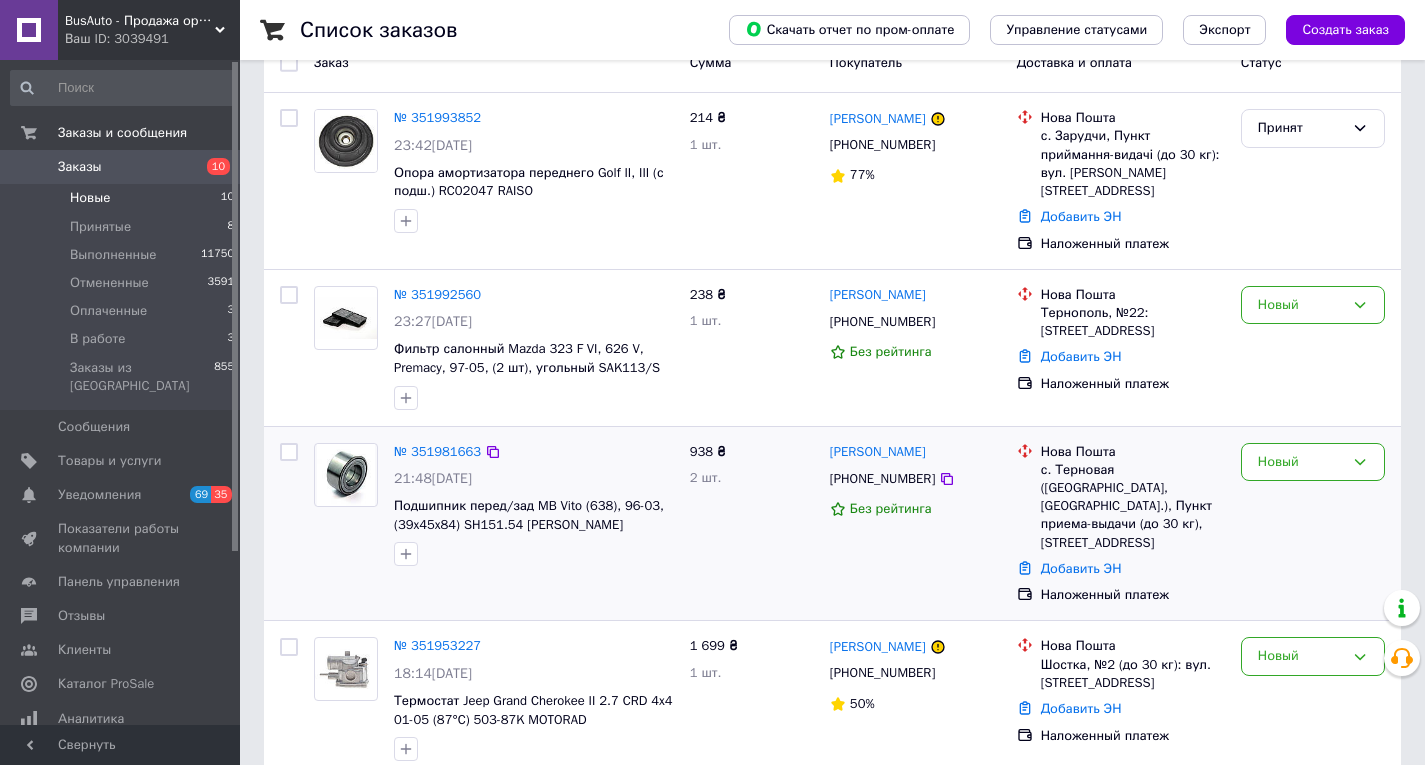 click on "[PHONE_NUMBER]" at bounding box center (882, 479) 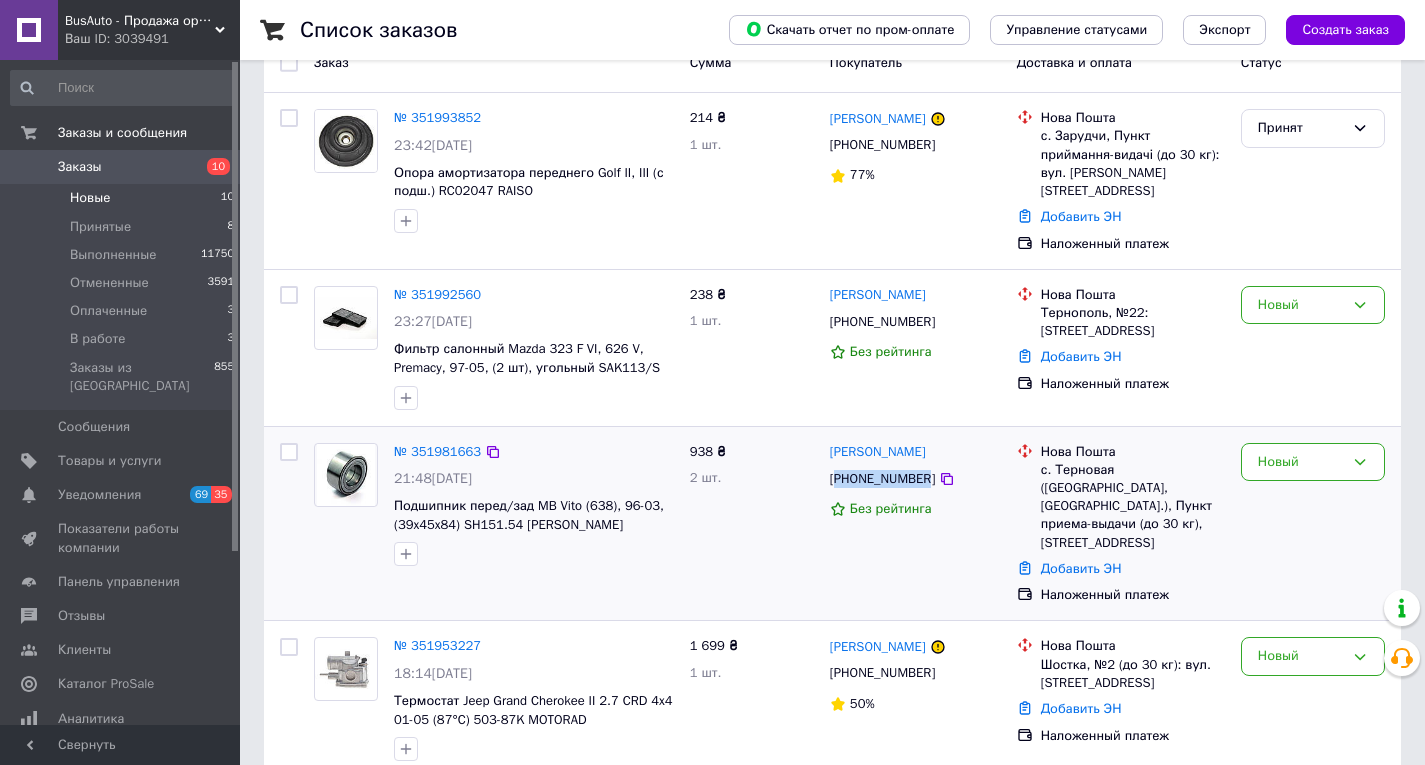 click on "[PHONE_NUMBER]" at bounding box center (882, 479) 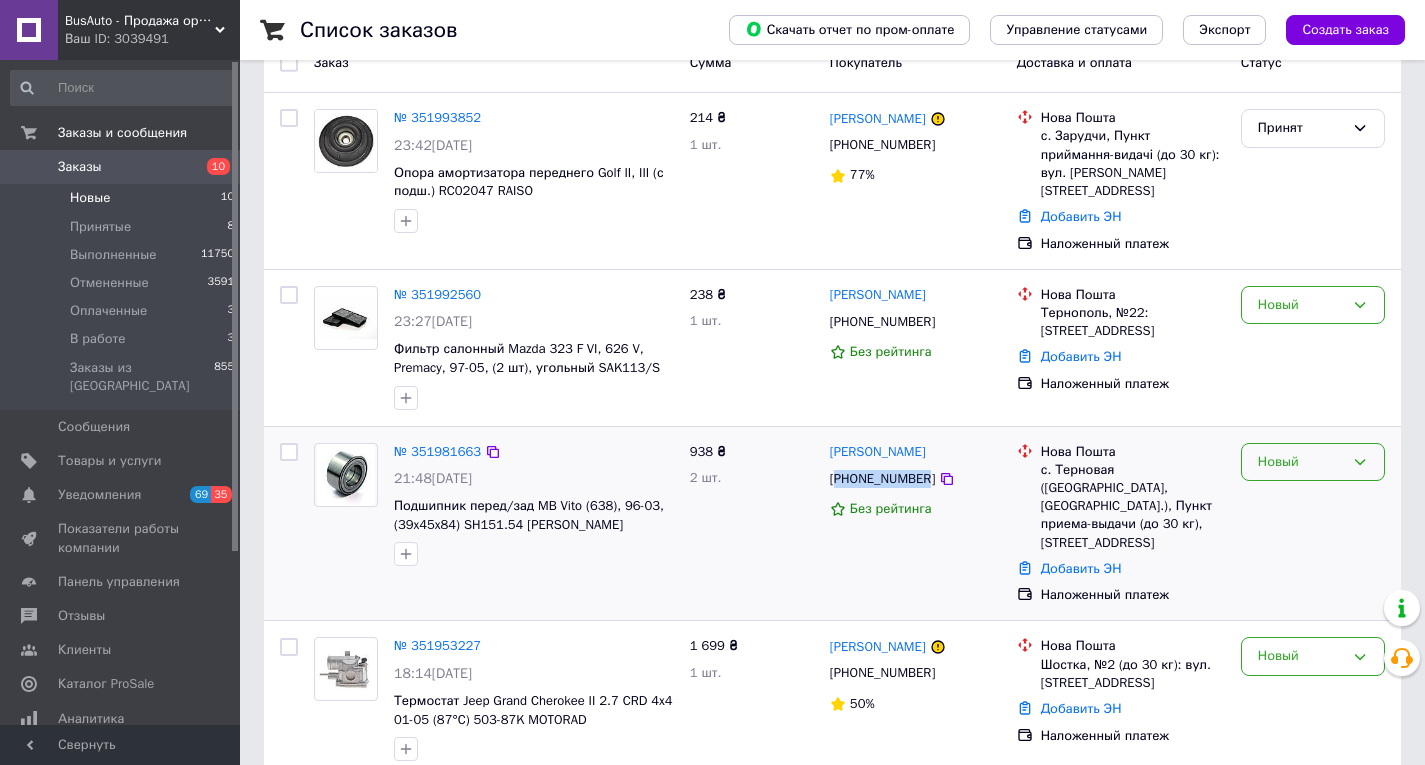 drag, startPoint x: 1316, startPoint y: 436, endPoint x: 1311, endPoint y: 458, distance: 22.561028 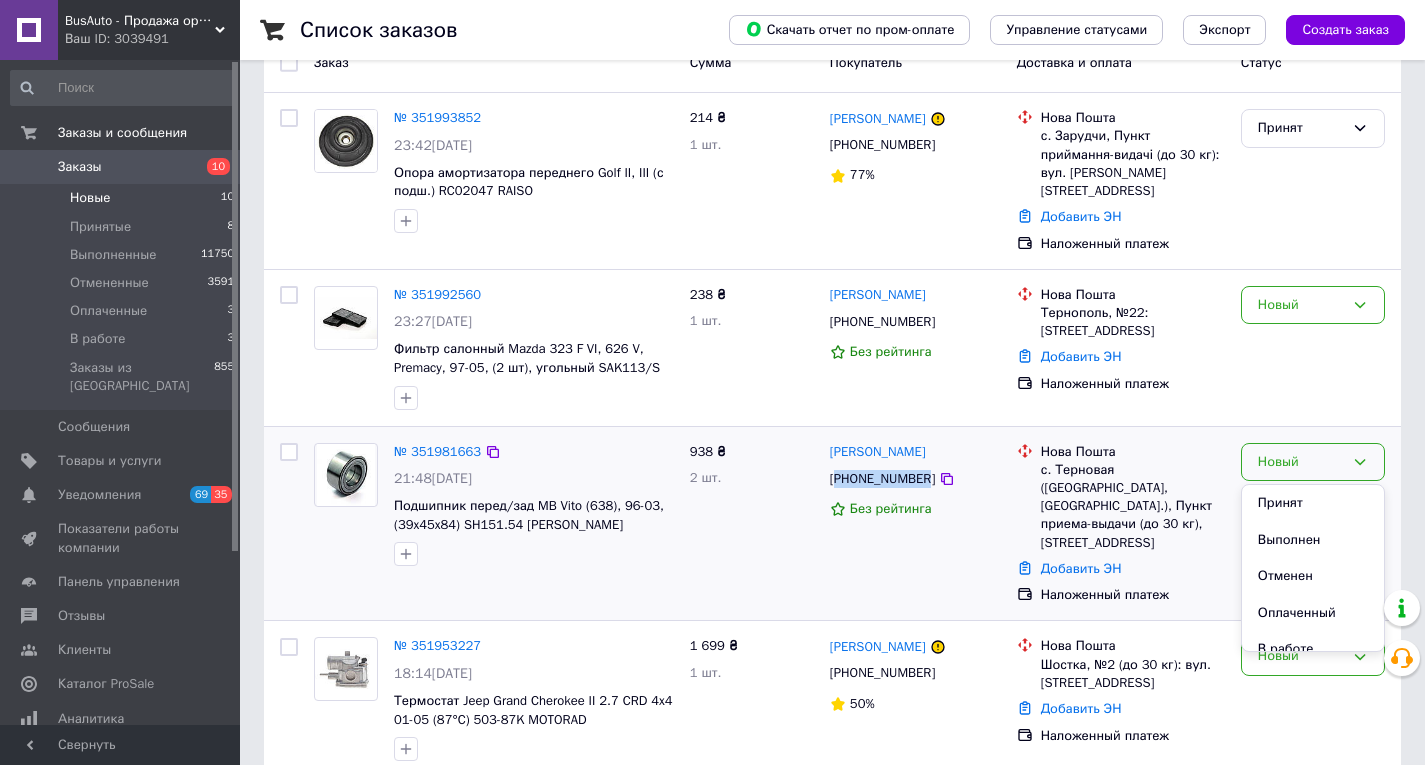 click on "Принят" at bounding box center [1313, 503] 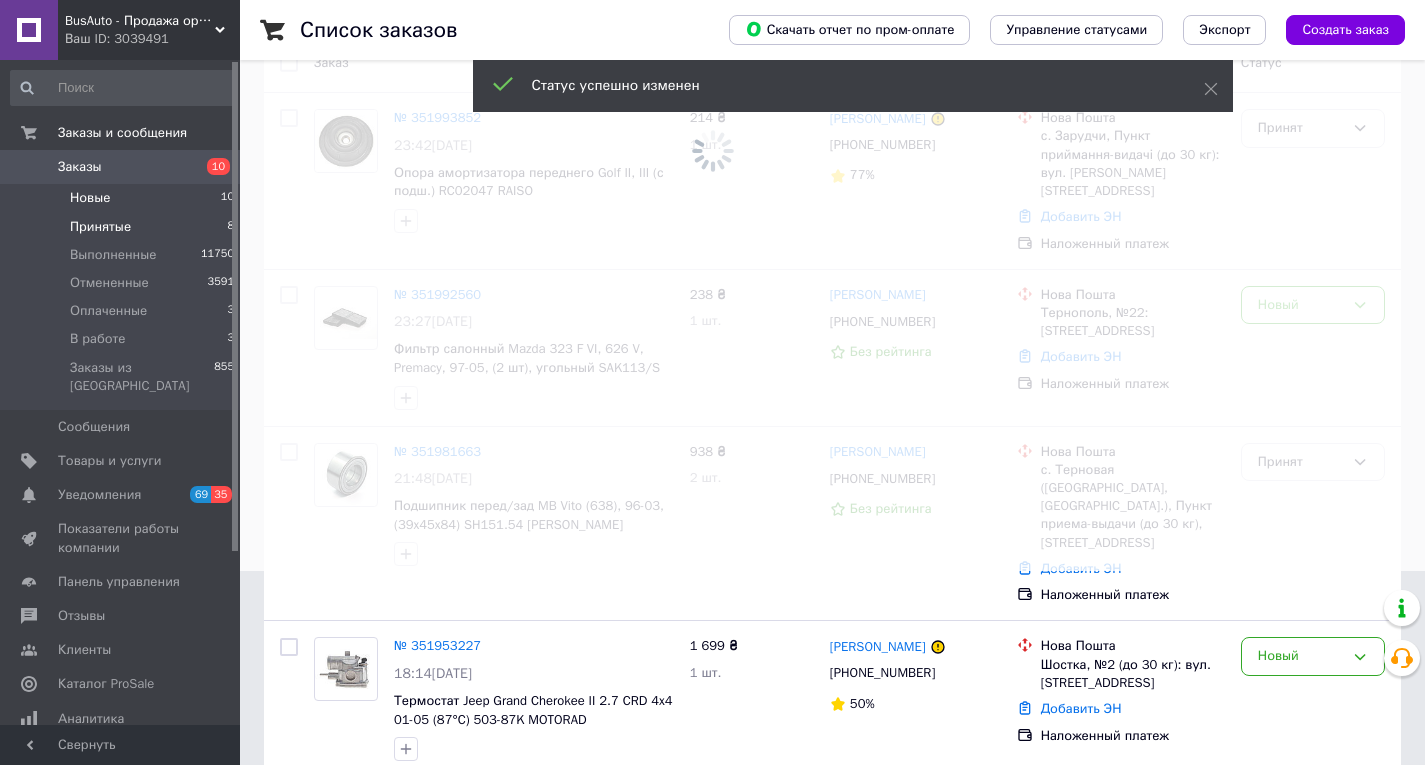 click on "Принятые" at bounding box center [100, 227] 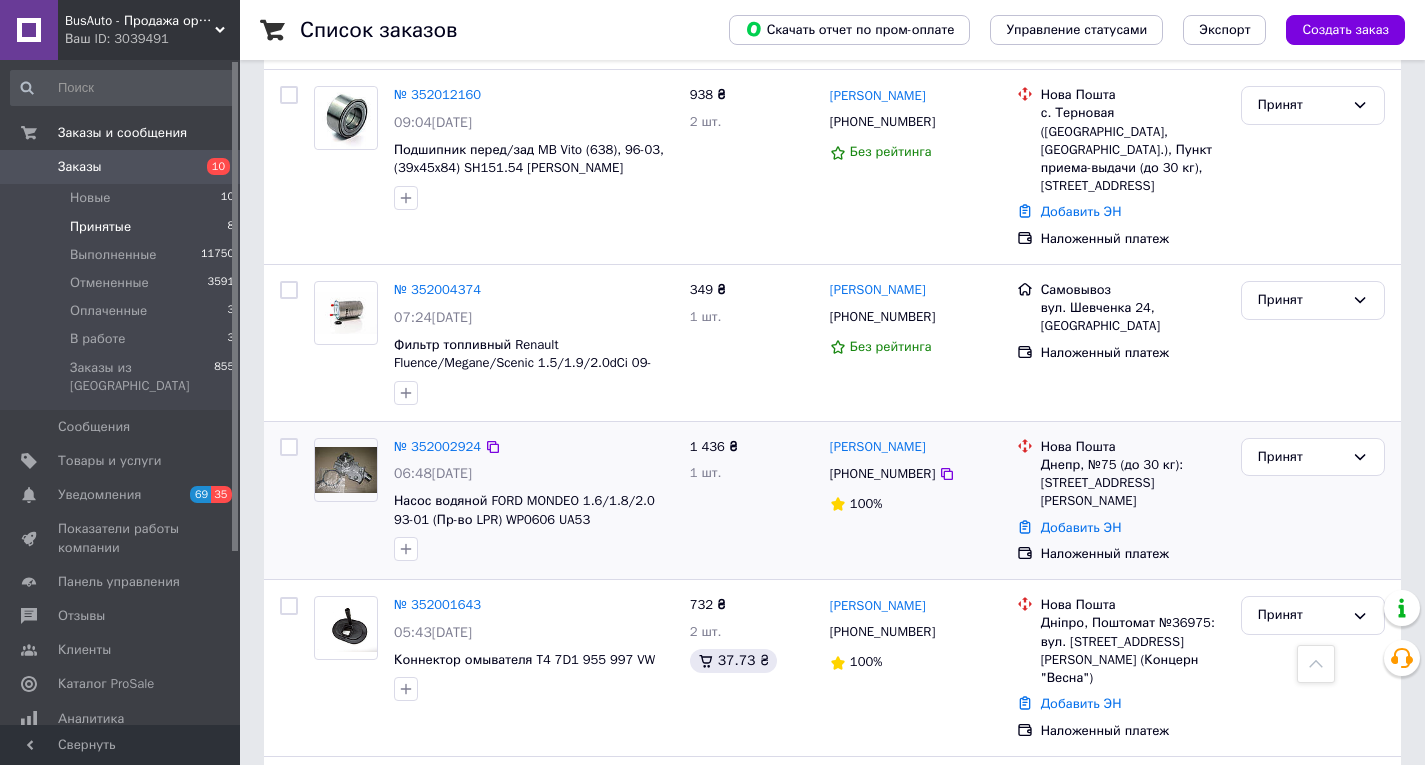 scroll, scrollTop: 0, scrollLeft: 0, axis: both 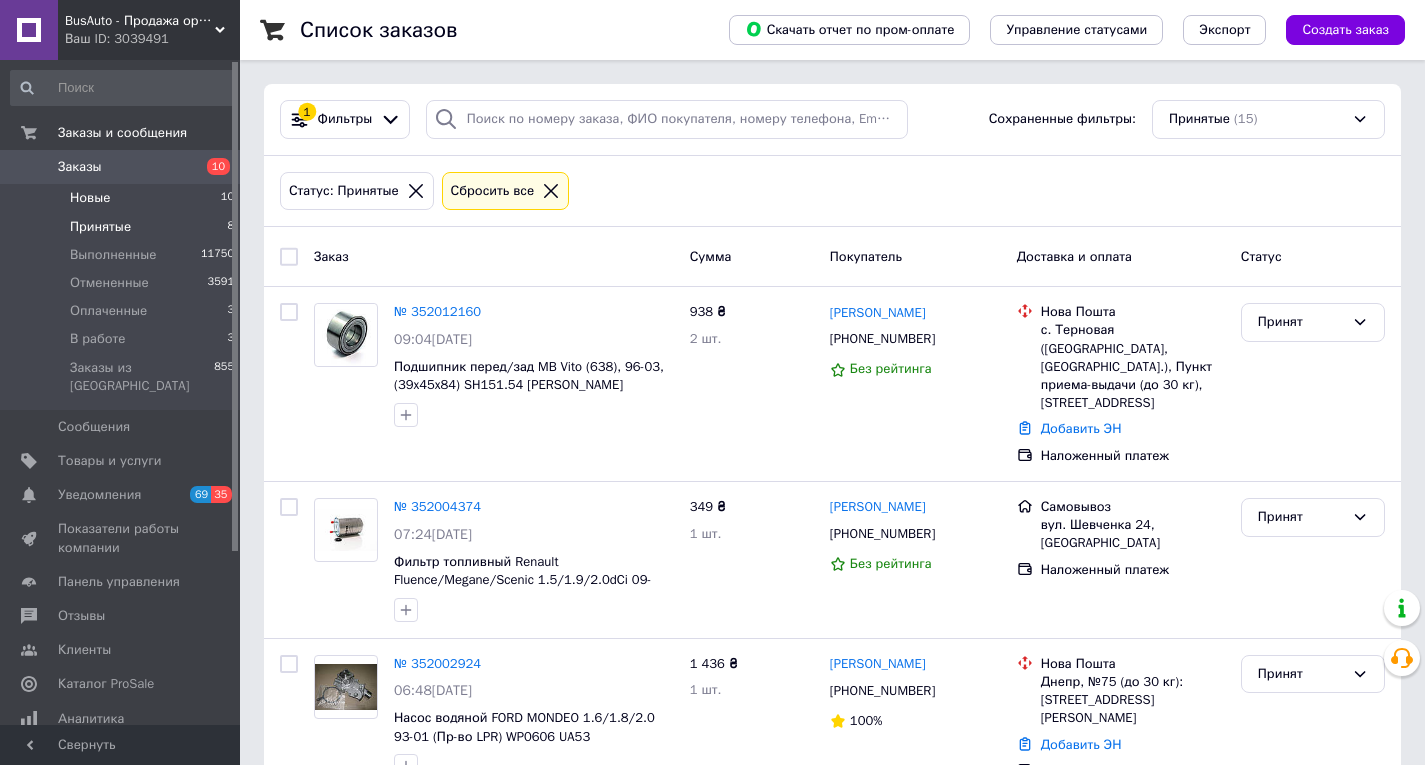click on "Новые" at bounding box center [90, 198] 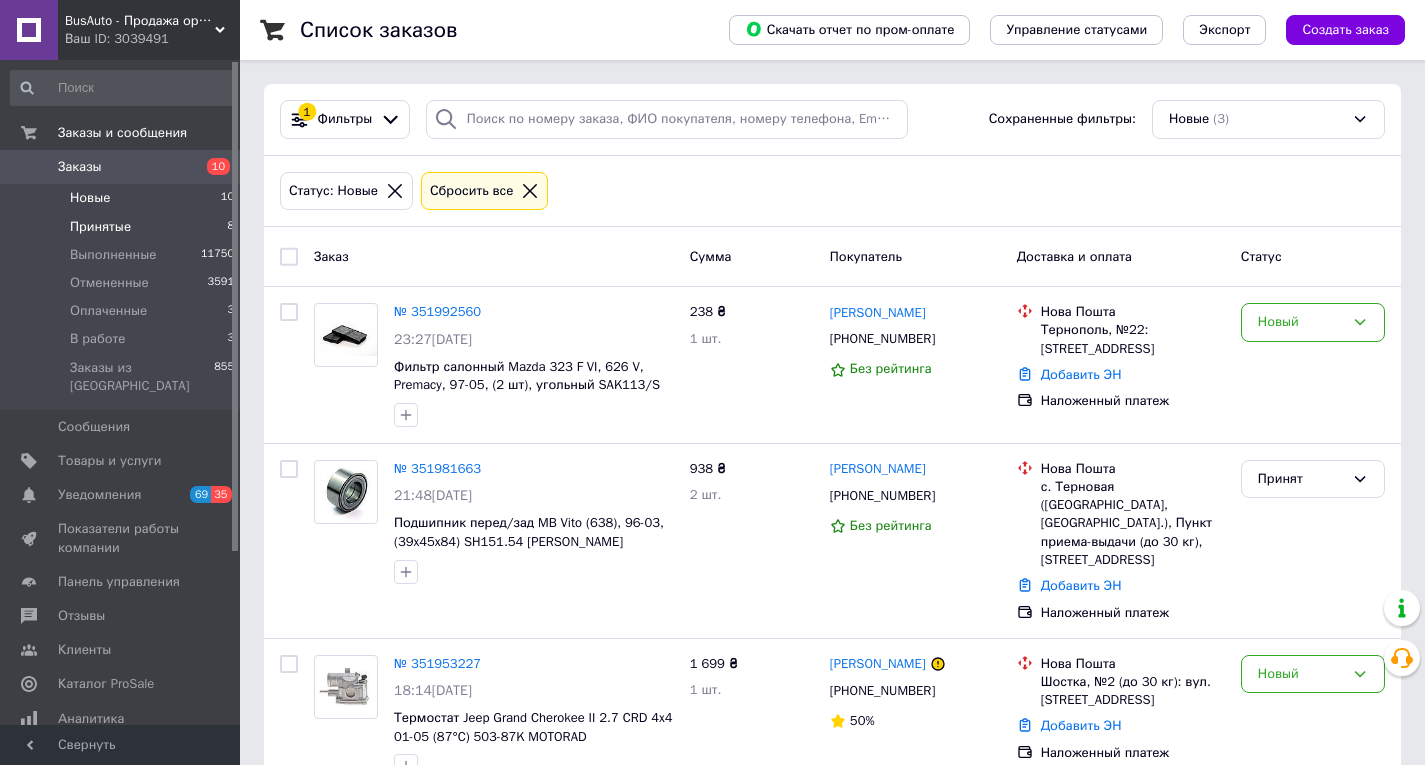 click on "Принятые" at bounding box center (100, 227) 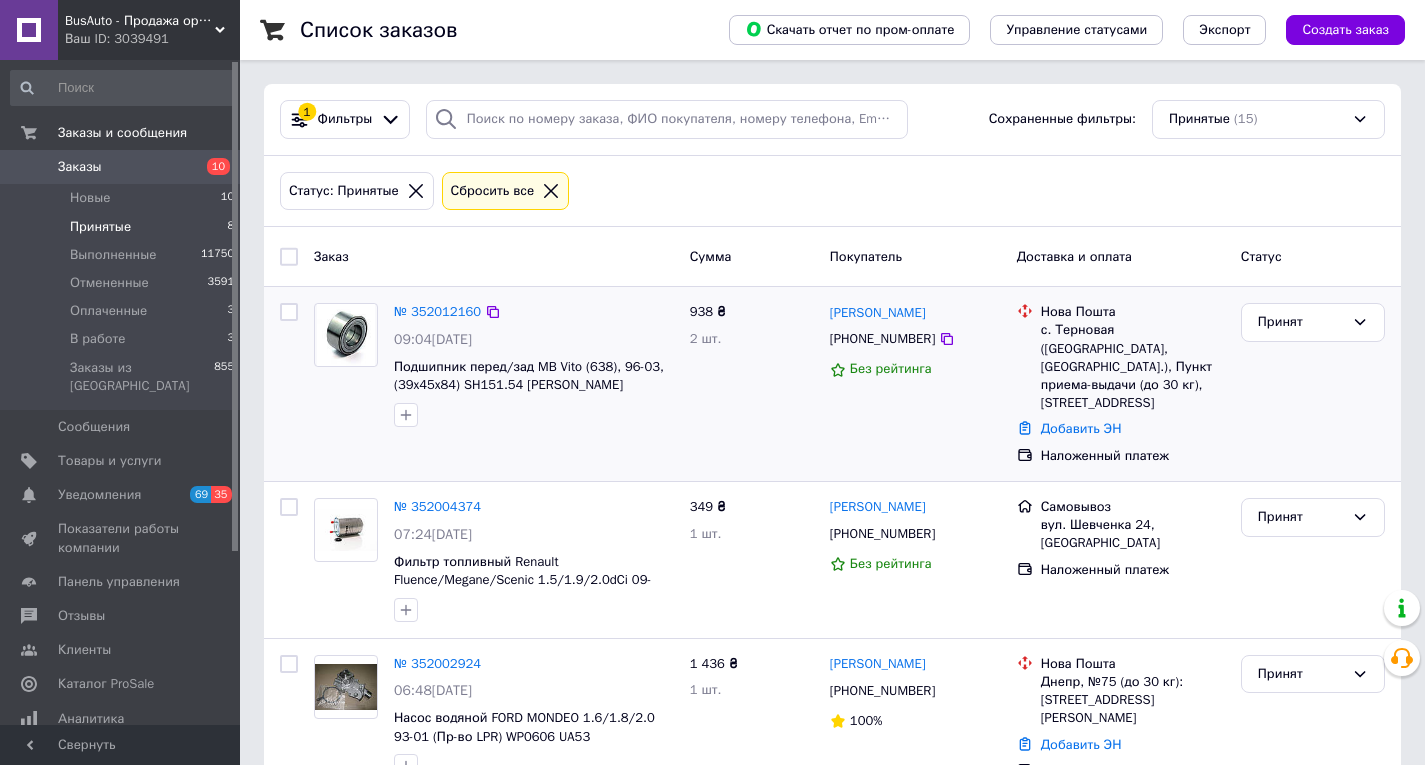 click on "[PHONE_NUMBER]" at bounding box center (882, 339) 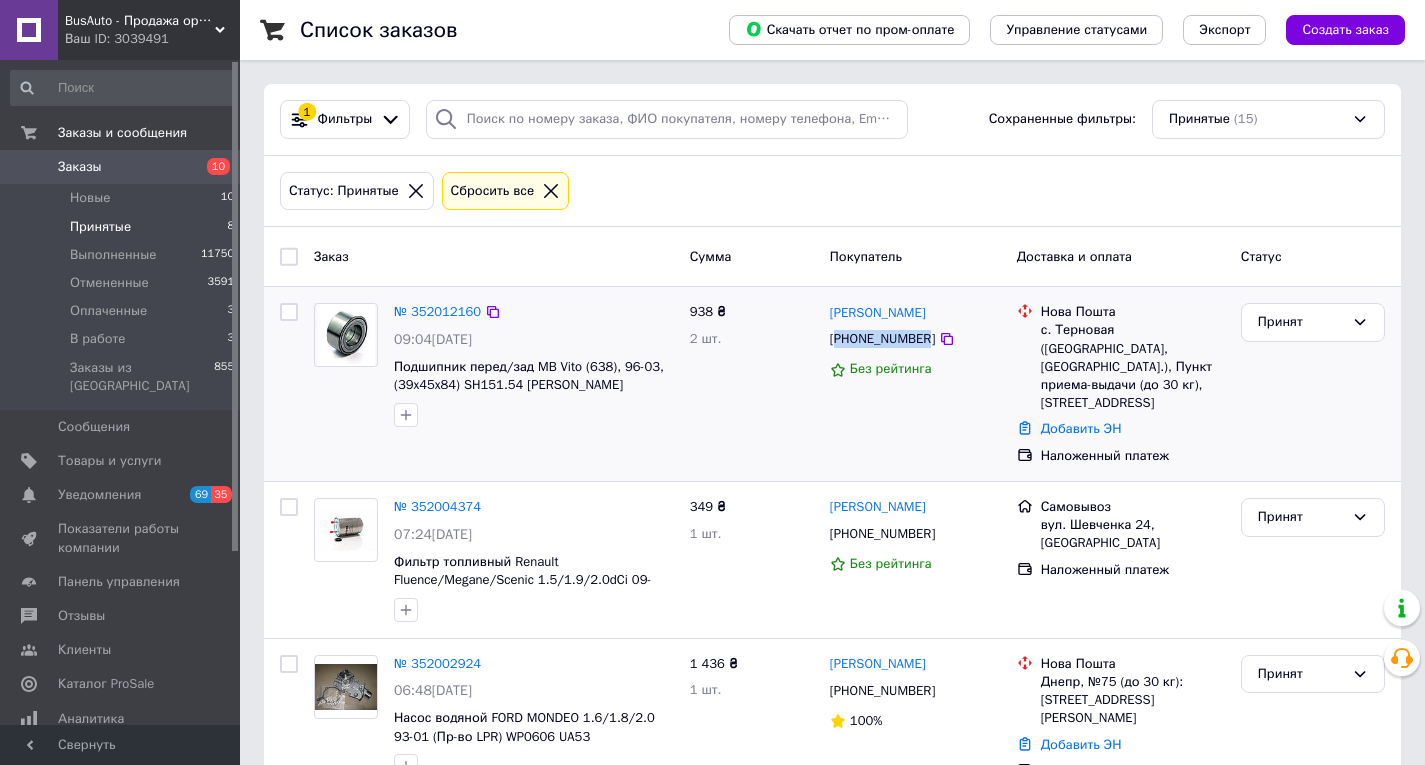 click on "[PHONE_NUMBER]" at bounding box center (882, 339) 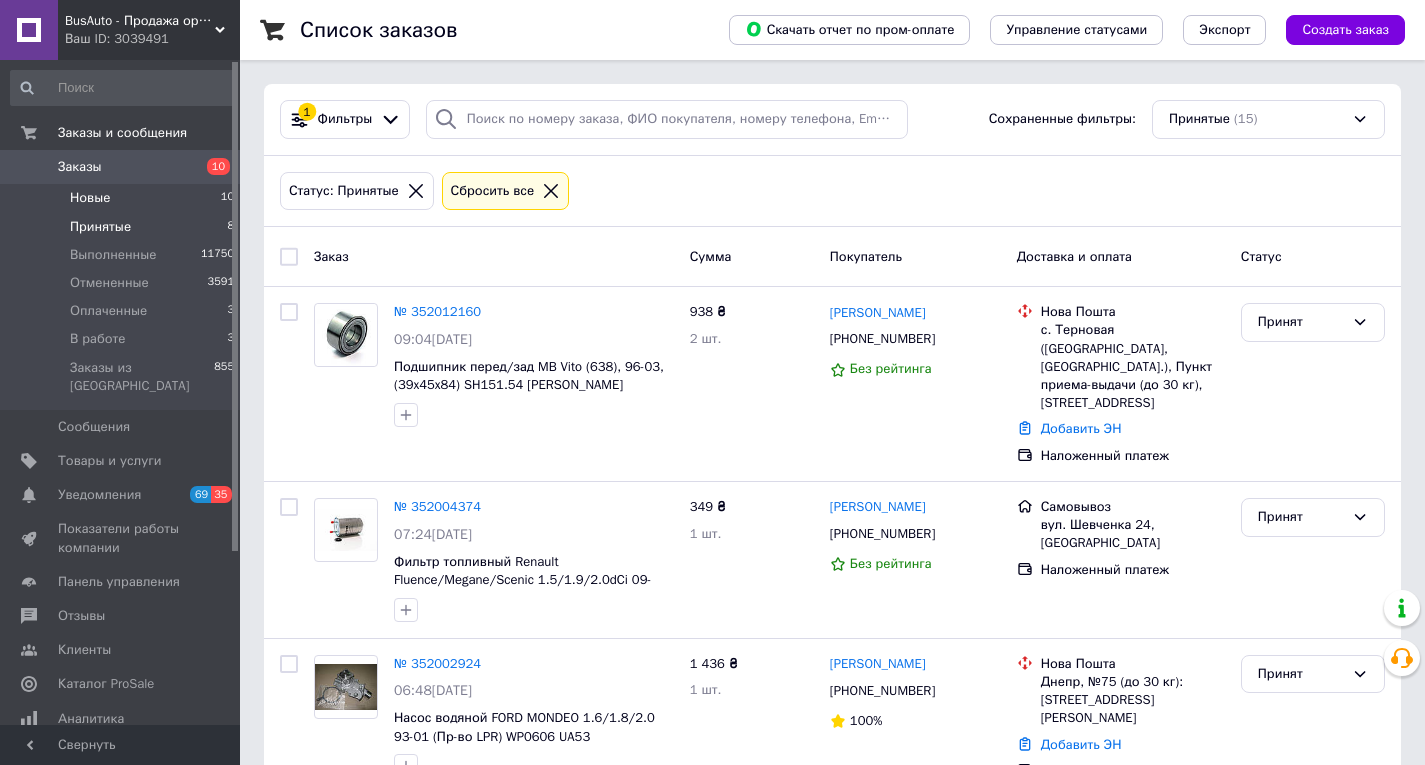 click on "Новые" at bounding box center [90, 198] 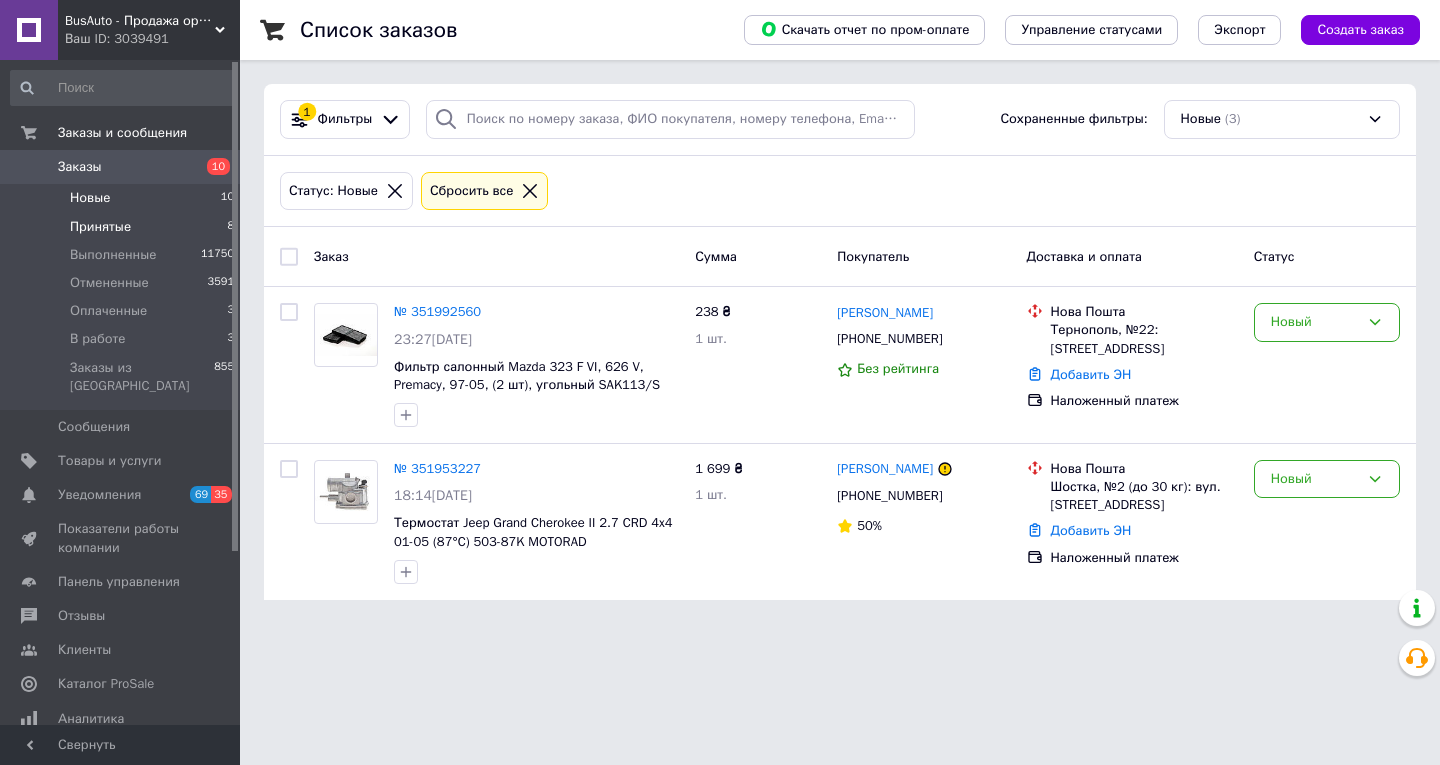 click on "Принятые" at bounding box center (100, 227) 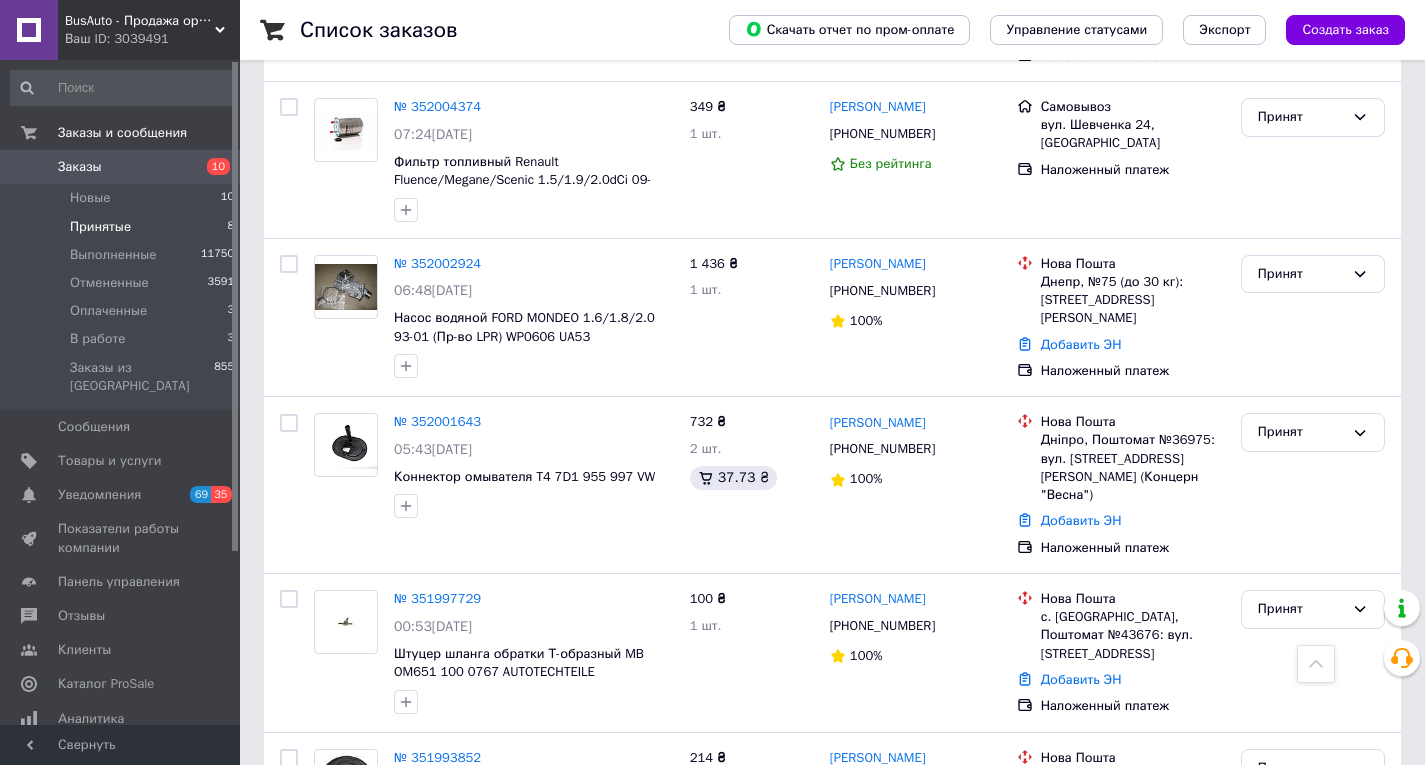 scroll, scrollTop: 0, scrollLeft: 0, axis: both 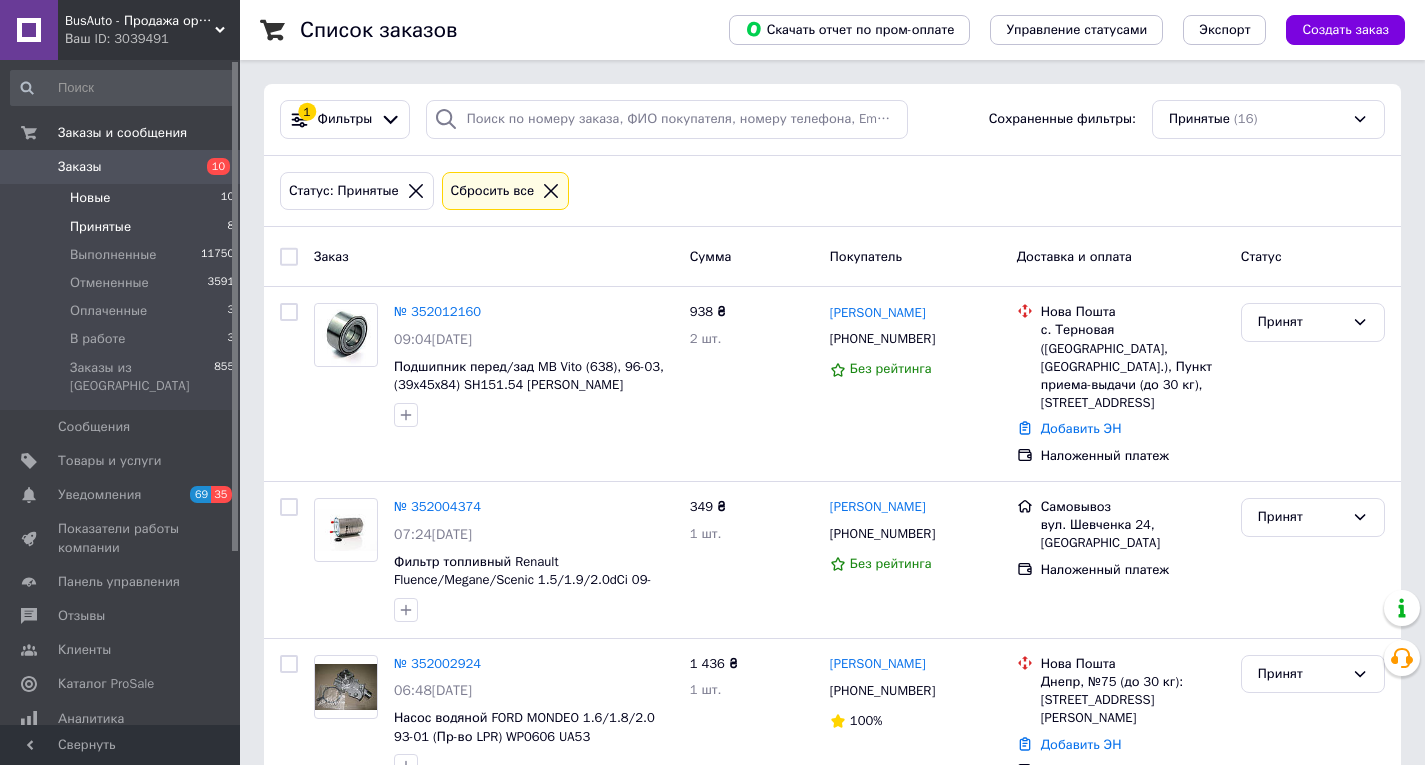 click on "Новые" at bounding box center [90, 198] 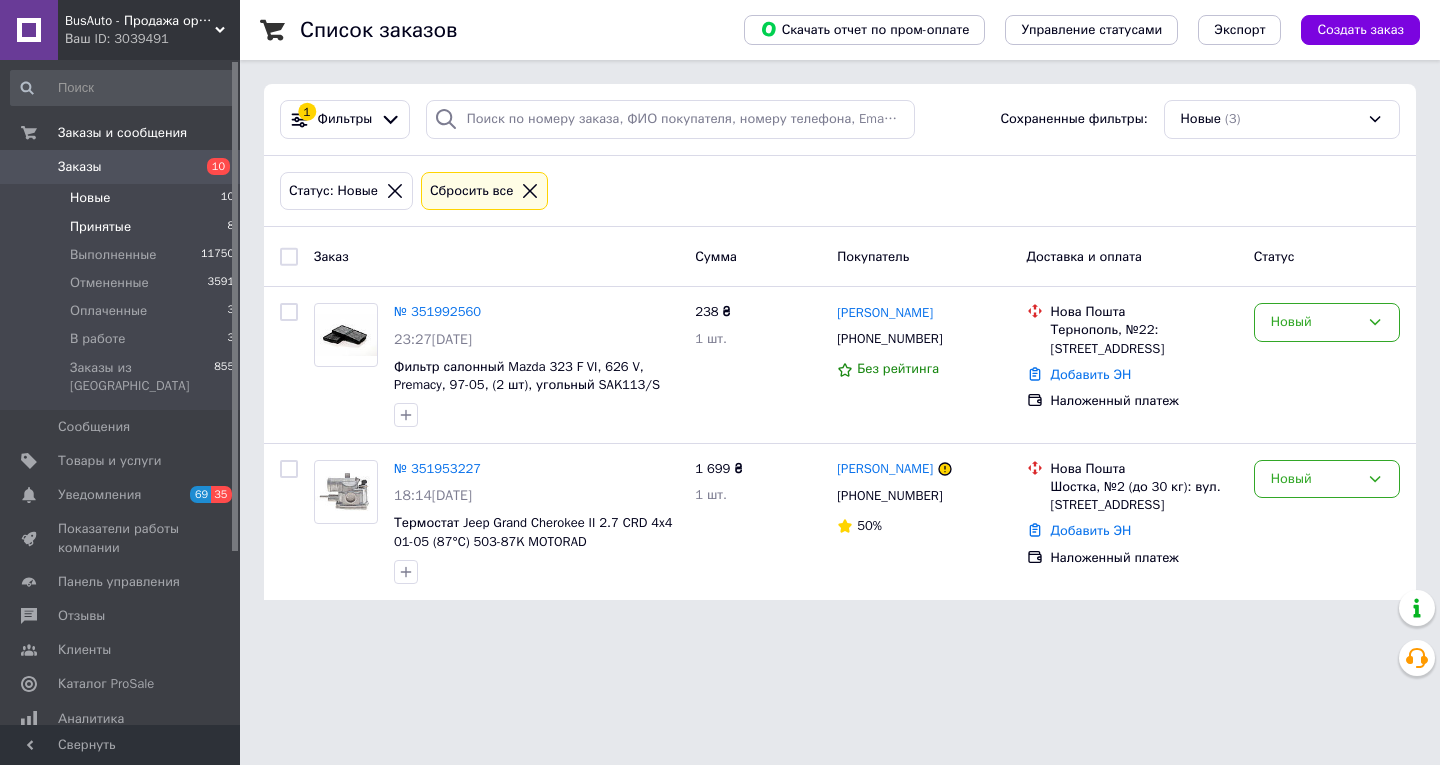 click on "Принятые" at bounding box center [100, 227] 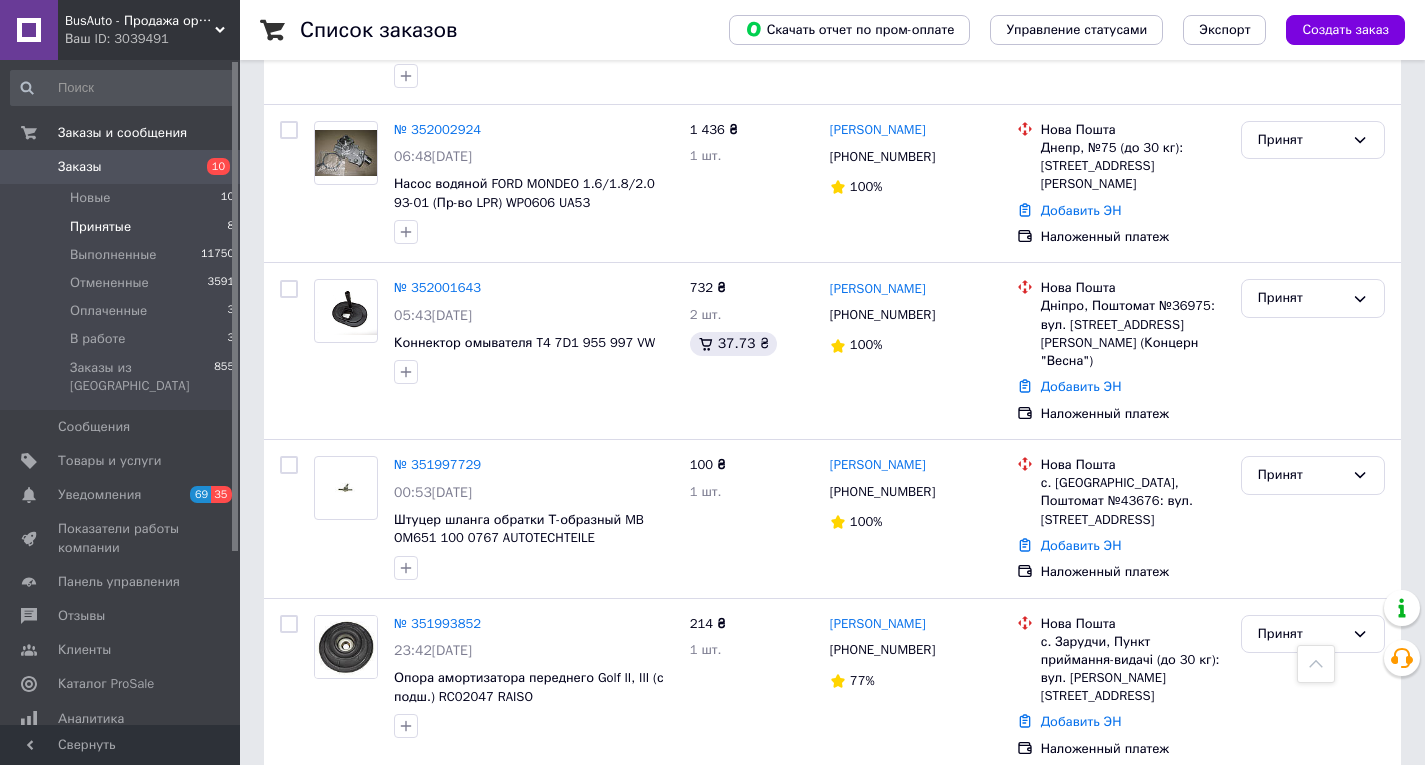 scroll, scrollTop: 800, scrollLeft: 0, axis: vertical 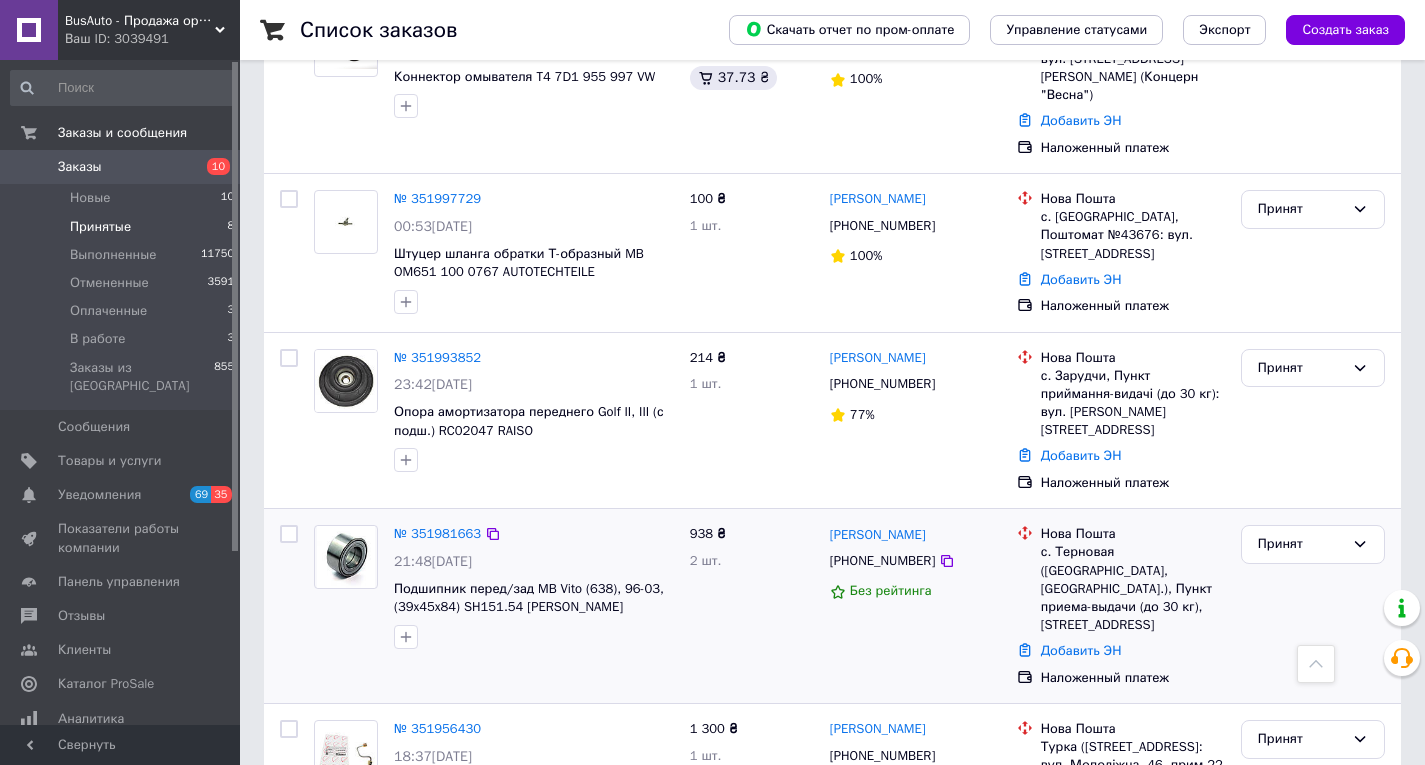 click on "[PHONE_NUMBER]" at bounding box center [882, 561] 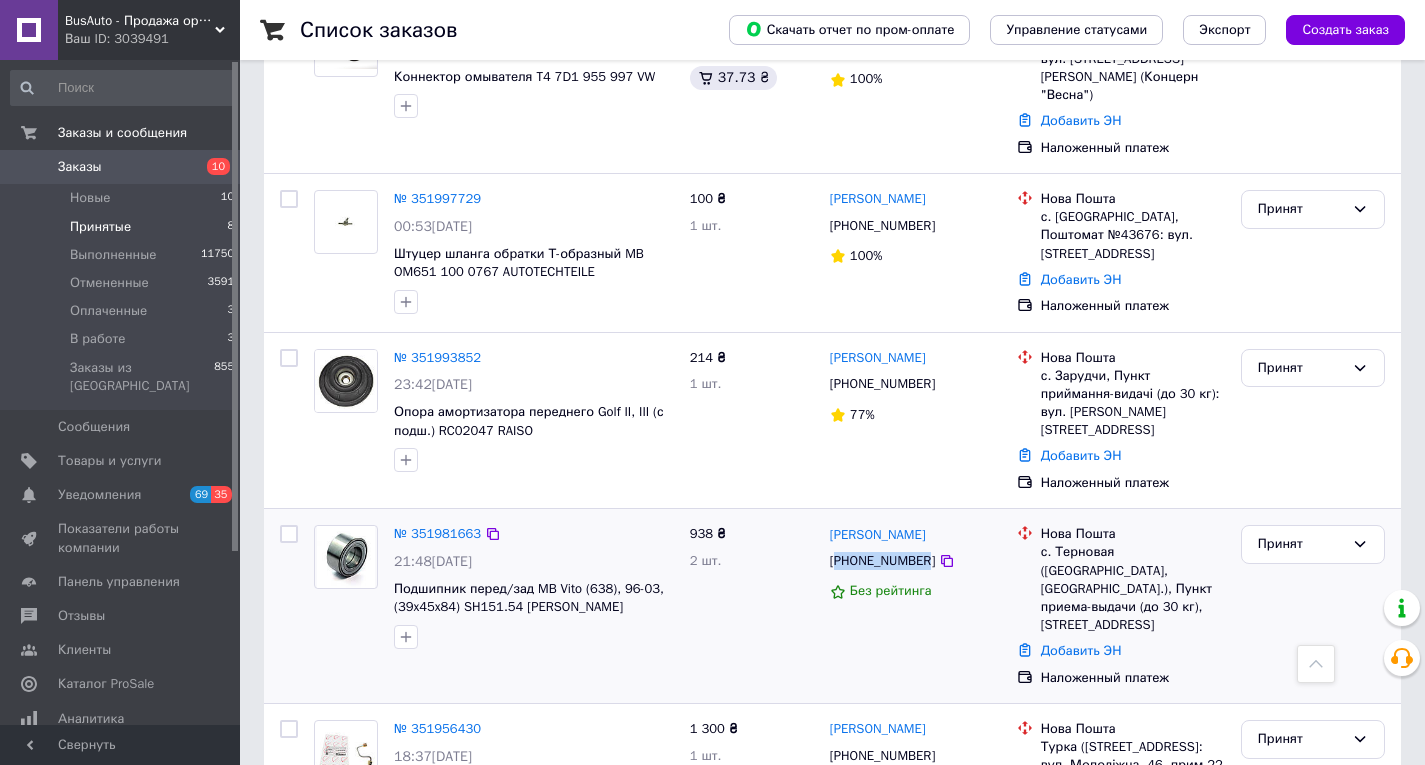 click on "[PHONE_NUMBER]" at bounding box center [882, 561] 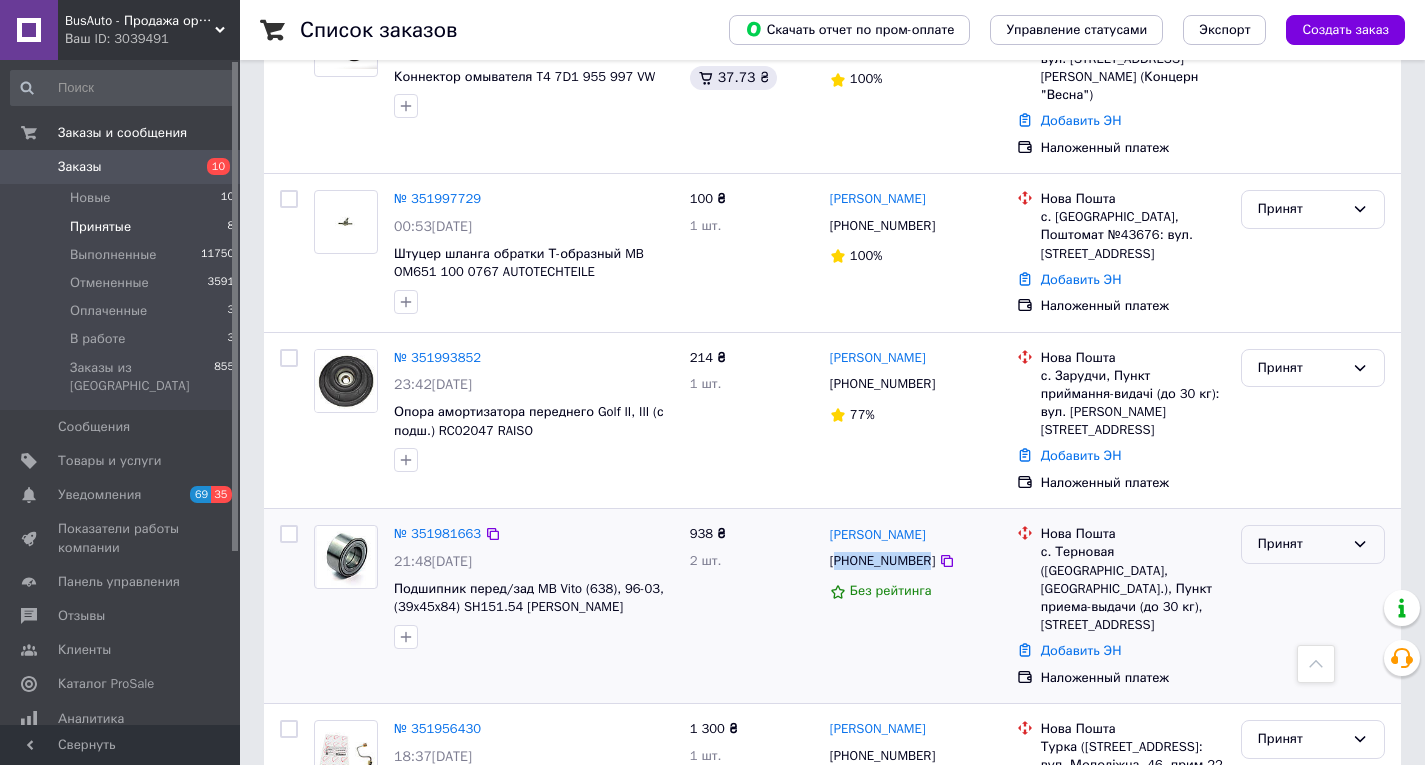 click on "Принят" at bounding box center [1301, 544] 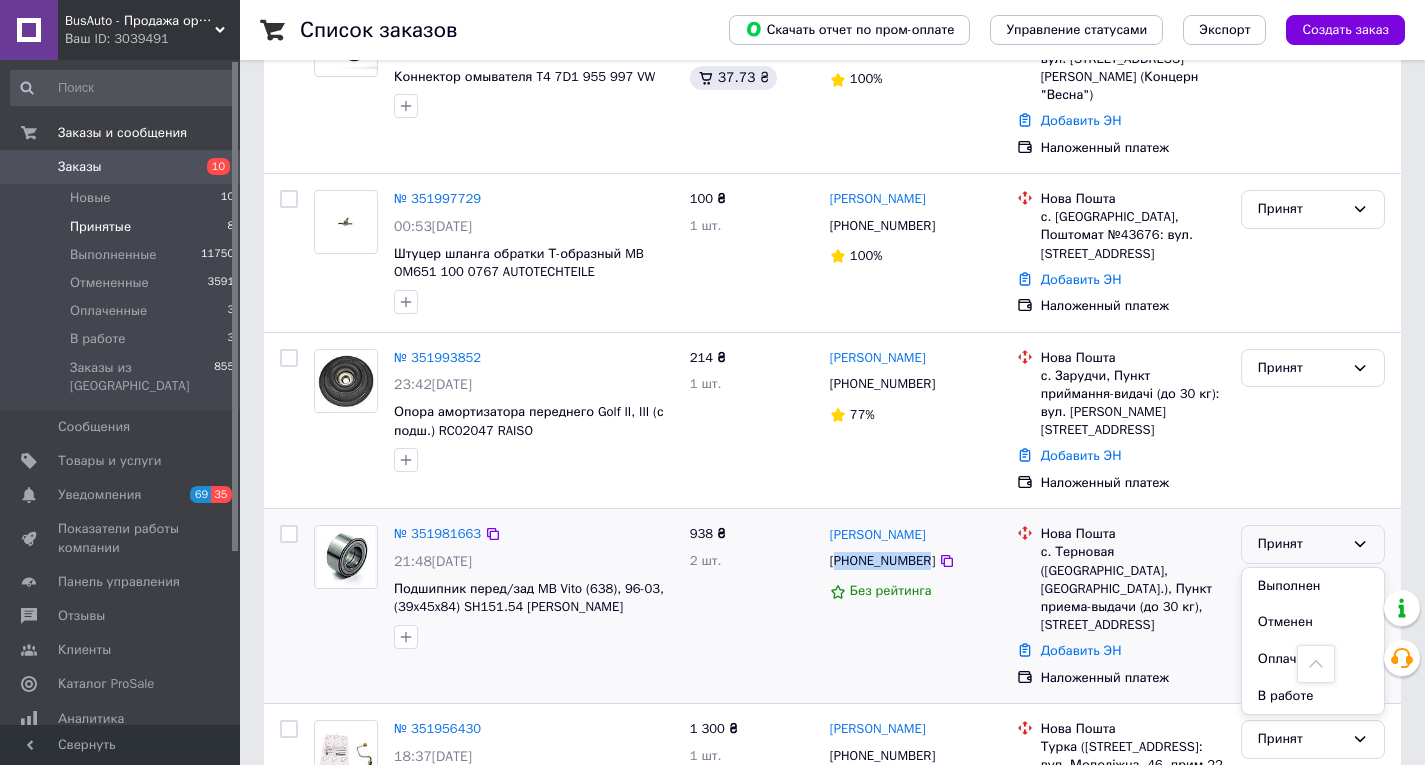 click on "Отменен" at bounding box center (1313, 622) 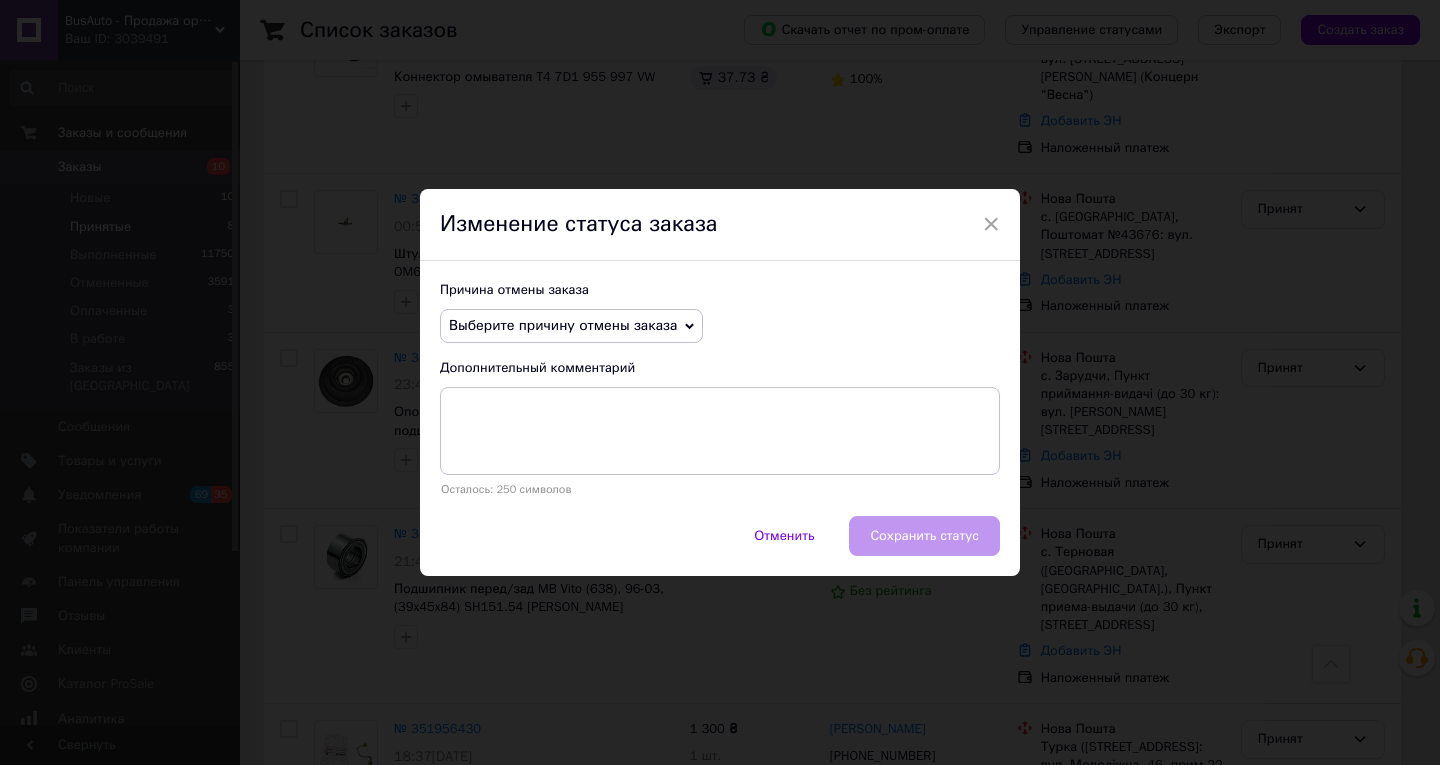 drag, startPoint x: 585, startPoint y: 299, endPoint x: 579, endPoint y: 314, distance: 16.155495 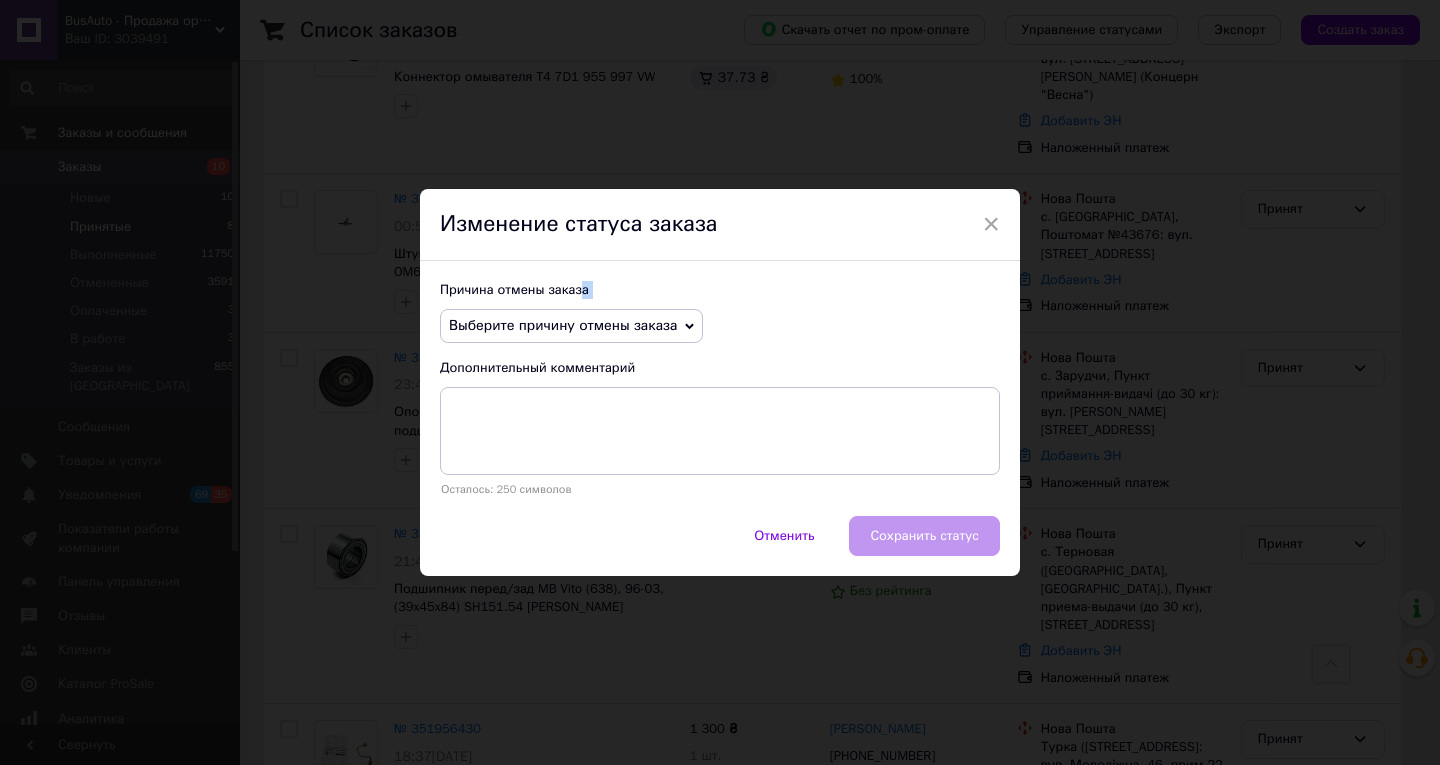 click on "Выберите причину отмены заказа" at bounding box center (571, 326) 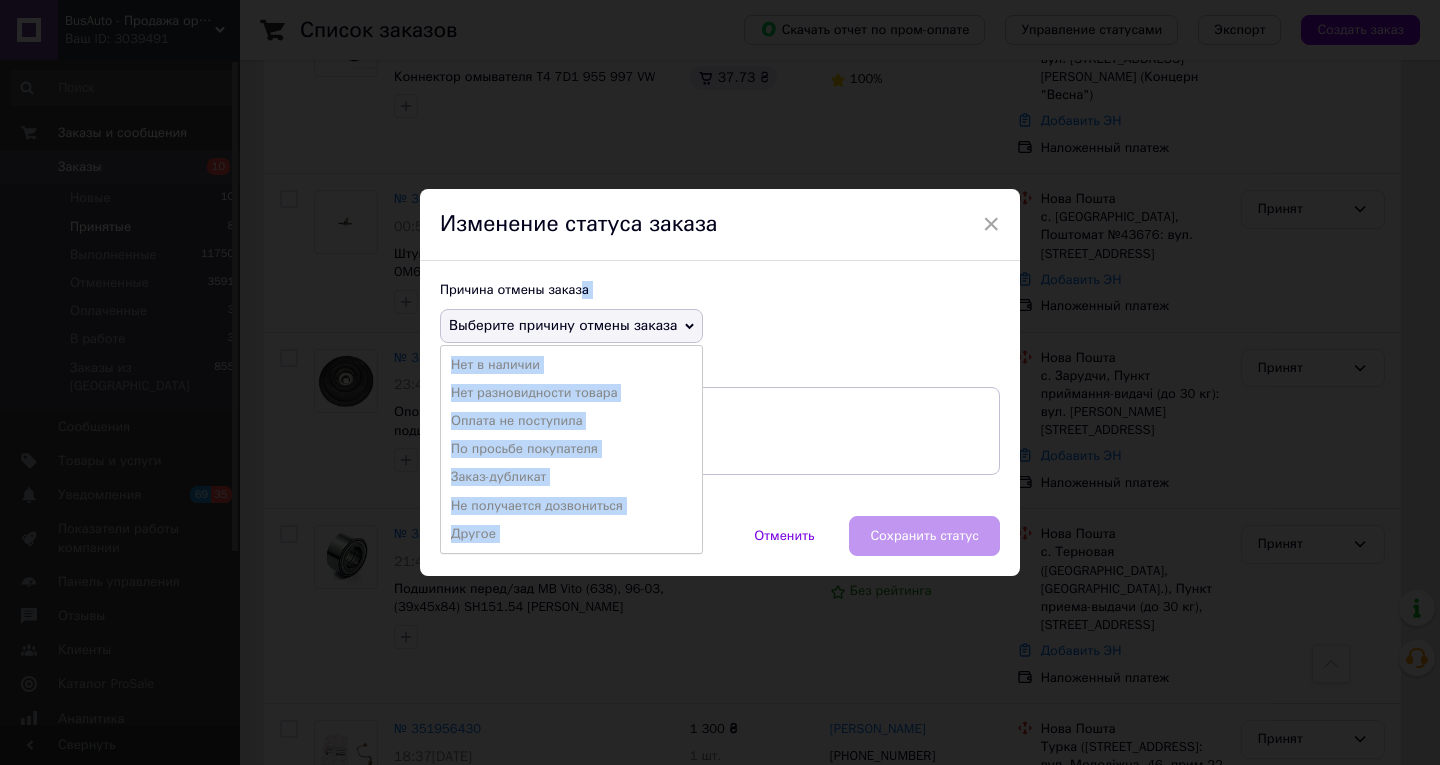 click on "Заказ-дубликат" at bounding box center [571, 477] 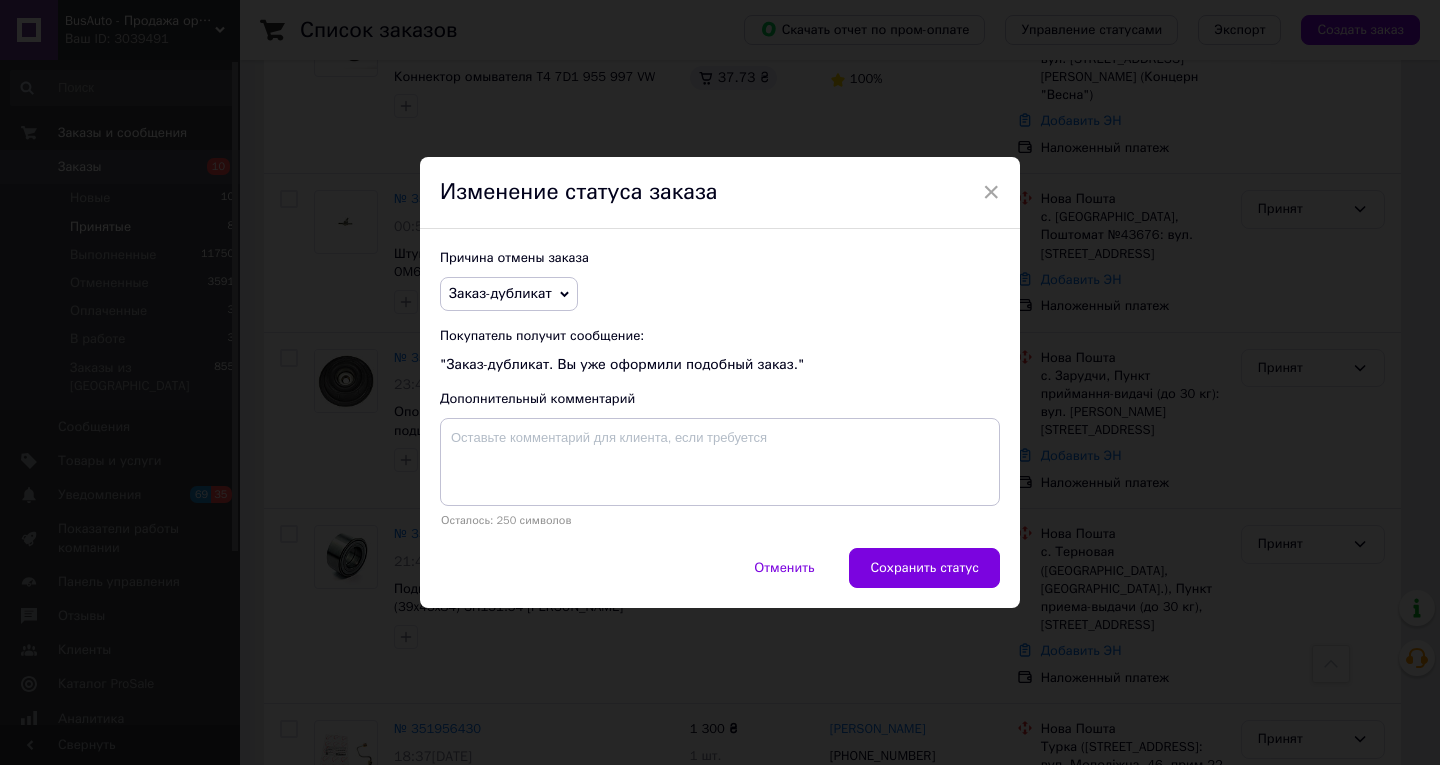 click on "Заказ-дубликат" at bounding box center (509, 294) 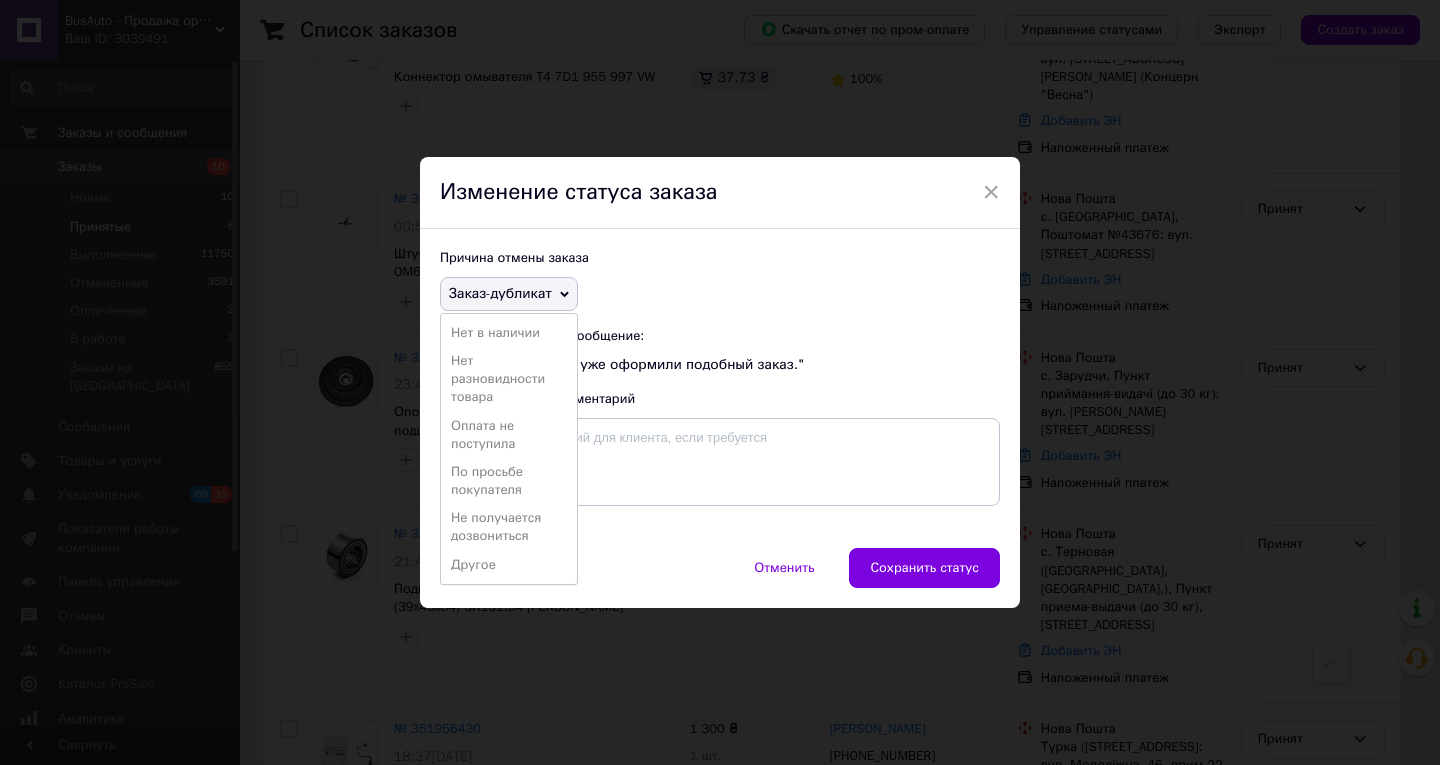 drag, startPoint x: 850, startPoint y: 312, endPoint x: 837, endPoint y: 317, distance: 13.928389 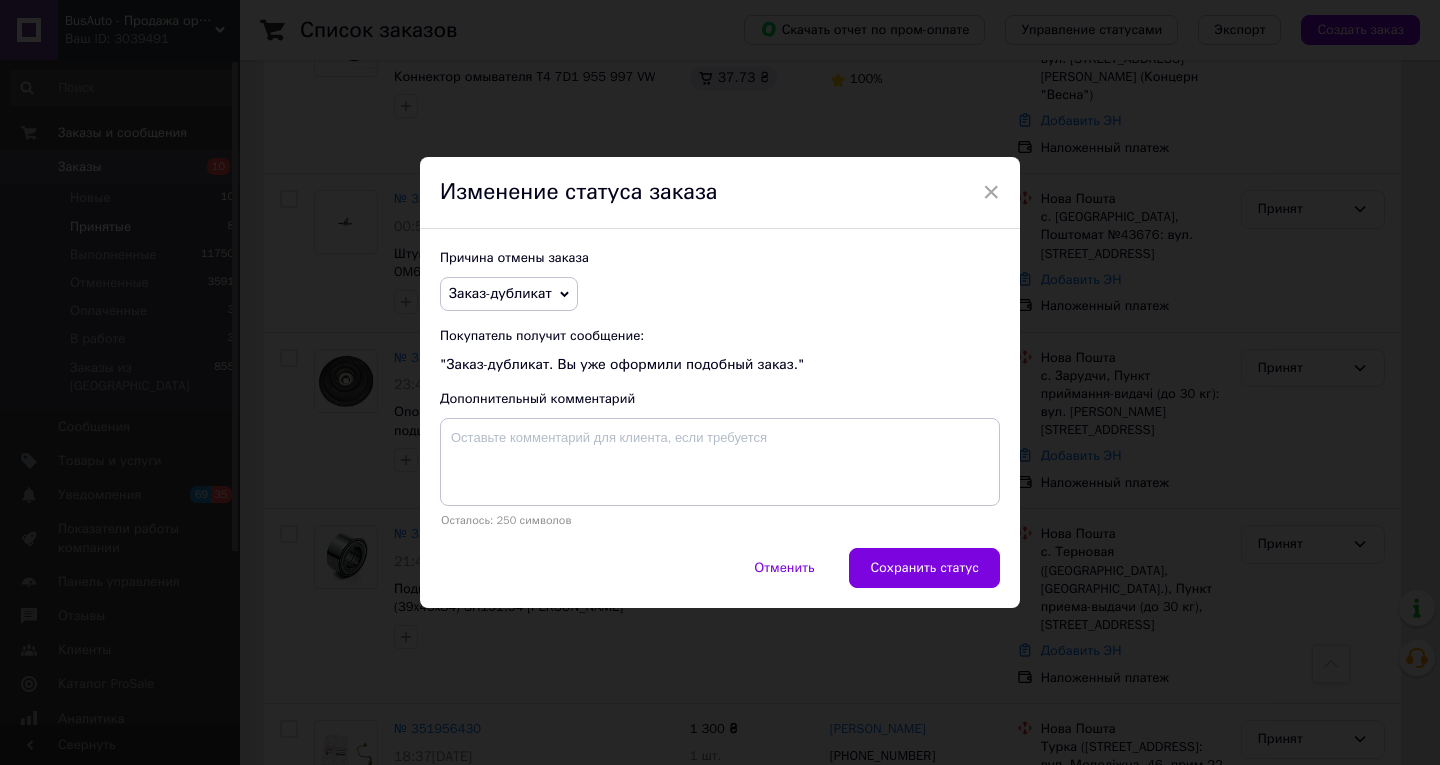 click on "Заказ-дубликат" at bounding box center [509, 294] 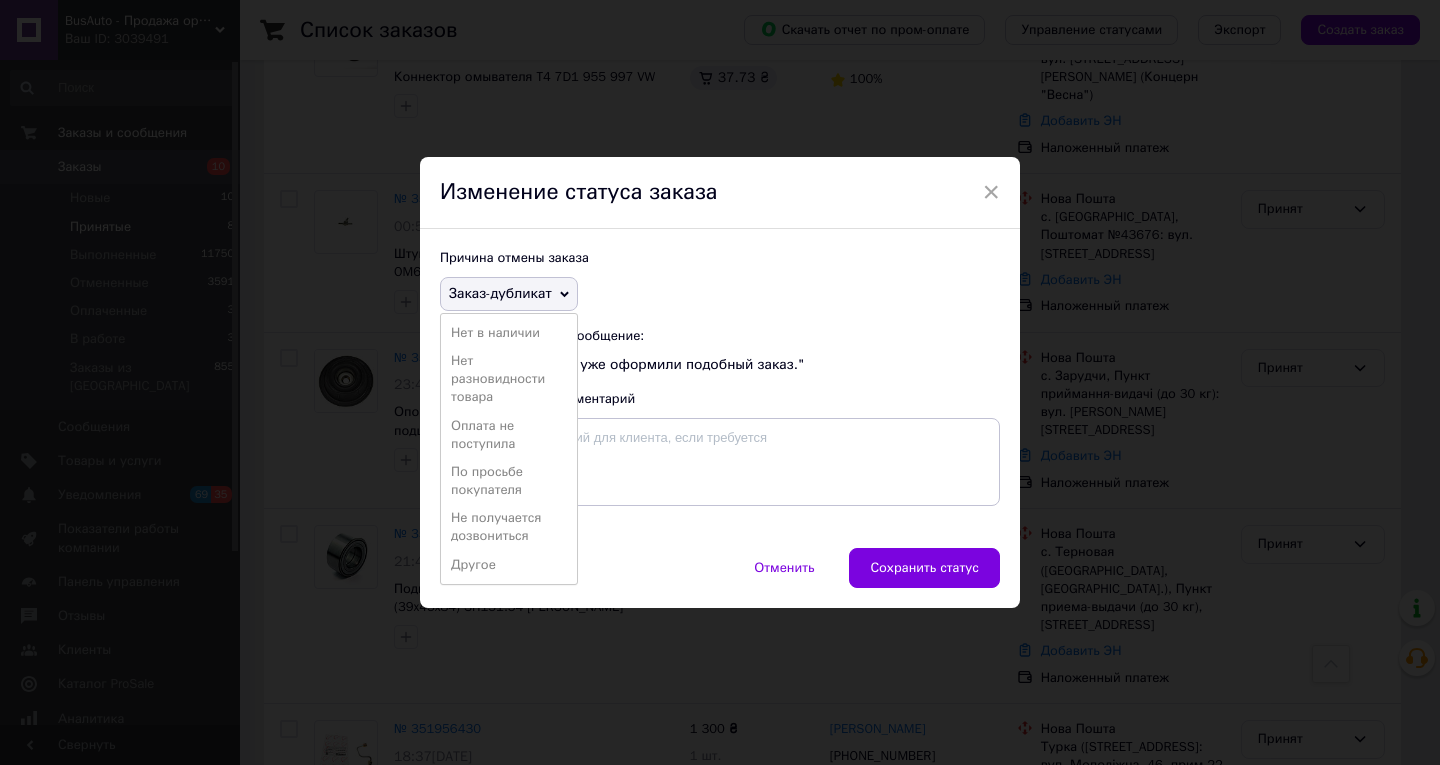 drag, startPoint x: 738, startPoint y: 304, endPoint x: 747, endPoint y: 309, distance: 10.29563 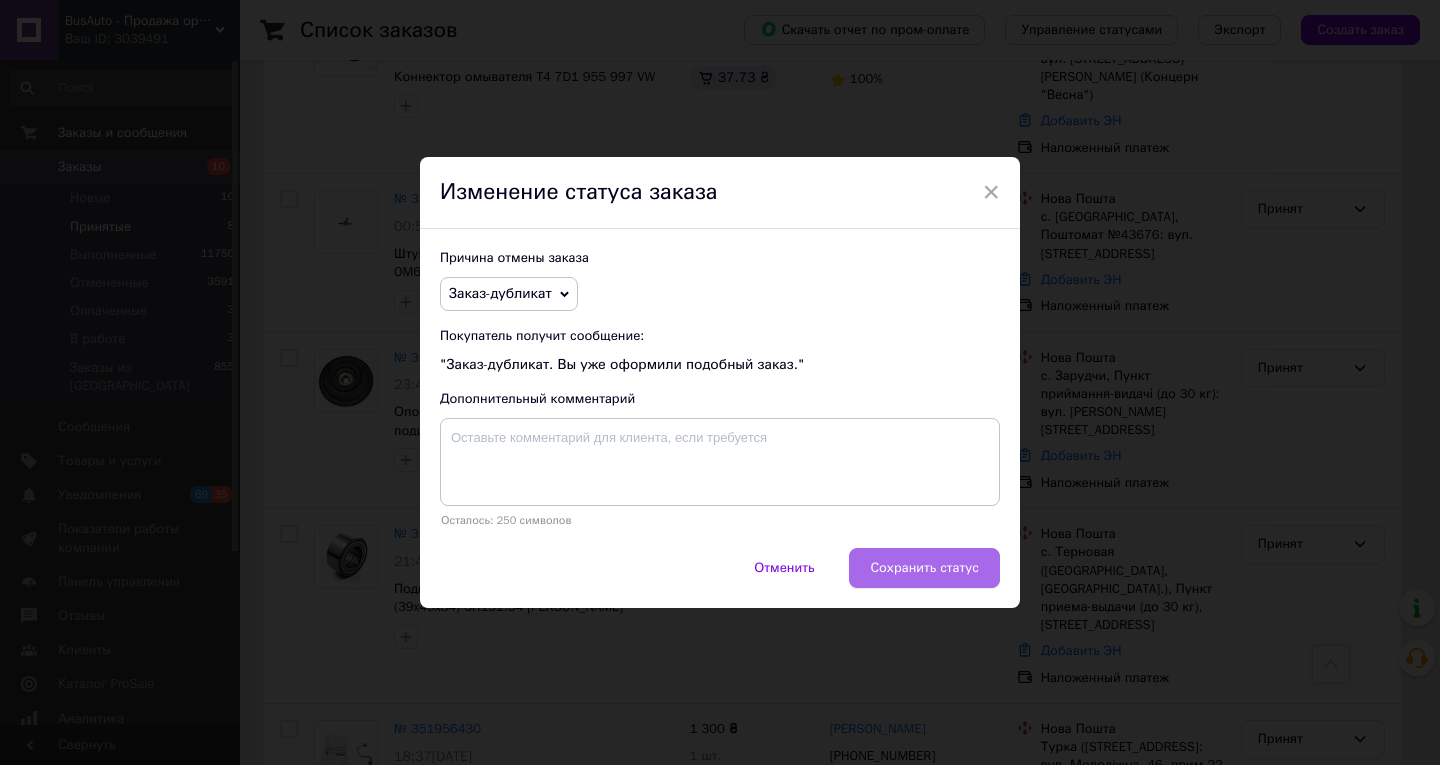 click on "Сохранить статус" at bounding box center (924, 568) 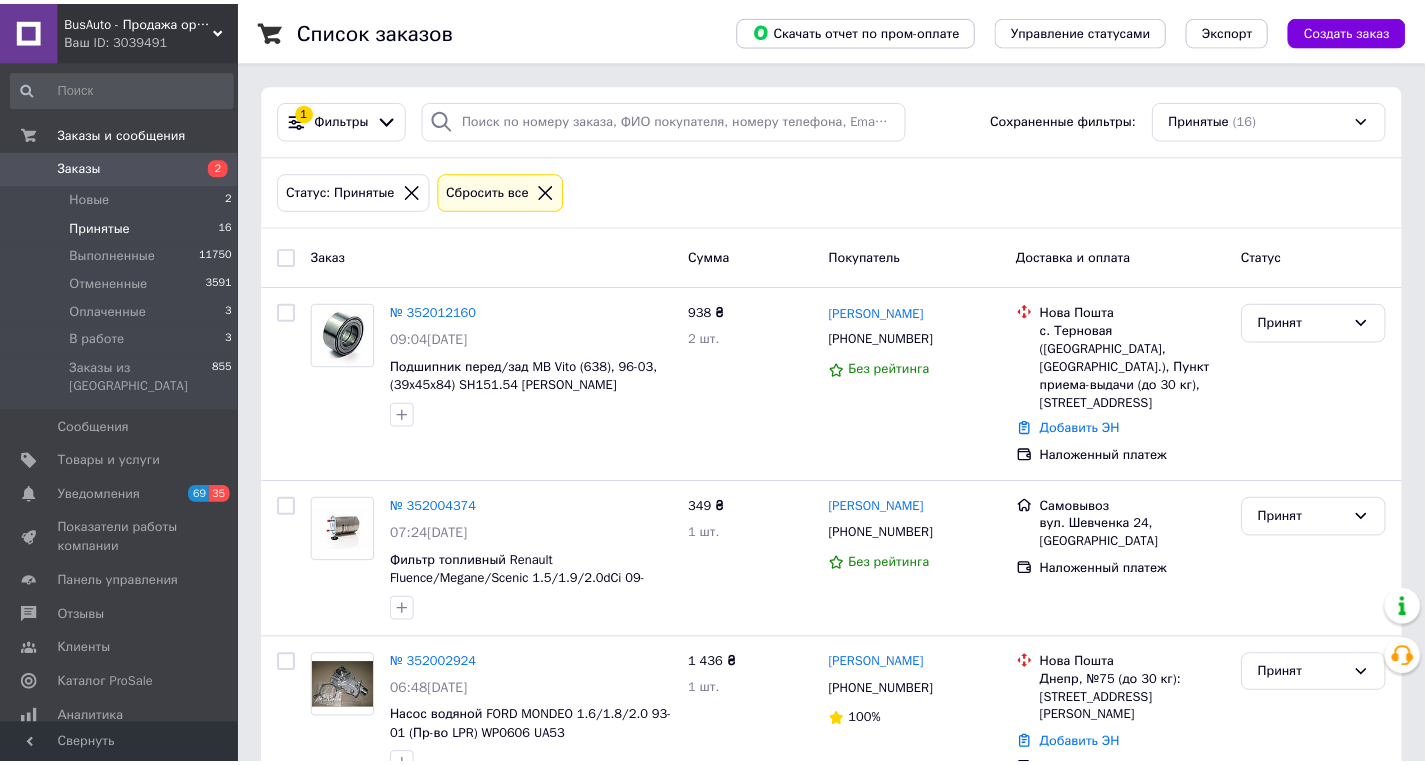scroll, scrollTop: 0, scrollLeft: 0, axis: both 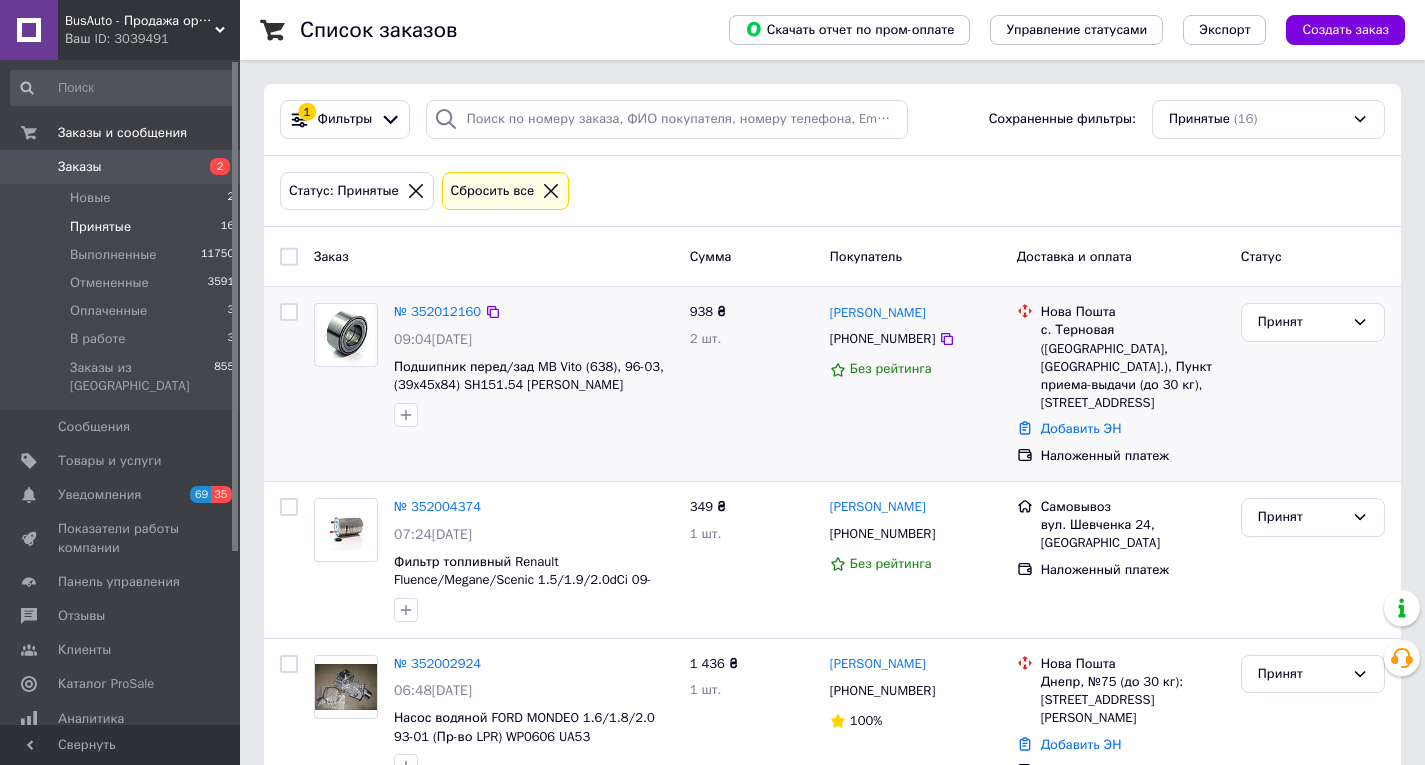 click on "+380938706764" at bounding box center [882, 339] 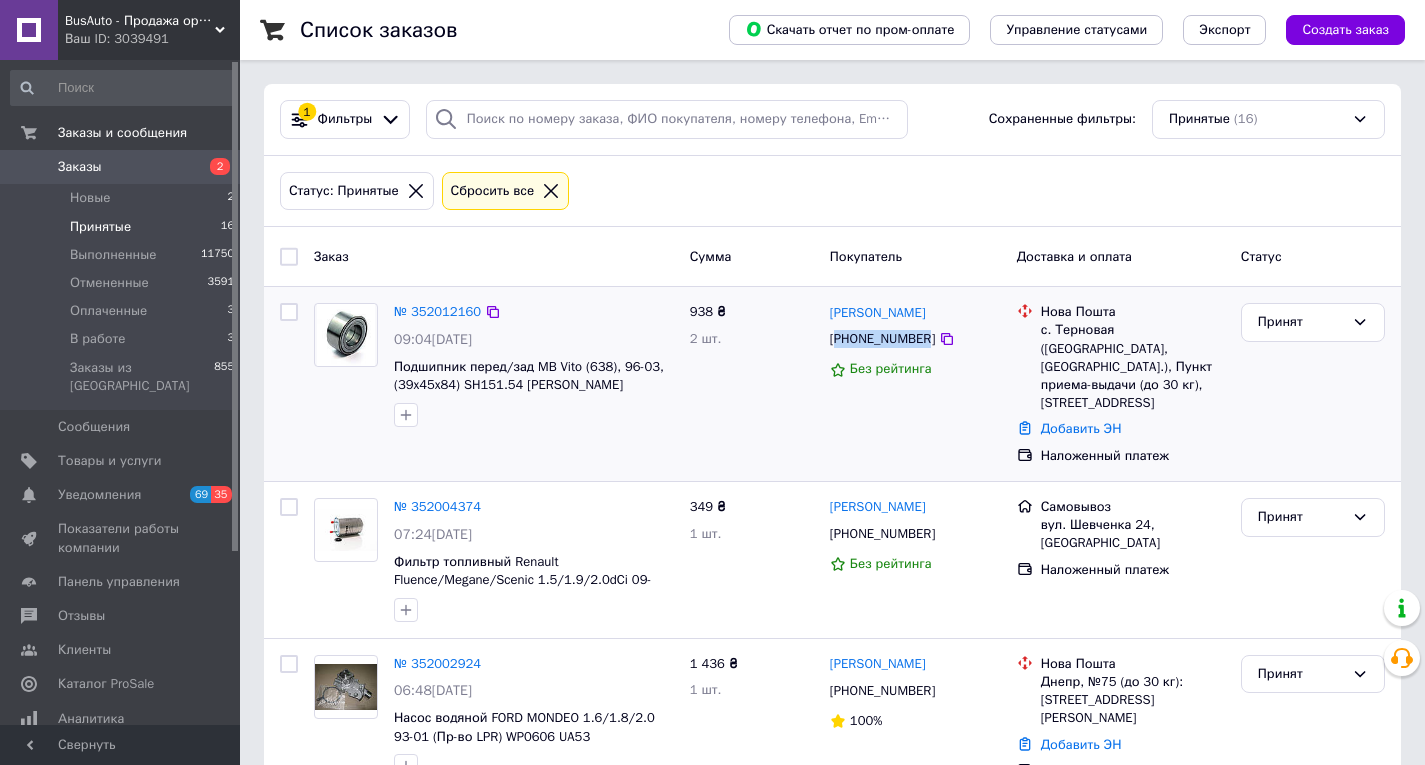 click on "+380938706764" at bounding box center [882, 339] 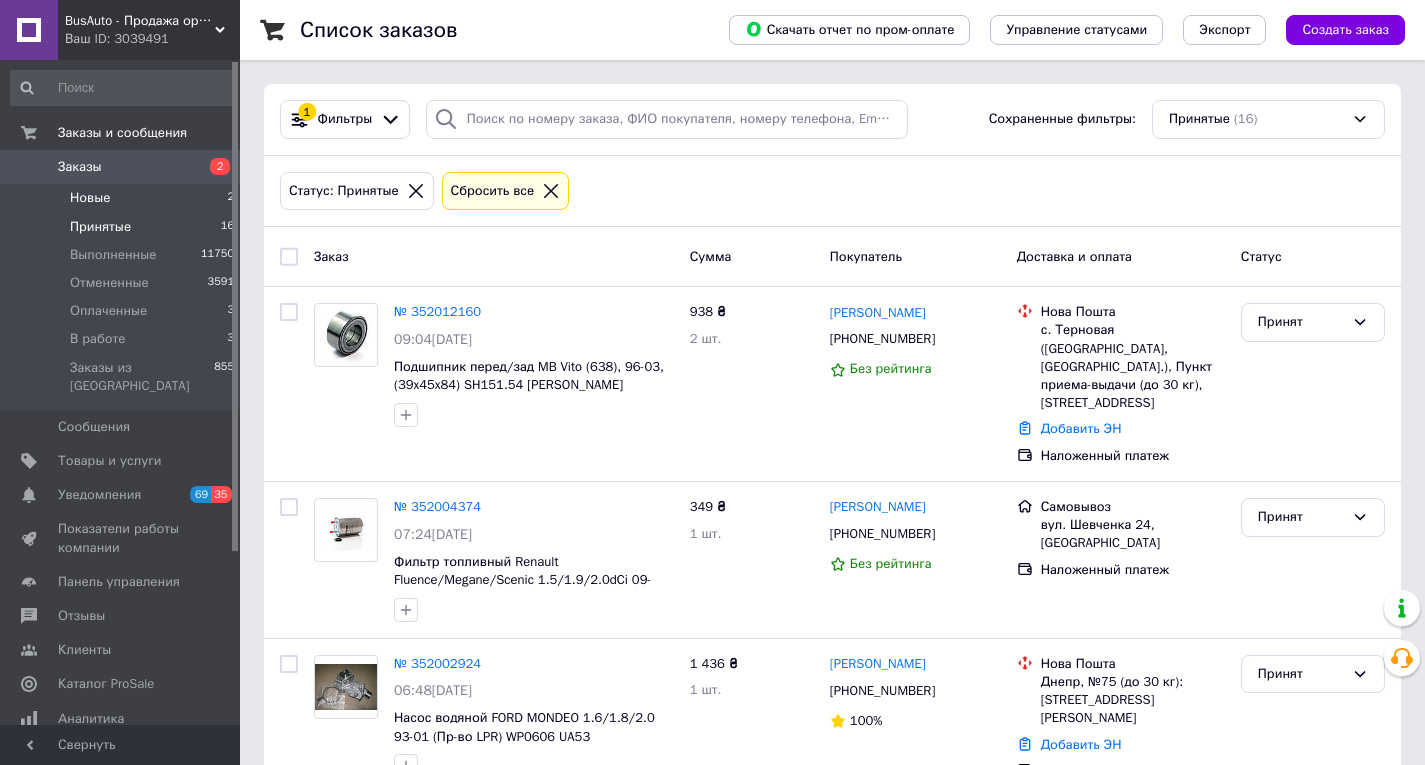 click on "Новые" at bounding box center (90, 198) 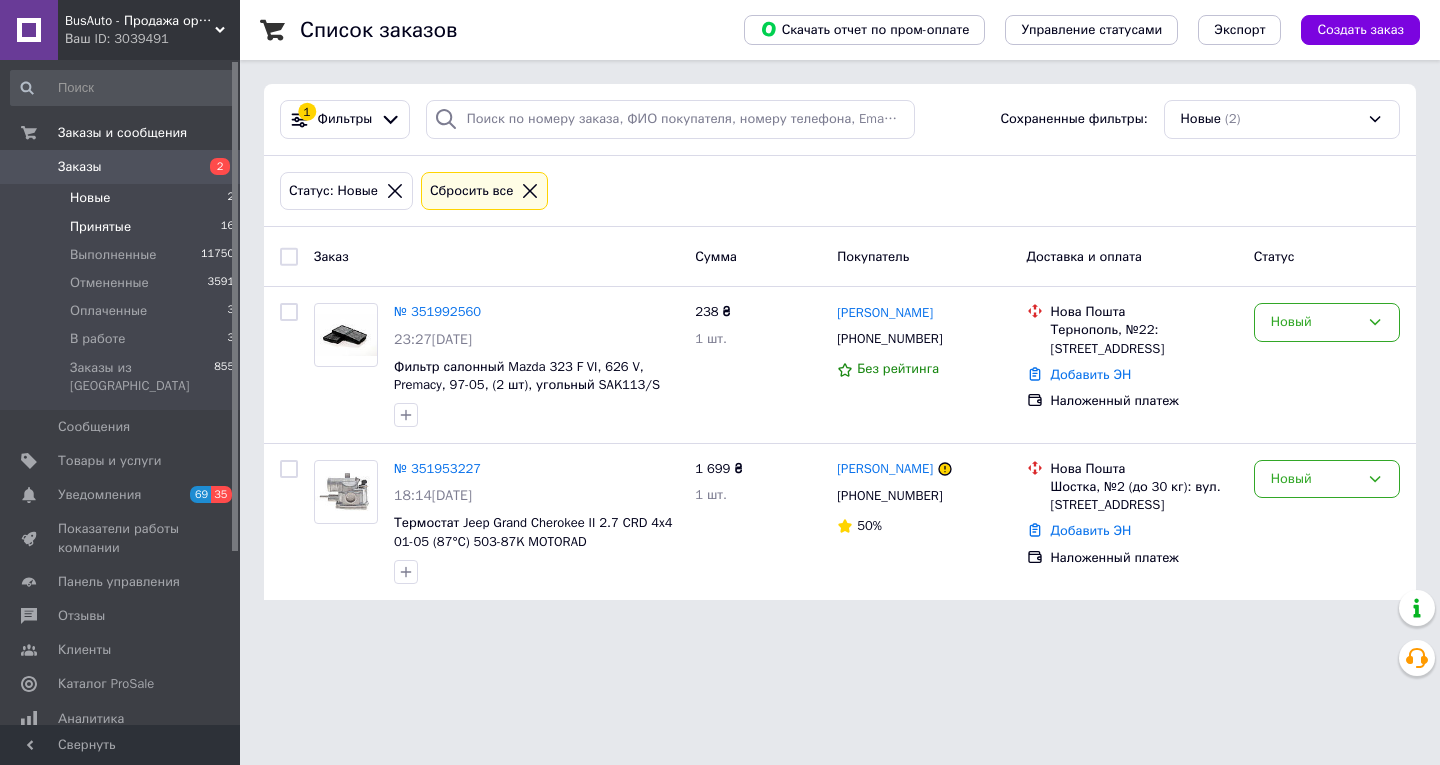 click on "Принятые" at bounding box center (100, 227) 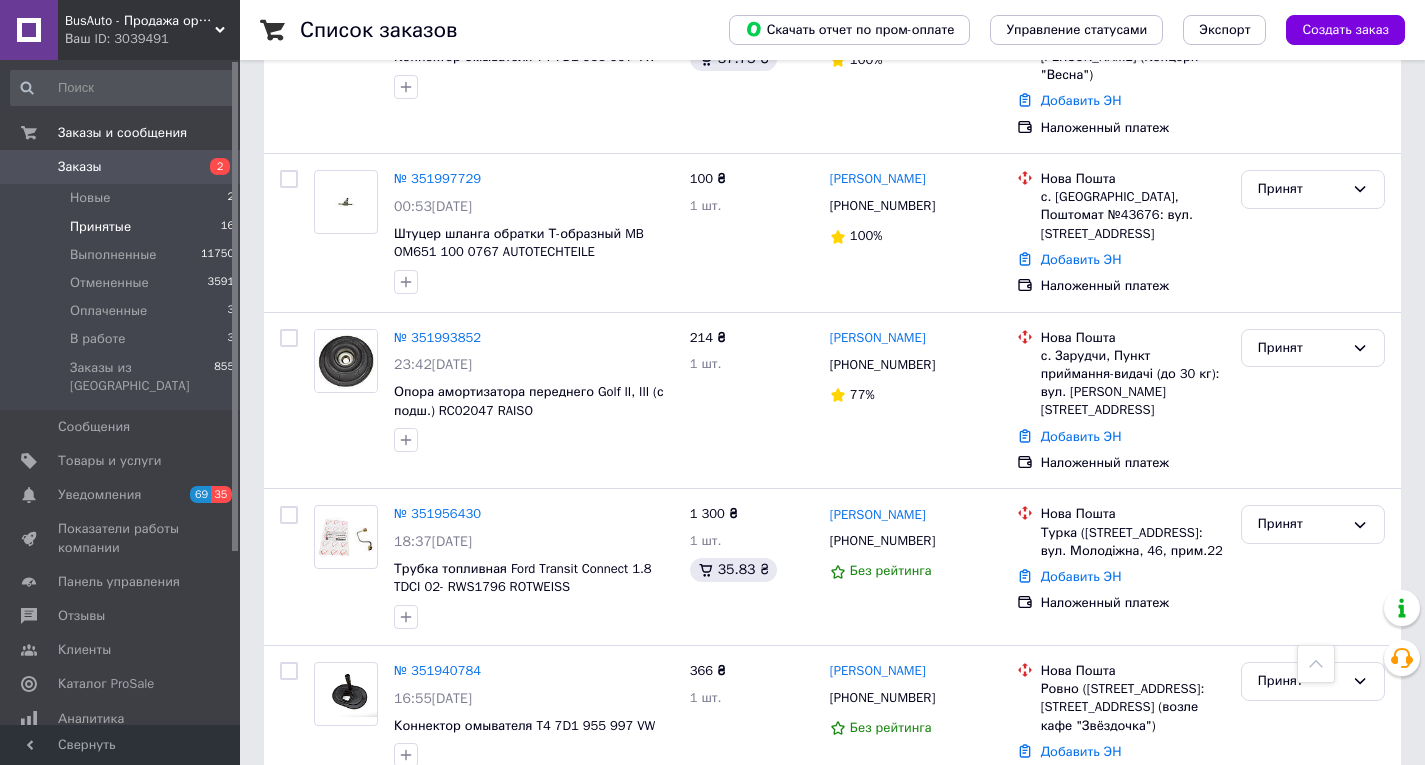 scroll, scrollTop: 800, scrollLeft: 0, axis: vertical 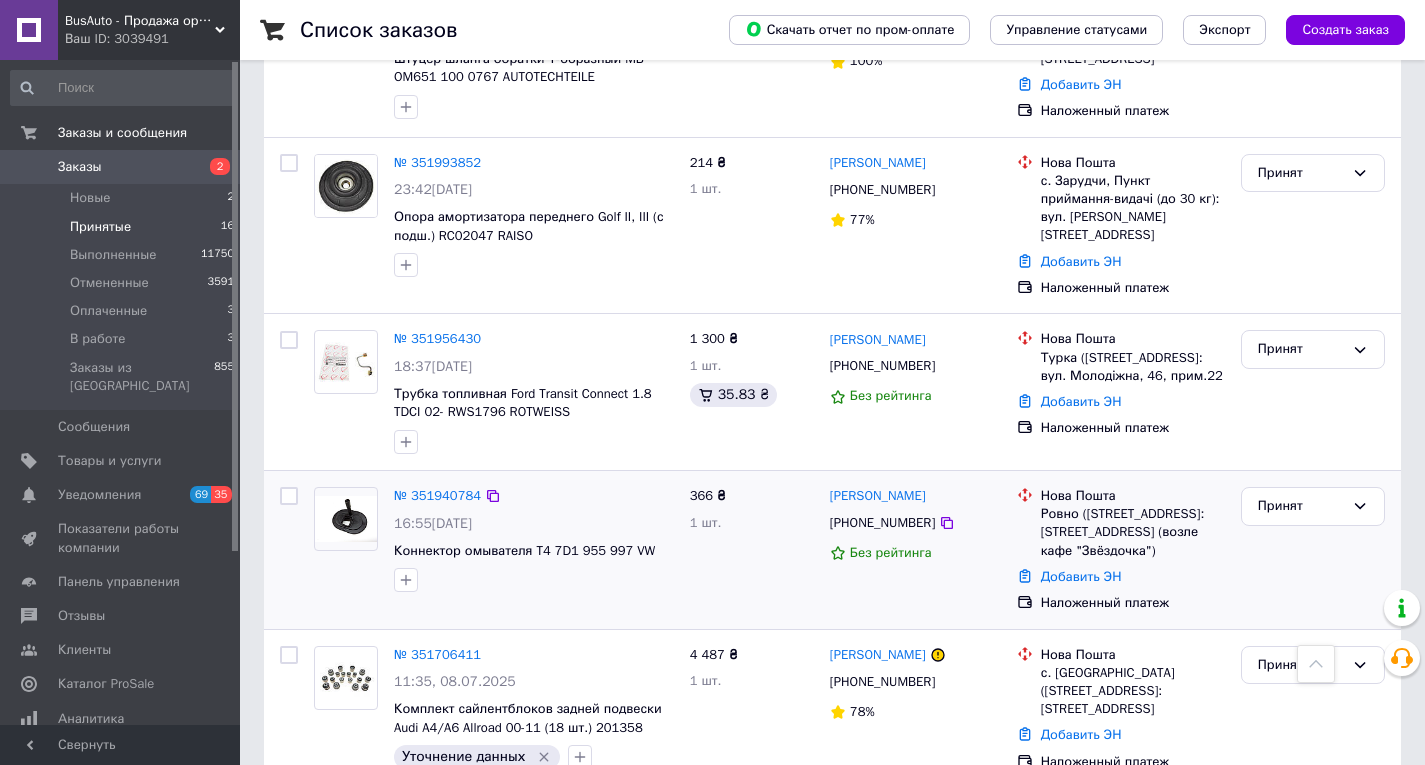 click on "+380679969708" at bounding box center [882, 523] 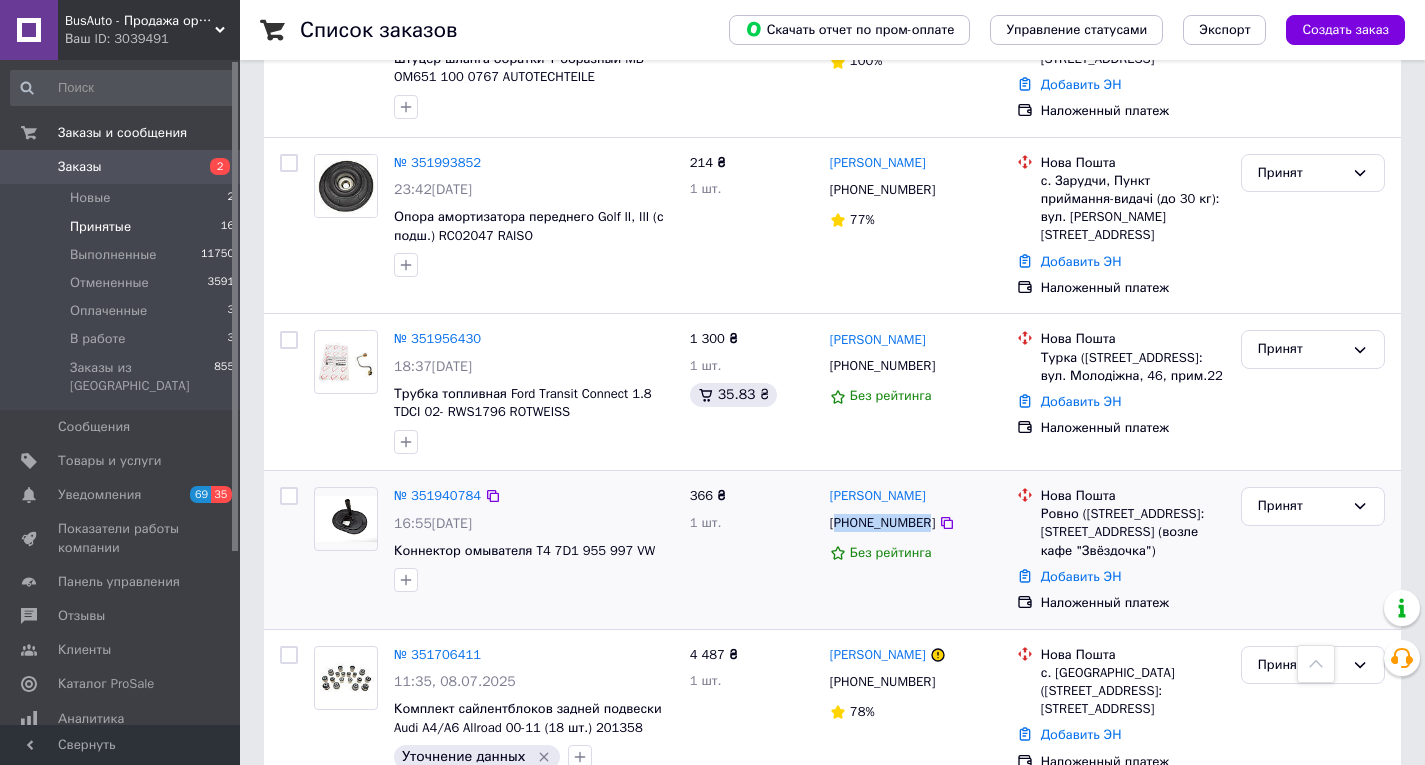 click on "+380679969708" at bounding box center (882, 523) 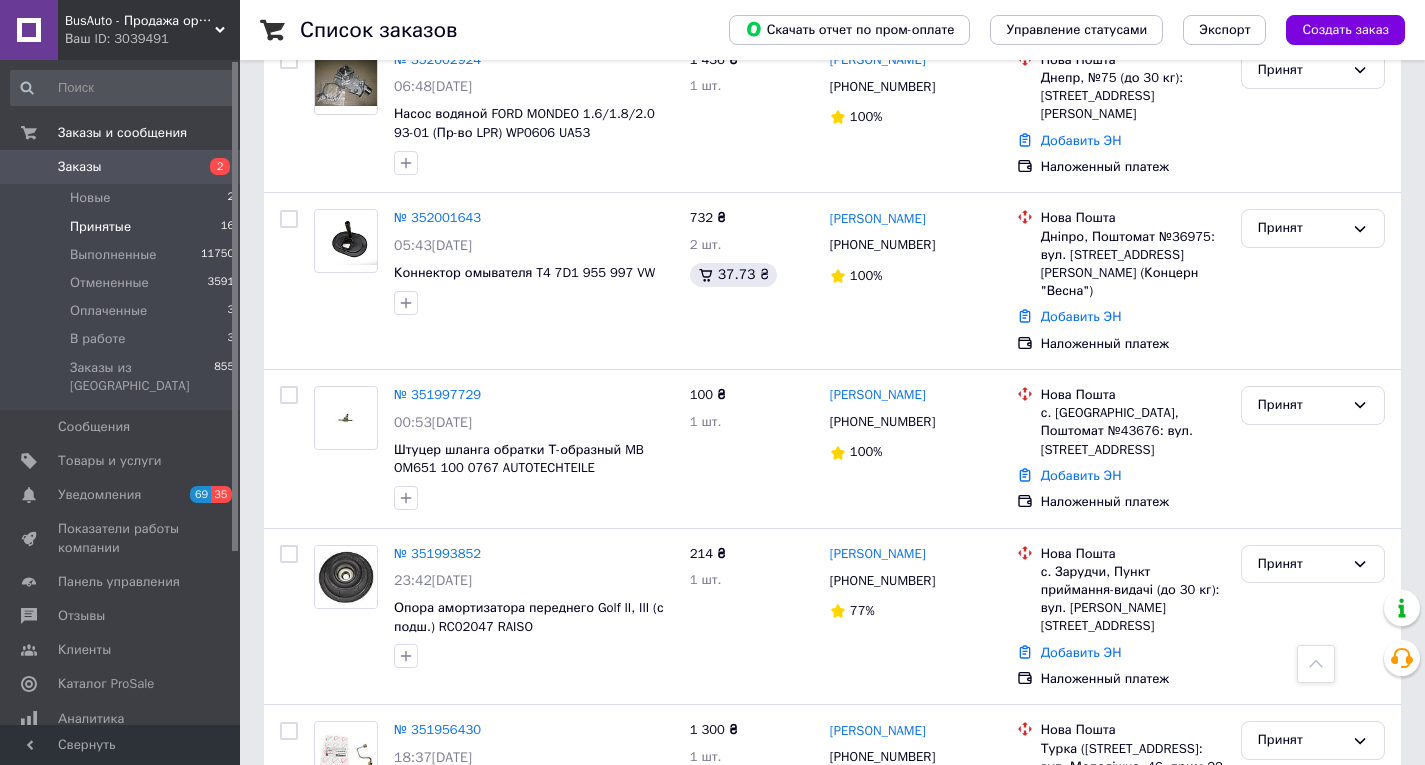 scroll, scrollTop: 400, scrollLeft: 0, axis: vertical 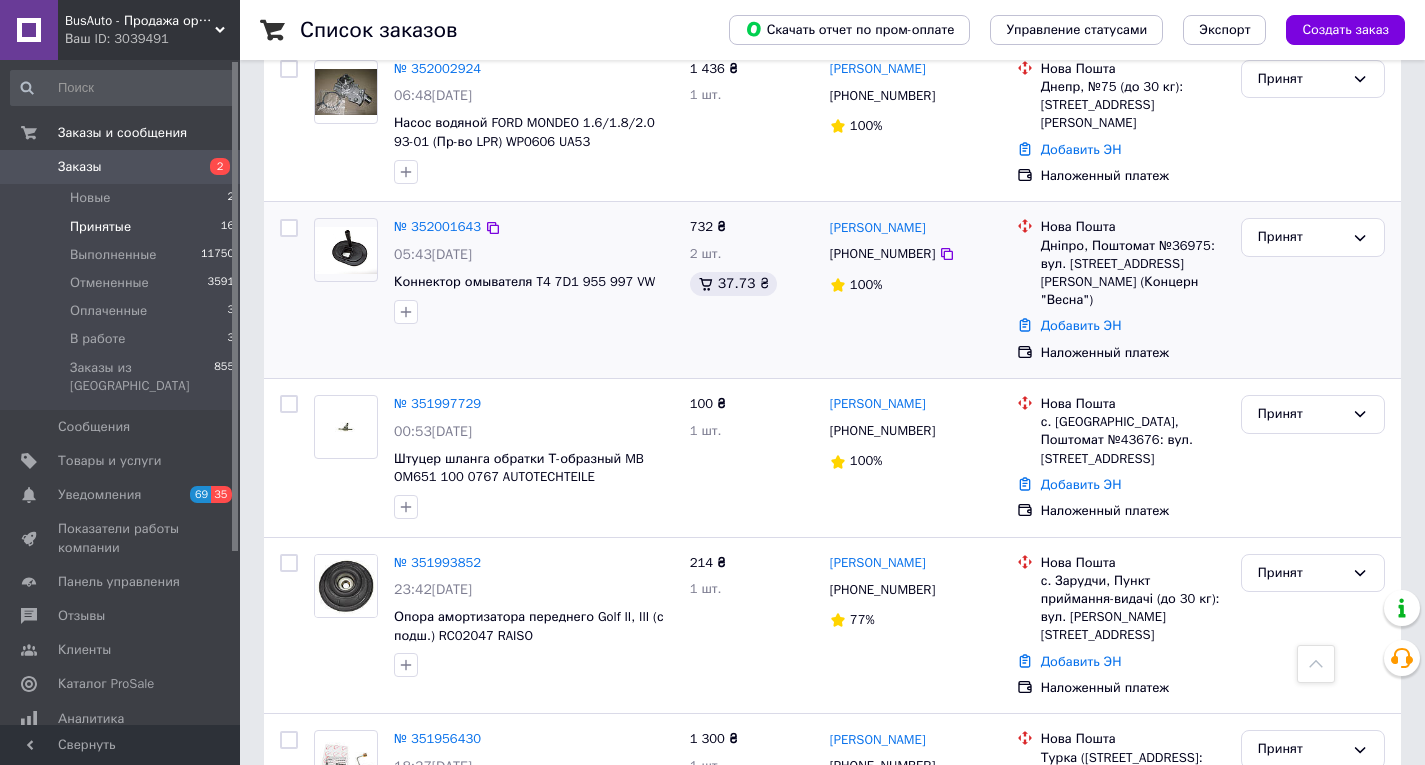 click on "+380639545211" at bounding box center [882, 254] 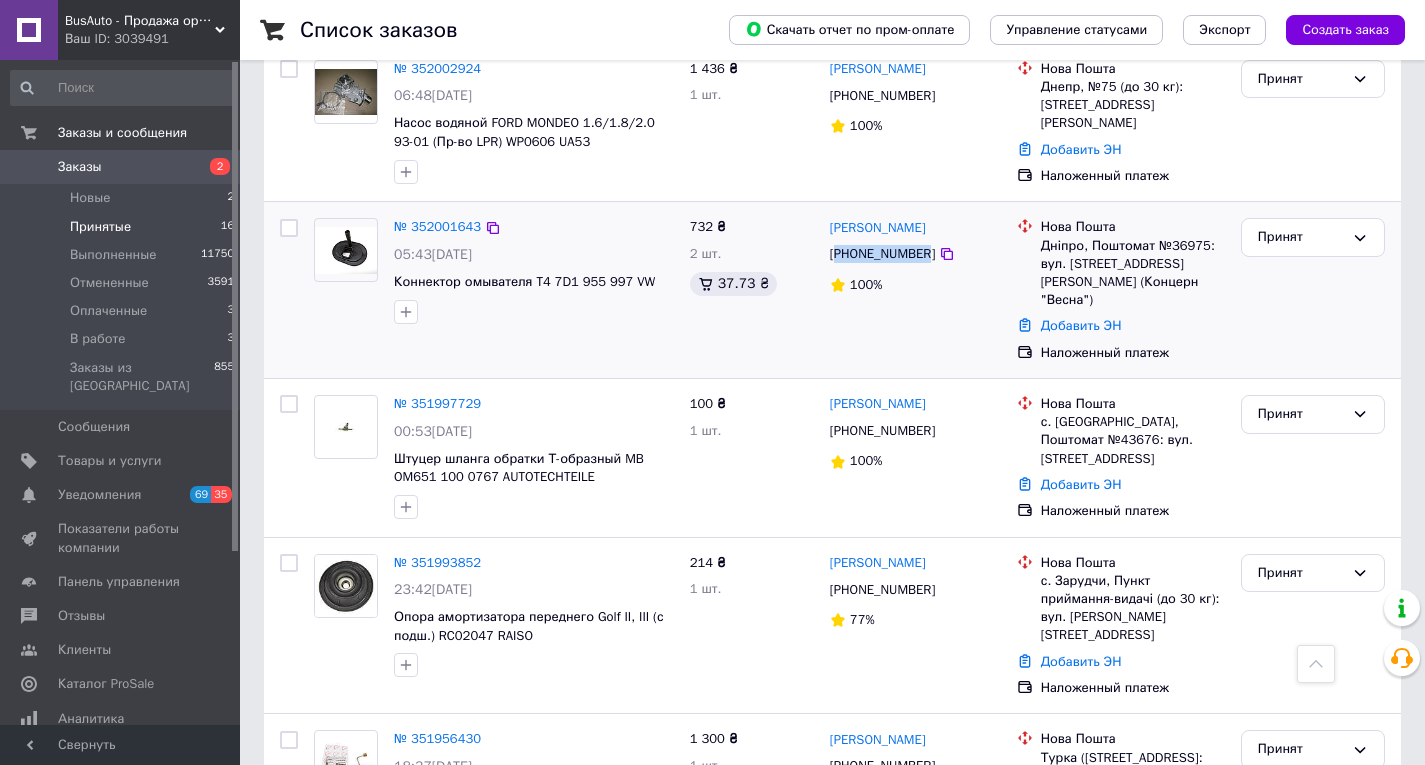 drag, startPoint x: 896, startPoint y: 252, endPoint x: 908, endPoint y: 271, distance: 22.472204 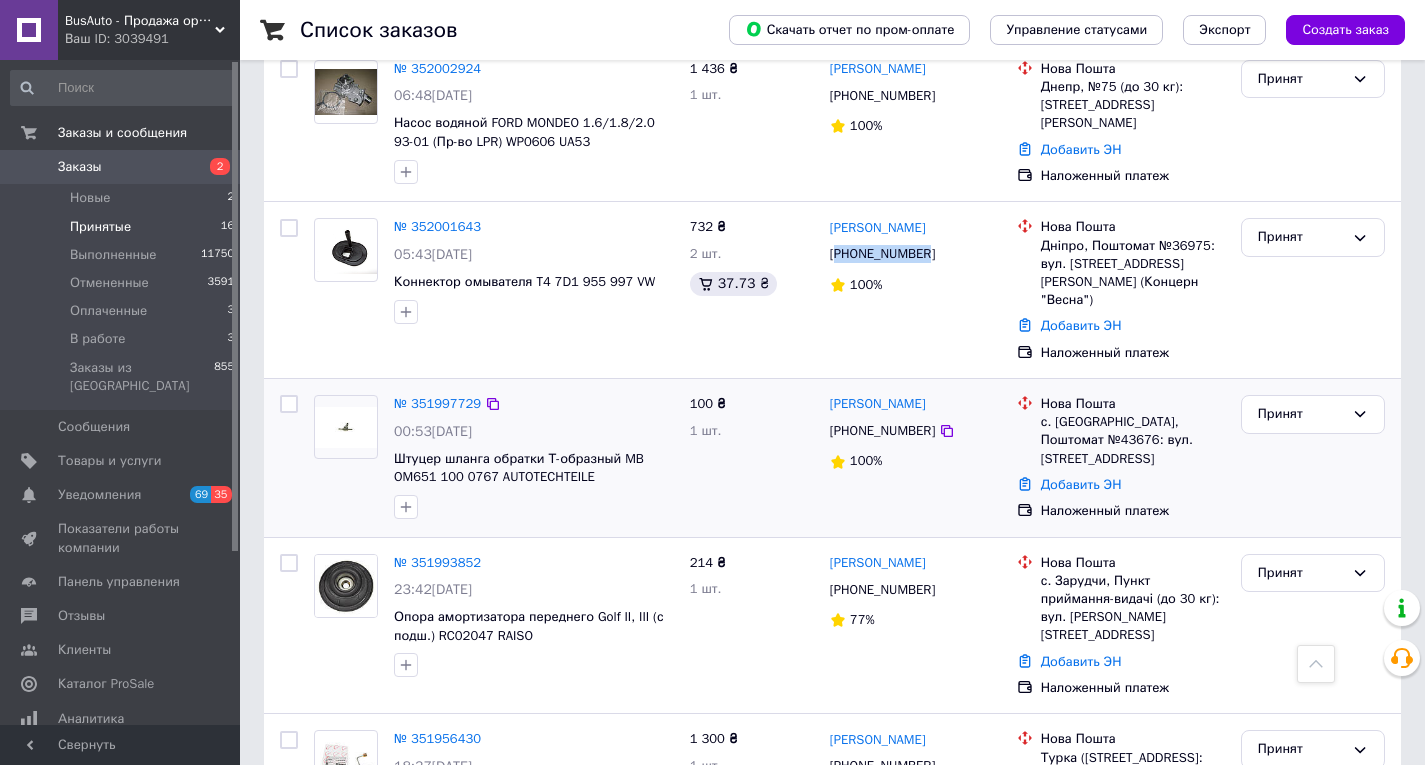copy on "380639545211" 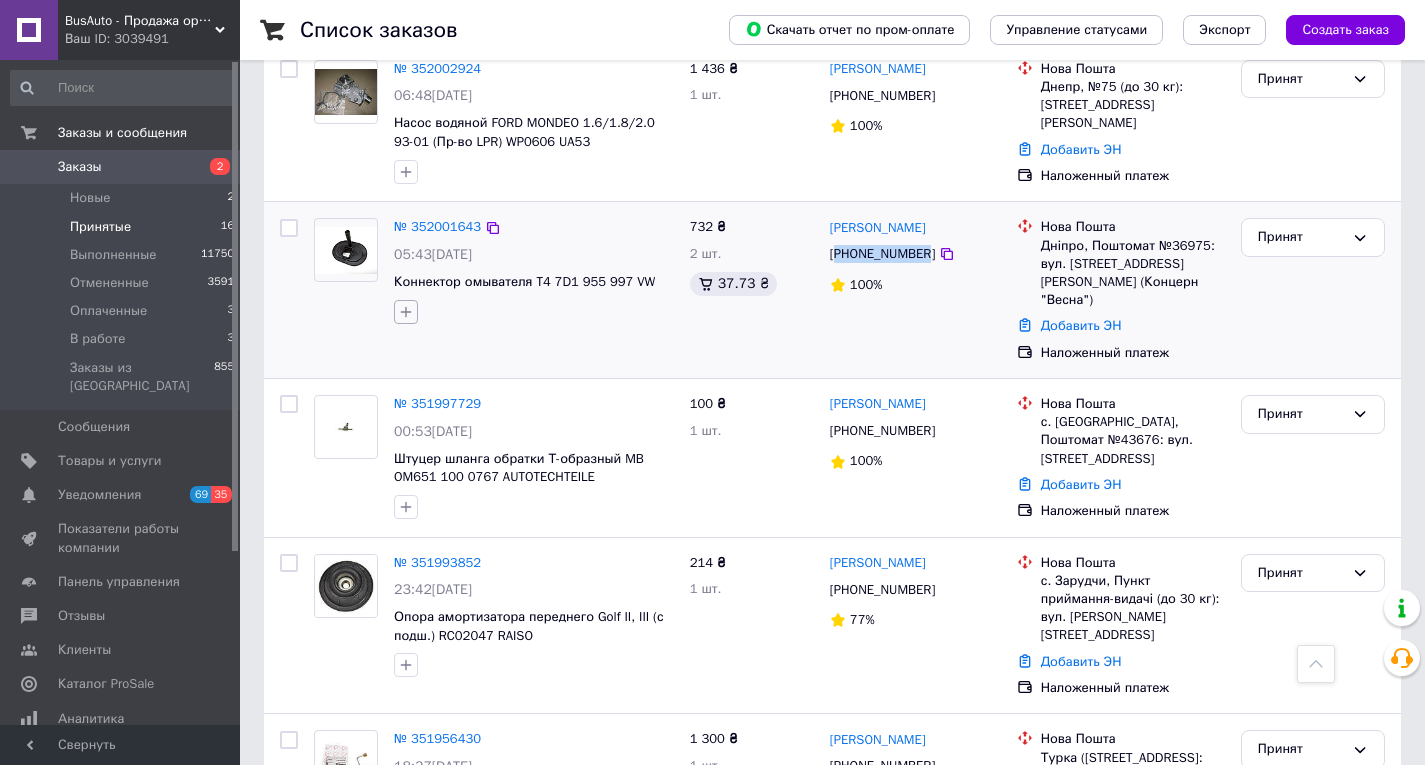 click 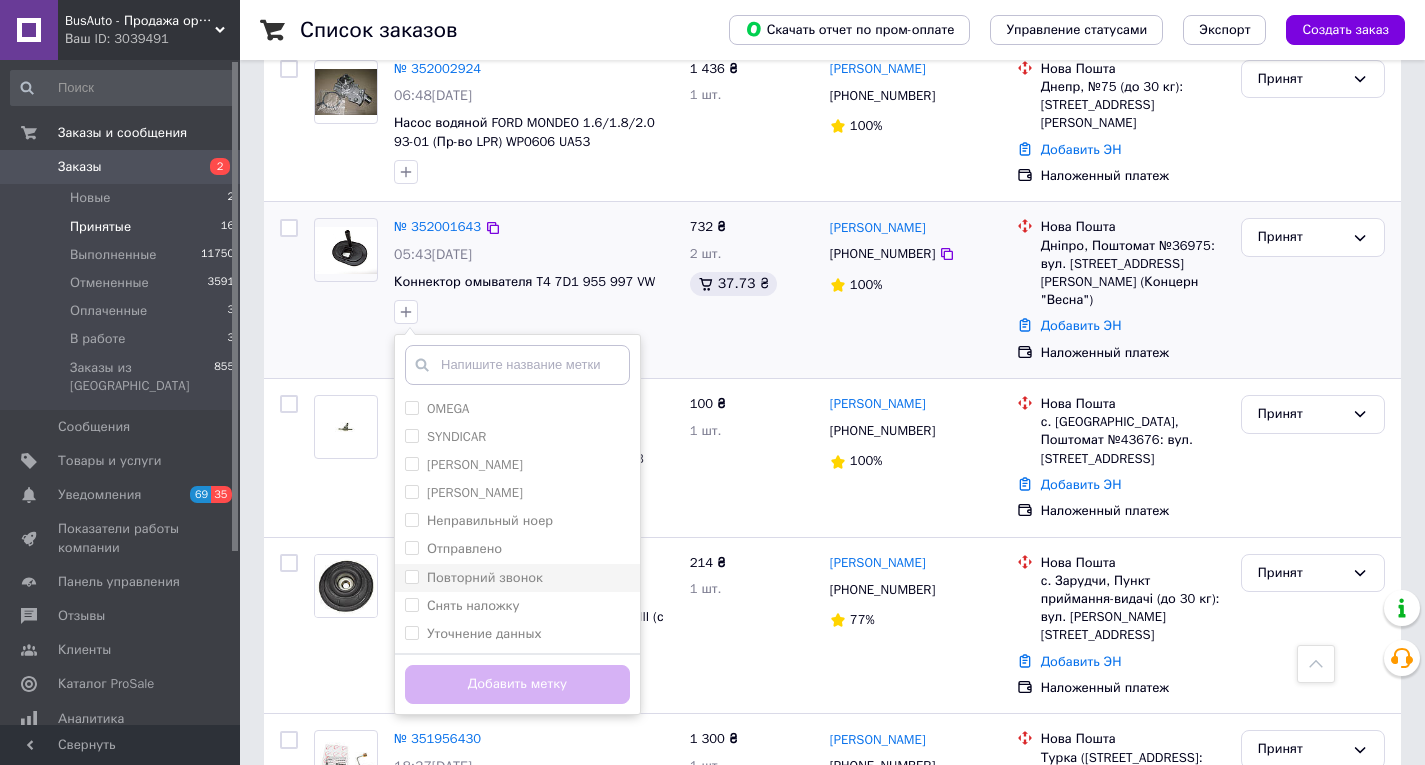 click on "Повторний звонок" at bounding box center [485, 577] 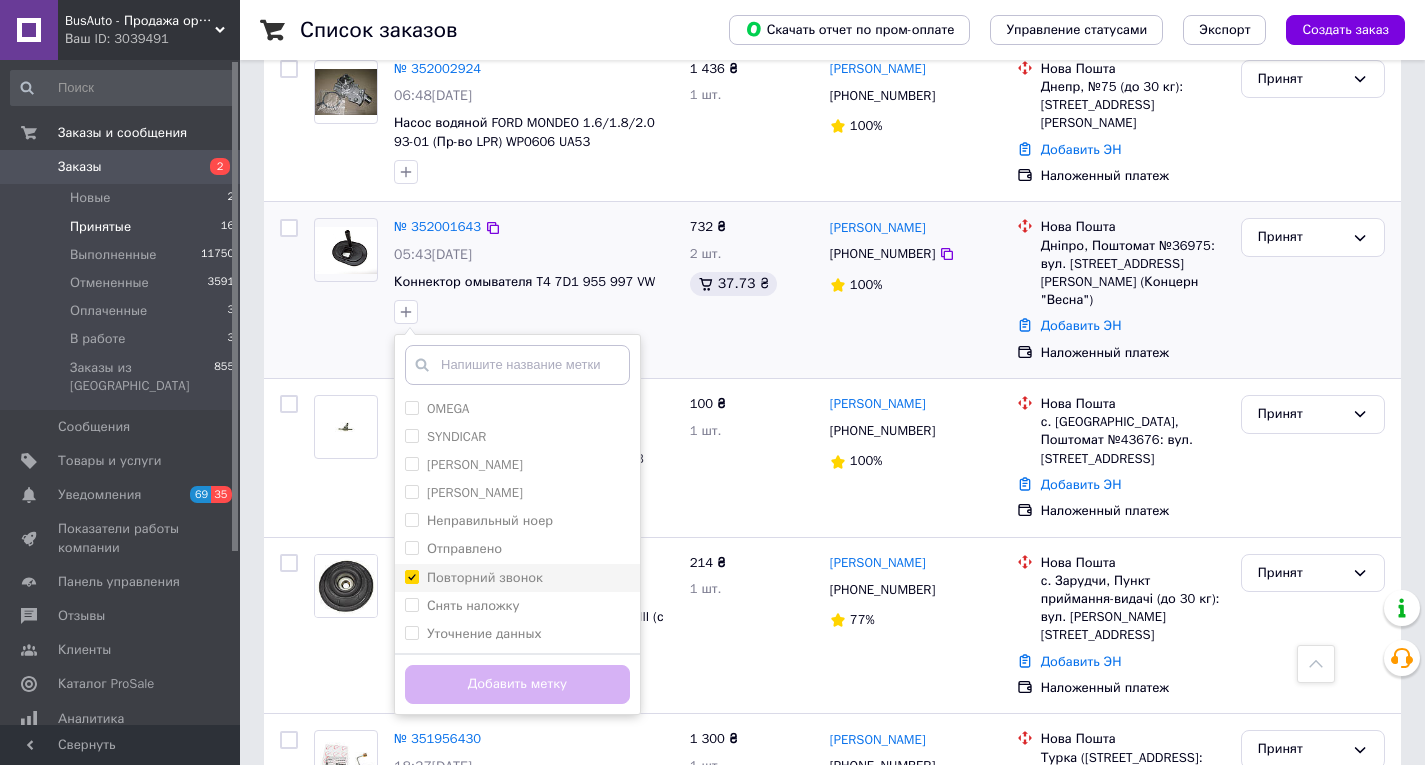 checkbox on "true" 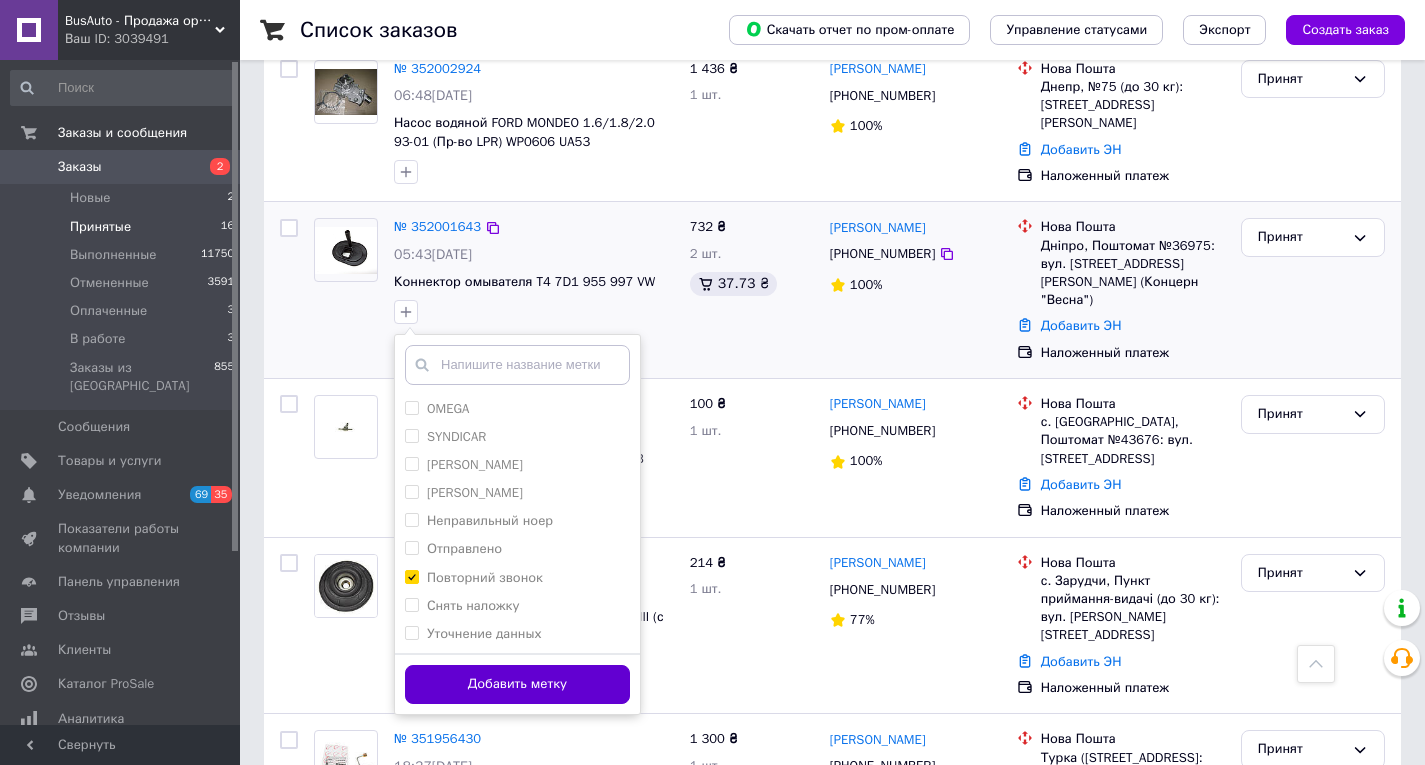 click on "Добавить метку" at bounding box center [517, 684] 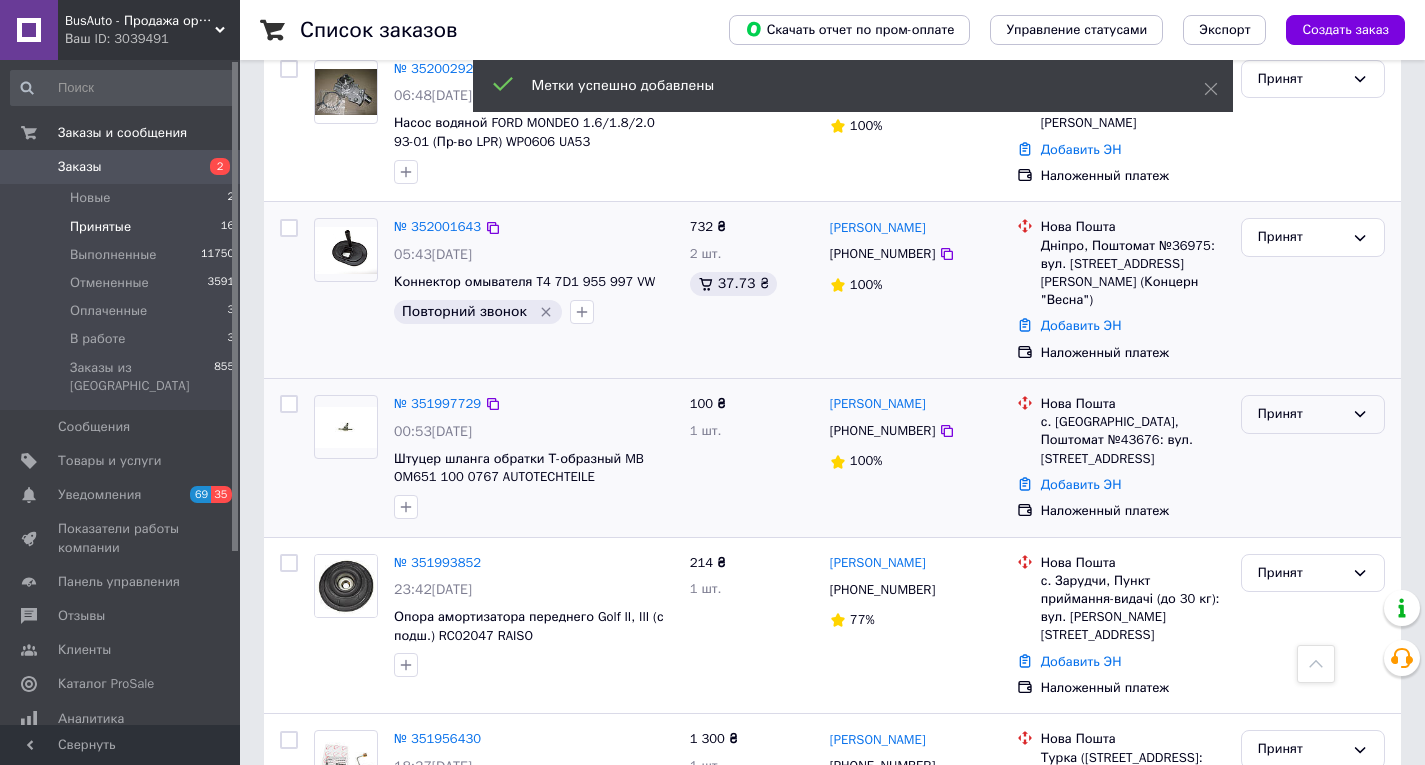 click on "Принят" at bounding box center [1313, 414] 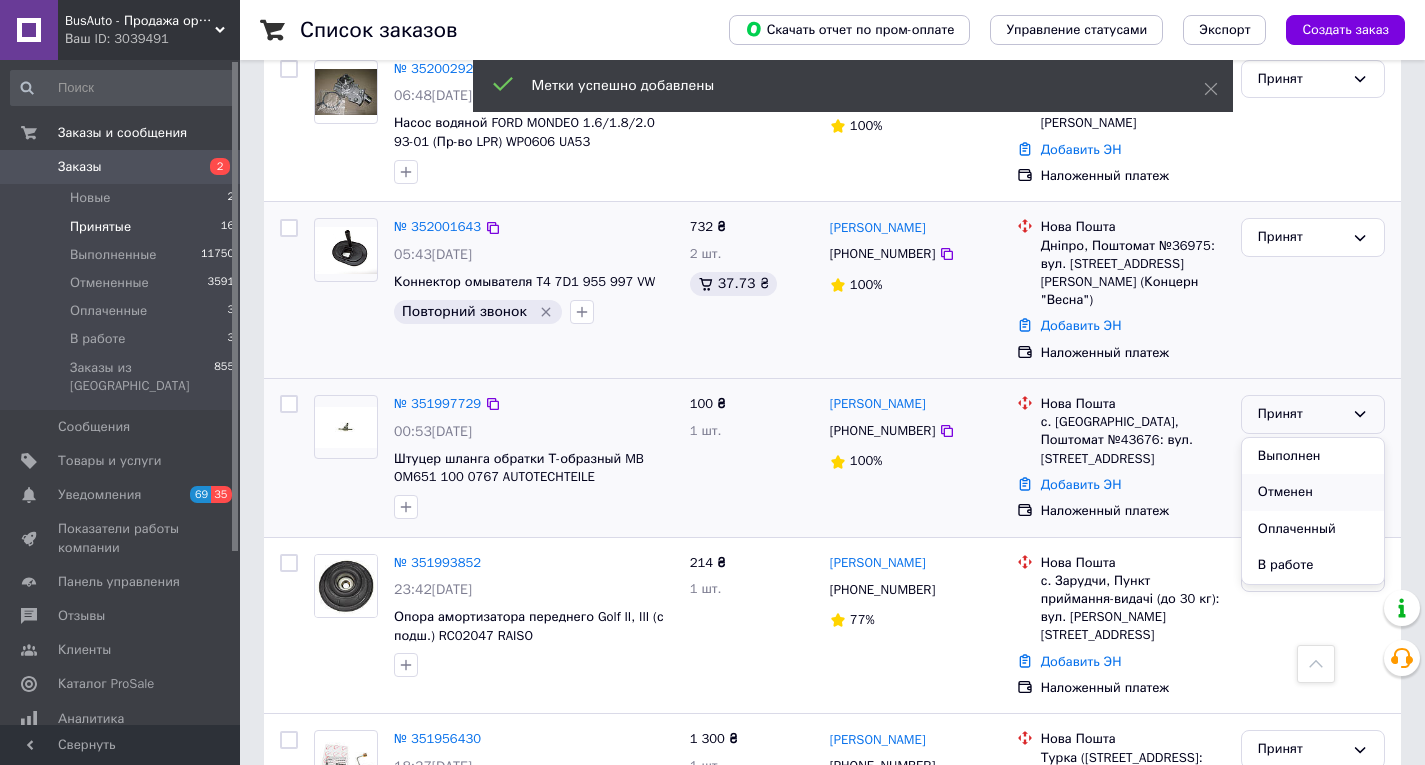 click on "Отменен" at bounding box center [1313, 492] 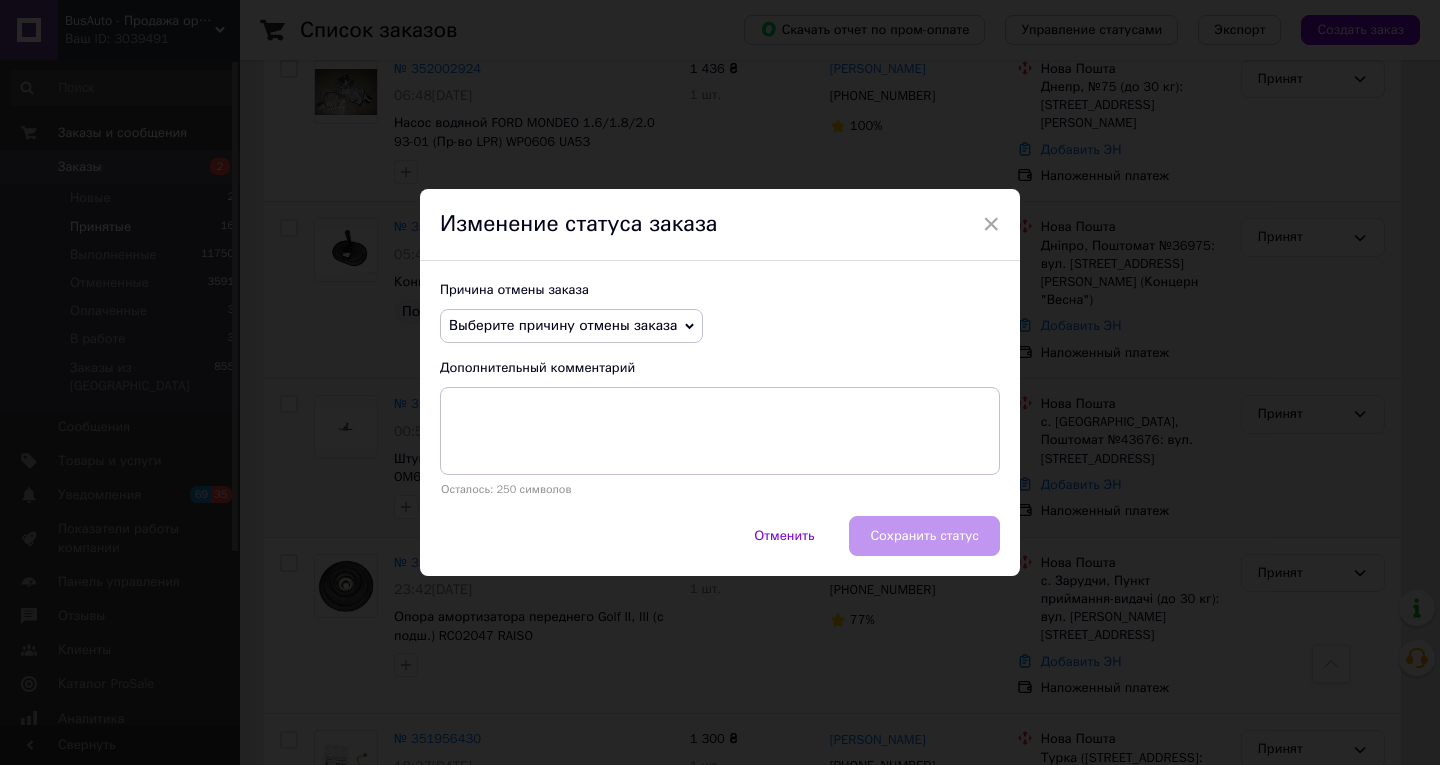click on "Выберите причину отмены заказа" at bounding box center [563, 325] 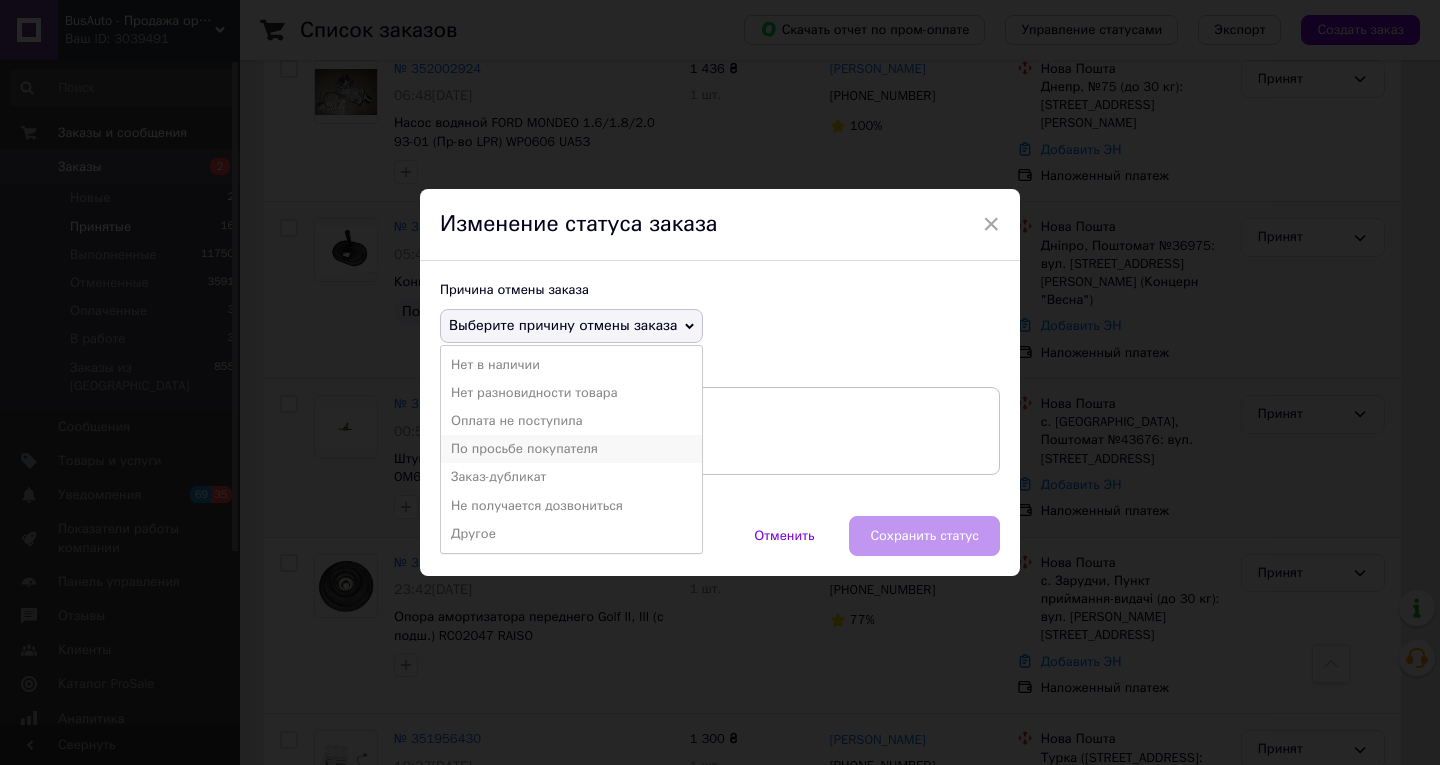 click on "По просьбе покупателя" at bounding box center [571, 449] 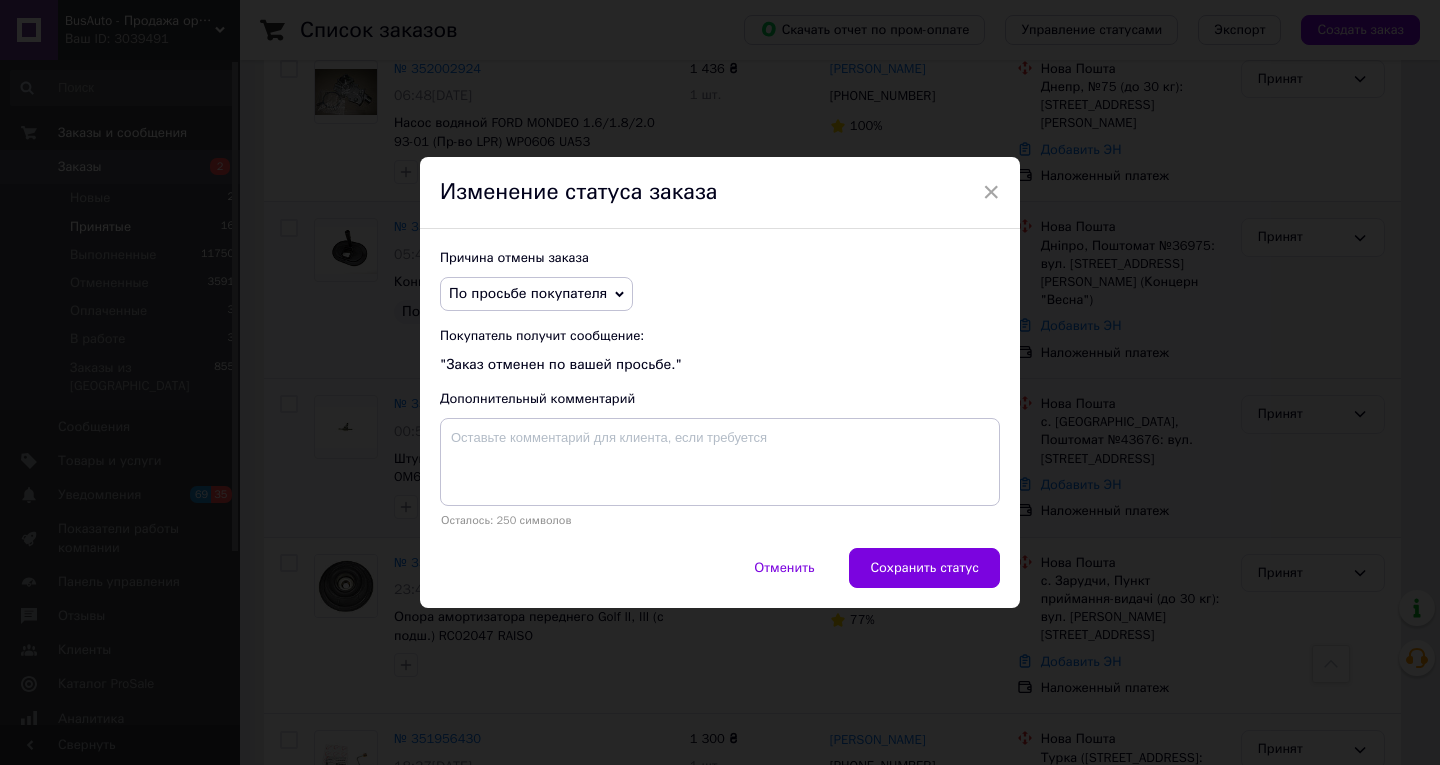 click on "Причина отмены заказа По просьбе покупателя Нет в наличии Нет разновидности товара Оплата не поступила Заказ-дубликат Не получается дозвониться Другое Покупатель получит сообщение: "Заказ отменен по вашей просьбе." Дополнительный комментарий Осталось: 250 символов" at bounding box center [720, 388] 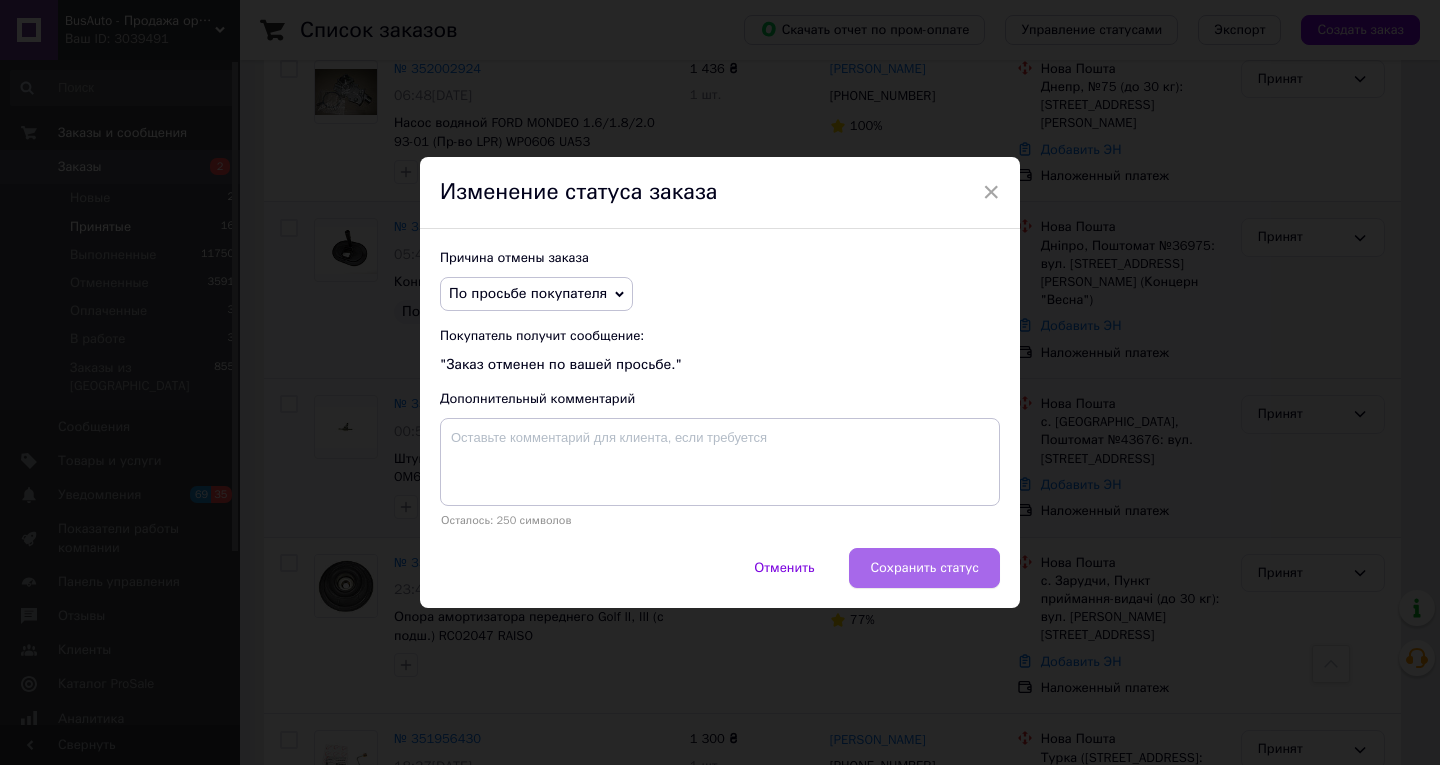 click on "Сохранить статус" at bounding box center (924, 568) 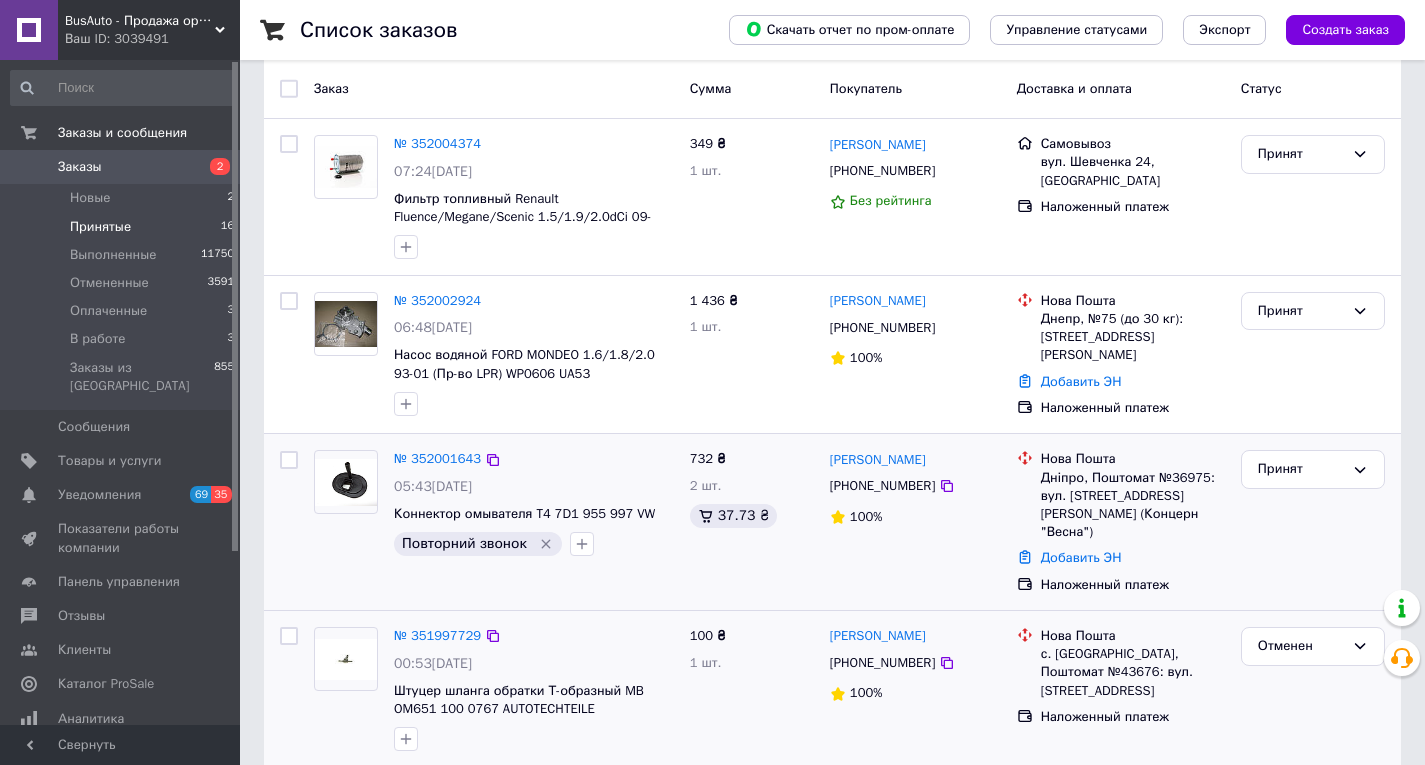 scroll, scrollTop: 160, scrollLeft: 0, axis: vertical 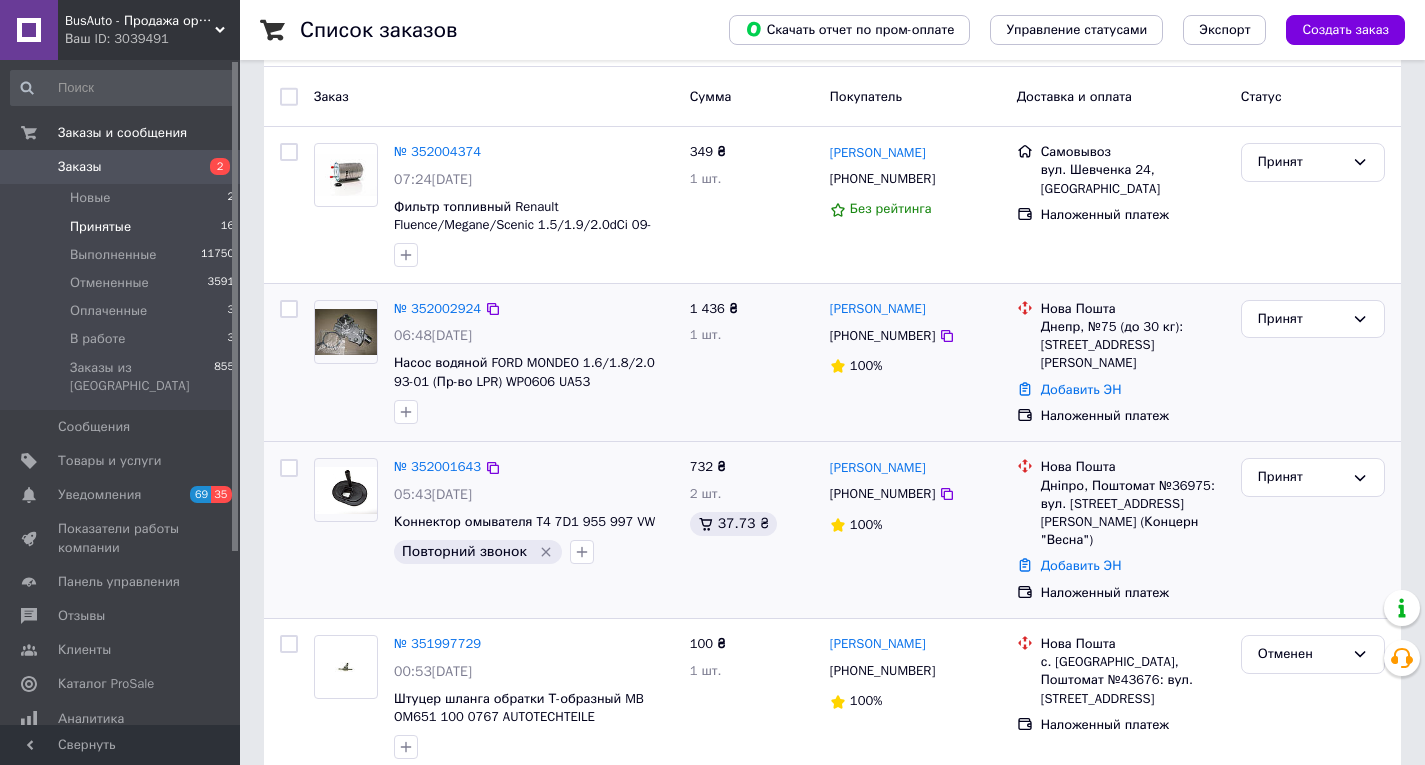 click on "[PHONE_NUMBER]" at bounding box center (882, 336) 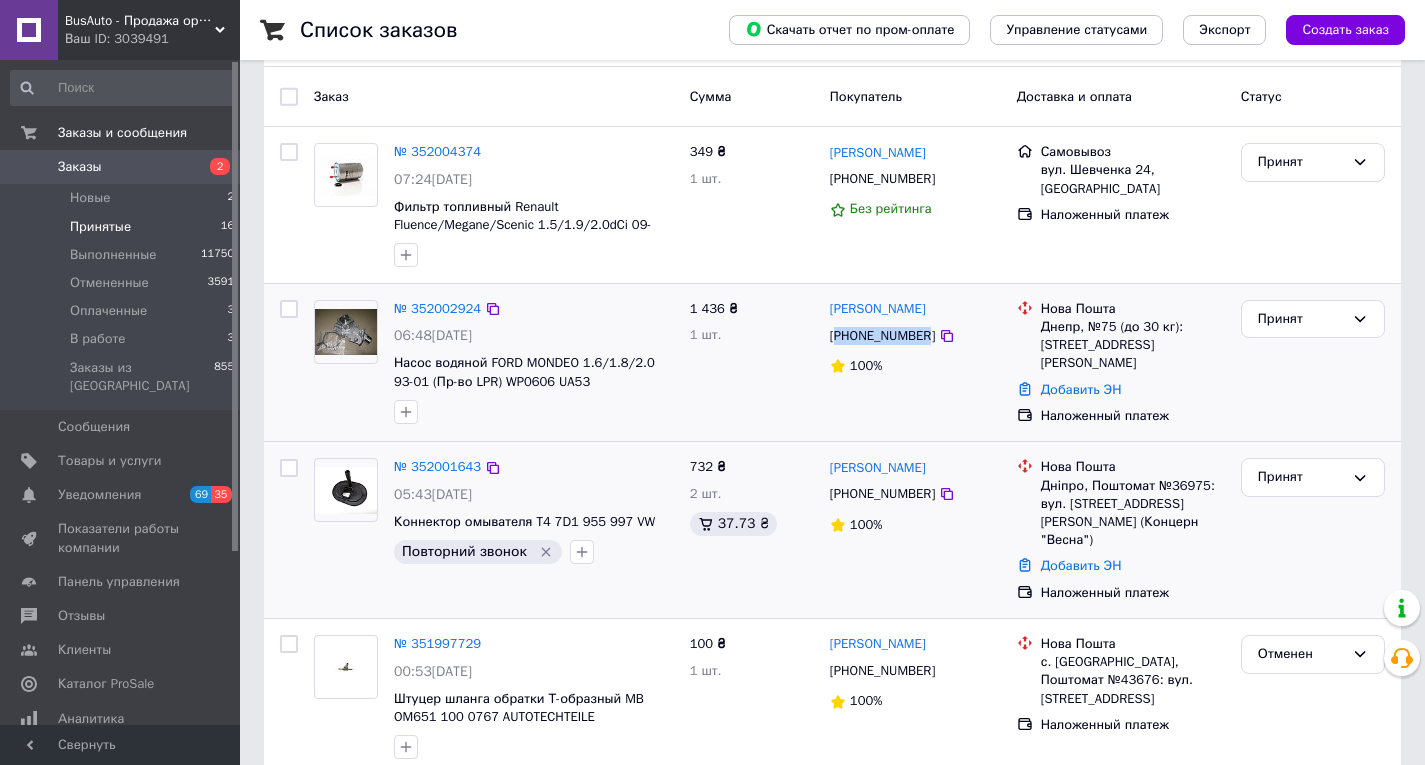 click on "[PHONE_NUMBER]" at bounding box center (882, 336) 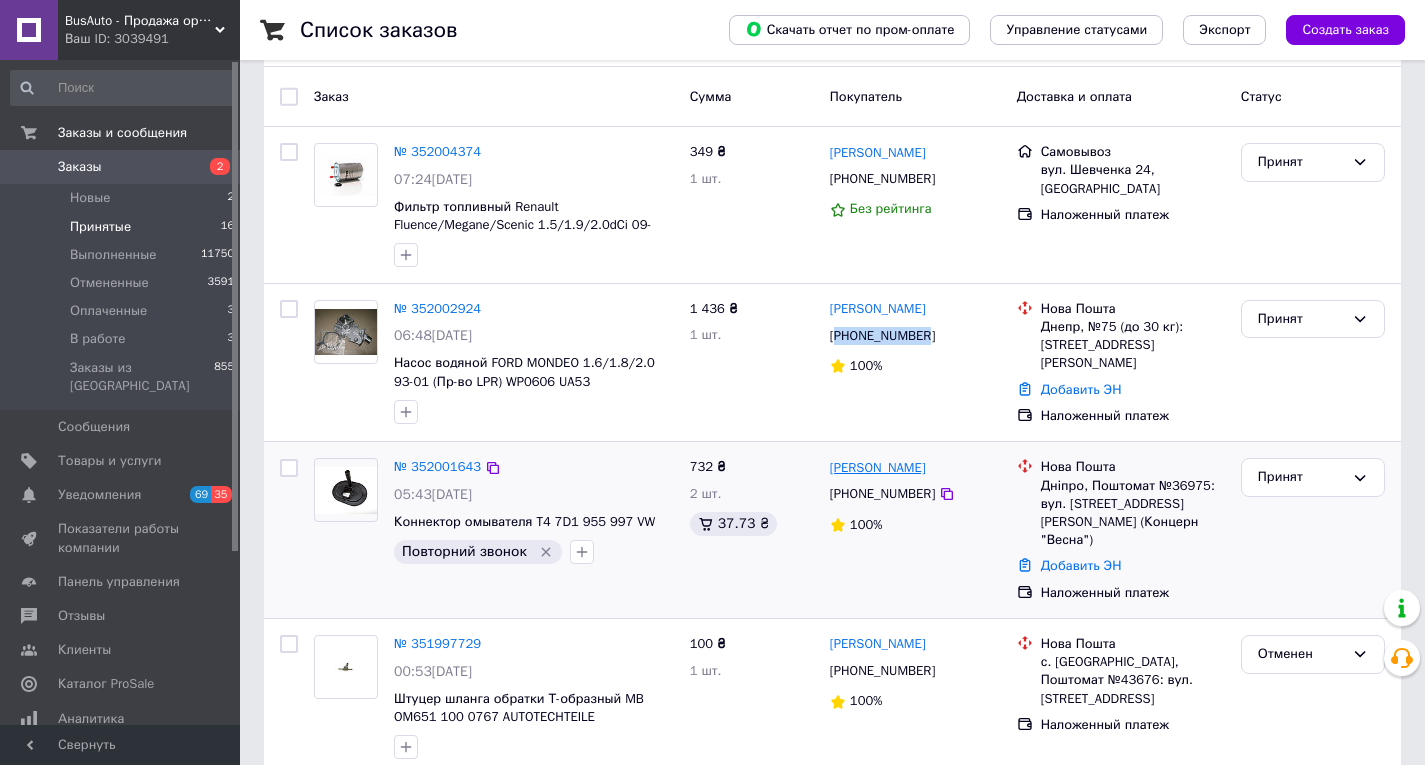 copy on "380976745176" 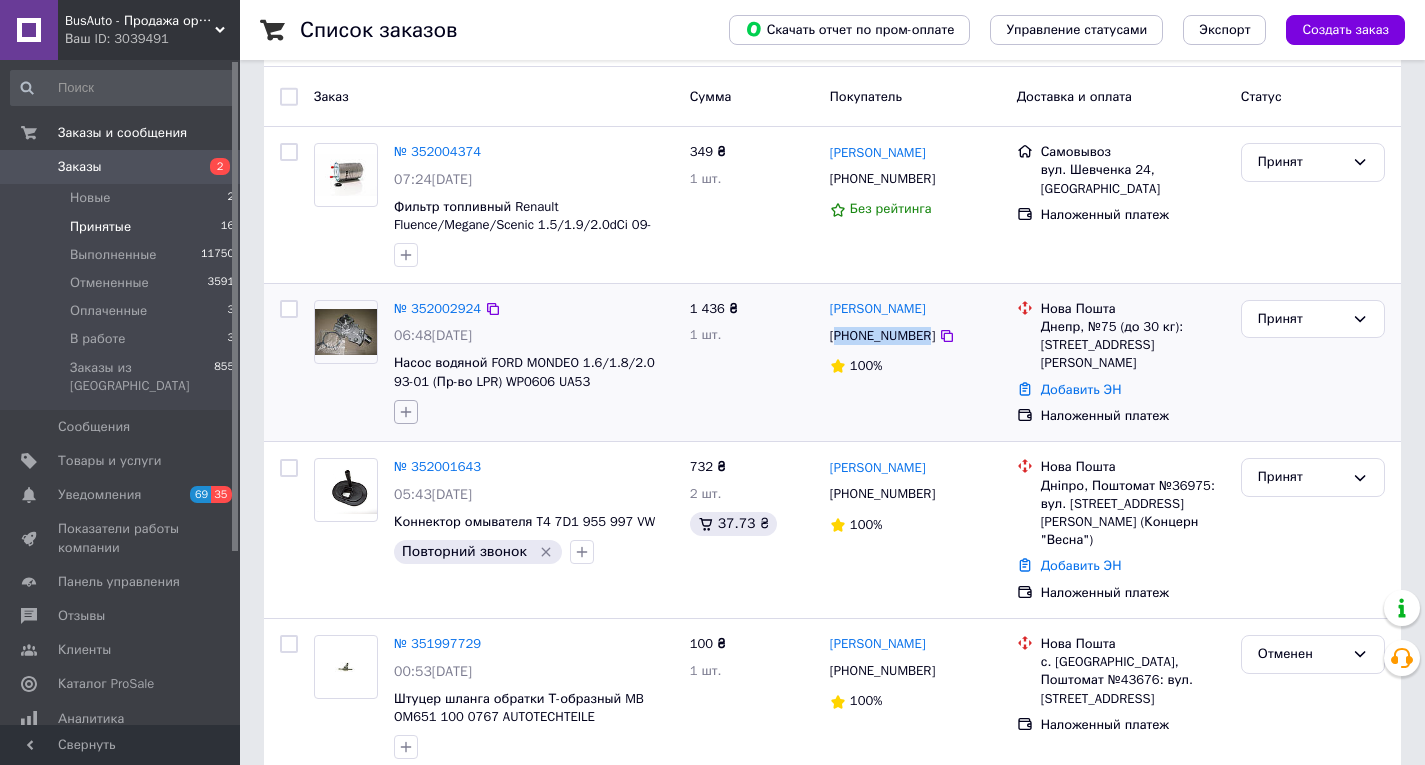 click 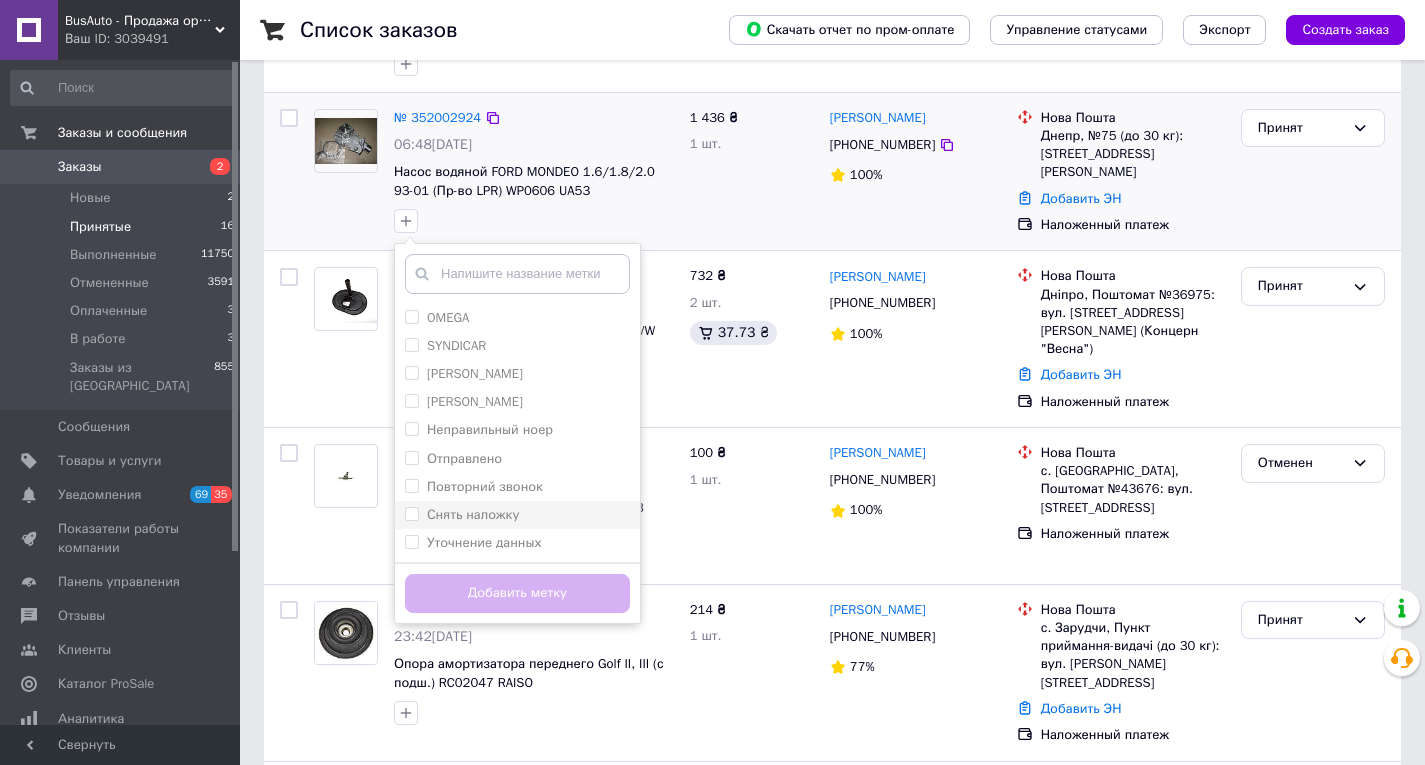 scroll, scrollTop: 360, scrollLeft: 0, axis: vertical 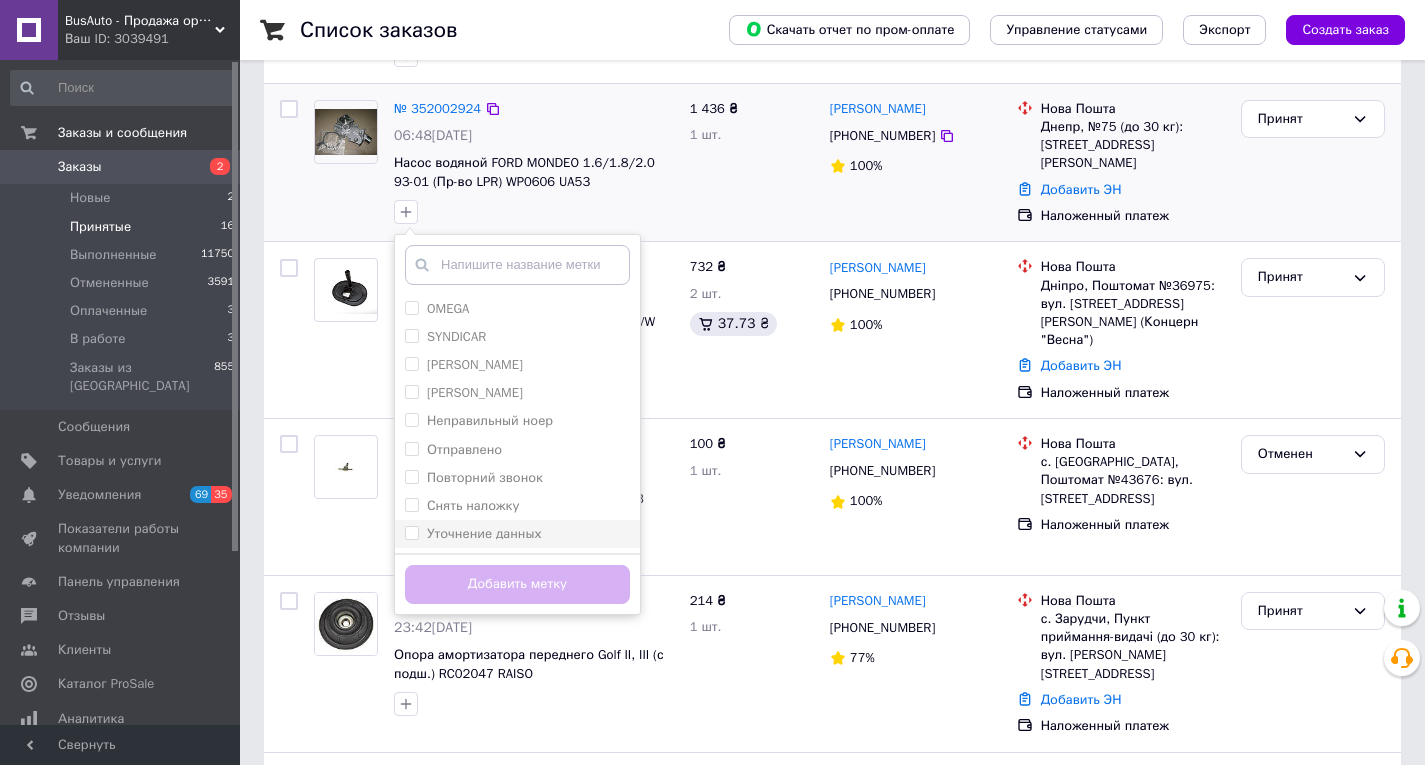 click on "Уточнение данных" at bounding box center (484, 533) 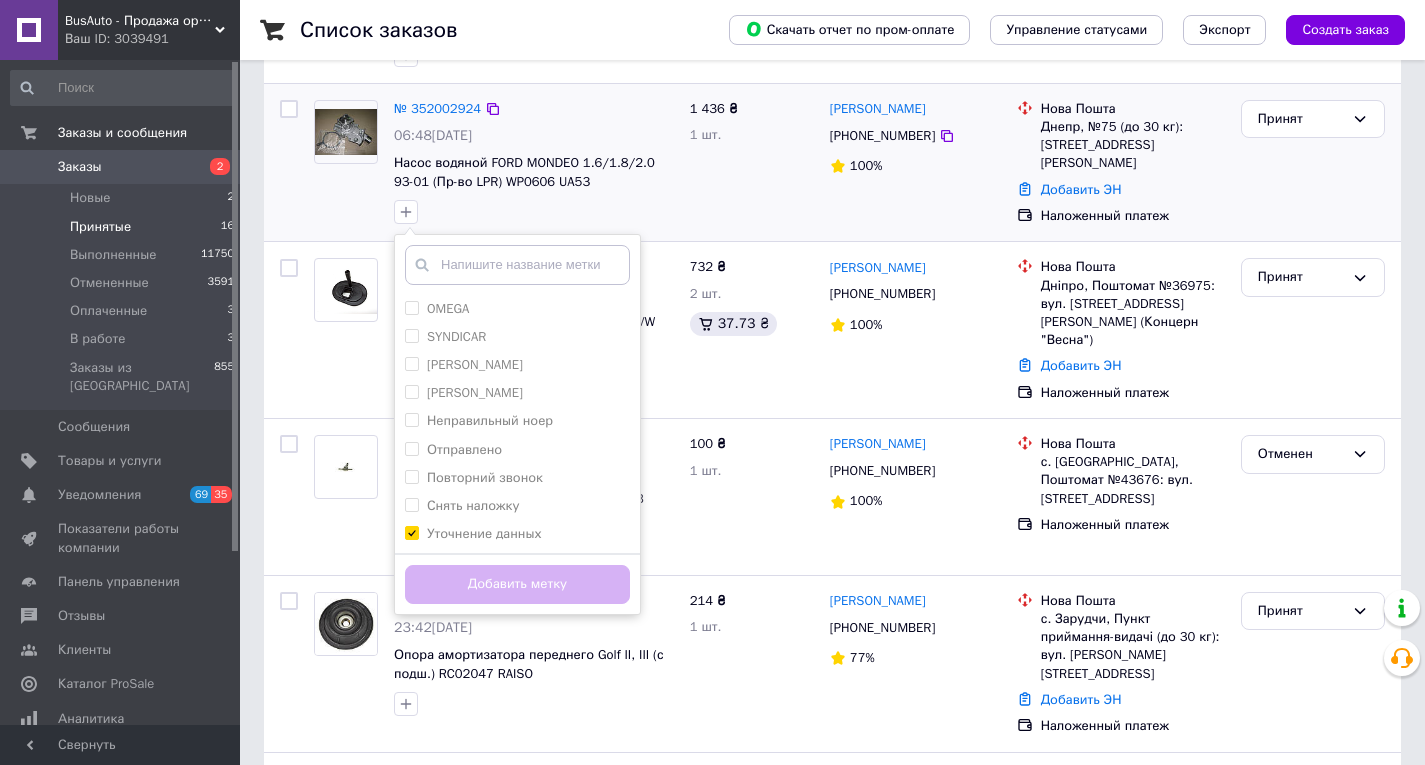 checkbox on "true" 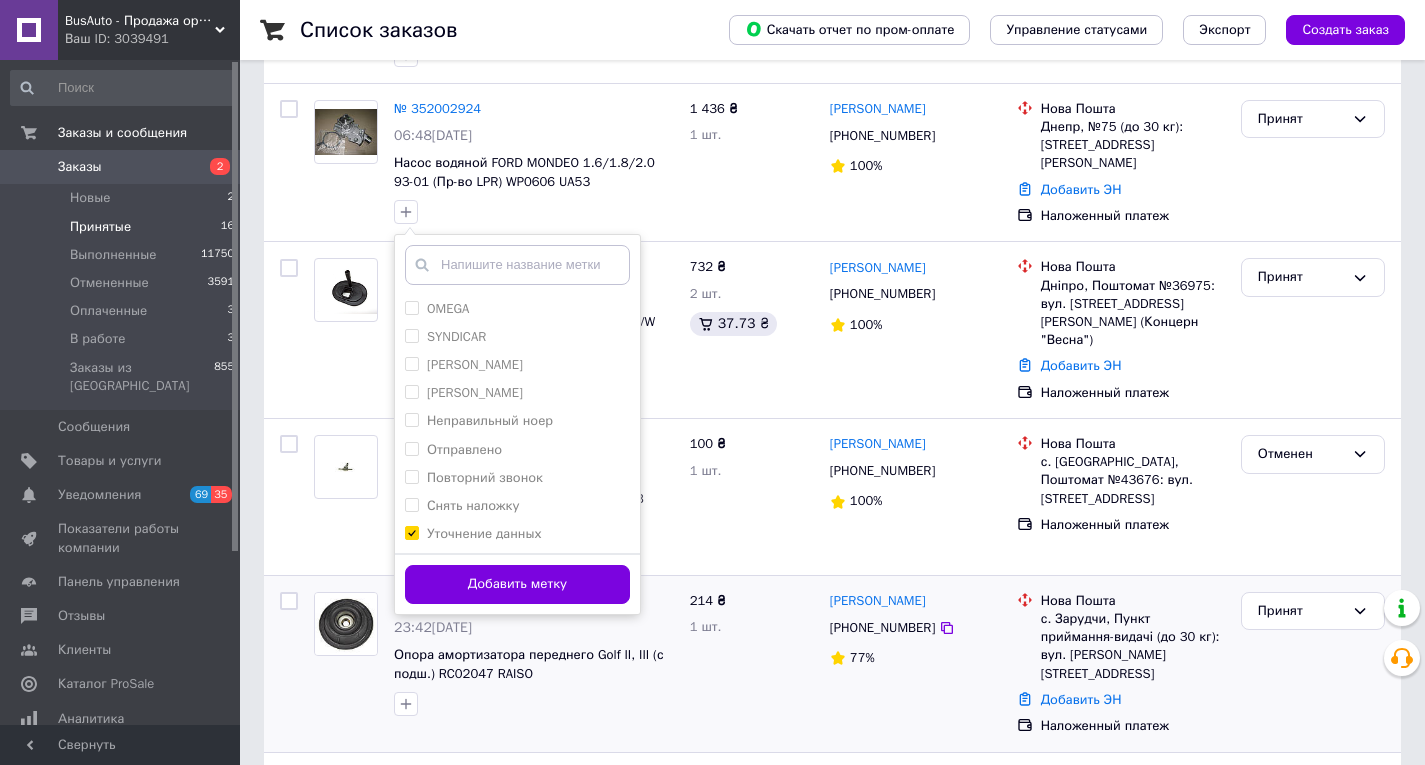 click on "Добавить метку" at bounding box center (517, 584) 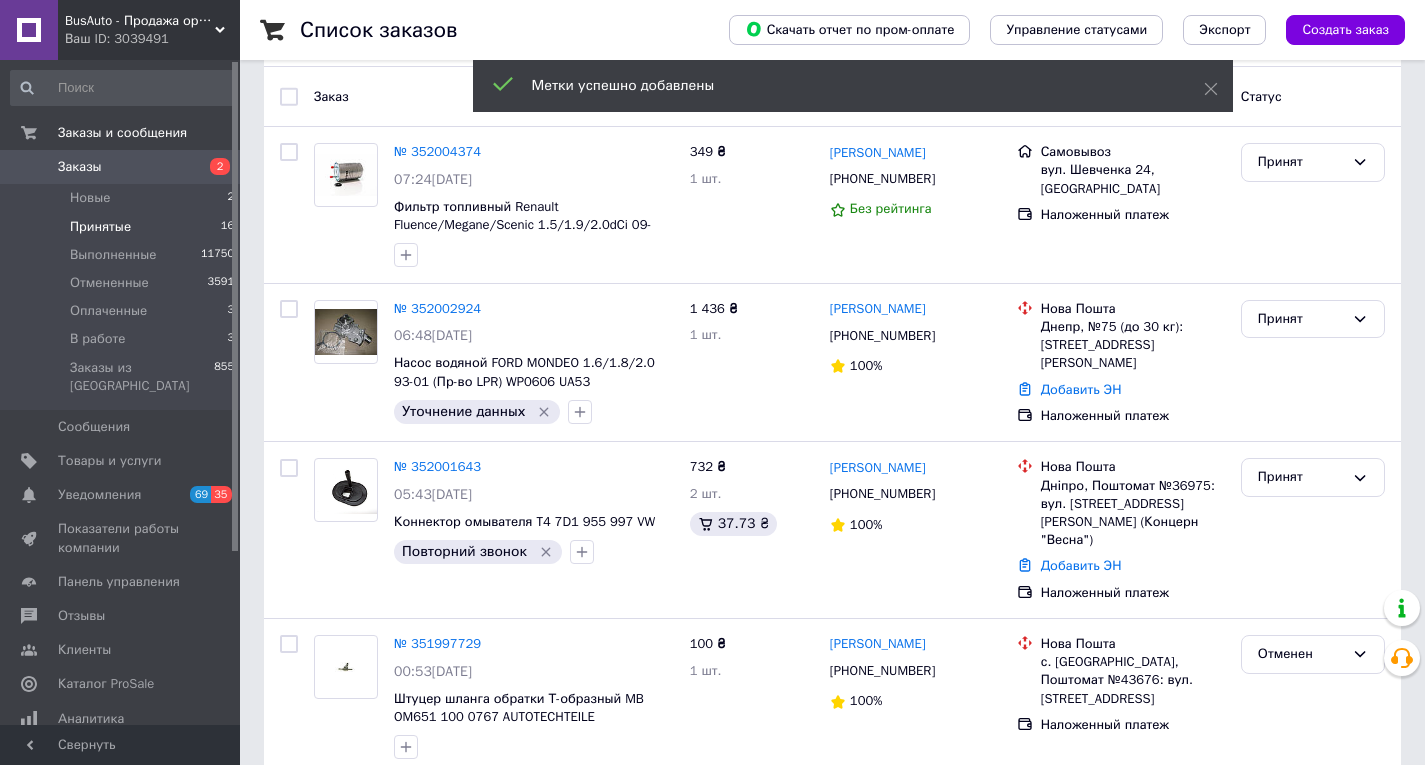 scroll, scrollTop: 60, scrollLeft: 0, axis: vertical 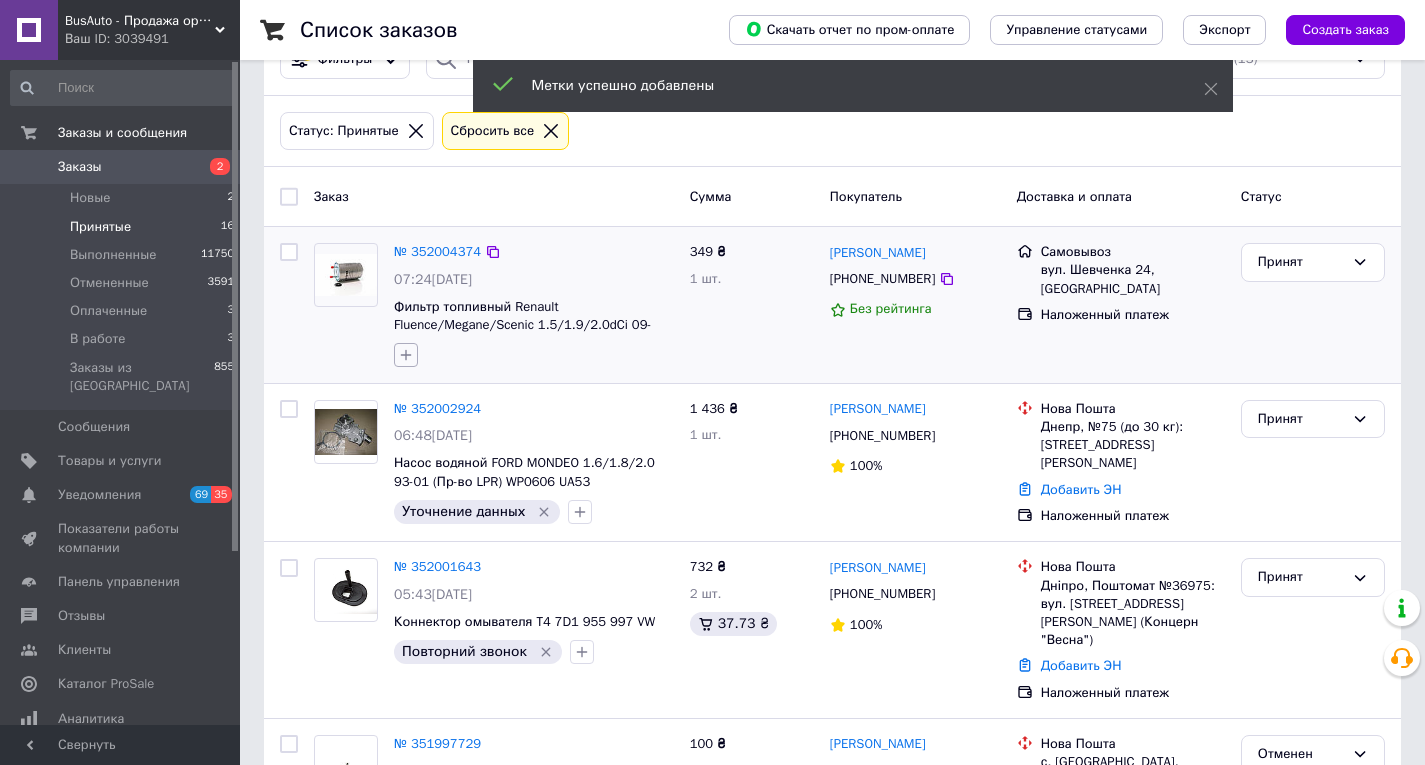 click 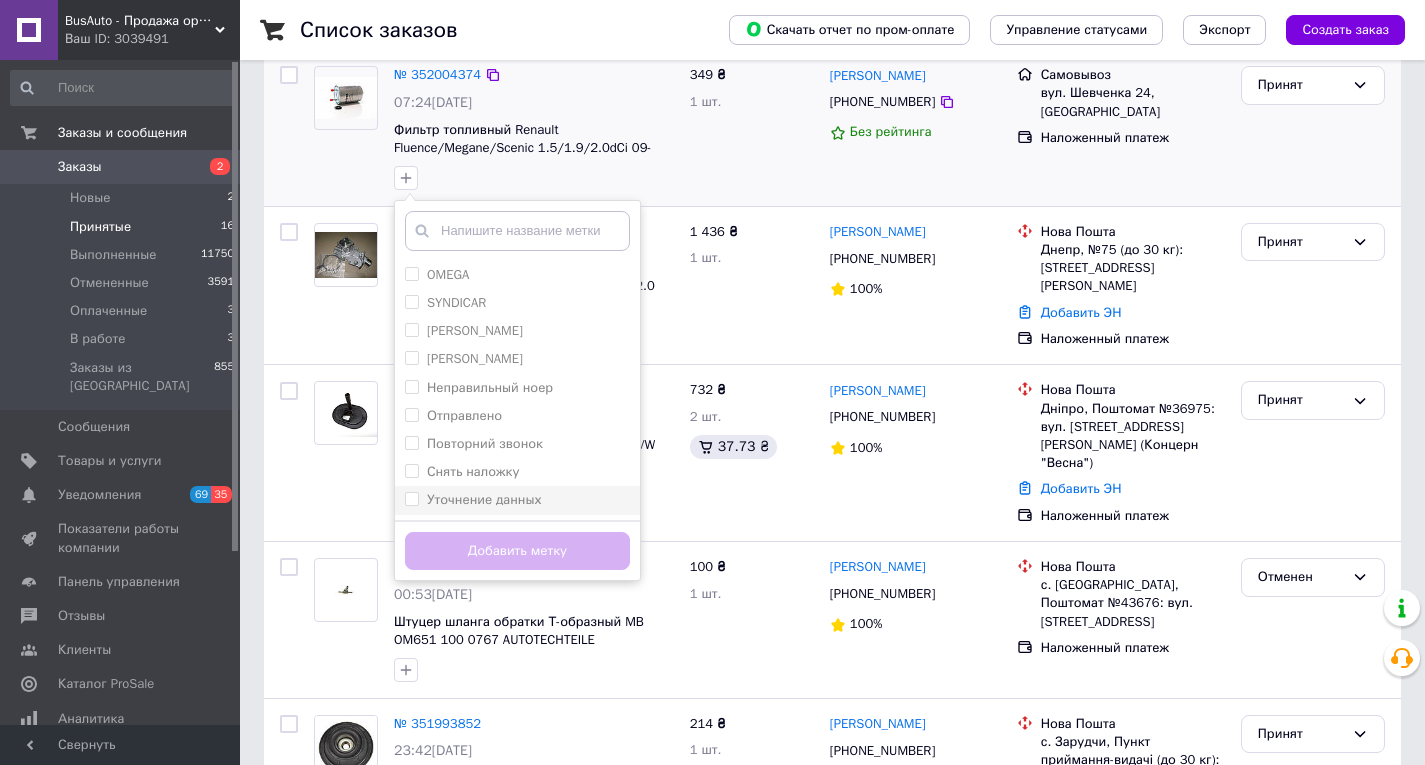scroll, scrollTop: 260, scrollLeft: 0, axis: vertical 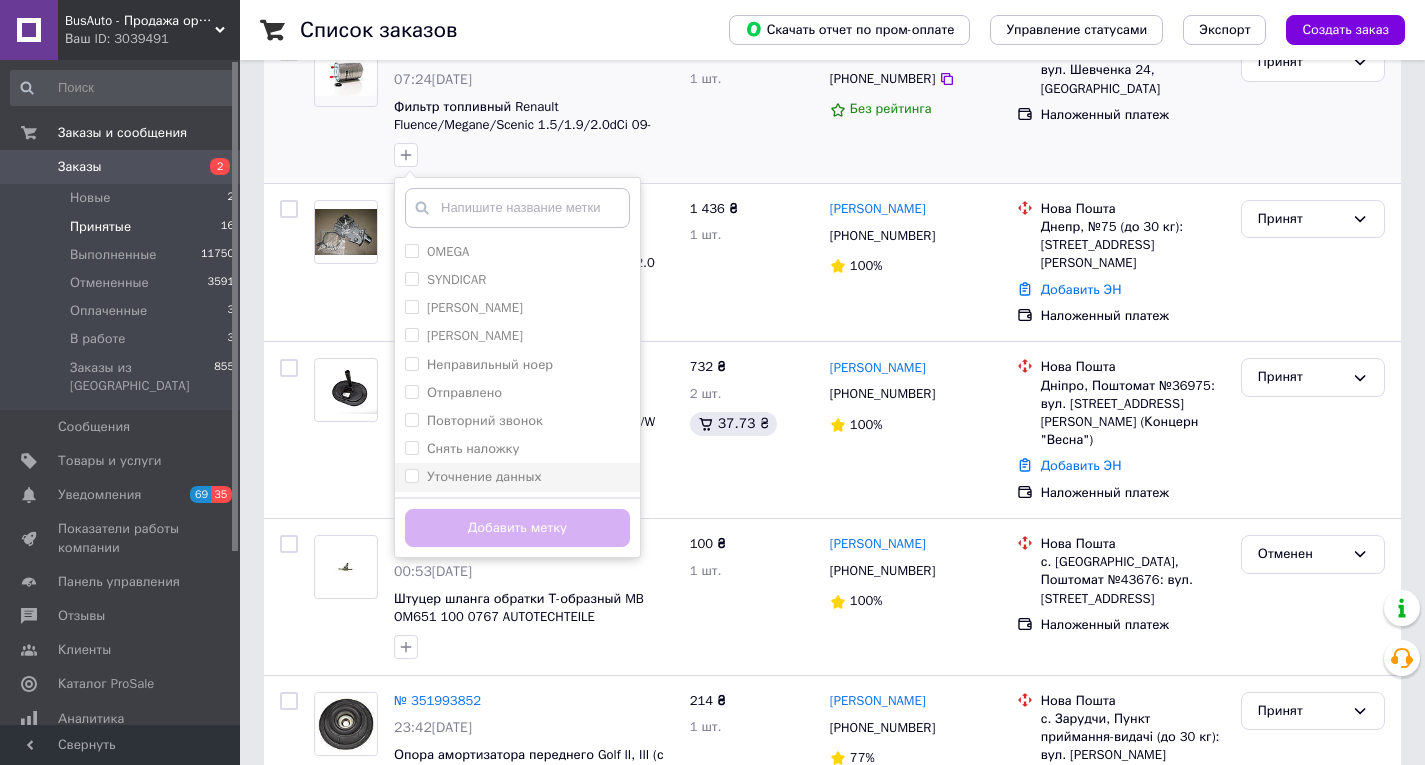 click on "Уточнение данных" at bounding box center [484, 476] 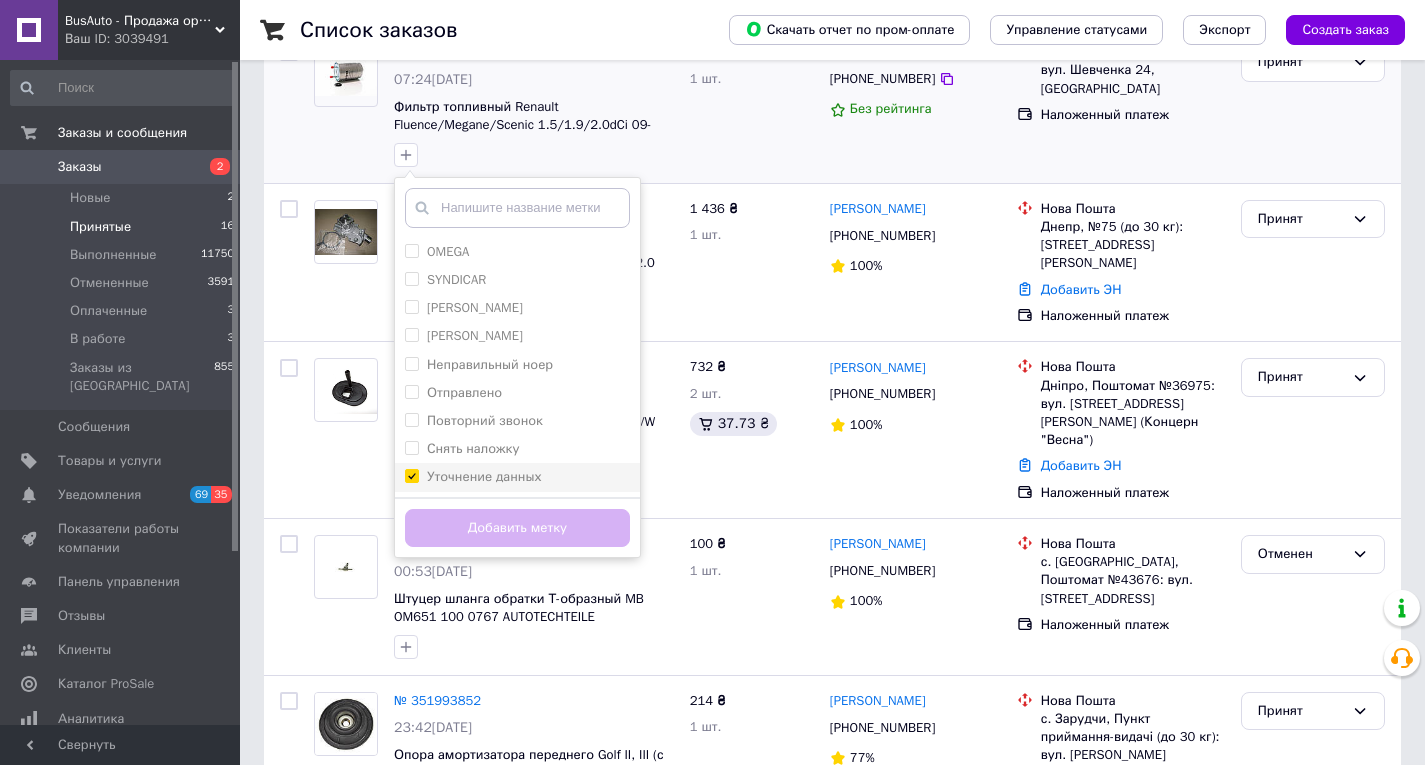 checkbox on "true" 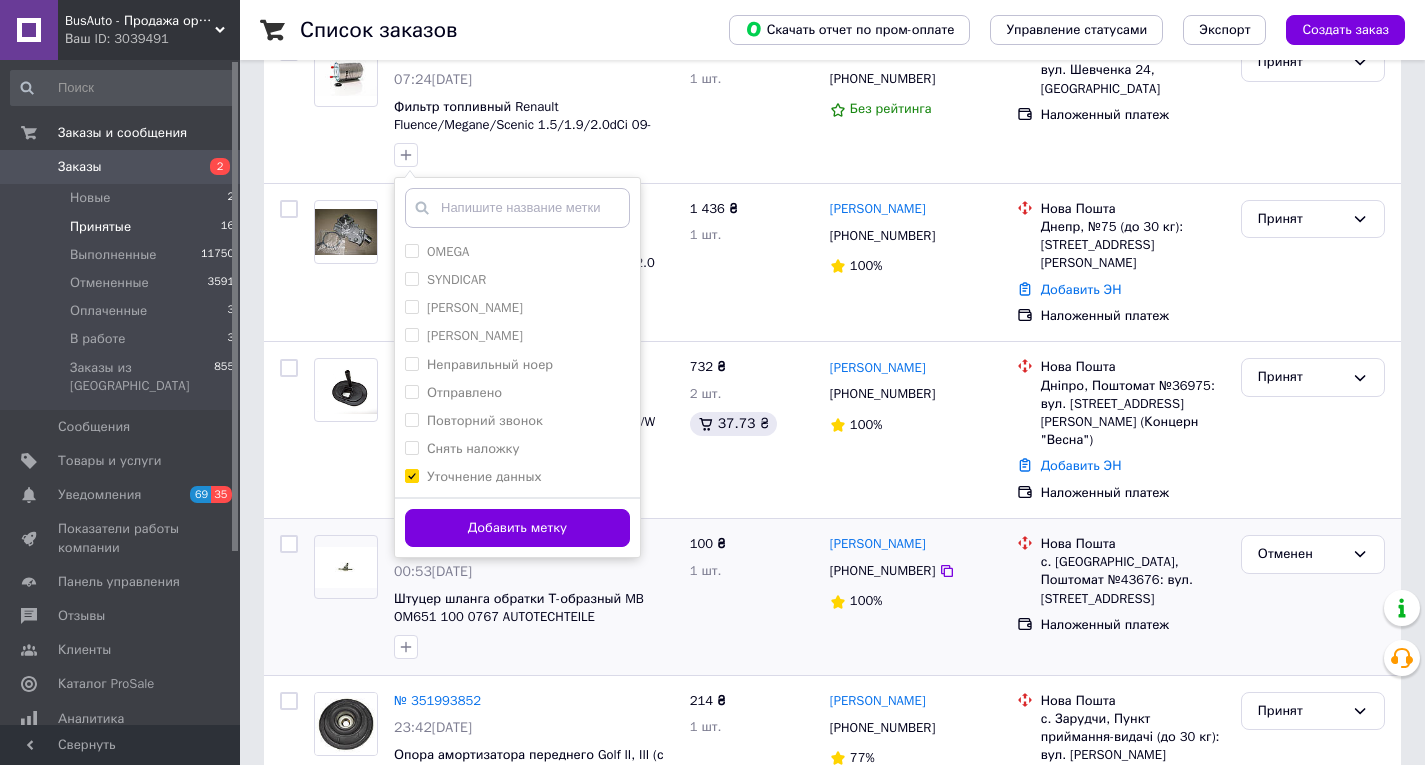 drag, startPoint x: 494, startPoint y: 536, endPoint x: 521, endPoint y: 530, distance: 27.658634 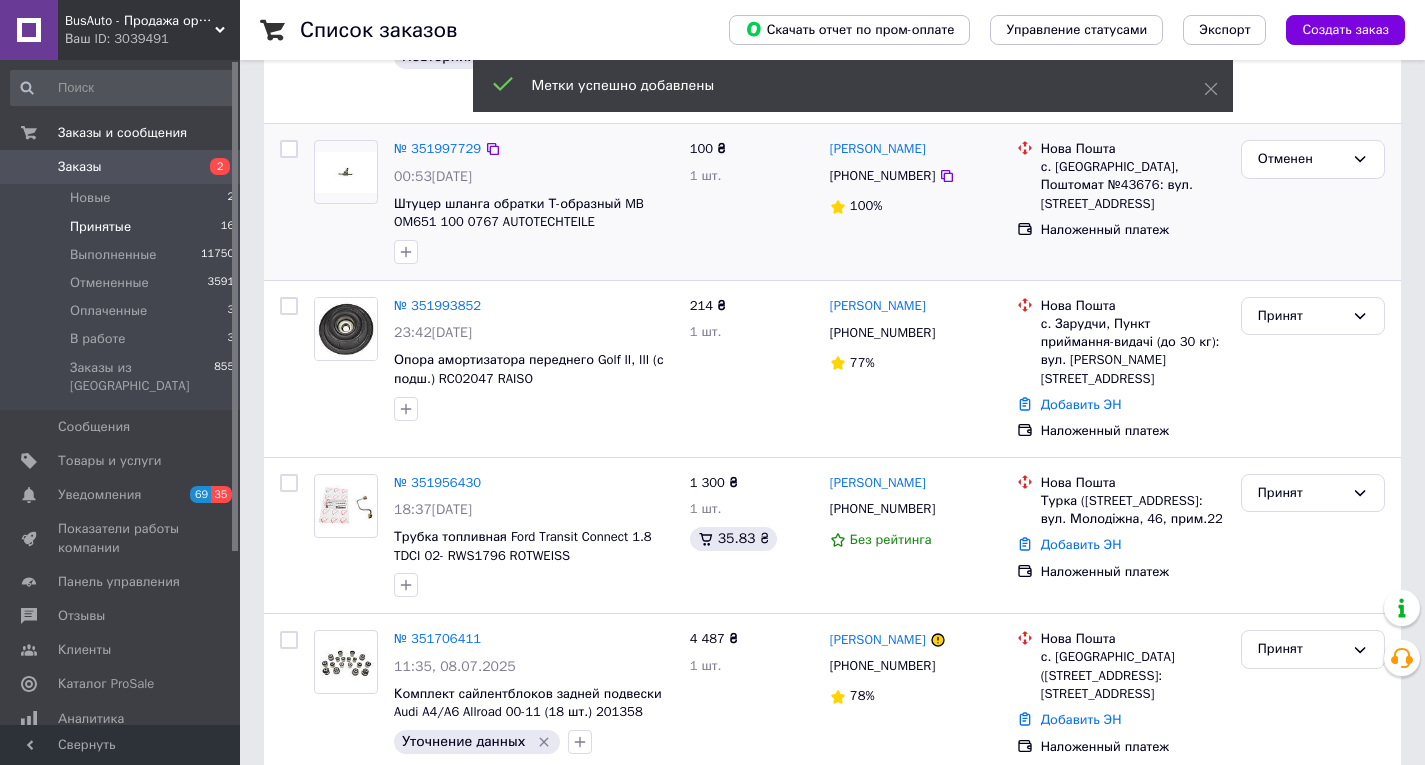 scroll, scrollTop: 660, scrollLeft: 0, axis: vertical 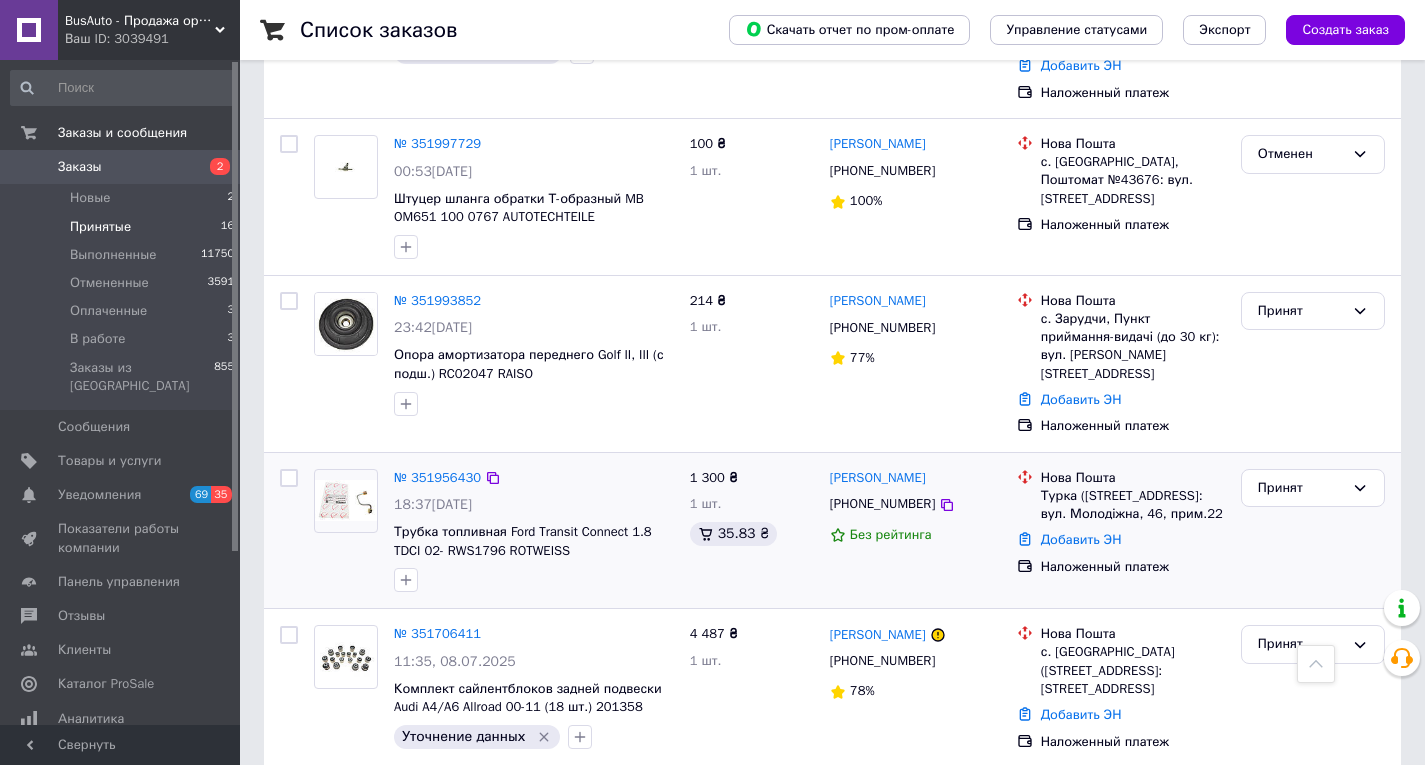 drag, startPoint x: 410, startPoint y: 535, endPoint x: 436, endPoint y: 541, distance: 26.683329 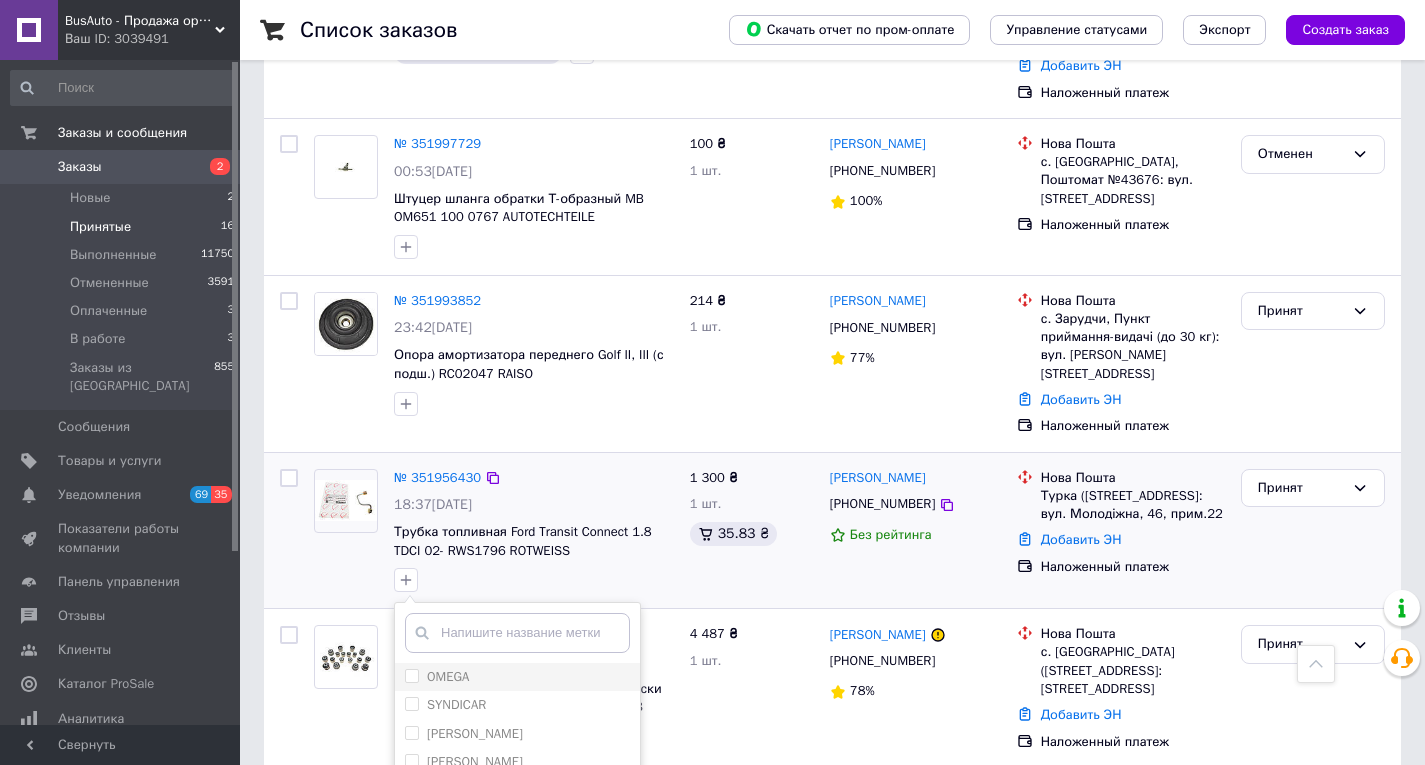 scroll, scrollTop: 960, scrollLeft: 0, axis: vertical 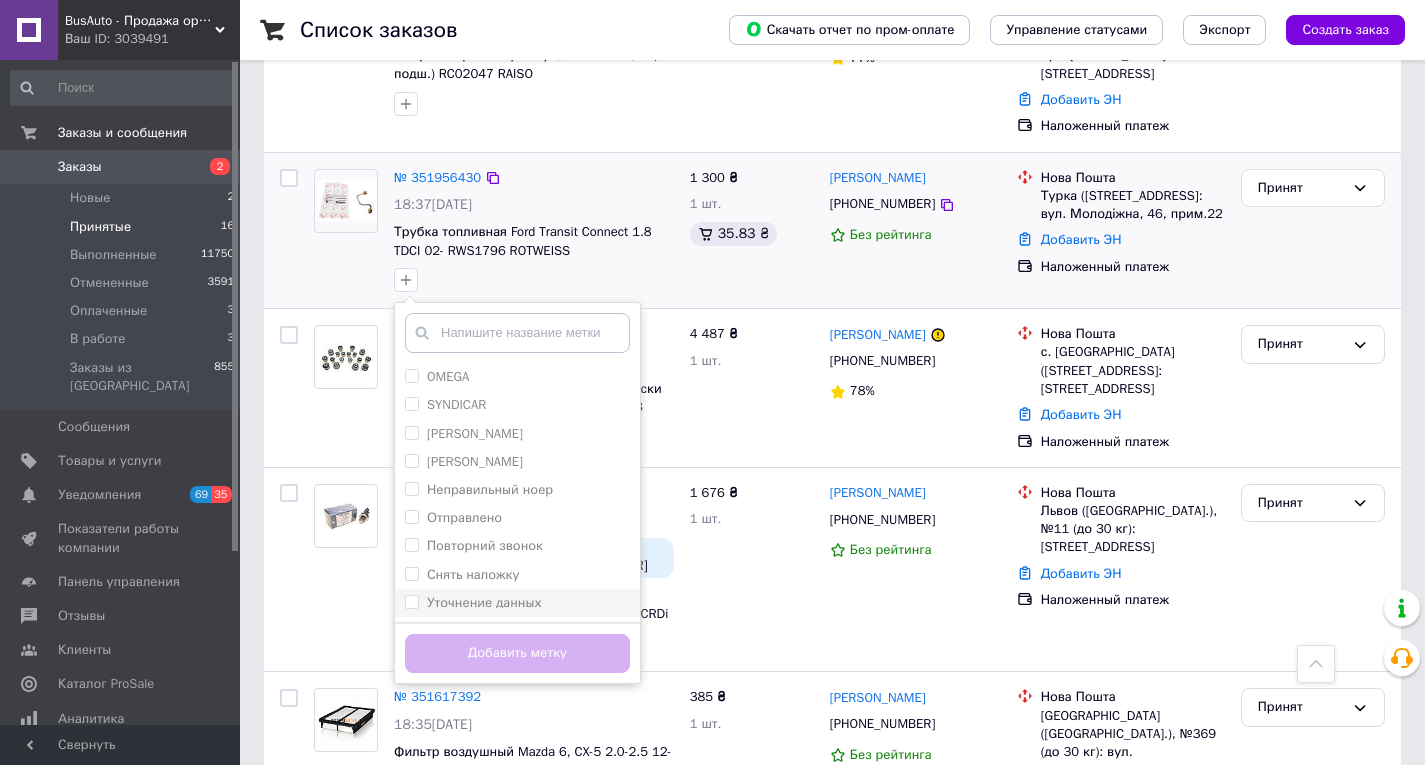drag, startPoint x: 481, startPoint y: 563, endPoint x: 481, endPoint y: 575, distance: 12 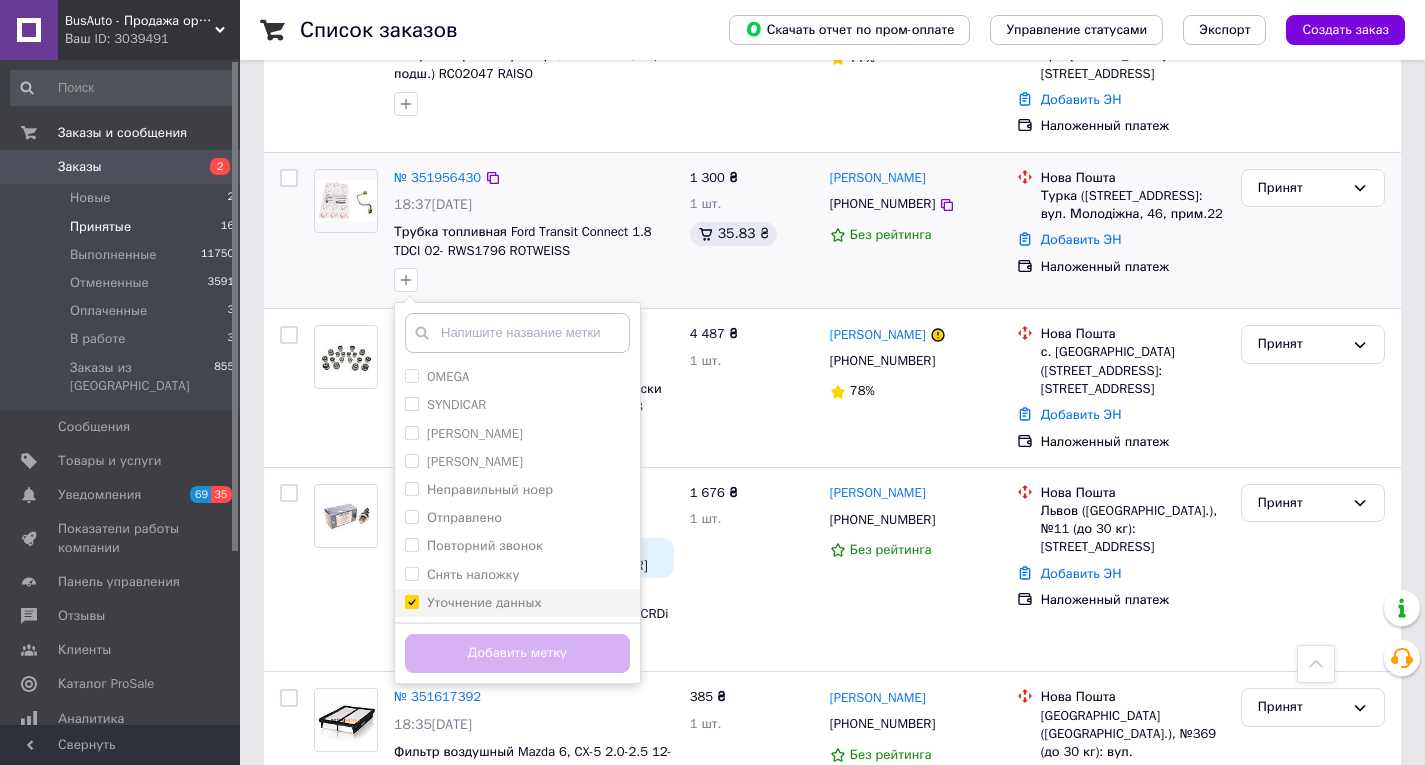 checkbox on "true" 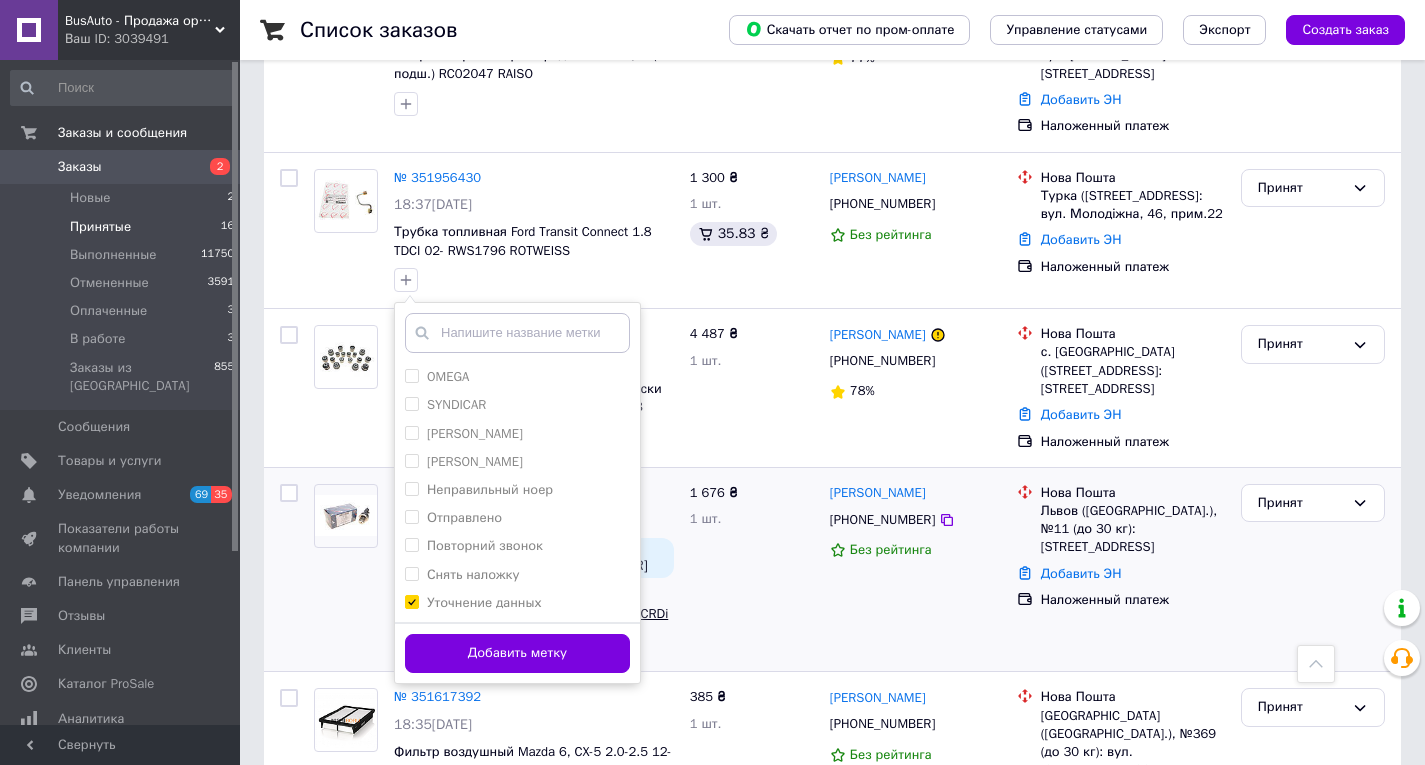 click on "Добавить метку" at bounding box center [517, 653] 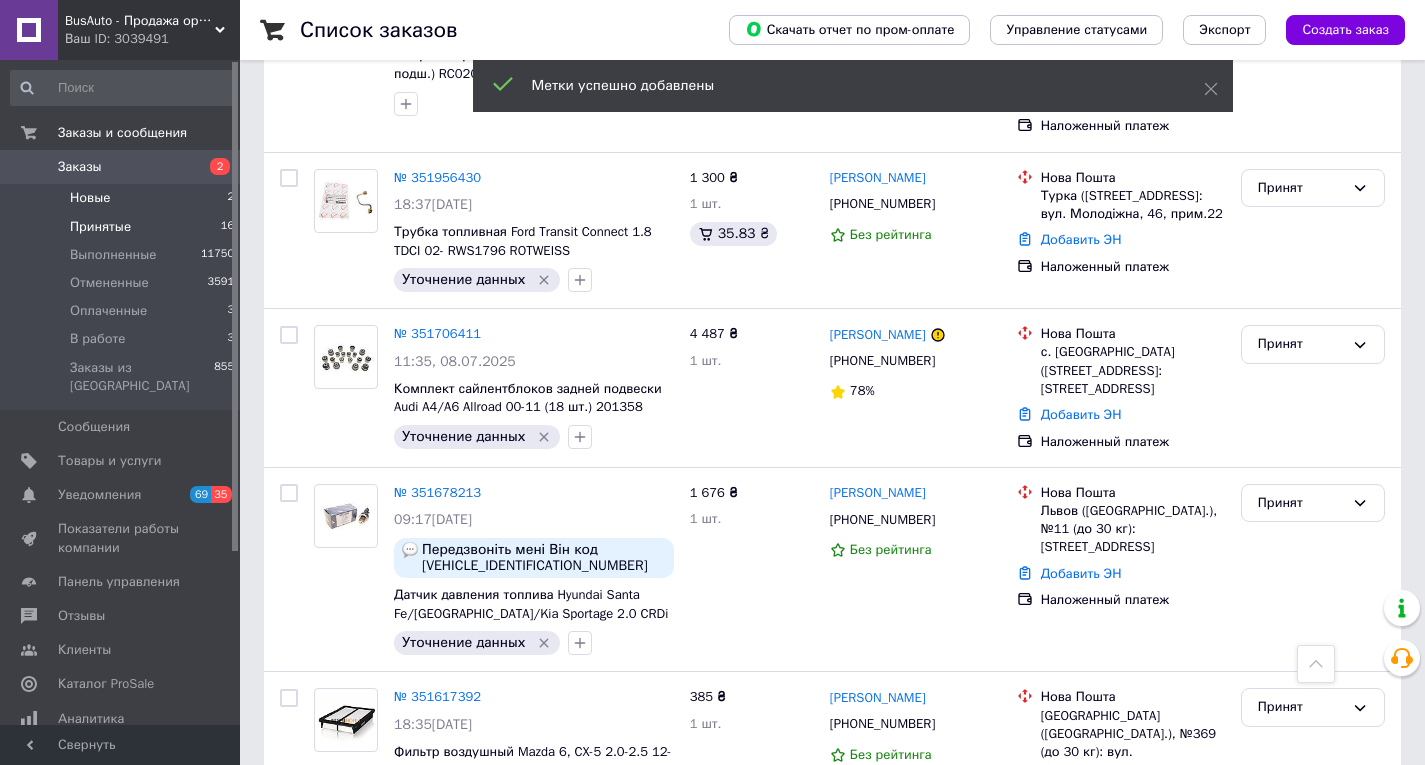 click on "Новые" at bounding box center [90, 198] 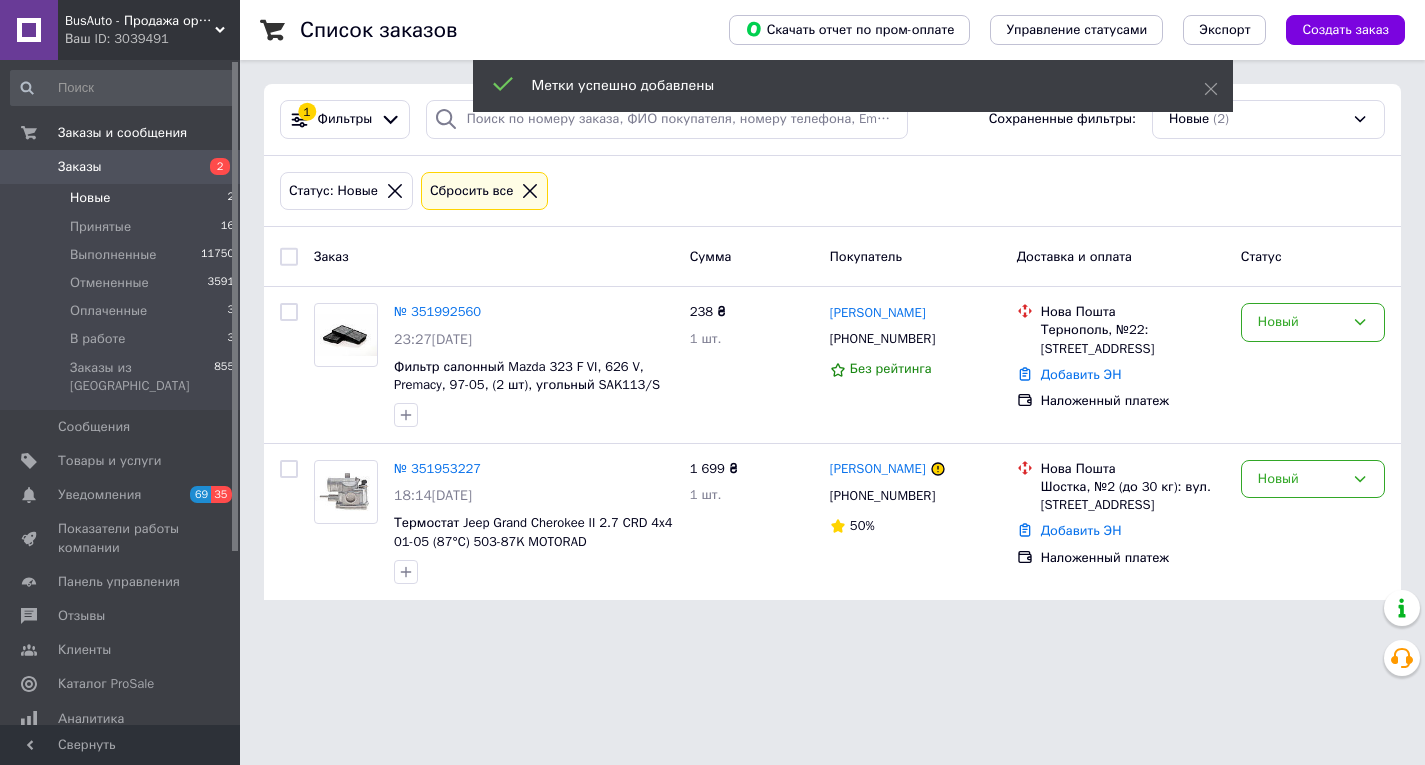 scroll, scrollTop: 0, scrollLeft: 0, axis: both 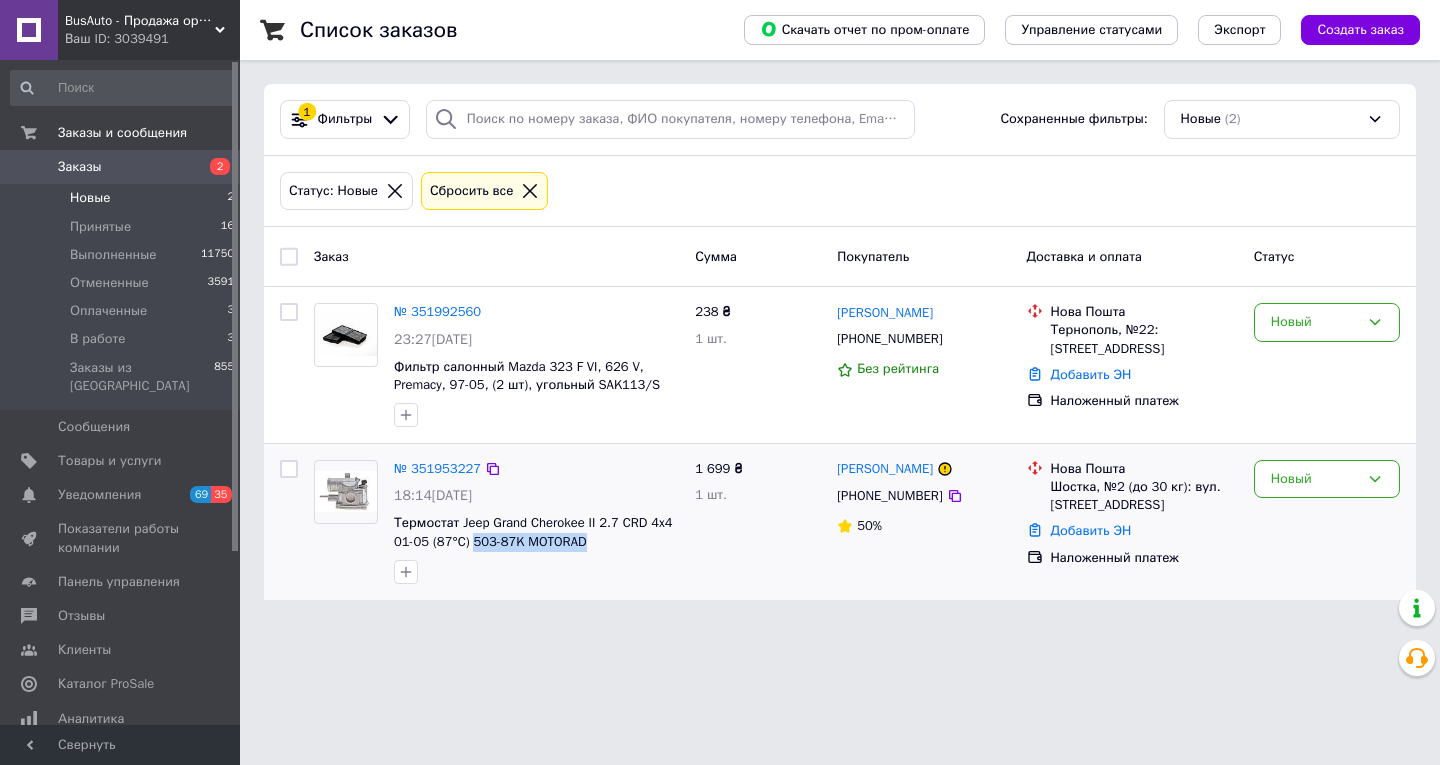 copy on "503-87K MOTORAD" 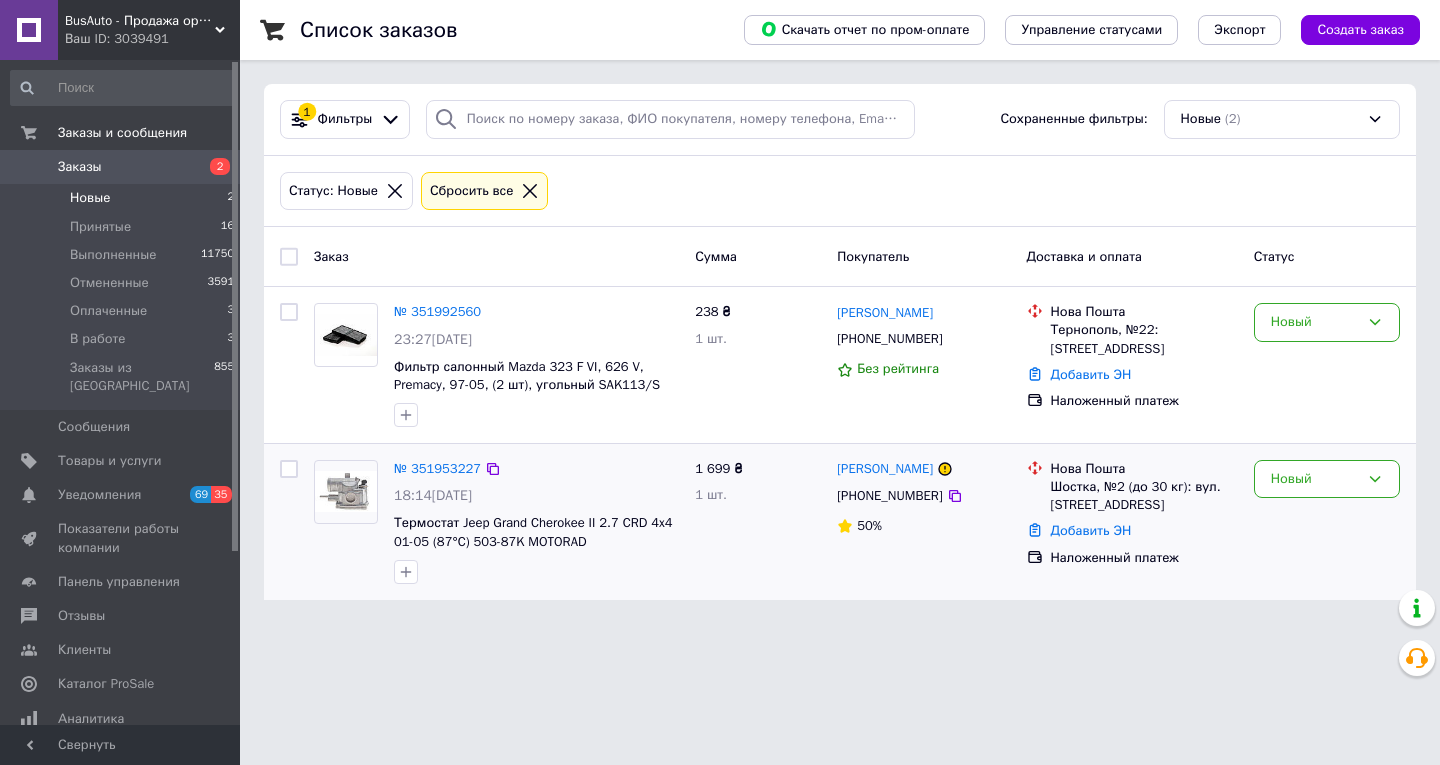 click on "[PHONE_NUMBER]" at bounding box center [889, 496] 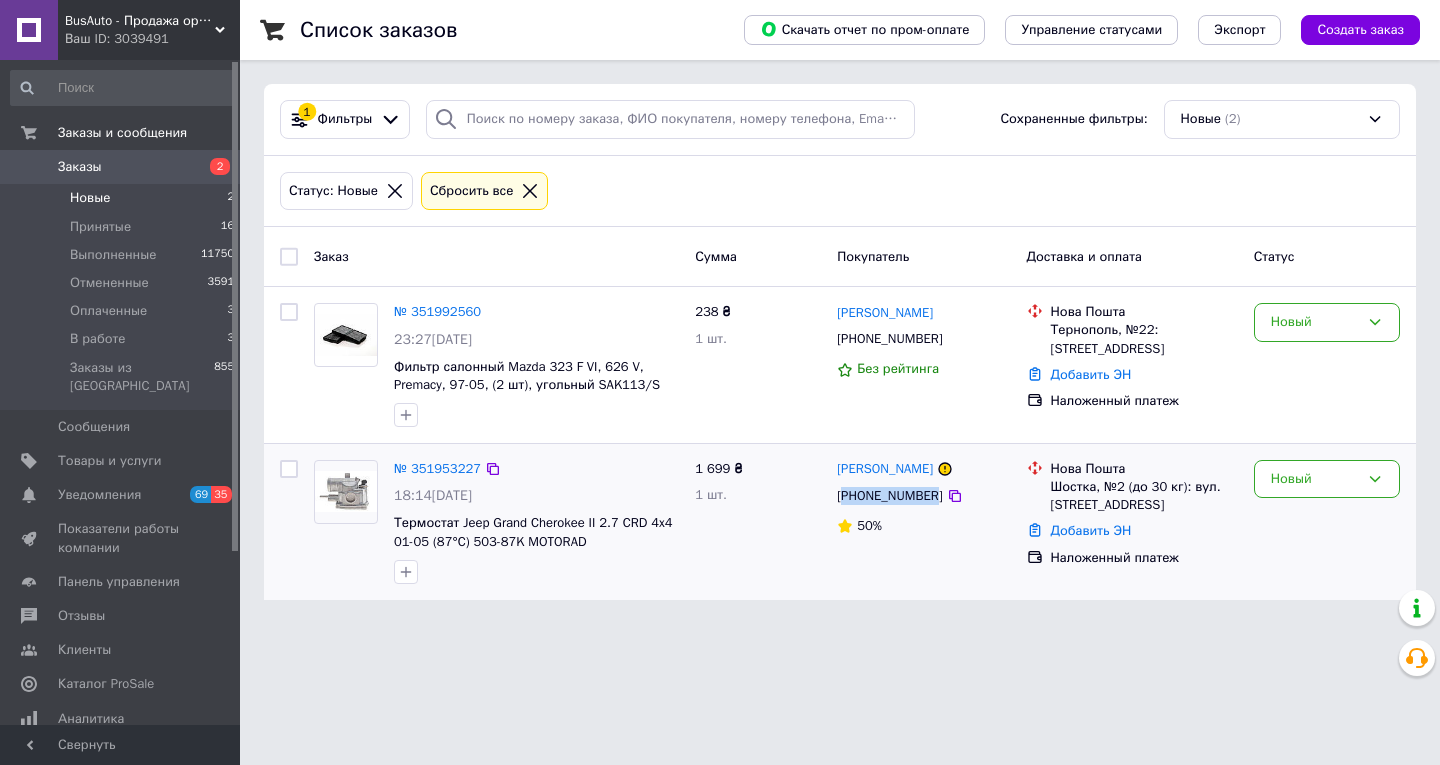 click on "[PHONE_NUMBER]" at bounding box center [889, 496] 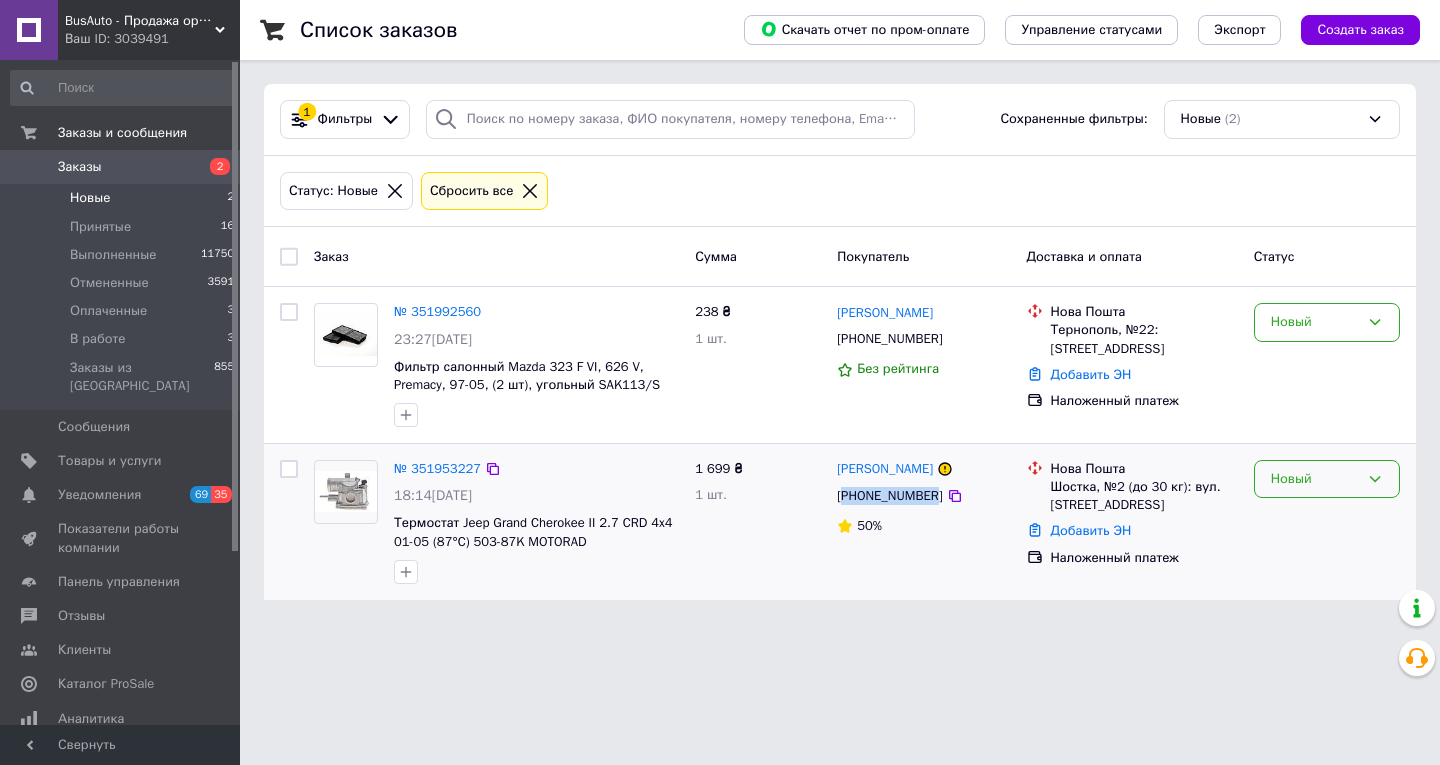 click on "Новый" at bounding box center [1315, 479] 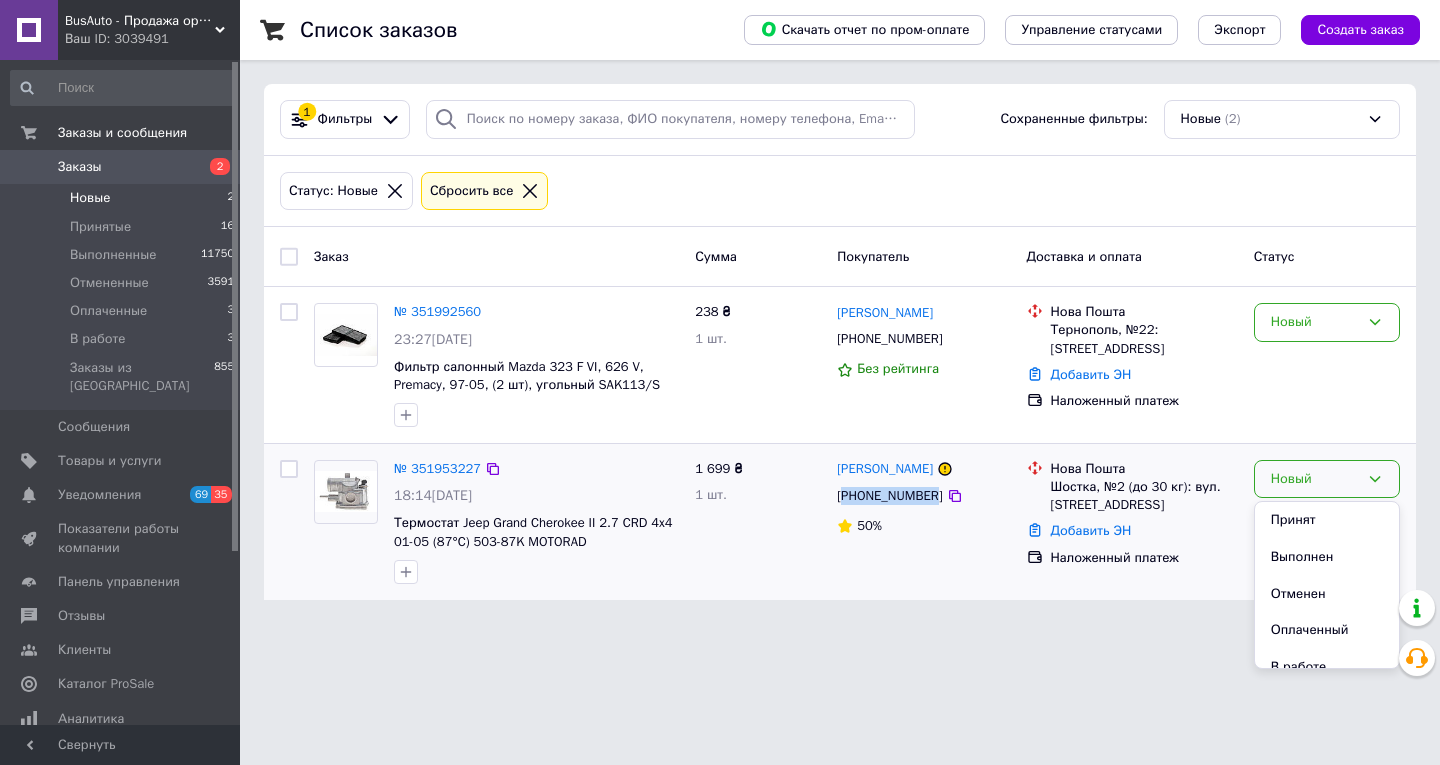 drag, startPoint x: 1302, startPoint y: 522, endPoint x: 1294, endPoint y: 537, distance: 17 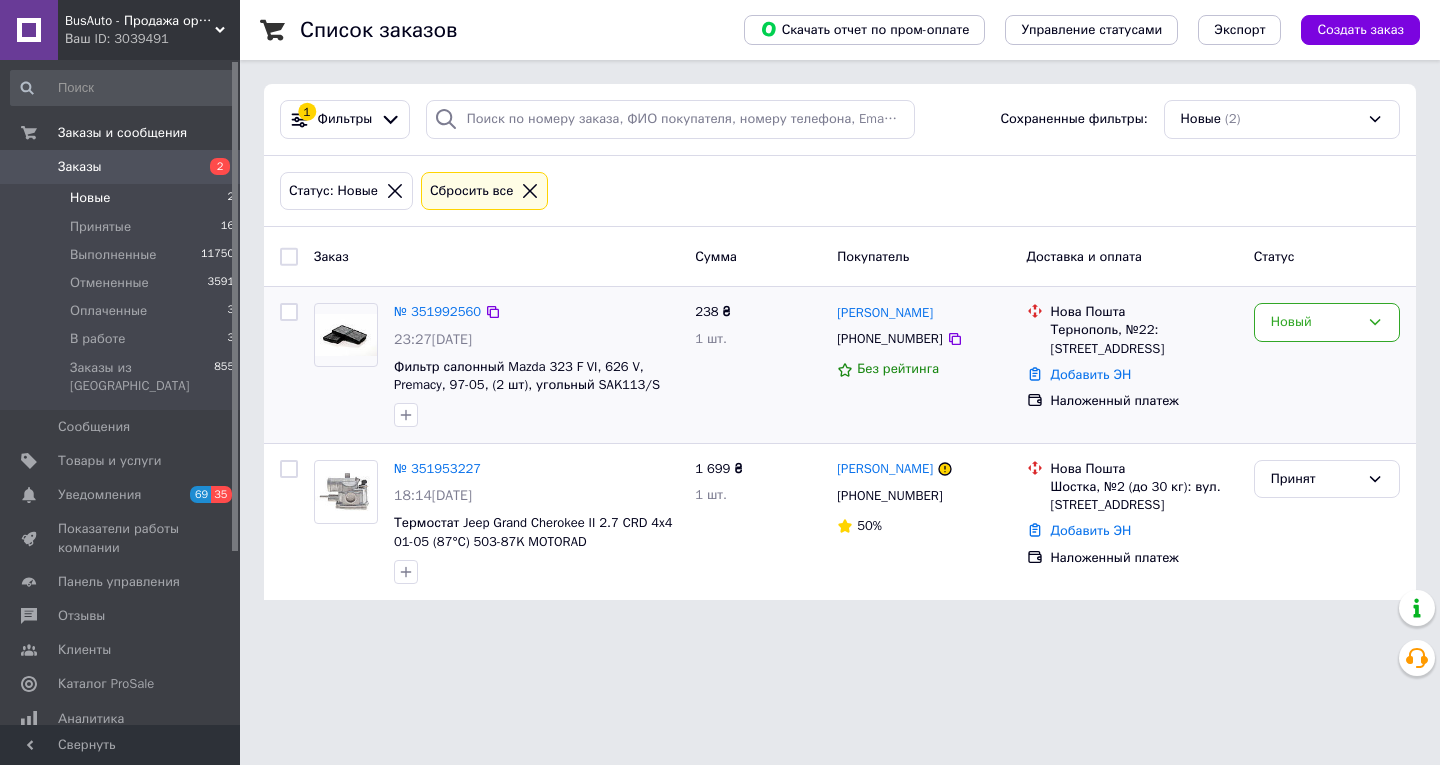 click on "[PHONE_NUMBER]" at bounding box center [889, 339] 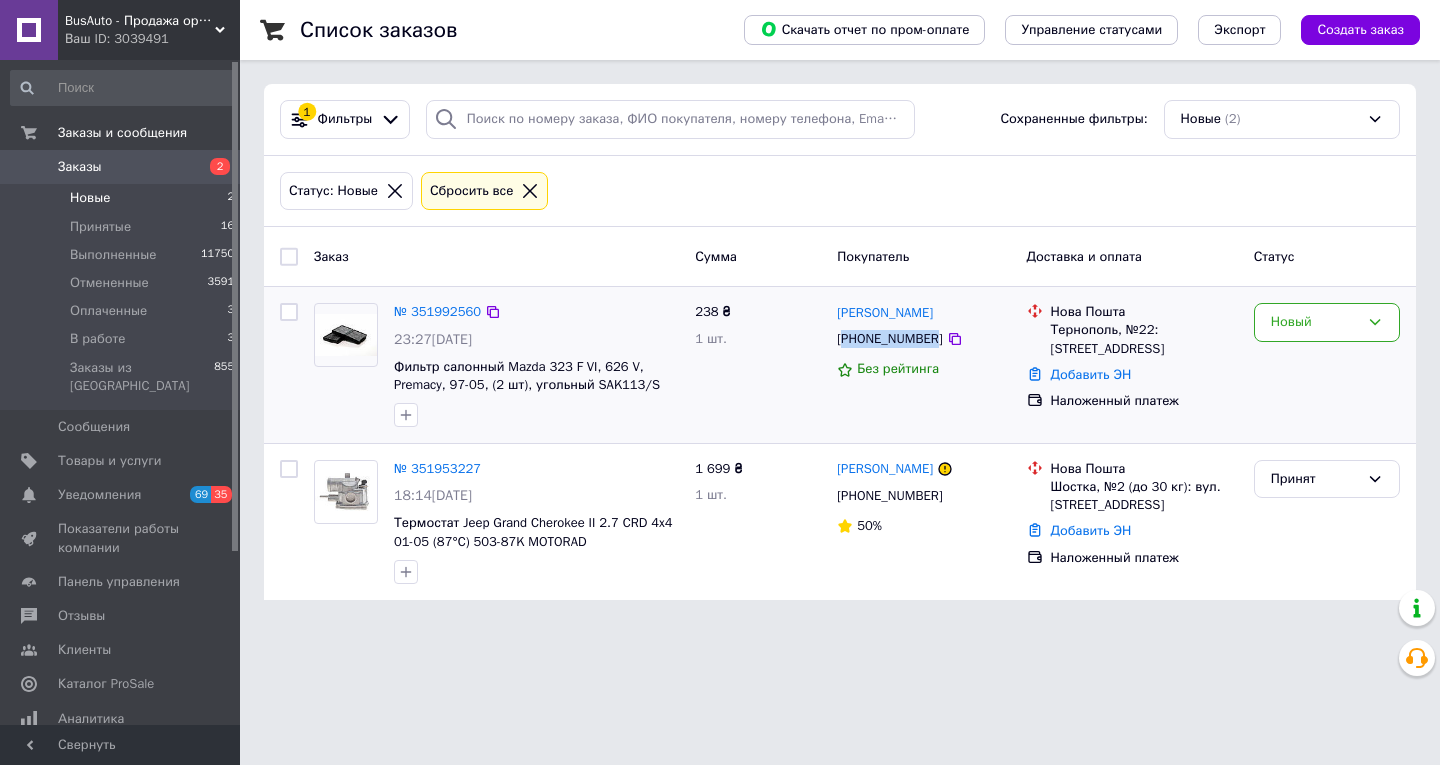 drag, startPoint x: 896, startPoint y: 342, endPoint x: 909, endPoint y: 348, distance: 14.3178215 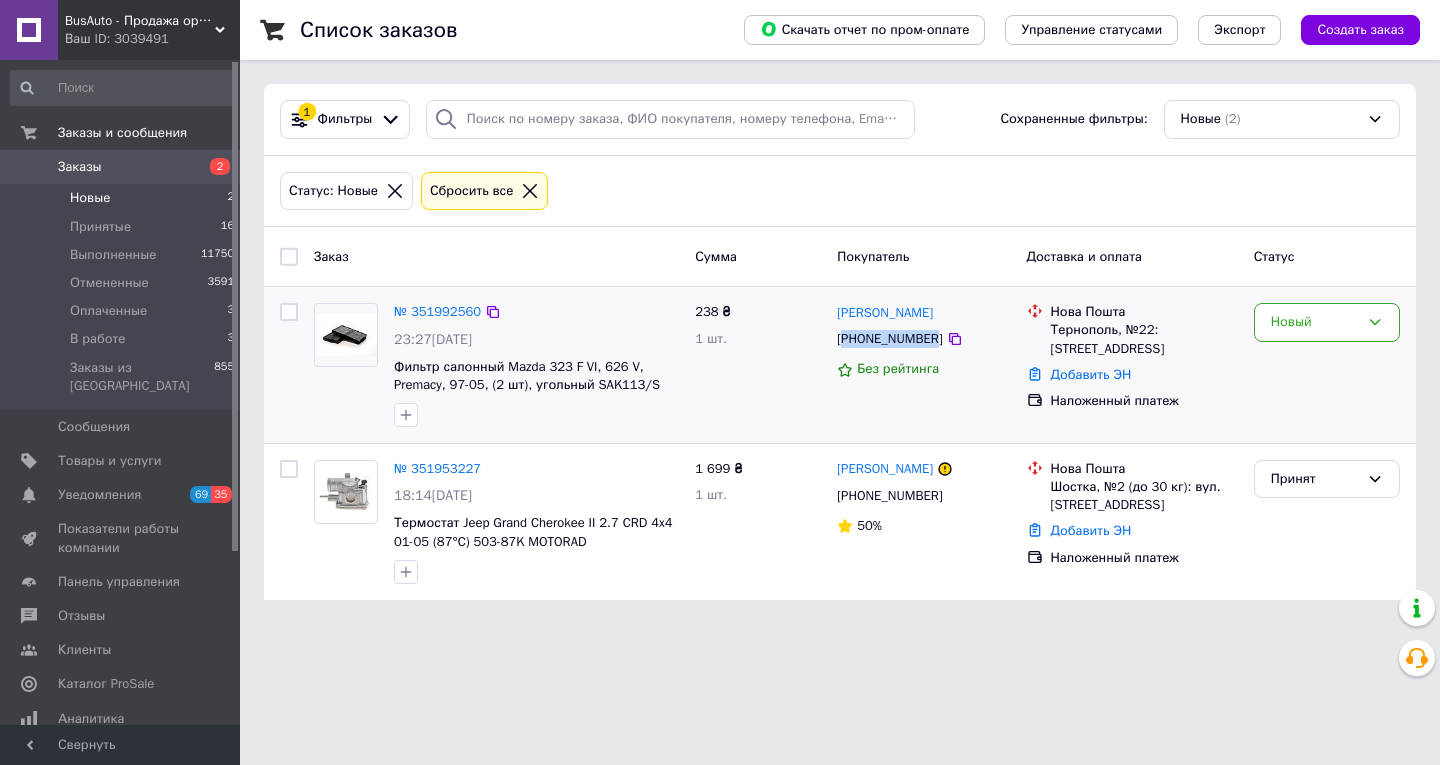copy on "380988003631" 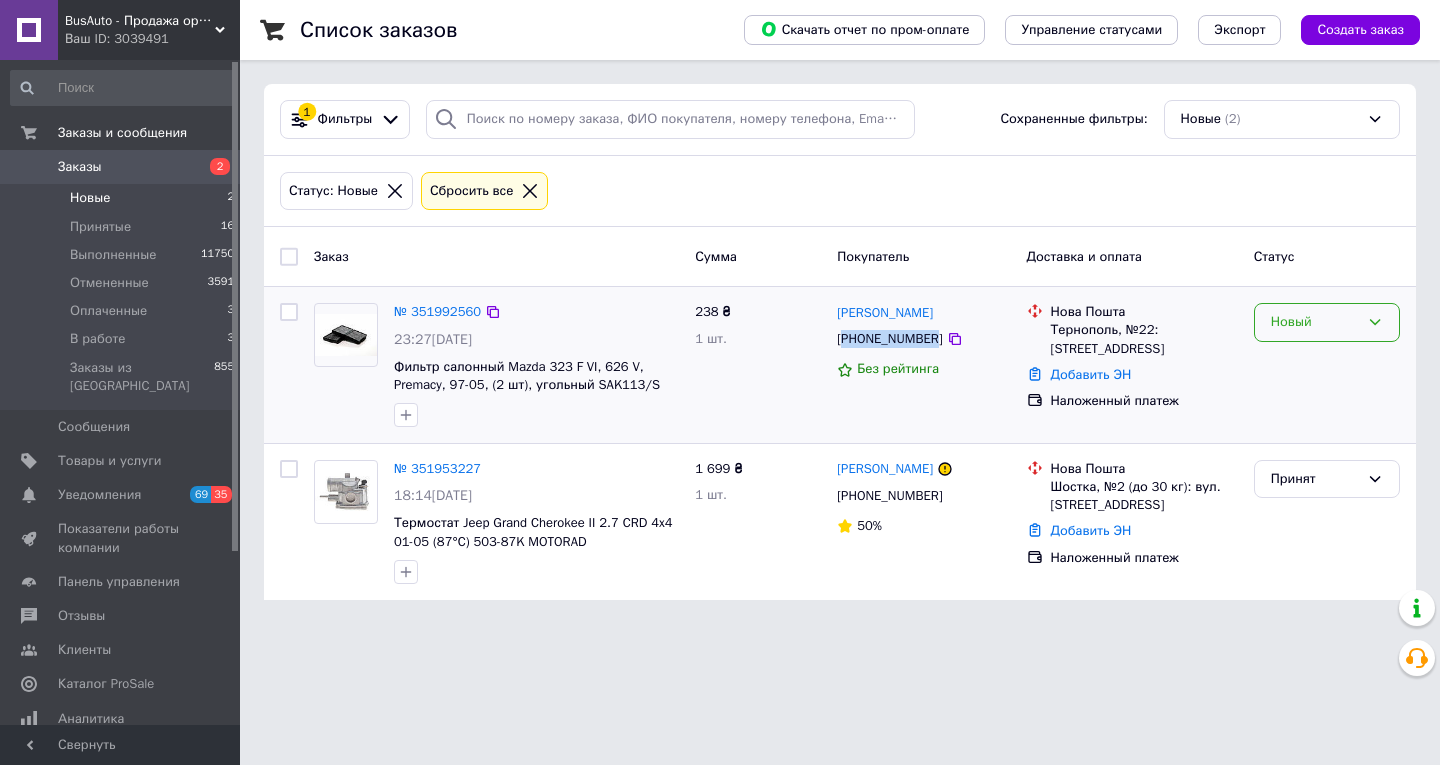click on "Новый" at bounding box center [1315, 322] 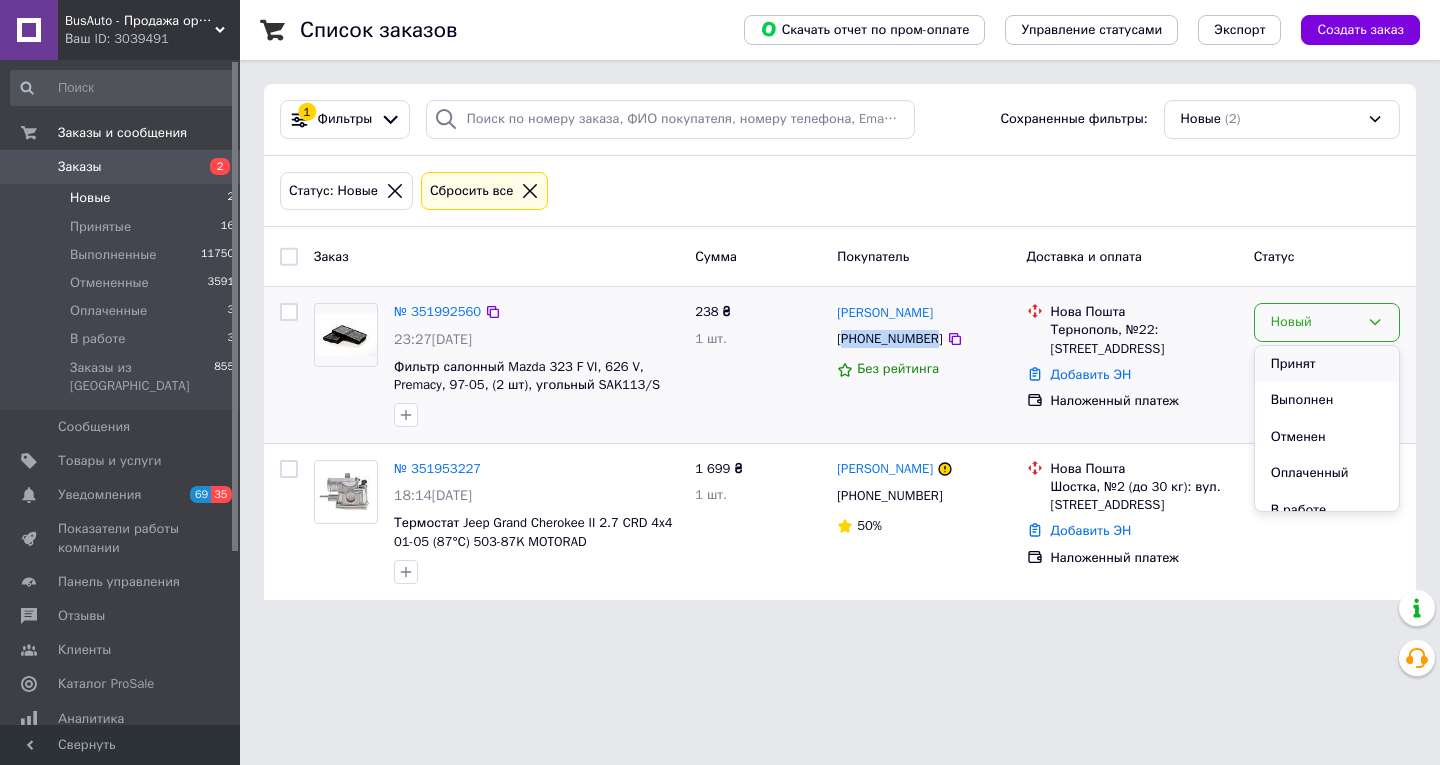 click on "Принят" at bounding box center [1327, 364] 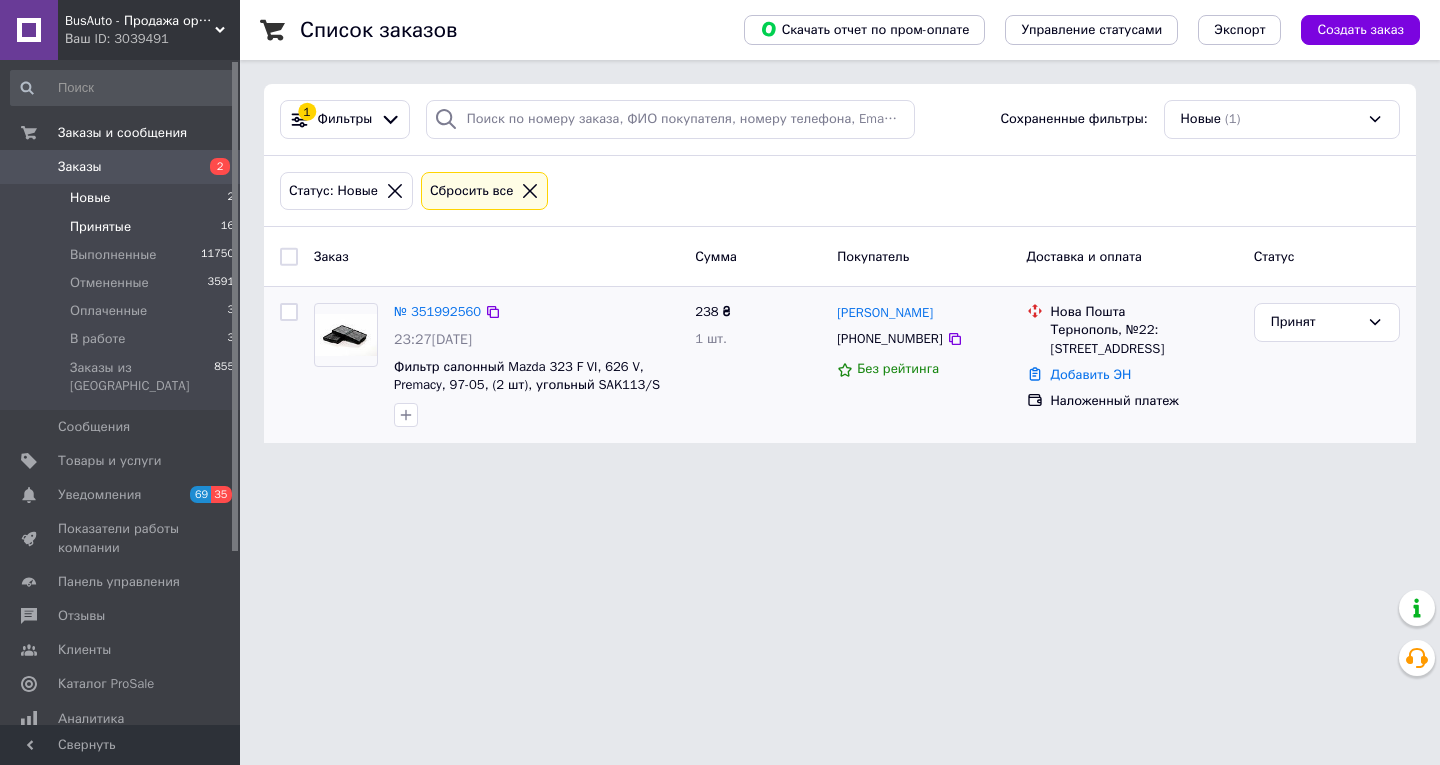 click on "Принятые" at bounding box center [100, 227] 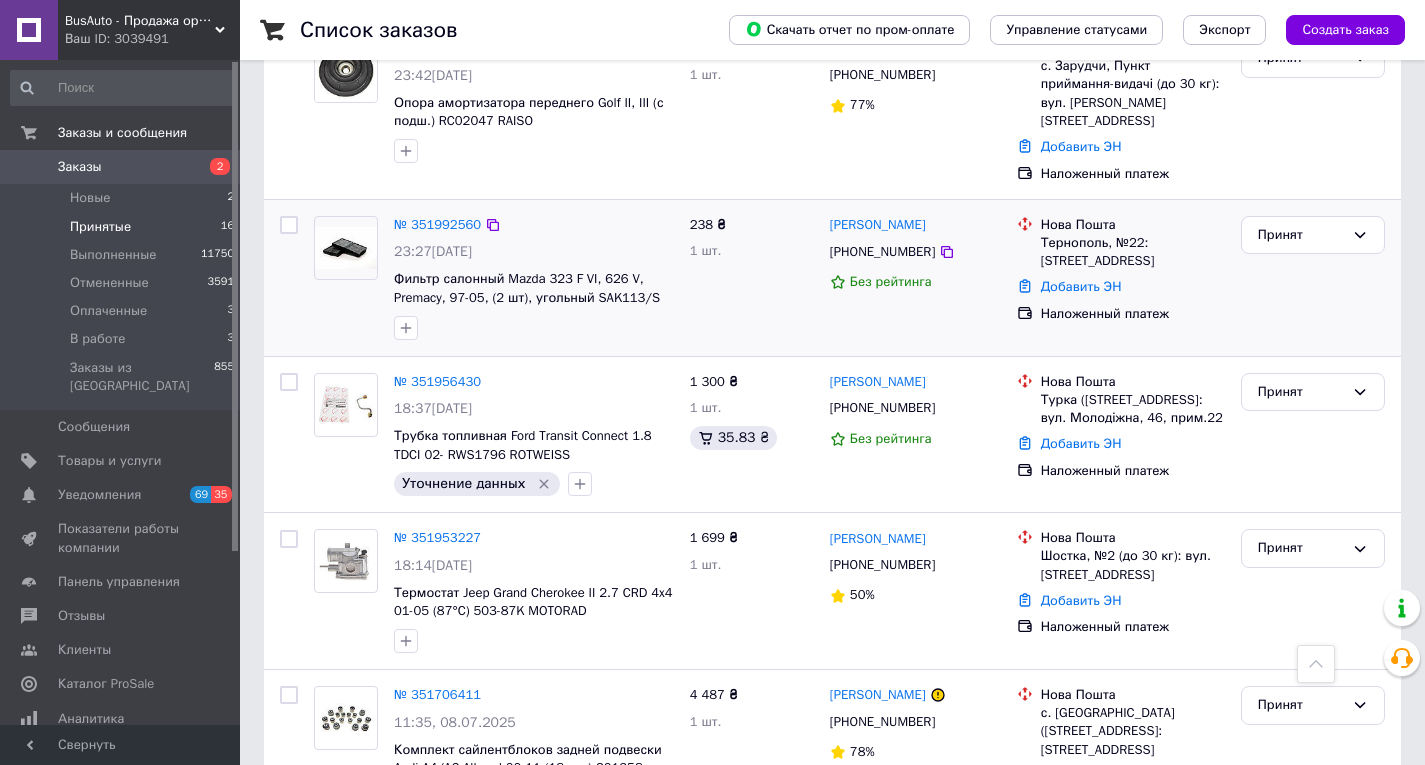 scroll, scrollTop: 800, scrollLeft: 0, axis: vertical 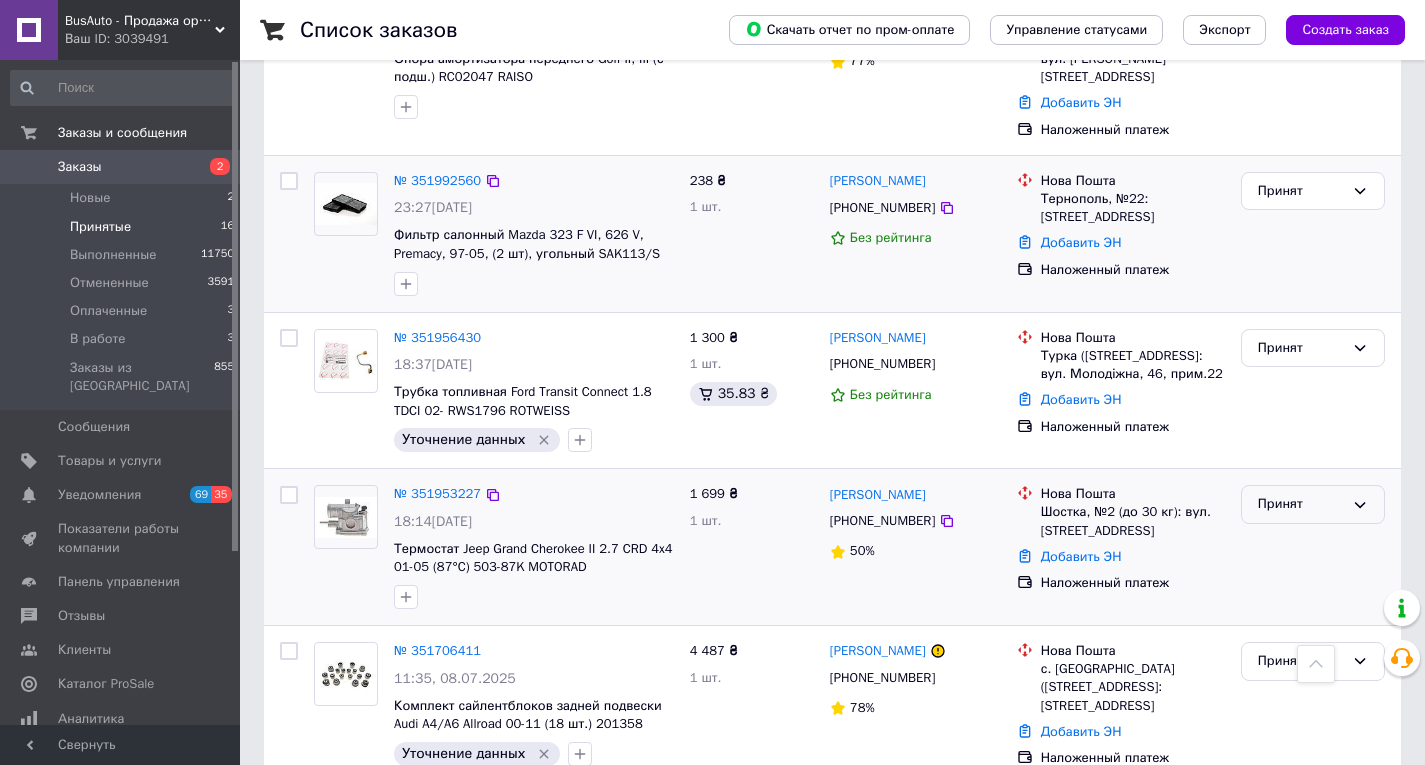 click on "Принят" at bounding box center (1301, 504) 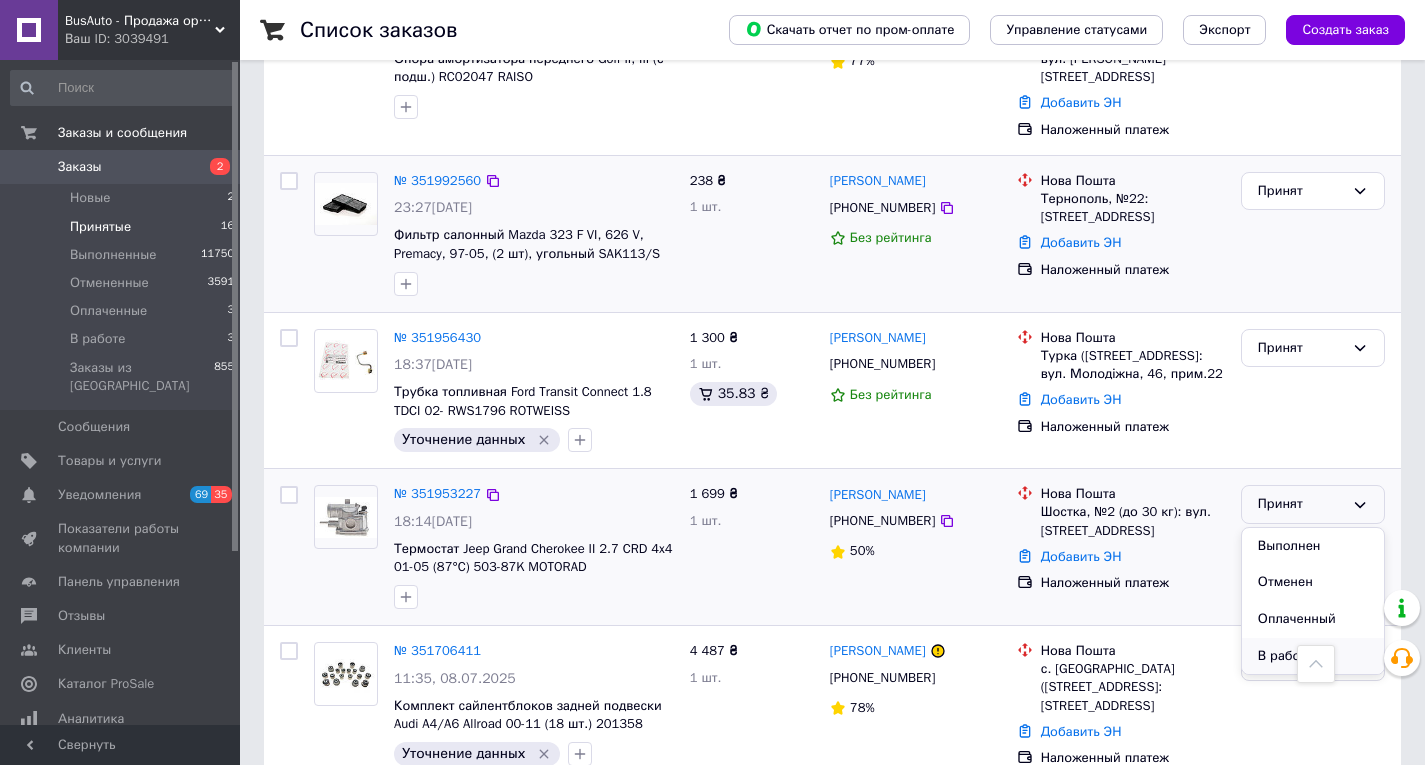 click on "В работе" at bounding box center (1313, 656) 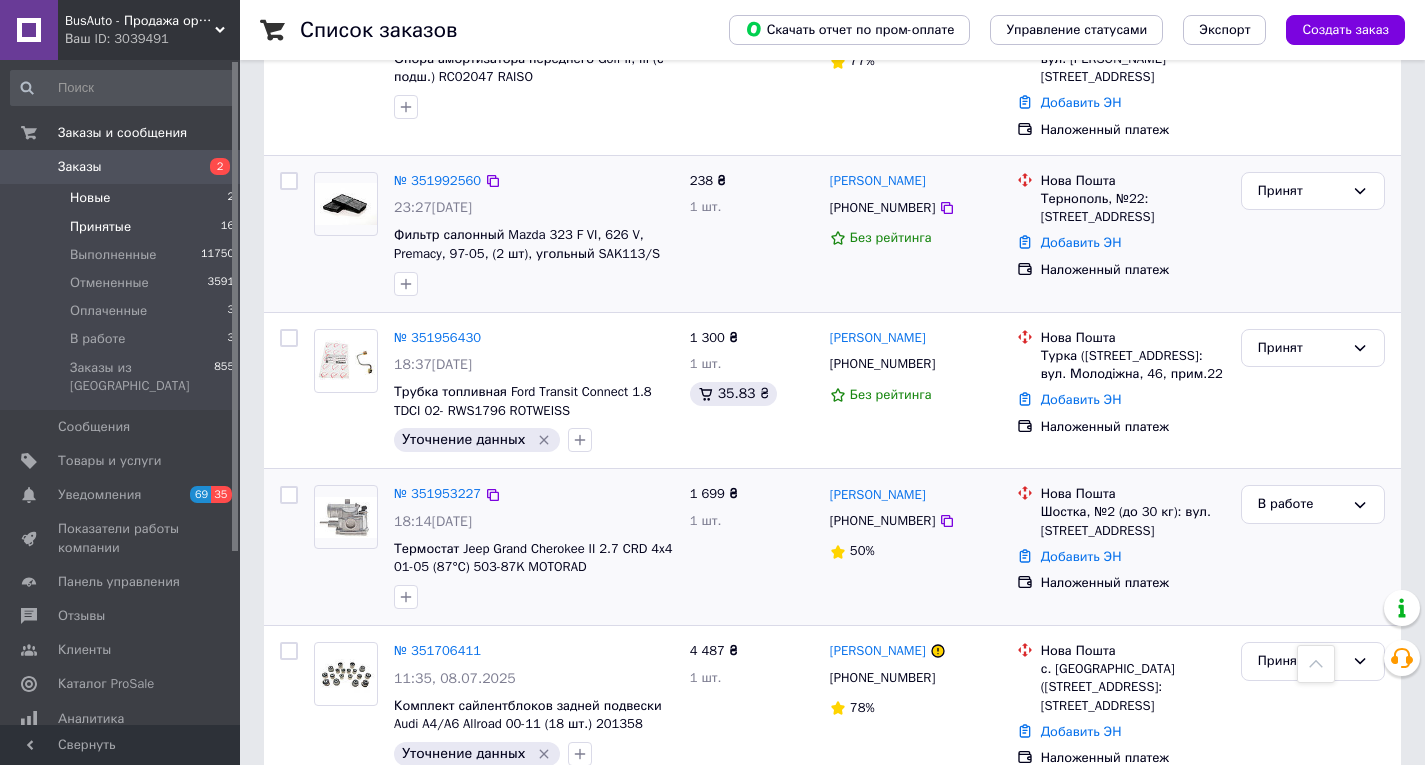 click on "Новые" at bounding box center (90, 198) 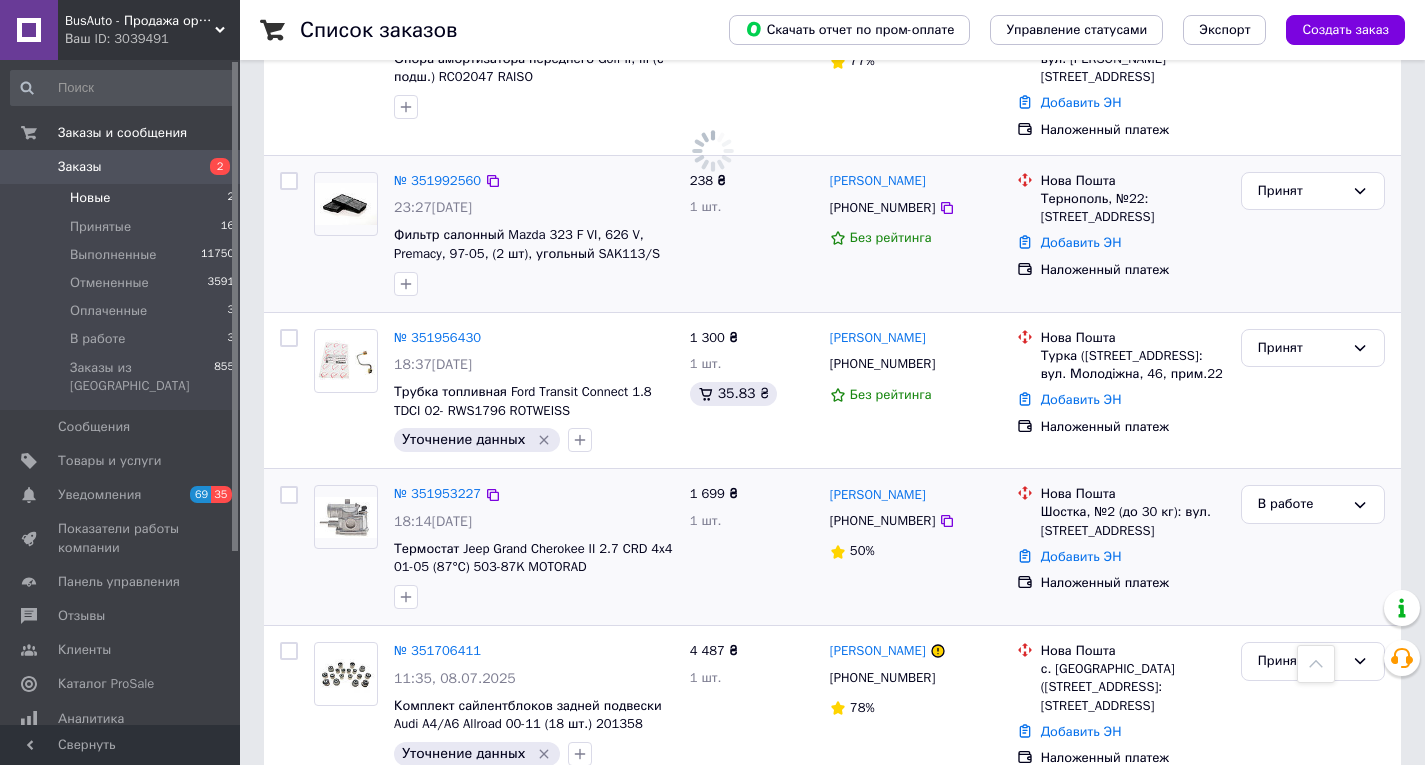 scroll, scrollTop: 0, scrollLeft: 0, axis: both 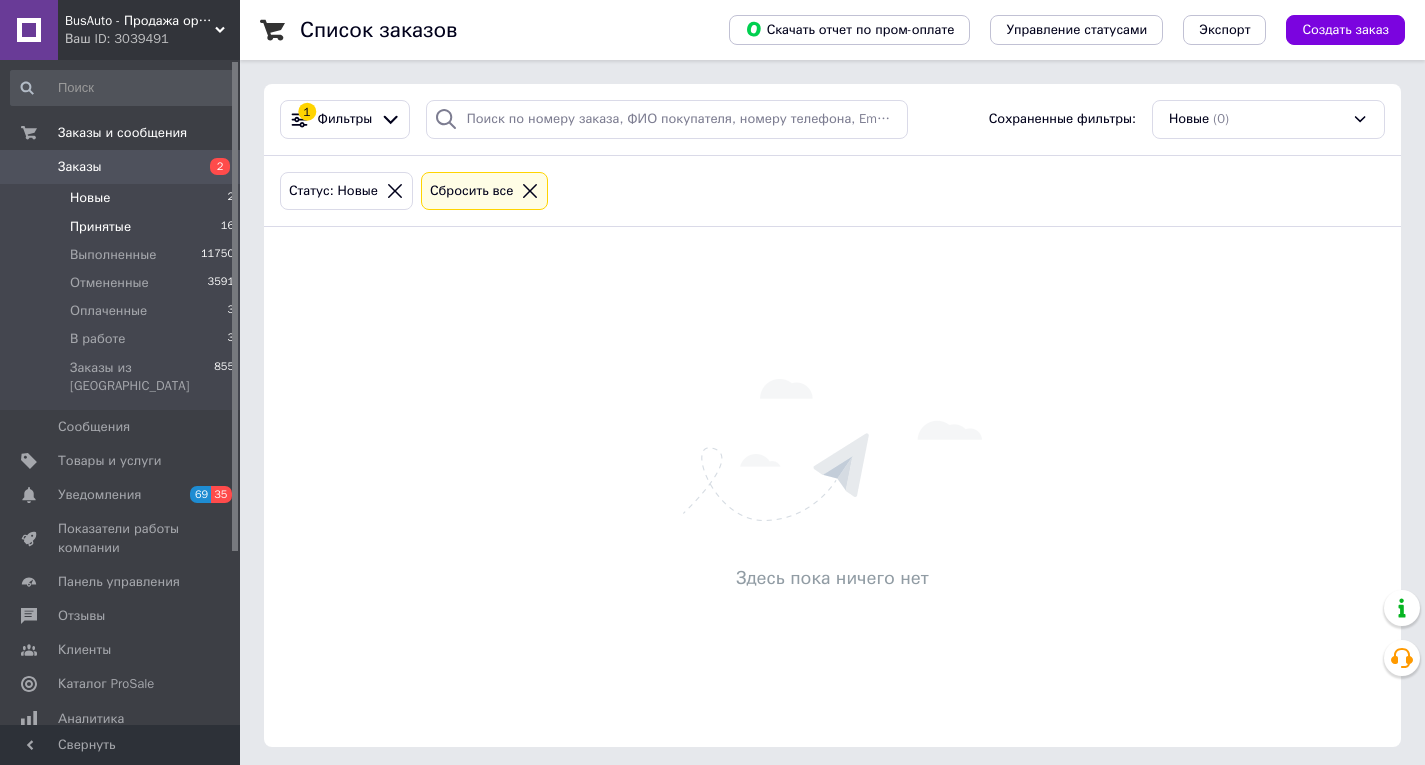 click on "Принятые" at bounding box center [100, 227] 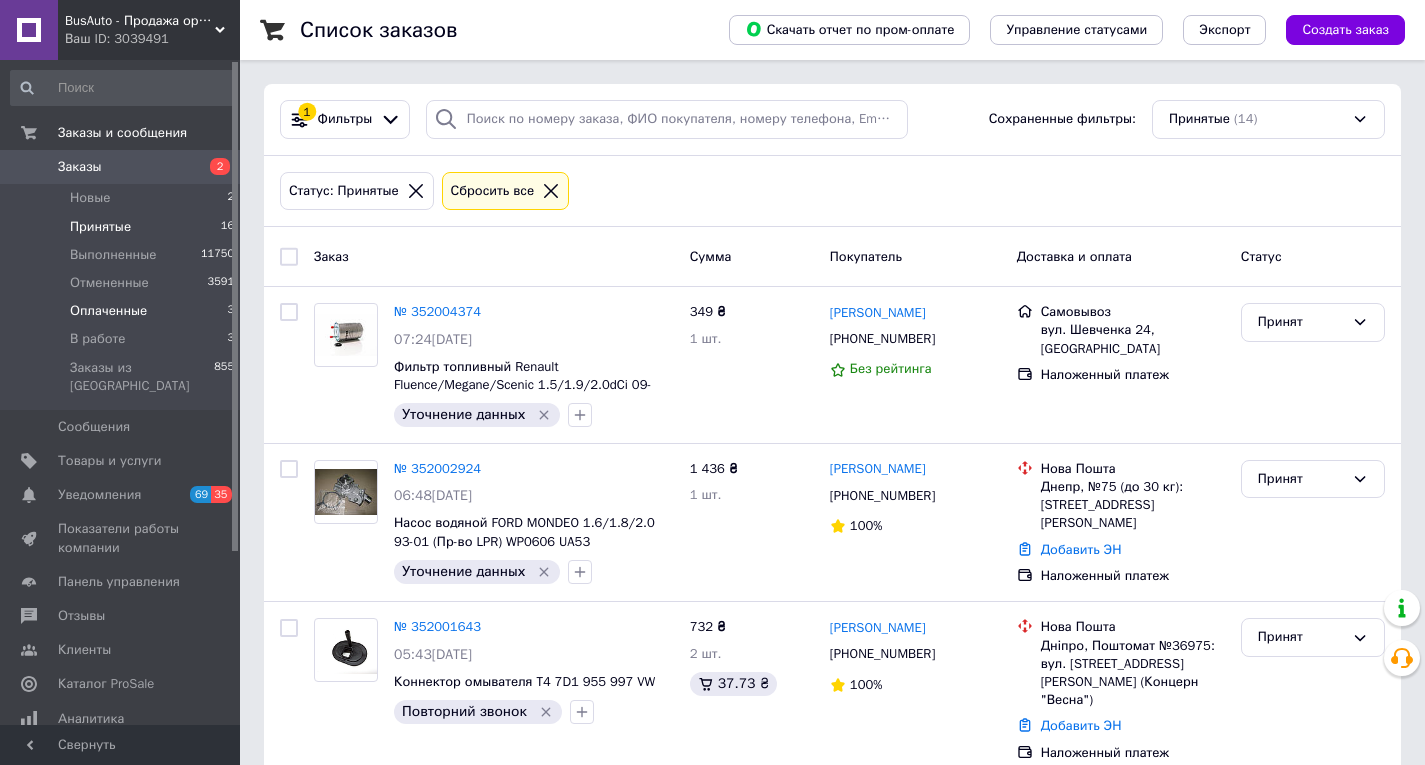 click on "Оплаченные" at bounding box center [108, 311] 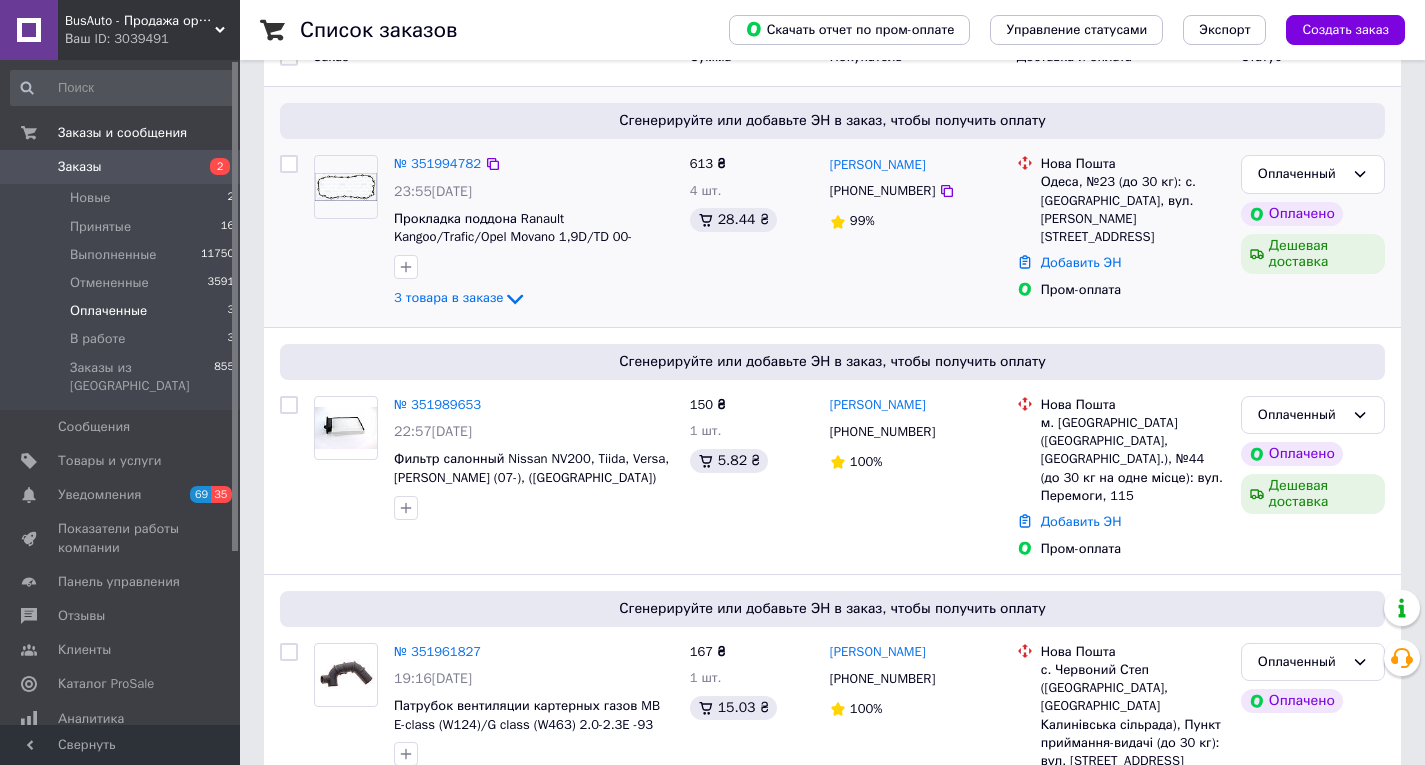 scroll, scrollTop: 261, scrollLeft: 0, axis: vertical 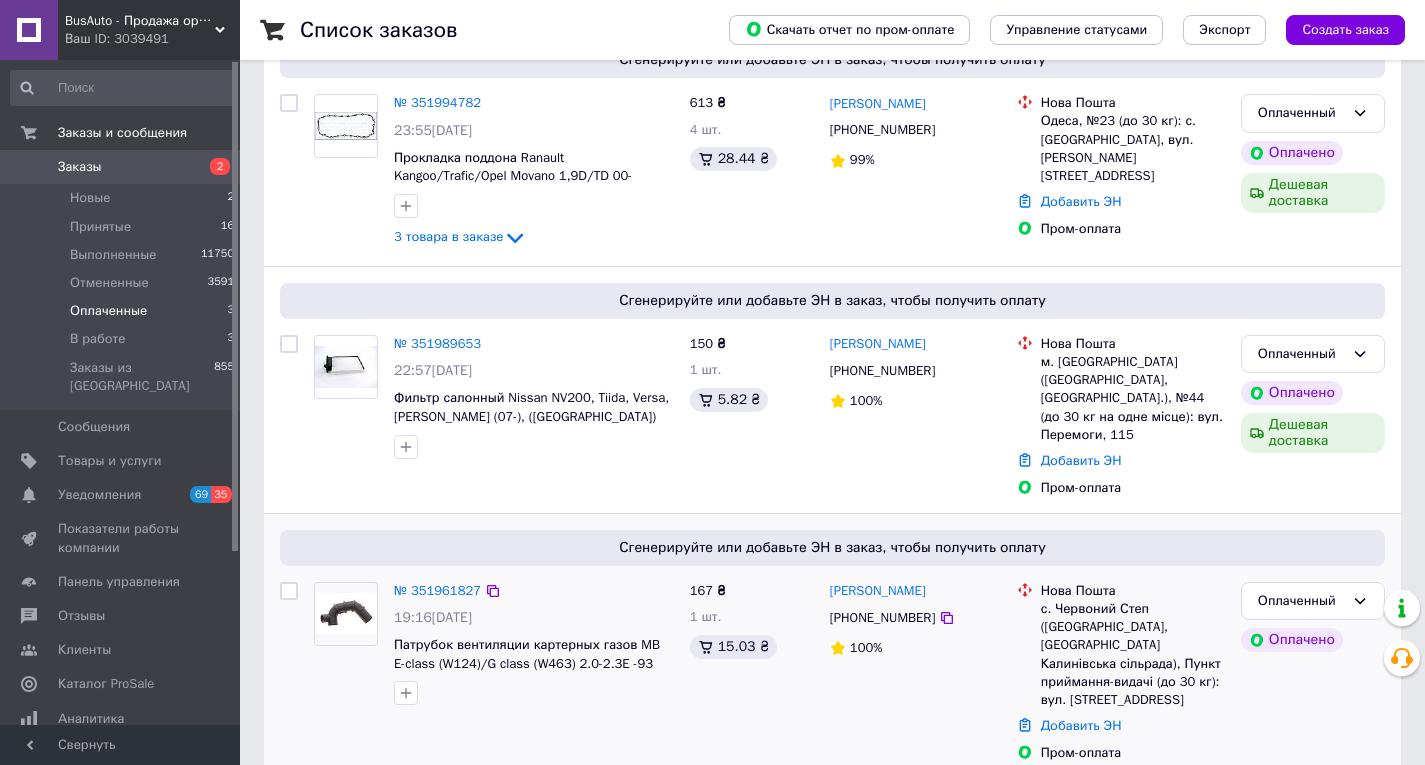 click on "[PHONE_NUMBER]" at bounding box center (882, 618) 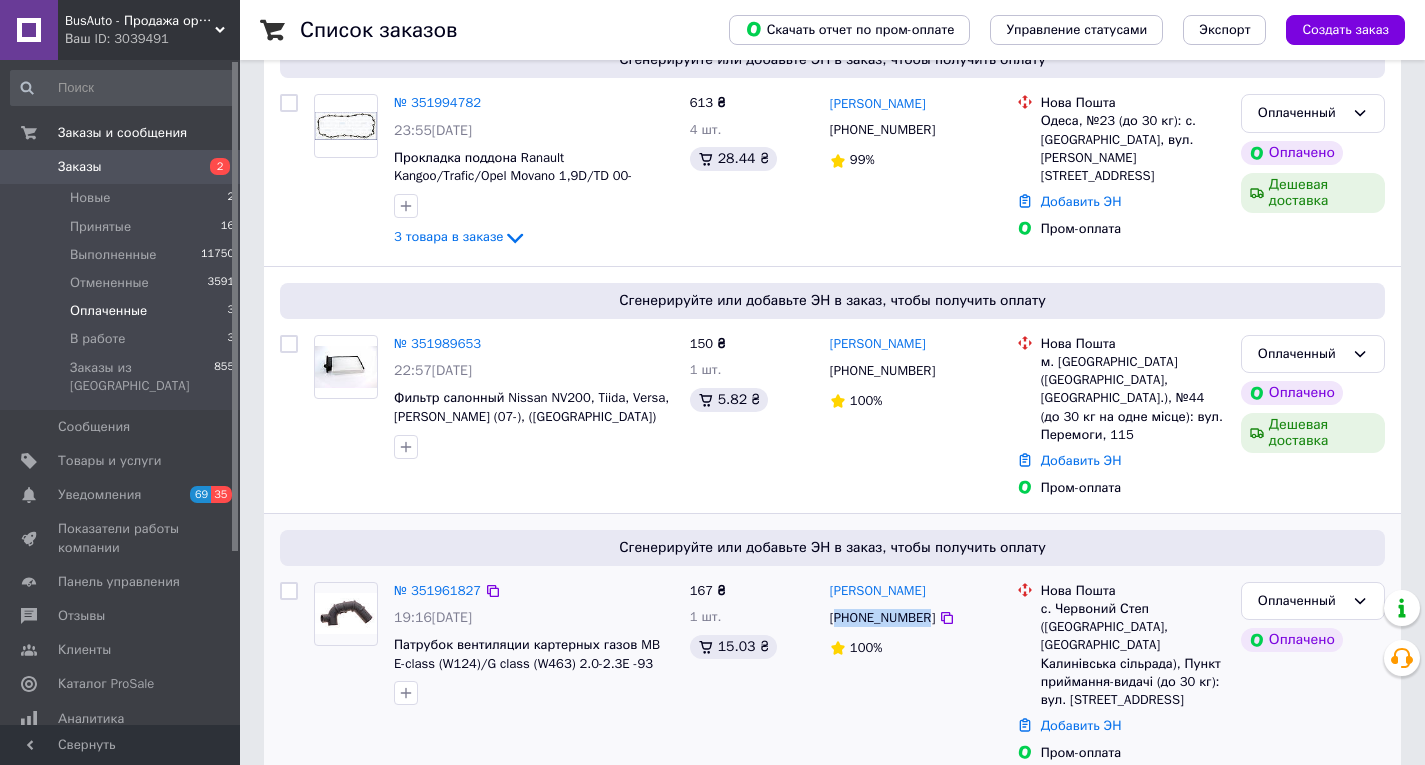 click on "[PHONE_NUMBER]" at bounding box center [882, 618] 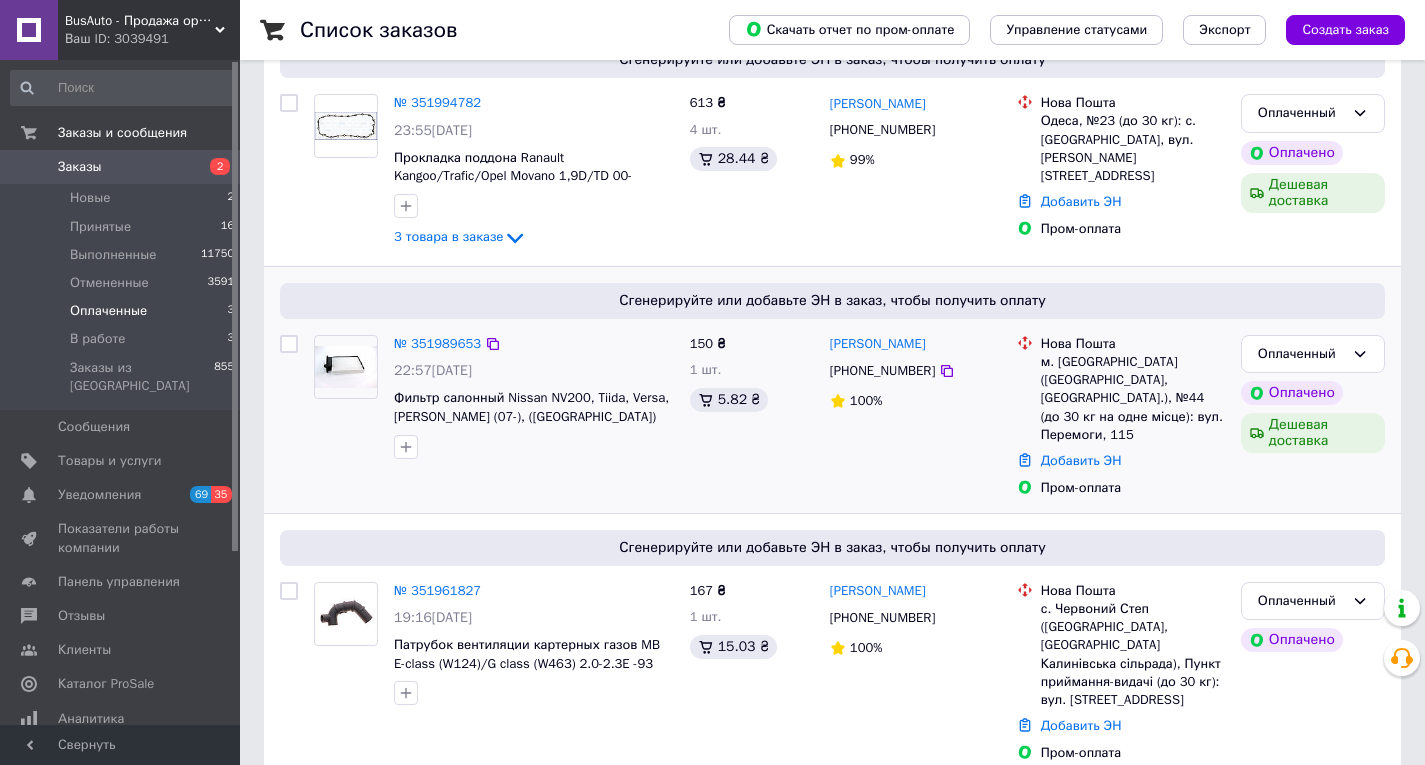 click on "[PHONE_NUMBER]" at bounding box center (882, 371) 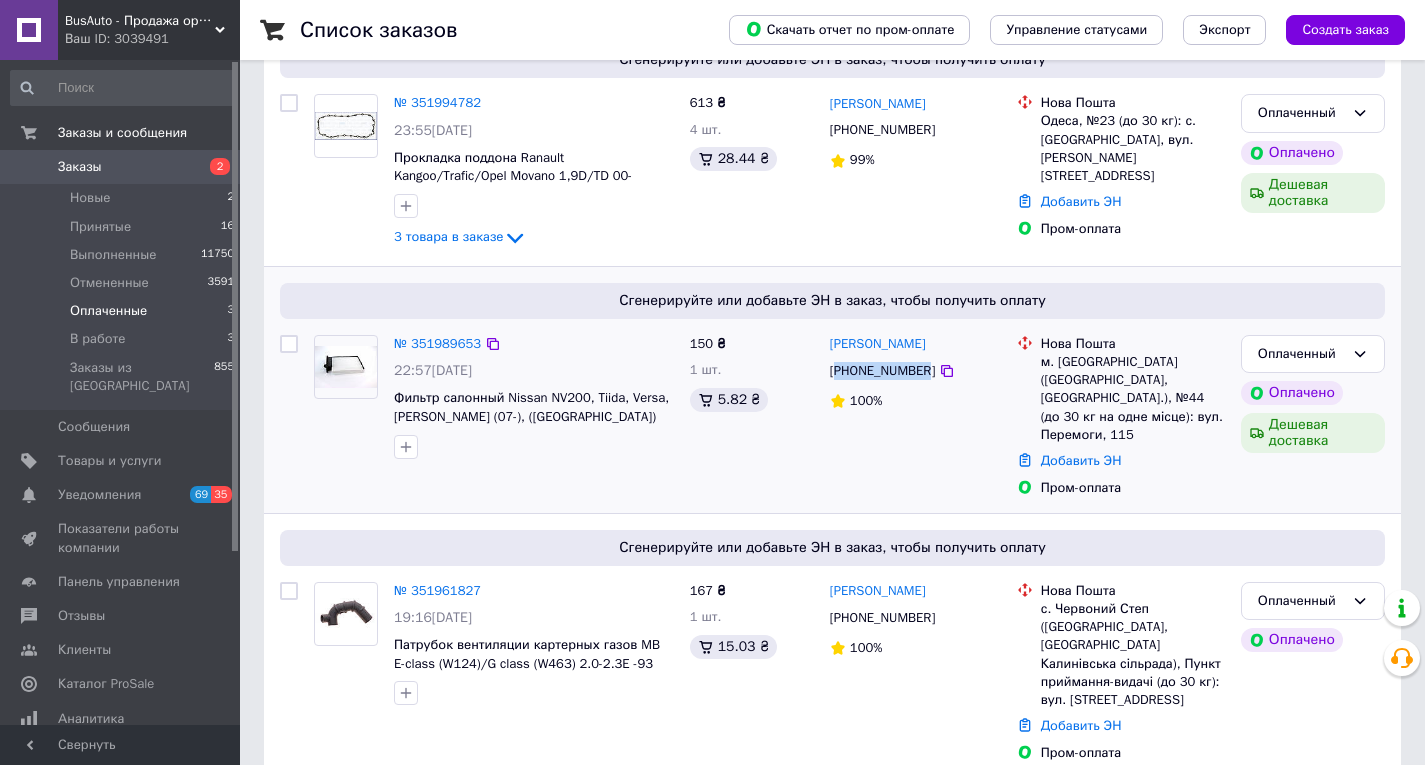 click on "[PHONE_NUMBER]" at bounding box center [882, 371] 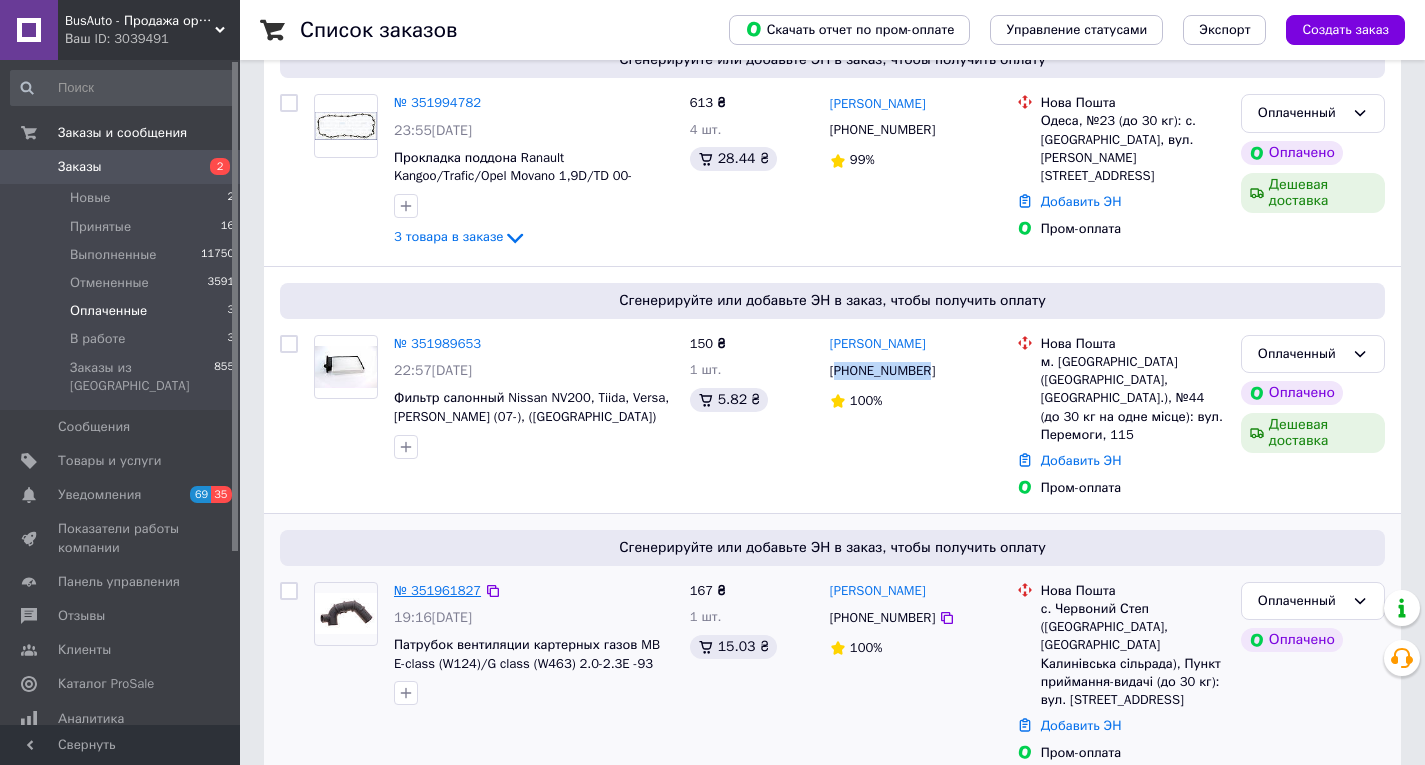 click on "№ 351961827" at bounding box center [437, 590] 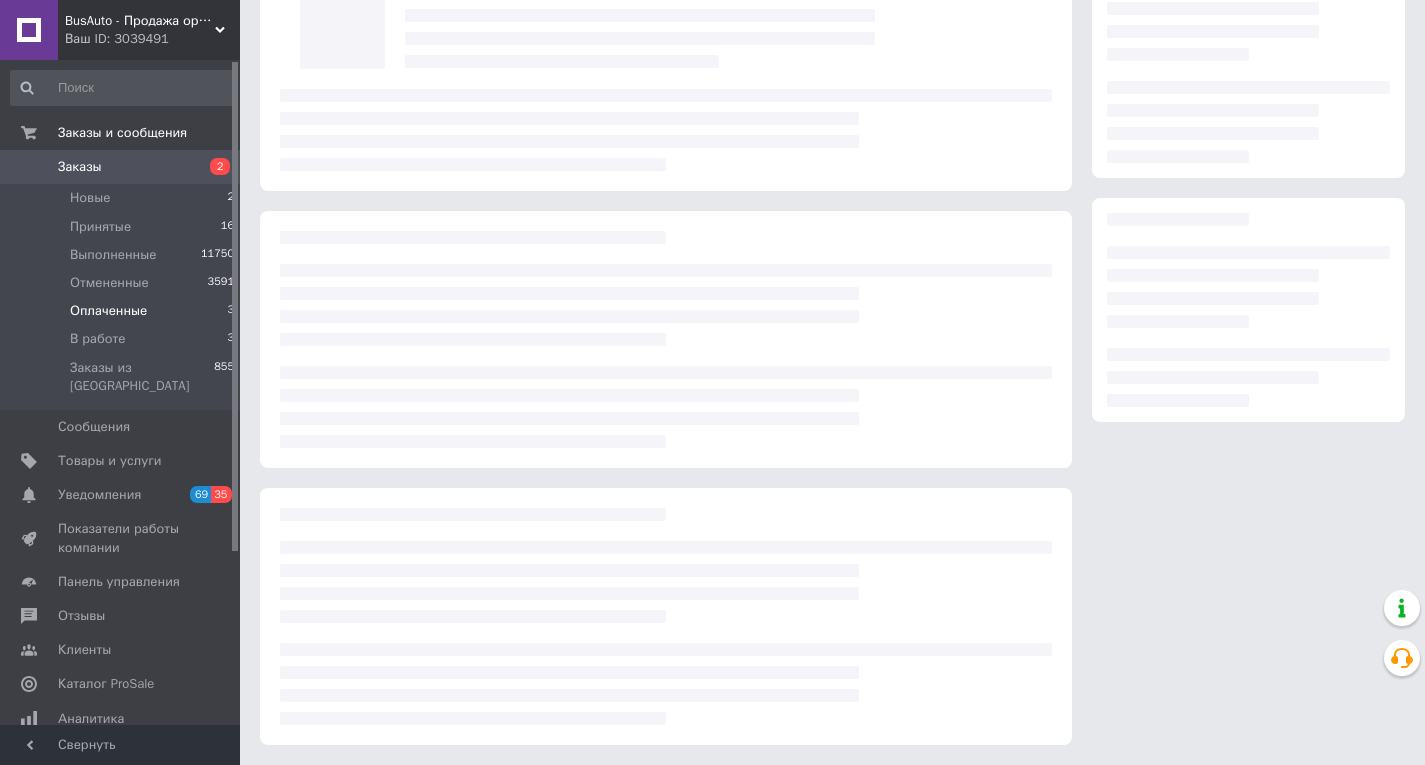 scroll, scrollTop: 0, scrollLeft: 0, axis: both 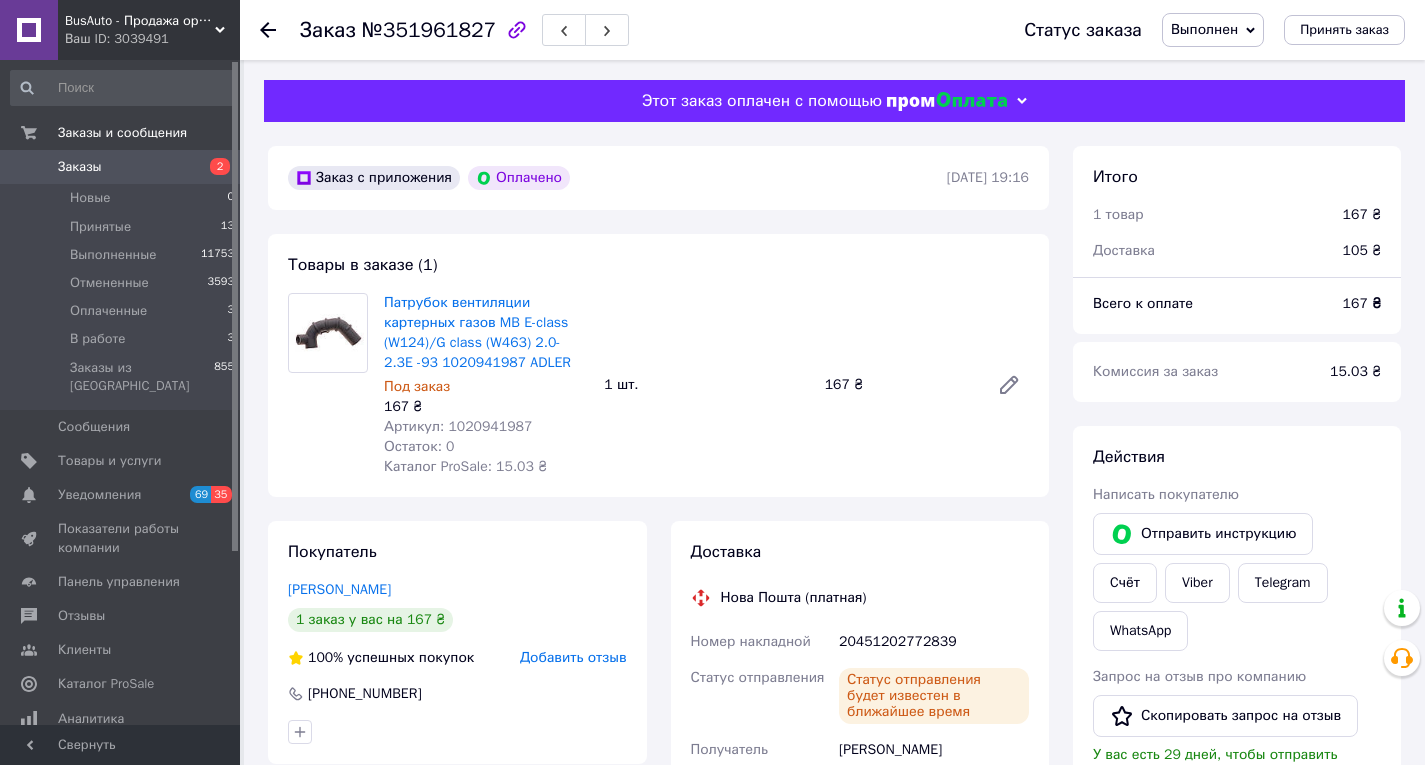 click on "Артикул: 1020941987" at bounding box center [458, 426] 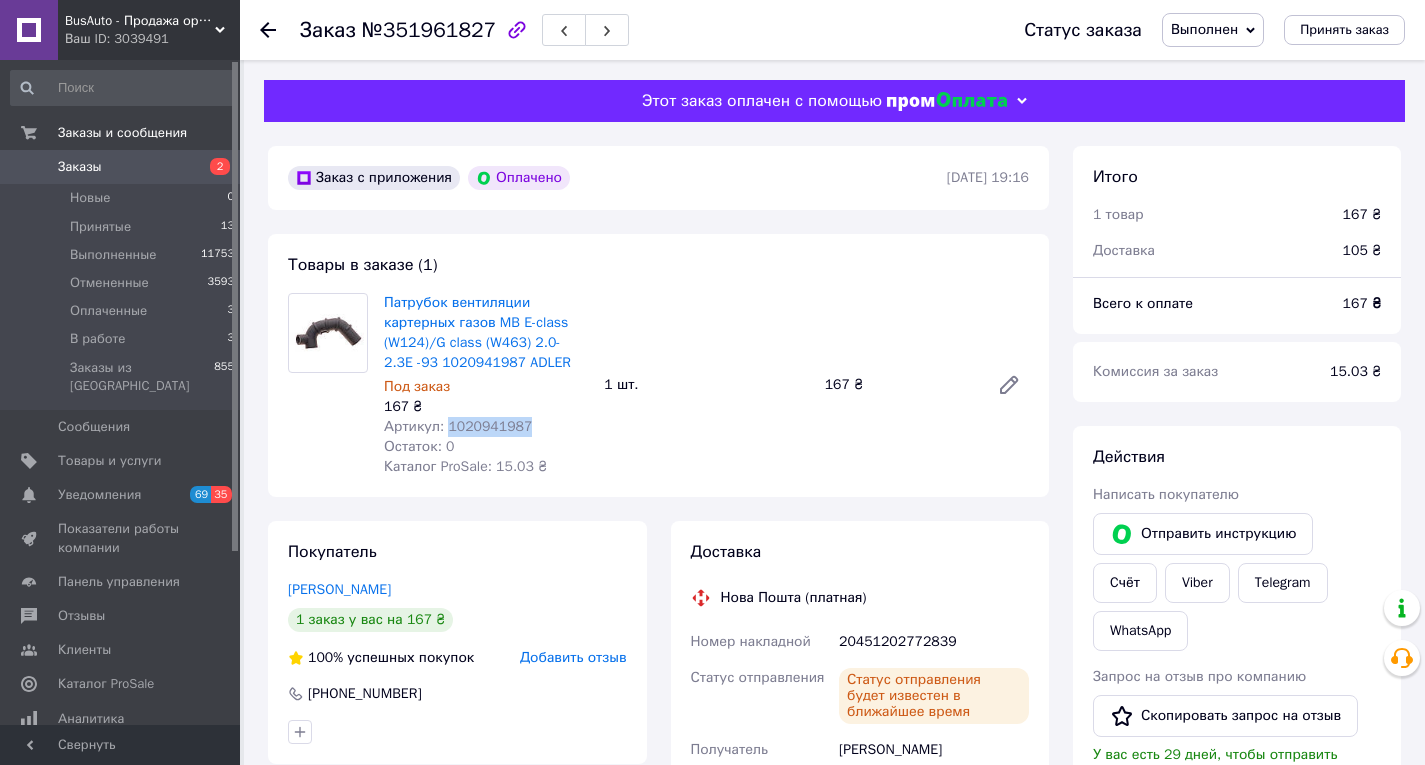 drag, startPoint x: 498, startPoint y: 430, endPoint x: 561, endPoint y: 455, distance: 67.77905 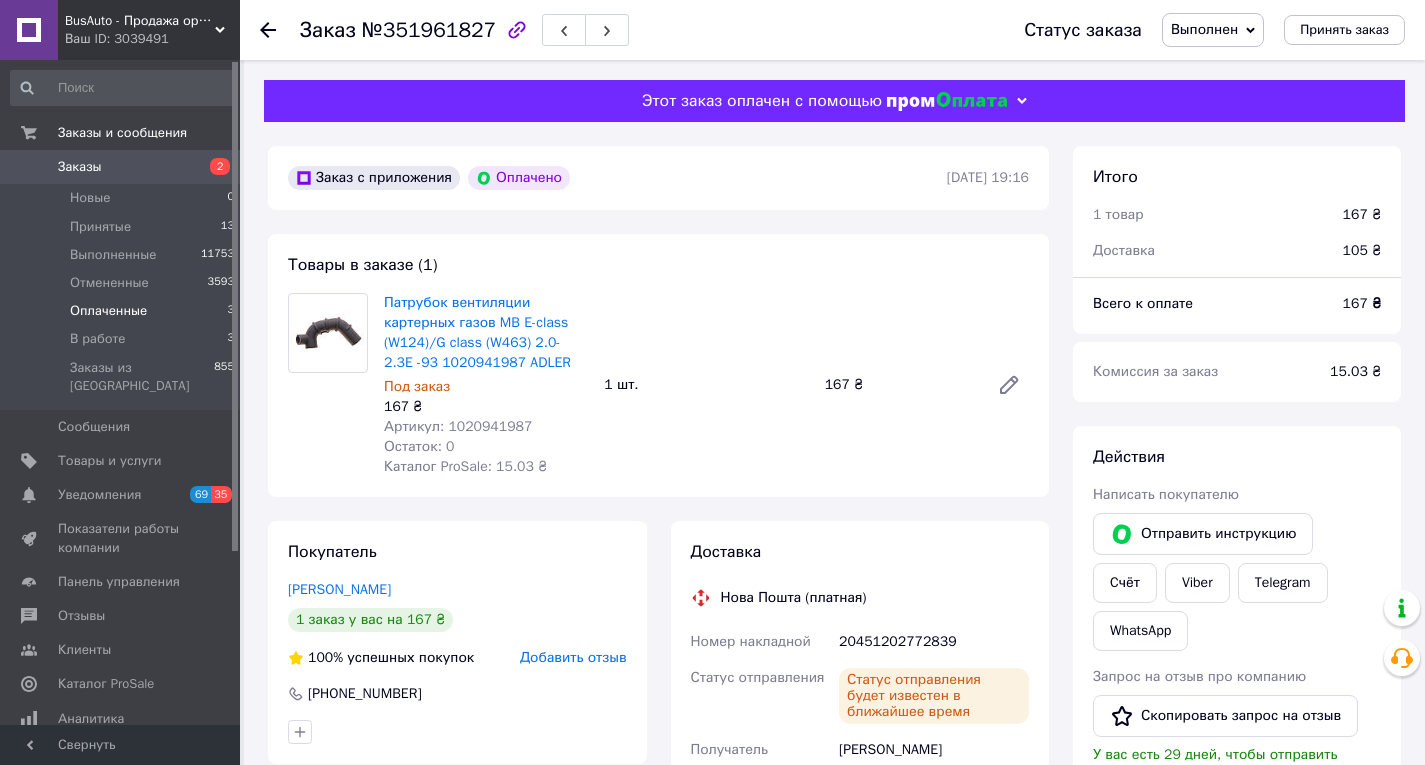 click on "Оплаченные" at bounding box center [108, 311] 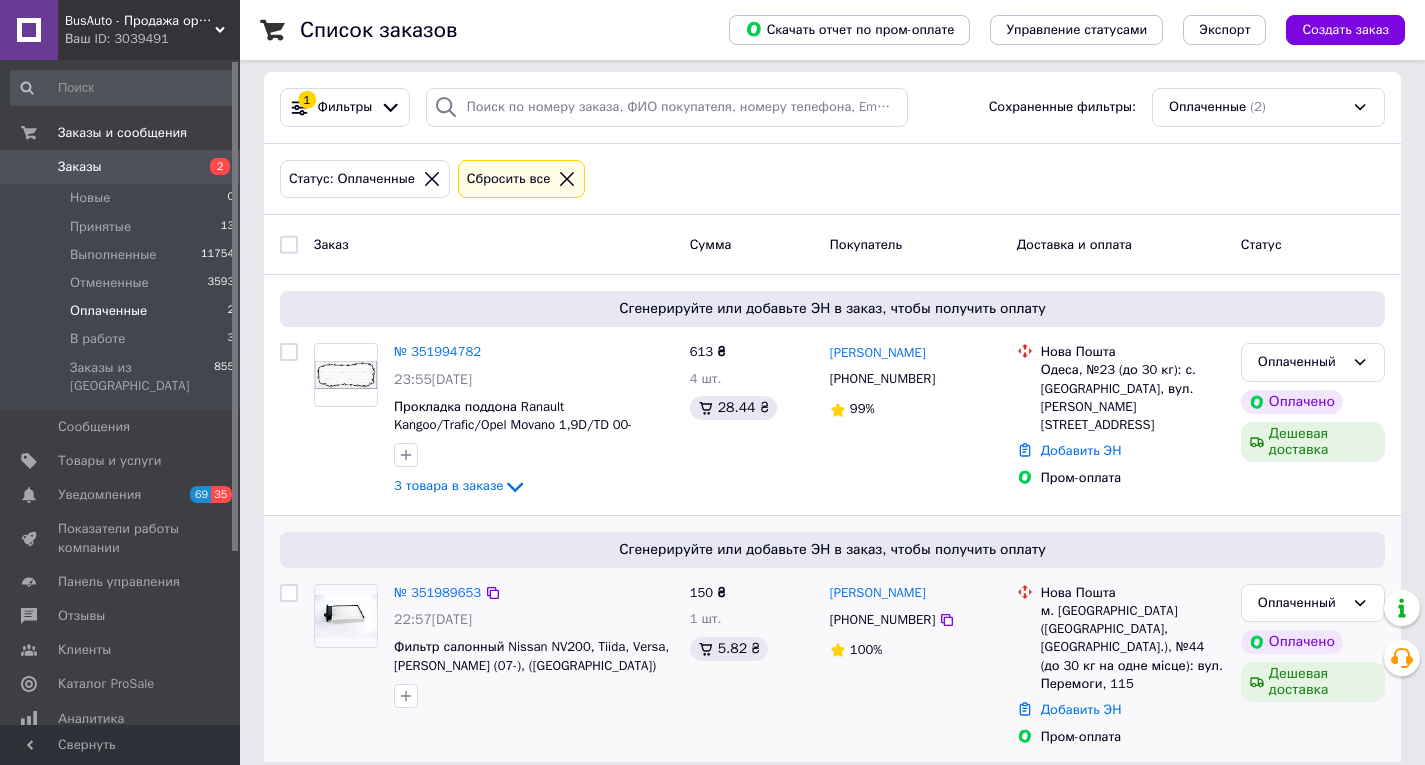 scroll, scrollTop: 15, scrollLeft: 0, axis: vertical 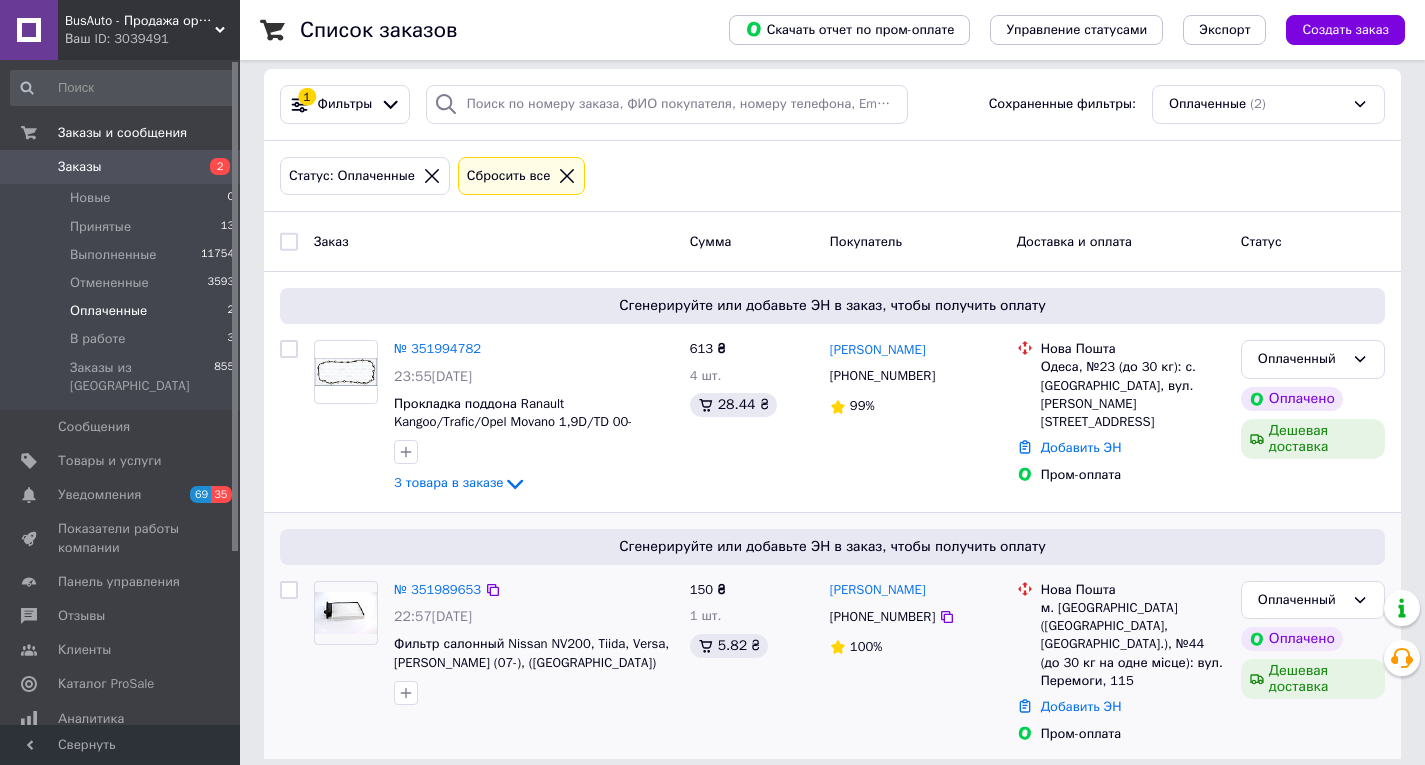 click on "[PHONE_NUMBER]" at bounding box center [882, 617] 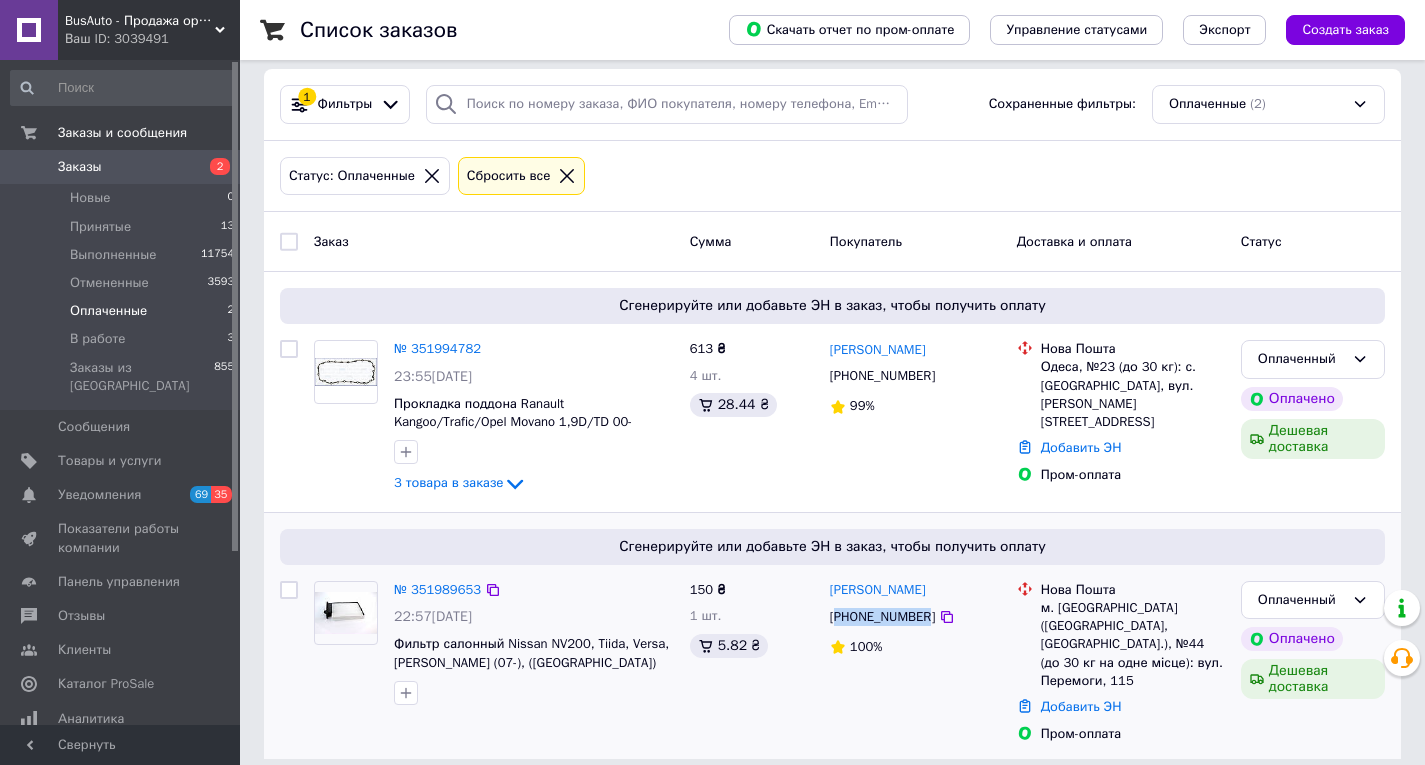 click on "[PHONE_NUMBER]" at bounding box center (882, 617) 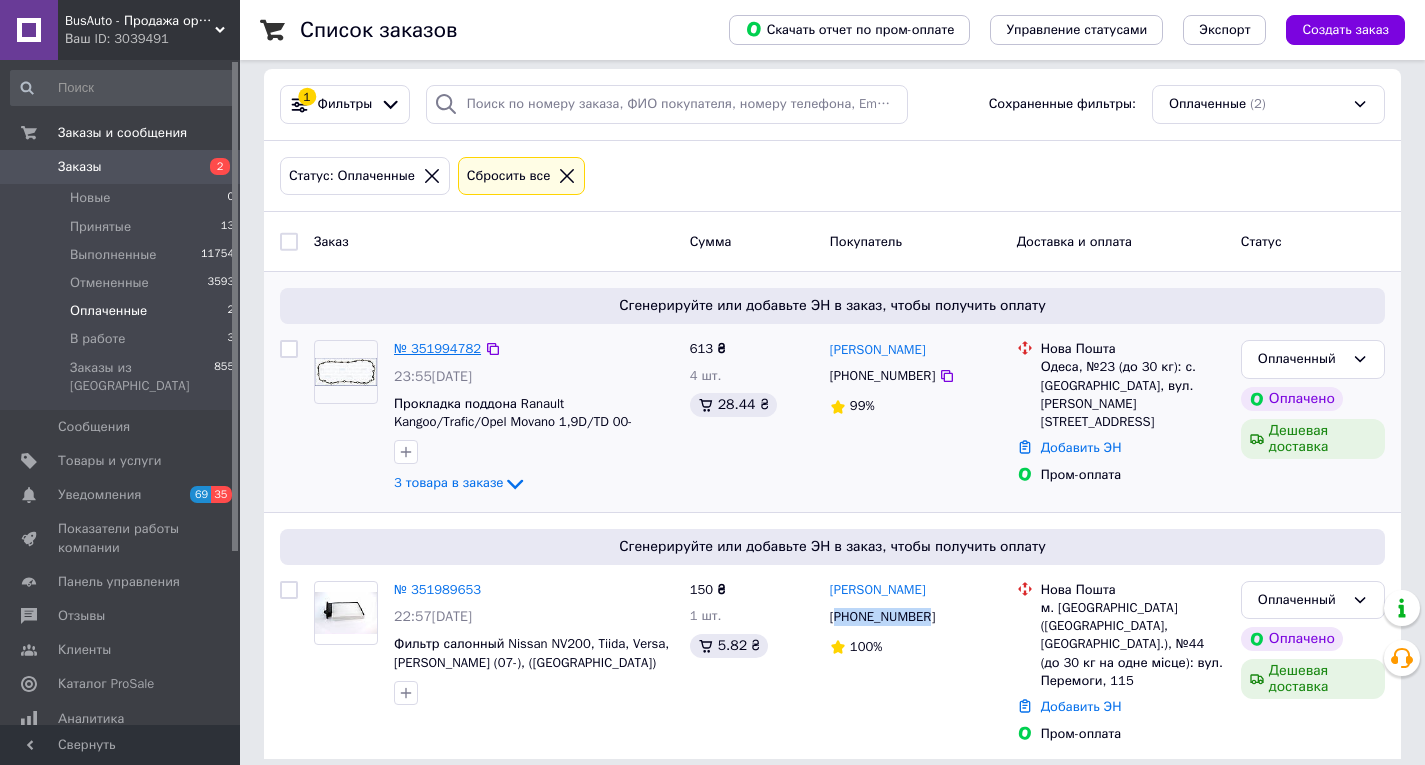 click on "№ 351994782" at bounding box center [437, 348] 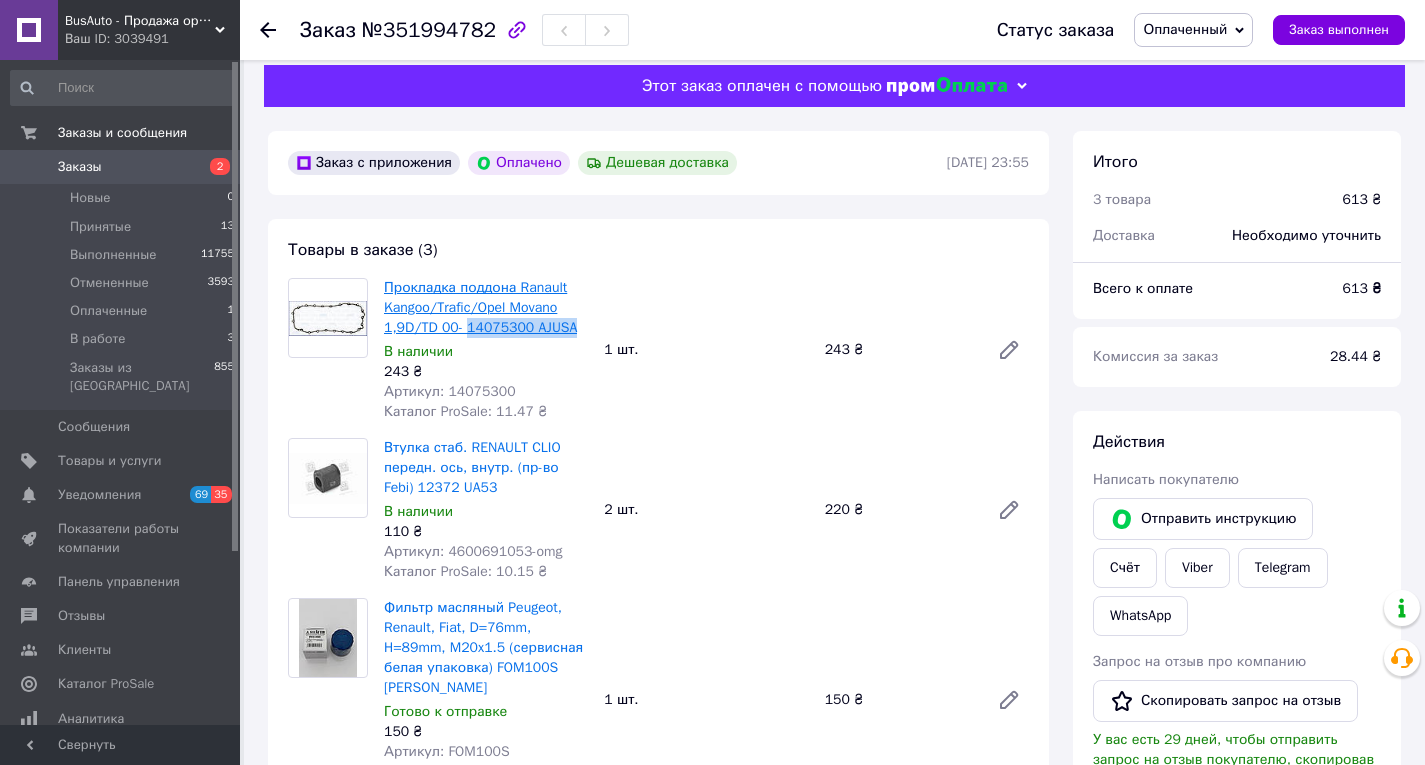 drag, startPoint x: 583, startPoint y: 331, endPoint x: 466, endPoint y: 328, distance: 117.03845 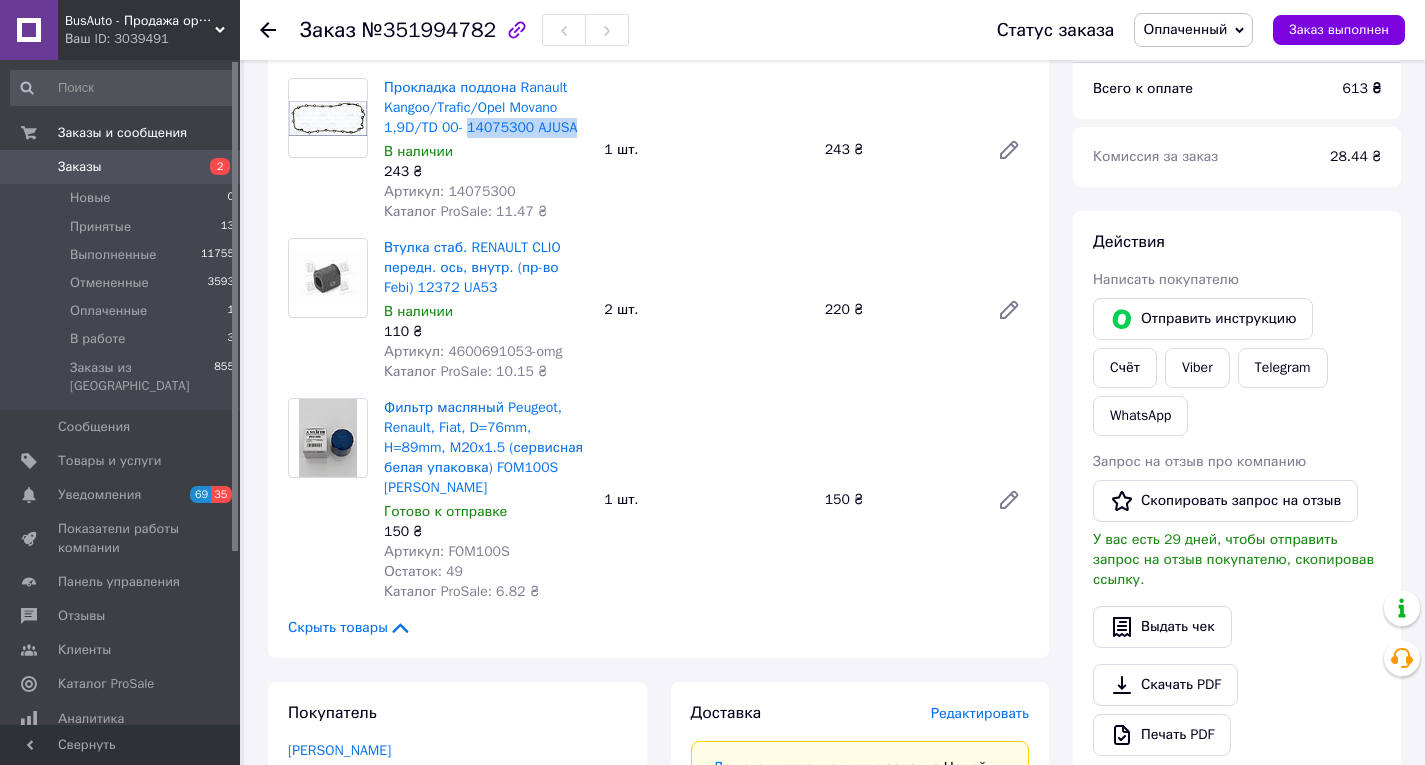 scroll, scrollTop: 15, scrollLeft: 0, axis: vertical 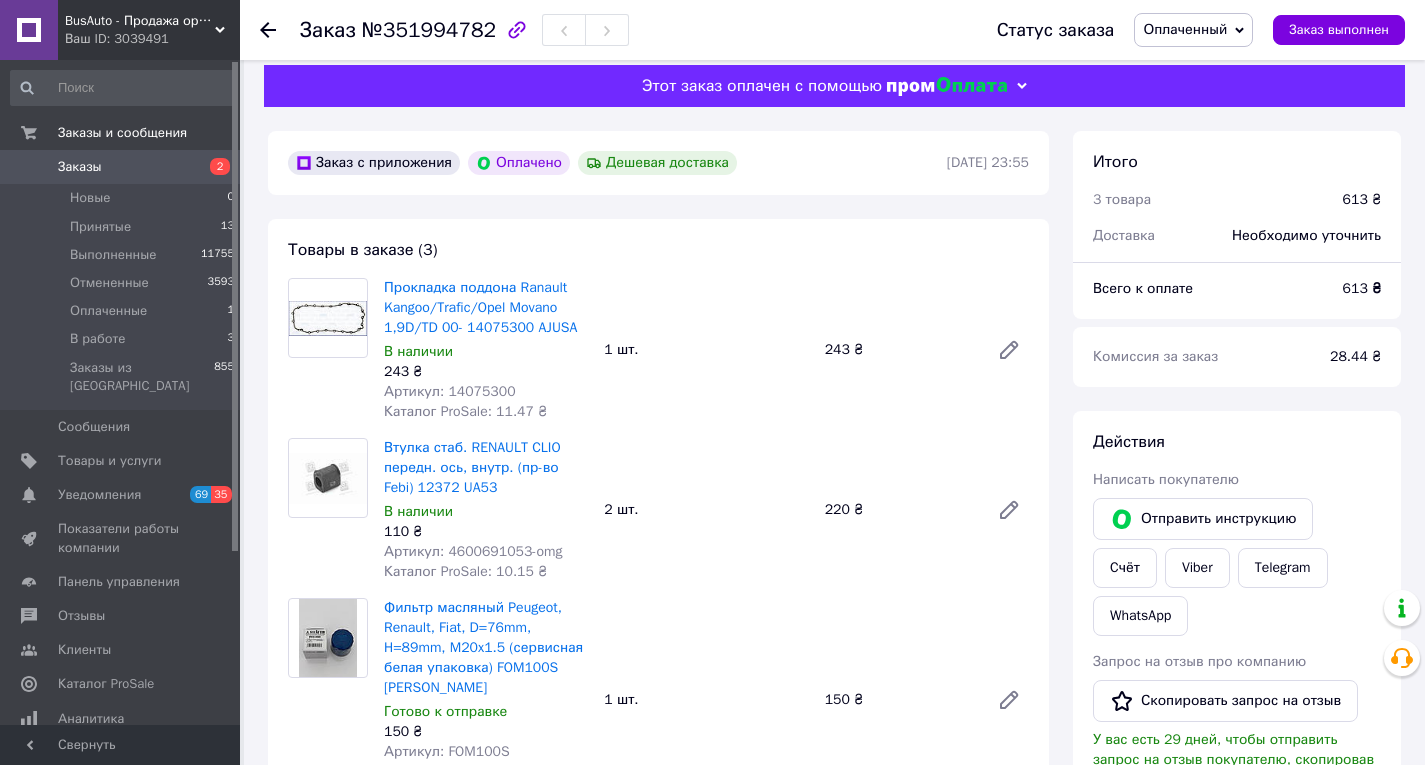 click on "Артикул: 4600691053-omg" at bounding box center [473, 551] 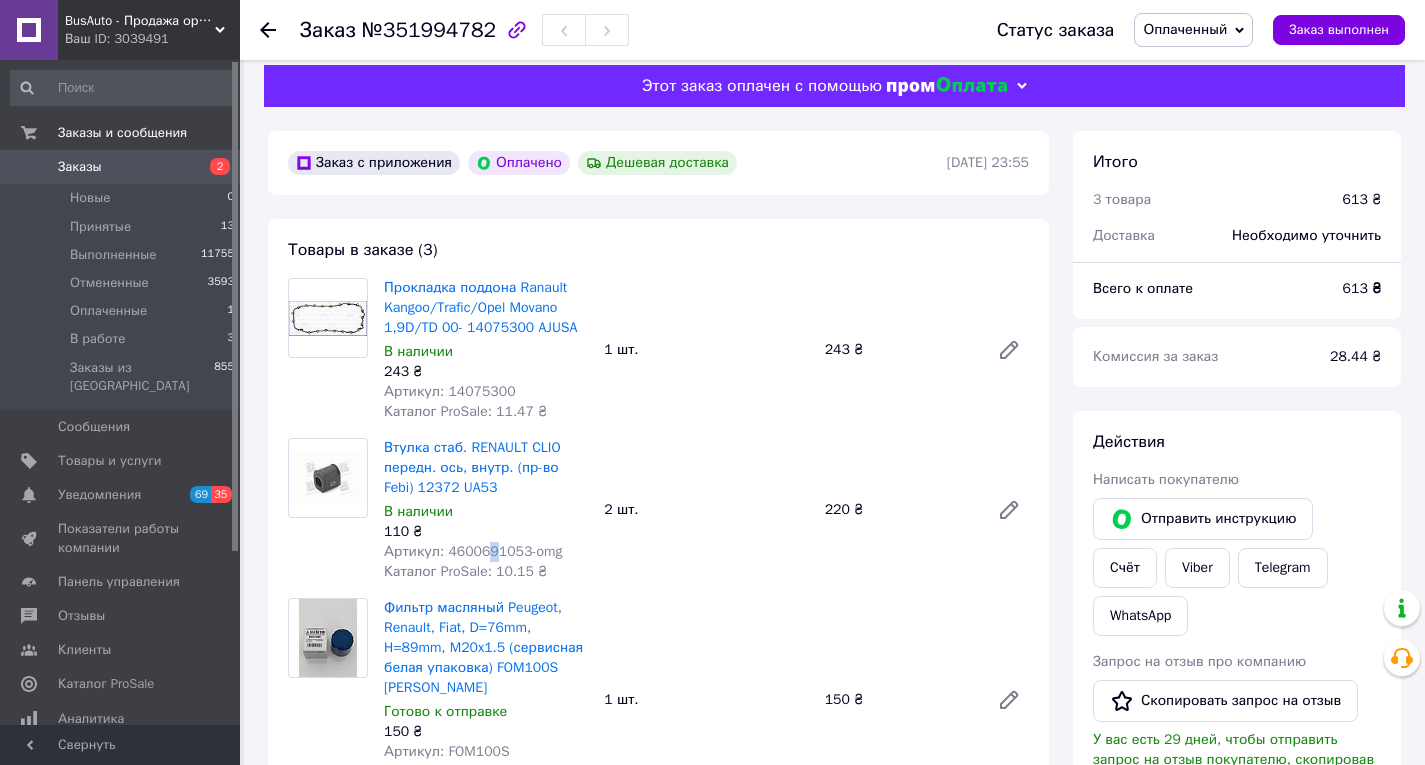 click on "Артикул: 4600691053-omg" at bounding box center [473, 551] 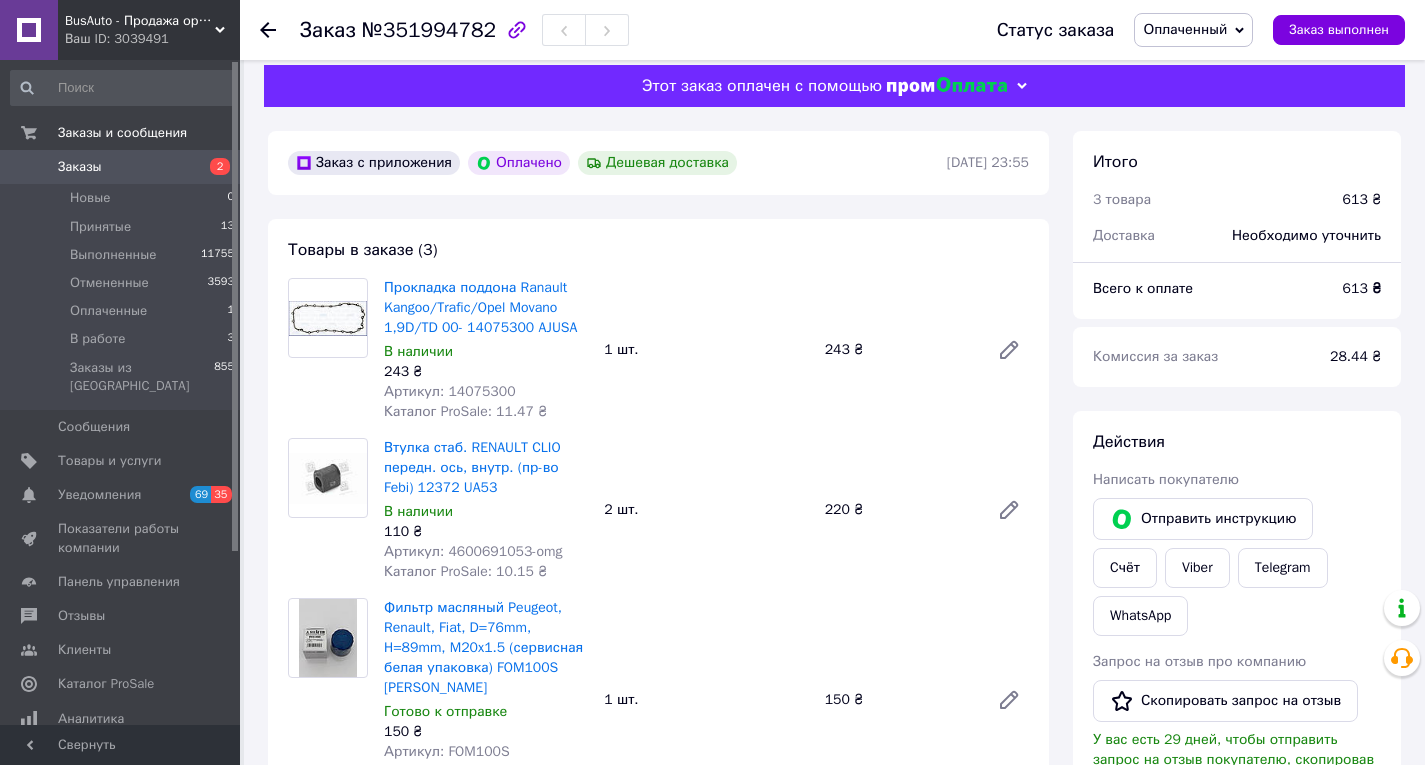 click on "Артикул: 4600691053-omg" at bounding box center (473, 551) 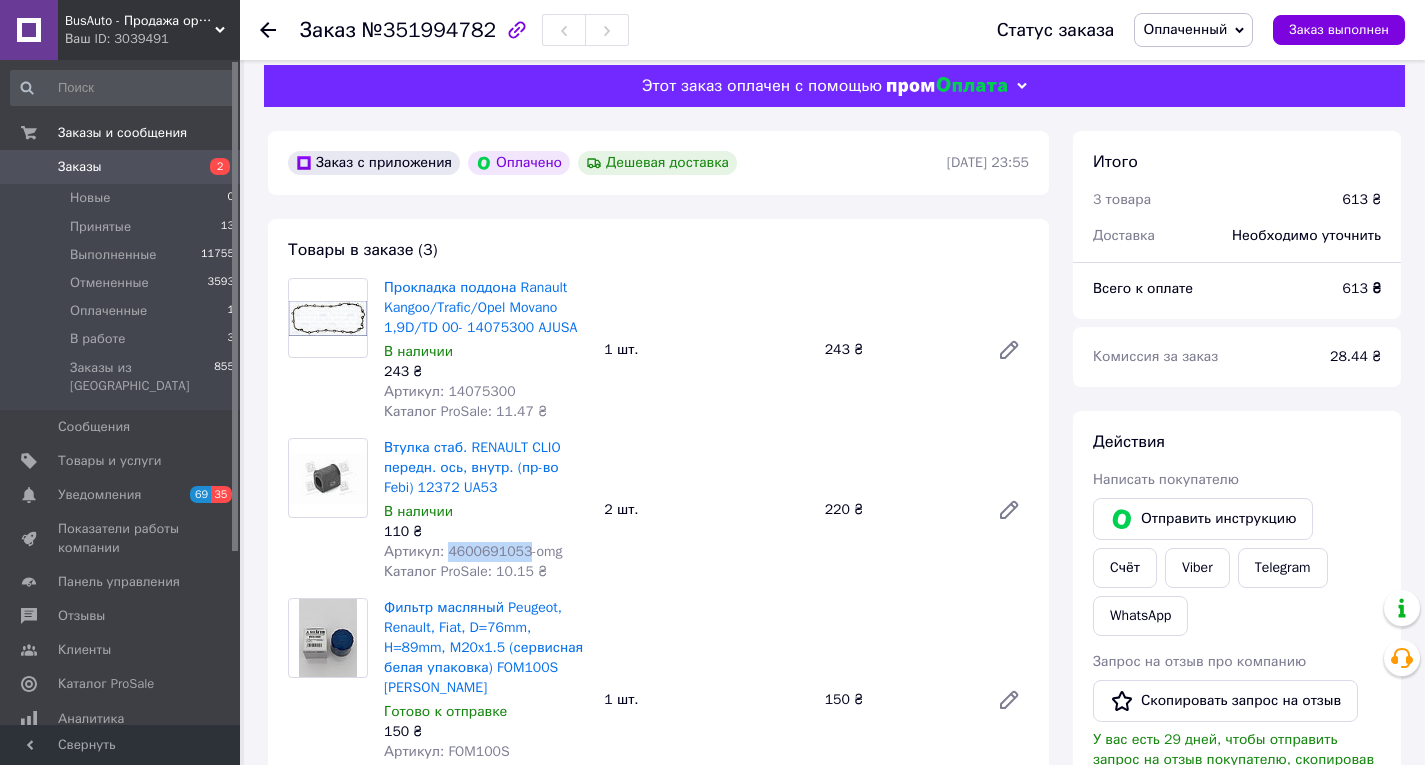 click on "Артикул: 4600691053-omg" at bounding box center [473, 551] 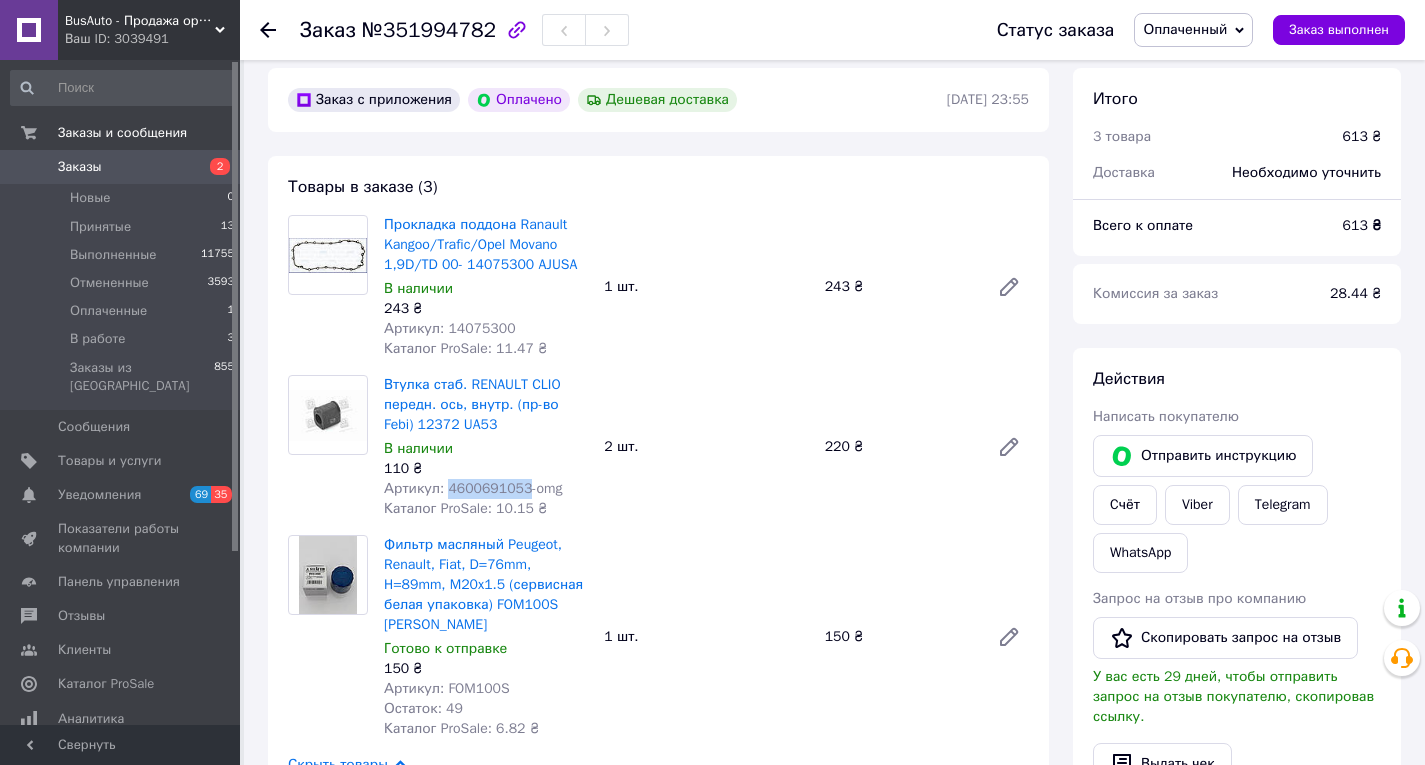 scroll, scrollTop: 0, scrollLeft: 0, axis: both 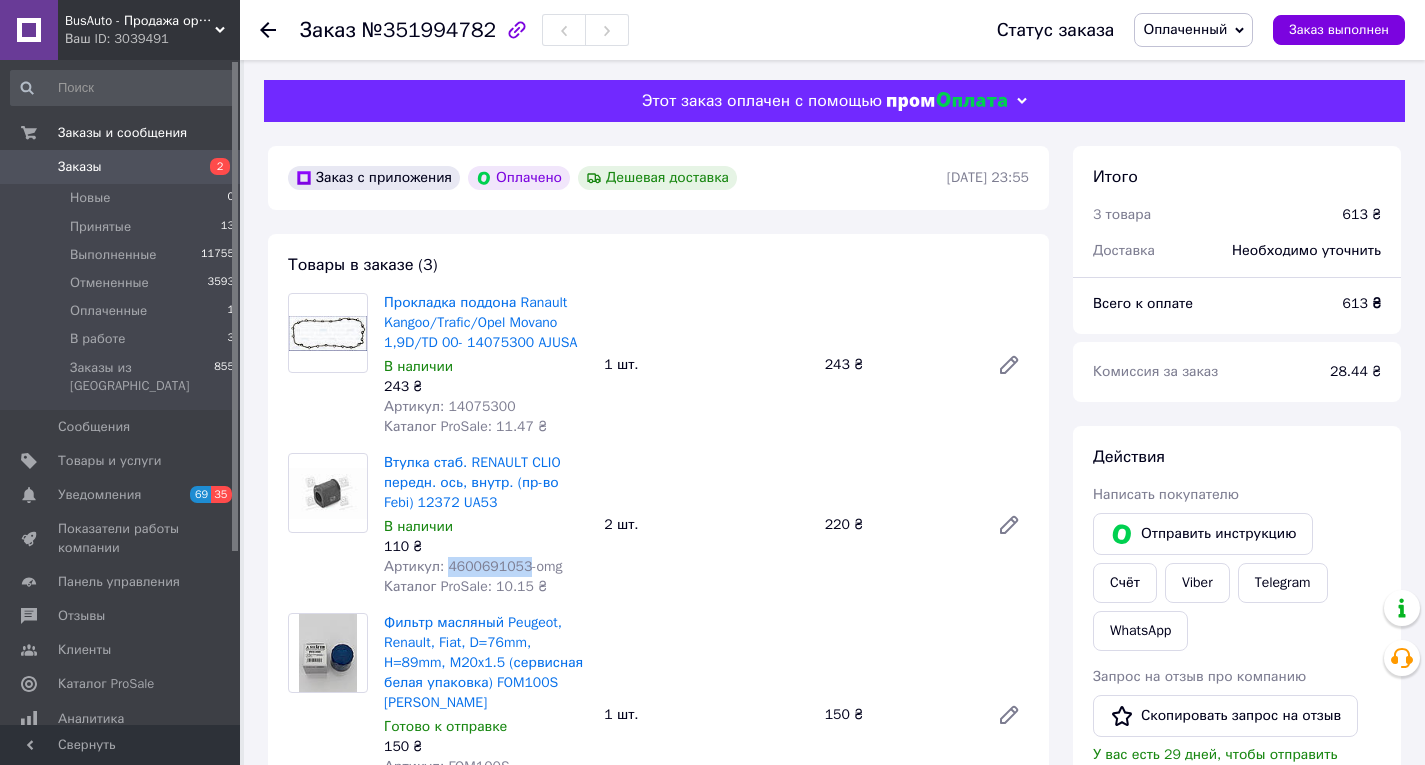 click on "Оплаченный" at bounding box center [1185, 29] 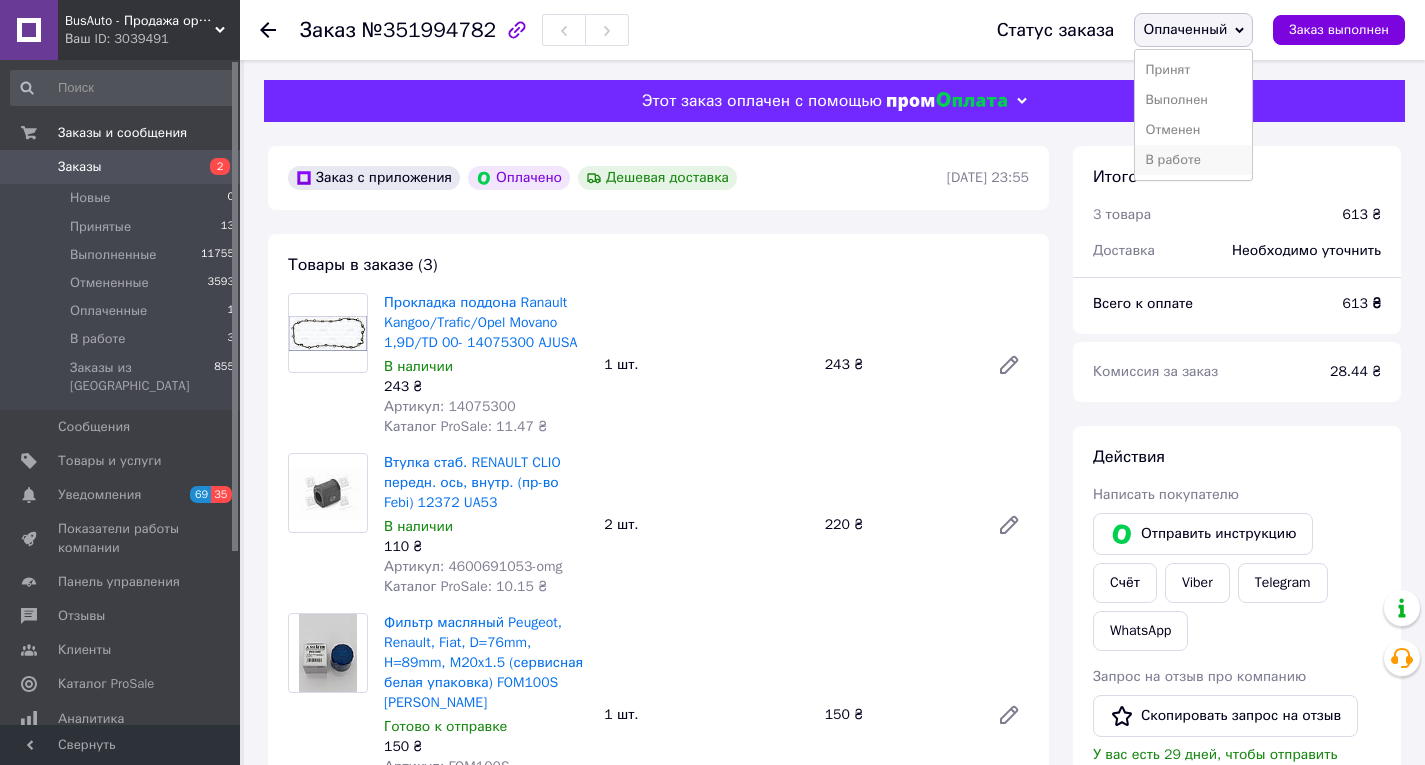 click on "В работе" at bounding box center [1193, 160] 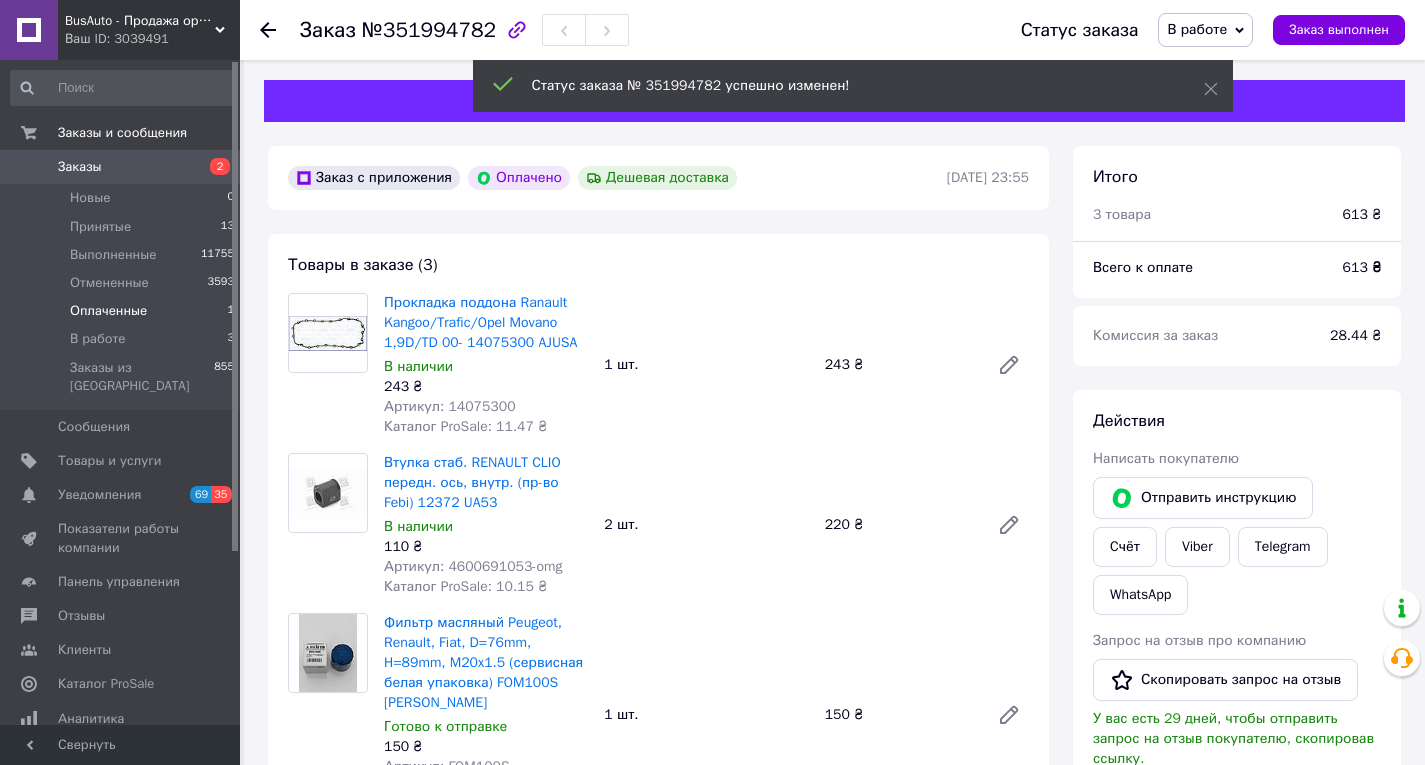 click on "Оплаченные" at bounding box center [108, 311] 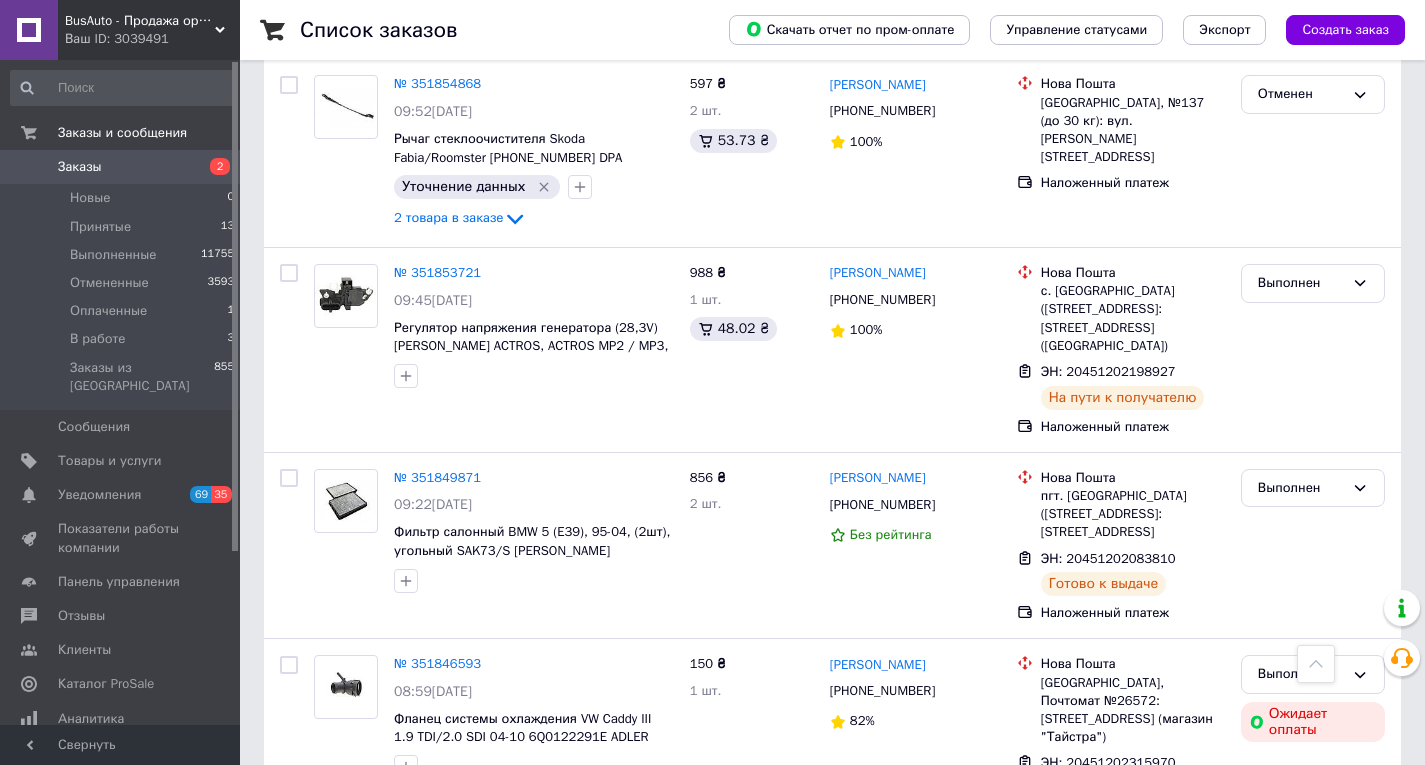 scroll, scrollTop: 5000, scrollLeft: 0, axis: vertical 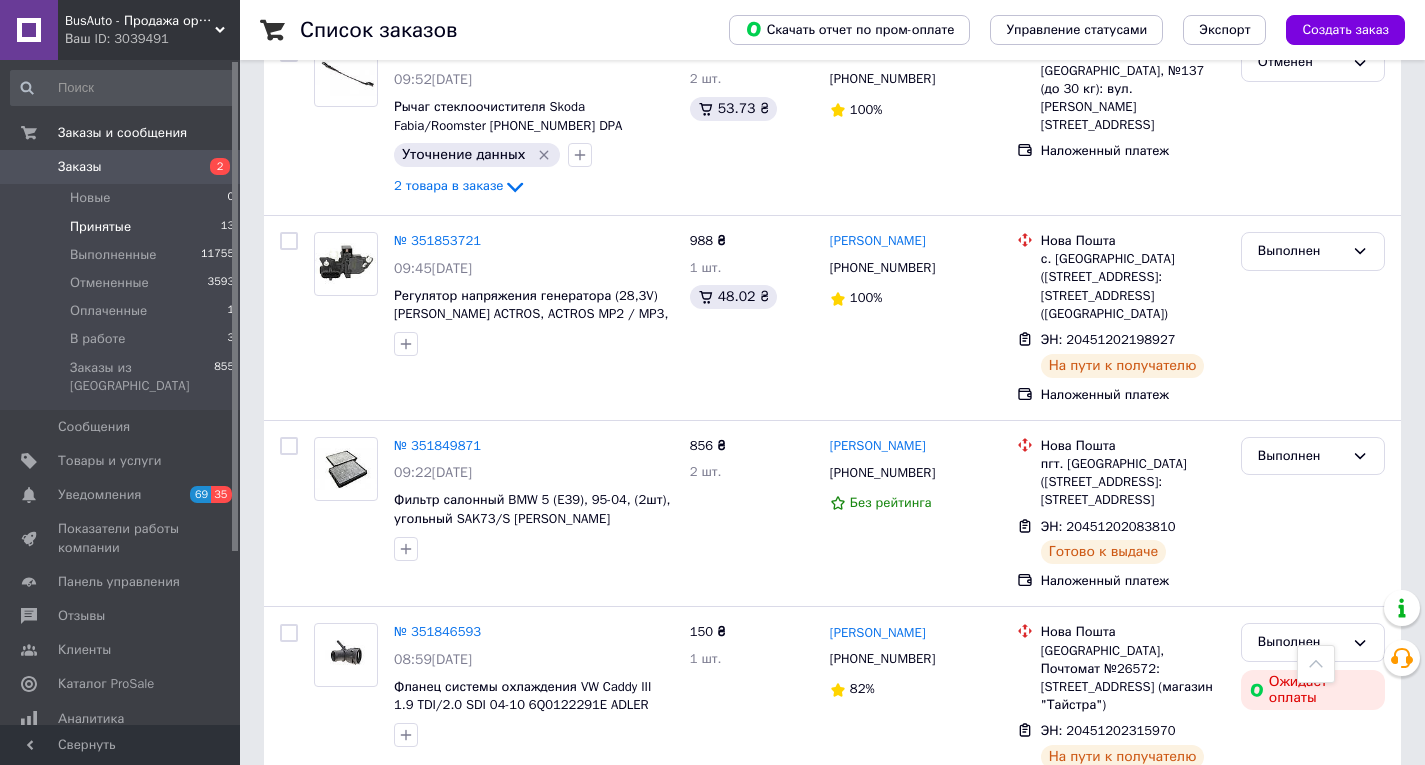 click on "Принятые" at bounding box center (100, 227) 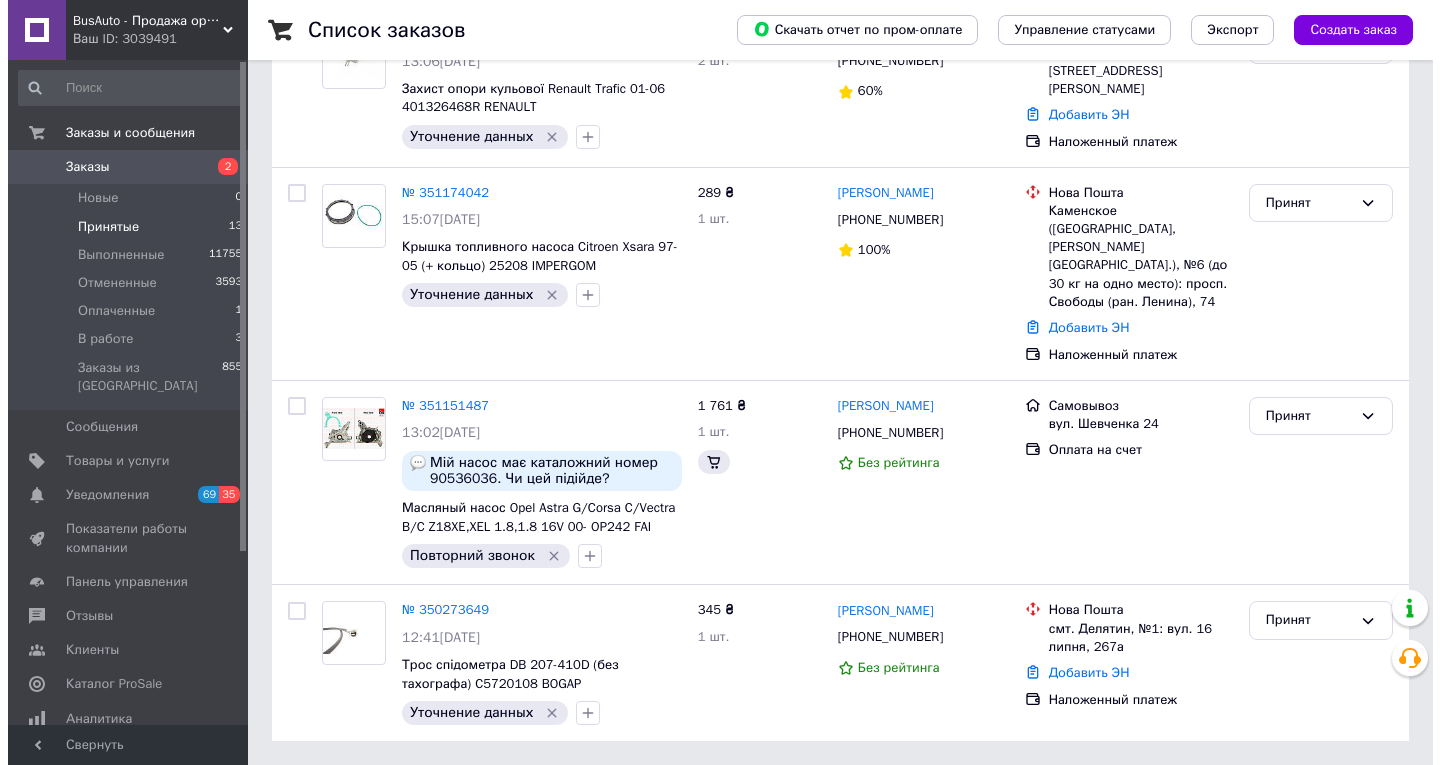scroll, scrollTop: 0, scrollLeft: 0, axis: both 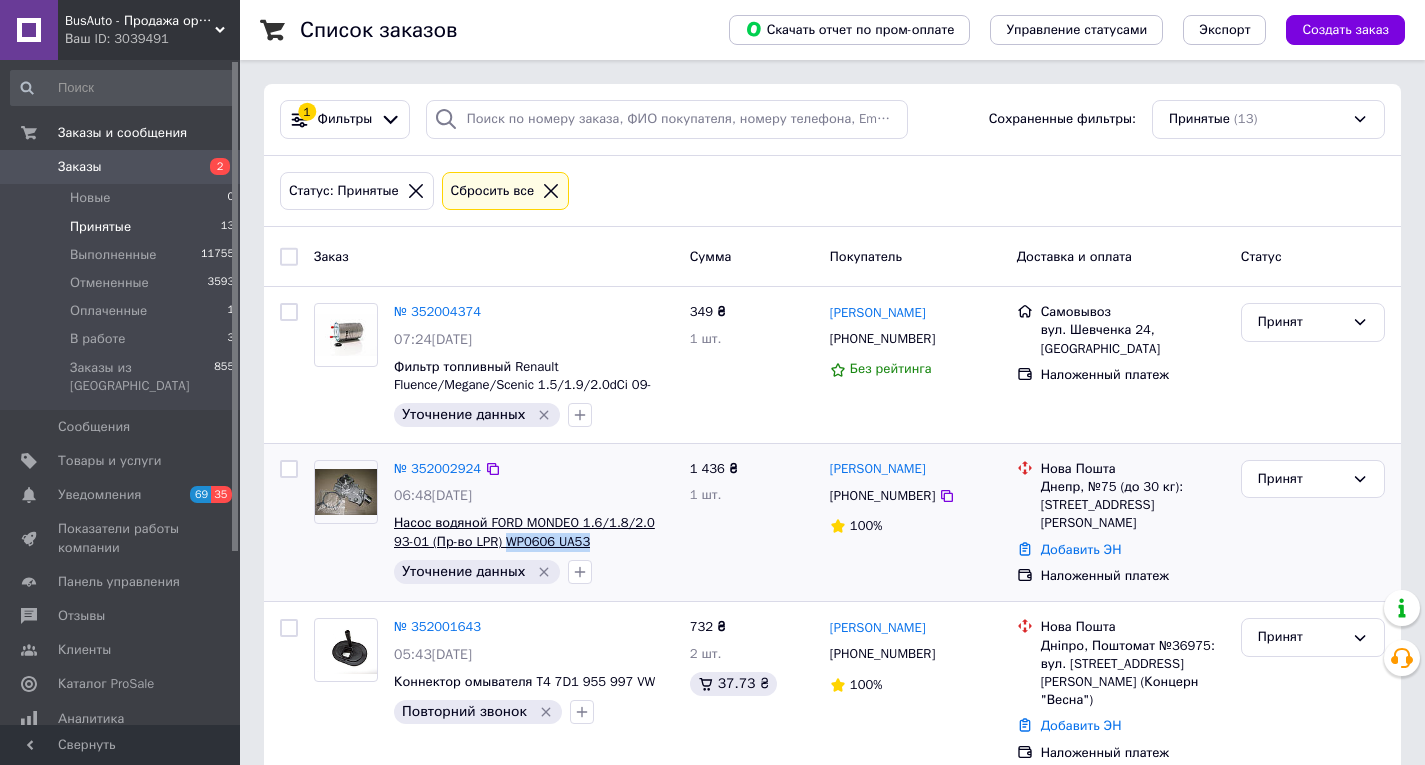 drag, startPoint x: 578, startPoint y: 545, endPoint x: 487, endPoint y: 542, distance: 91.04944 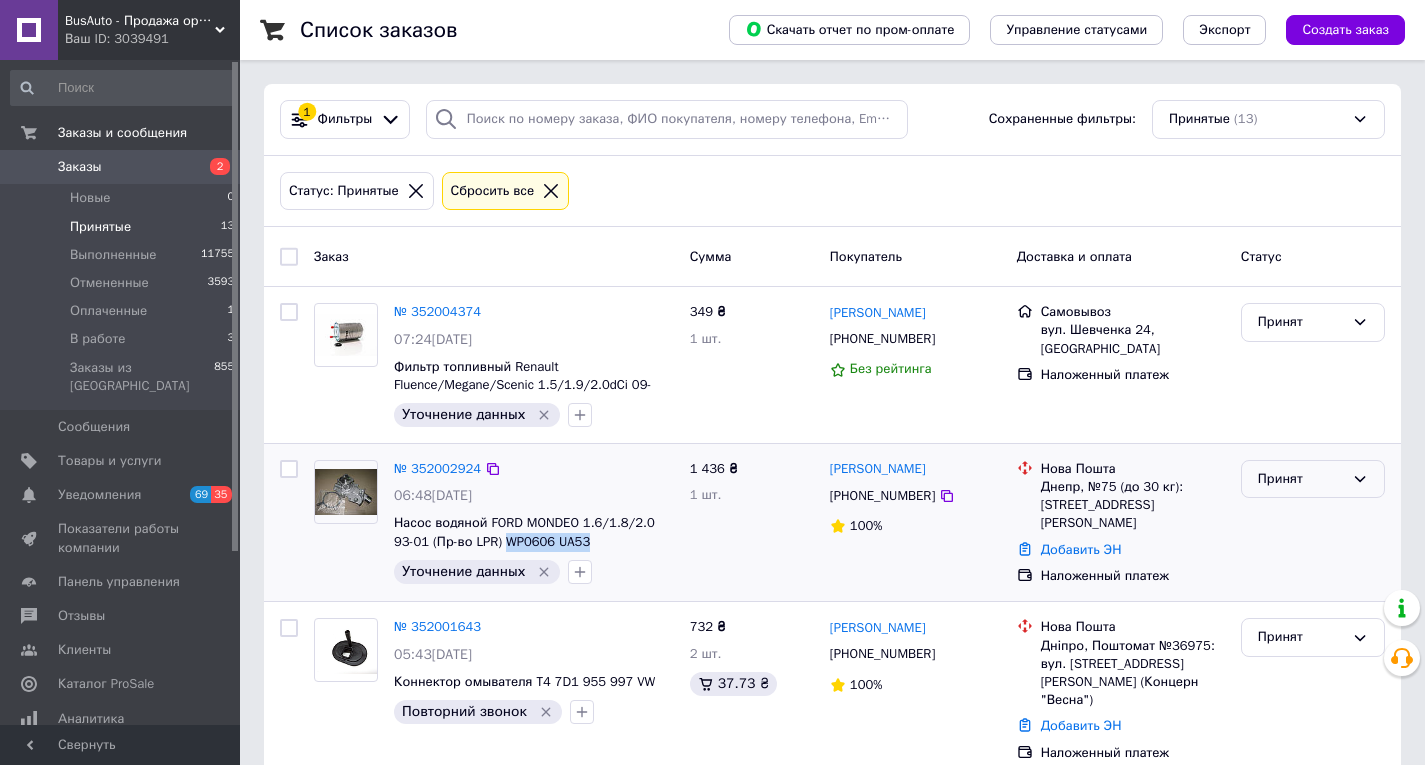 click on "Принят" at bounding box center [1301, 479] 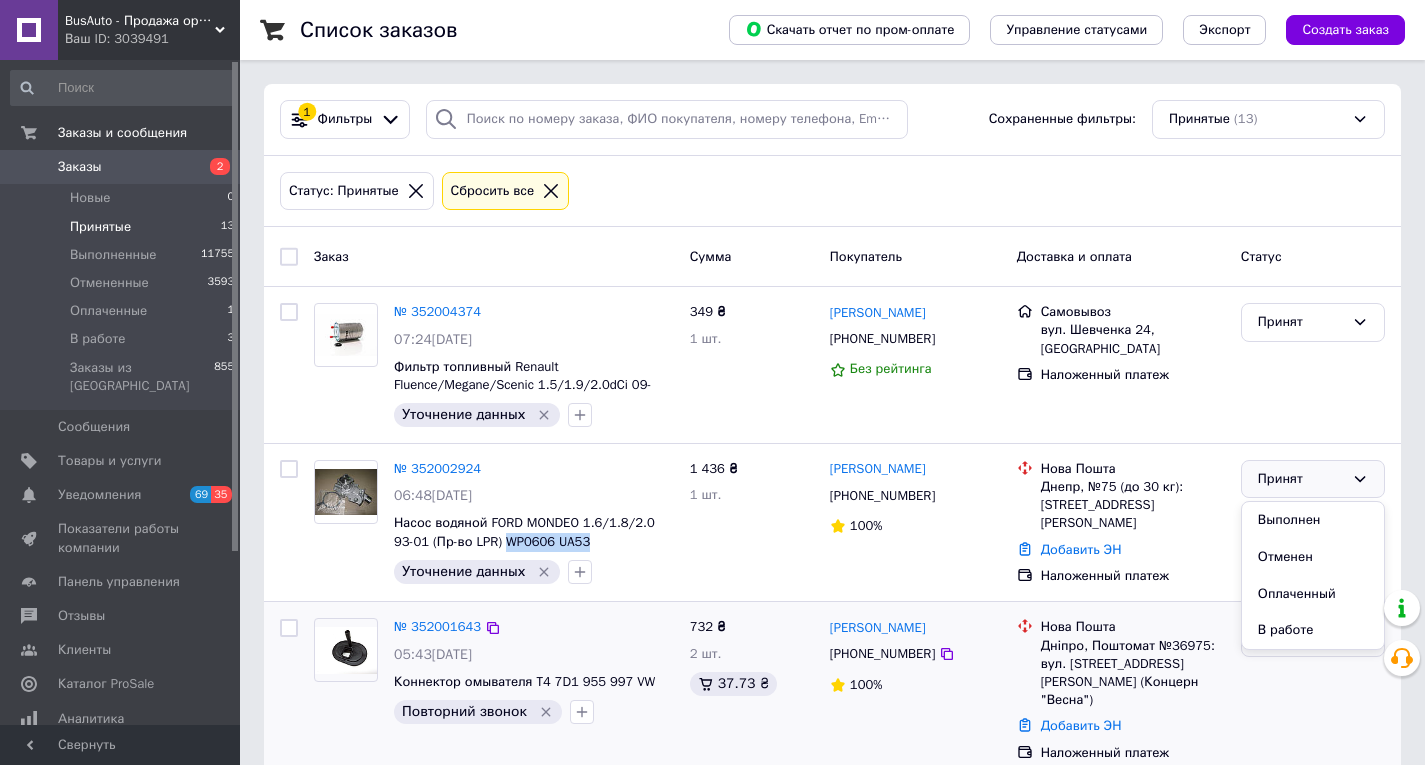 click on "В работе" at bounding box center (1313, 630) 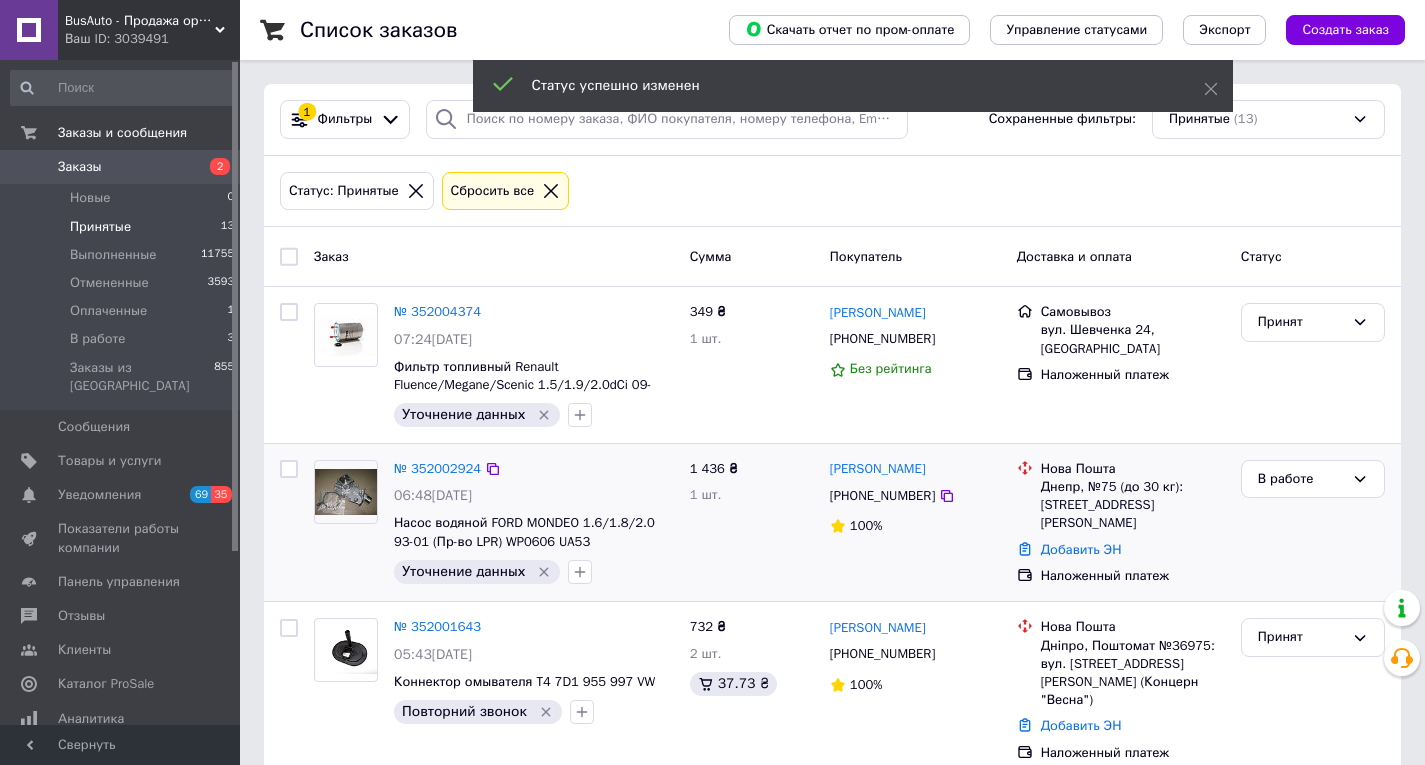 click on "[PHONE_NUMBER]" at bounding box center [882, 496] 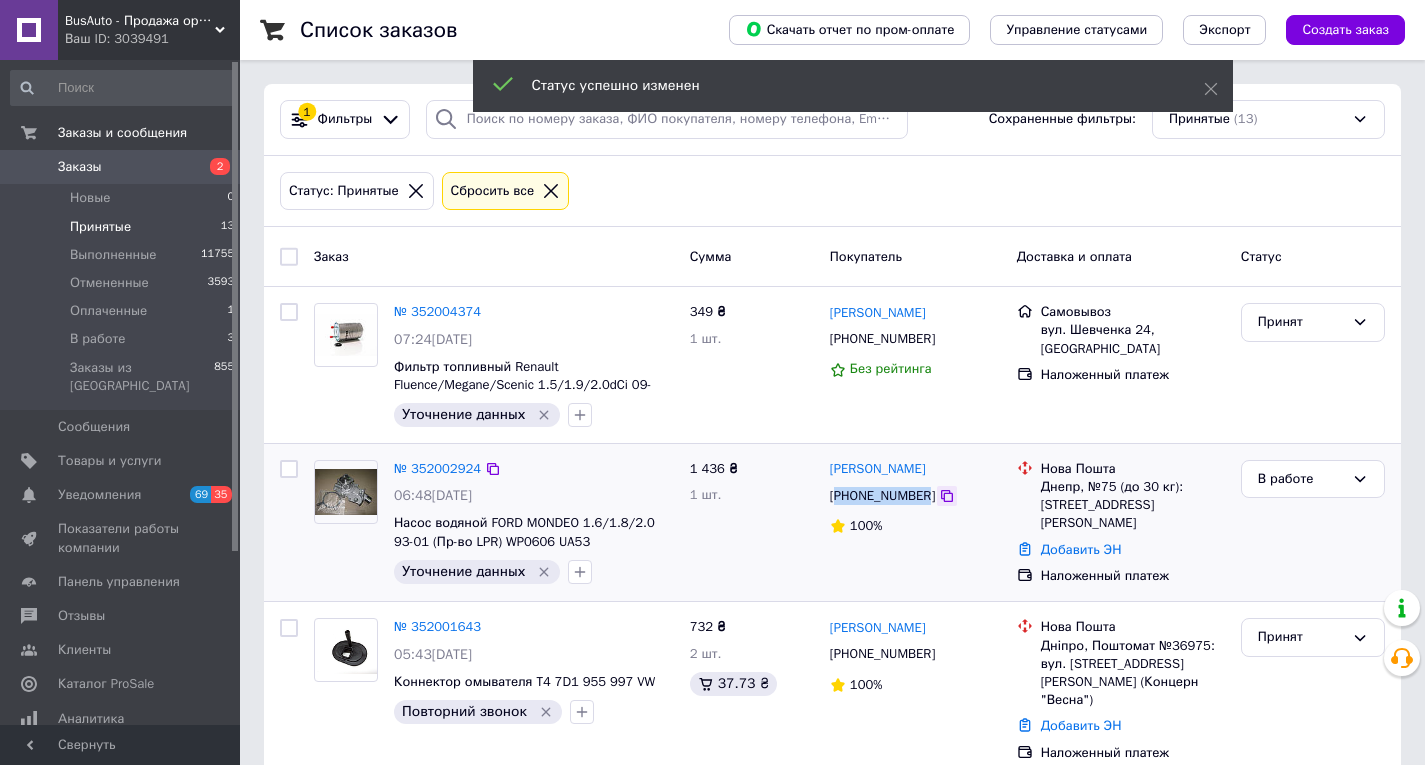 drag, startPoint x: 893, startPoint y: 499, endPoint x: 939, endPoint y: 505, distance: 46.389652 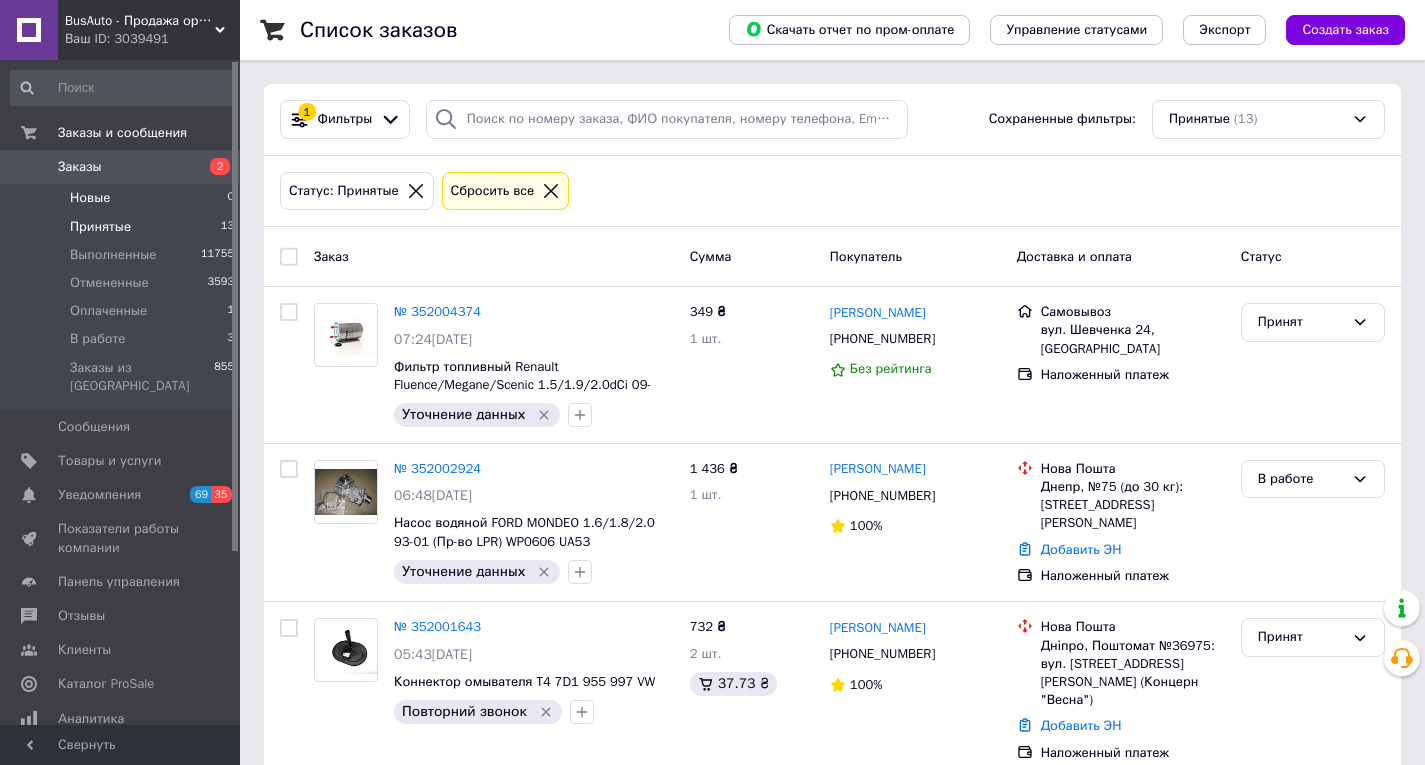 drag, startPoint x: 83, startPoint y: 195, endPoint x: 102, endPoint y: 204, distance: 21.023796 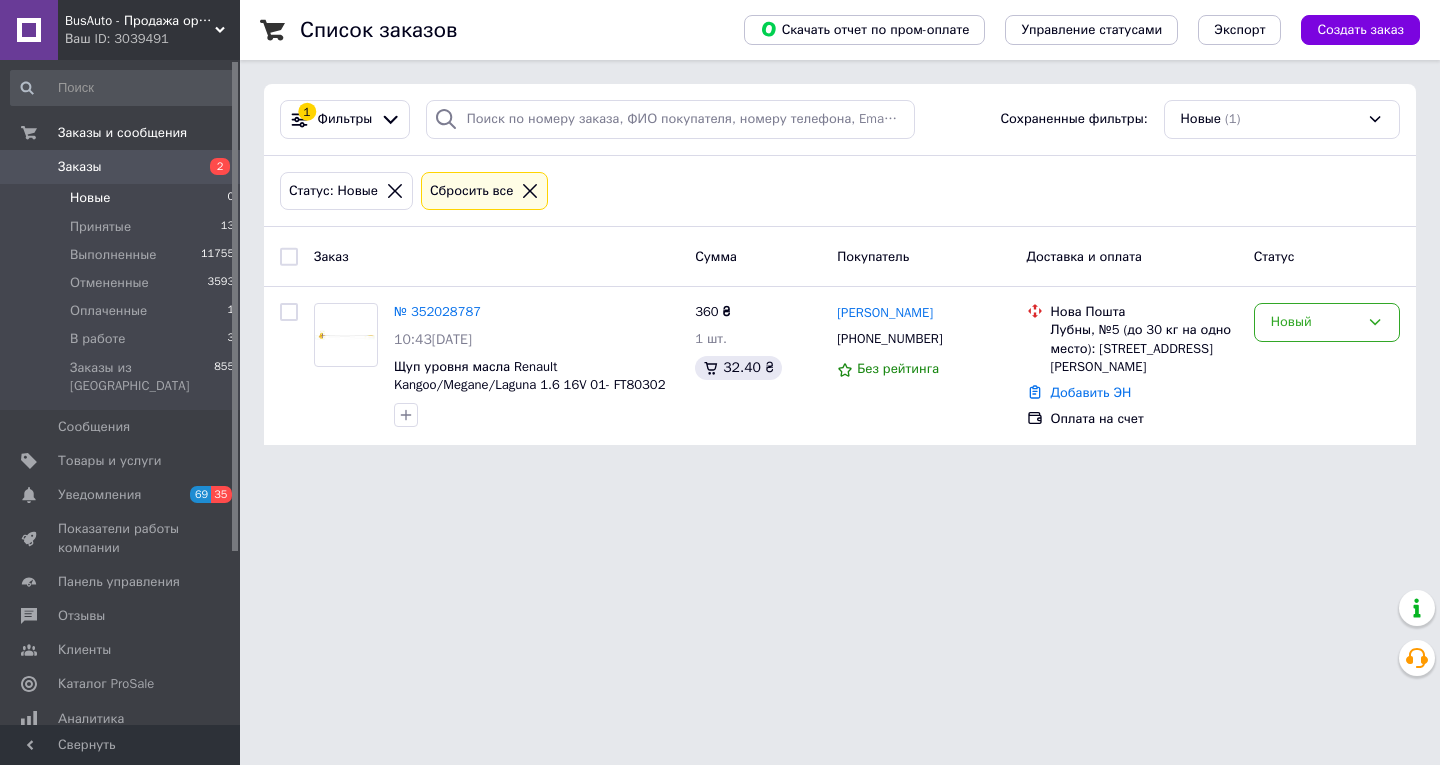 click on "Новые 0" at bounding box center [123, 198] 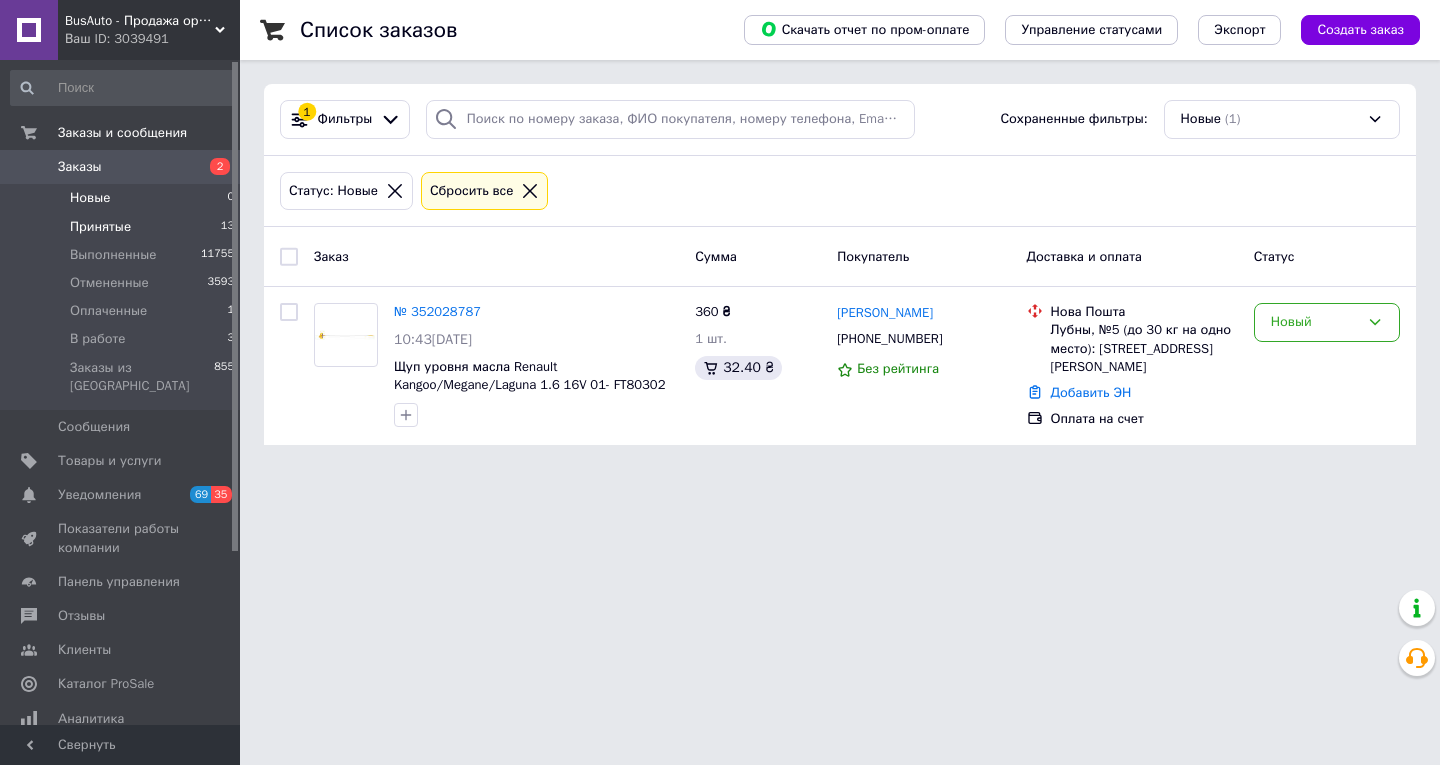 click on "Принятые" at bounding box center [100, 227] 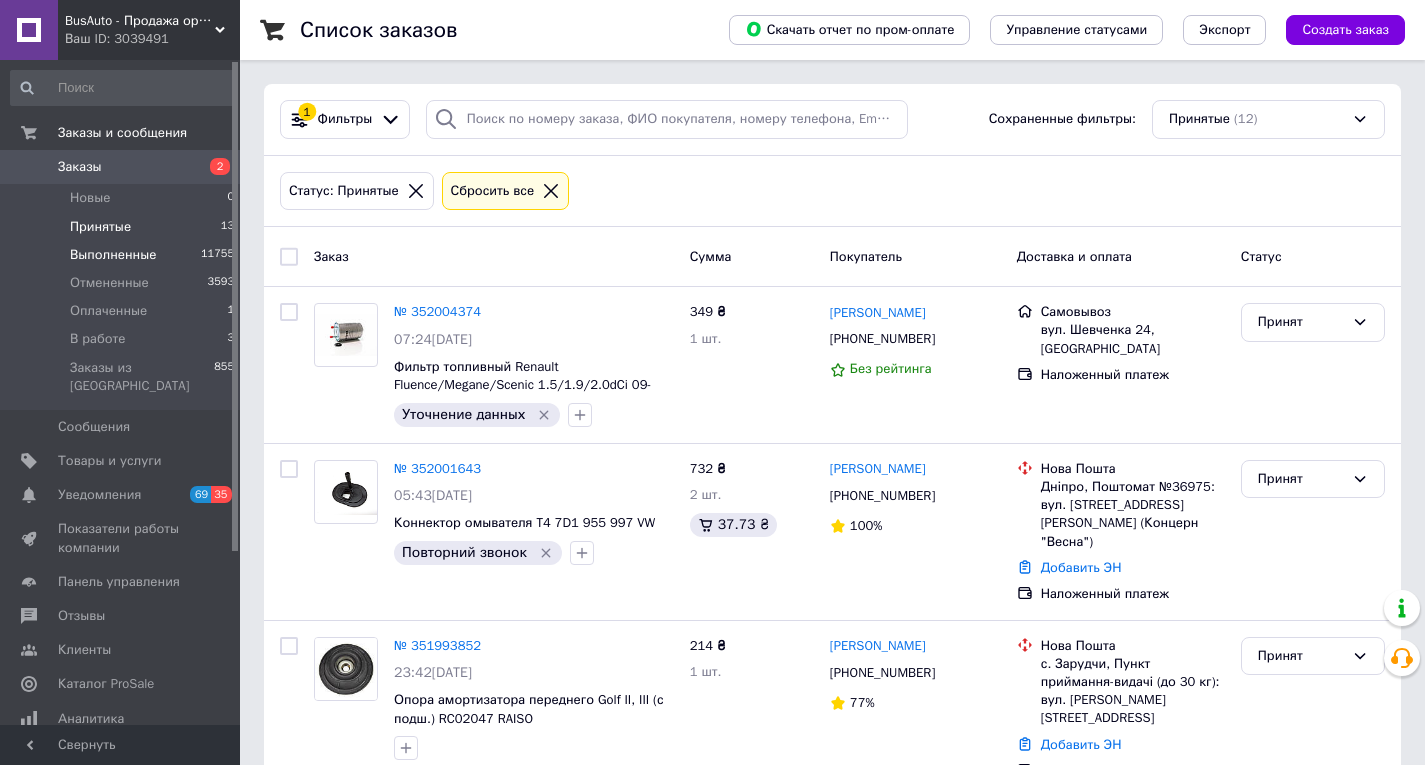click on "Выполненные" at bounding box center (113, 255) 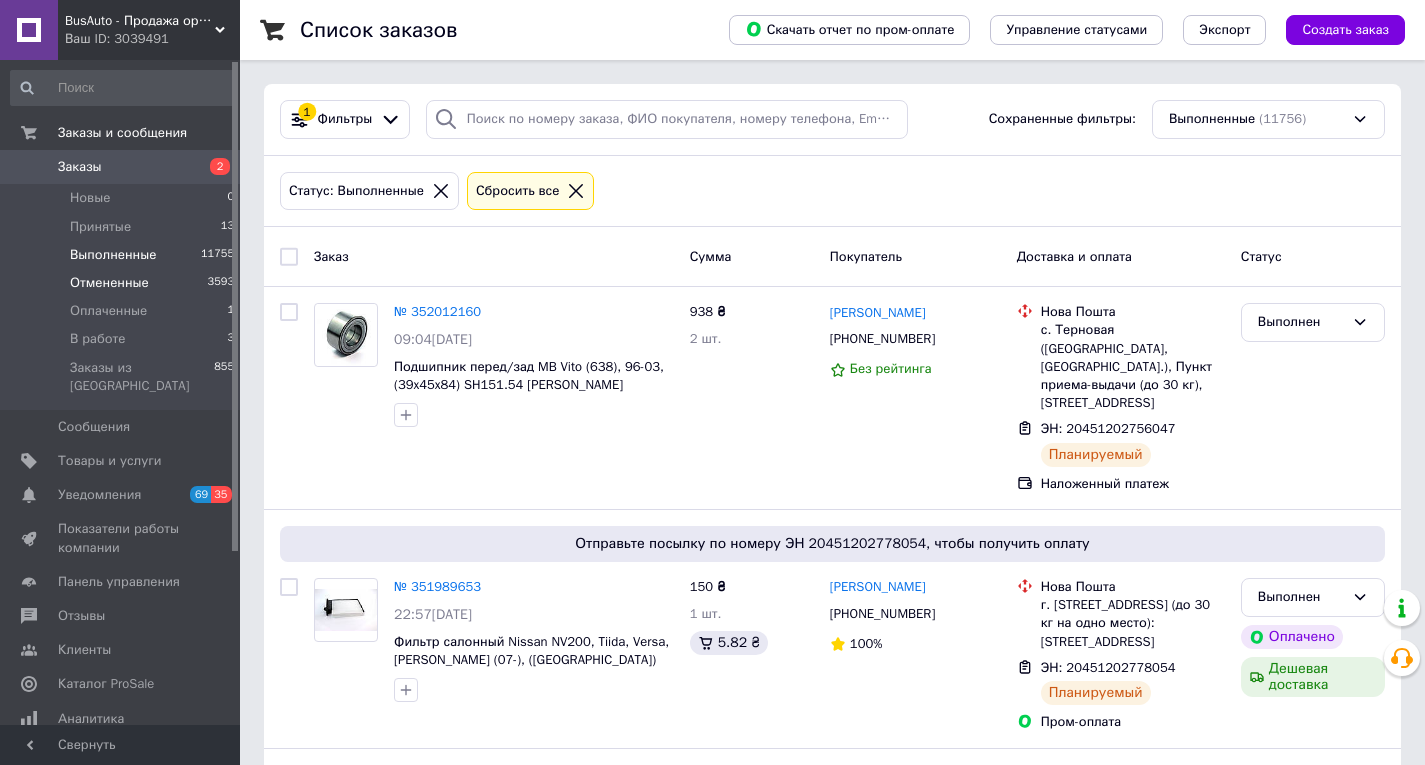 click on "Отмененные" at bounding box center (109, 283) 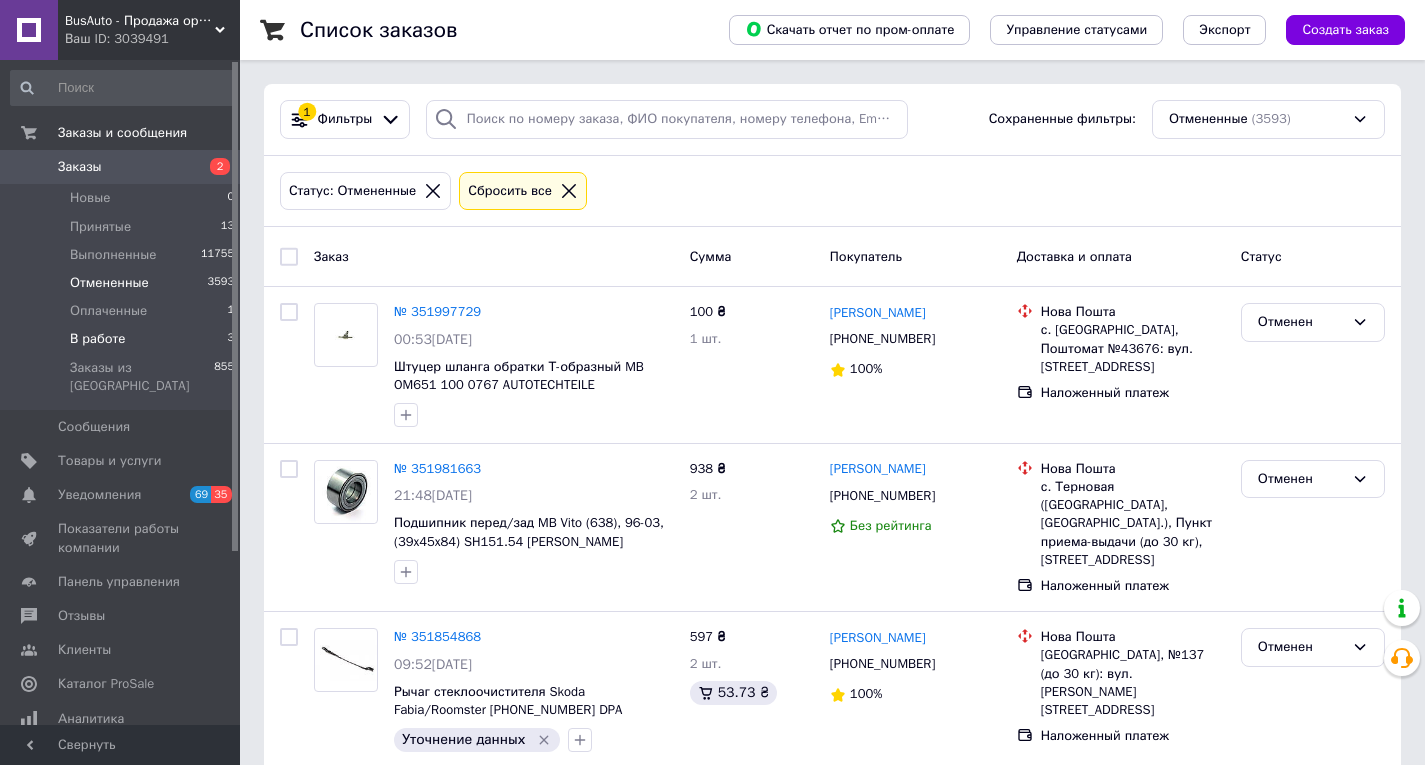 click on "В работе" at bounding box center [98, 339] 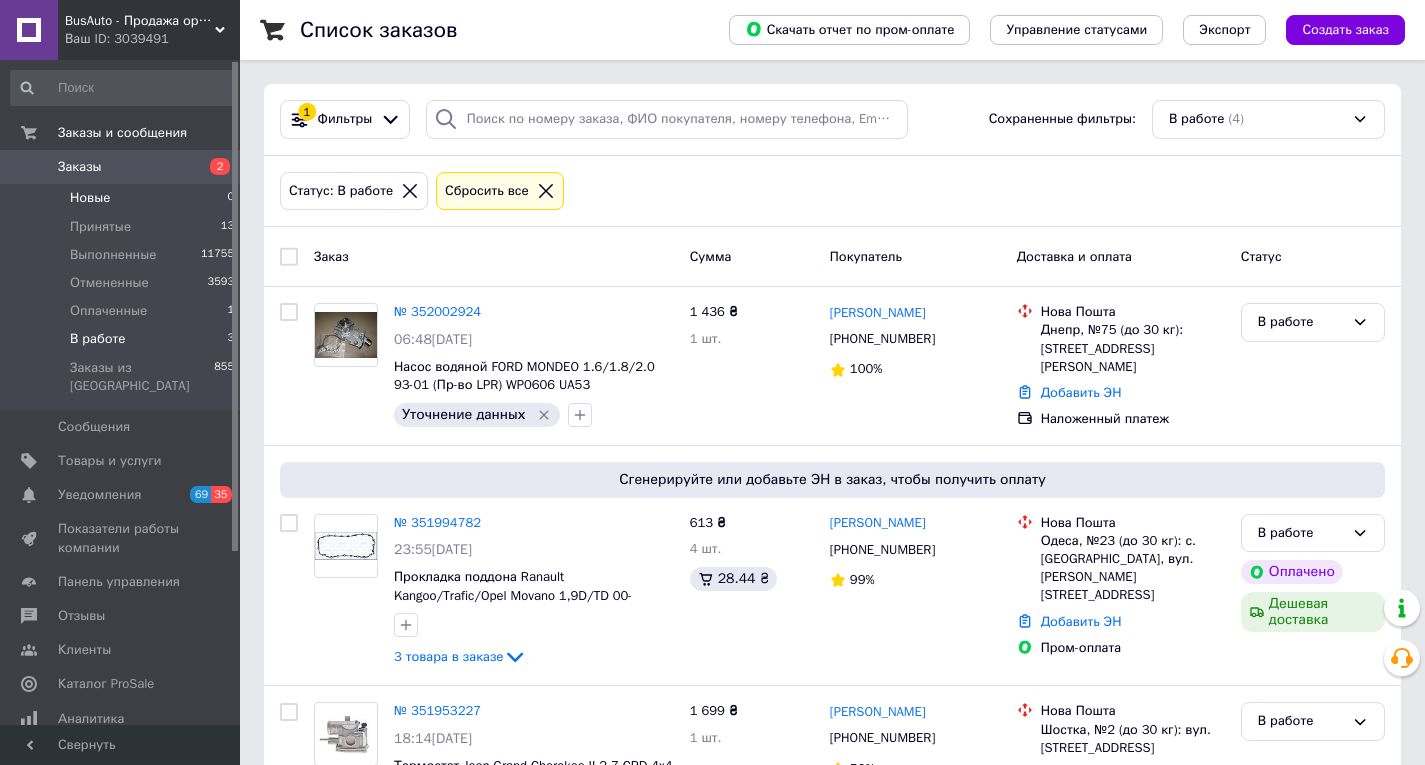 click on "Новые" at bounding box center (90, 198) 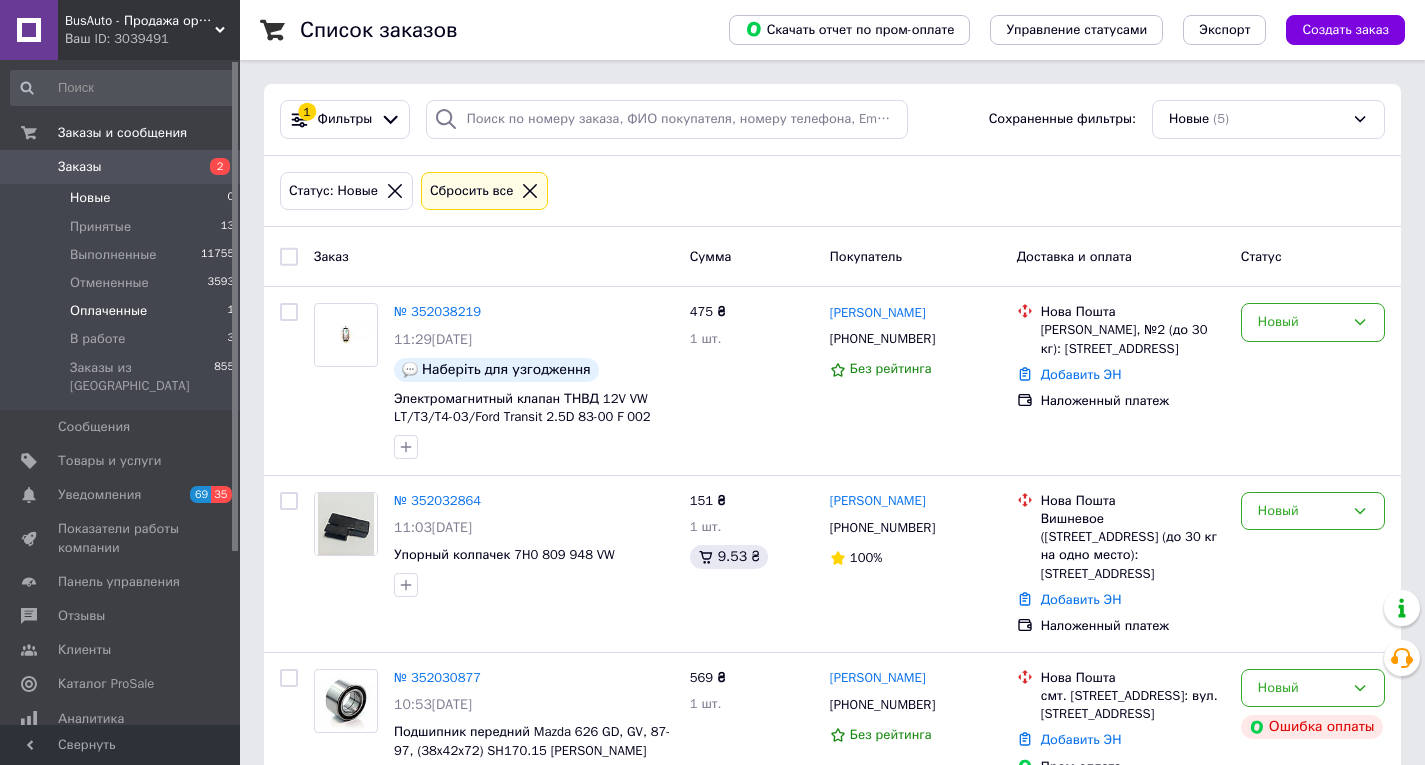 click on "Оплаченные" at bounding box center (108, 311) 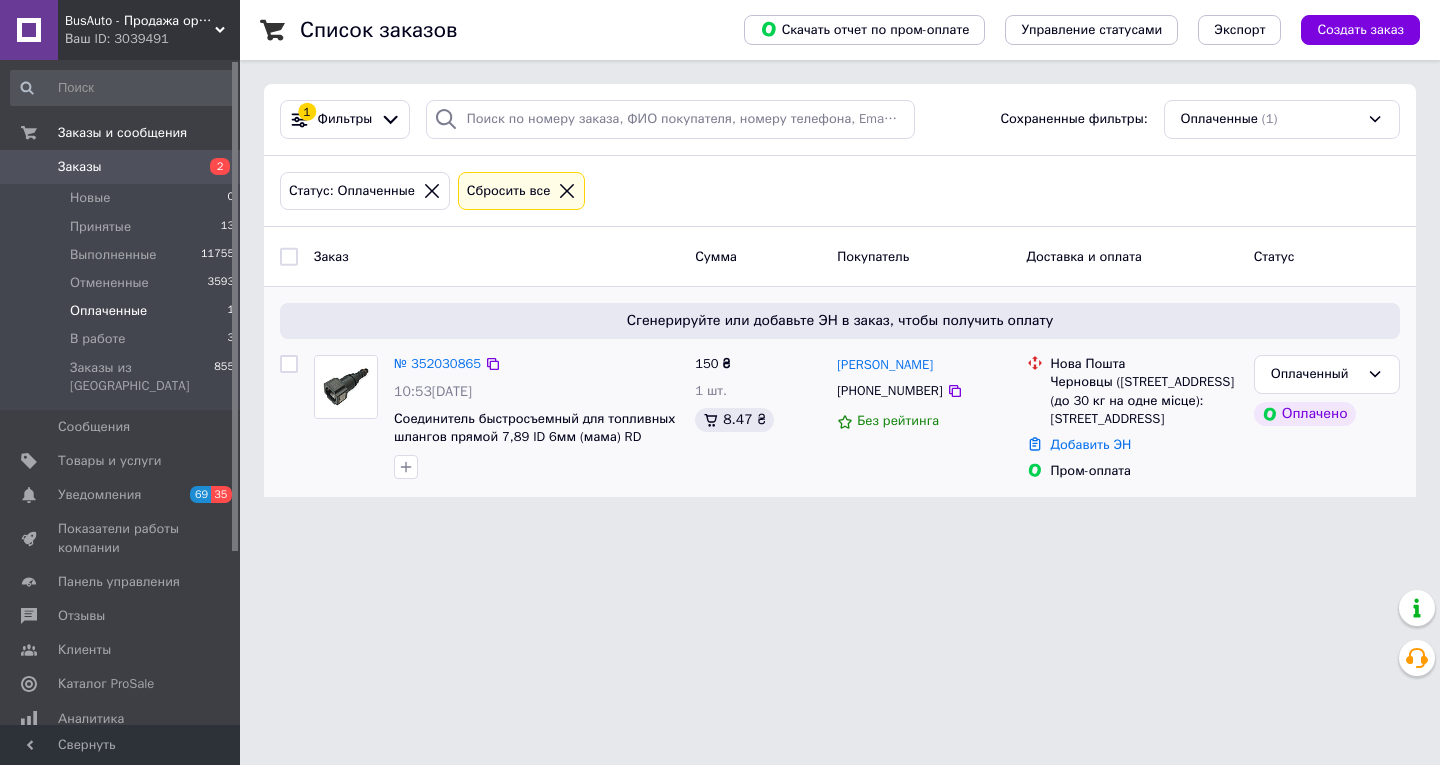 click on "[PHONE_NUMBER]" at bounding box center (889, 391) 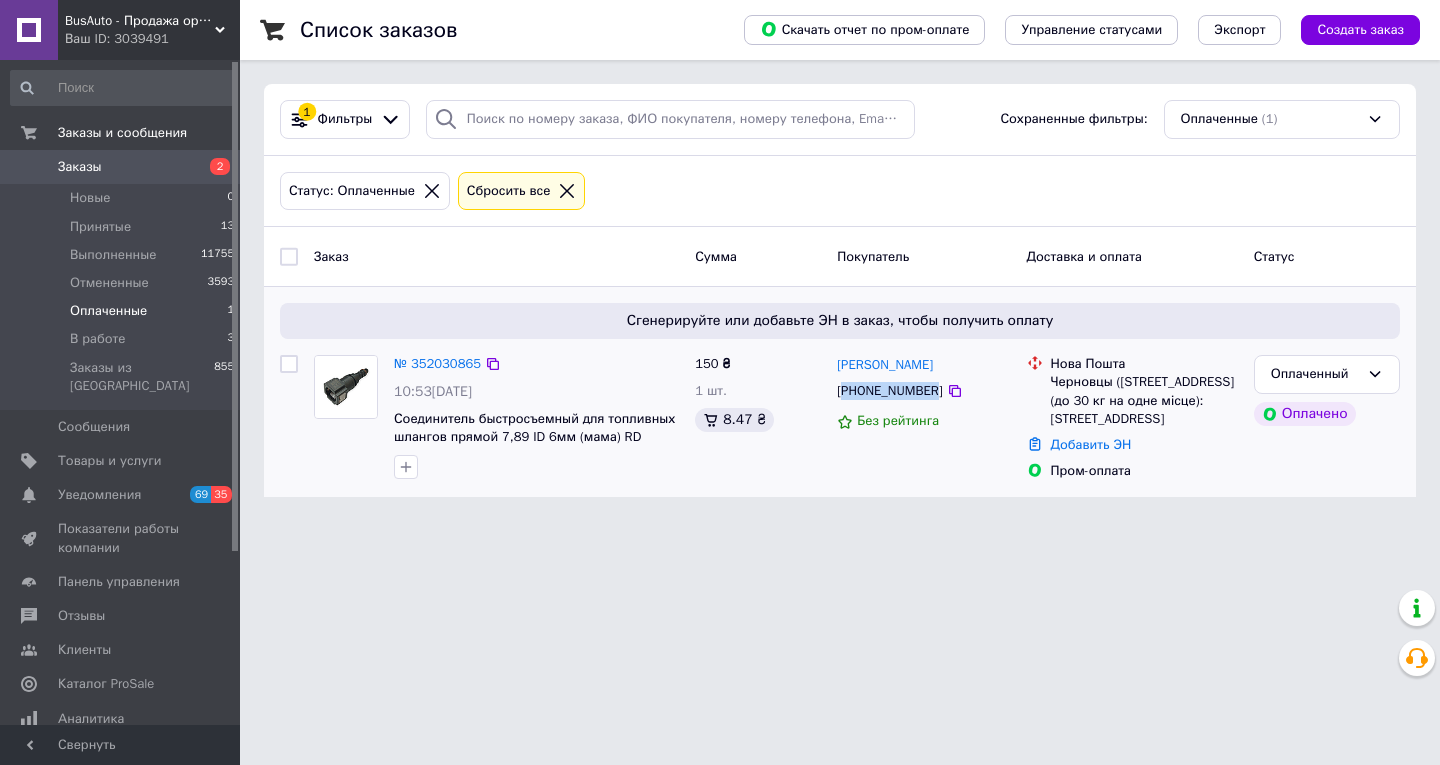 drag, startPoint x: 894, startPoint y: 392, endPoint x: 953, endPoint y: 441, distance: 76.6942 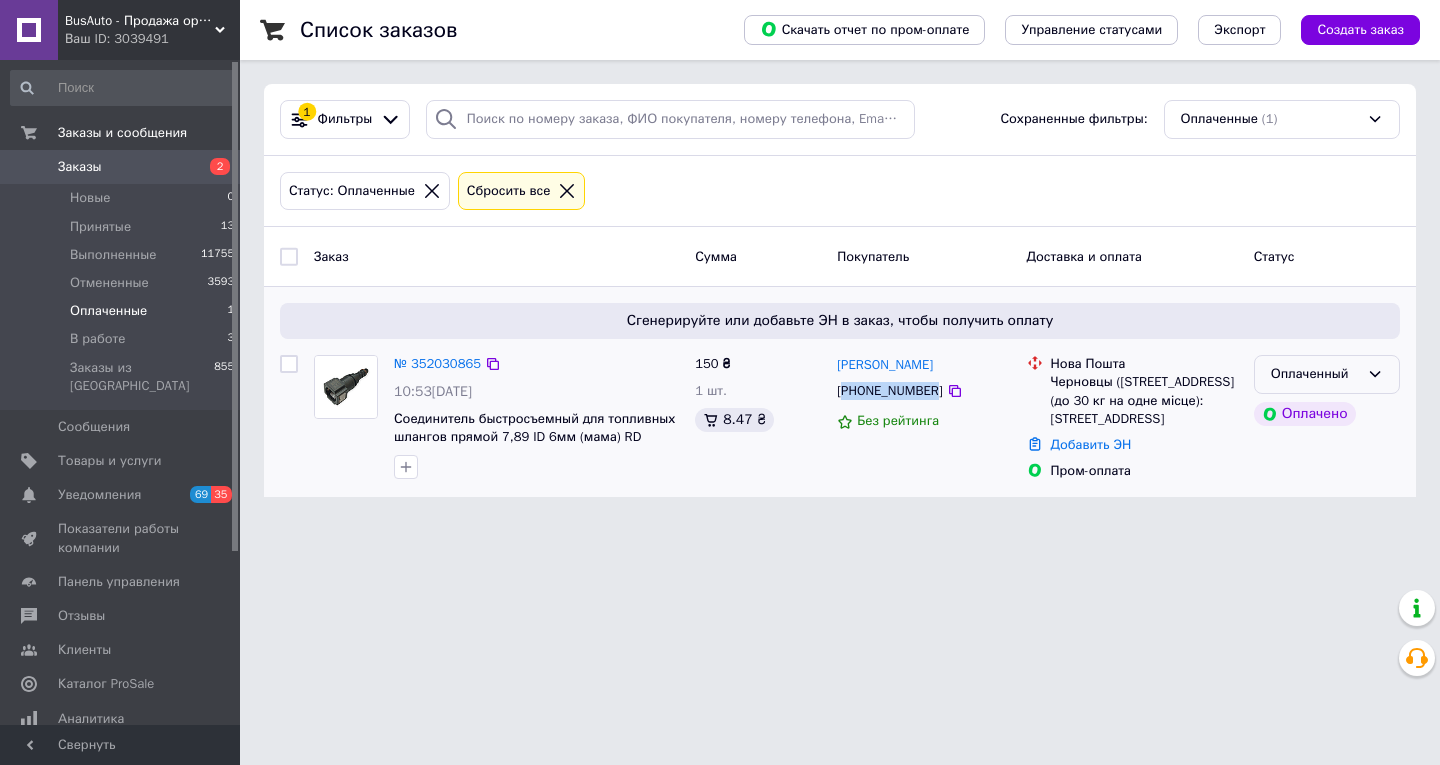 click on "Оплаченный" at bounding box center [1315, 374] 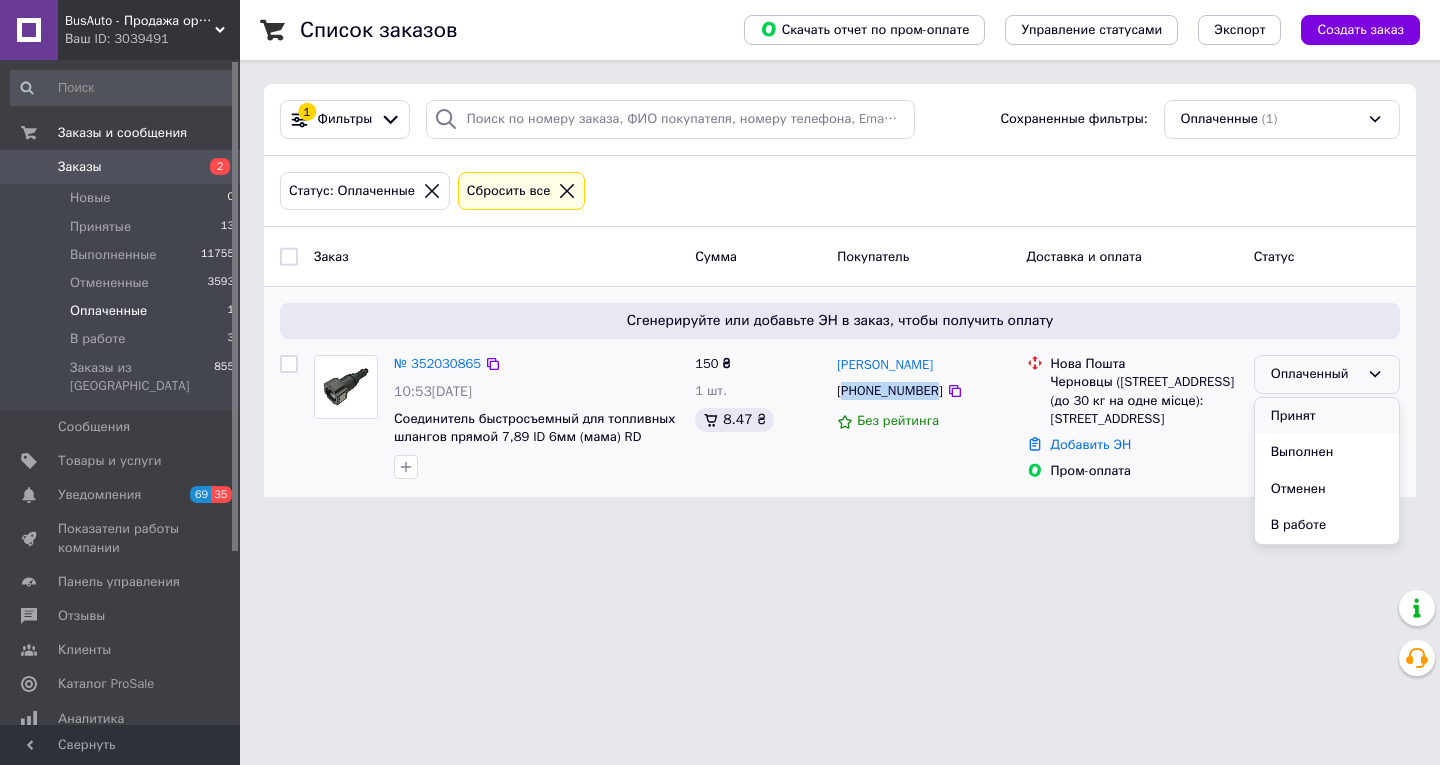 click on "Принят" at bounding box center (1327, 416) 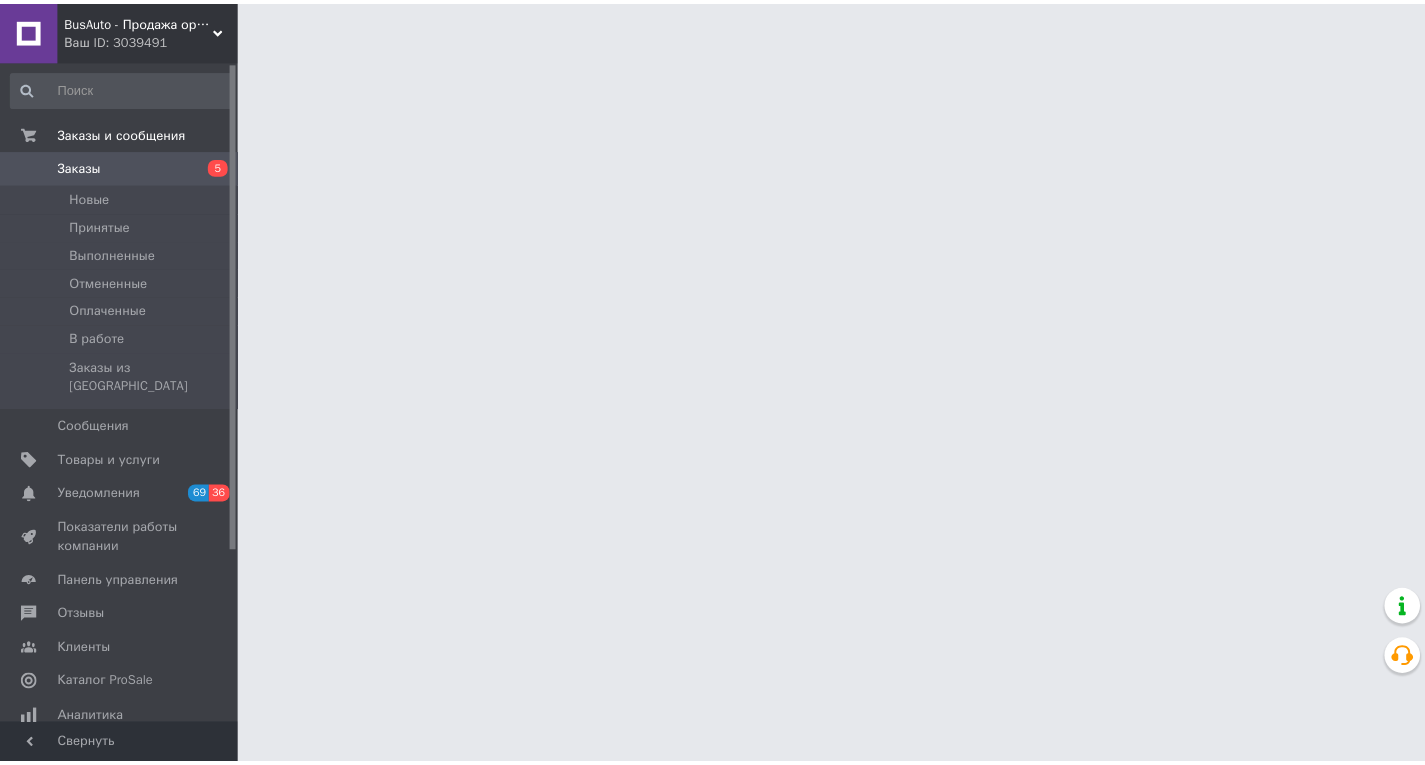 scroll, scrollTop: 0, scrollLeft: 0, axis: both 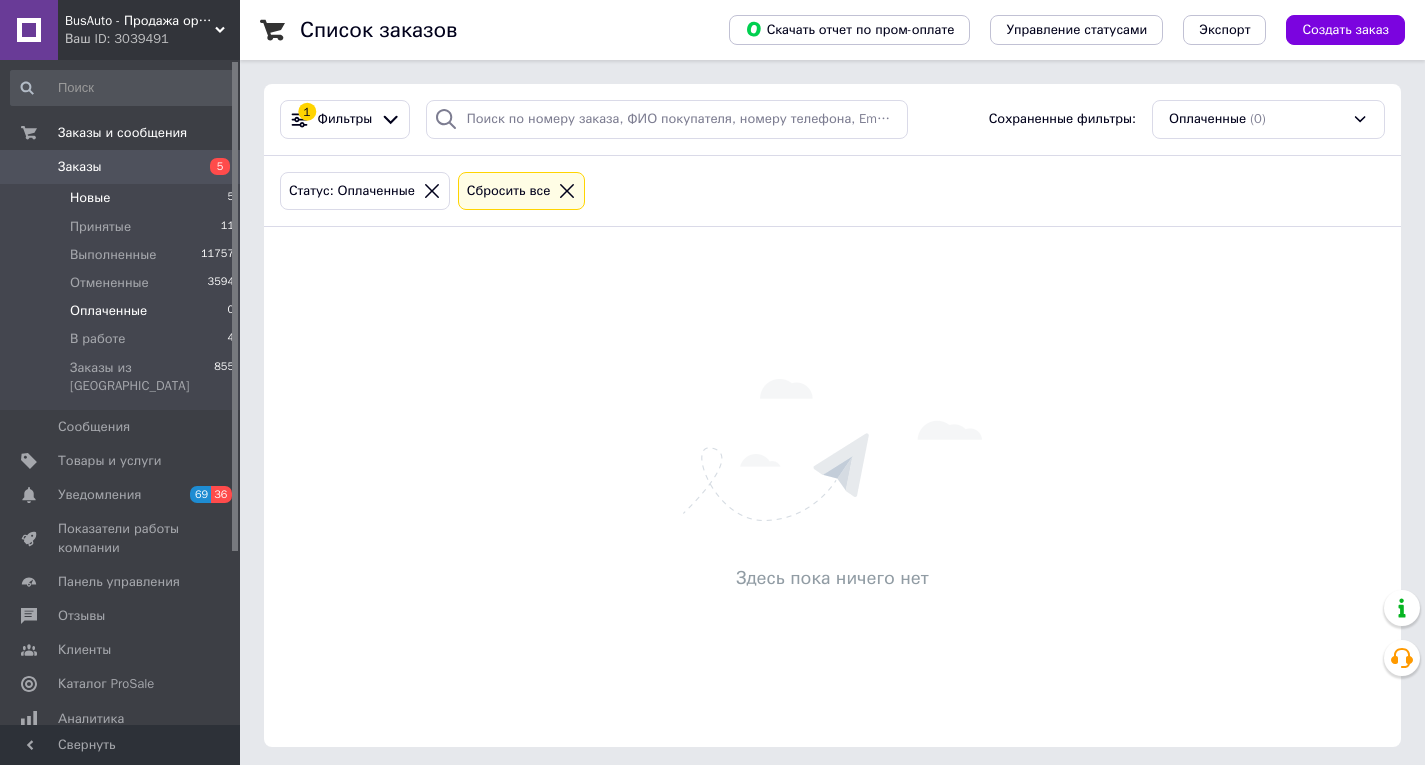 click on "Новые" at bounding box center [90, 198] 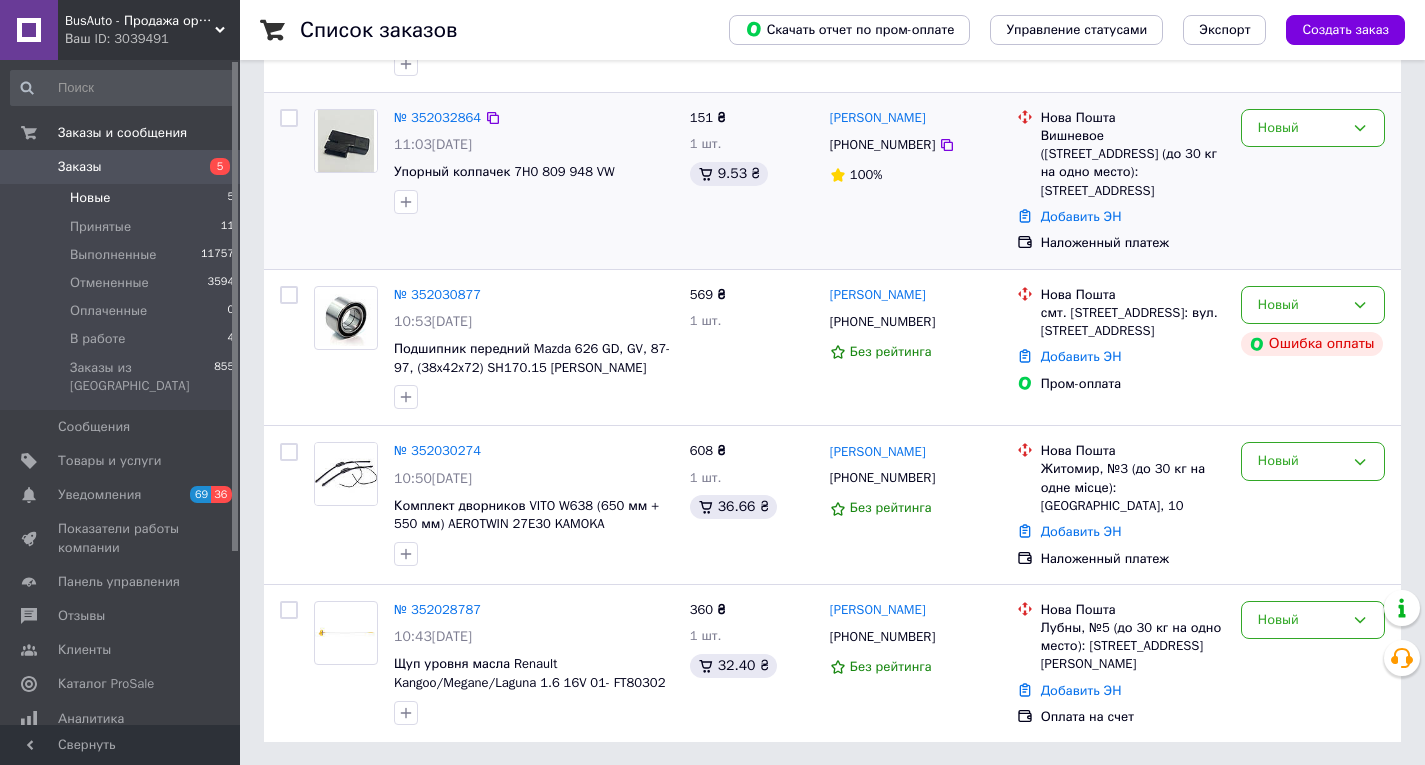 scroll, scrollTop: 384, scrollLeft: 0, axis: vertical 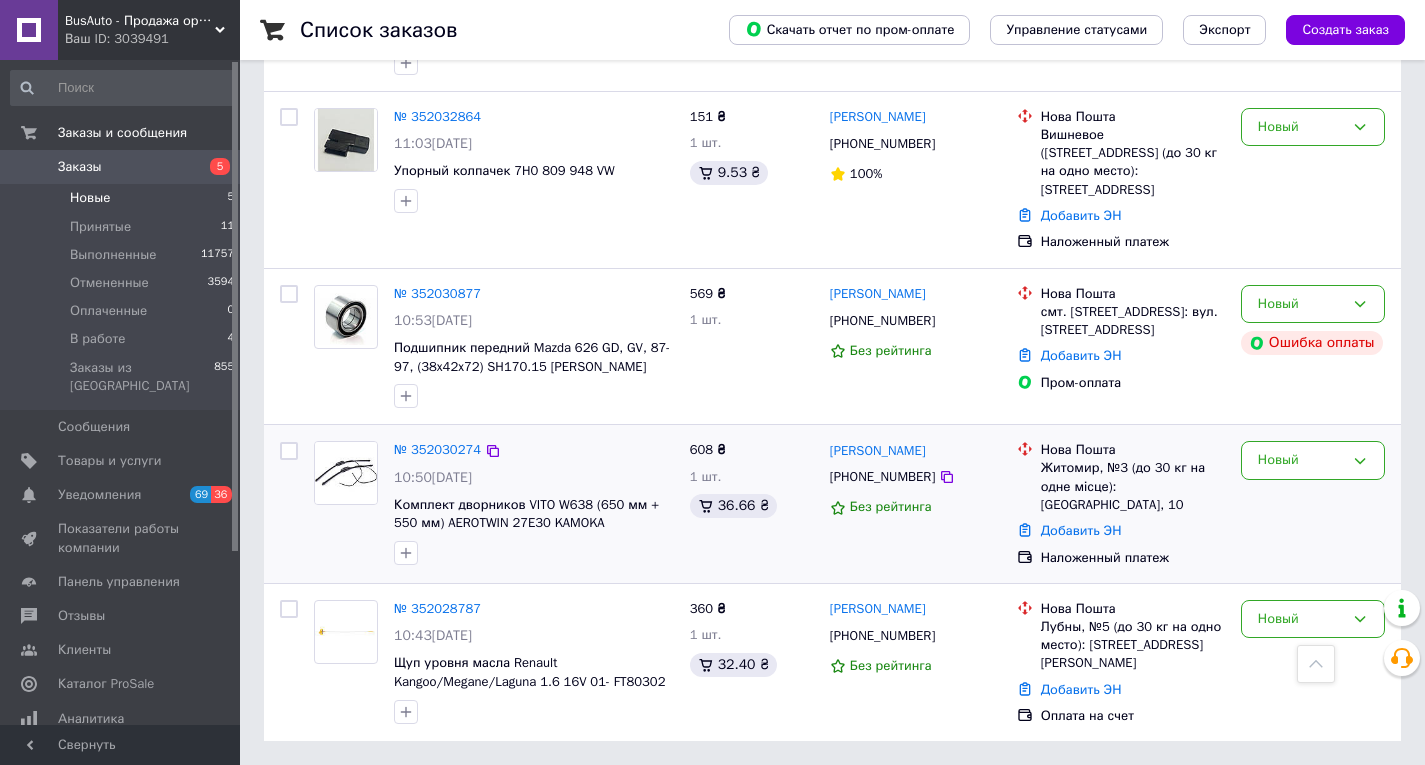 click on "+380674187629" at bounding box center [882, 477] 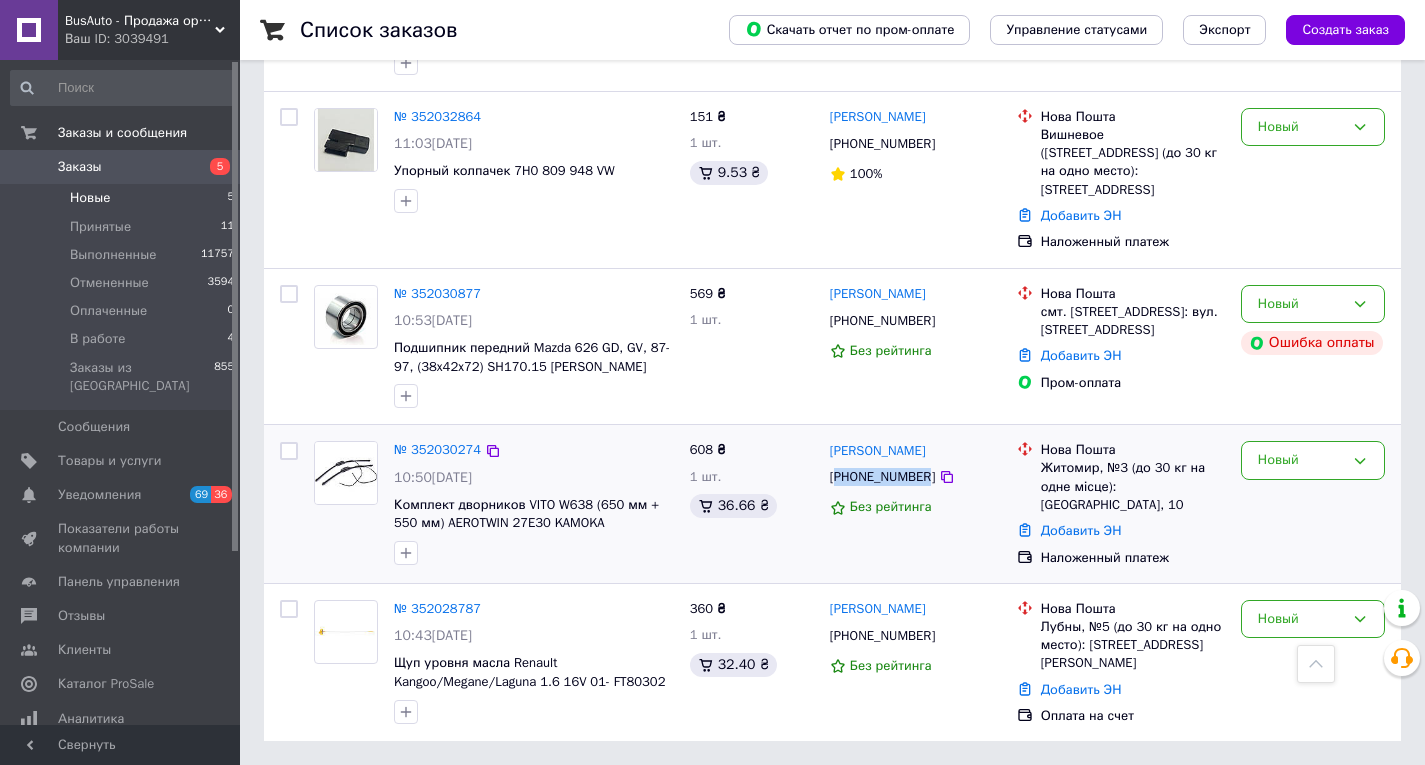 click on "+380674187629" at bounding box center (882, 477) 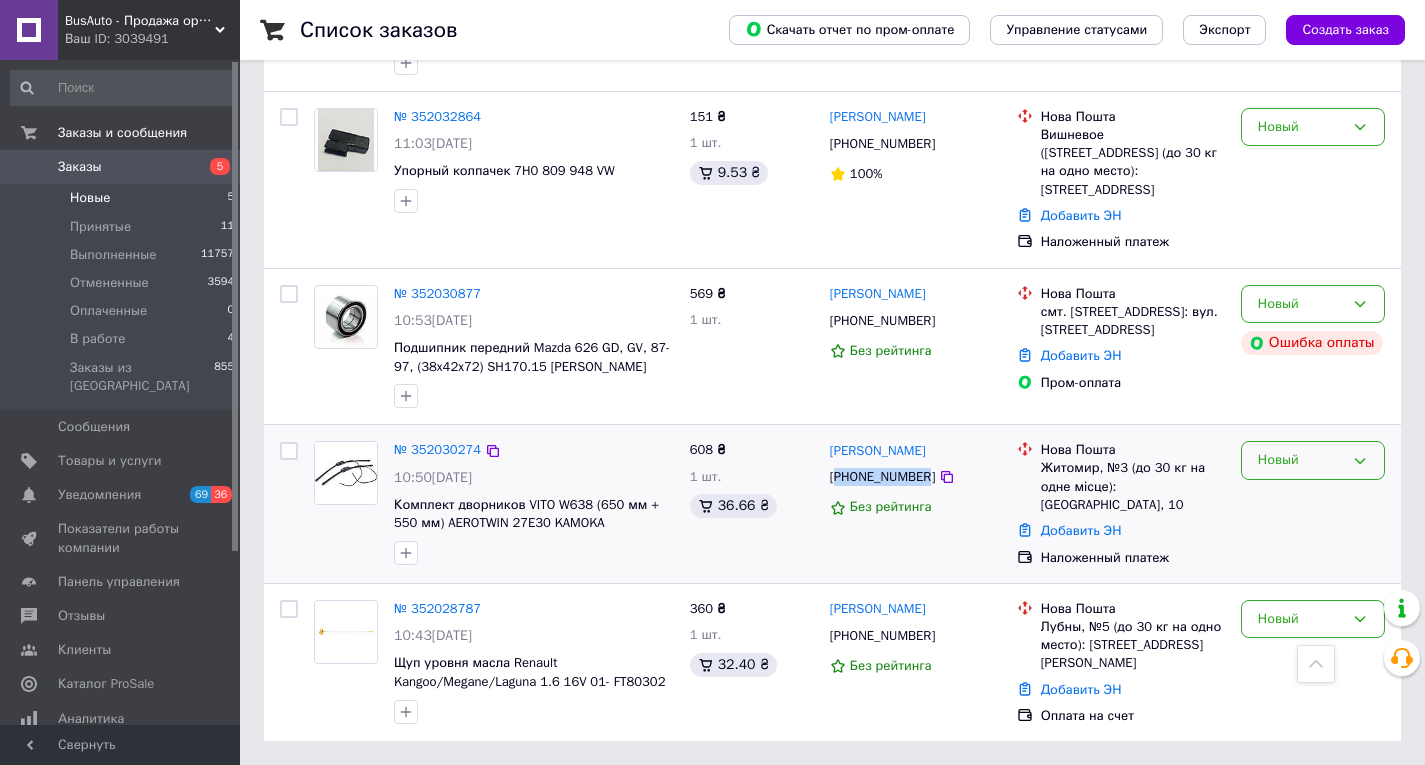 click on "Новый" at bounding box center (1301, 460) 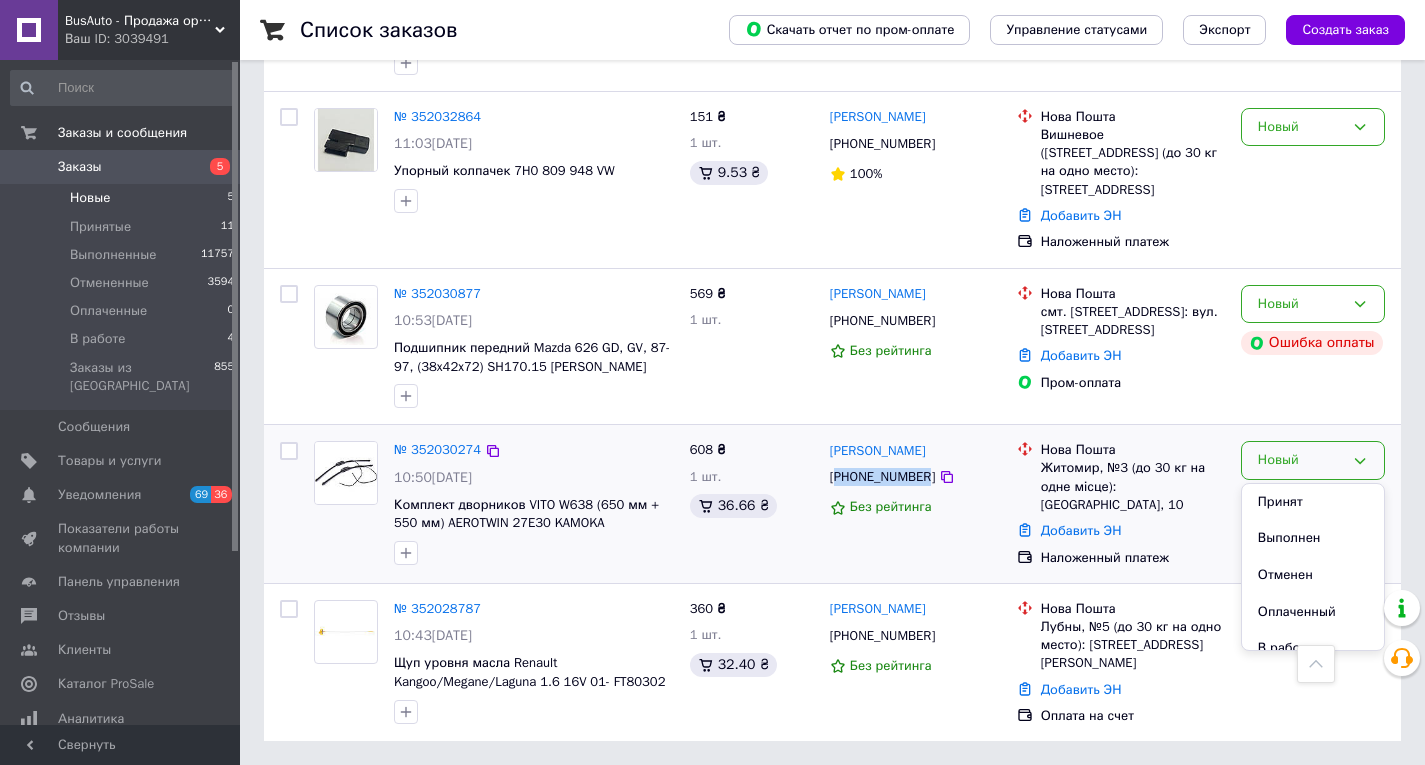 click on "Принят" at bounding box center (1313, 502) 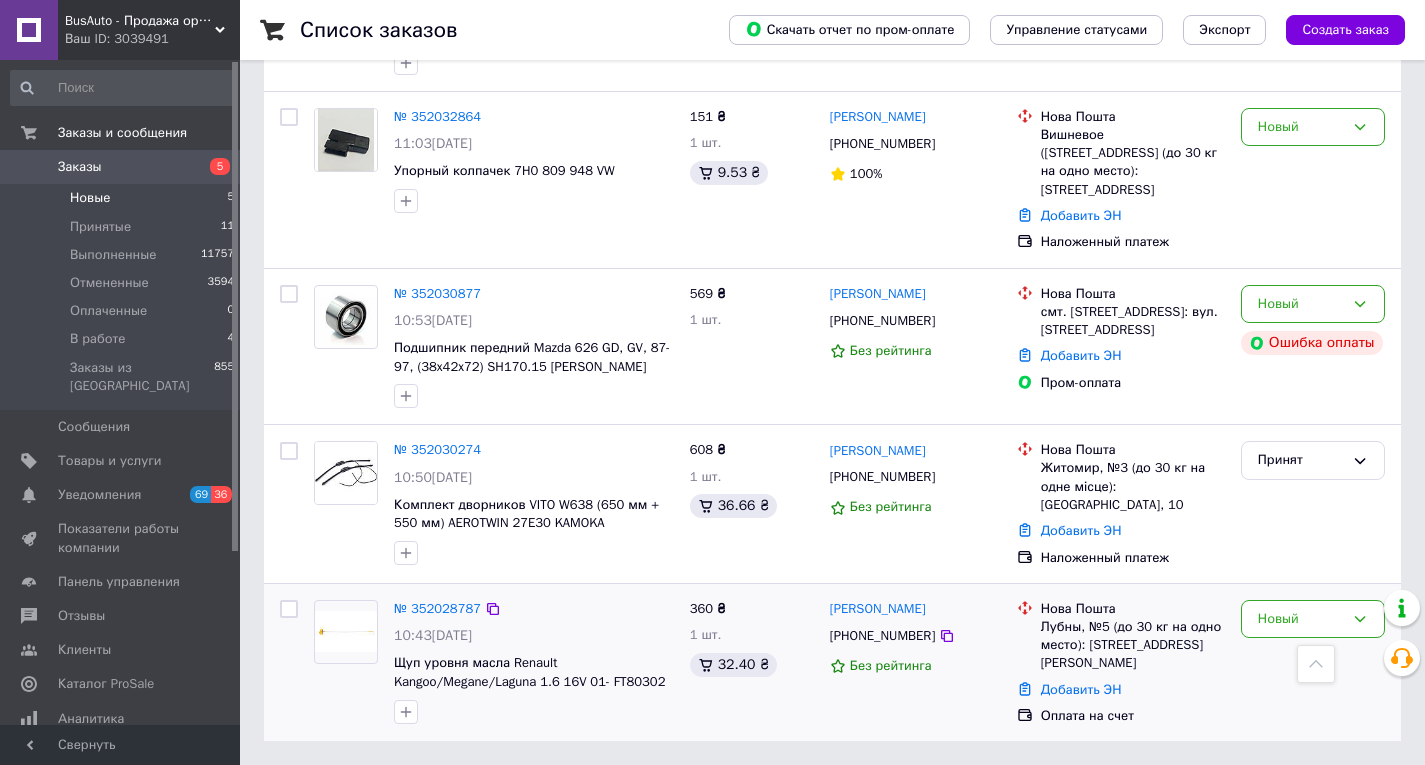 click on "+380505980539" at bounding box center [882, 636] 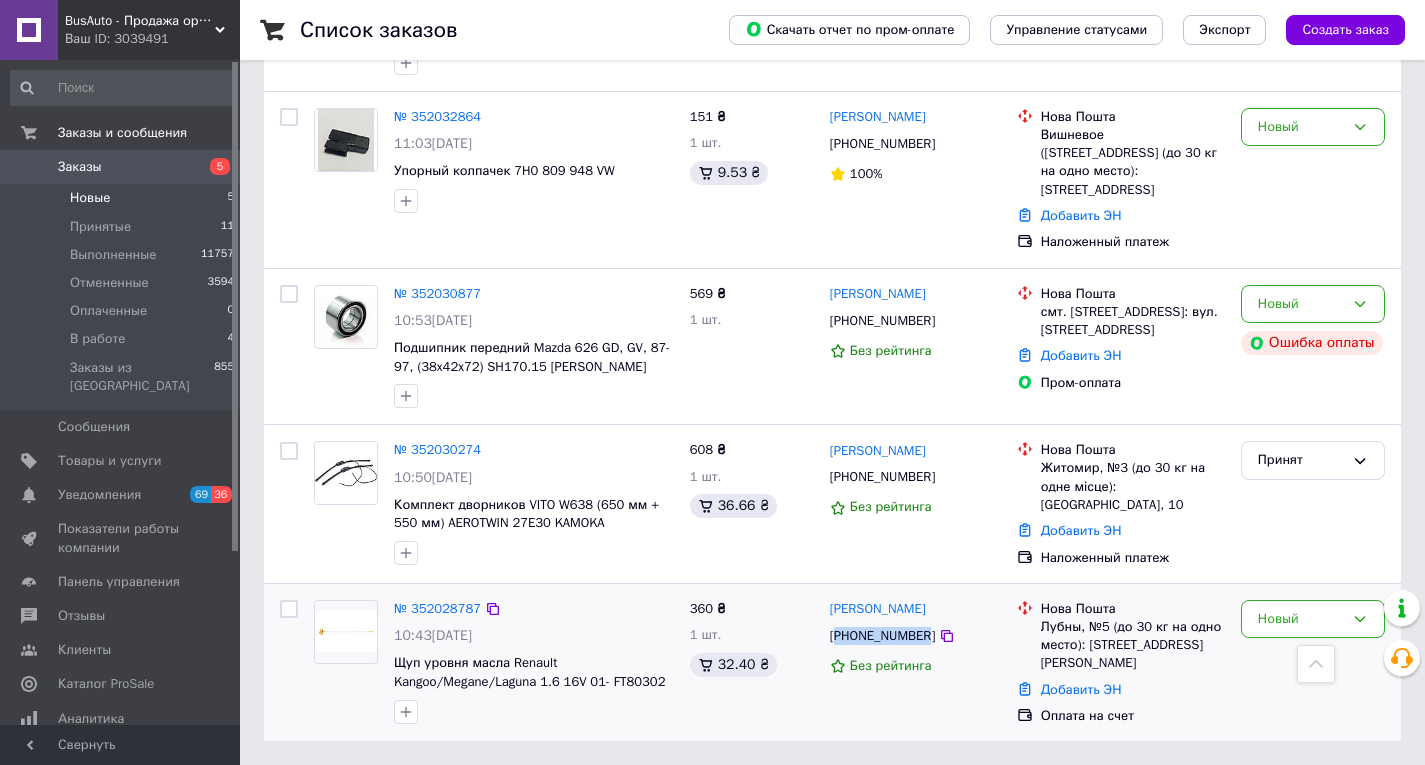 click on "+380505980539" at bounding box center [882, 636] 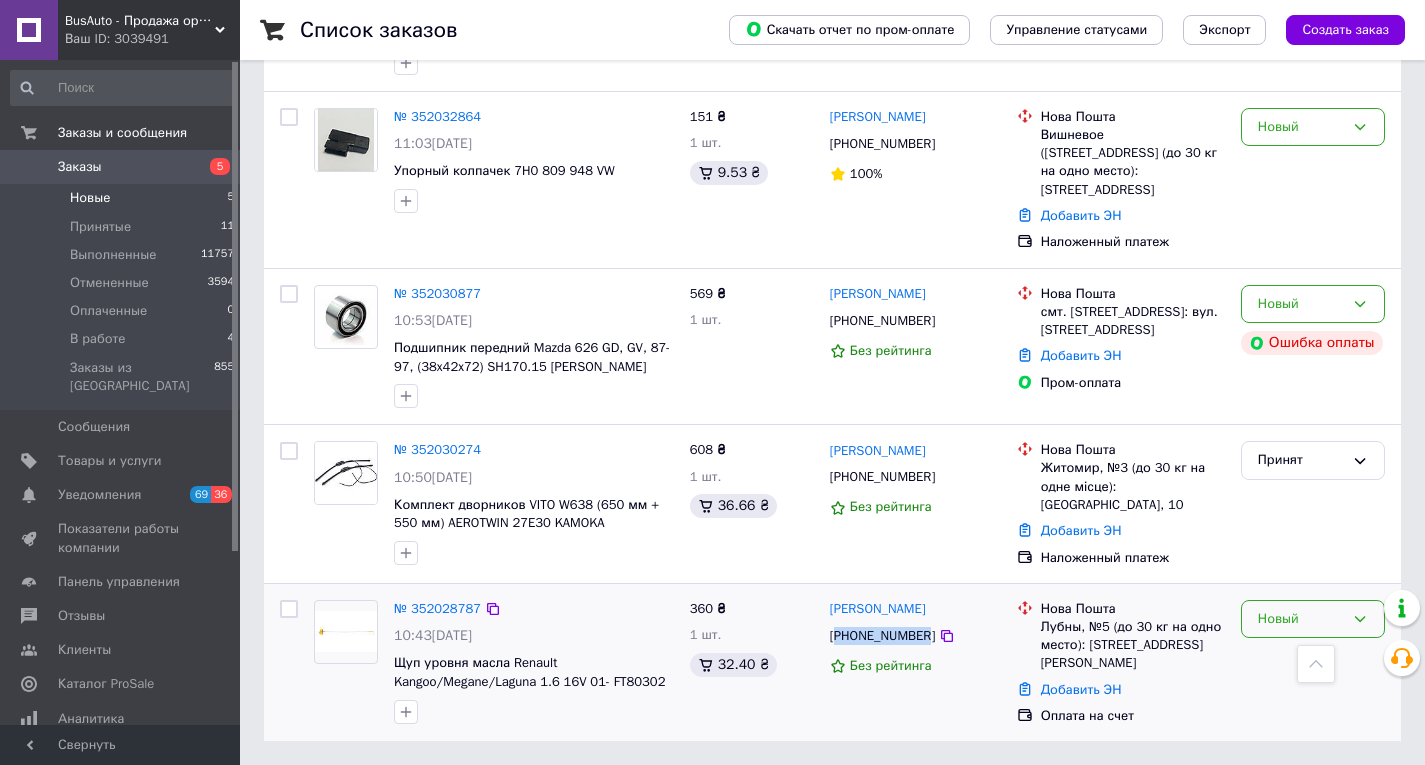 drag, startPoint x: 1313, startPoint y: 612, endPoint x: 1286, endPoint y: 627, distance: 30.88689 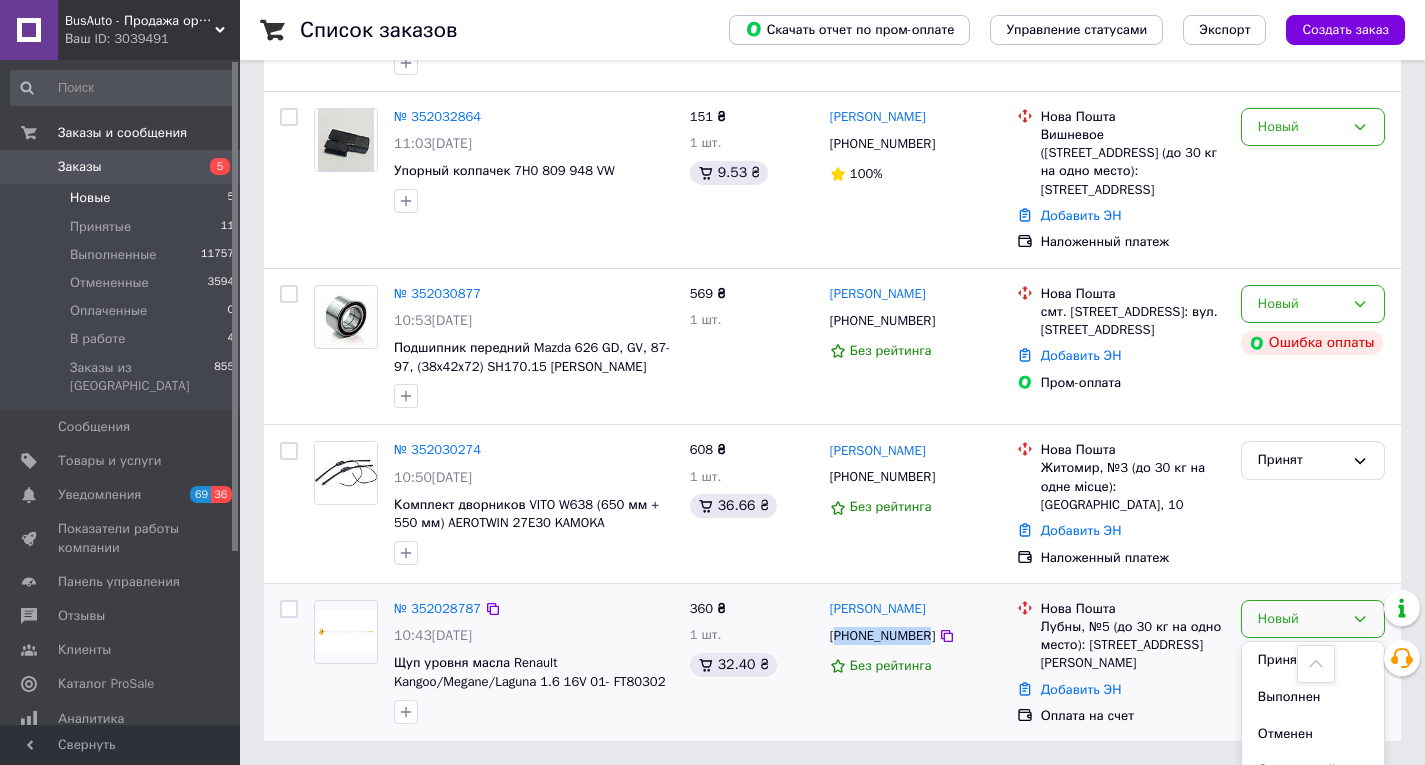 click on "Принят" at bounding box center (1313, 660) 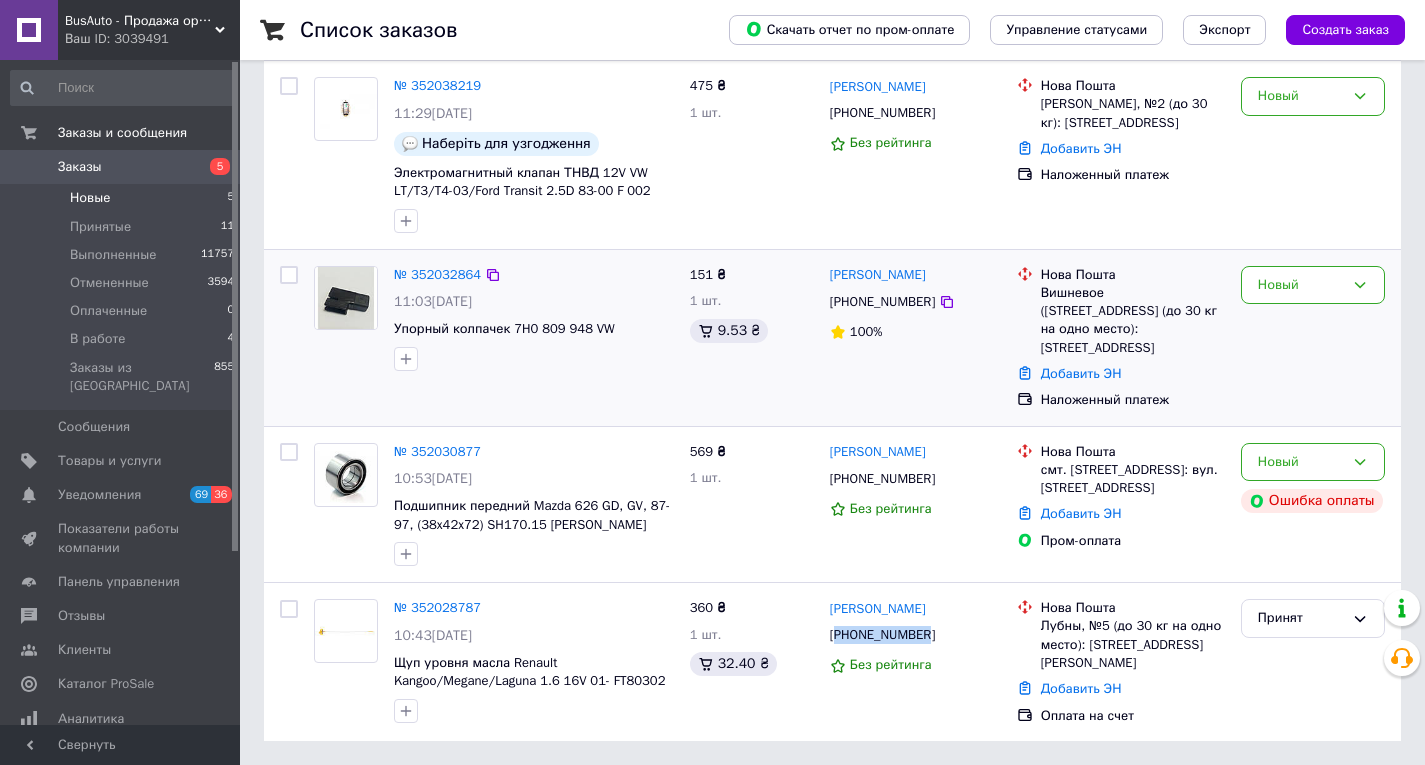 scroll, scrollTop: 226, scrollLeft: 0, axis: vertical 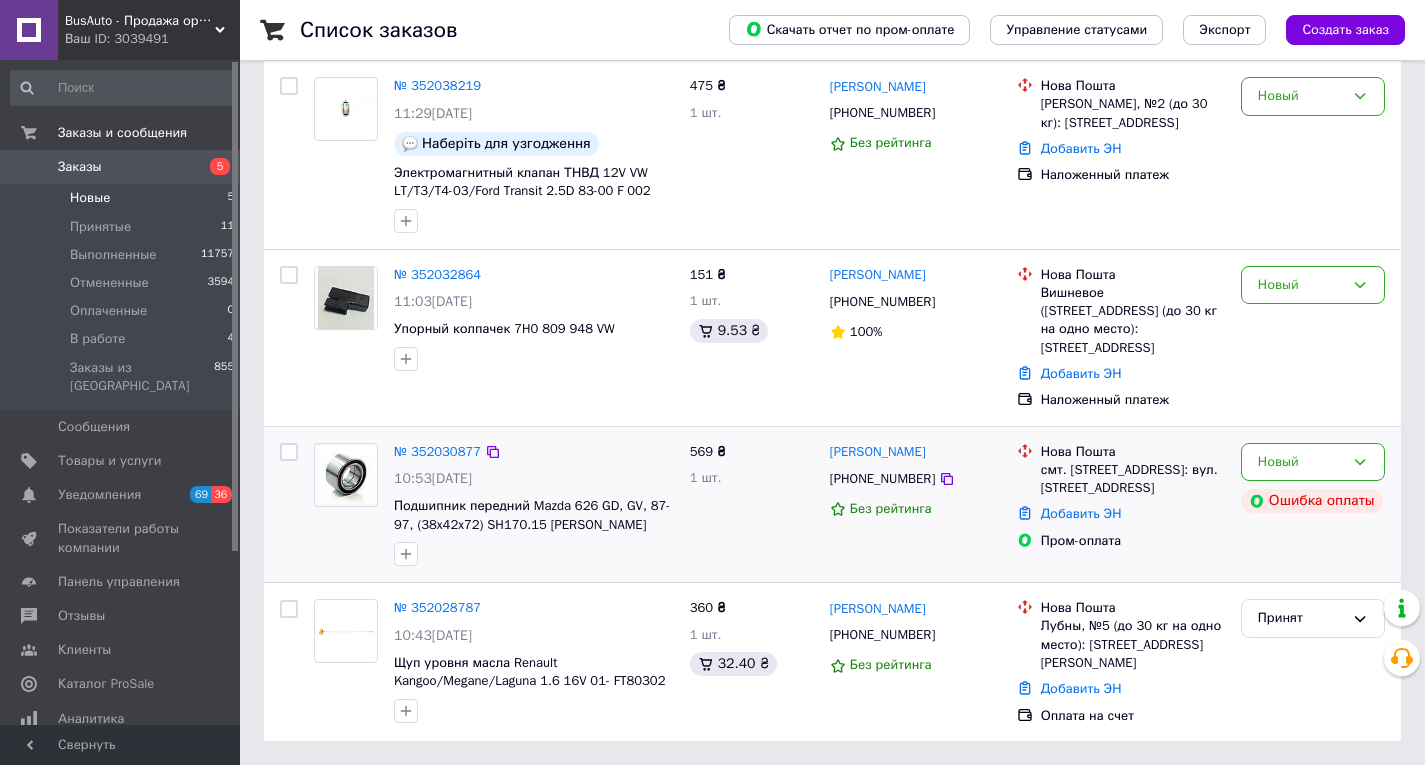 click on "[PHONE_NUMBER]" at bounding box center [882, 479] 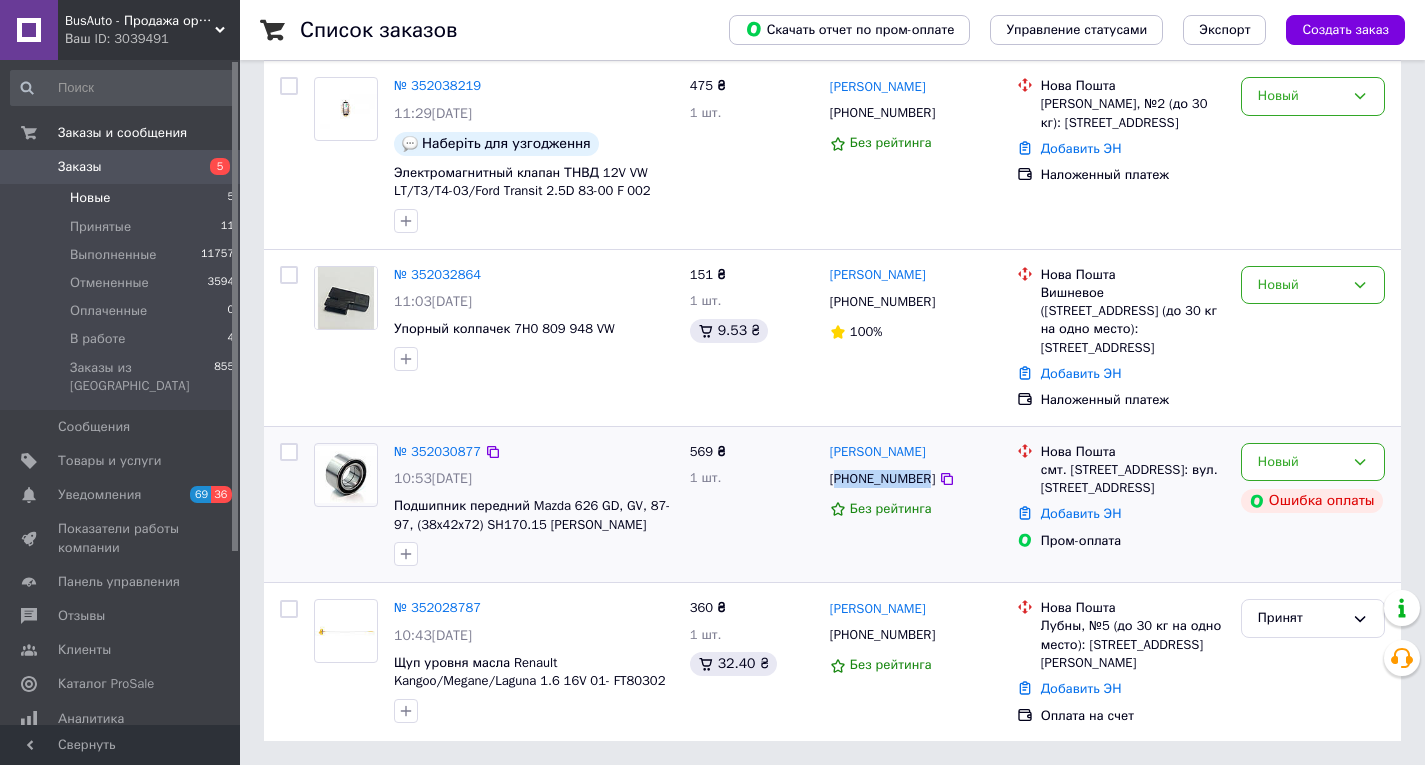 click on "[PHONE_NUMBER]" at bounding box center (882, 479) 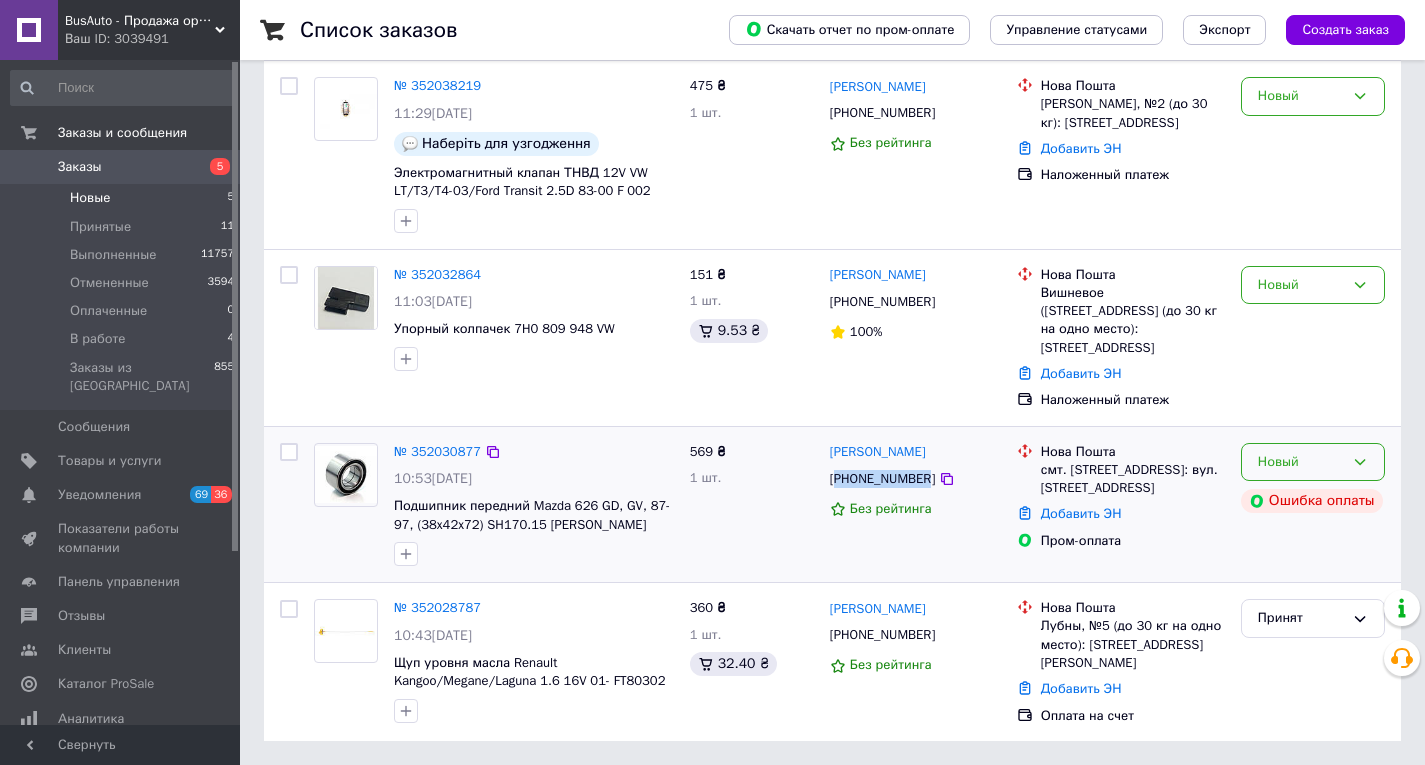 click on "Новый" at bounding box center (1301, 462) 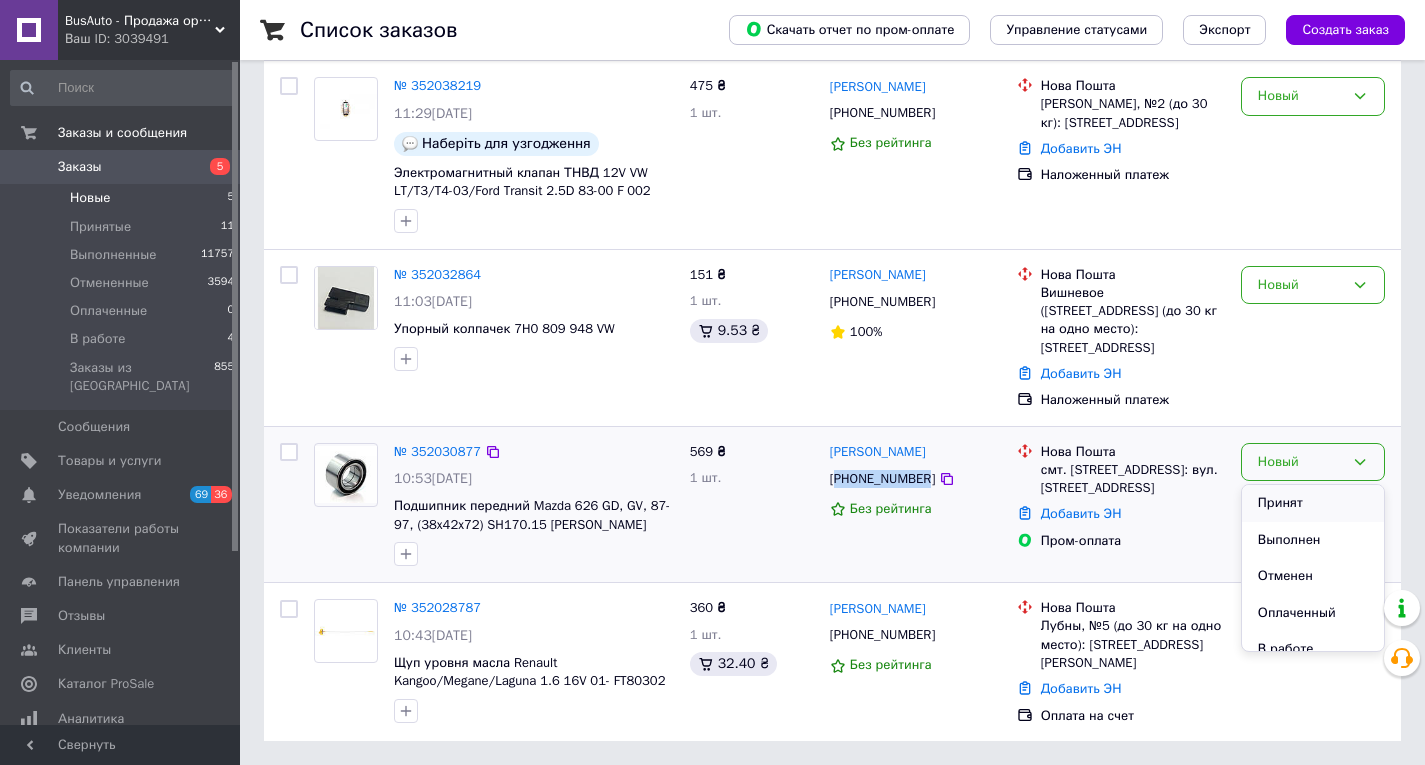 click on "Принят" at bounding box center (1313, 503) 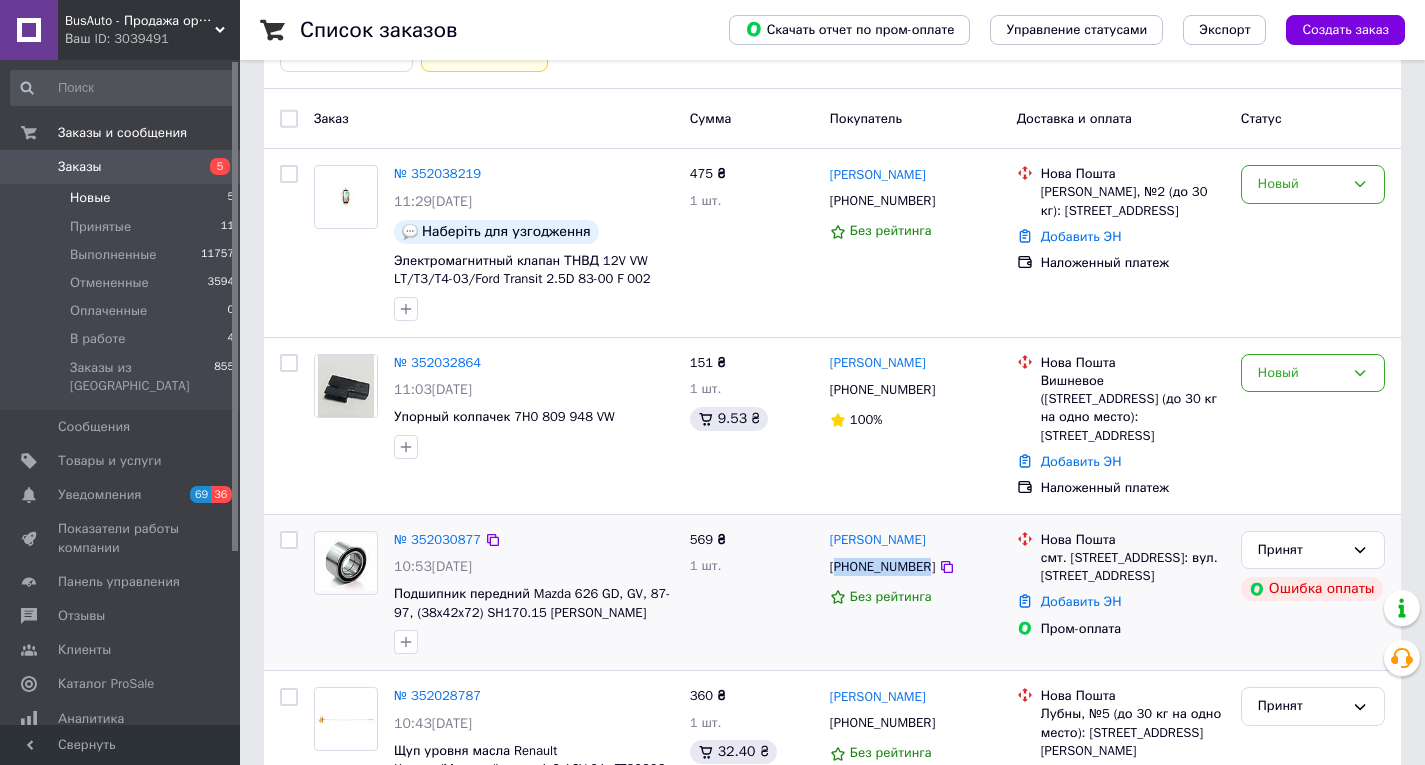 scroll, scrollTop: 26, scrollLeft: 0, axis: vertical 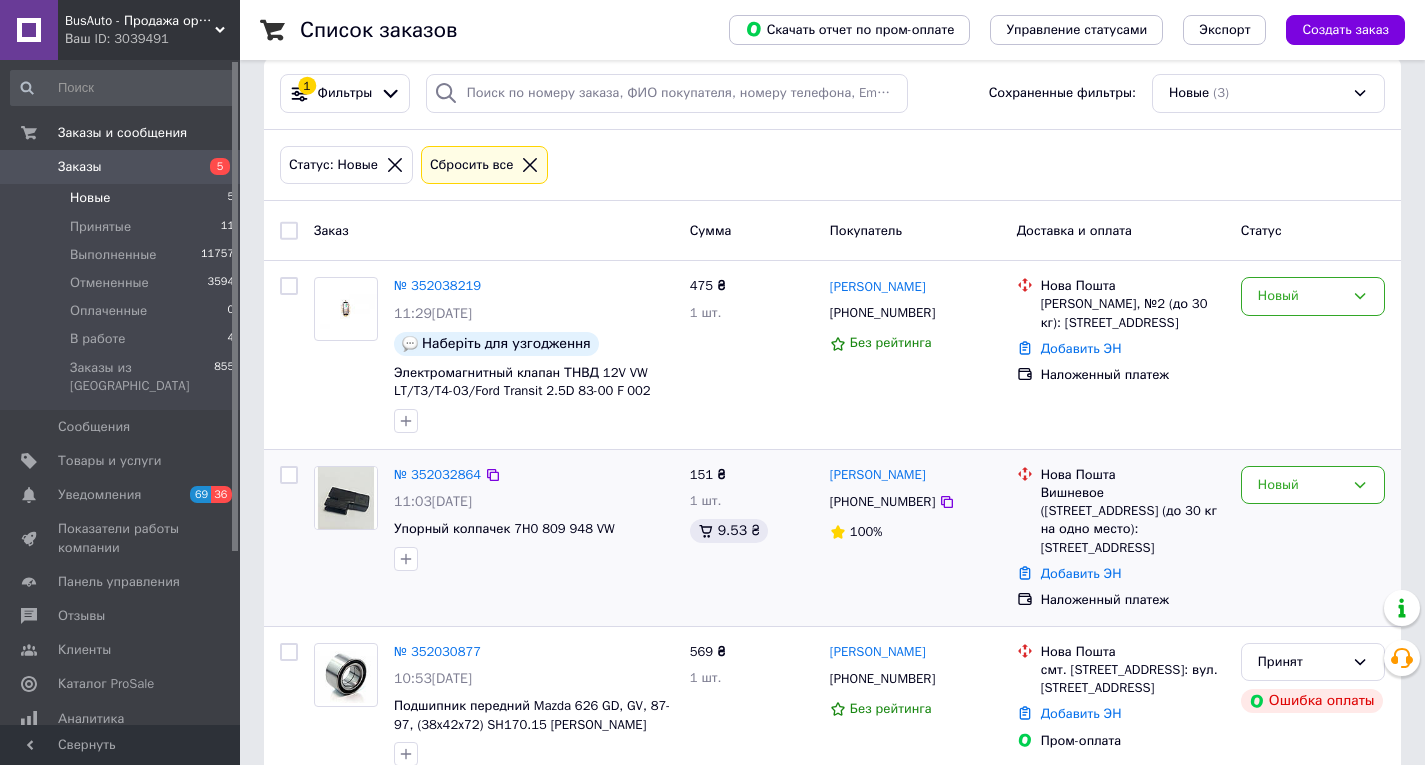 click on "[PHONE_NUMBER]" at bounding box center (882, 502) 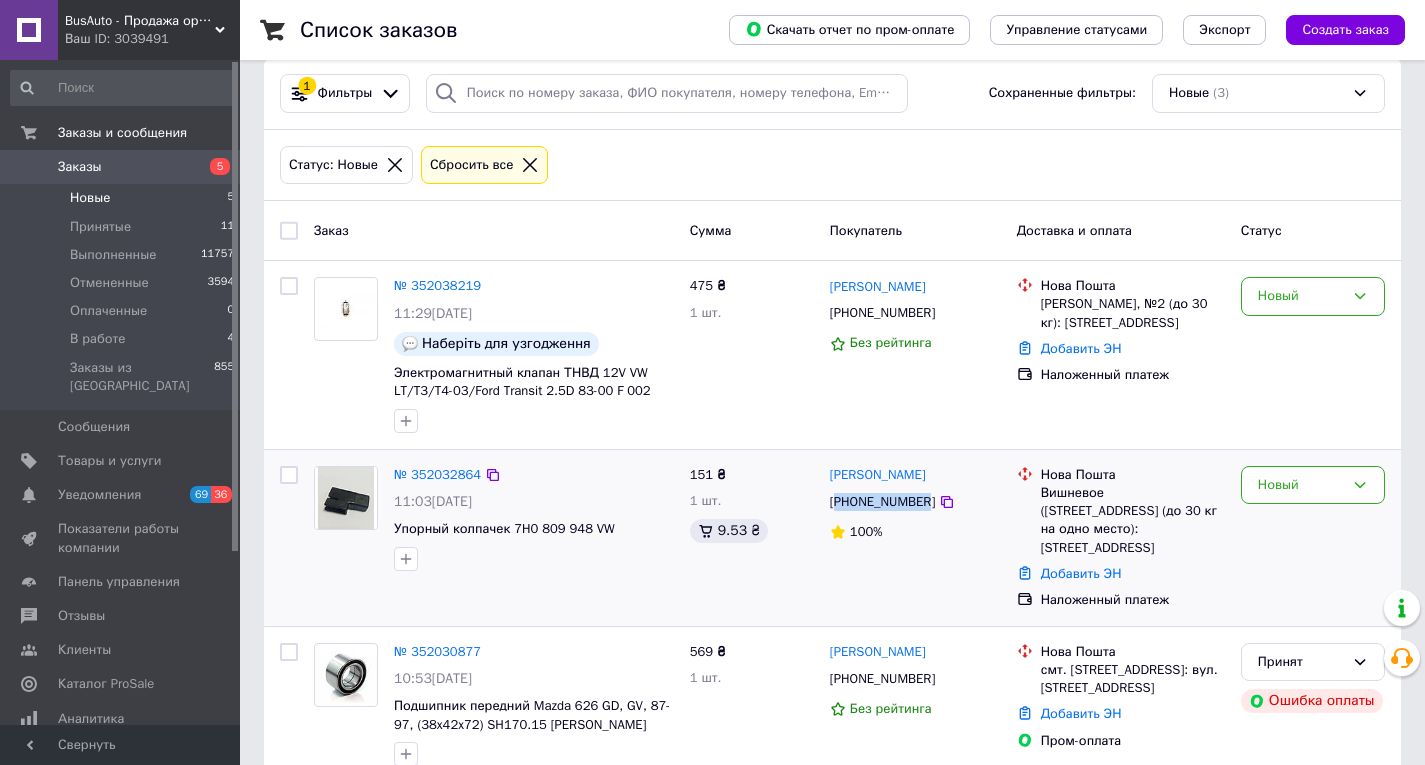 click on "[PHONE_NUMBER]" at bounding box center (882, 502) 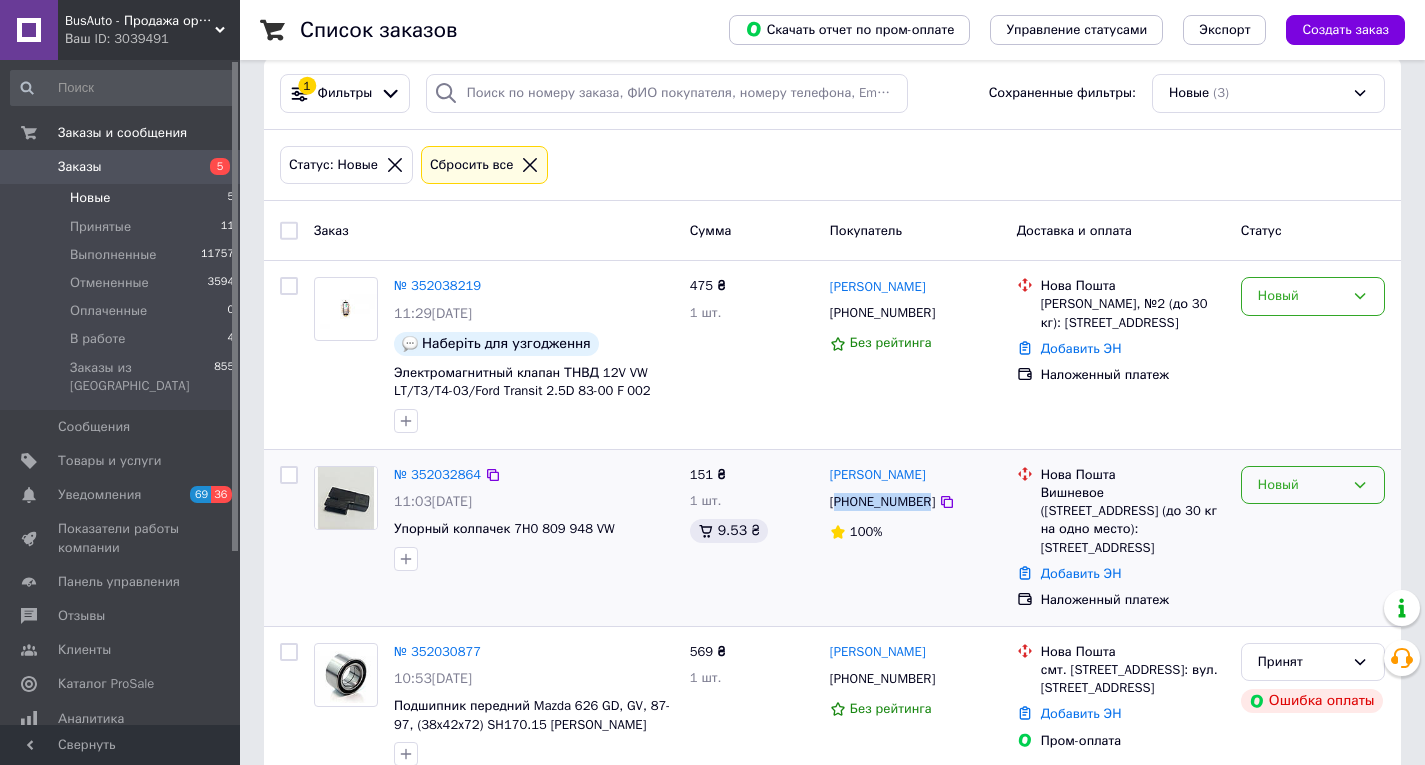 click on "Новый" at bounding box center (1301, 485) 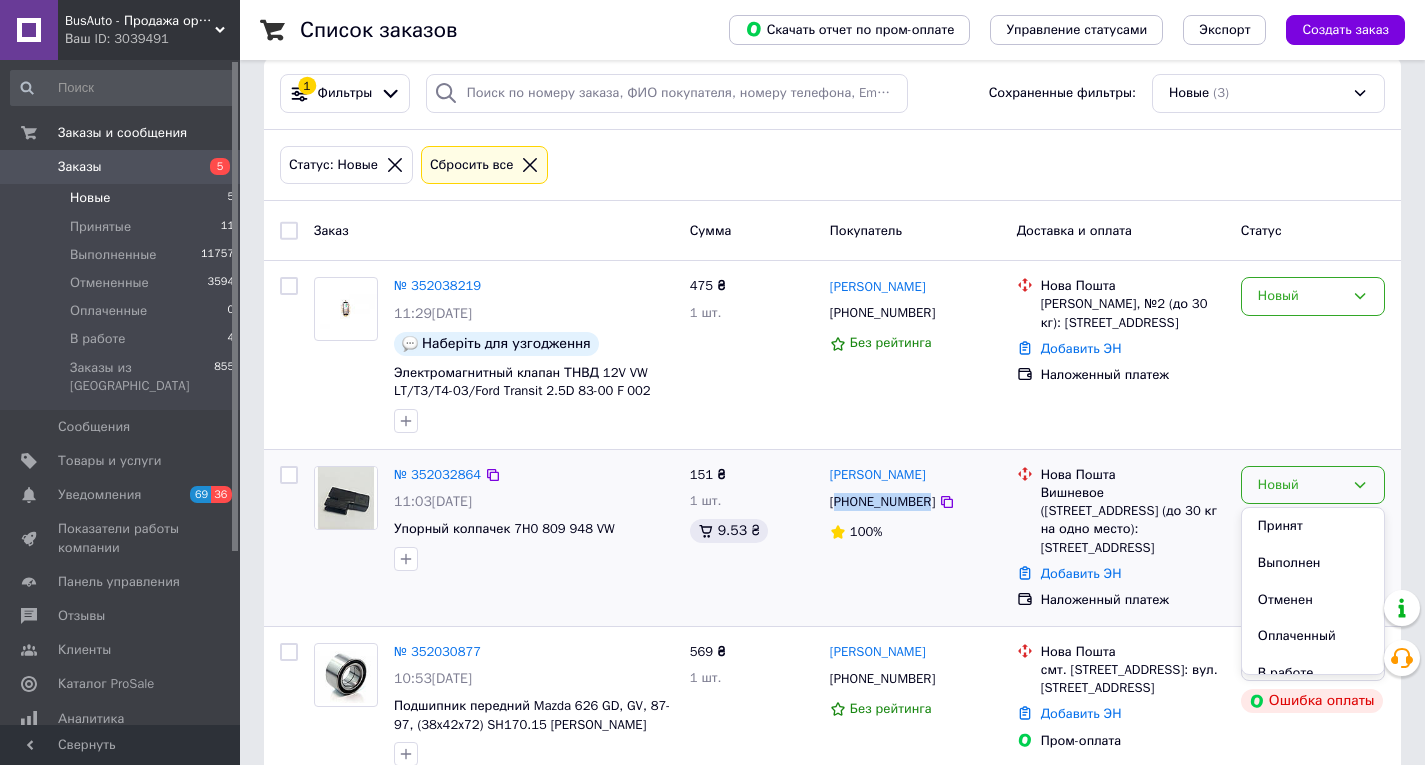 click on "Принят" at bounding box center [1313, 526] 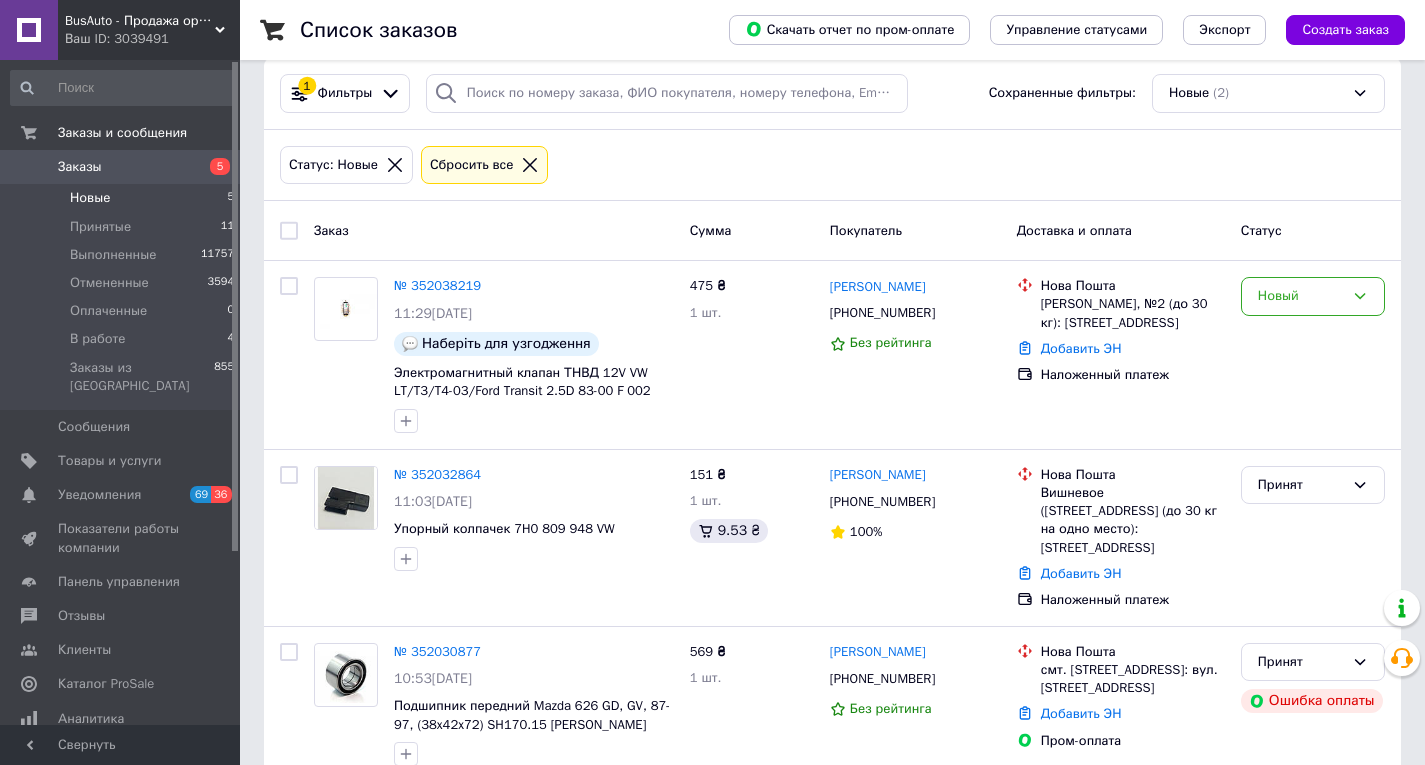 click on "Новые" at bounding box center [90, 198] 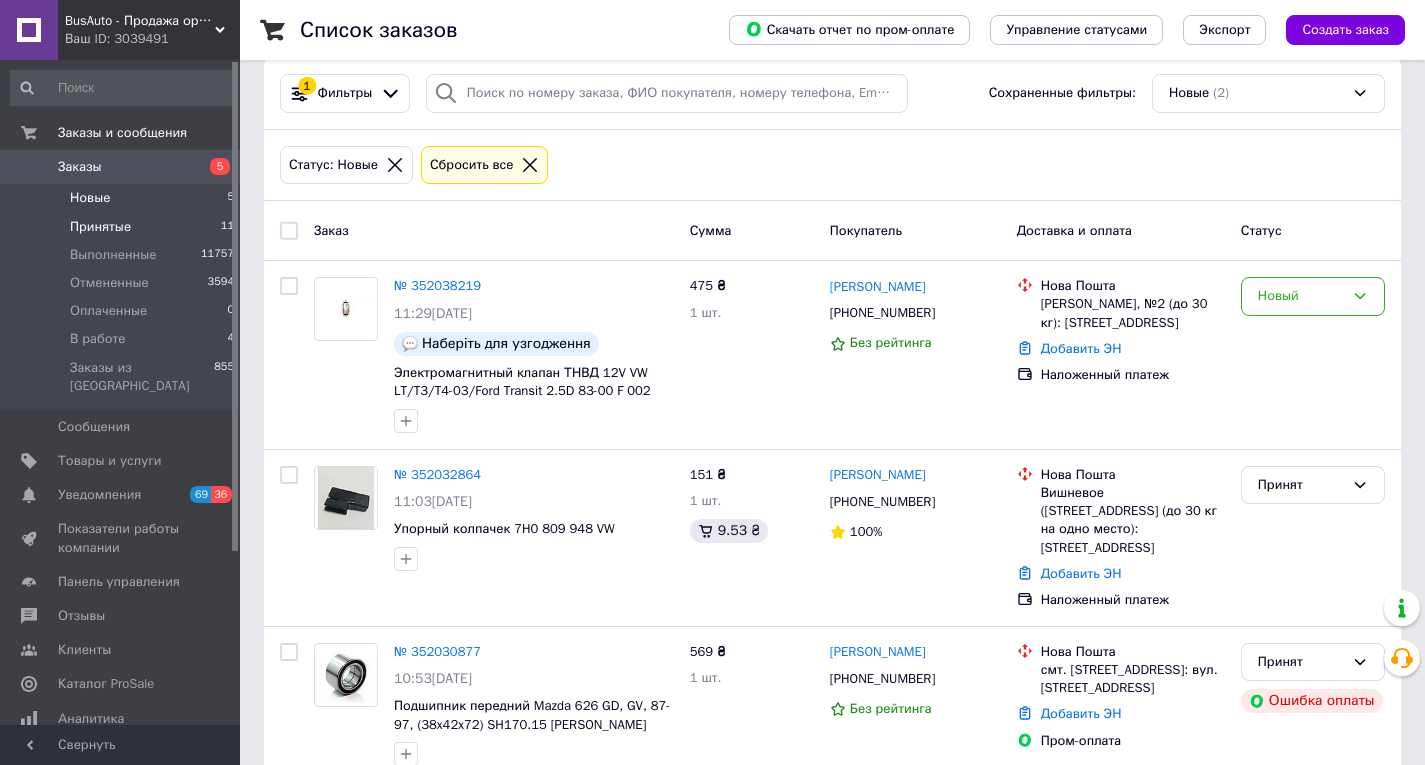 click on "Принятые" at bounding box center (100, 227) 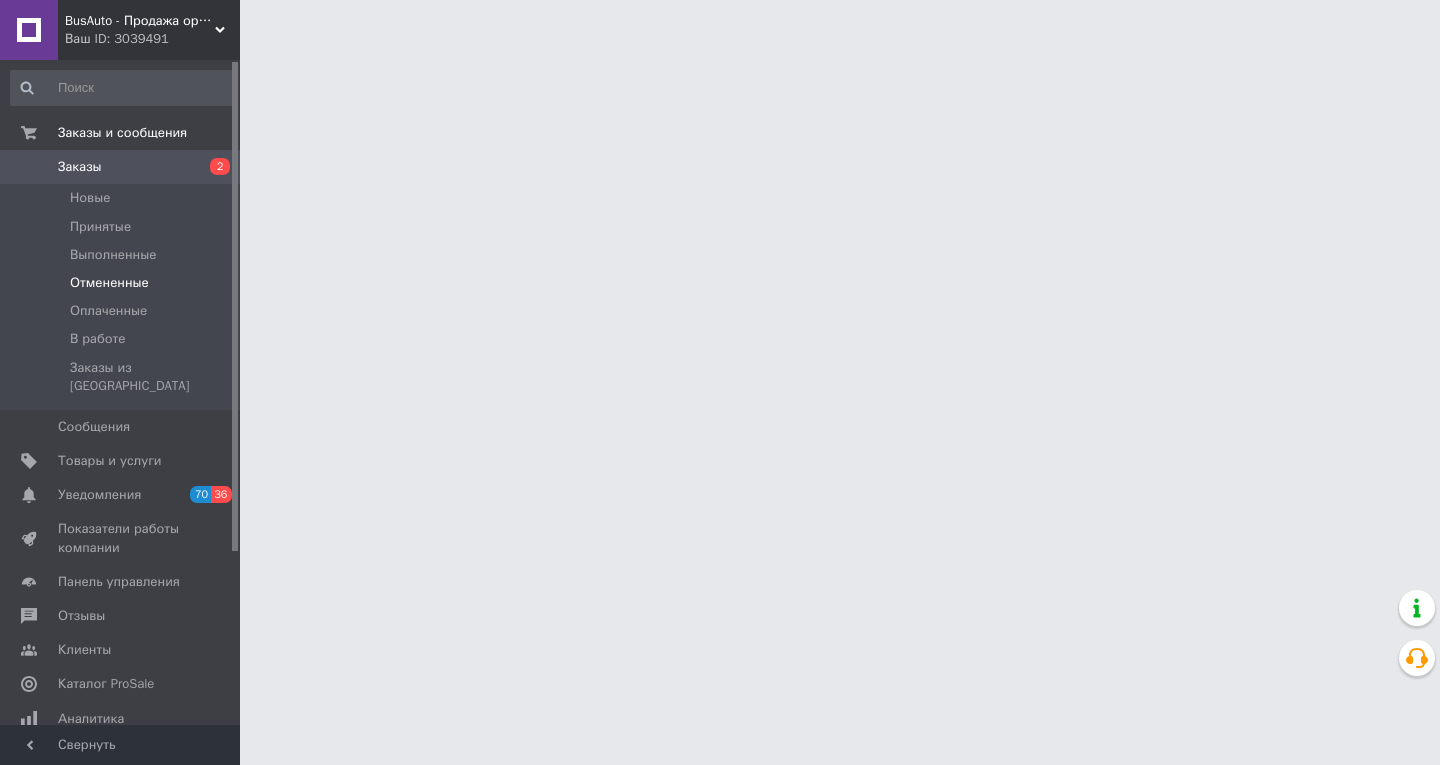 scroll, scrollTop: 0, scrollLeft: 0, axis: both 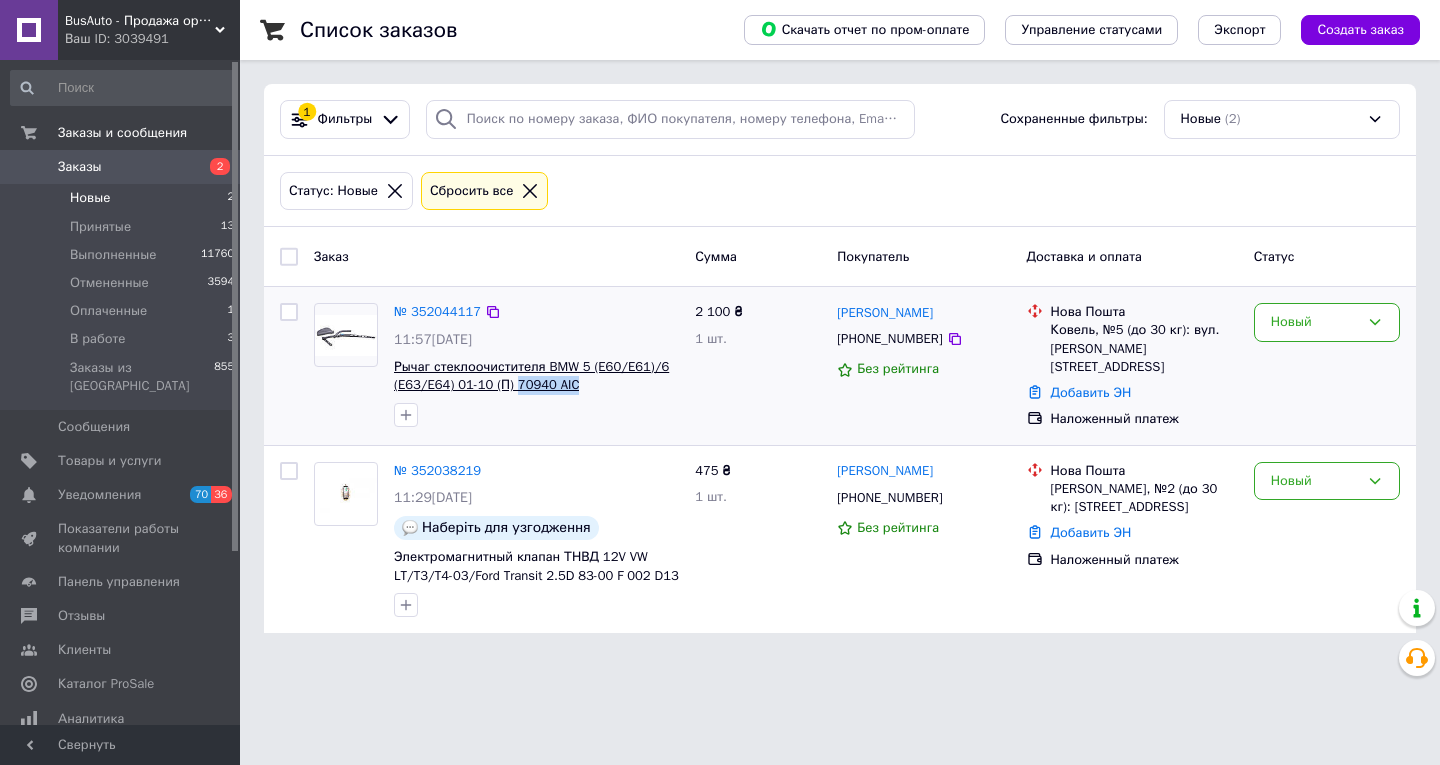copy on "70940 AIC" 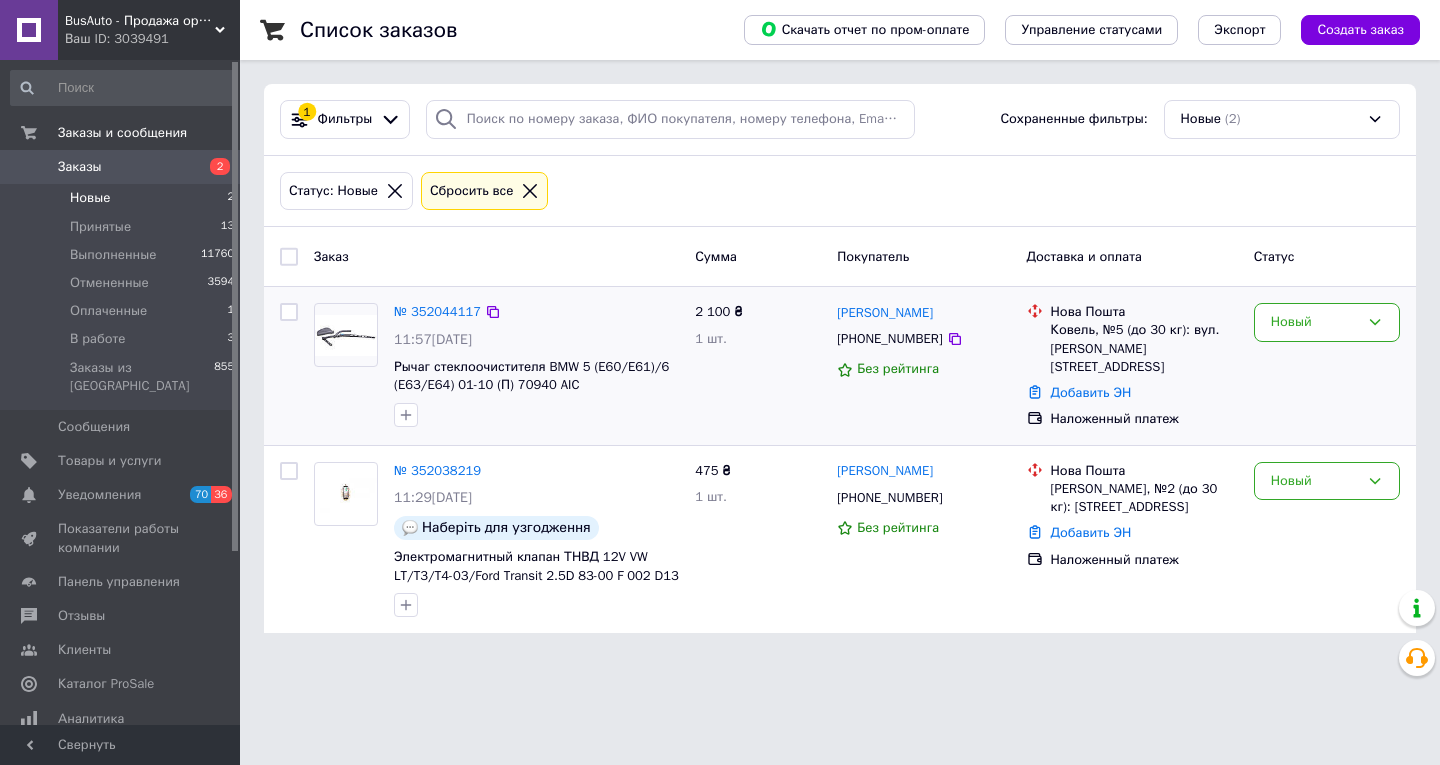 click at bounding box center [536, 415] 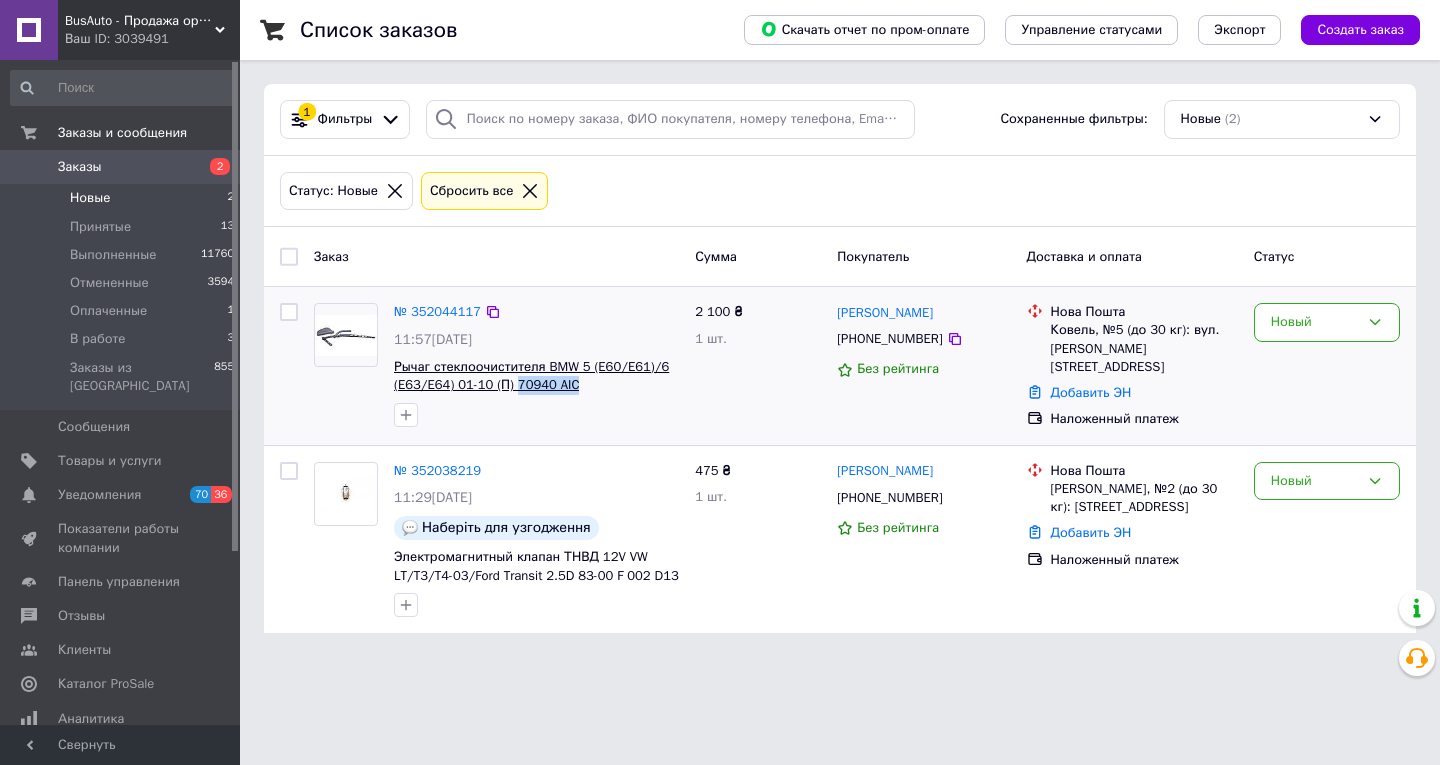 drag, startPoint x: 582, startPoint y: 392, endPoint x: 510, endPoint y: 388, distance: 72.11102 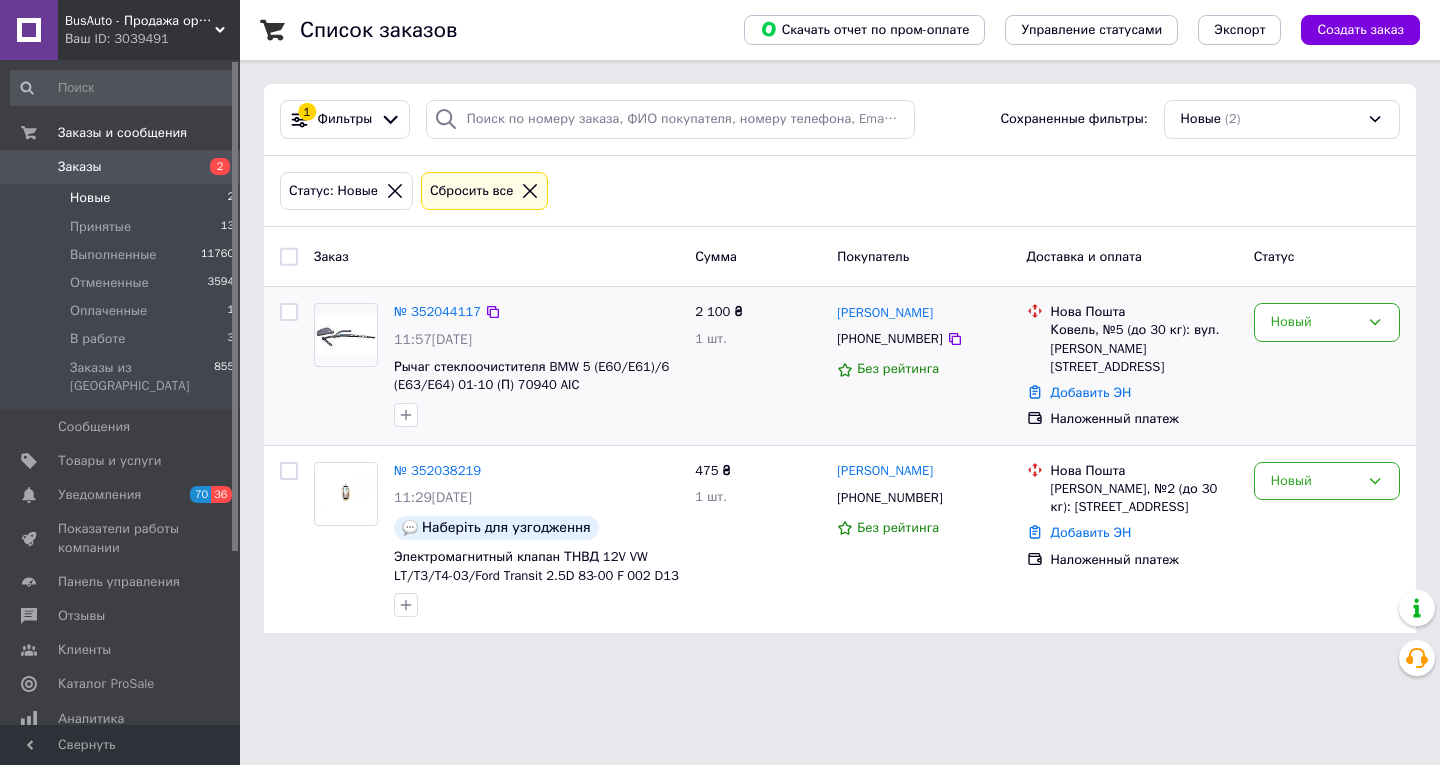 click on "[PHONE_NUMBER]" at bounding box center [889, 339] 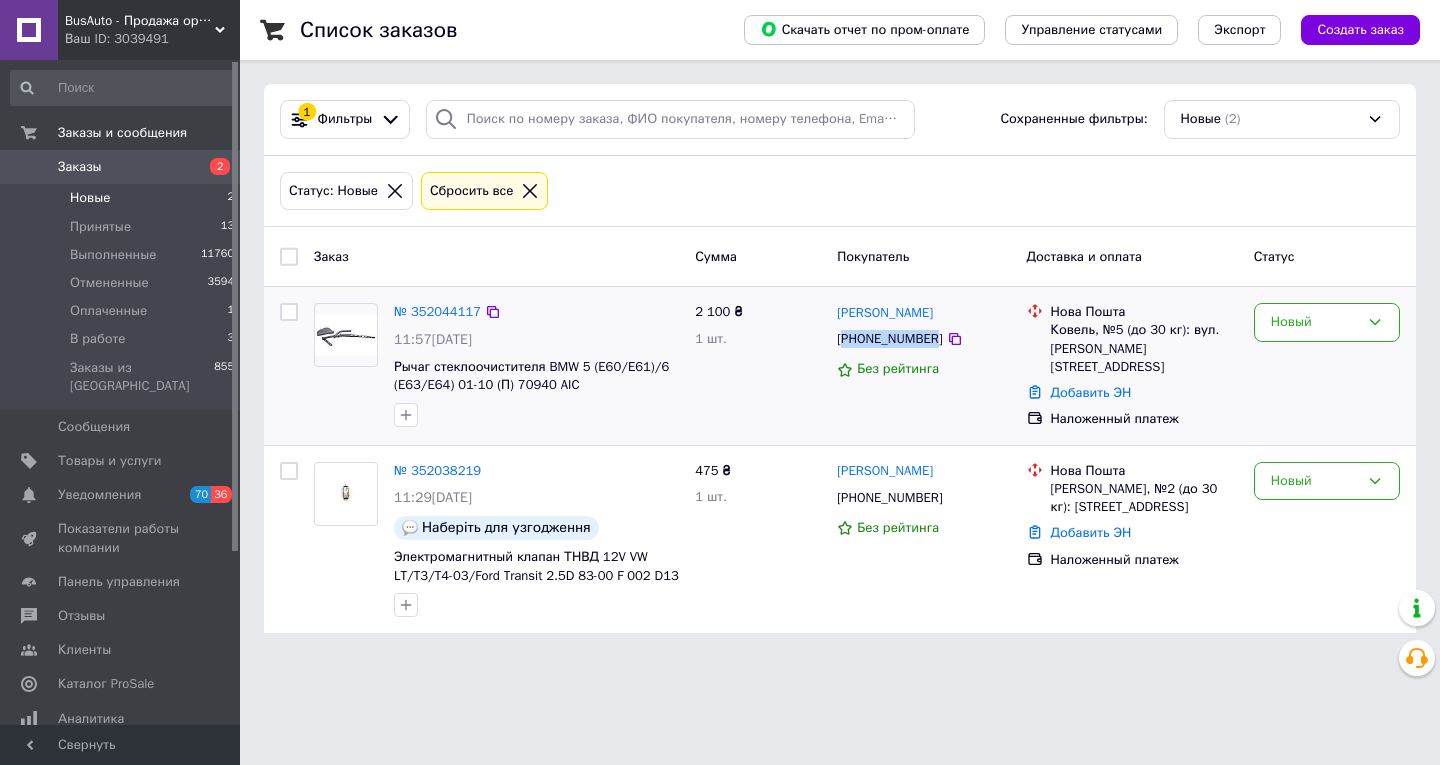 click on "[PHONE_NUMBER]" at bounding box center [889, 339] 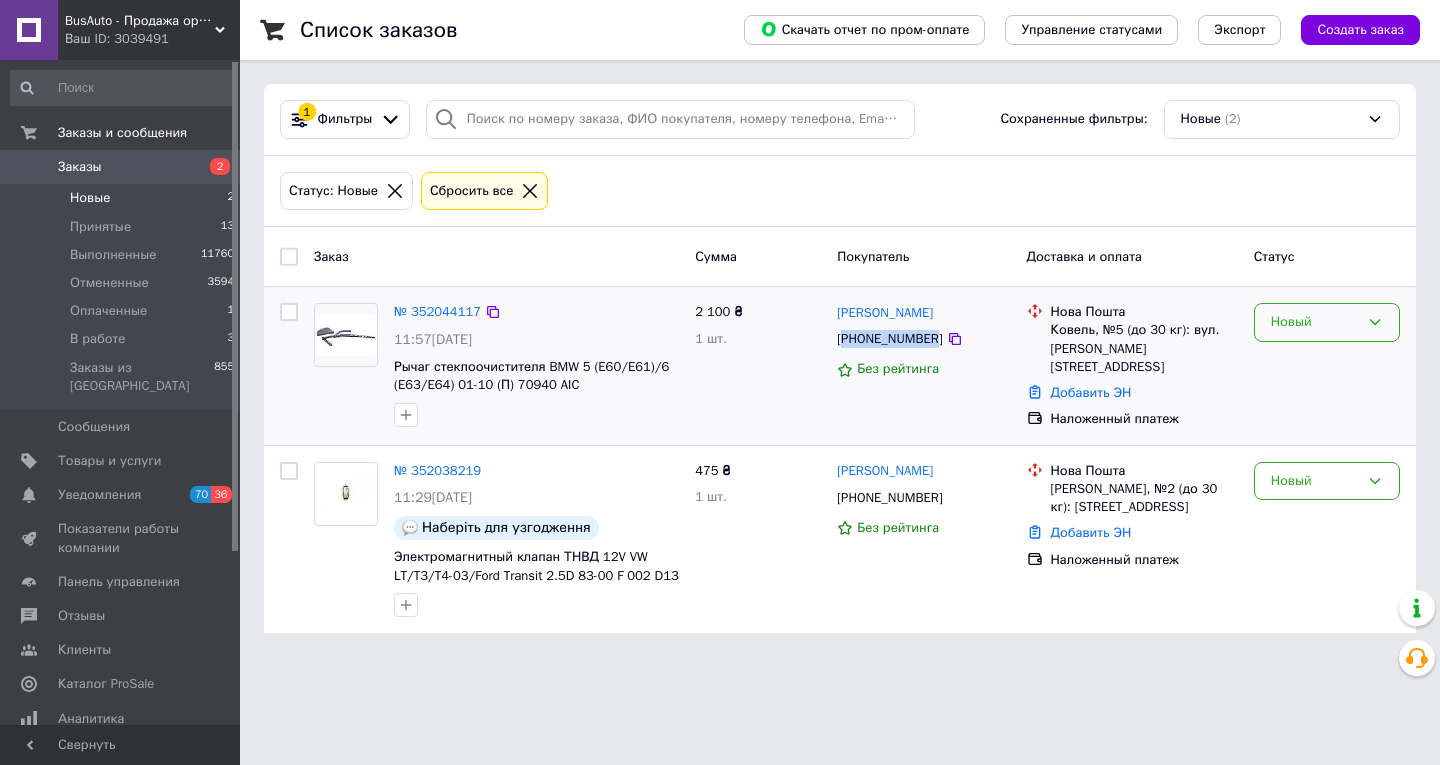 click on "Новый" at bounding box center [1327, 322] 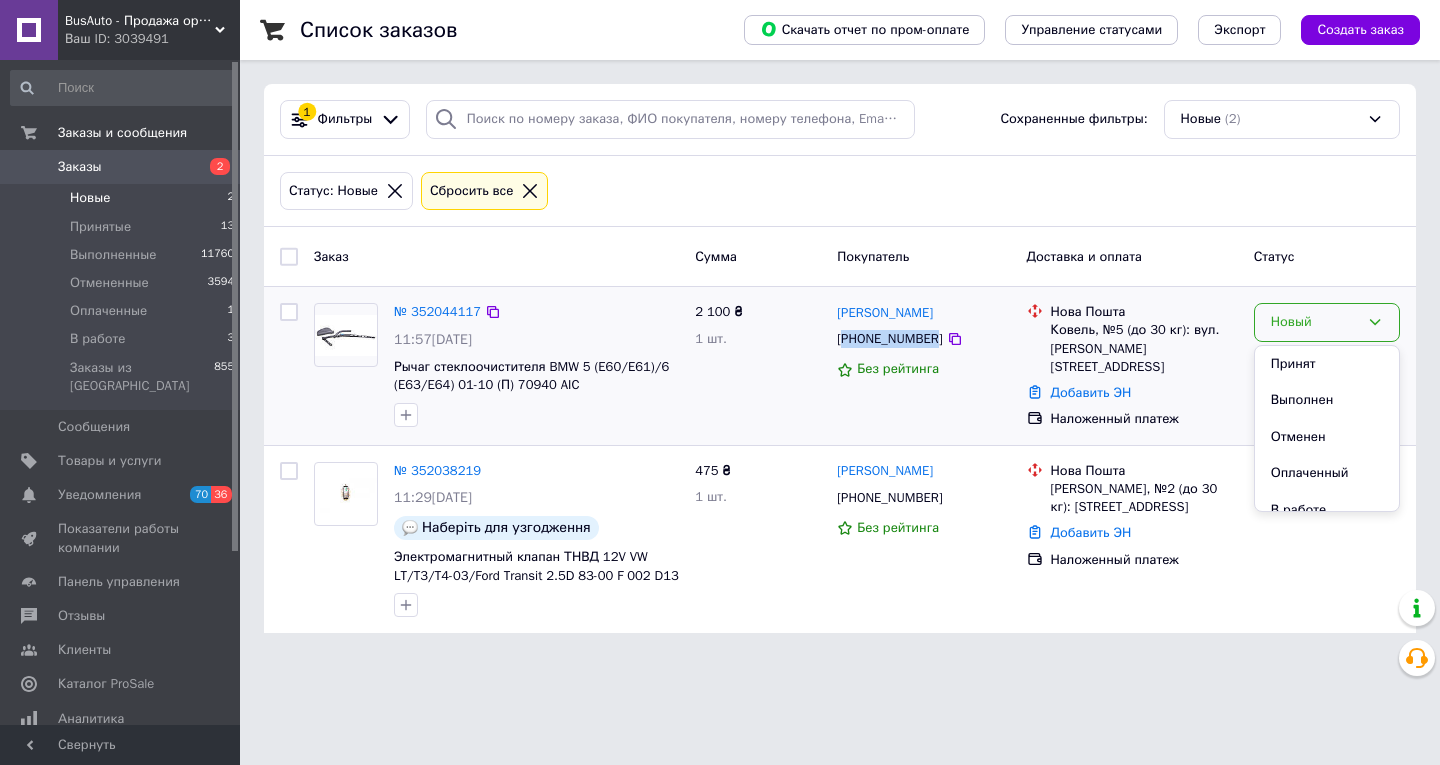 click on "Принят" at bounding box center (1327, 364) 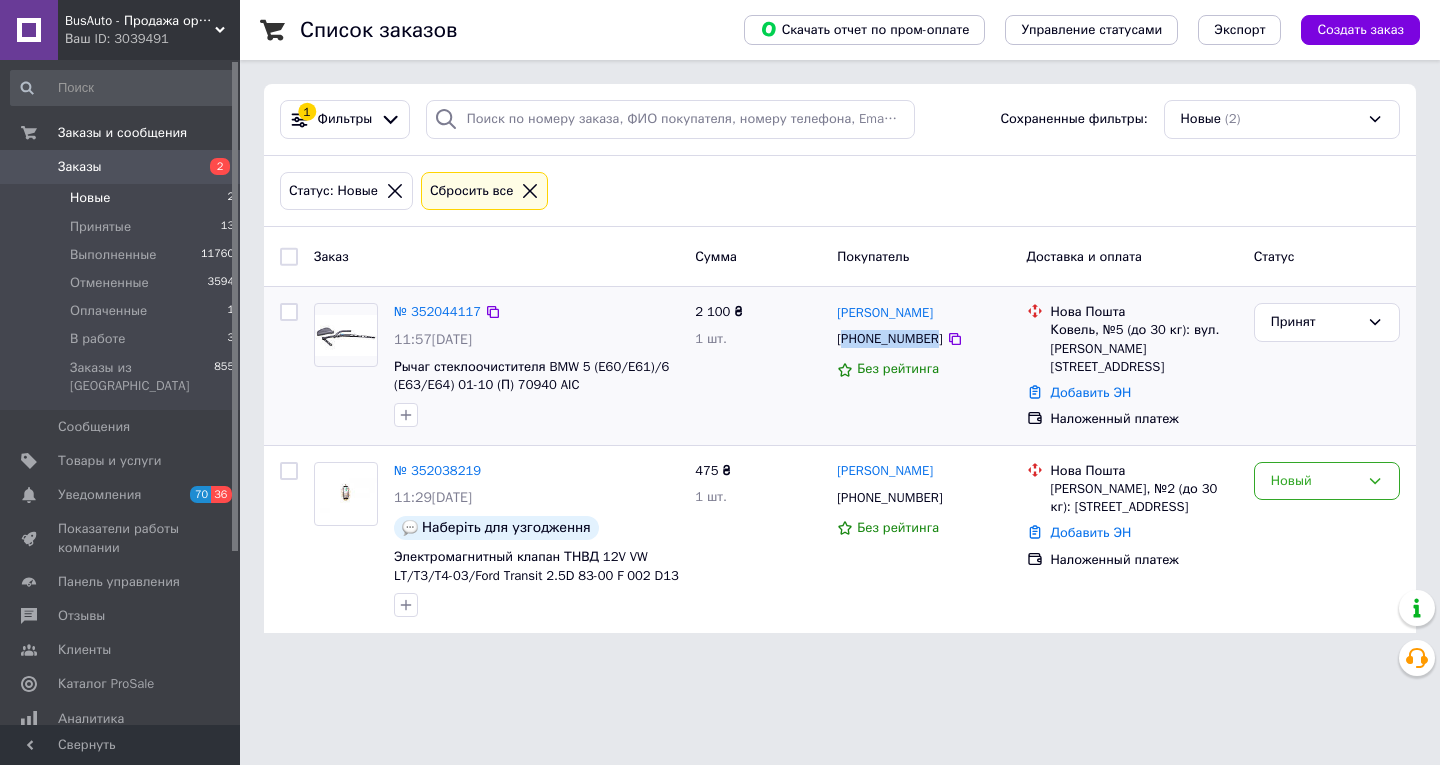 click at bounding box center [346, 335] 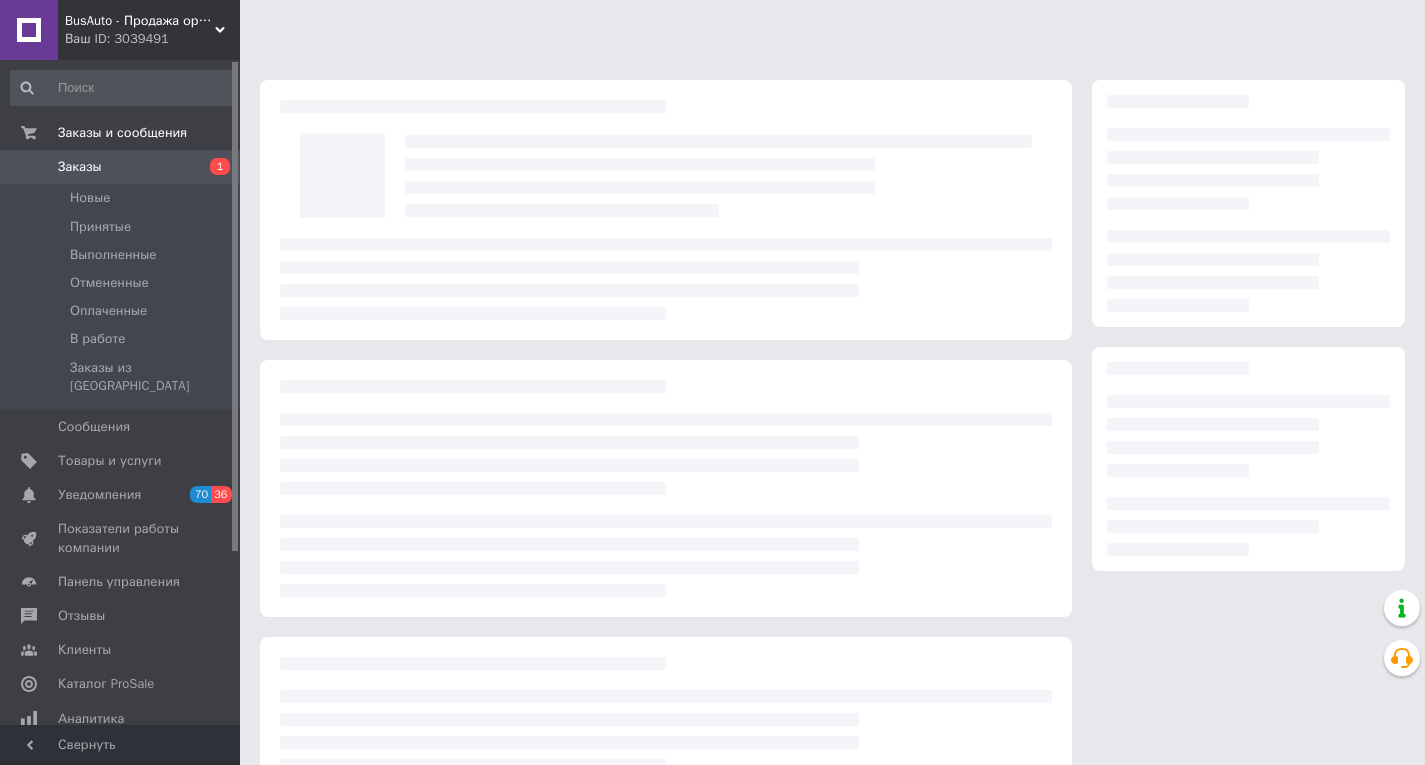 scroll, scrollTop: 0, scrollLeft: 0, axis: both 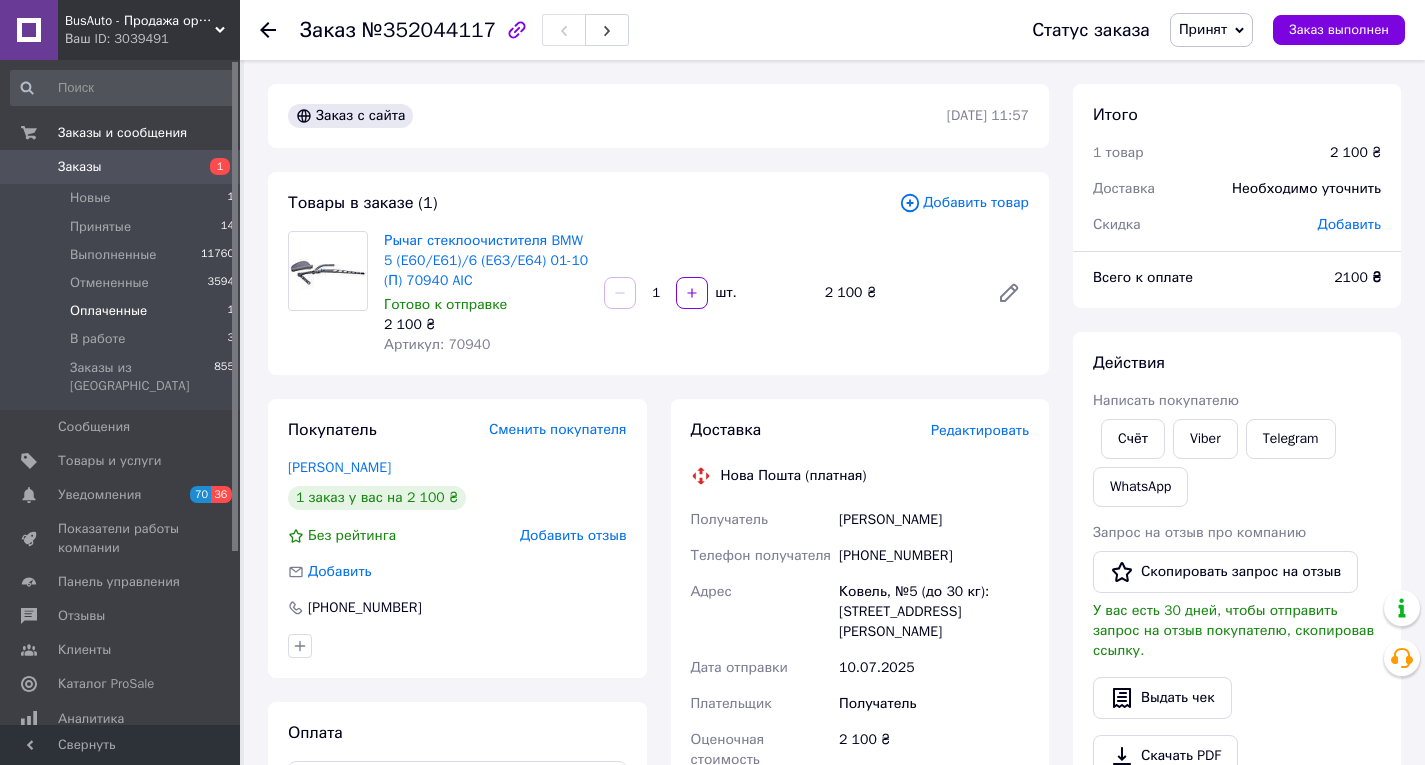 click on "Оплаченные" at bounding box center [108, 311] 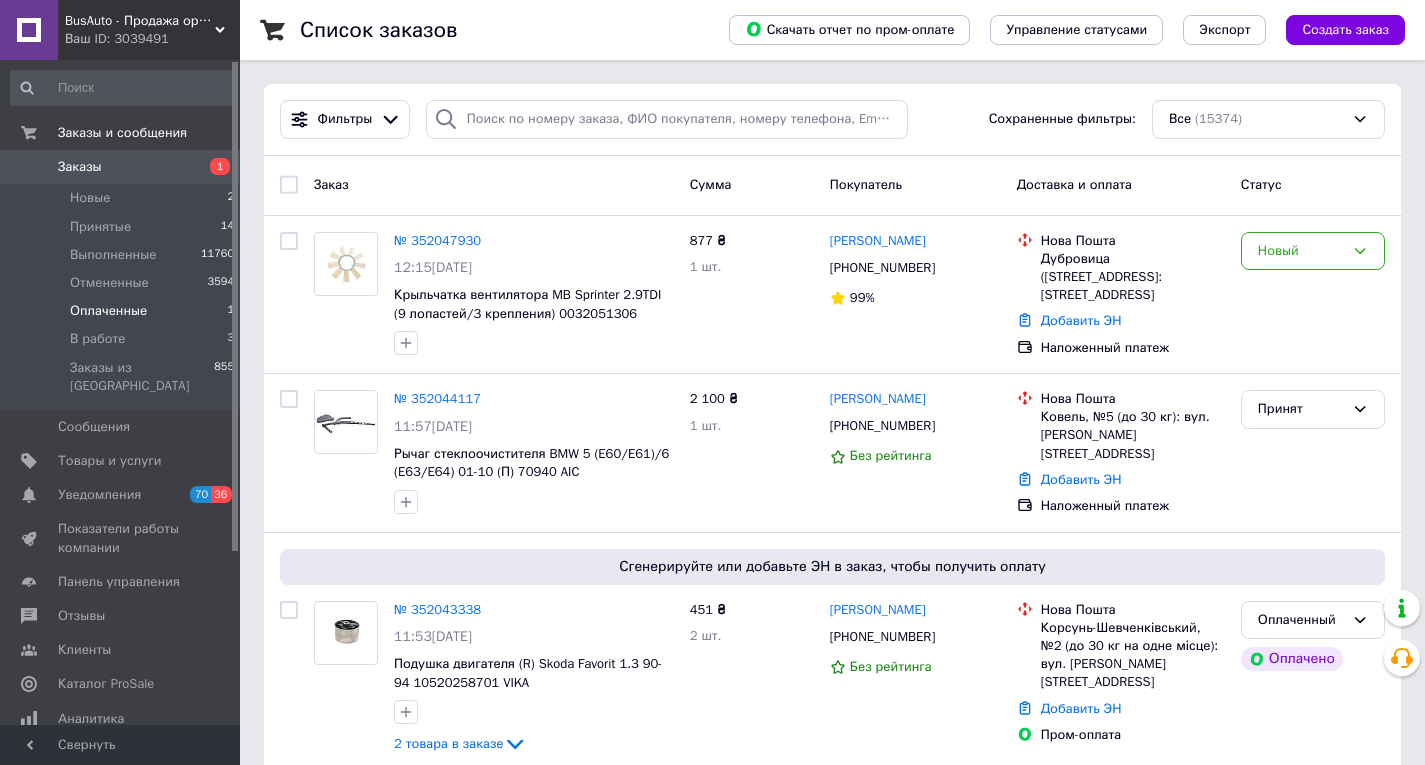click on "Оплаченные" at bounding box center [108, 311] 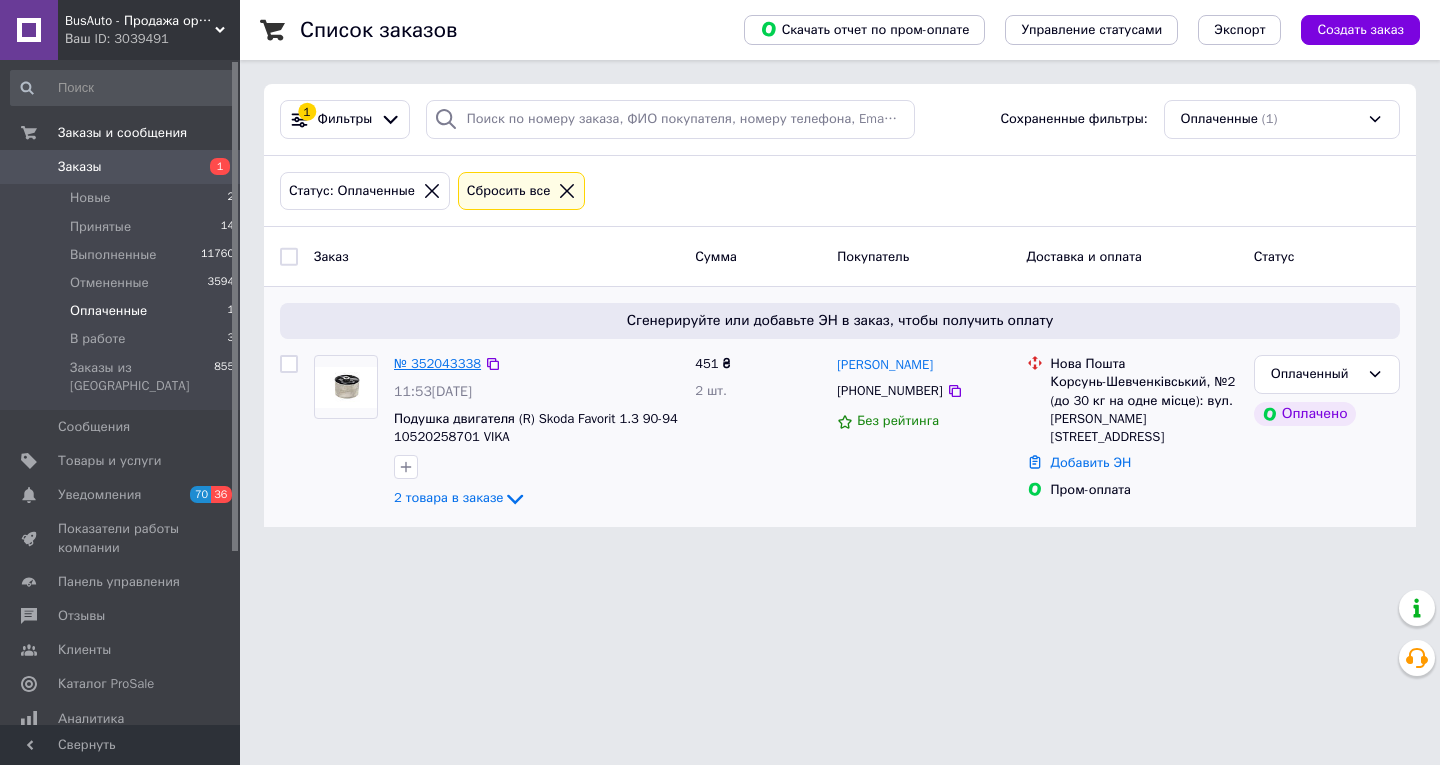click on "№ 352043338" at bounding box center [437, 363] 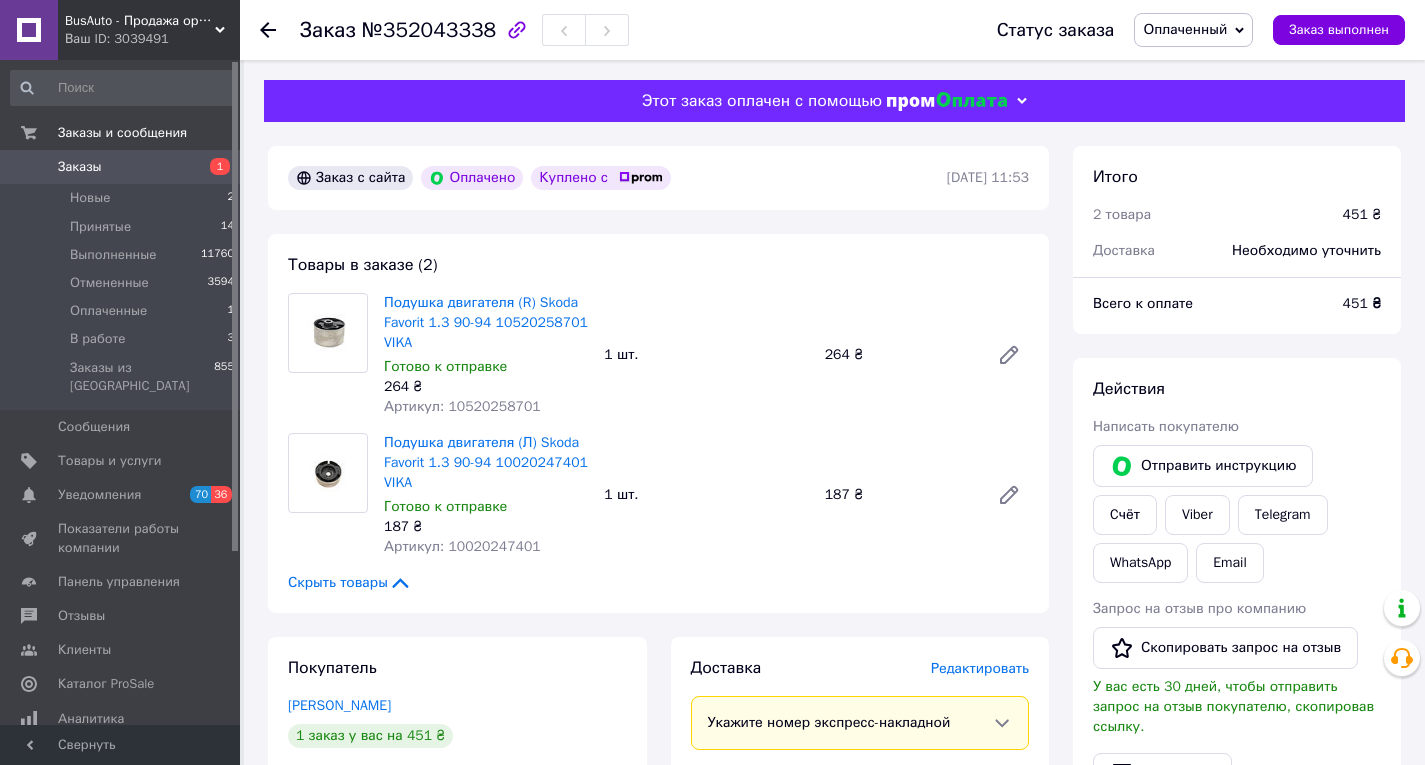 click on "Артикул: 10520258701" at bounding box center (462, 406) 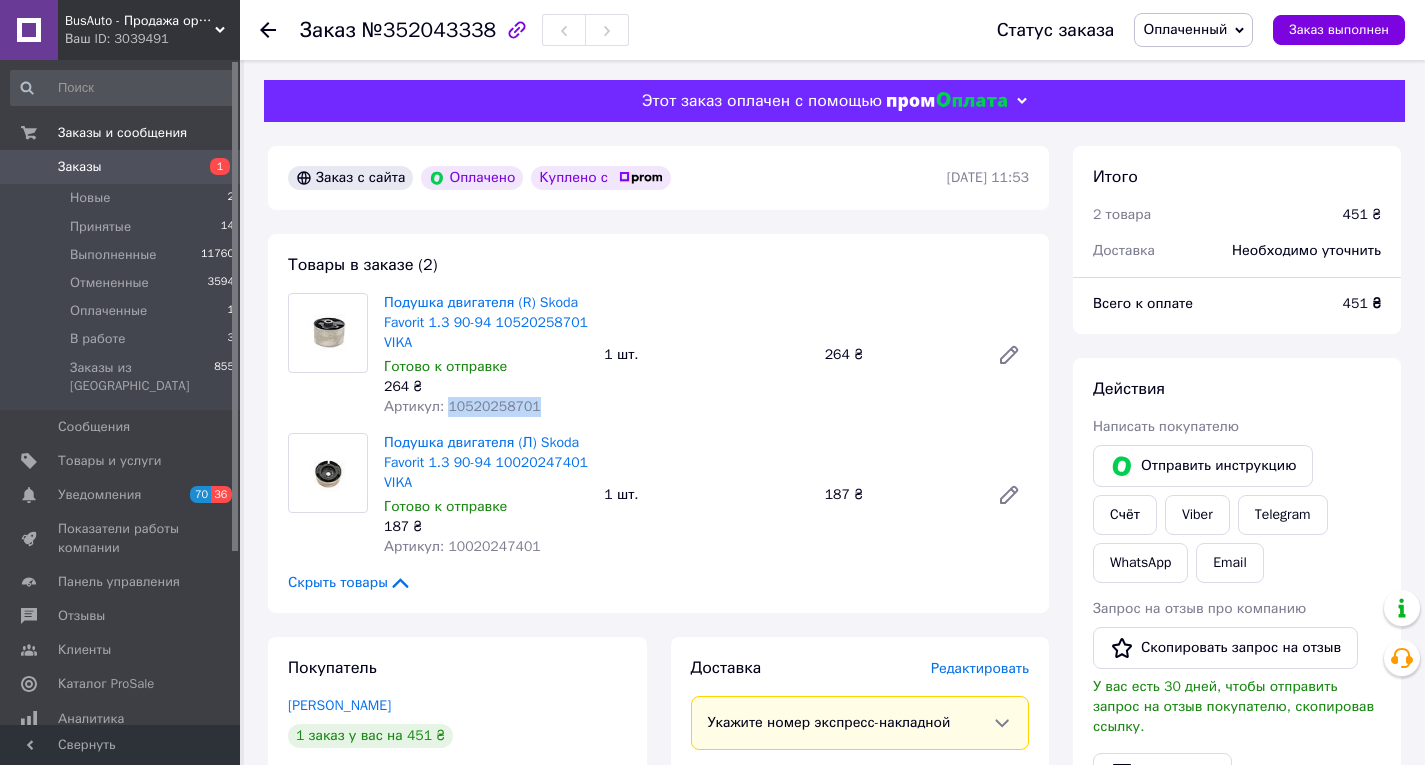 drag, startPoint x: 494, startPoint y: 406, endPoint x: 618, endPoint y: 400, distance: 124.14507 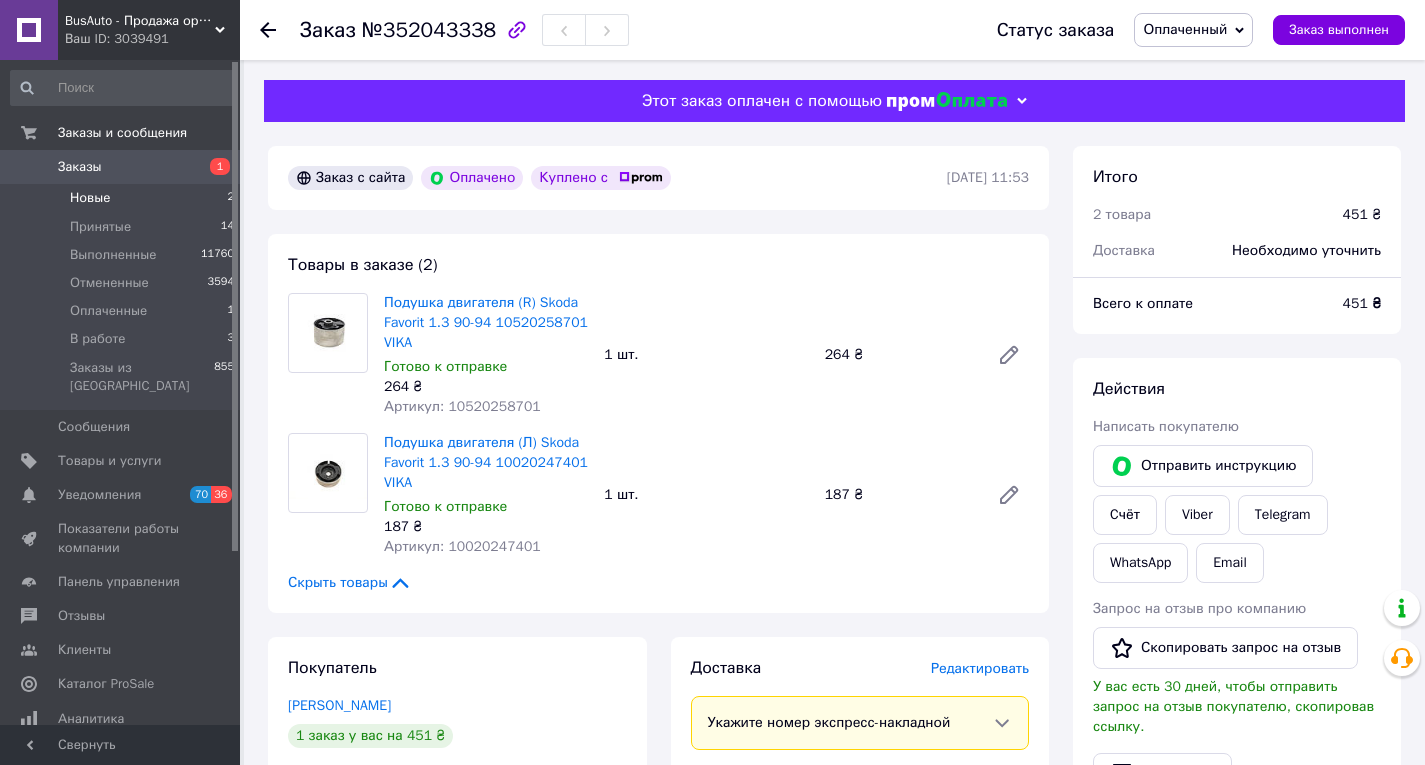 click on "Новые" at bounding box center (90, 198) 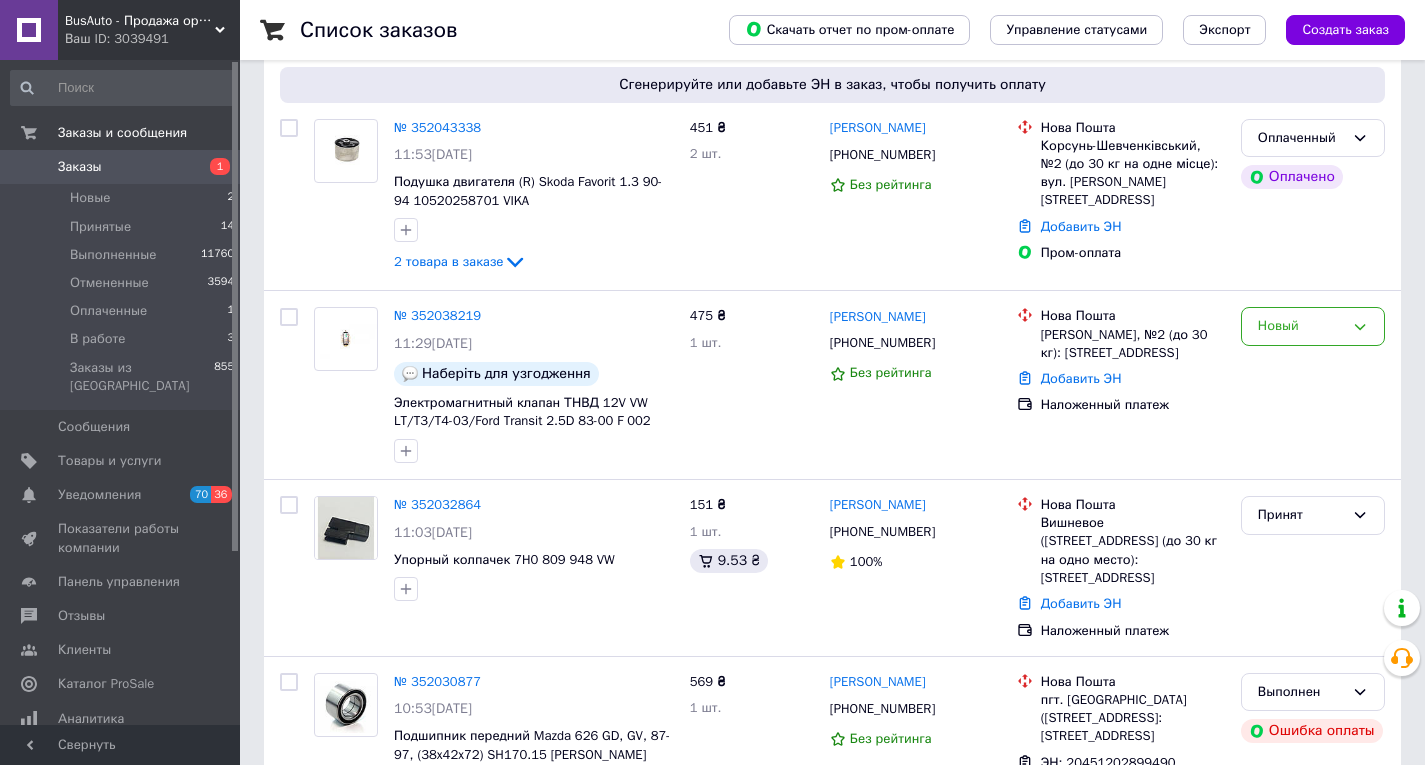 scroll, scrollTop: 500, scrollLeft: 0, axis: vertical 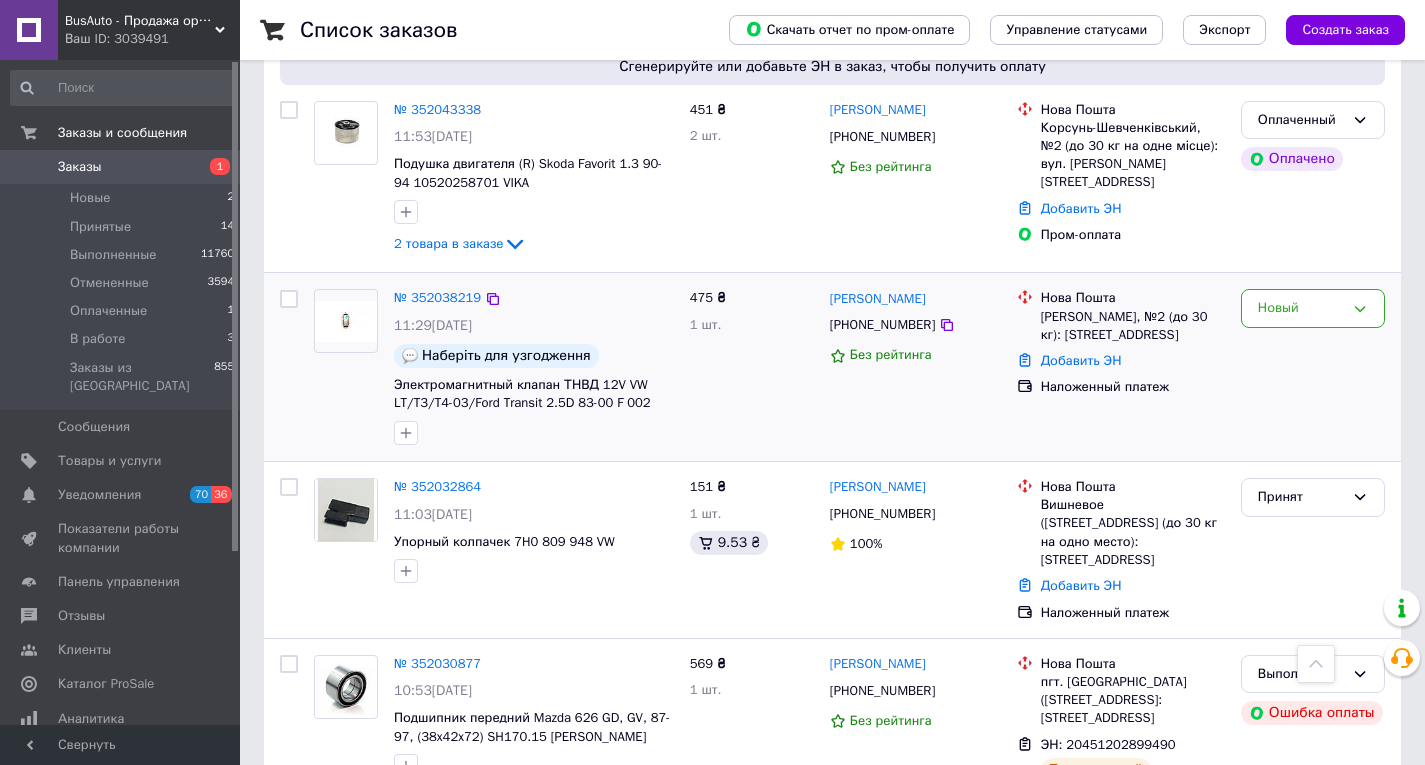 click on "[PHONE_NUMBER]" at bounding box center [882, 325] 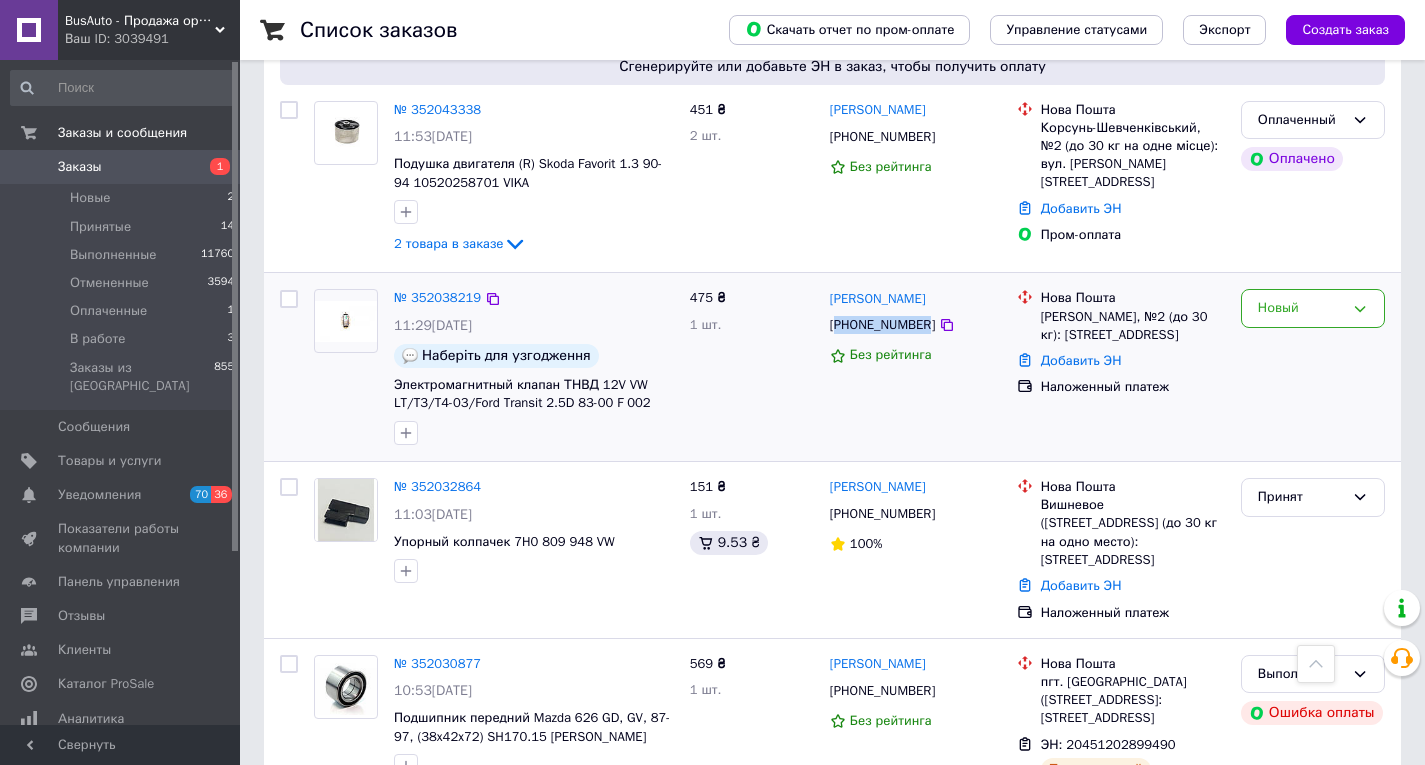 click on "[PHONE_NUMBER]" at bounding box center [882, 325] 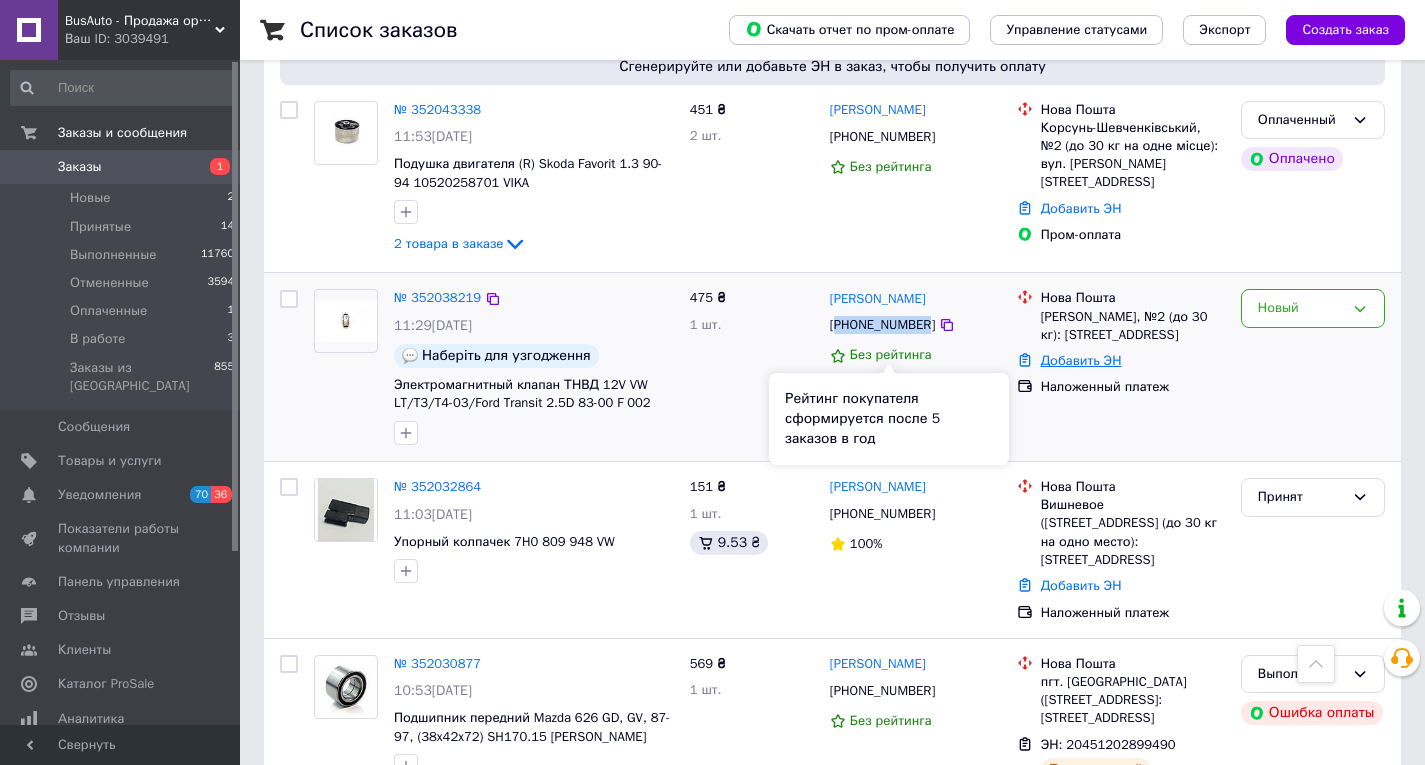 copy on "380689026156" 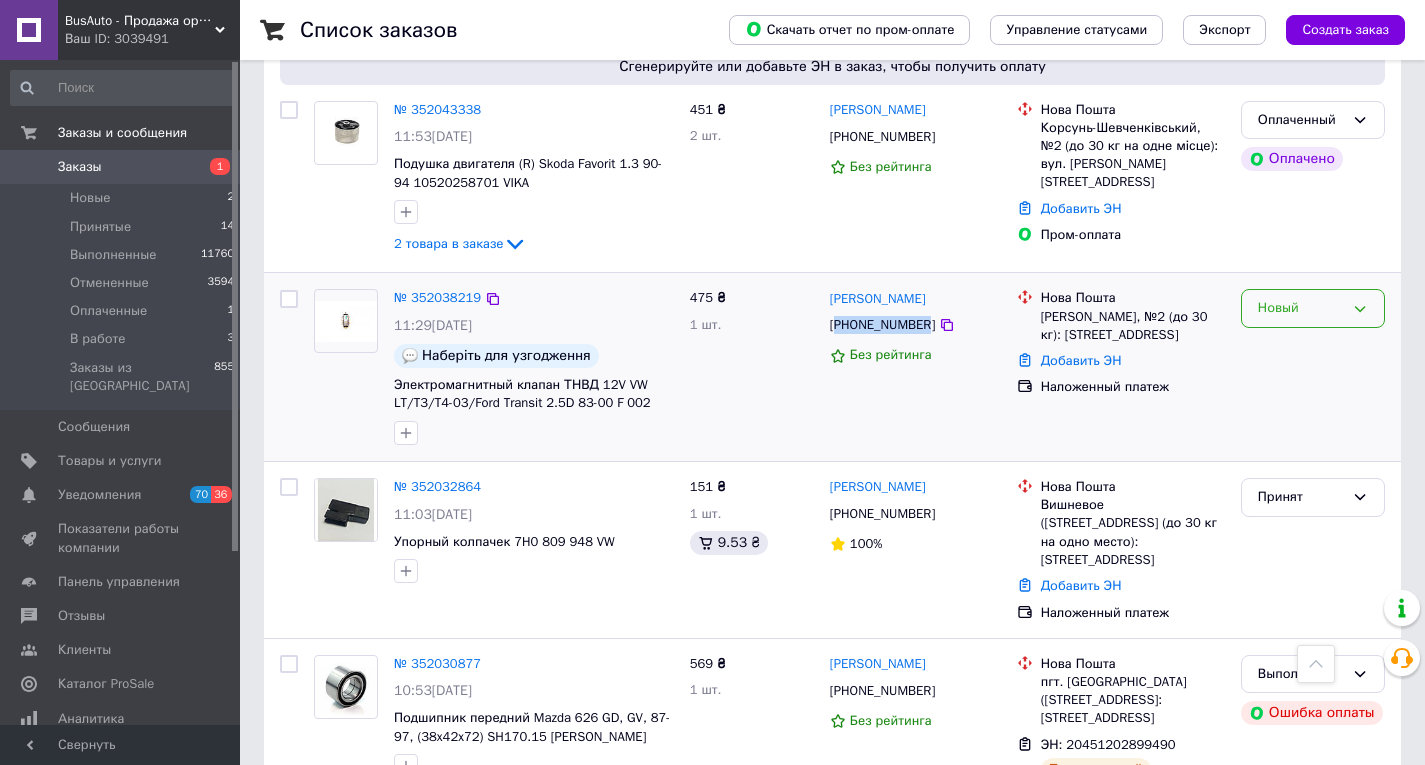 click on "Новый" at bounding box center [1301, 308] 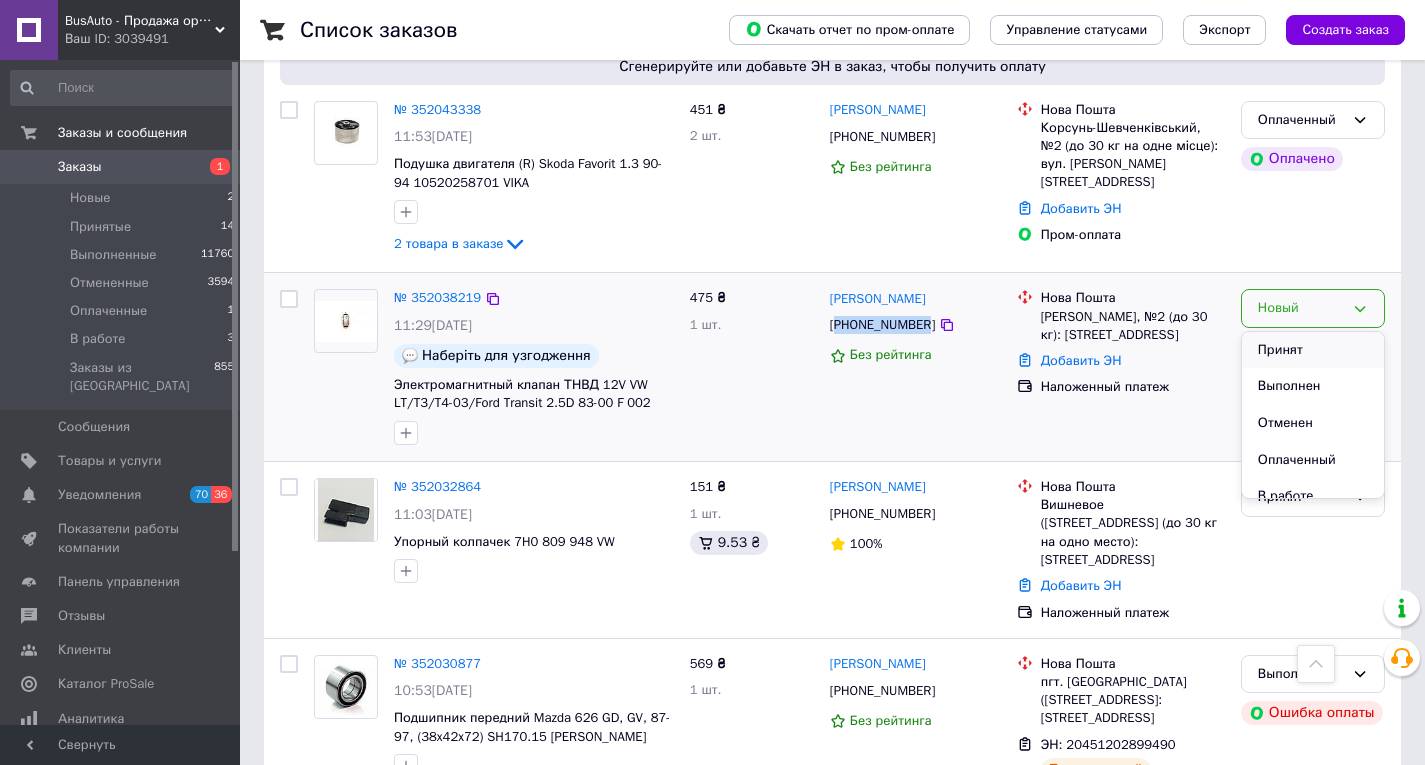 click on "Принят" at bounding box center [1313, 350] 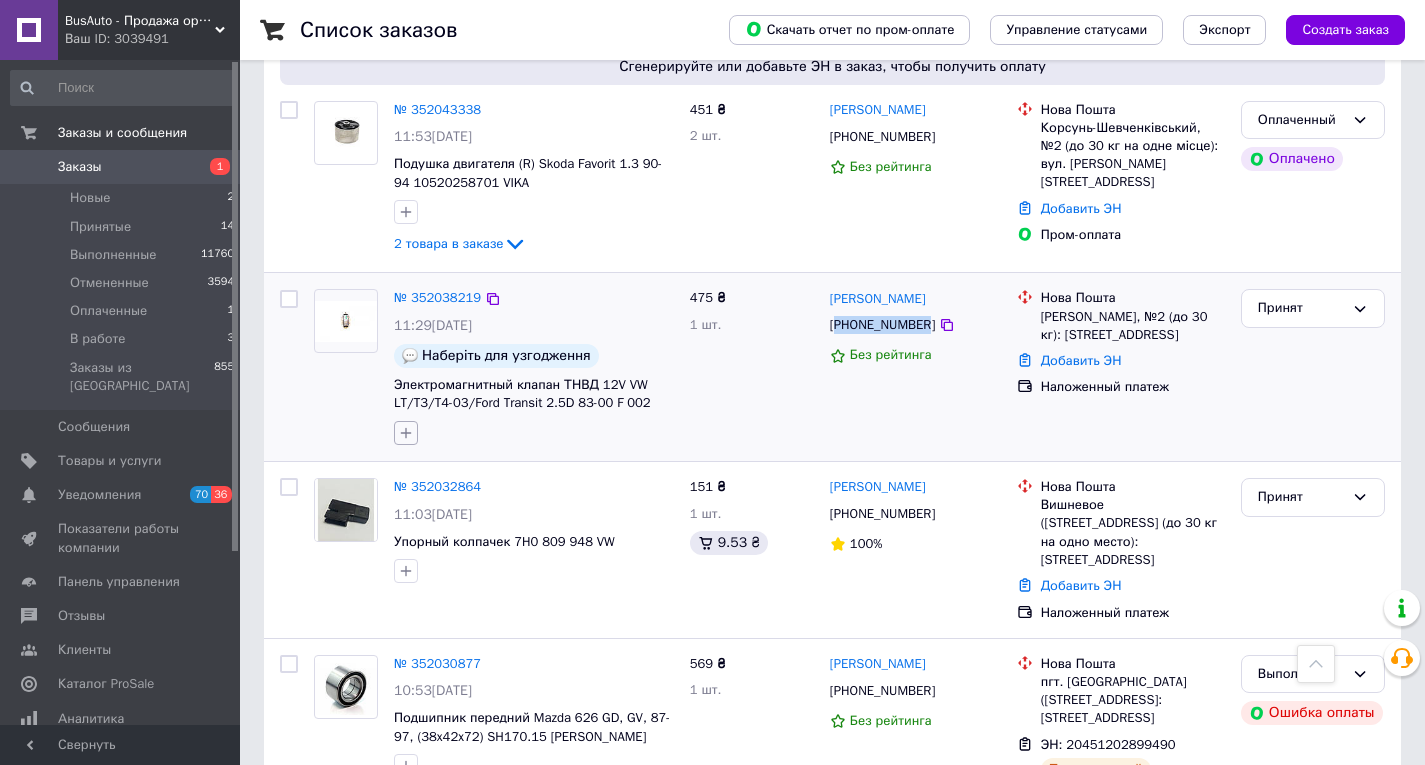 click 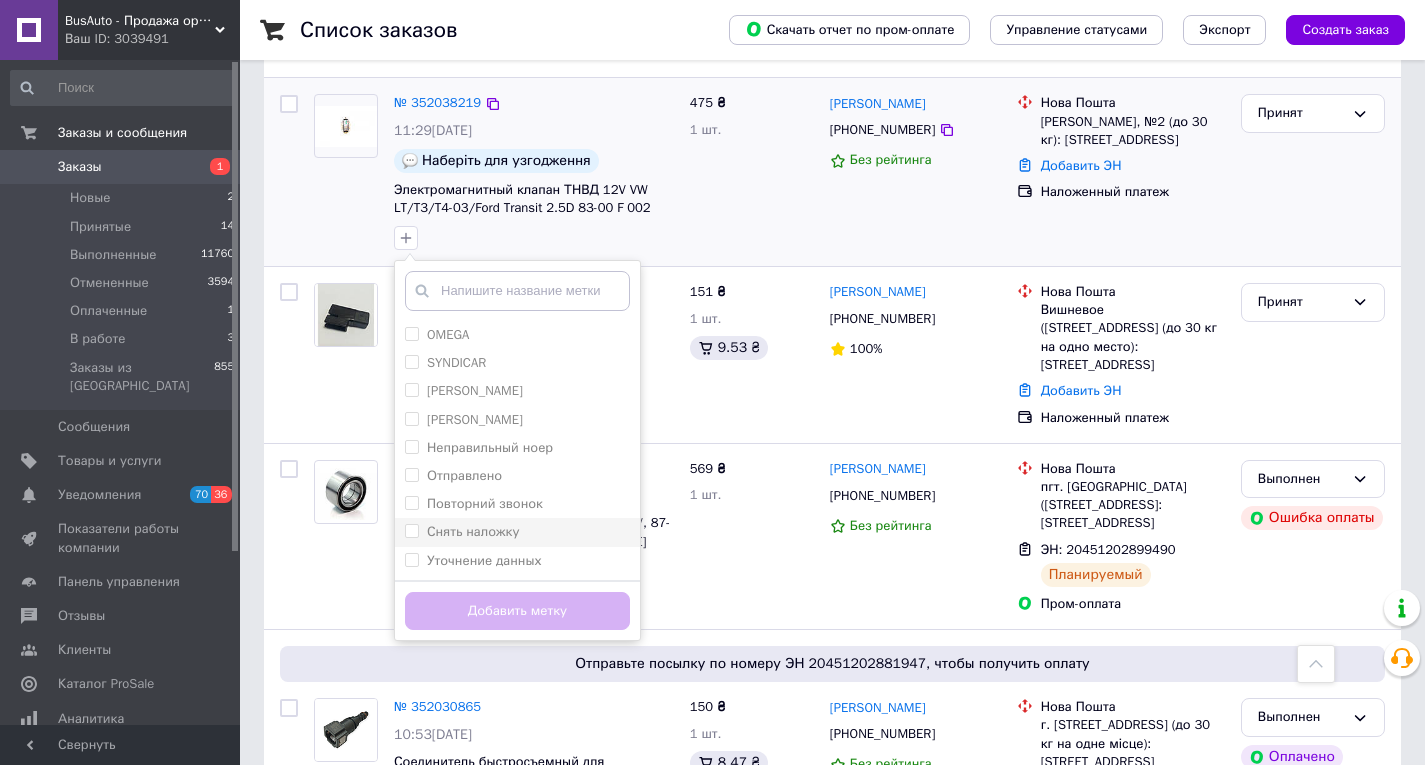 scroll, scrollTop: 700, scrollLeft: 0, axis: vertical 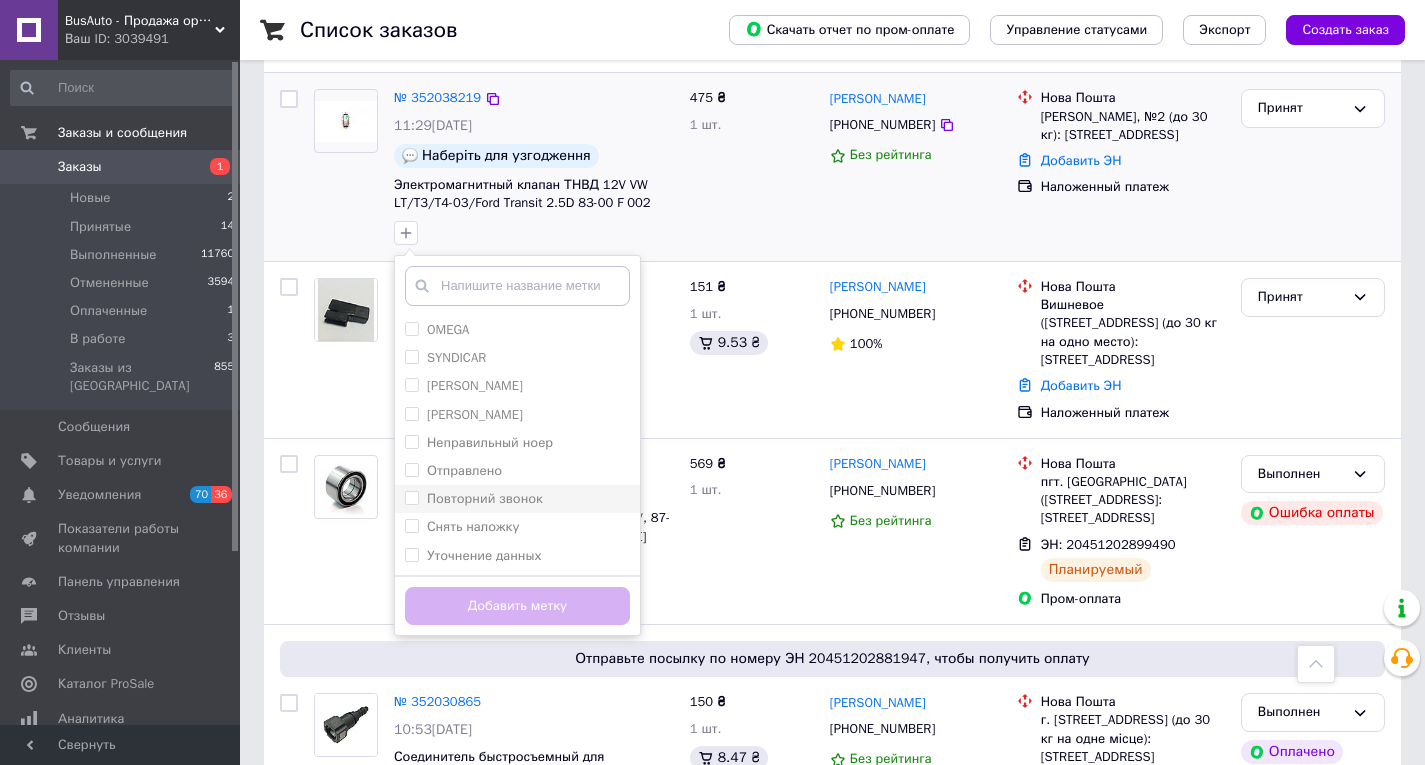 click on "Повторний звонок" at bounding box center [485, 498] 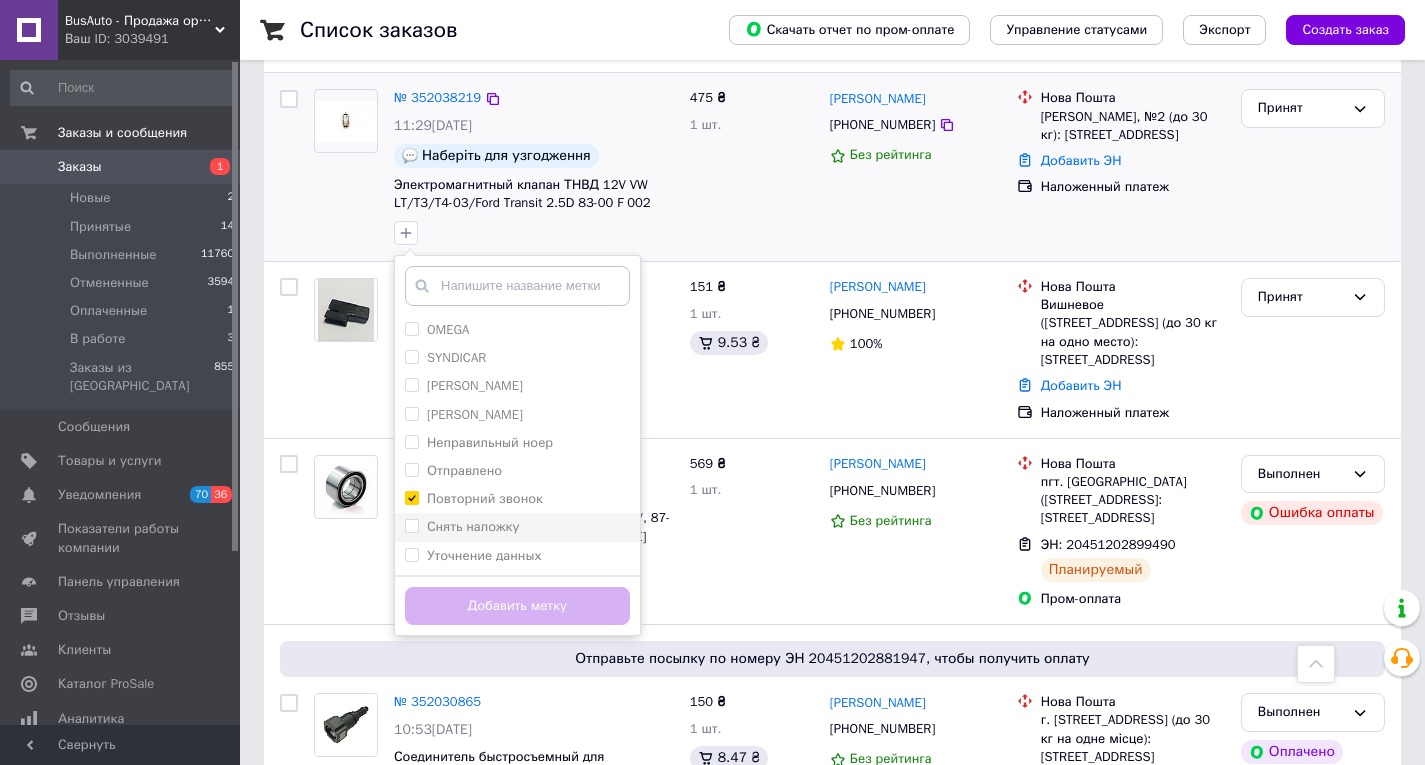checkbox on "true" 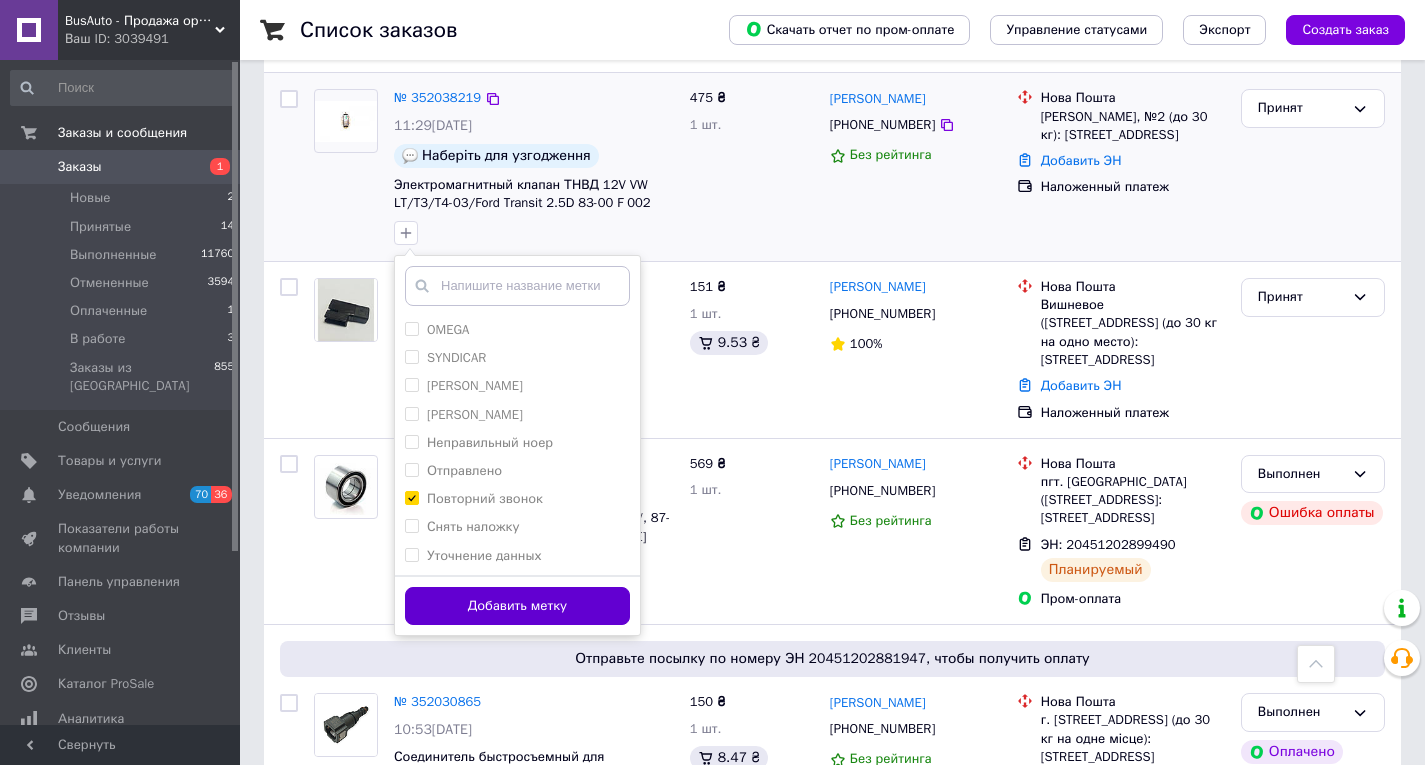 click on "Добавить метку" at bounding box center [517, 606] 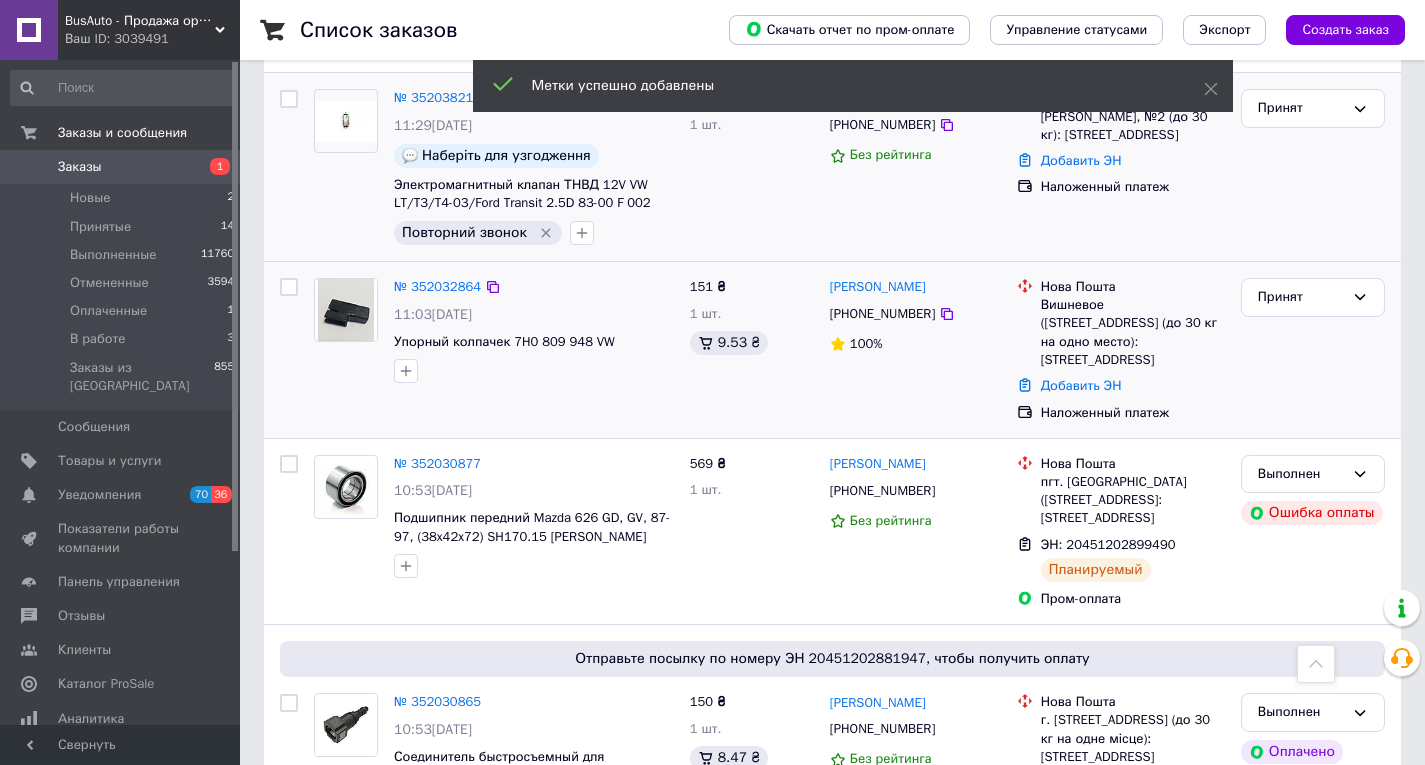 click on "[PHONE_NUMBER]" at bounding box center [882, 314] 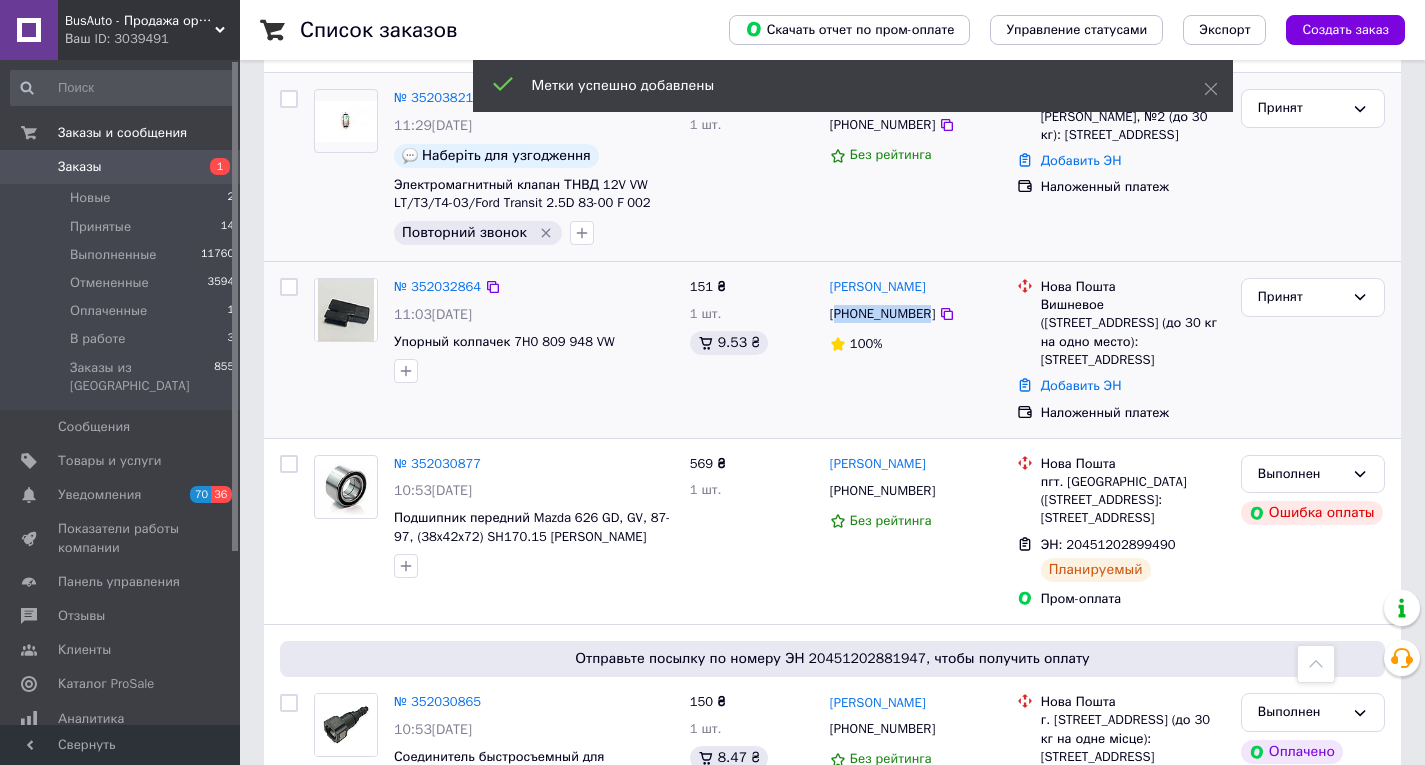 copy on "380509247222" 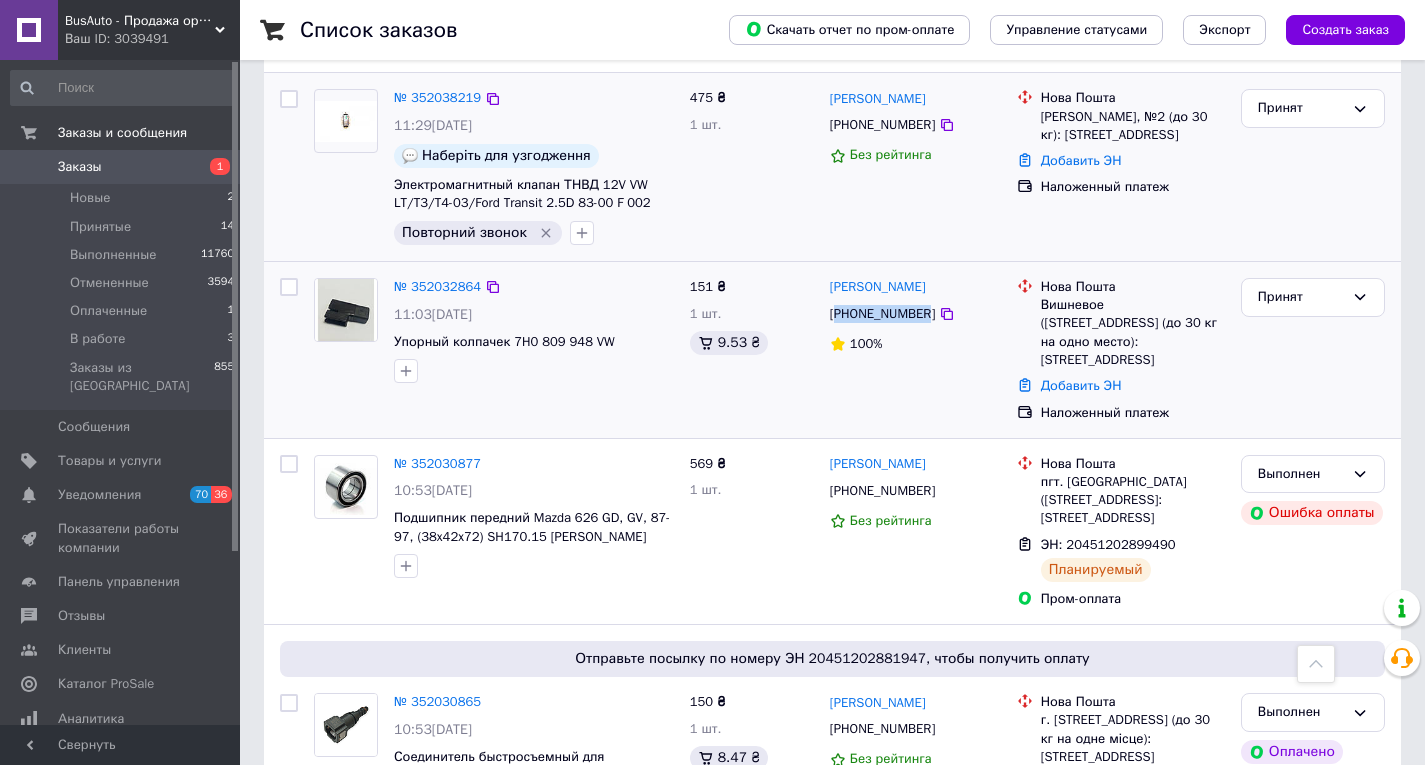 click on "[PHONE_NUMBER]" at bounding box center (882, 314) 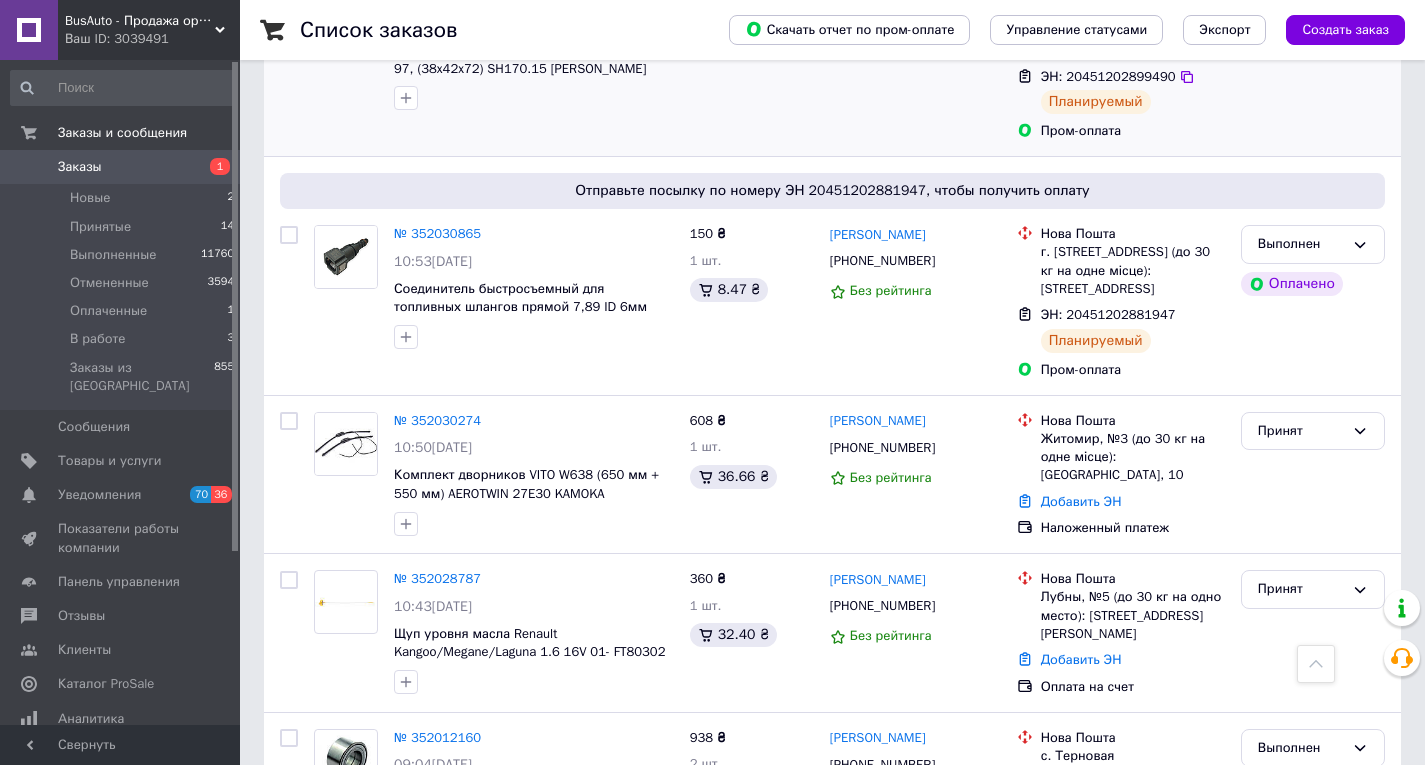 scroll, scrollTop: 1169, scrollLeft: 0, axis: vertical 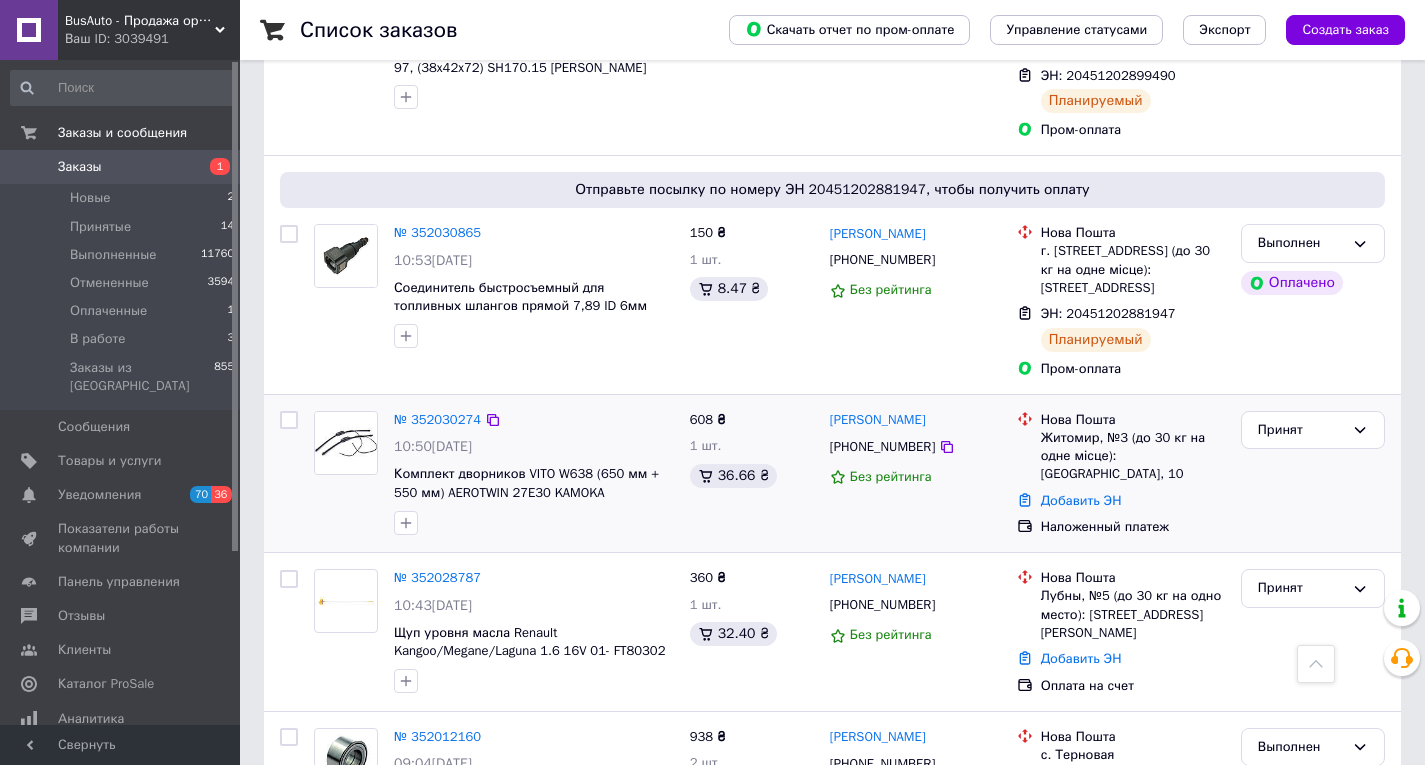 click on "[PHONE_NUMBER]" at bounding box center (882, 447) 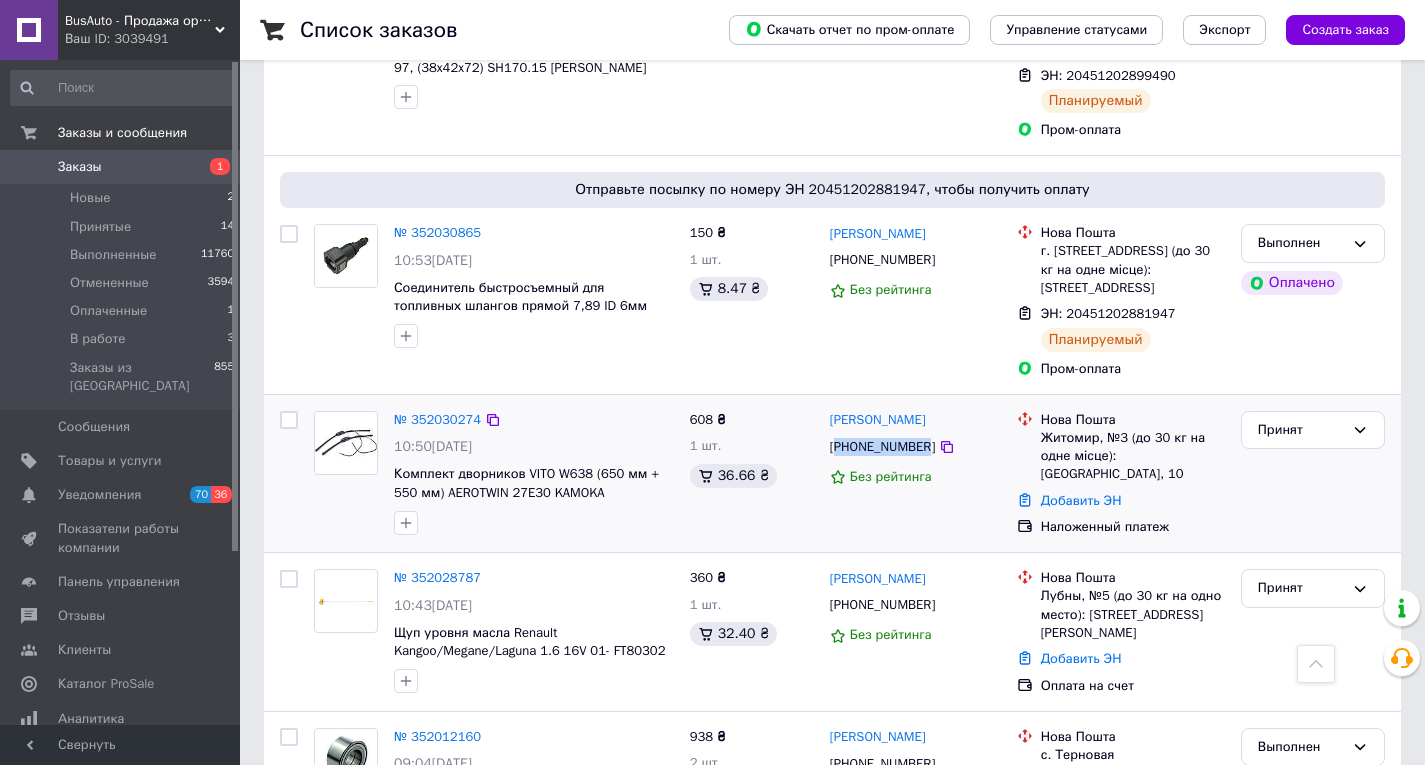 click on "[PHONE_NUMBER]" at bounding box center [882, 447] 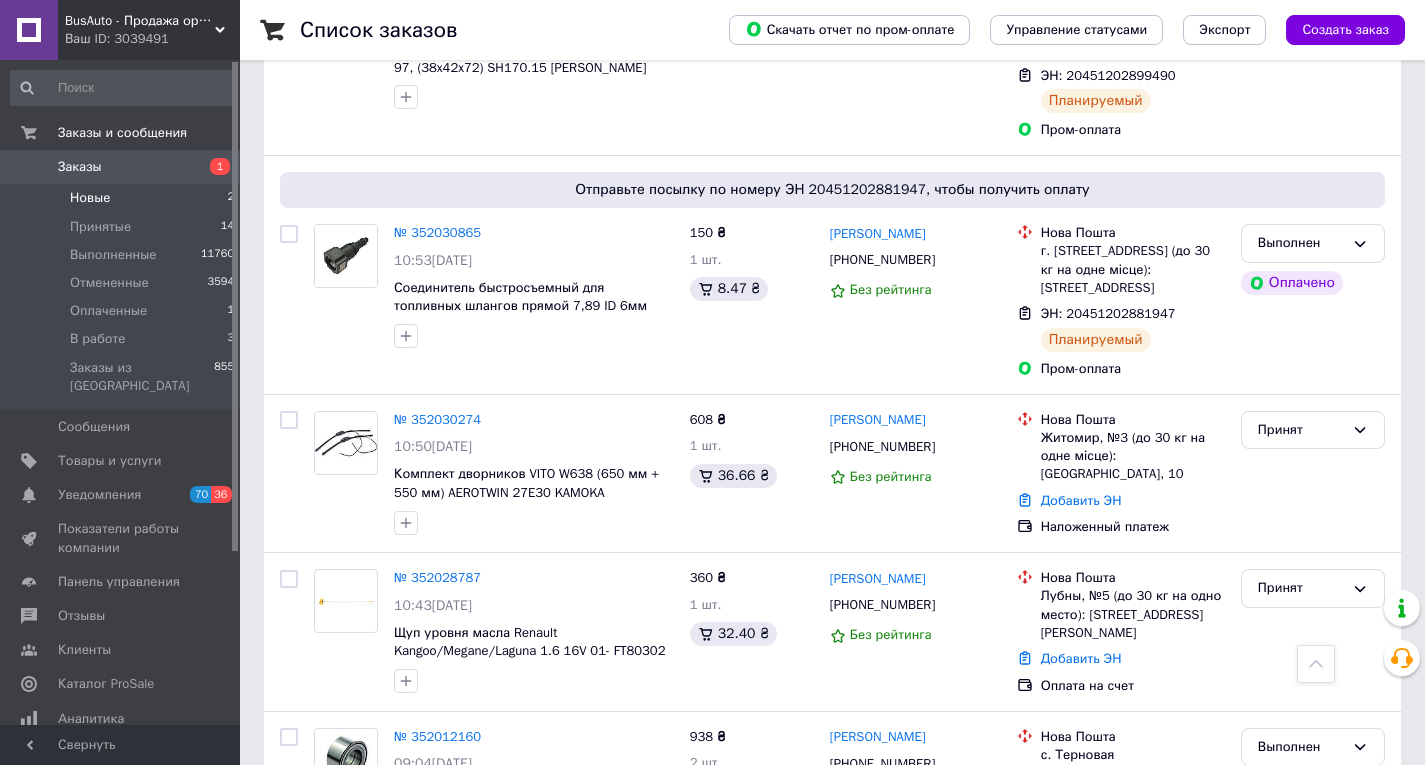 click on "Новые" at bounding box center (90, 198) 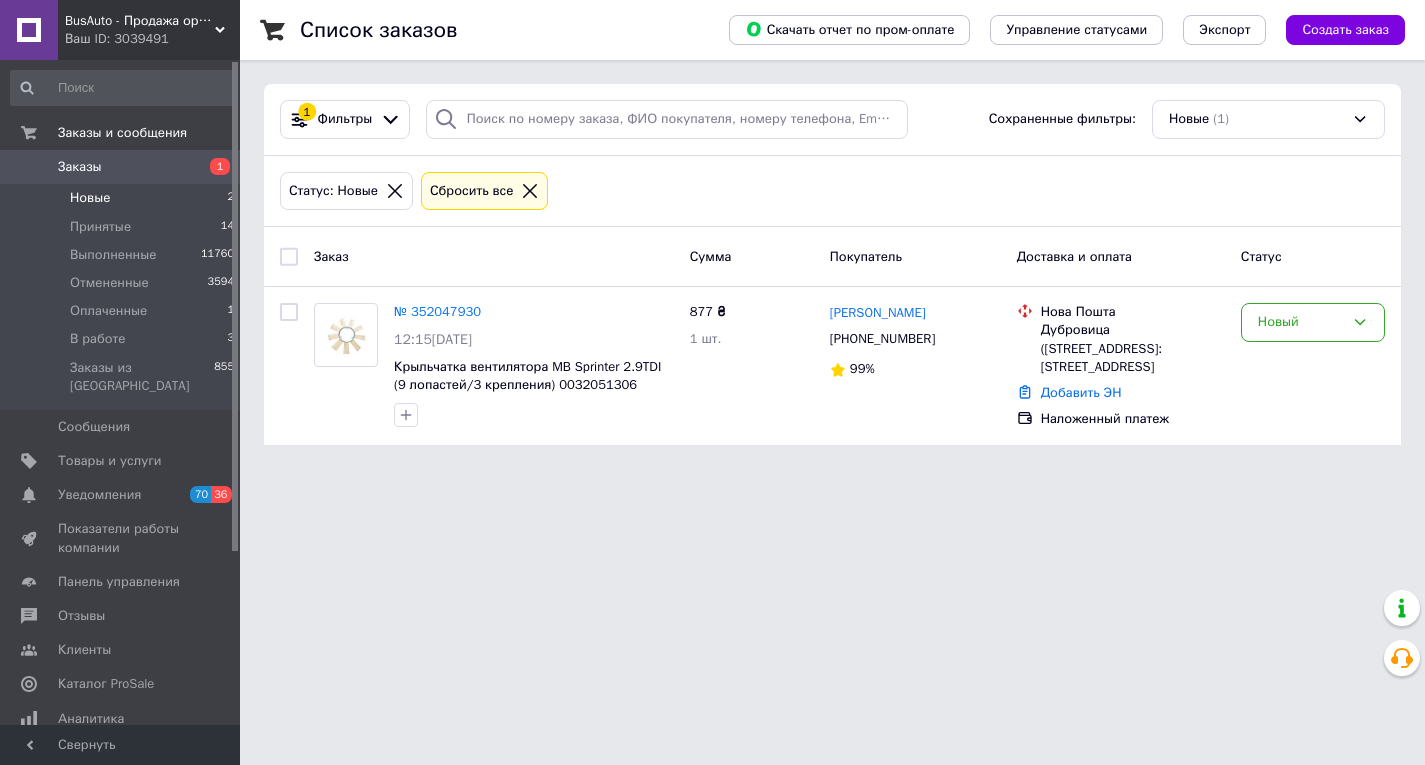 scroll, scrollTop: 0, scrollLeft: 0, axis: both 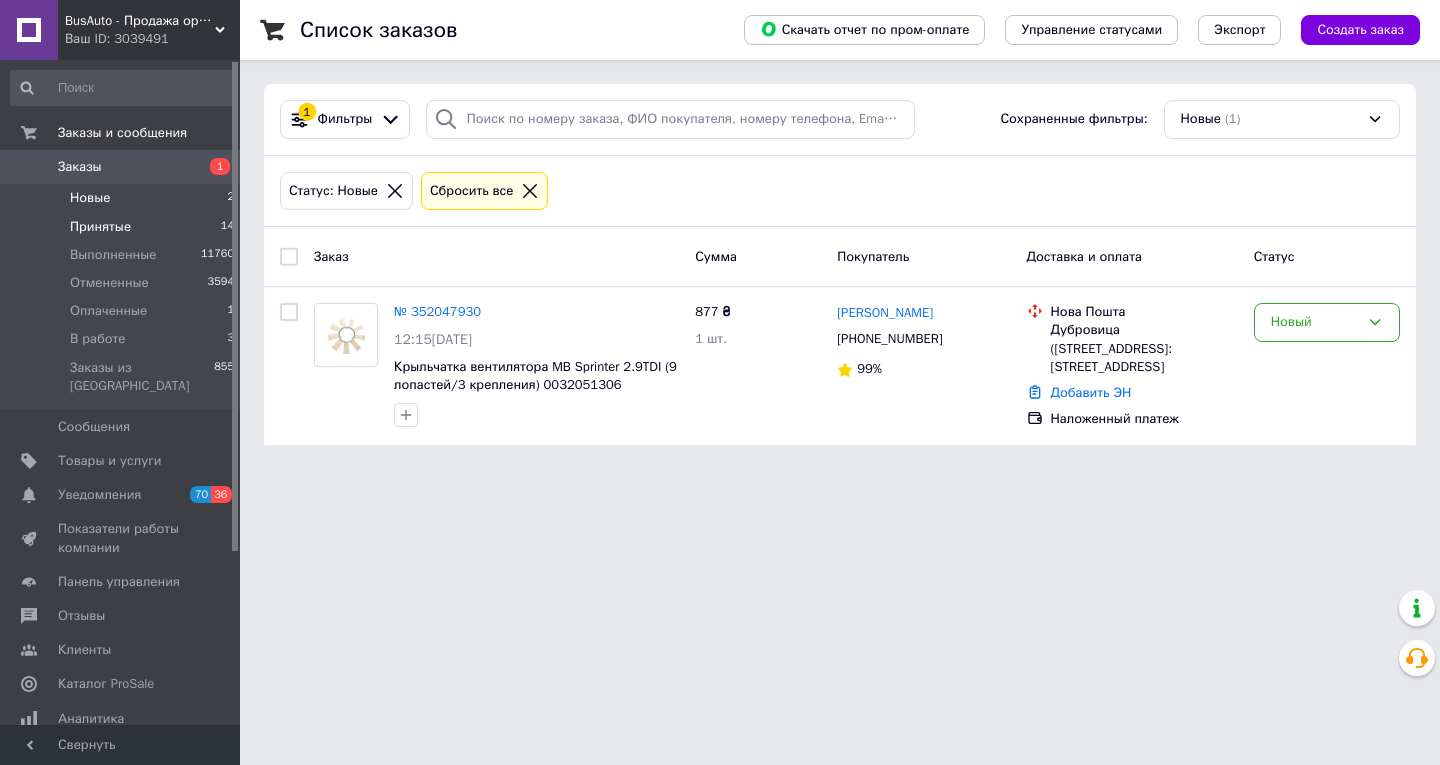 click on "Принятые" at bounding box center [100, 227] 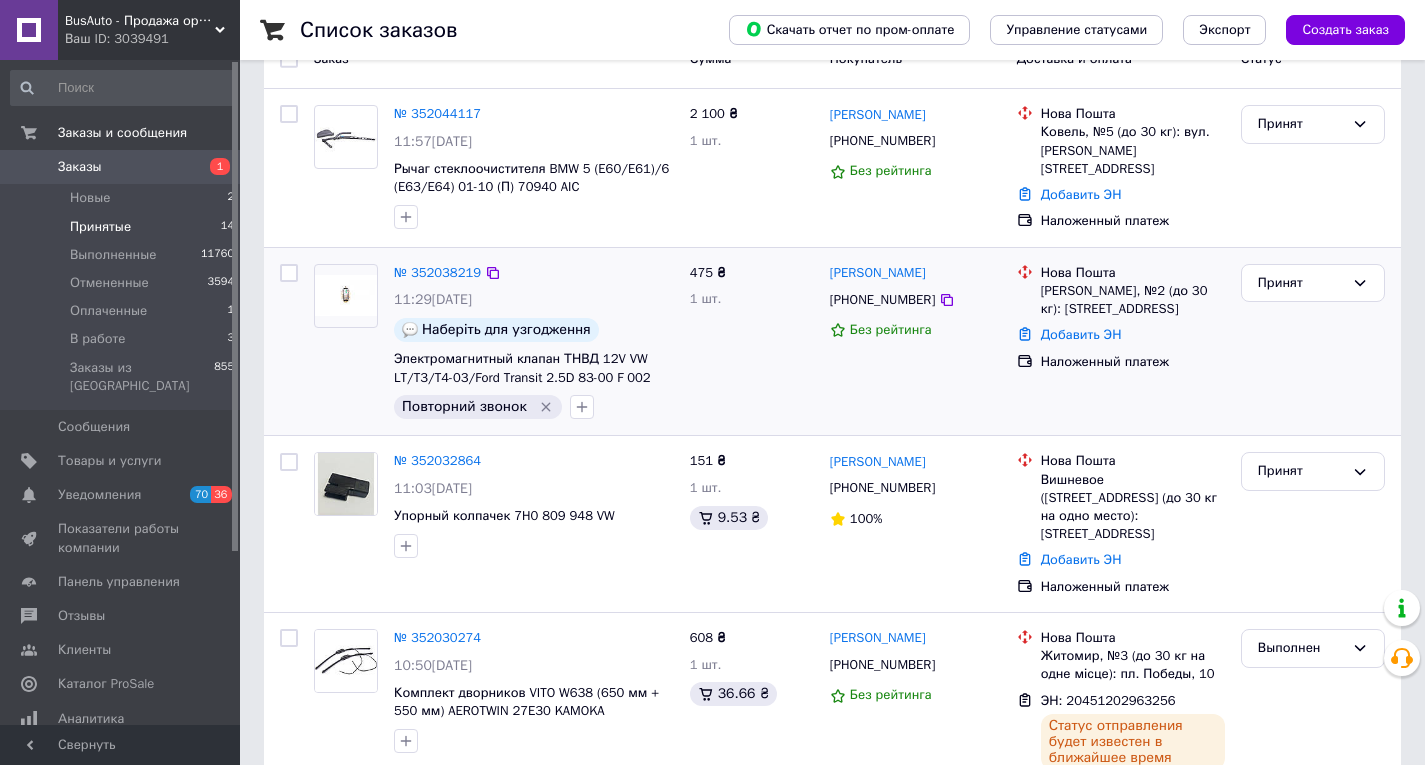 scroll, scrollTop: 200, scrollLeft: 0, axis: vertical 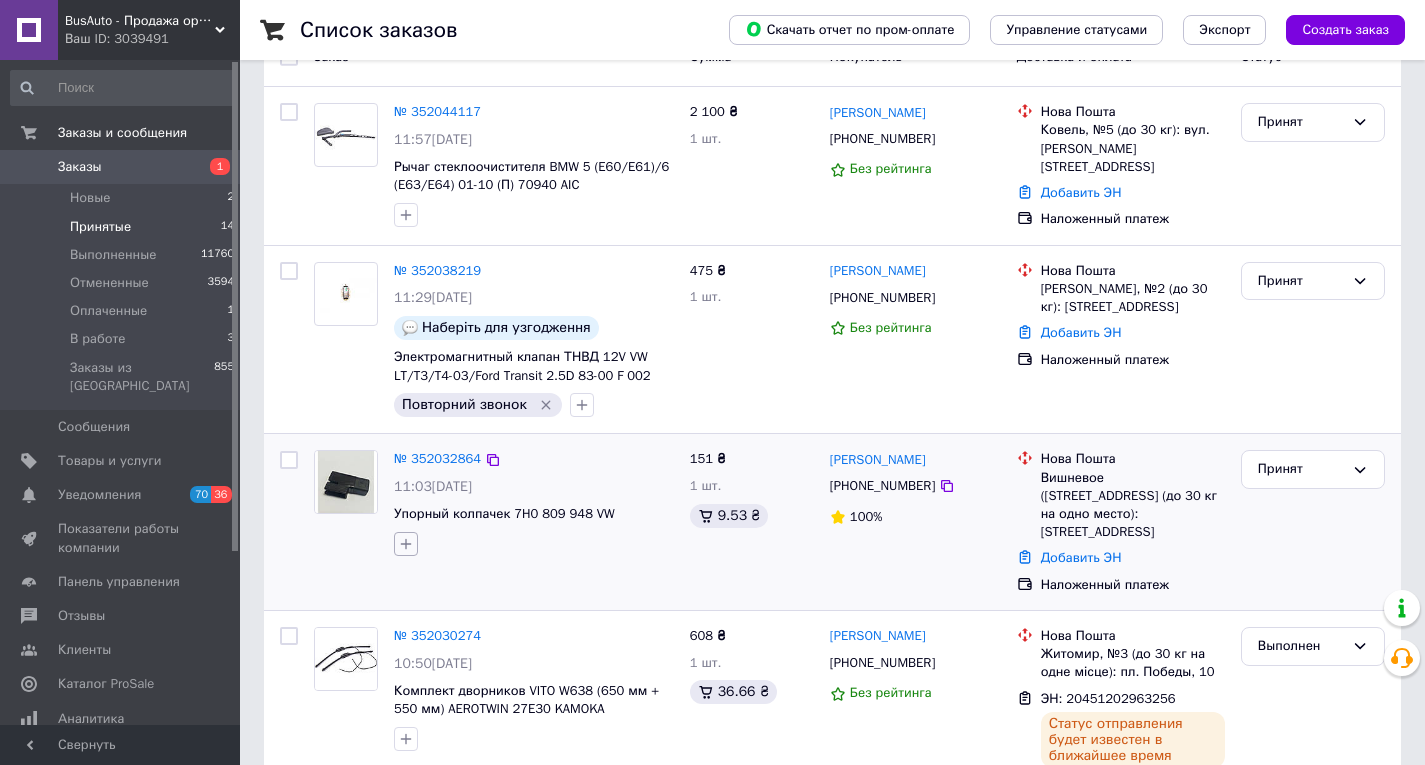 click at bounding box center [406, 544] 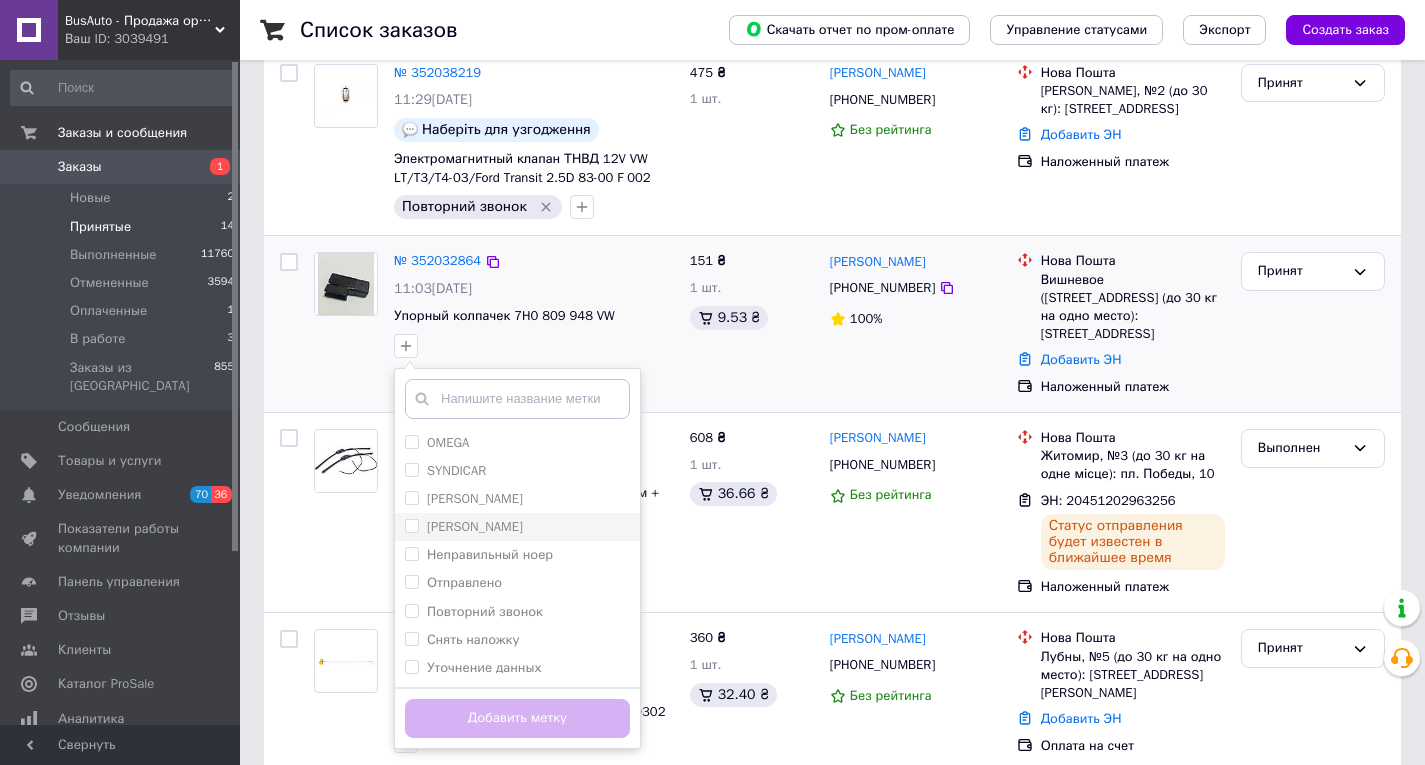 scroll, scrollTop: 400, scrollLeft: 0, axis: vertical 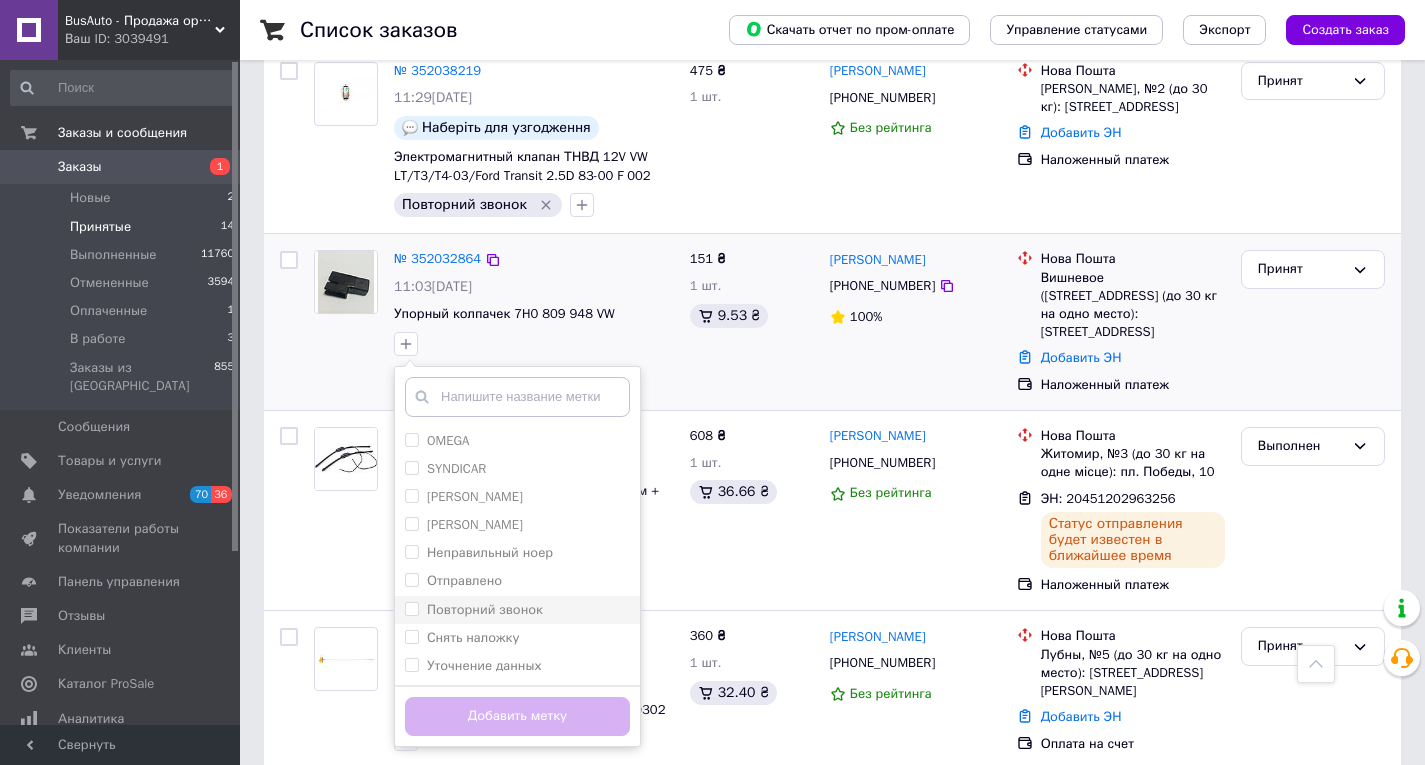 click on "Повторний звонок" at bounding box center [485, 609] 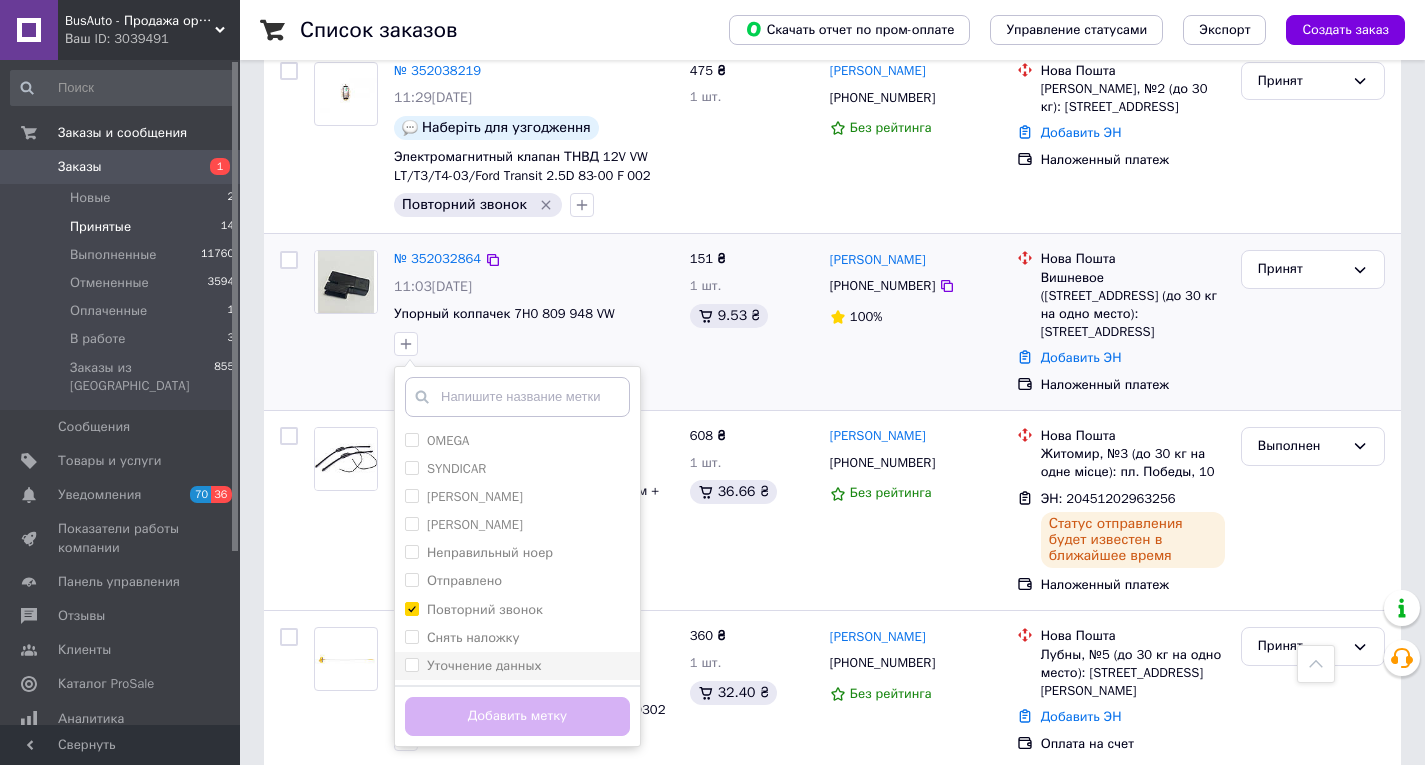 checkbox on "true" 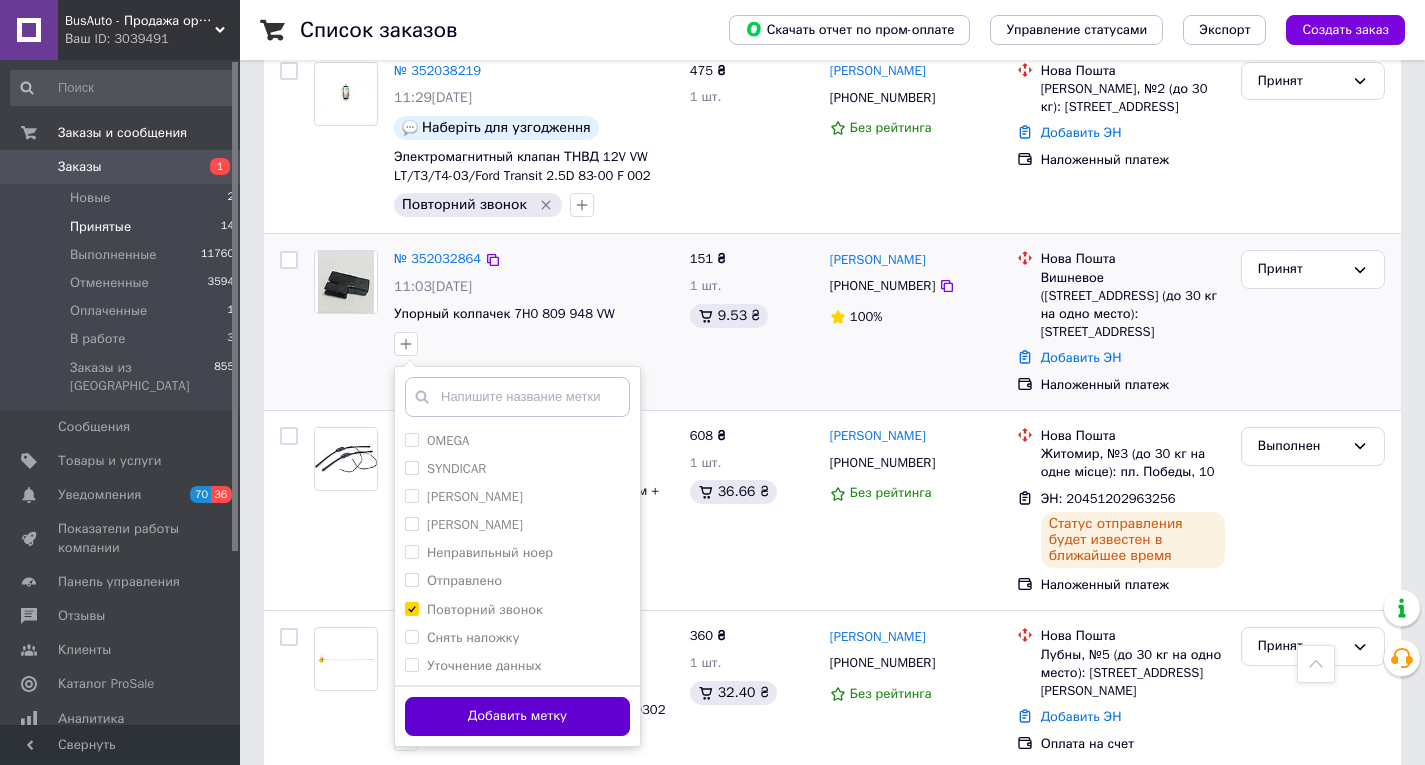 click on "Добавить метку" at bounding box center [517, 716] 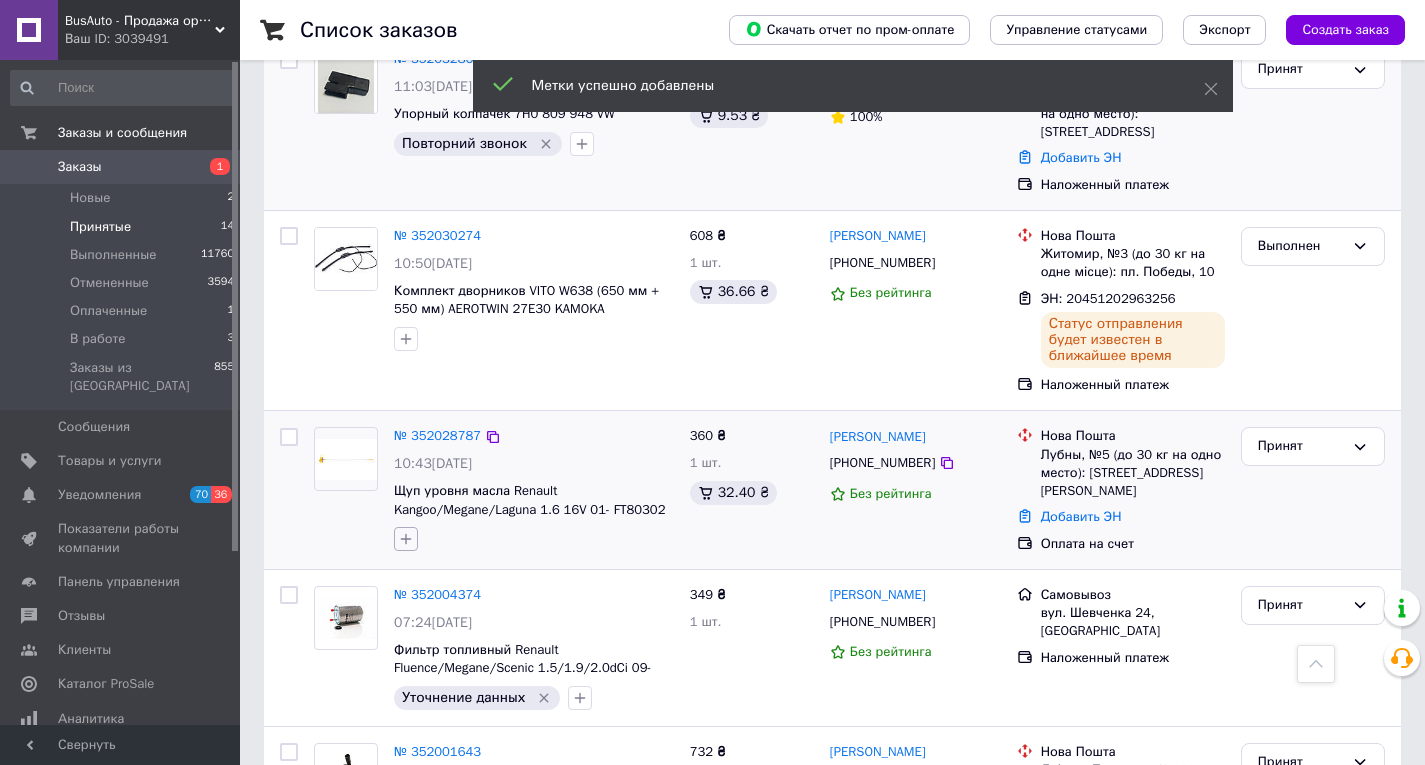 click at bounding box center [406, 539] 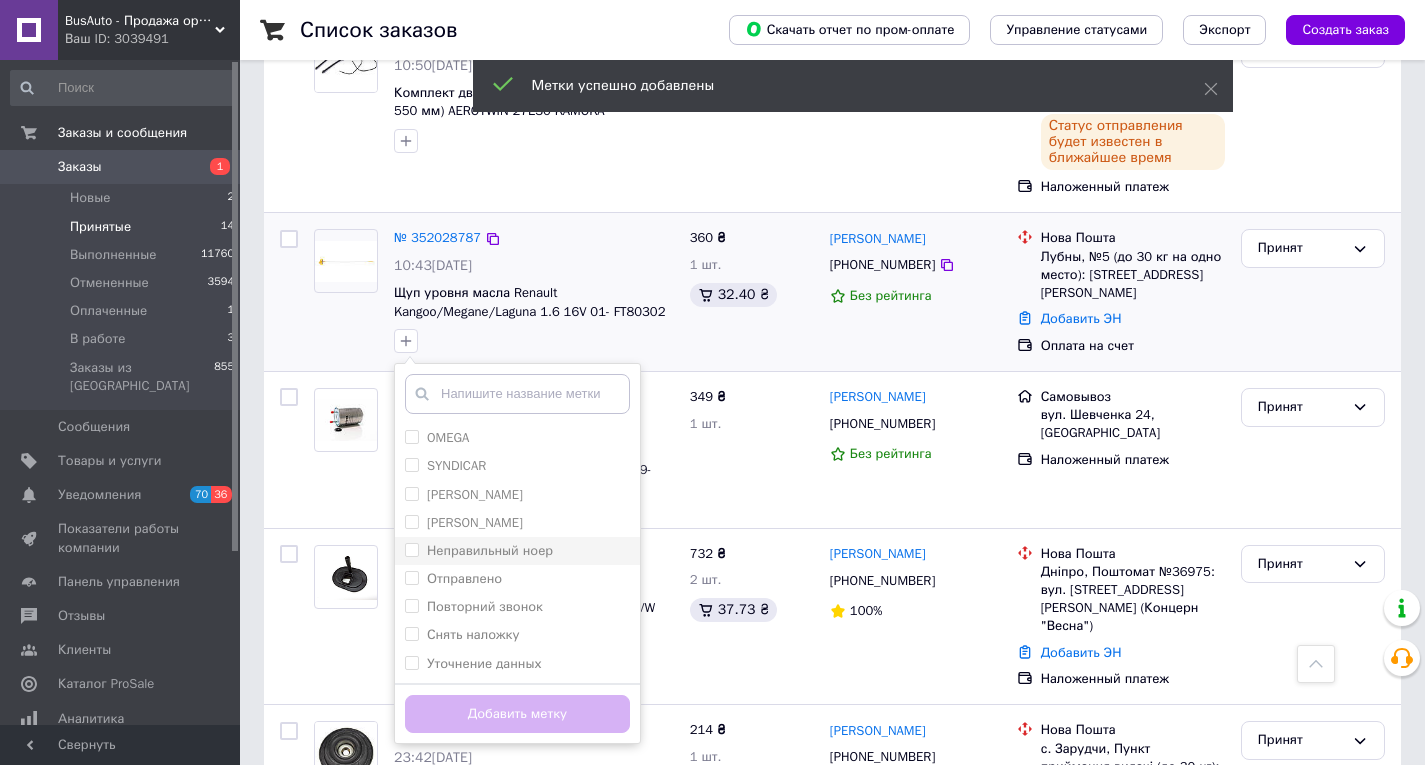 scroll, scrollTop: 800, scrollLeft: 0, axis: vertical 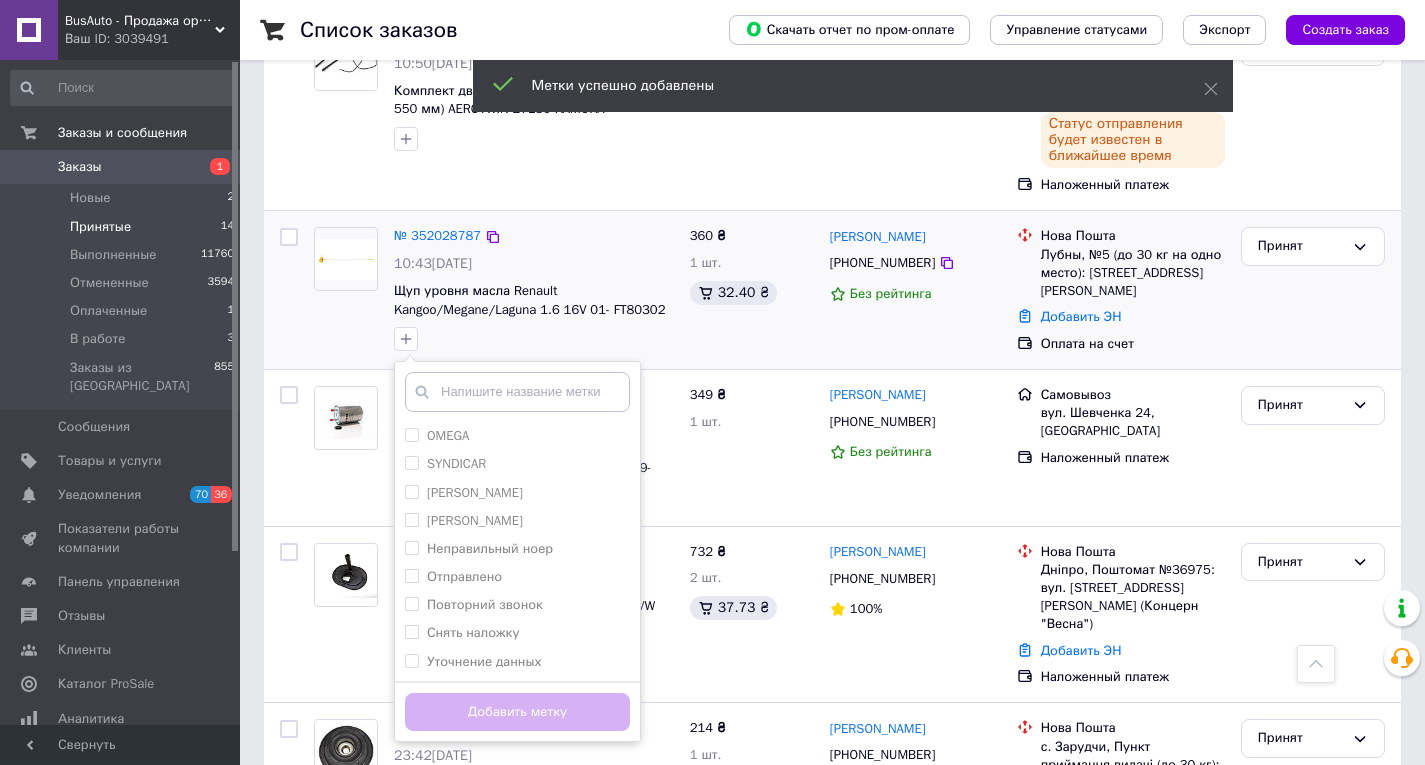 drag, startPoint x: 499, startPoint y: 664, endPoint x: 512, endPoint y: 682, distance: 22.203604 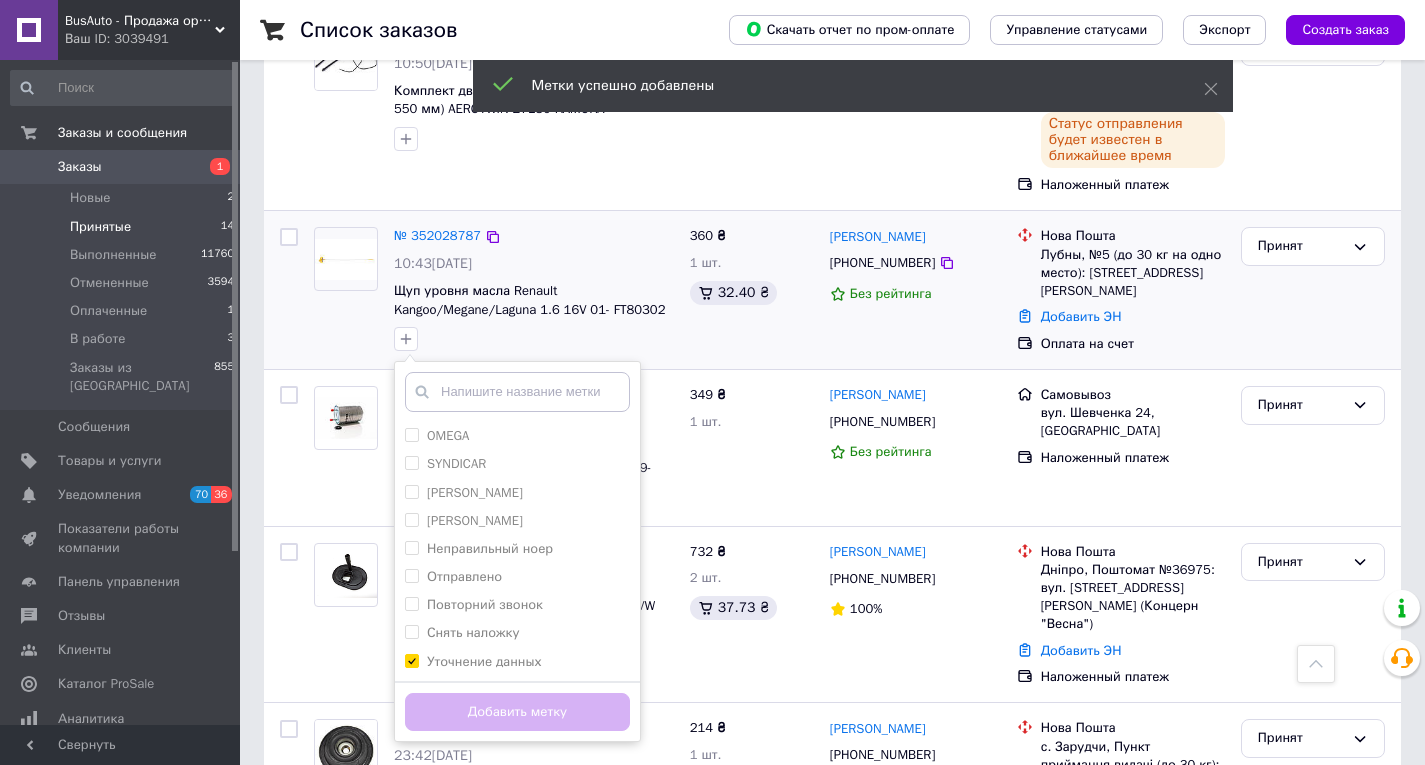 checkbox on "true" 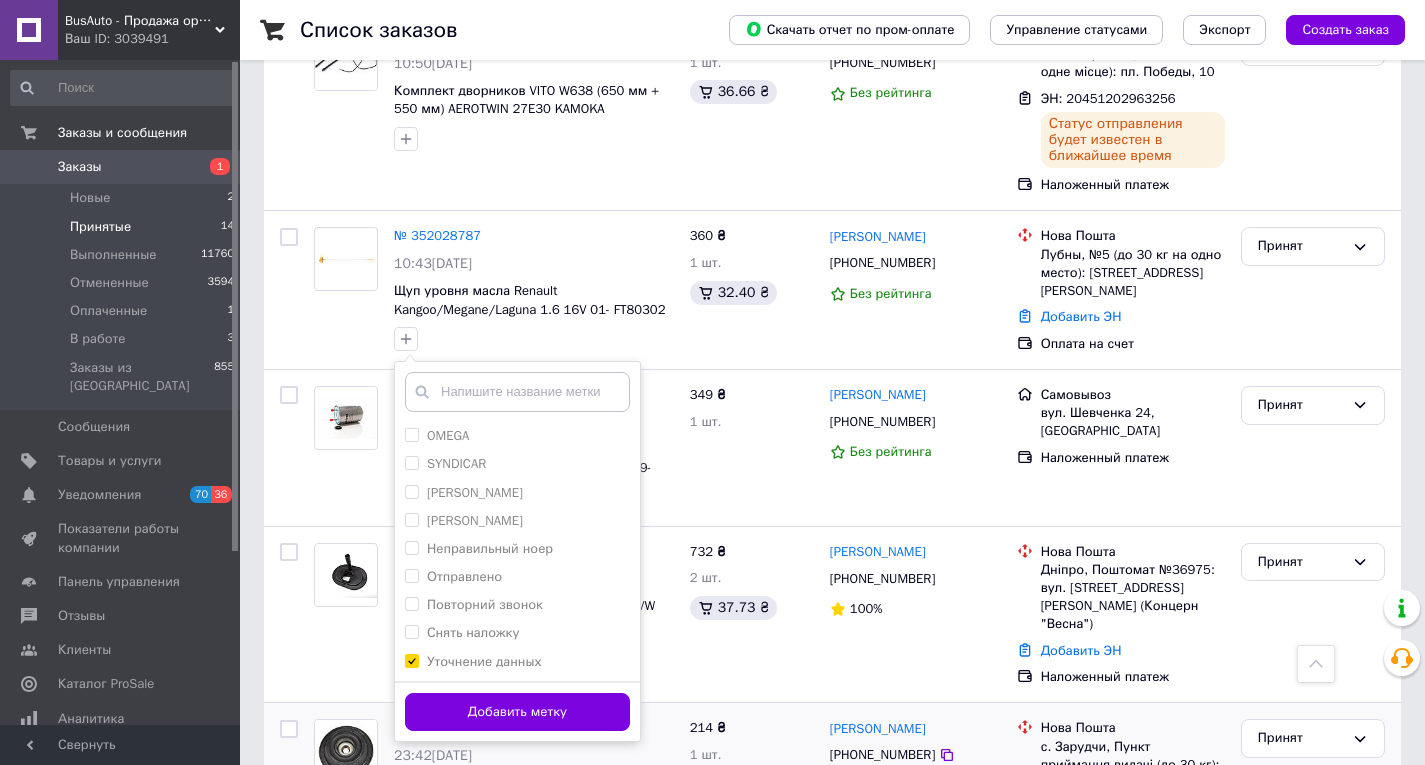 drag, startPoint x: 516, startPoint y: 704, endPoint x: 527, endPoint y: 700, distance: 11.7046995 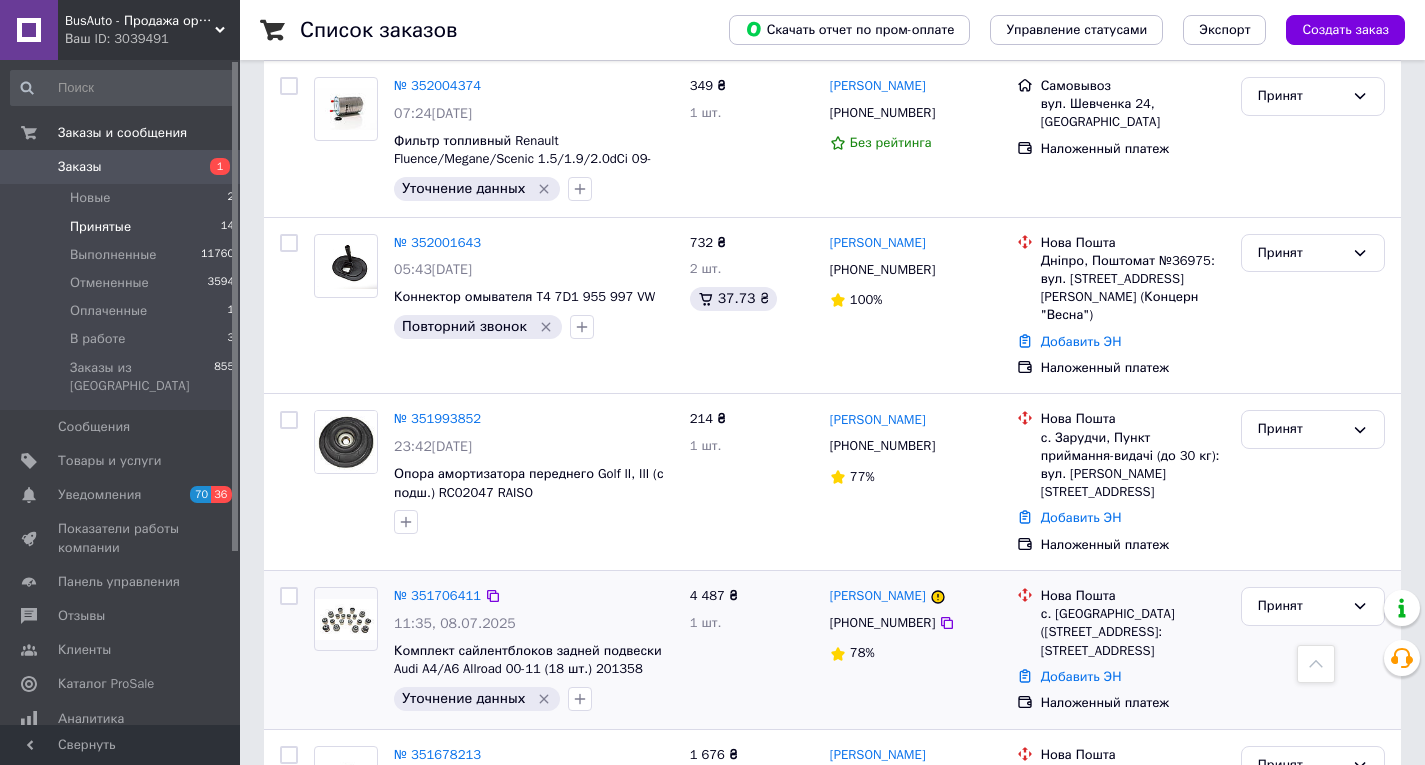 scroll, scrollTop: 1100, scrollLeft: 0, axis: vertical 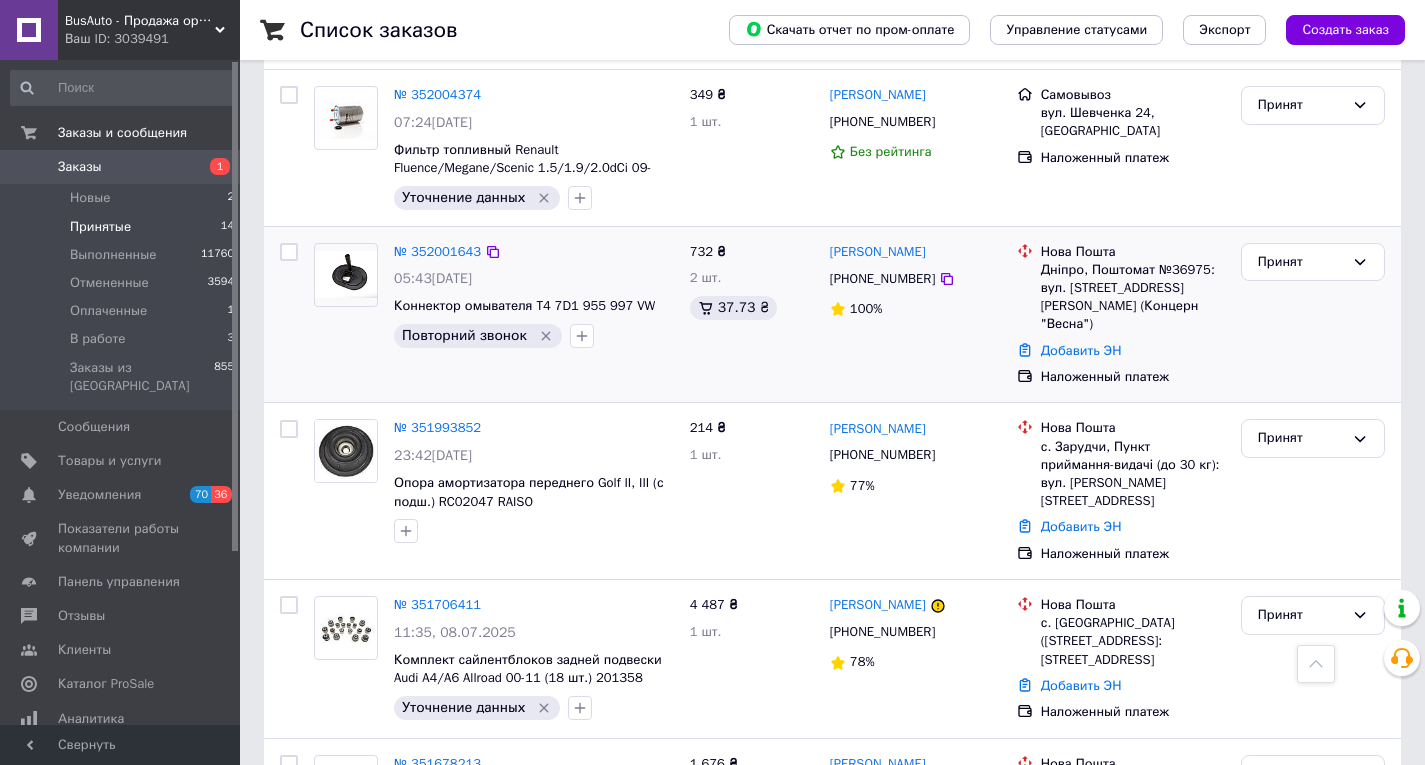 click on "+380639545211" at bounding box center (882, 279) 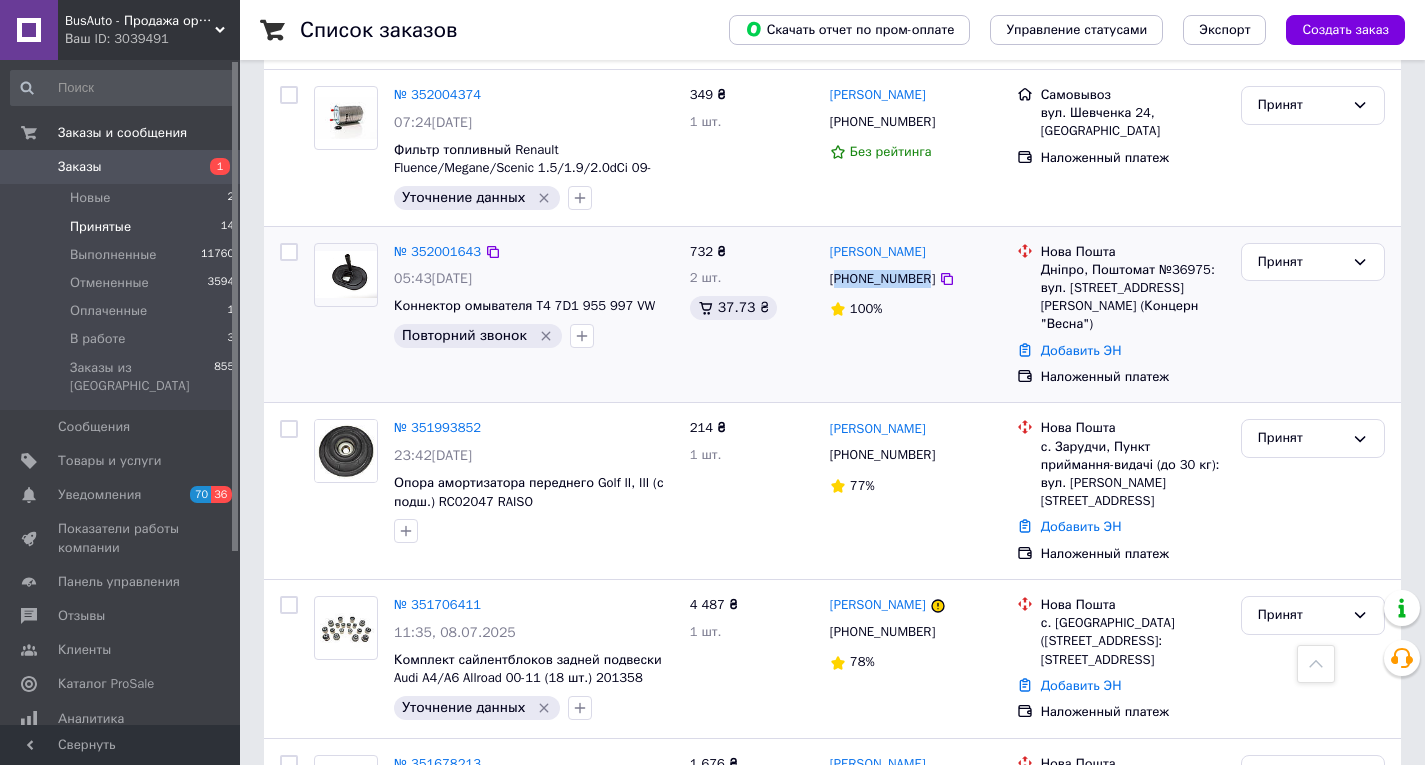 click on "+380639545211" at bounding box center [882, 279] 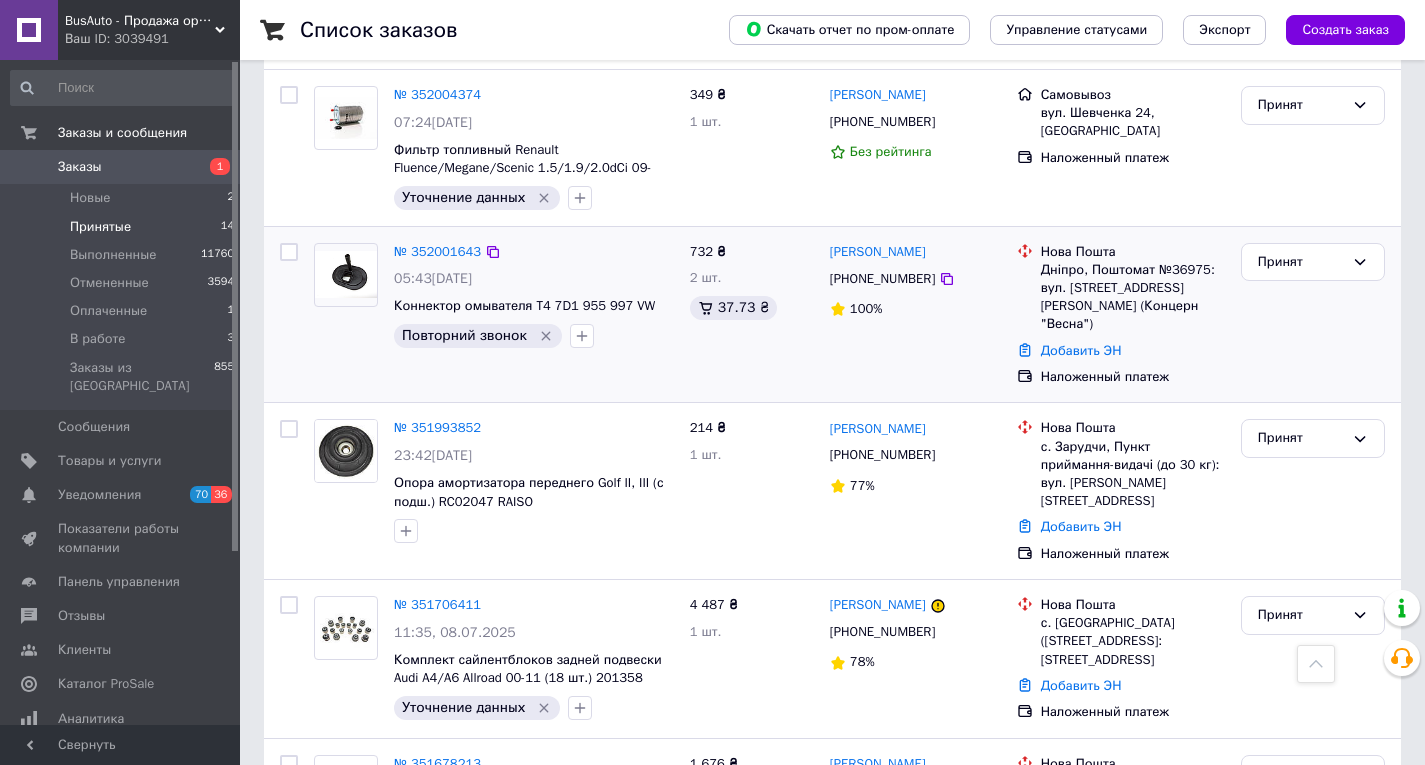 drag, startPoint x: 936, startPoint y: 278, endPoint x: 908, endPoint y: 296, distance: 33.286633 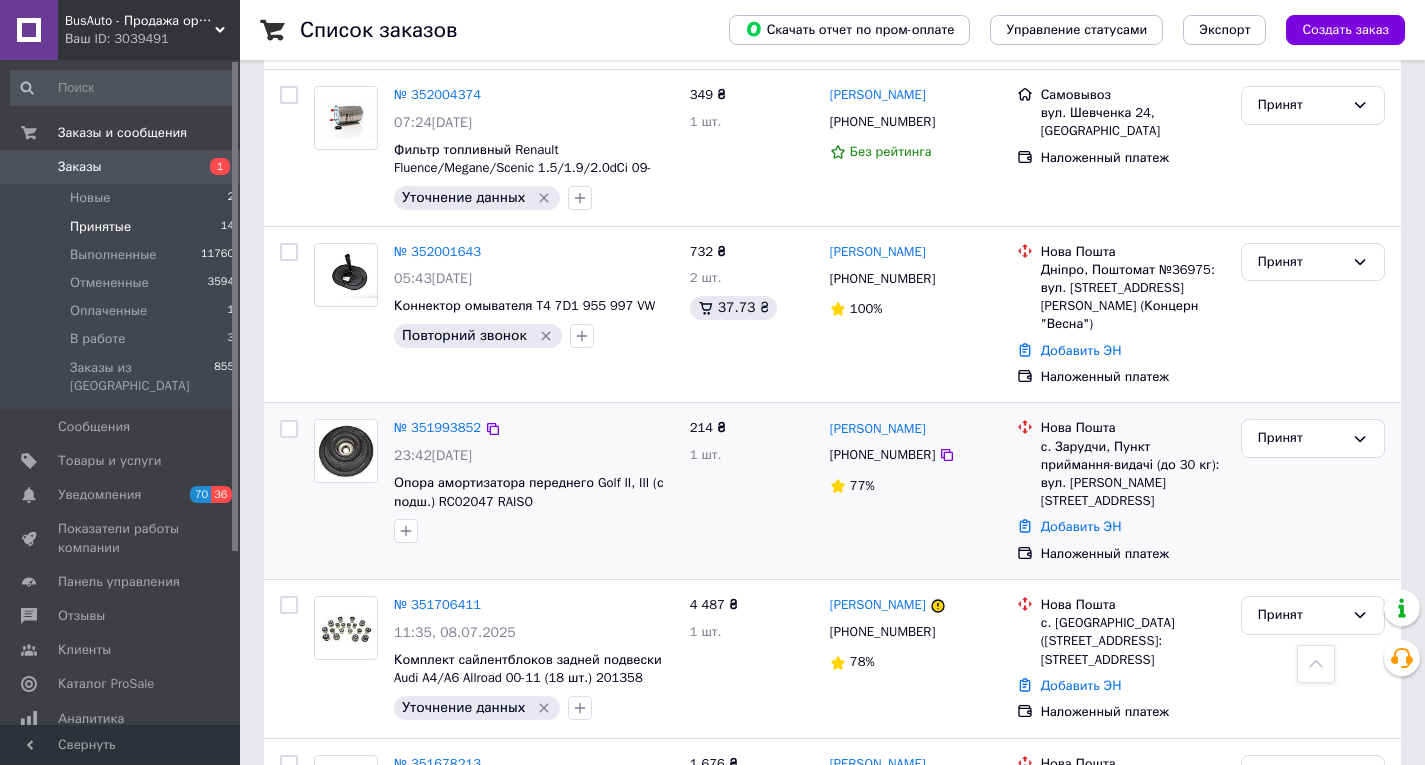 click on "+380992287108" at bounding box center [882, 455] 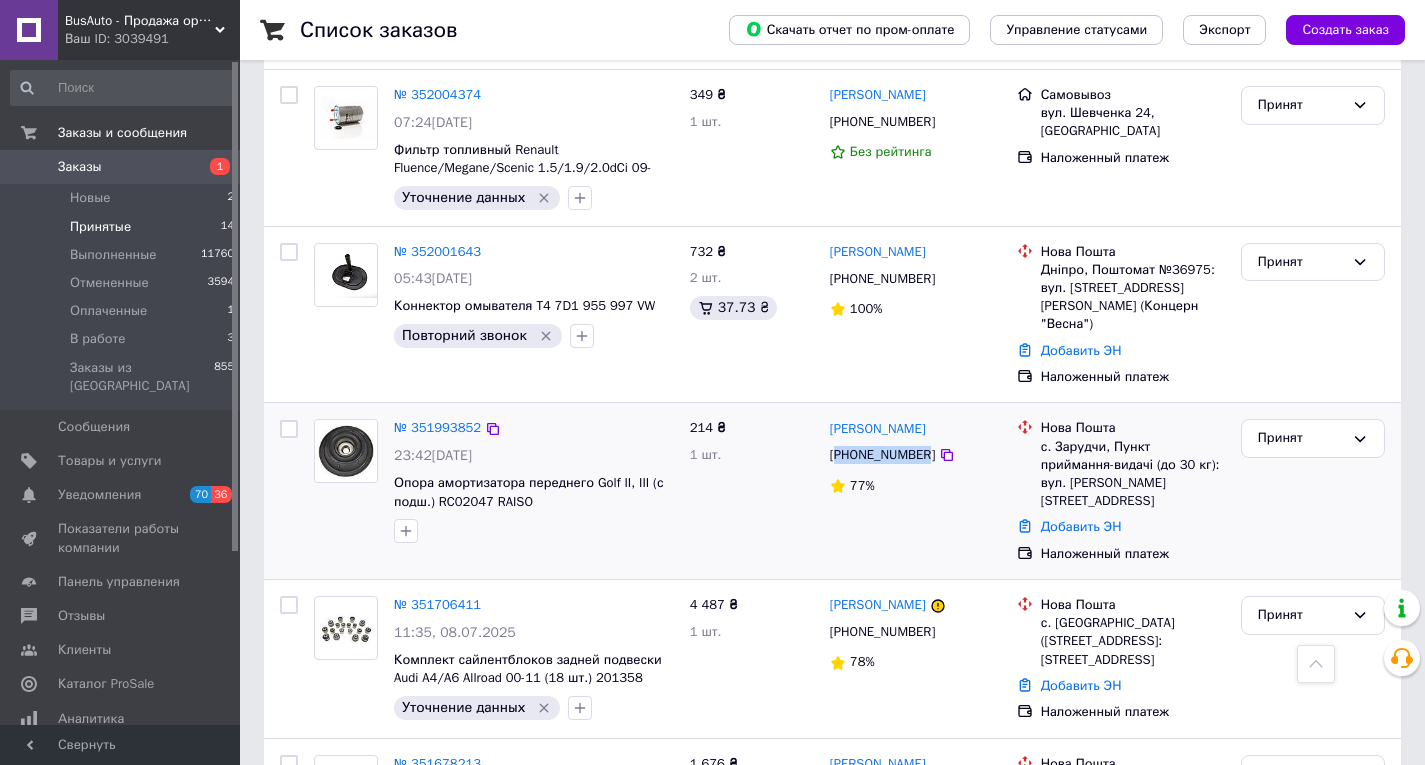 click on "+380992287108" at bounding box center [882, 455] 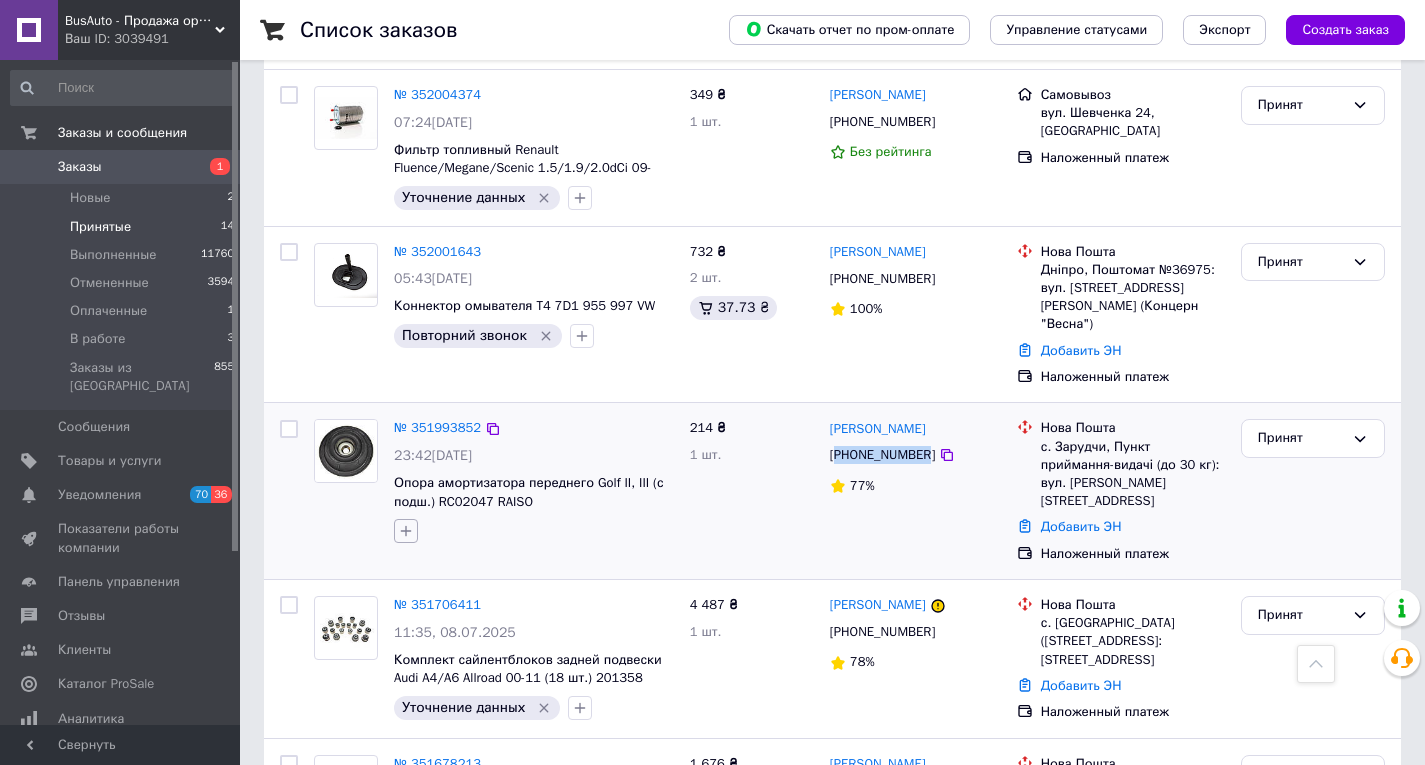 click 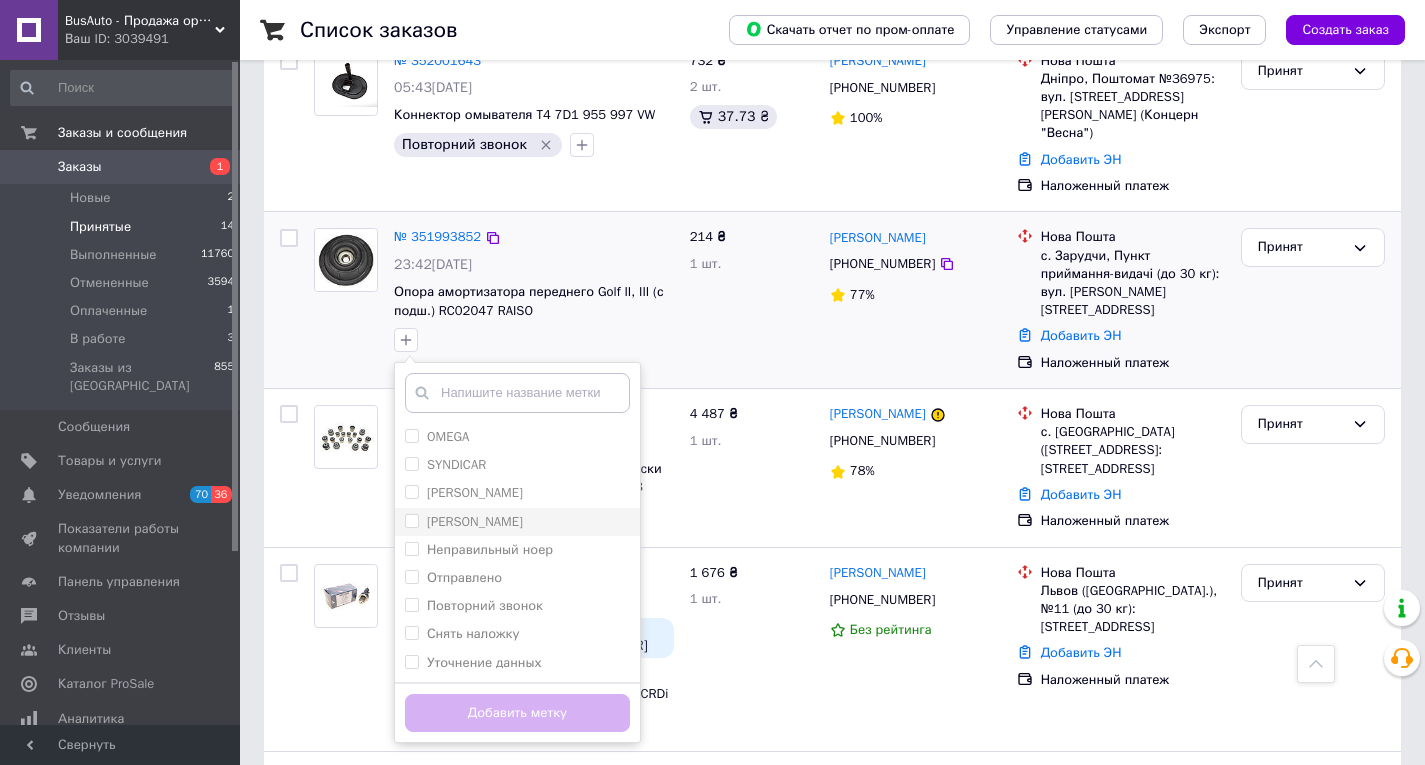 scroll, scrollTop: 1300, scrollLeft: 0, axis: vertical 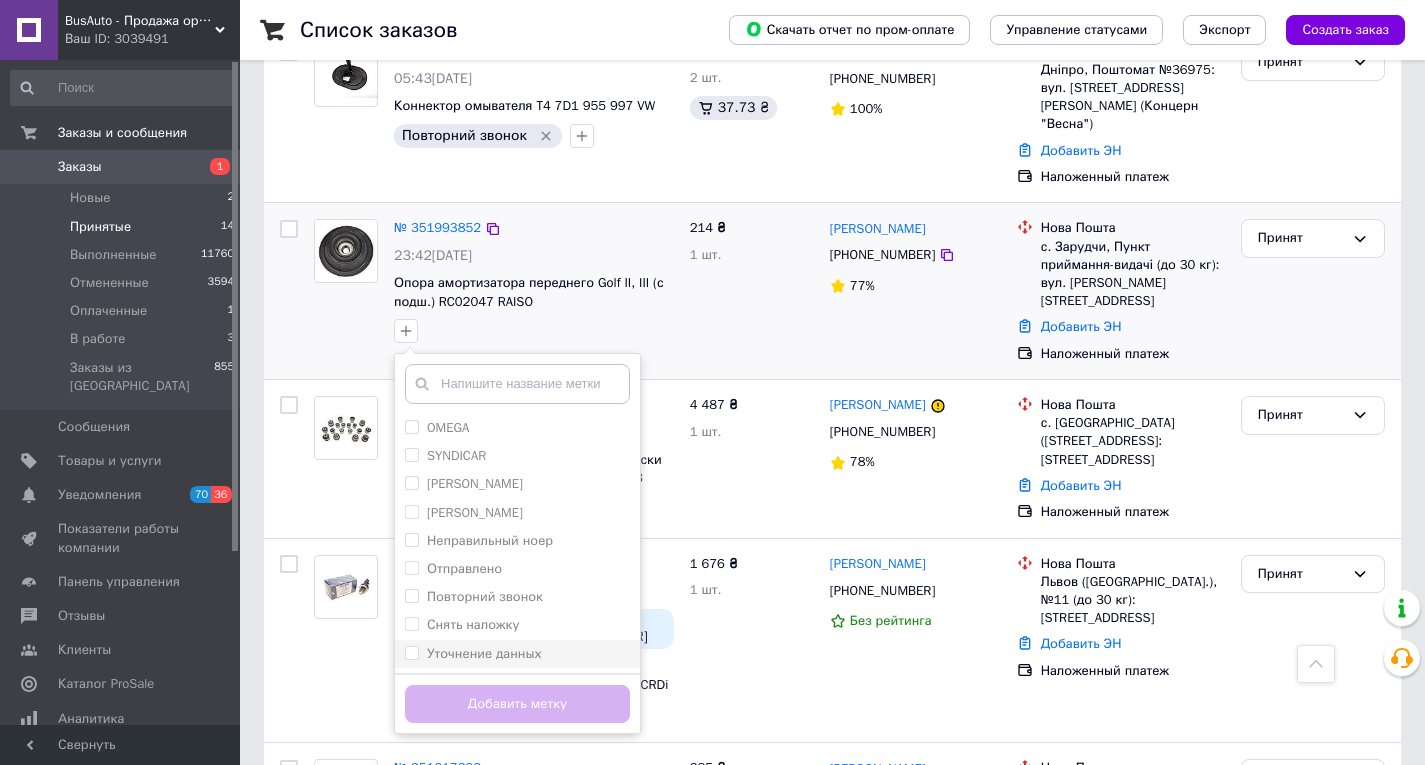 click on "Уточнение данных" at bounding box center (484, 653) 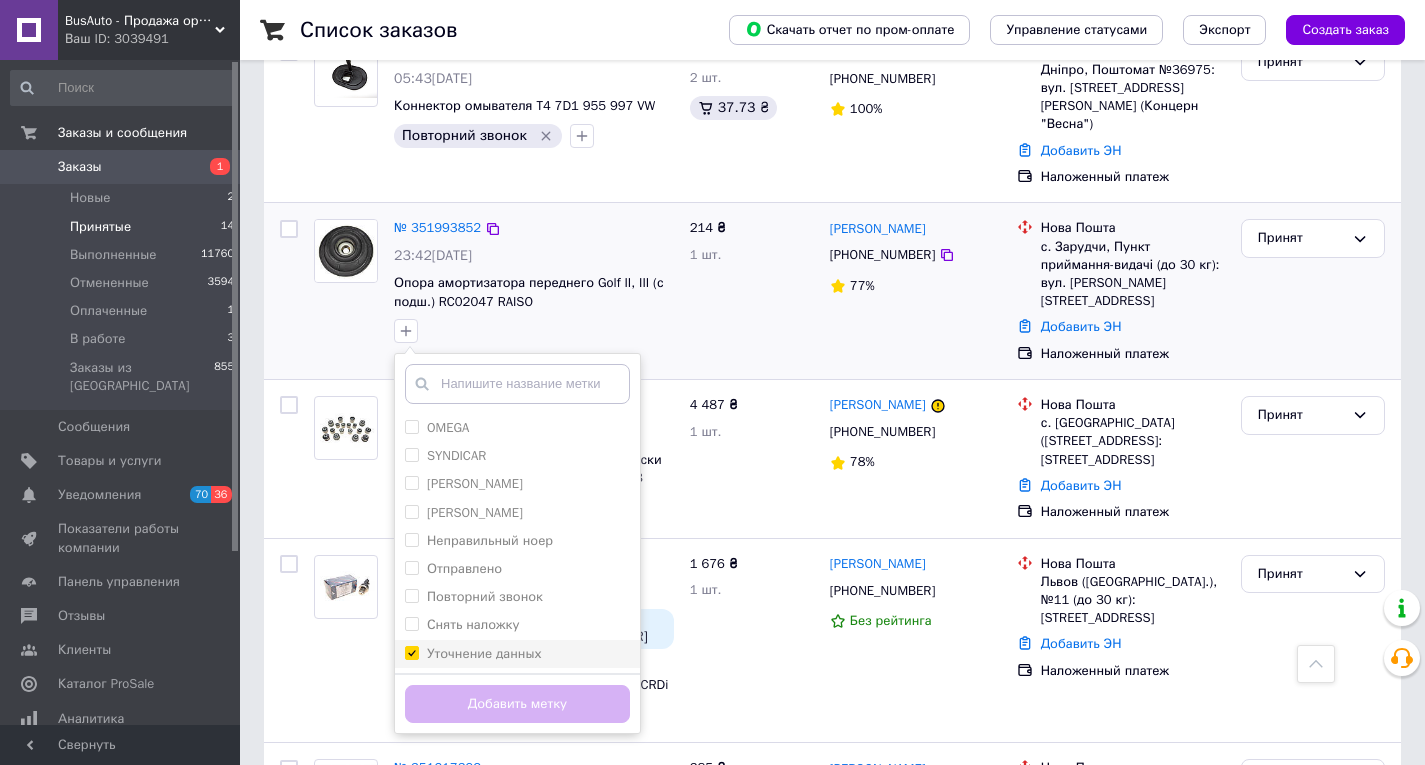 checkbox on "true" 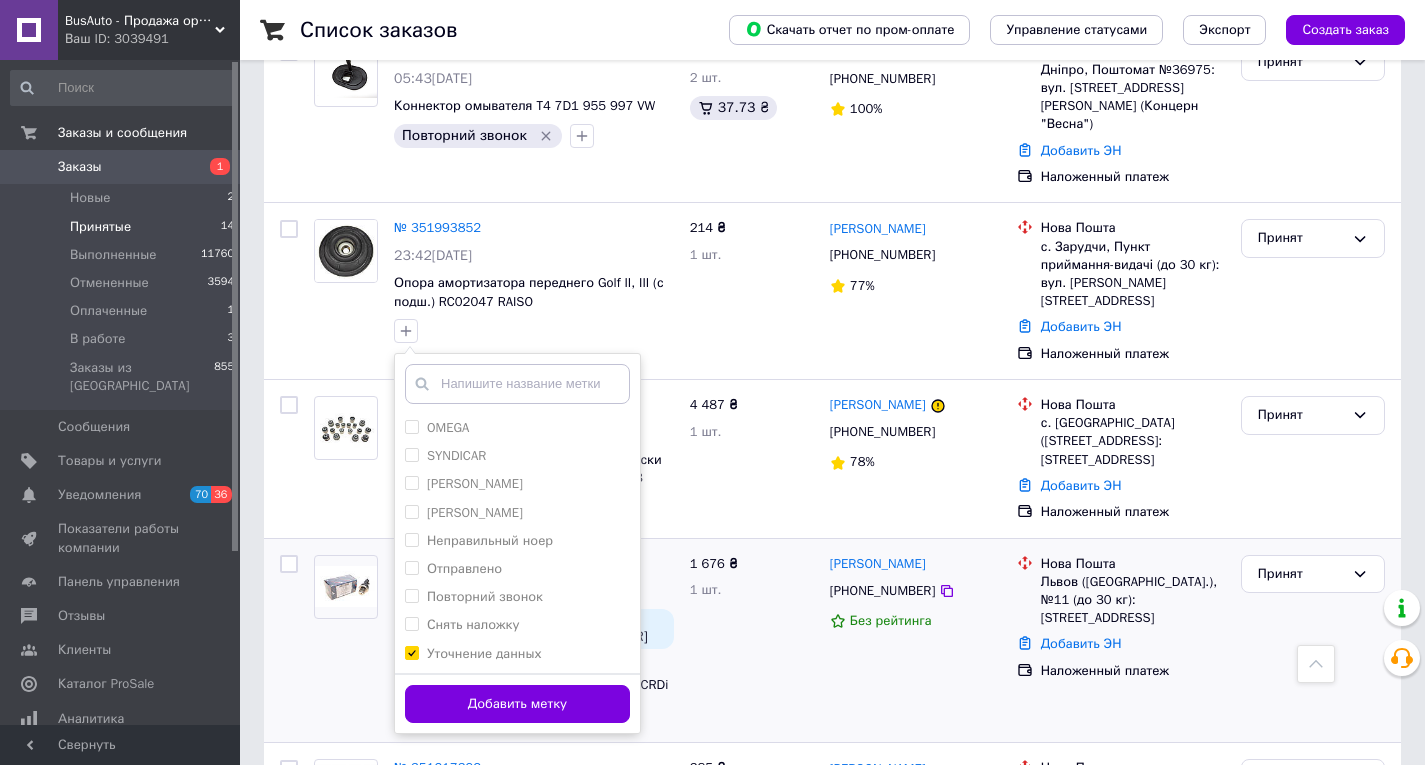 drag, startPoint x: 476, startPoint y: 680, endPoint x: 509, endPoint y: 611, distance: 76.48529 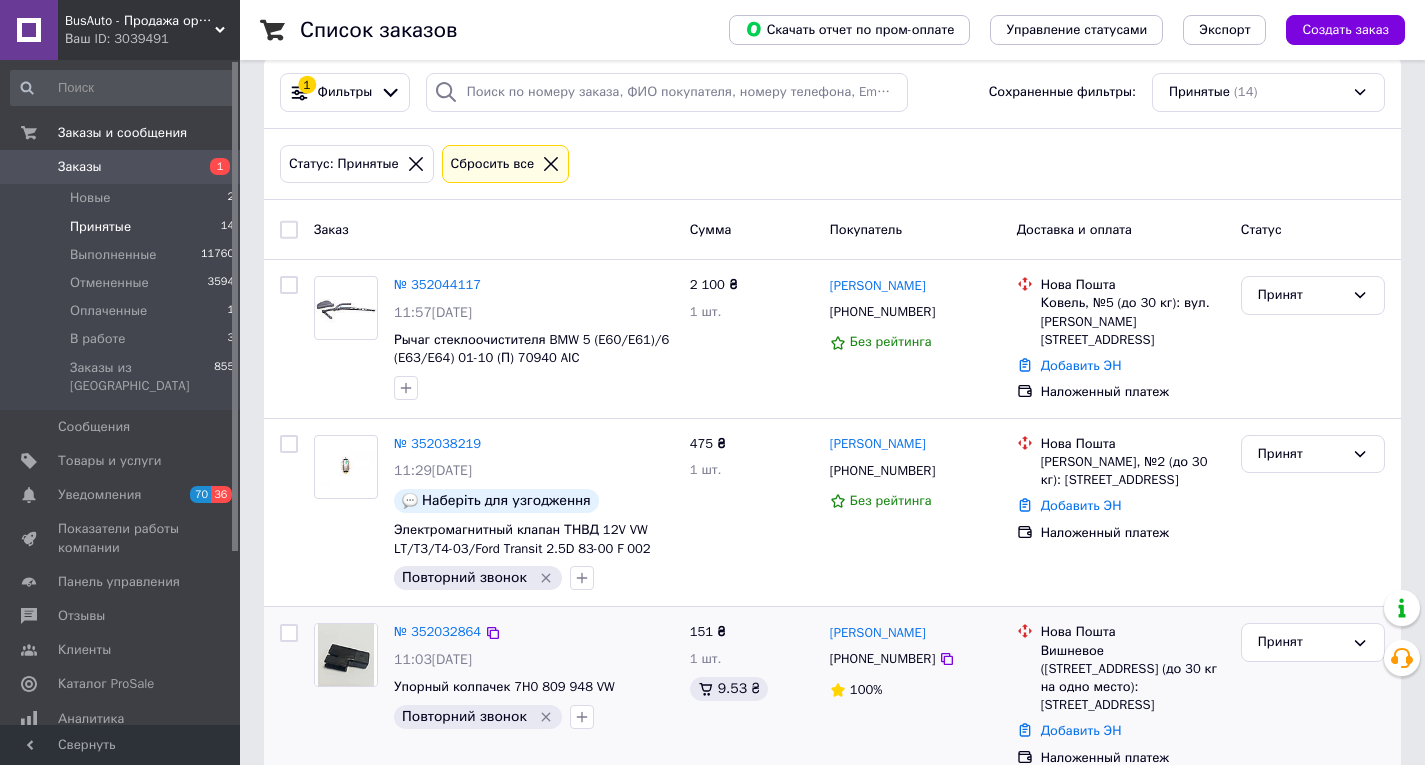scroll, scrollTop: 0, scrollLeft: 0, axis: both 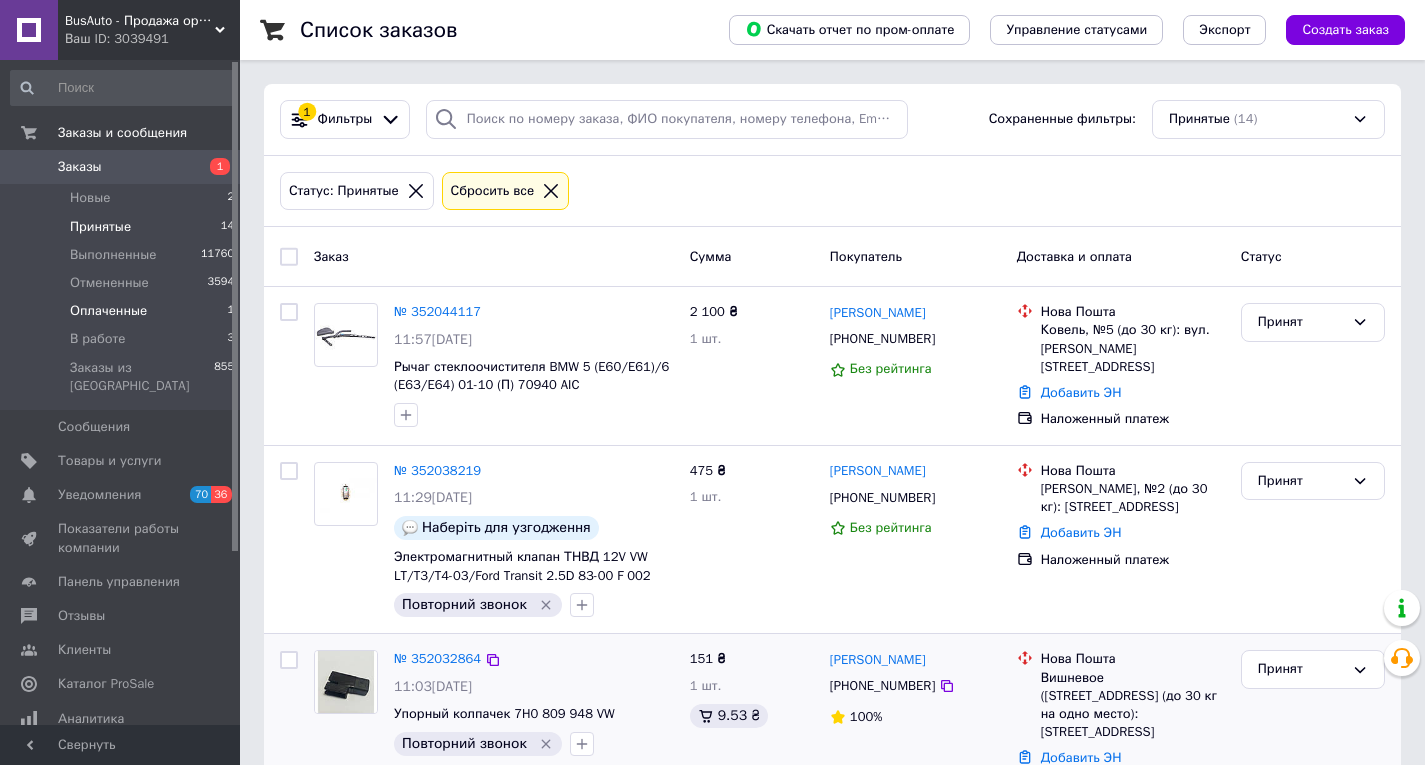 click on "Оплаченные" at bounding box center [108, 311] 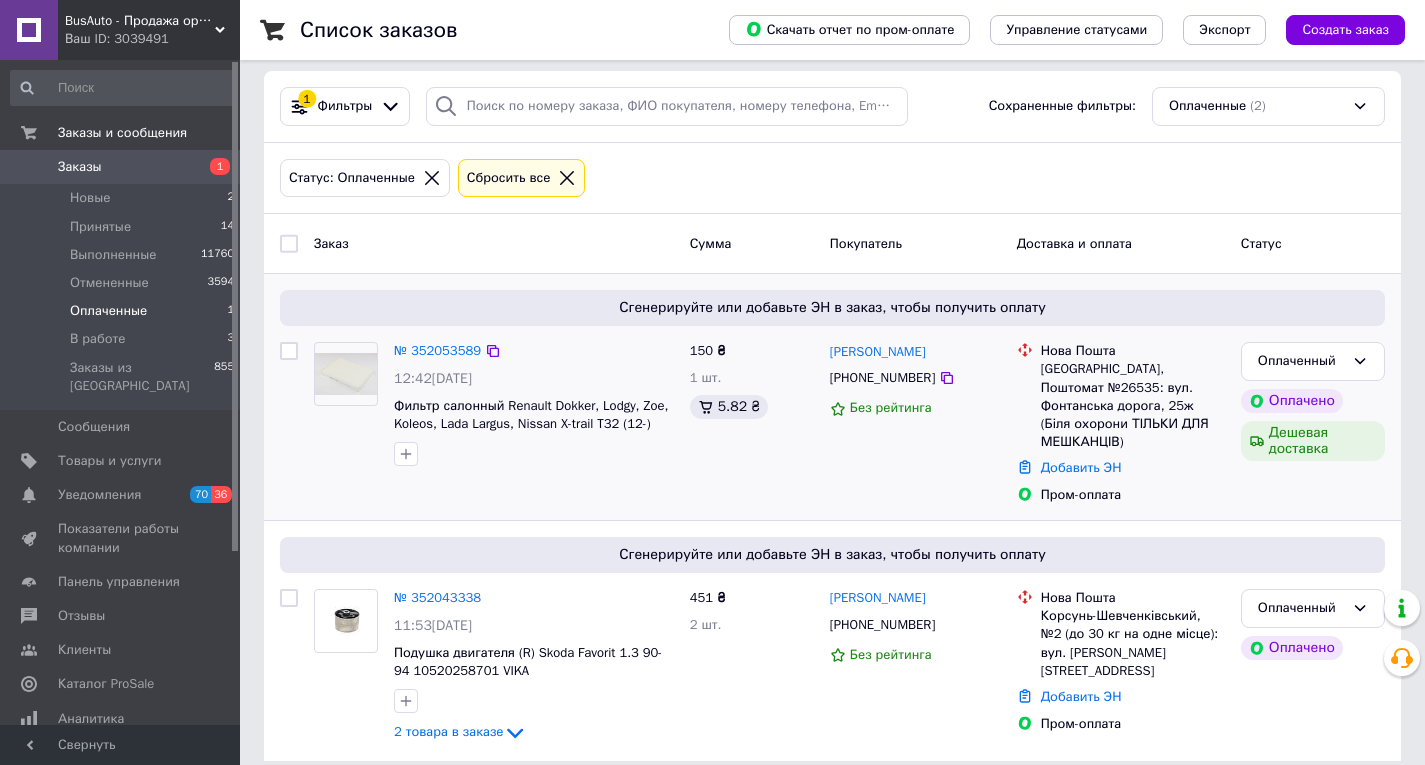 scroll, scrollTop: 15, scrollLeft: 0, axis: vertical 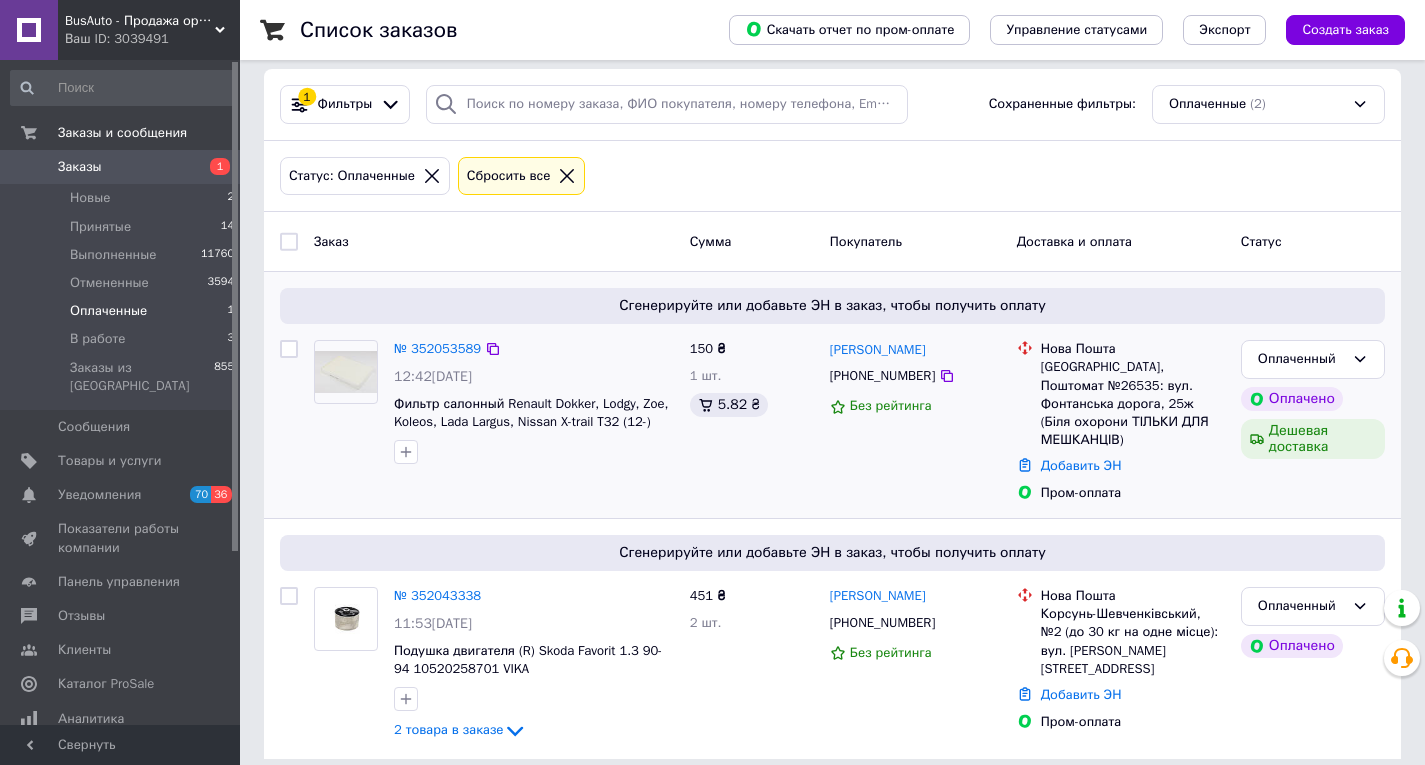 click on "+380977199225" at bounding box center [882, 376] 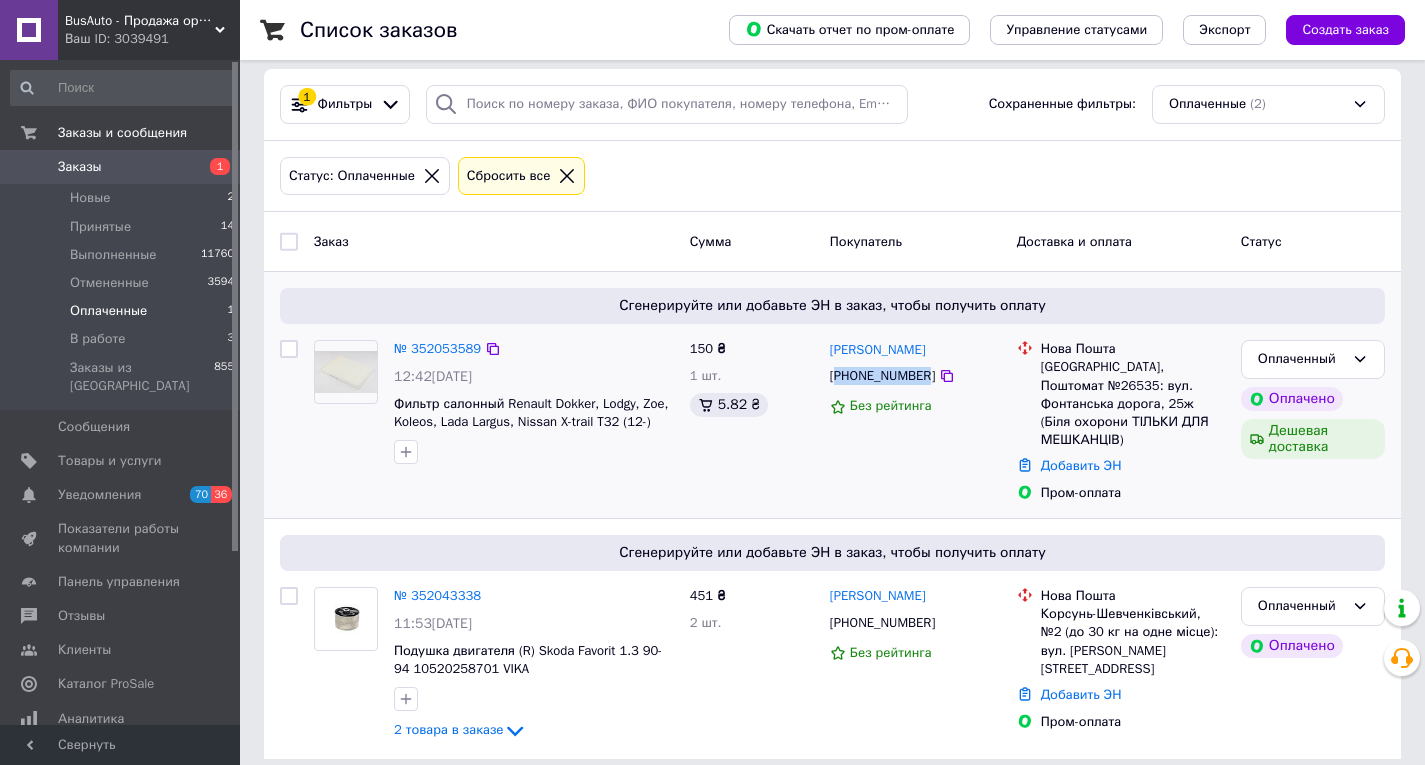 click on "+380977199225" at bounding box center [882, 376] 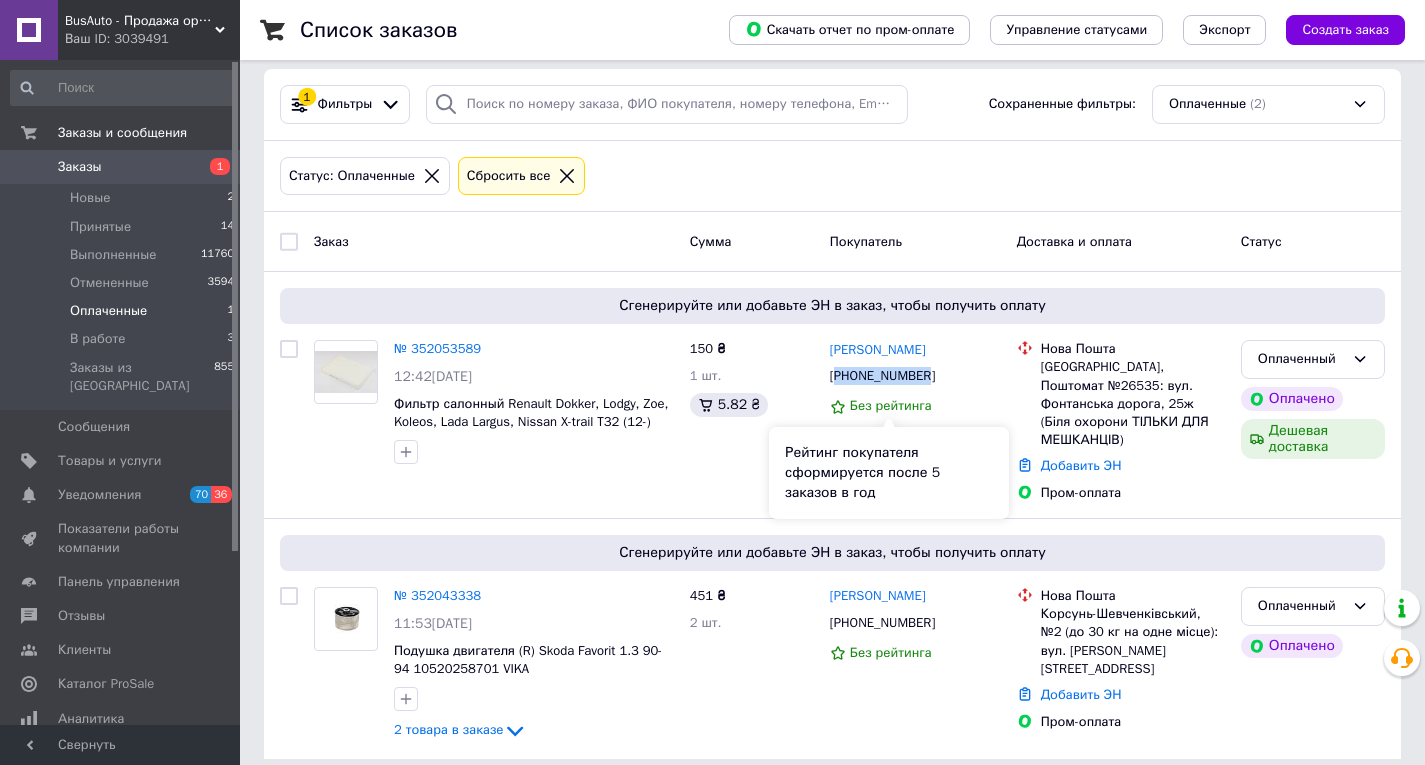 copy on "380977199225" 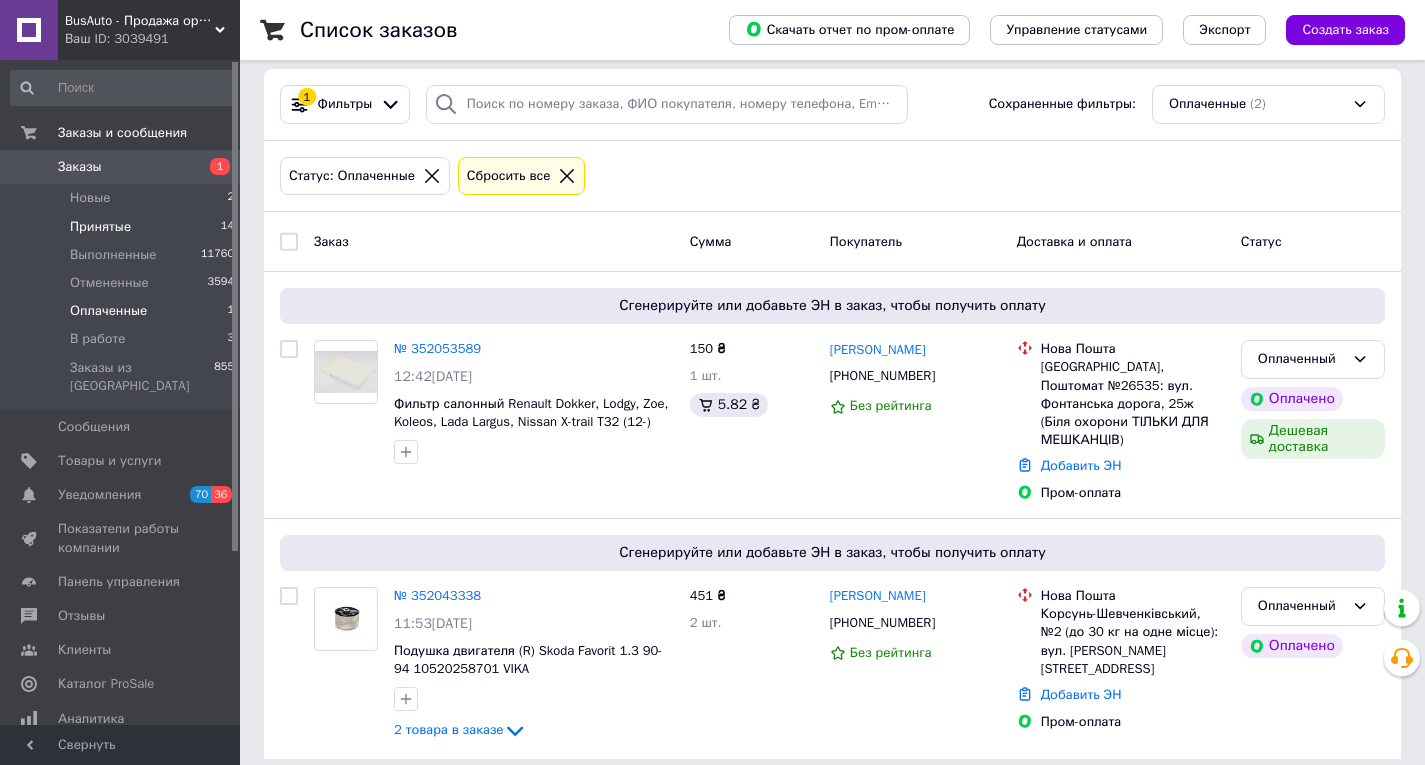 click on "Принятые" at bounding box center [100, 227] 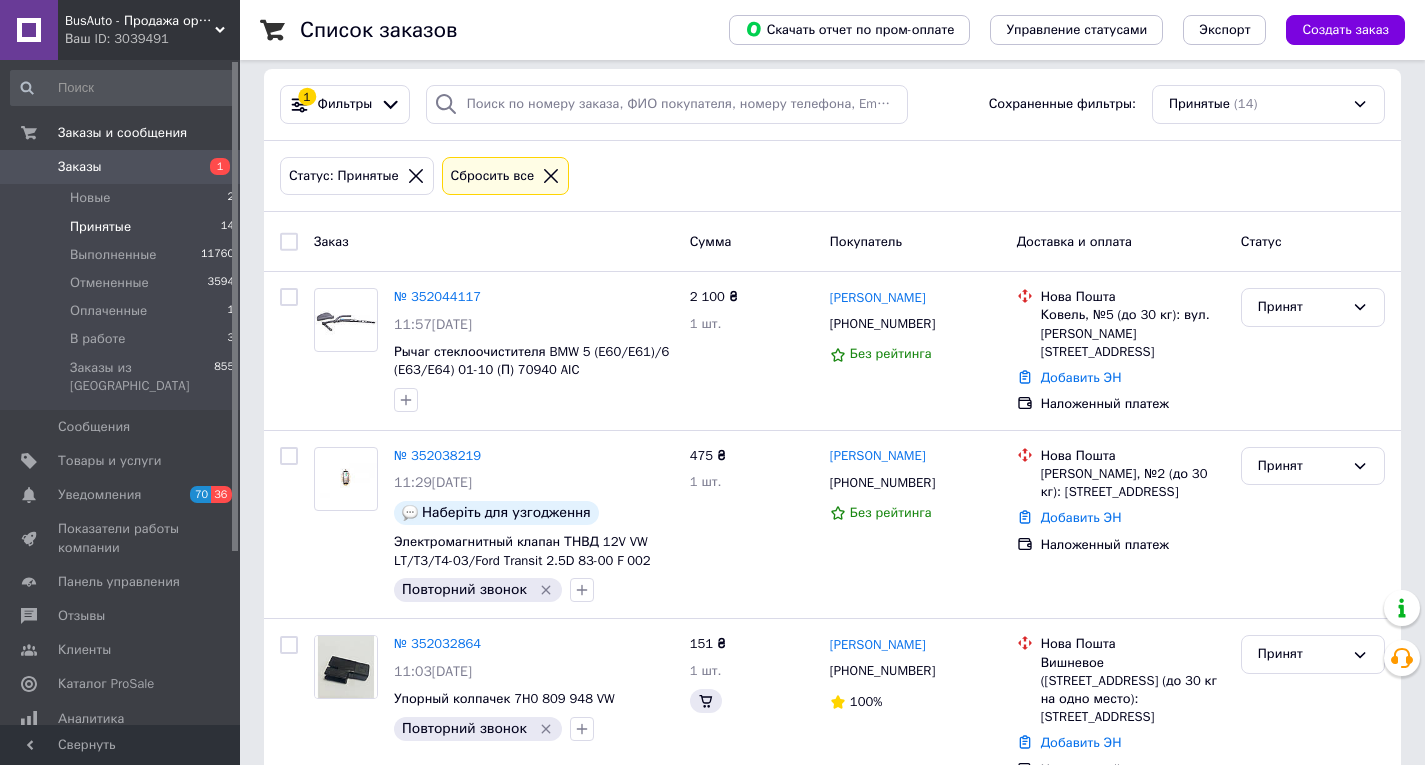 scroll, scrollTop: 0, scrollLeft: 0, axis: both 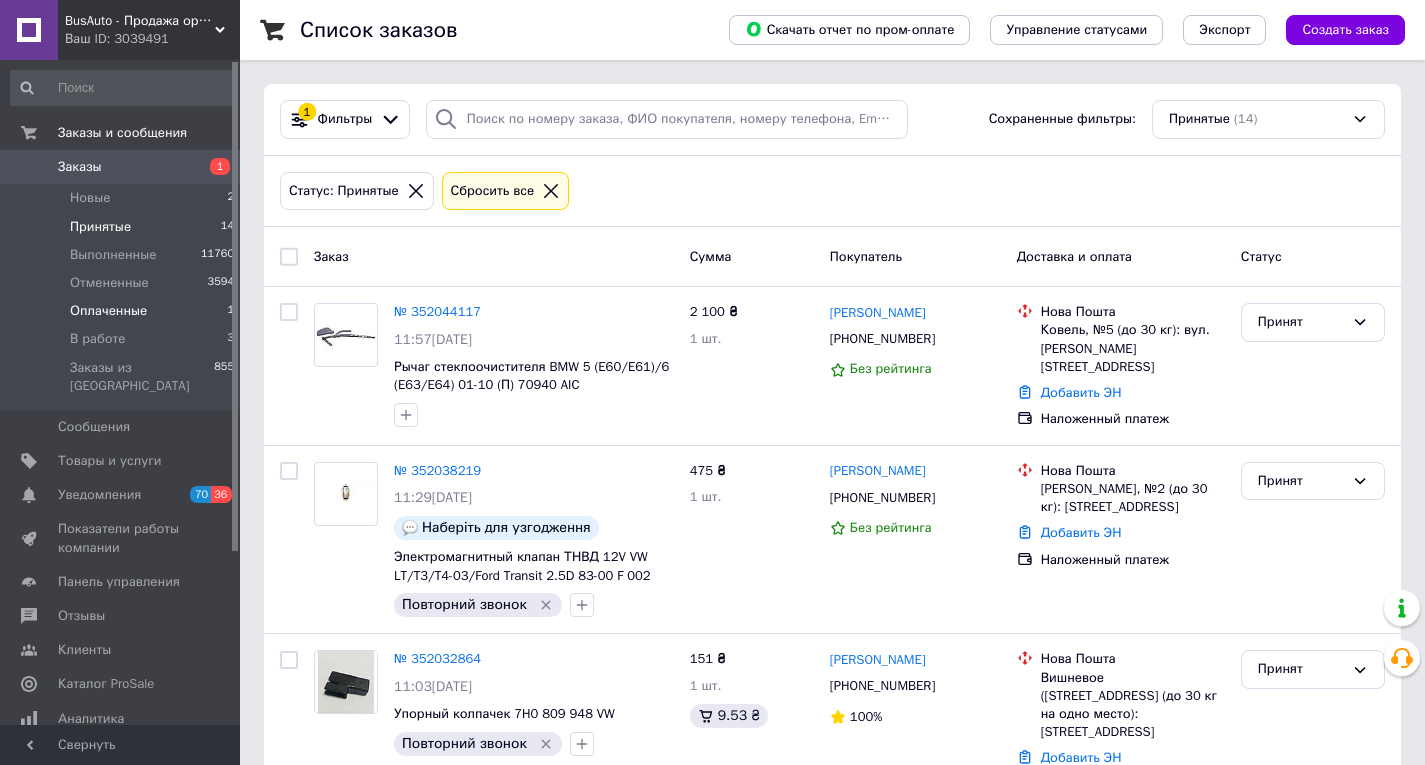 click on "Оплаченные" at bounding box center (108, 311) 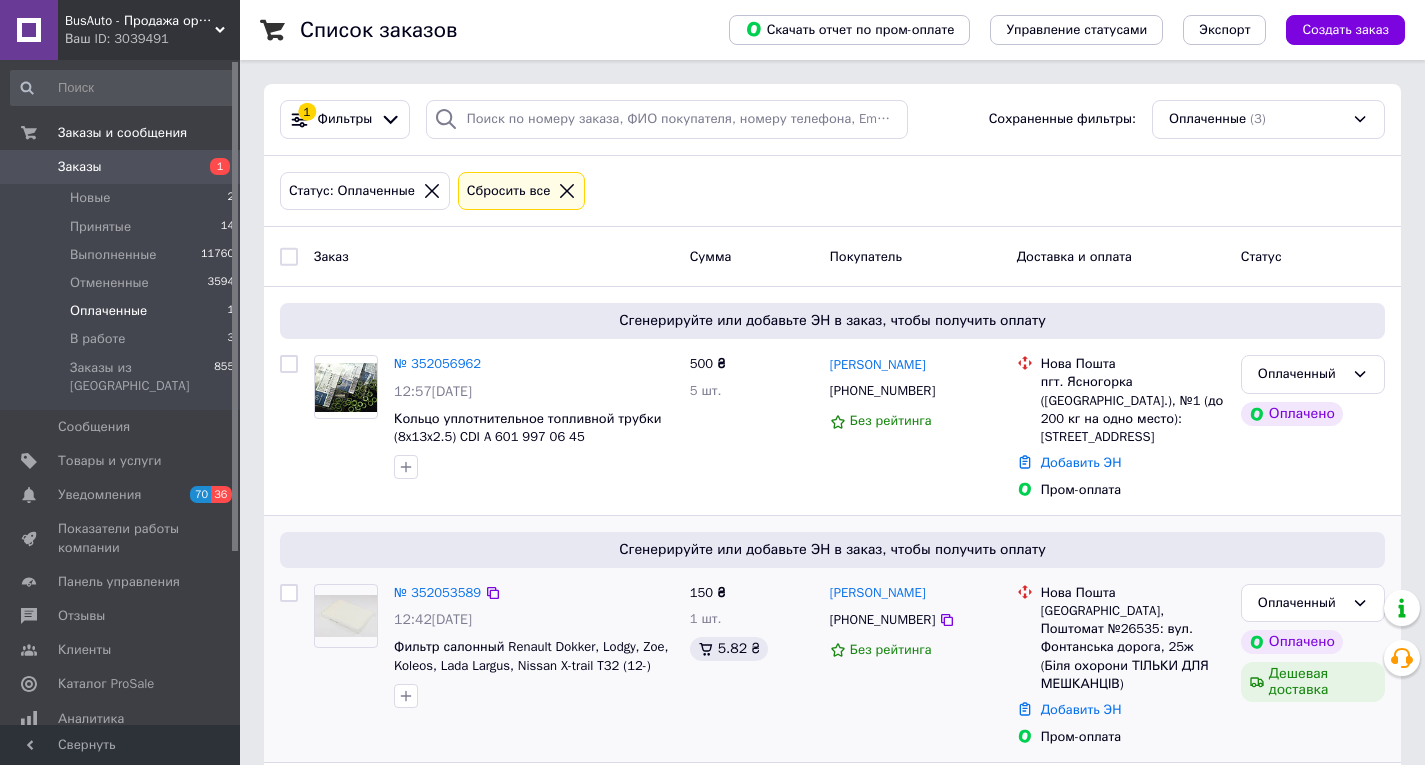 click on "+380977199225" at bounding box center (882, 620) 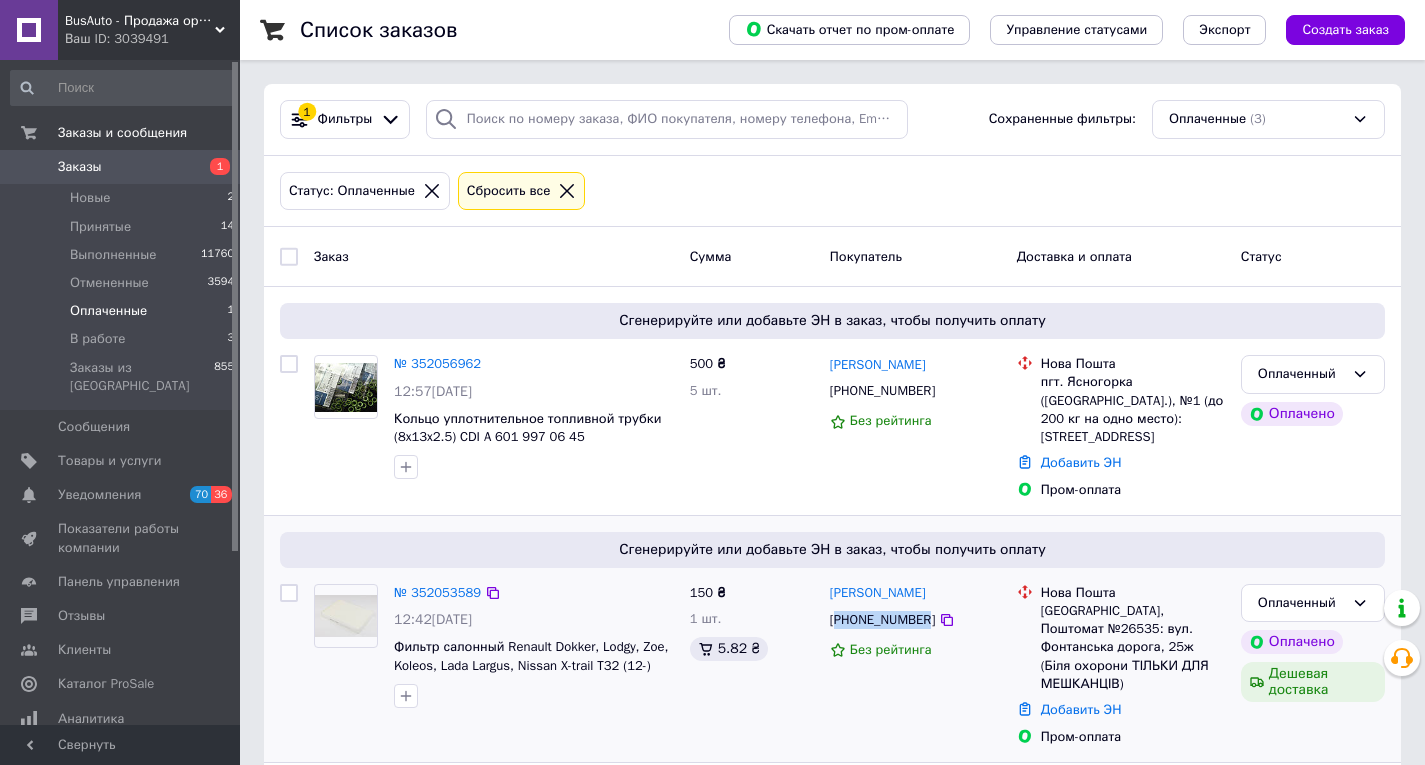 click on "+380977199225" at bounding box center (882, 620) 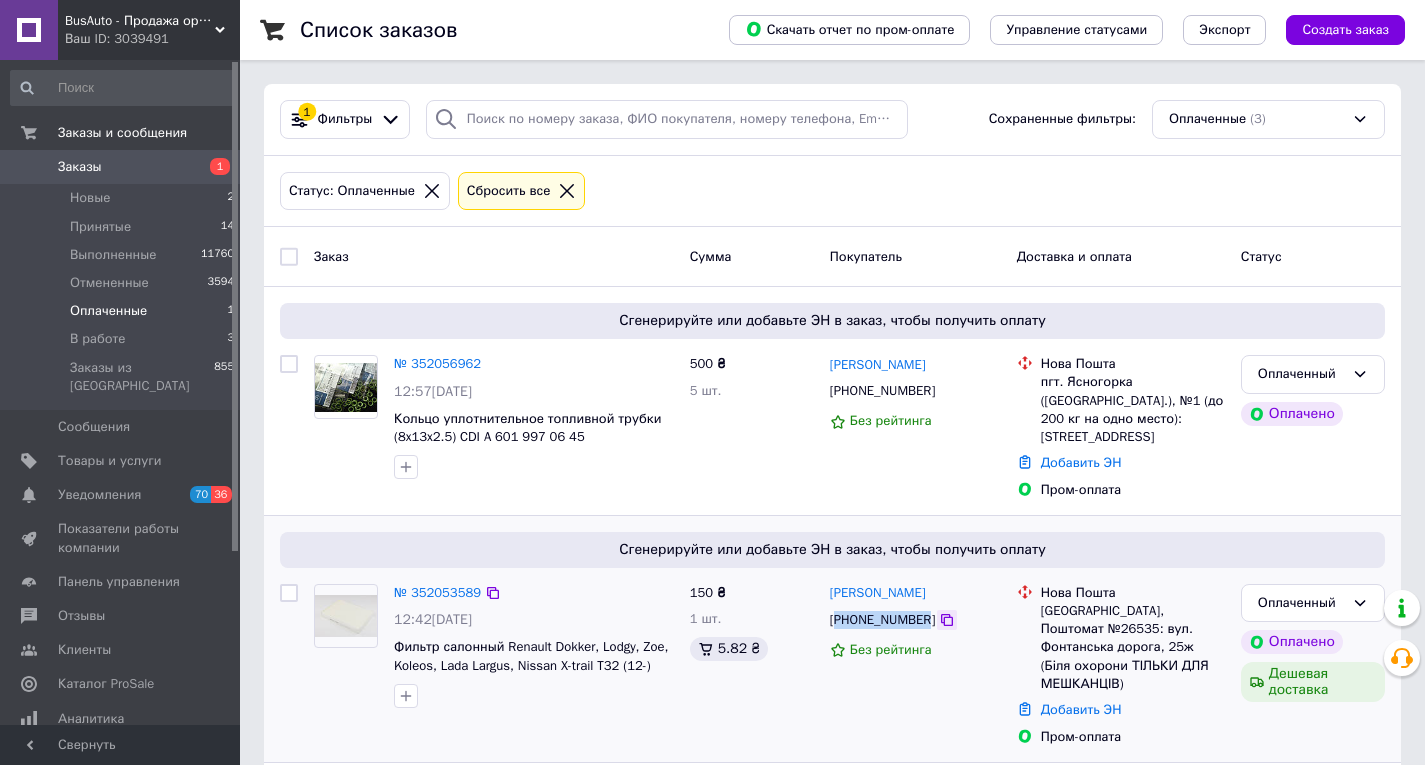 copy on "380977199225" 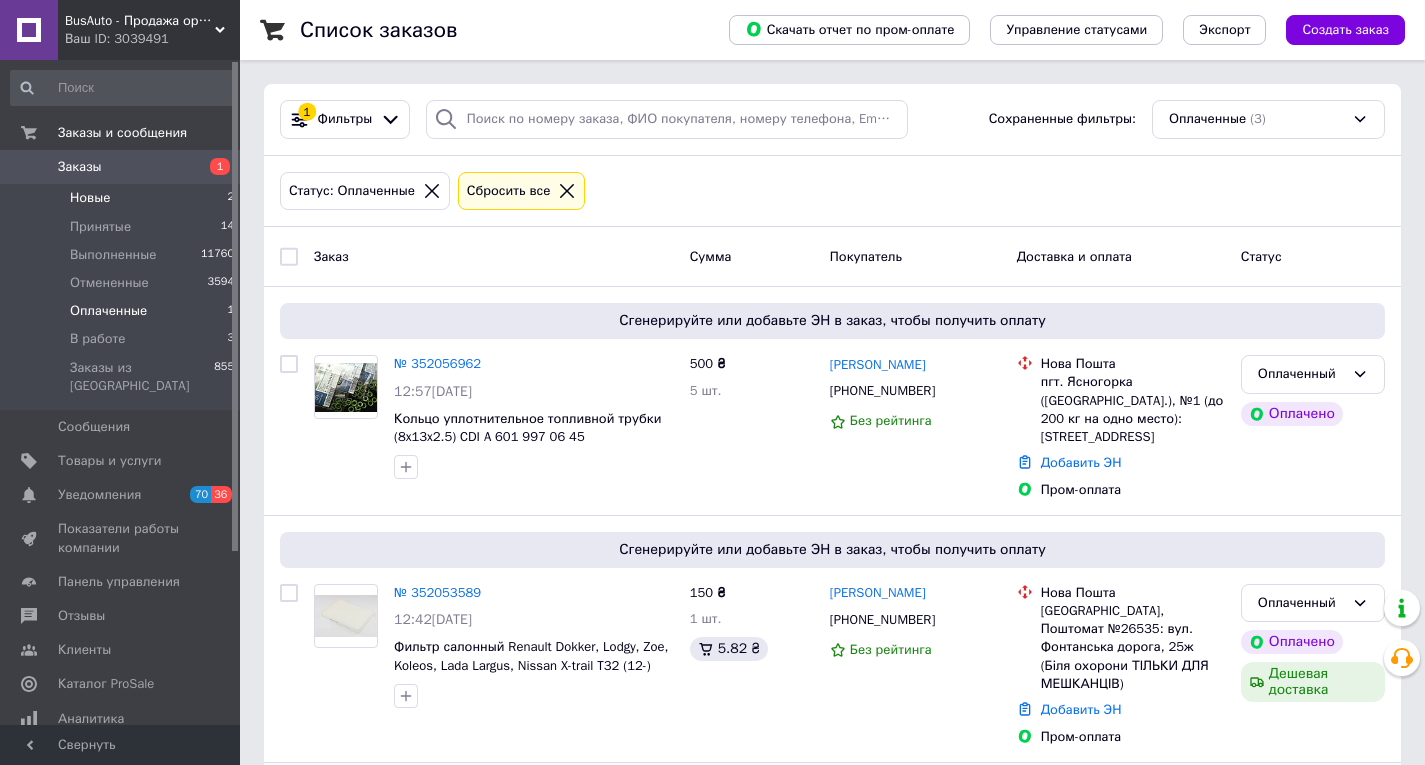 click on "Новые 2" at bounding box center [123, 198] 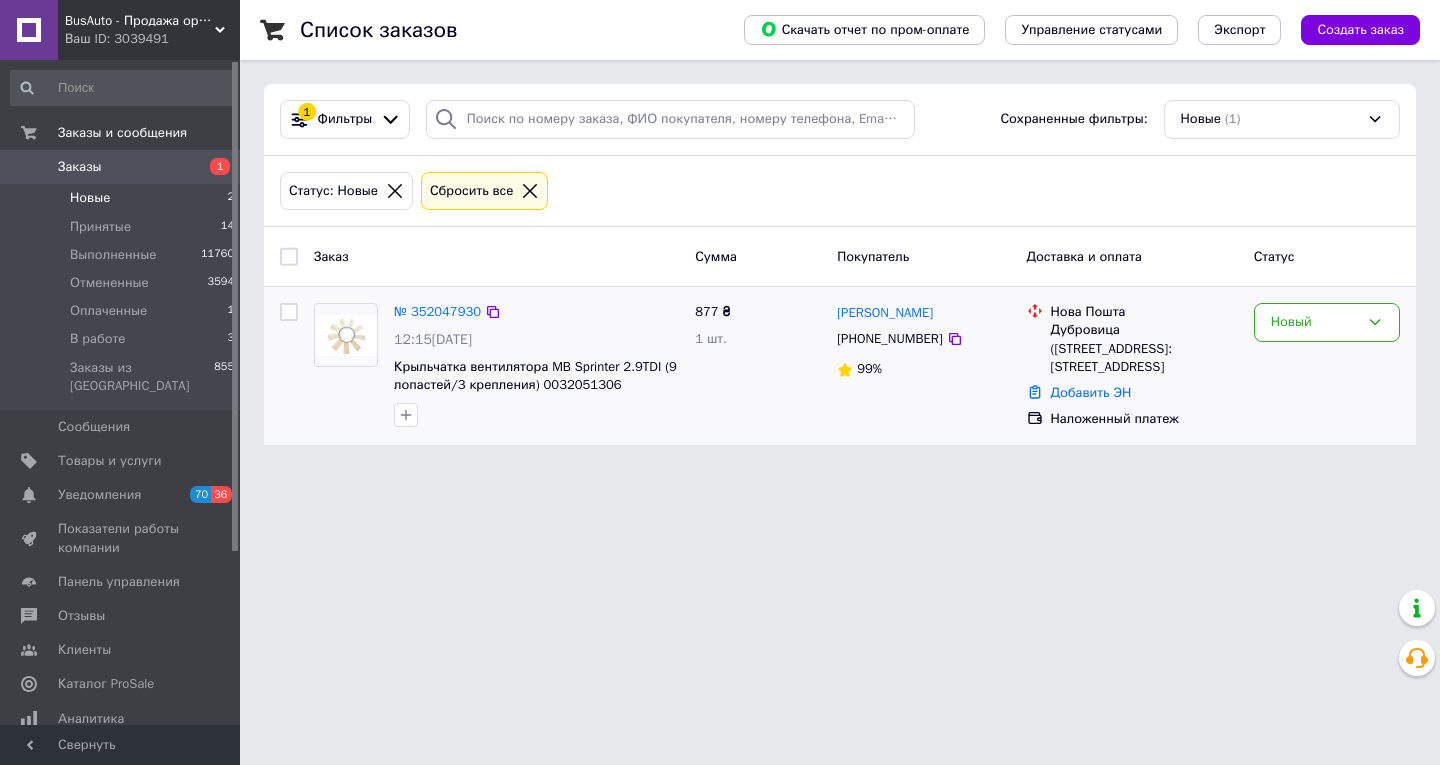 click on "+380987216780" at bounding box center [889, 339] 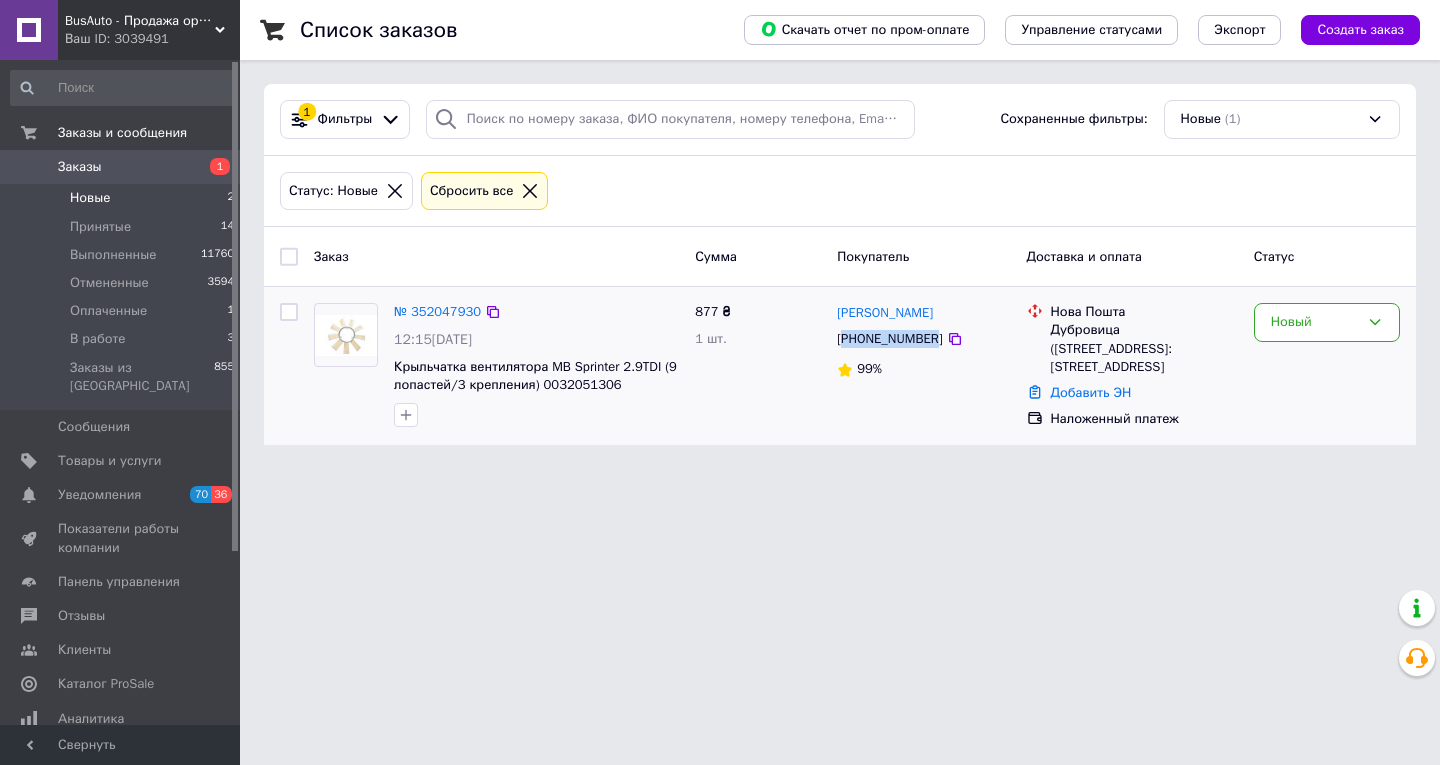 drag, startPoint x: 903, startPoint y: 338, endPoint x: 1005, endPoint y: 407, distance: 123.146255 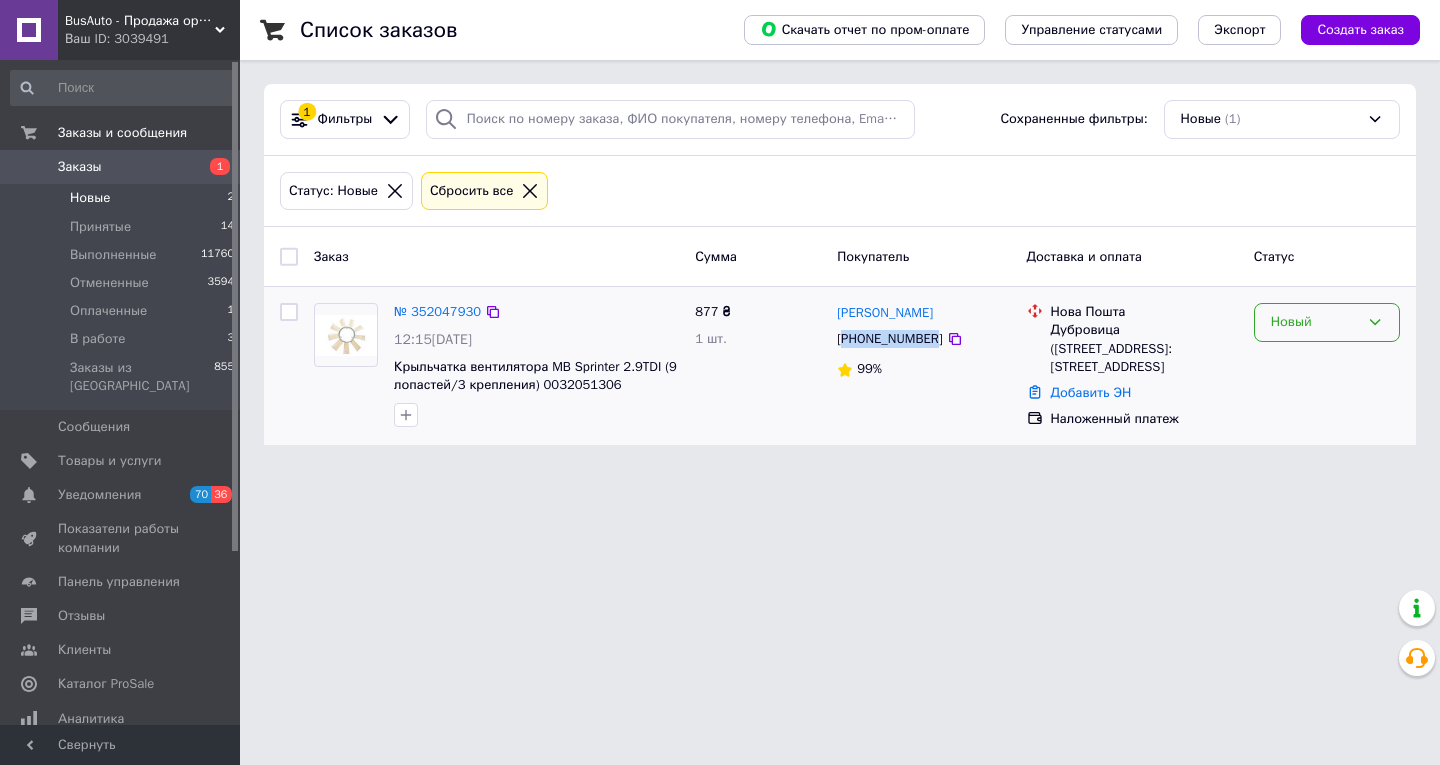 click on "Новый" at bounding box center (1315, 322) 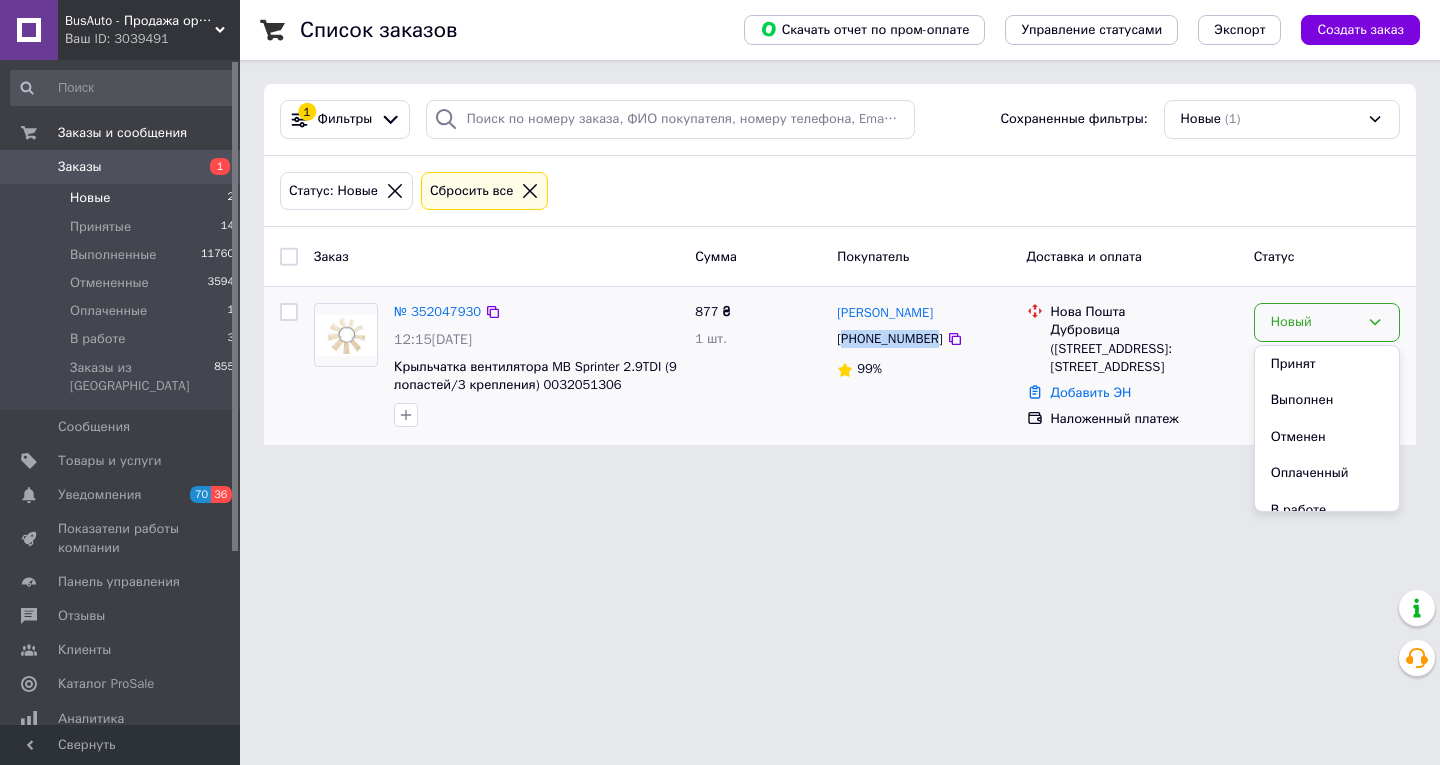 drag, startPoint x: 1328, startPoint y: 341, endPoint x: 1294, endPoint y: 385, distance: 55.605755 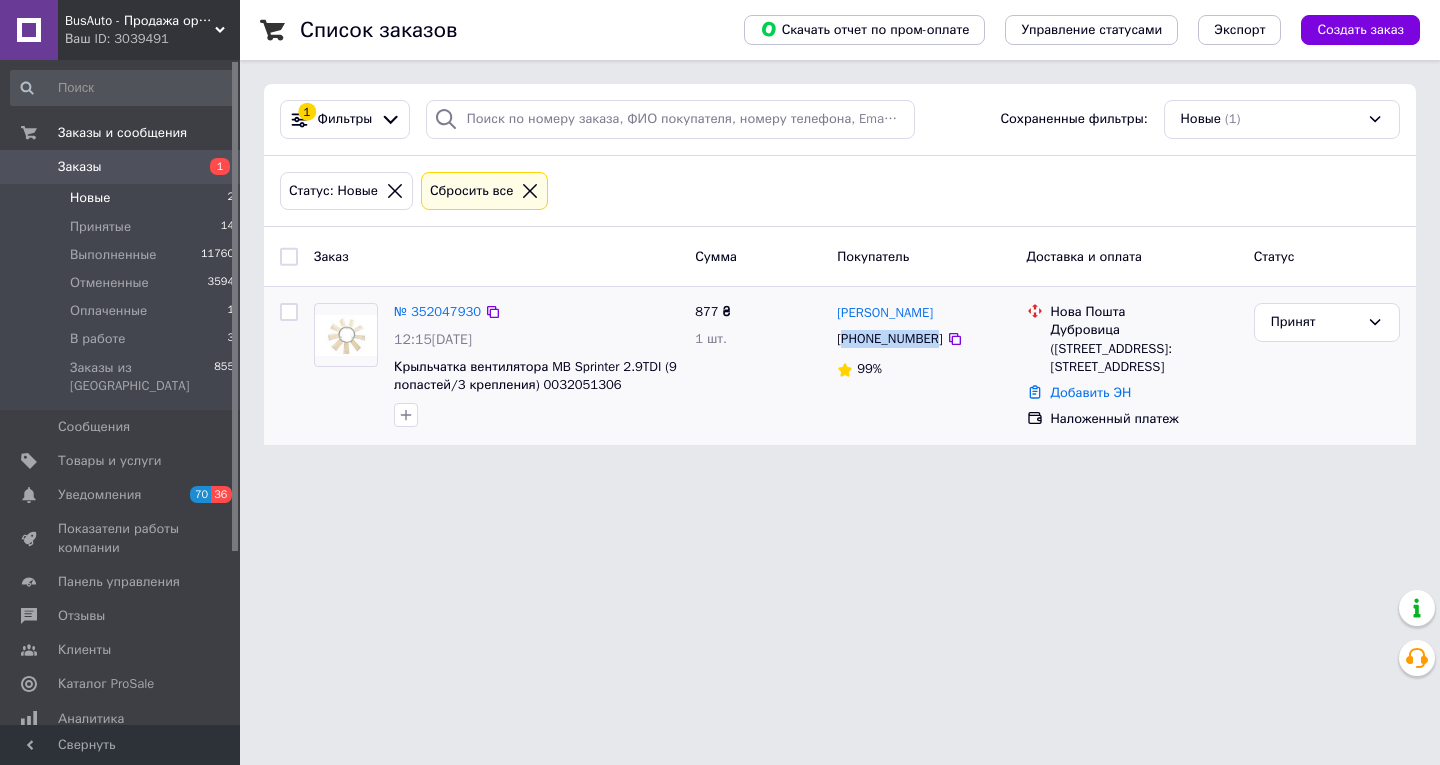 click on "+380987216780" at bounding box center (889, 339) 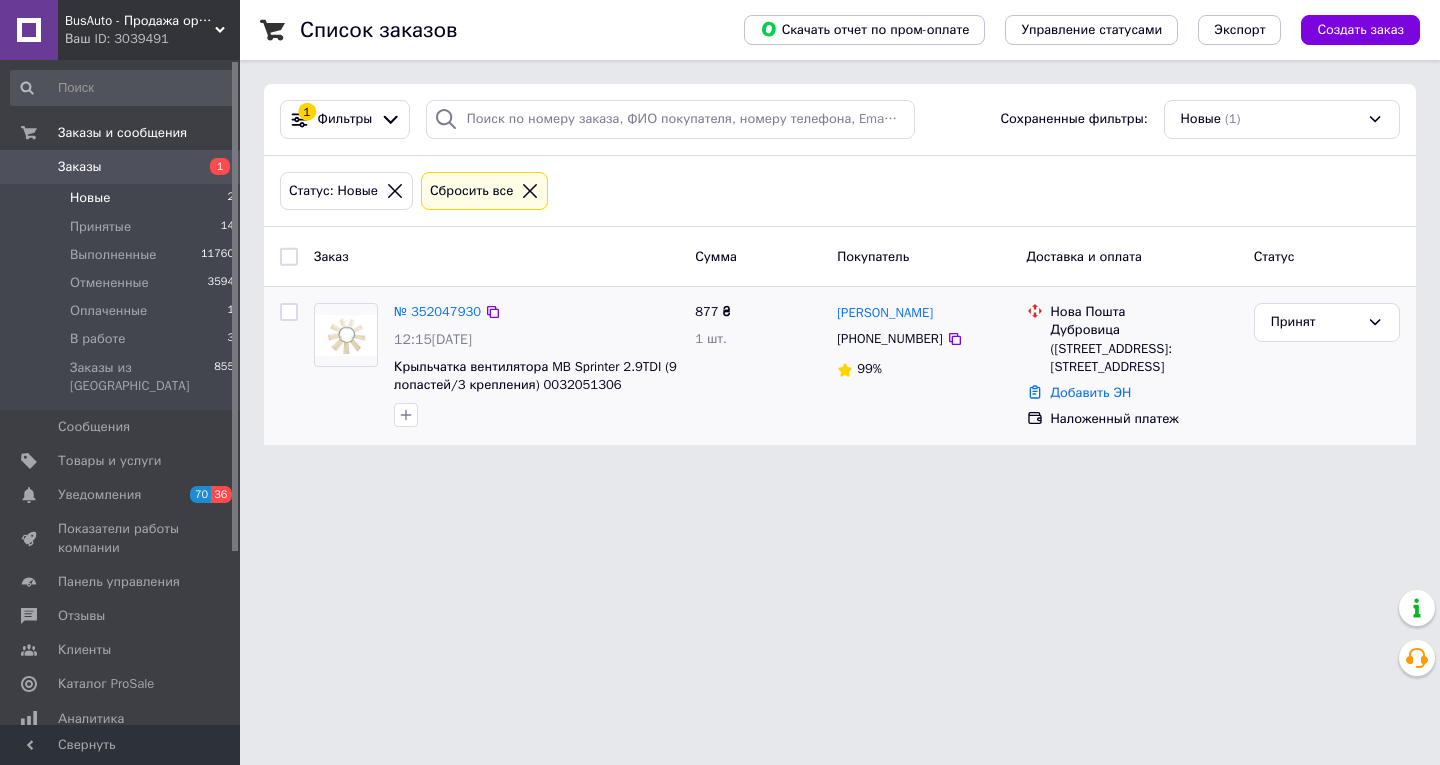 click on "+380987216780" at bounding box center [889, 339] 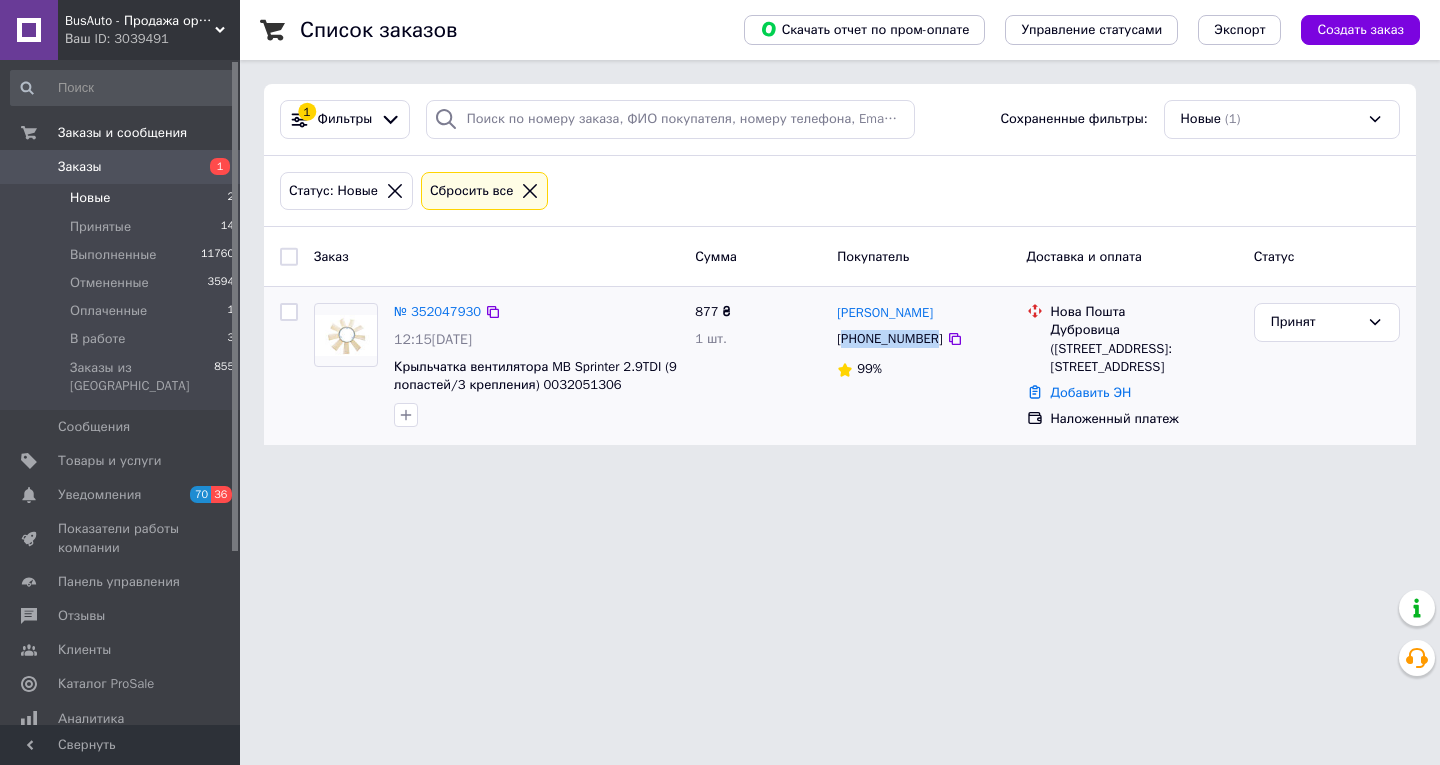 click on "+380987216780" at bounding box center [889, 339] 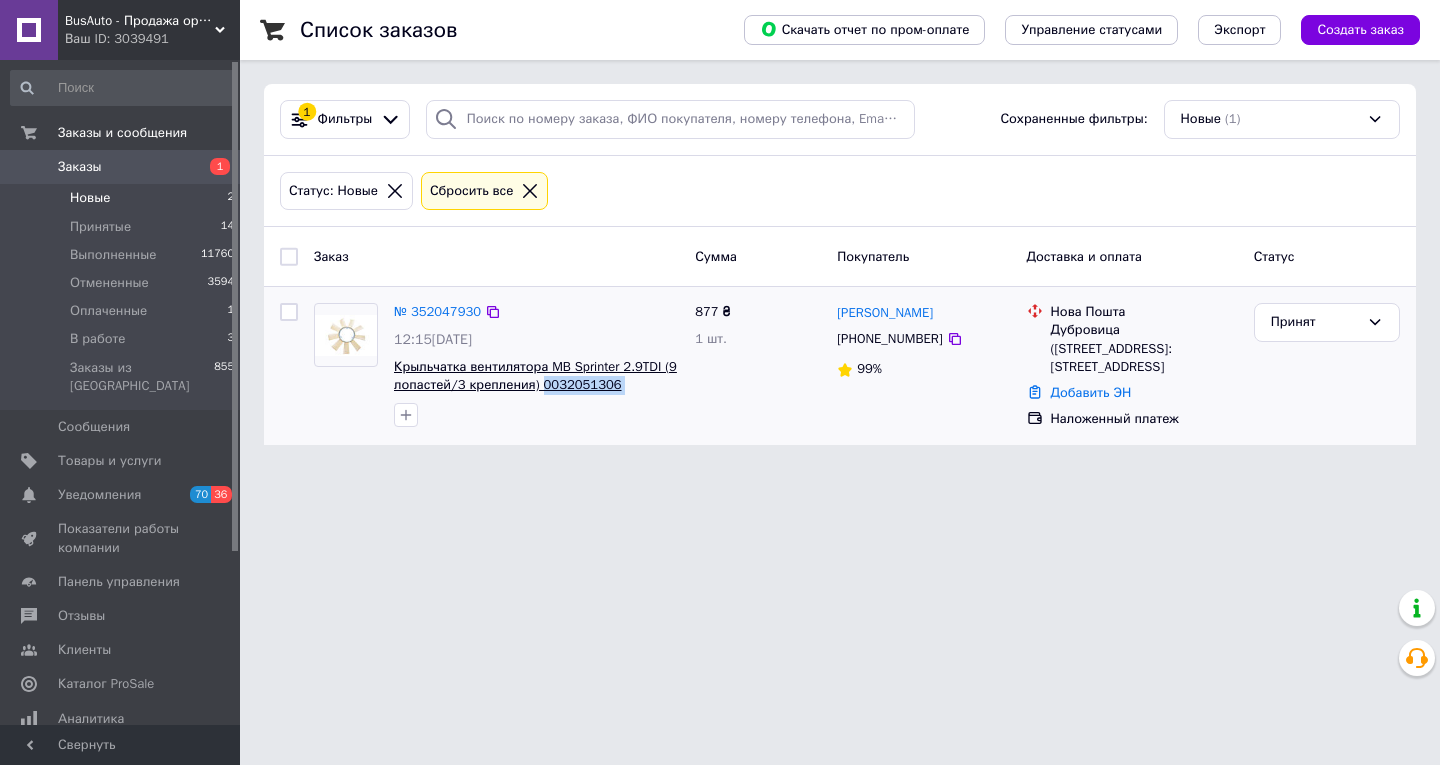 copy on "0032051306 ROTWEISS" 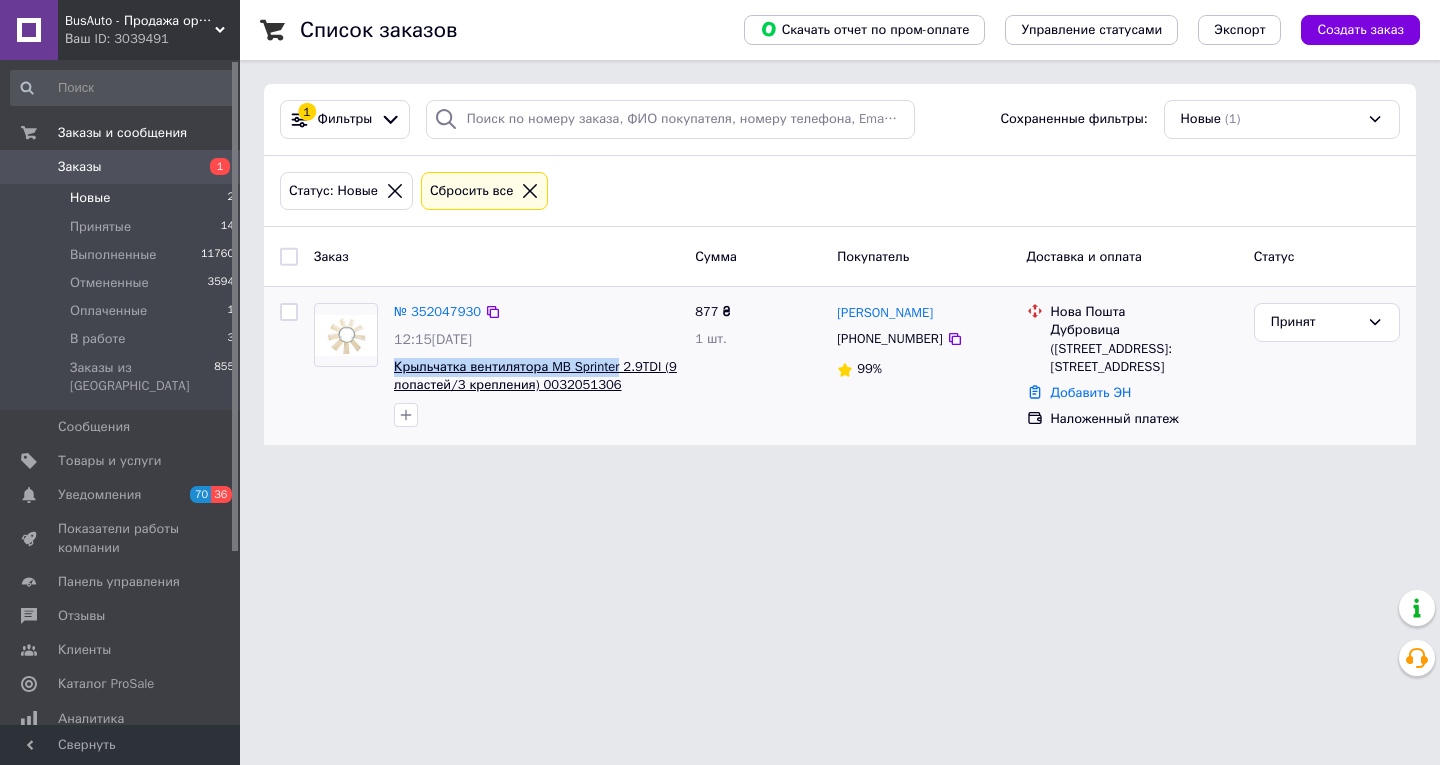 drag, startPoint x: 388, startPoint y: 367, endPoint x: 615, endPoint y: 370, distance: 227.01982 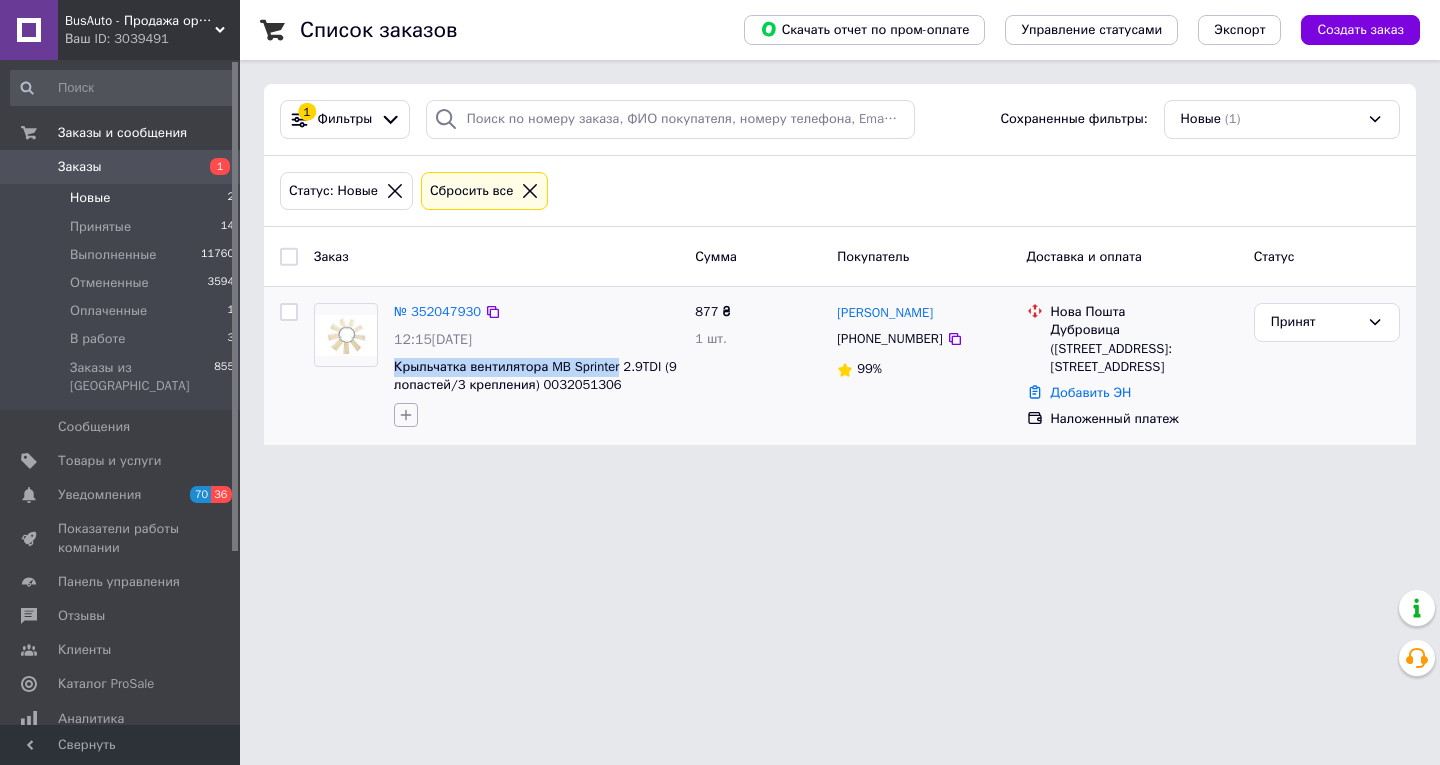 click 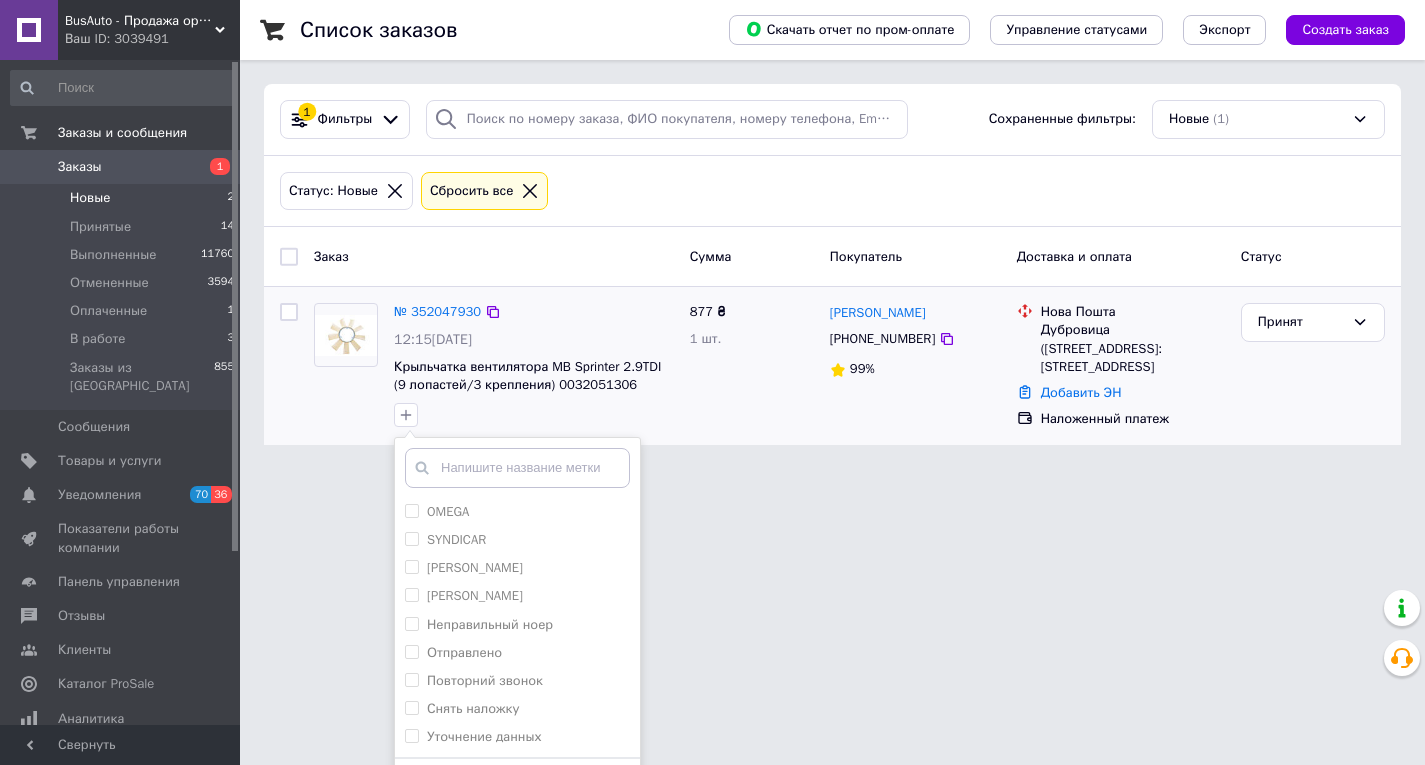 drag, startPoint x: 477, startPoint y: 734, endPoint x: 540, endPoint y: 755, distance: 66.40783 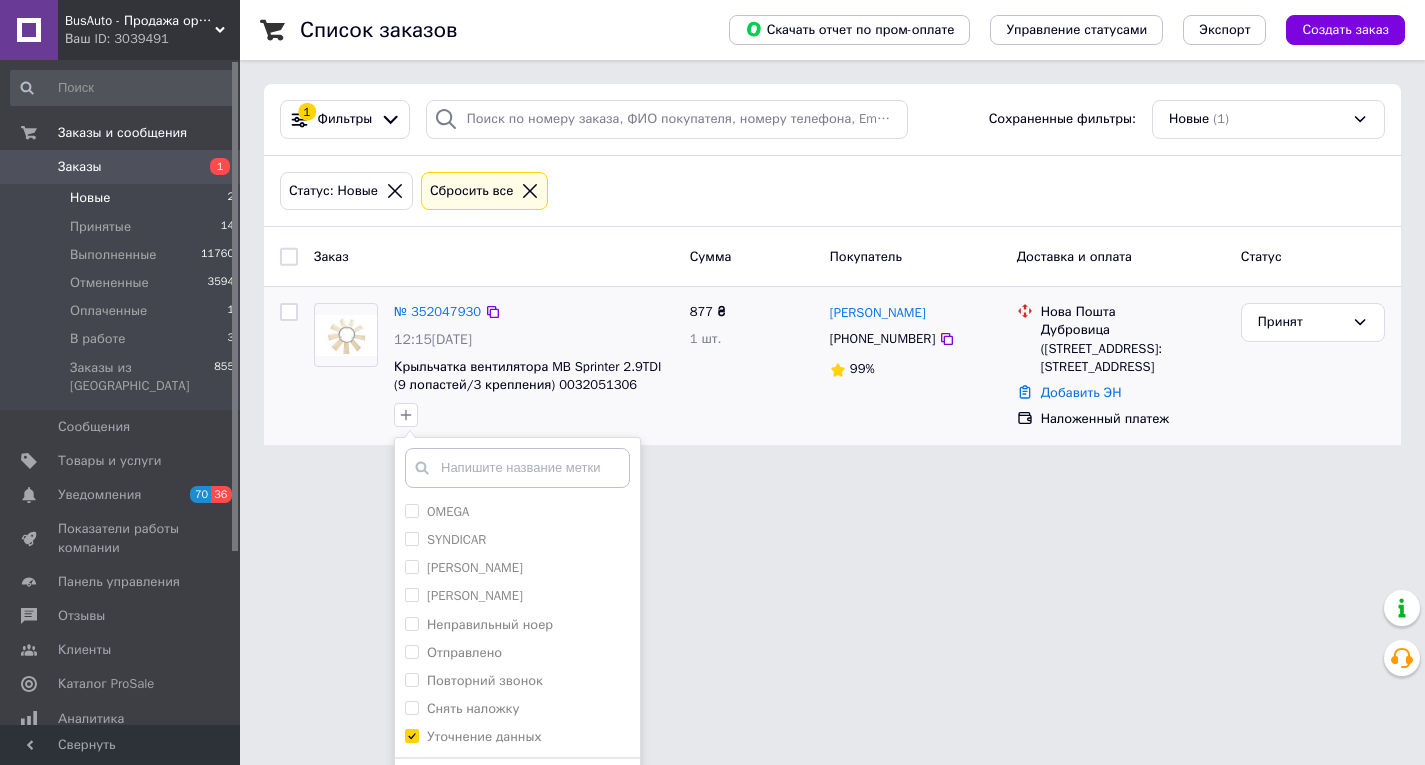 checkbox on "true" 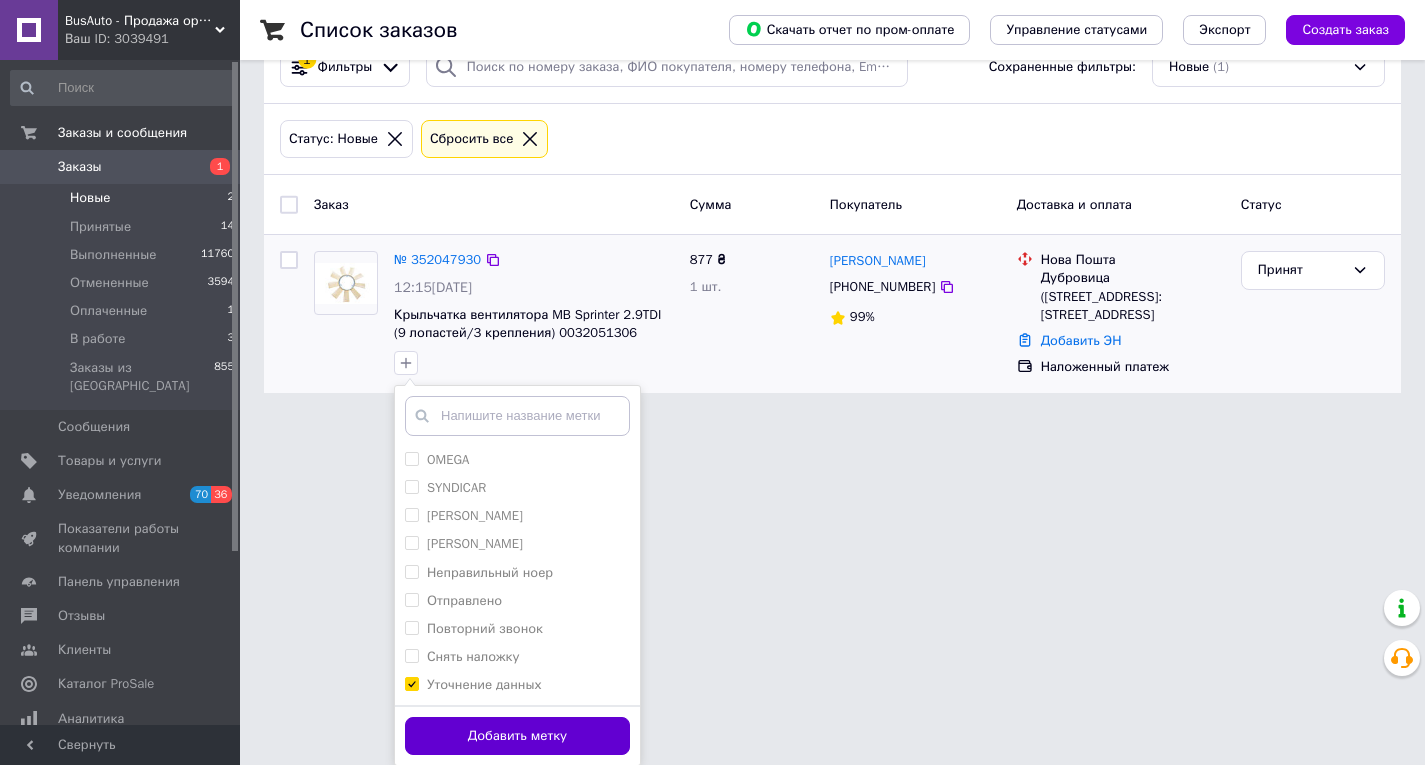 scroll, scrollTop: 53, scrollLeft: 0, axis: vertical 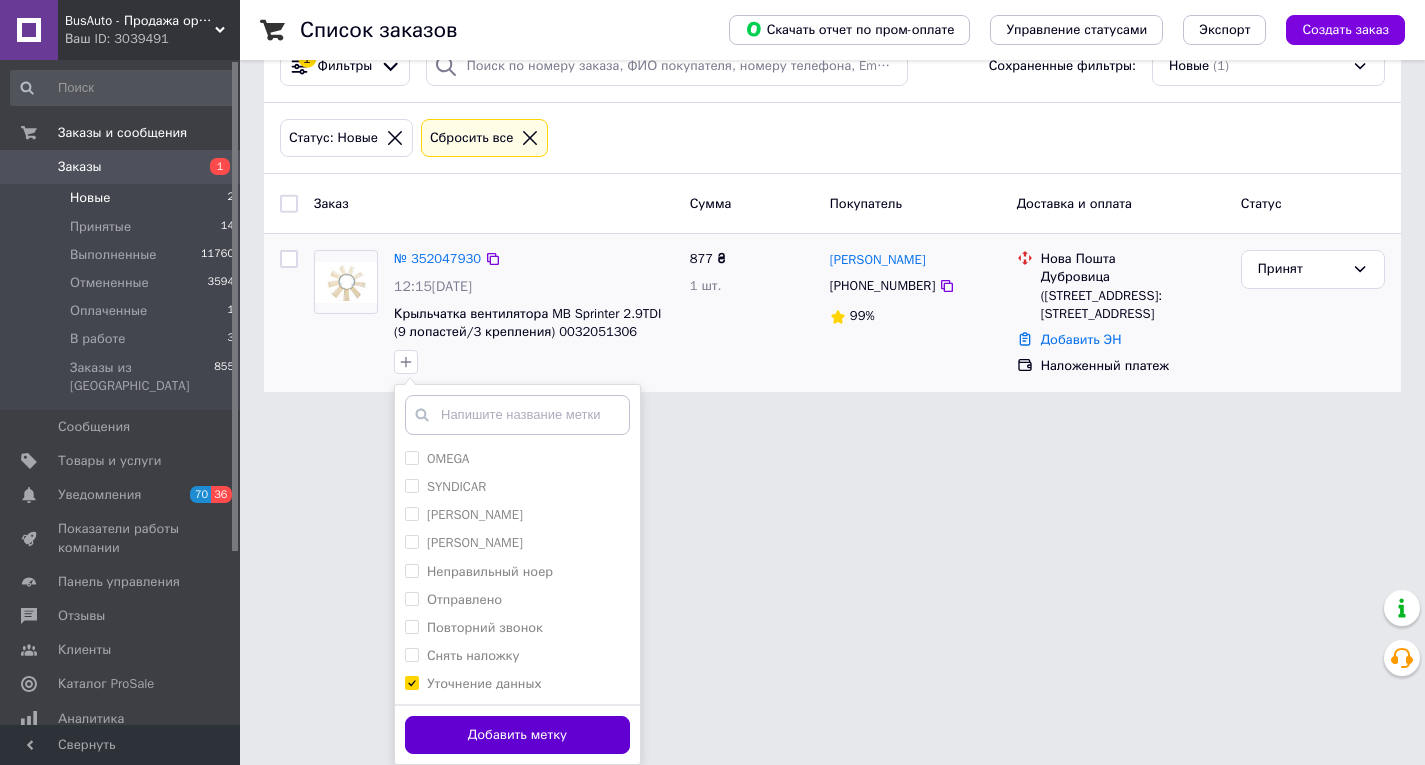 click on "Добавить метку" at bounding box center (517, 735) 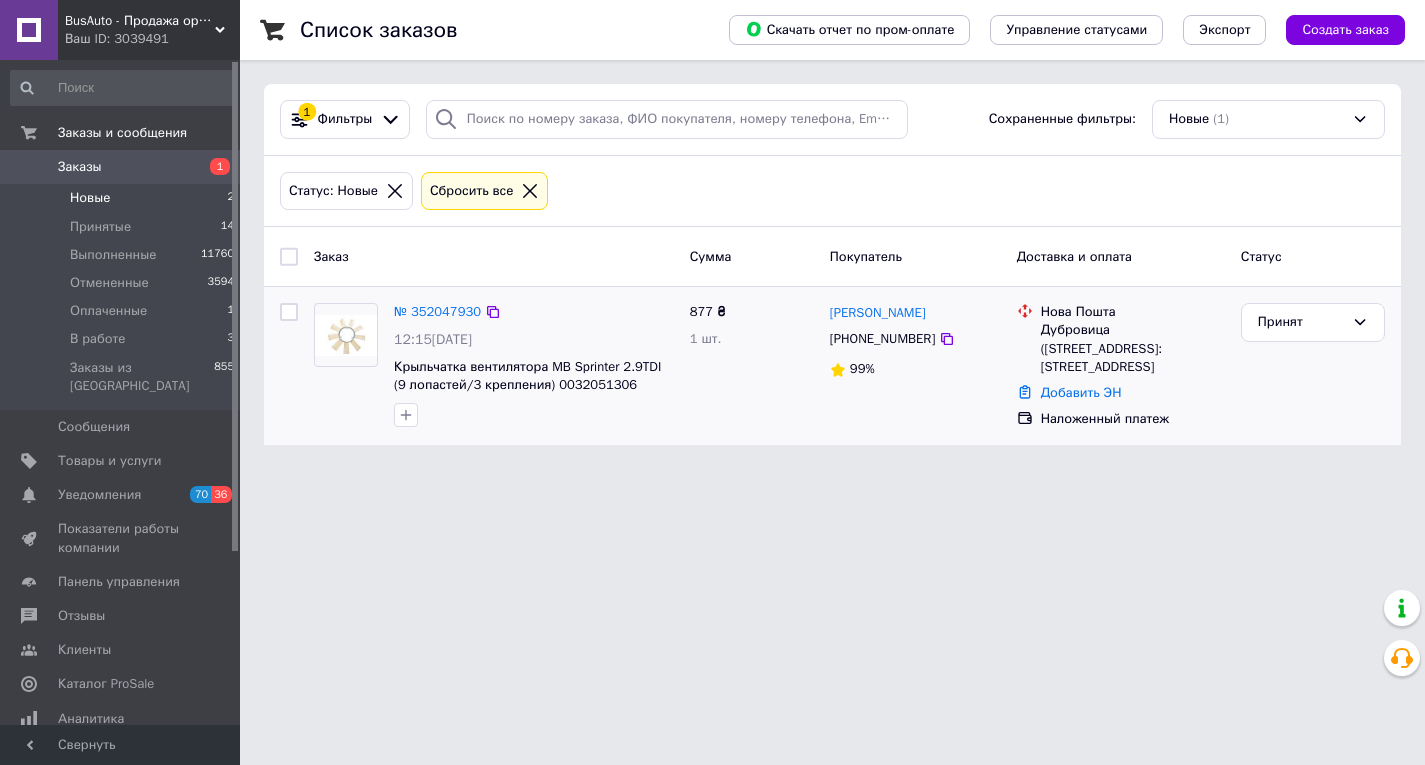 scroll, scrollTop: 0, scrollLeft: 0, axis: both 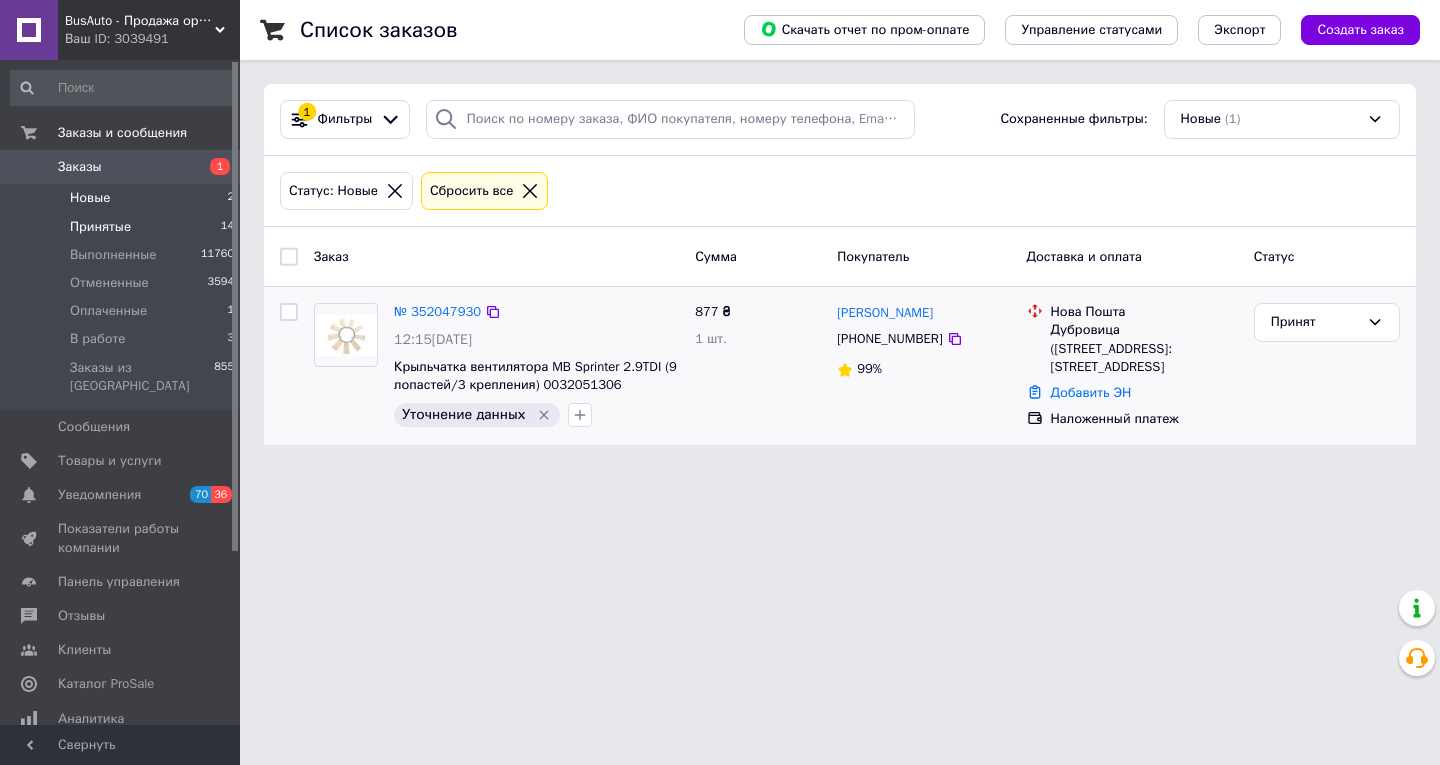 click on "Принятые" at bounding box center [100, 227] 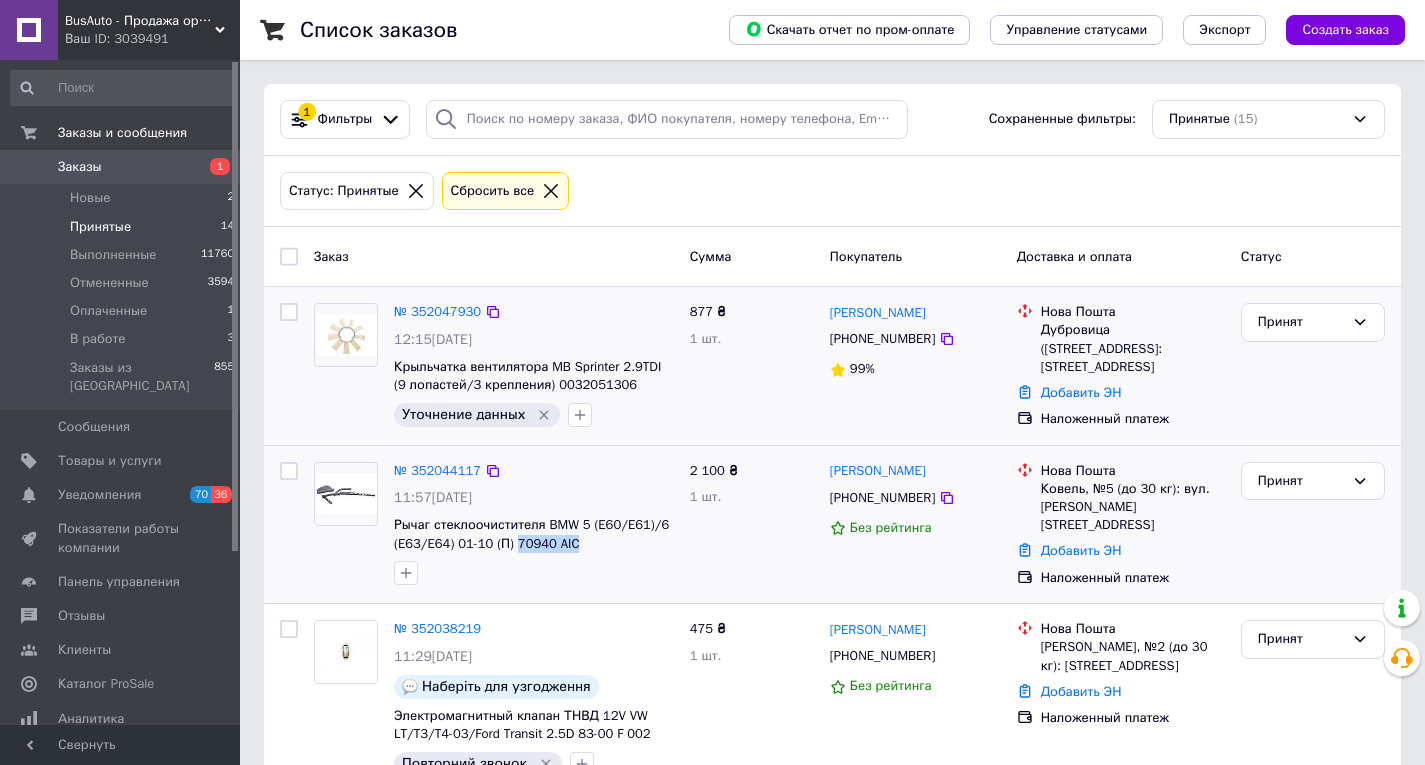 drag, startPoint x: 580, startPoint y: 543, endPoint x: 628, endPoint y: 569, distance: 54.589375 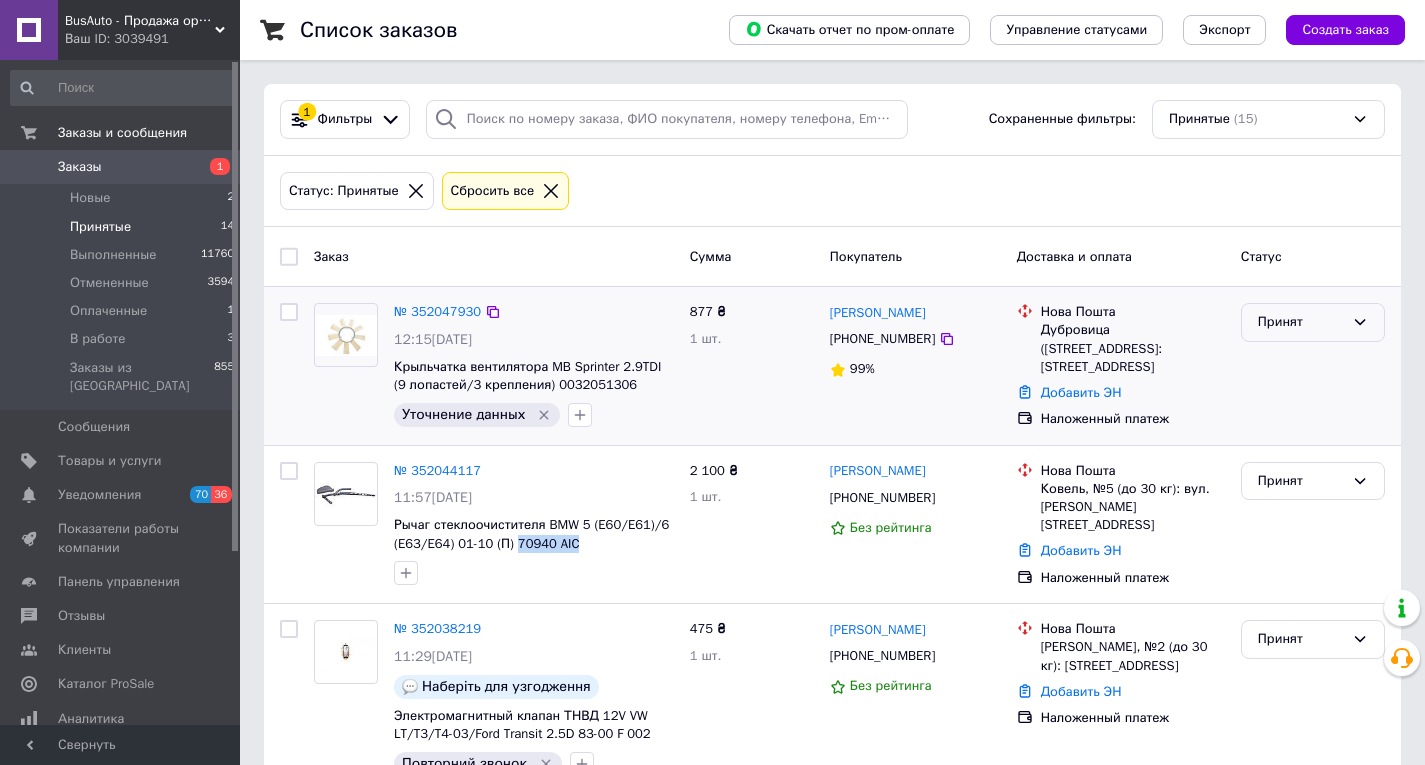 click on "Принят" at bounding box center [1301, 322] 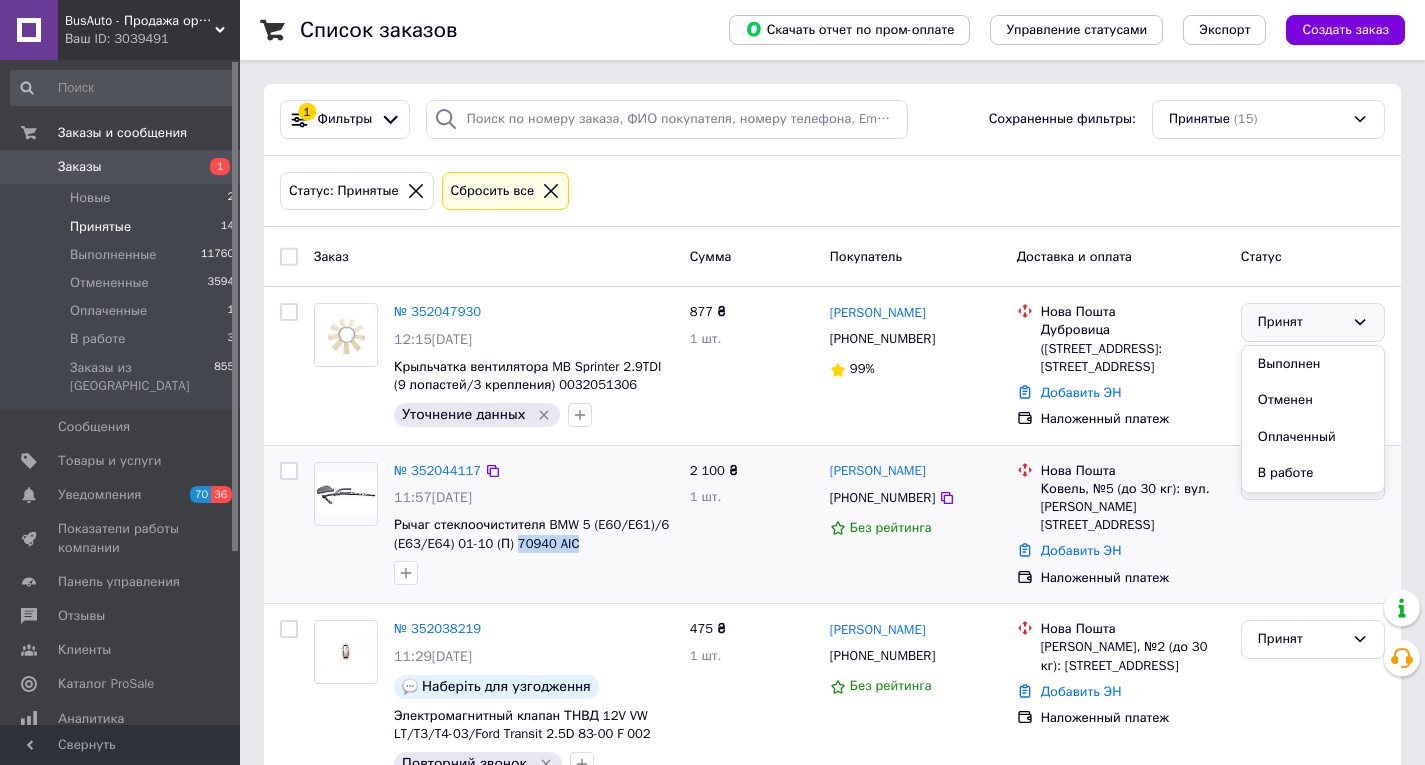 drag, startPoint x: 1287, startPoint y: 461, endPoint x: 1285, endPoint y: 474, distance: 13.152946 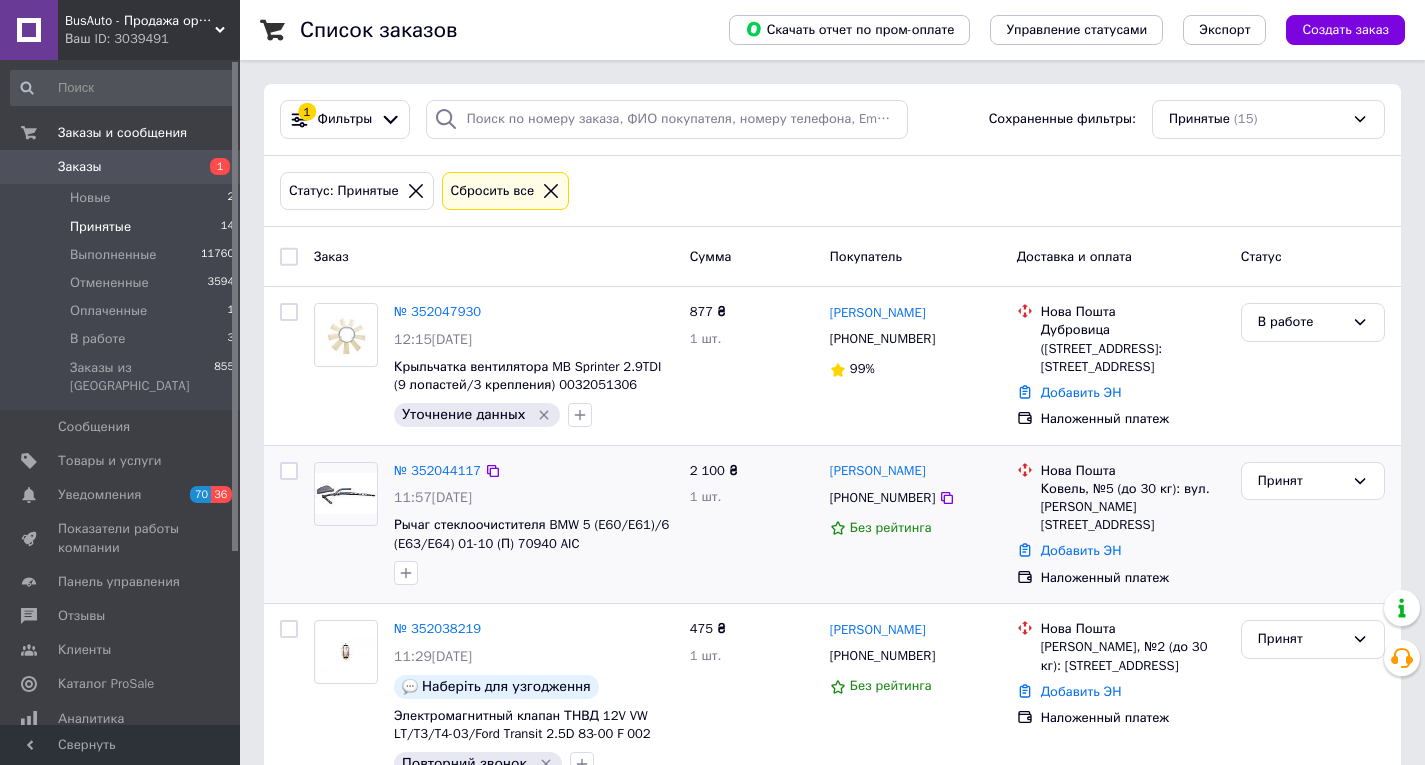 click on "+380995606244" at bounding box center (882, 498) 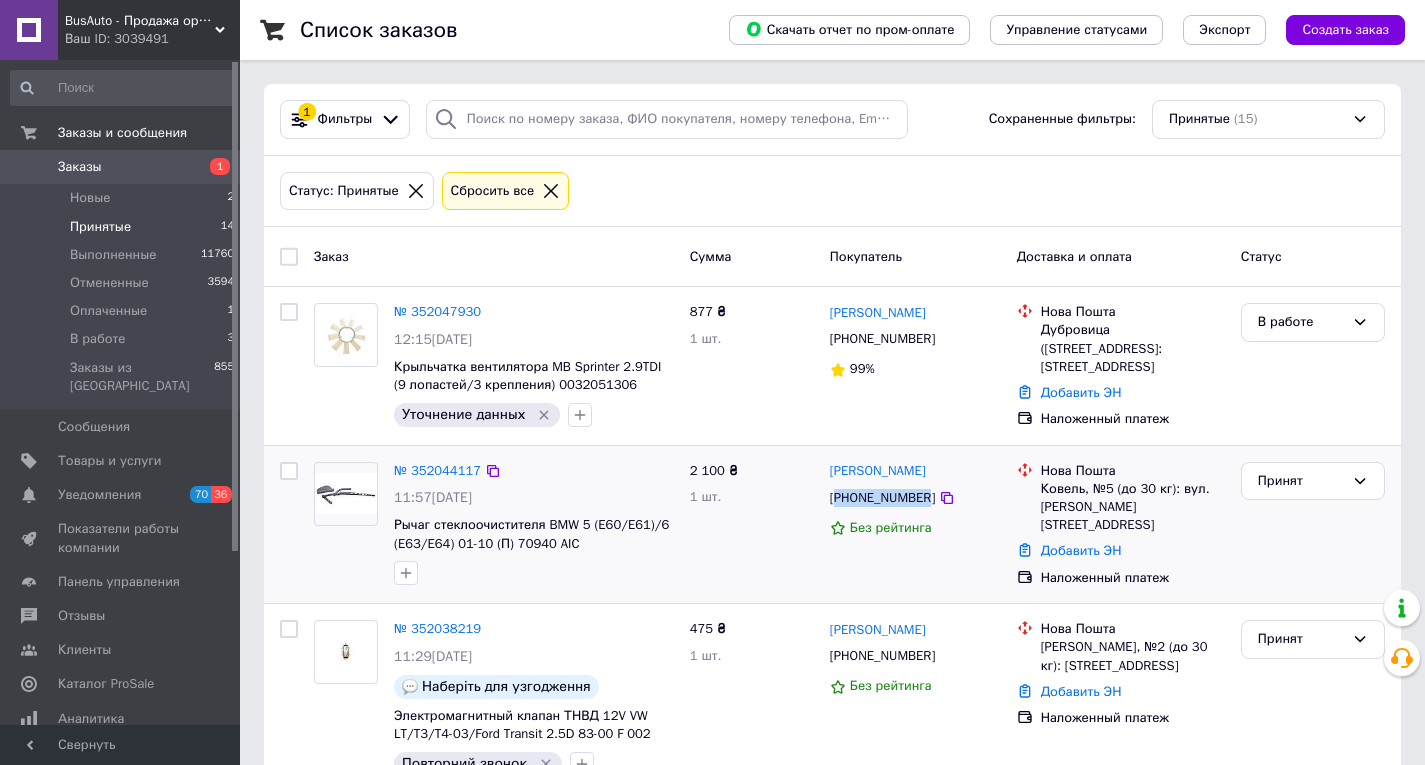 drag, startPoint x: 887, startPoint y: 491, endPoint x: 899, endPoint y: 501, distance: 15.6205 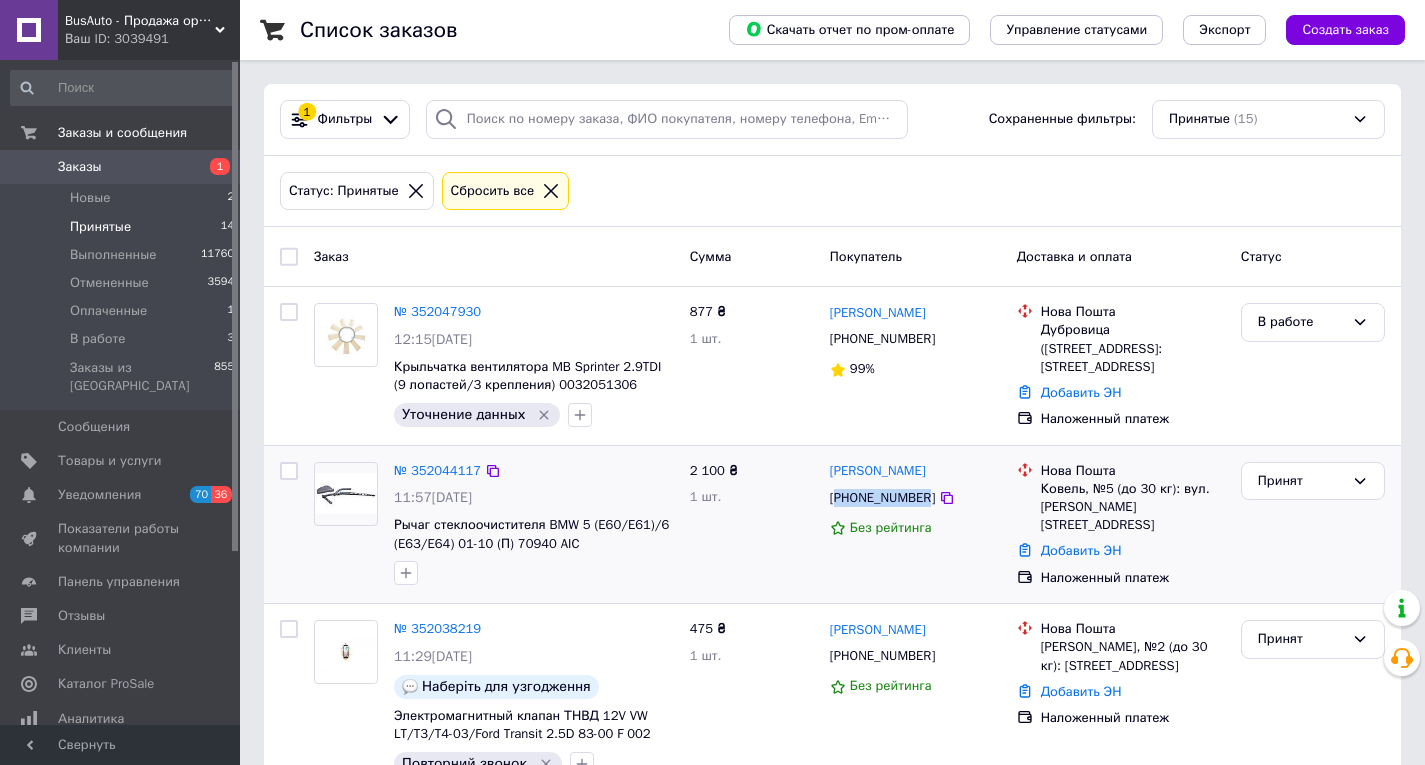 drag, startPoint x: 403, startPoint y: 573, endPoint x: 483, endPoint y: 572, distance: 80.00625 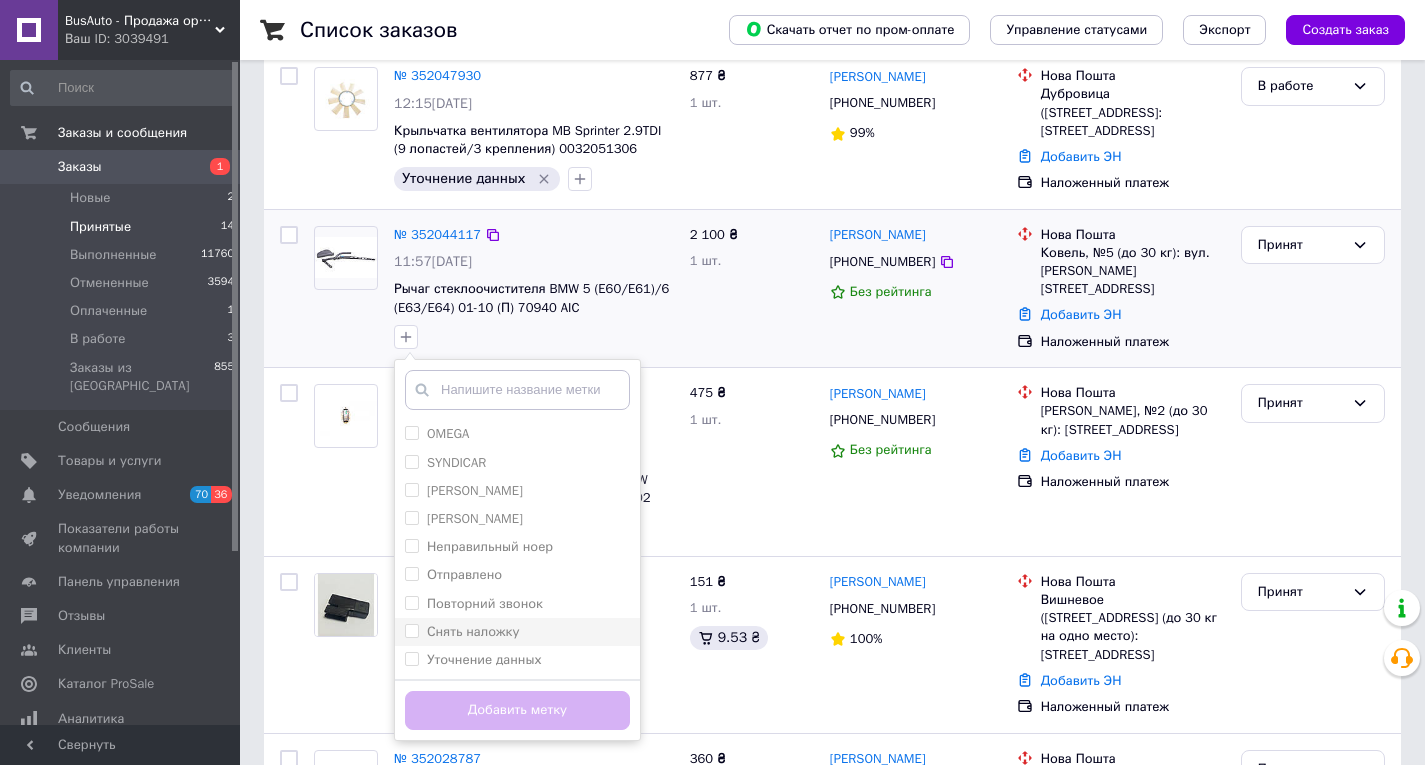 scroll, scrollTop: 300, scrollLeft: 0, axis: vertical 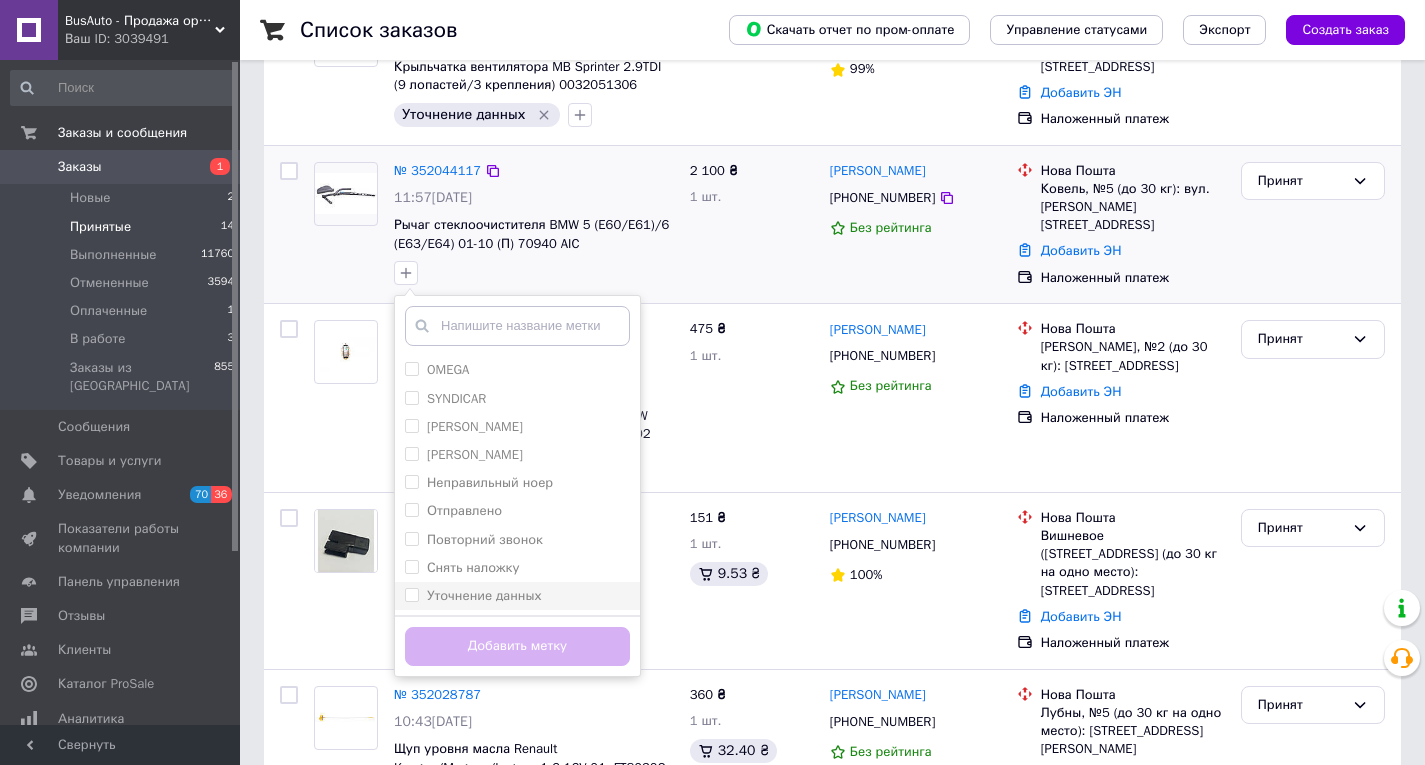 click on "Уточнение данных" at bounding box center [484, 595] 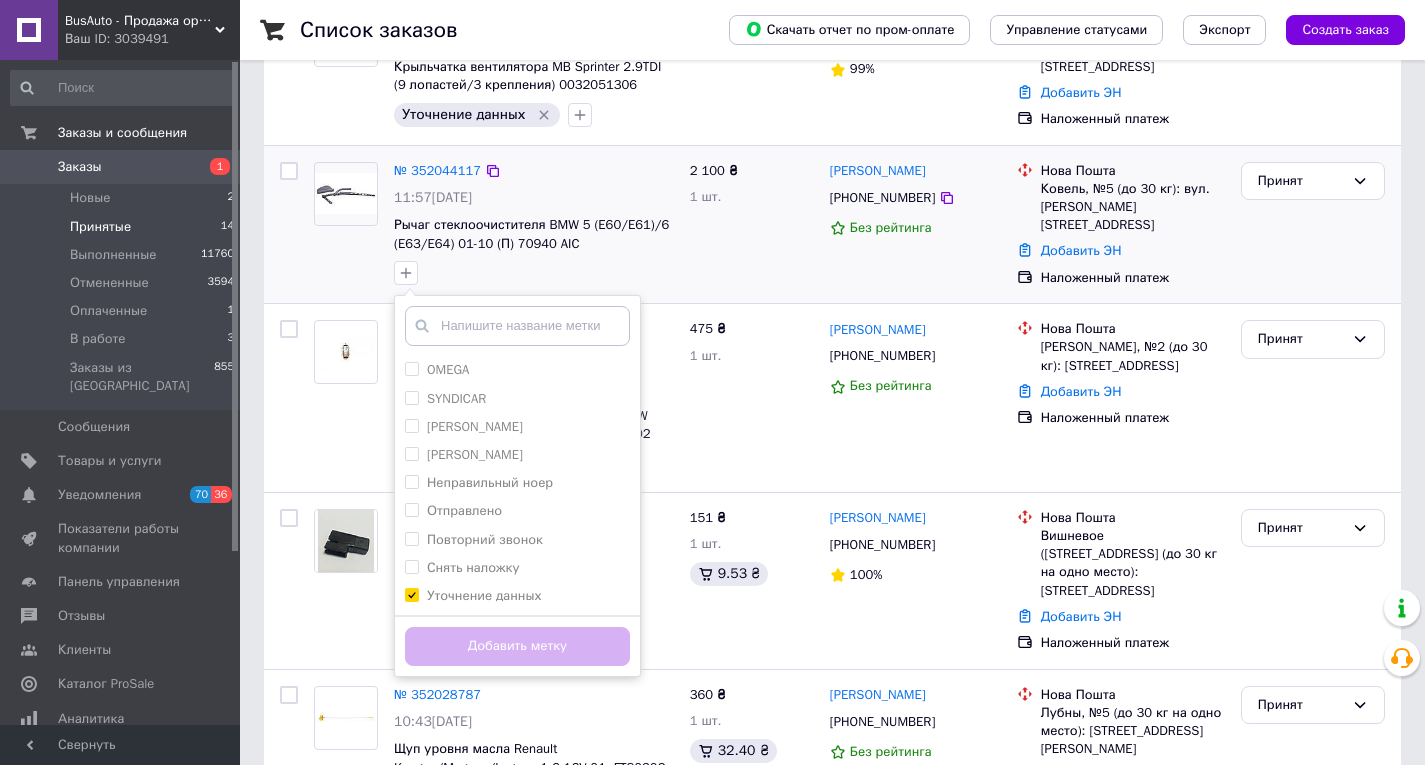 checkbox on "true" 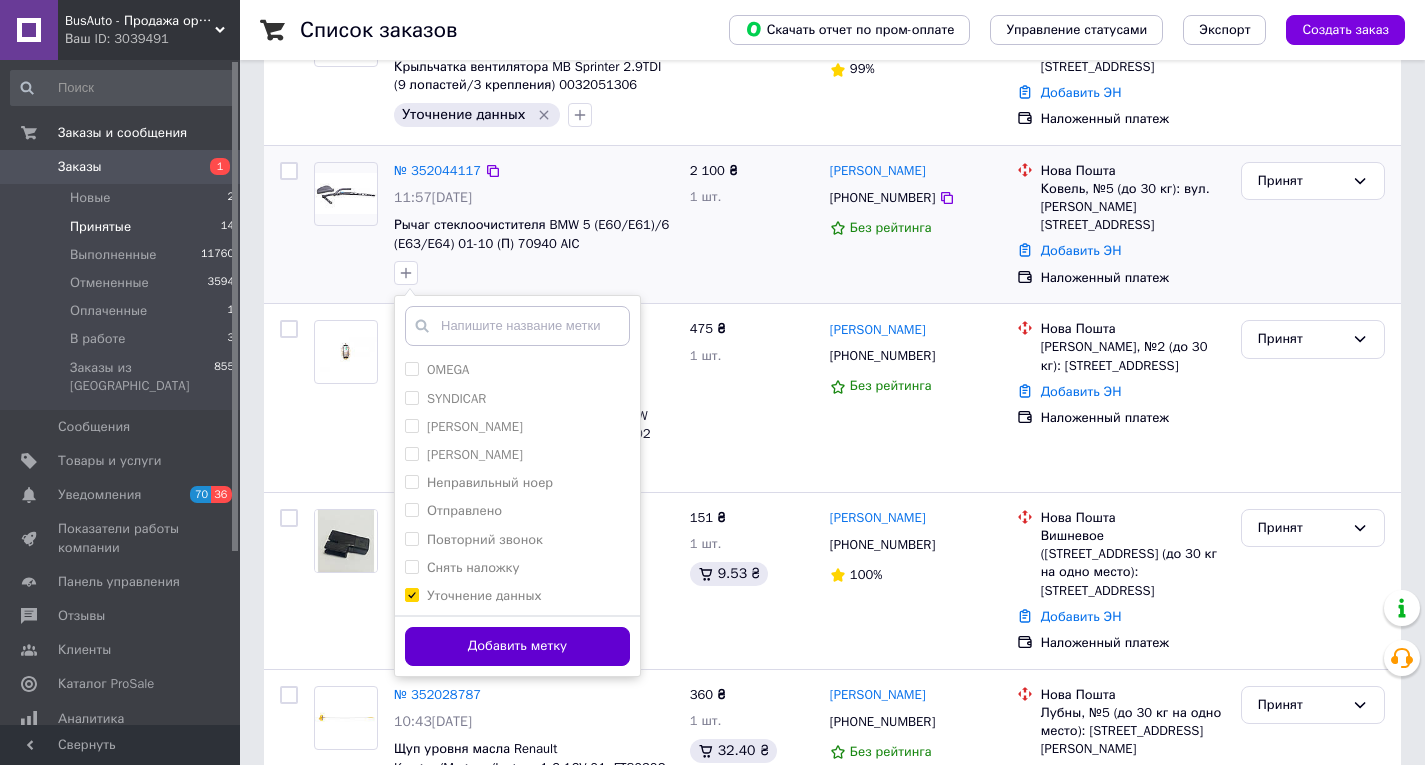 click on "Добавить метку" at bounding box center (517, 646) 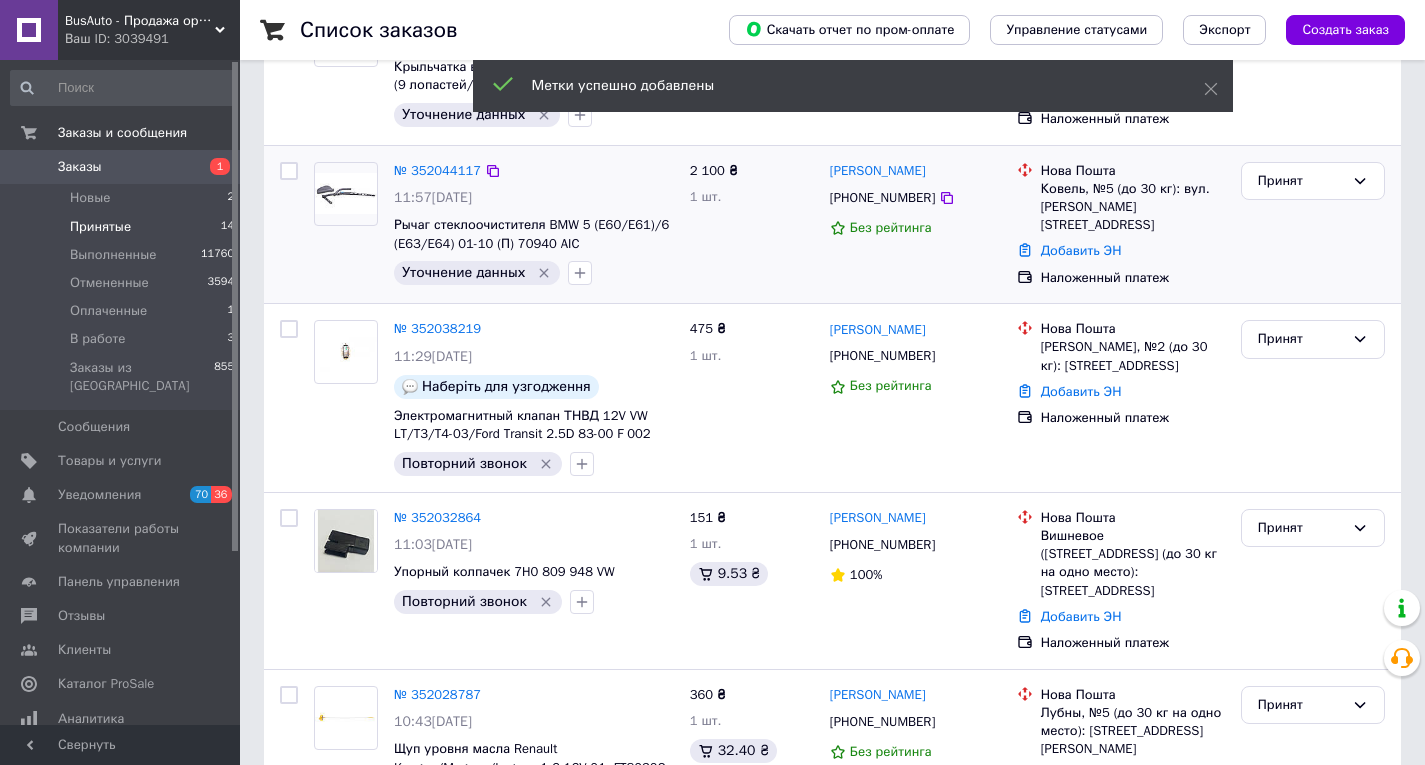 click on "+380995606244" at bounding box center (882, 198) 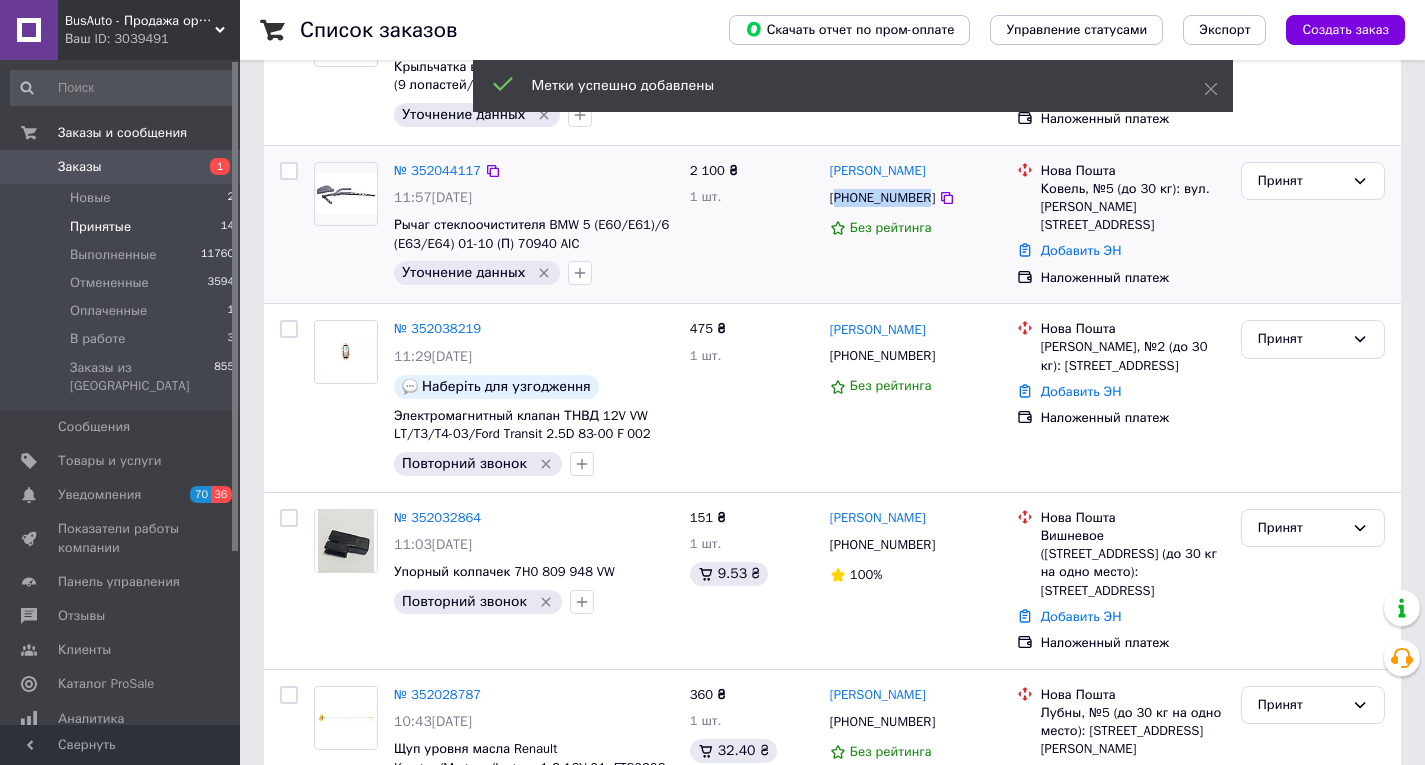 click on "+380995606244" at bounding box center [882, 198] 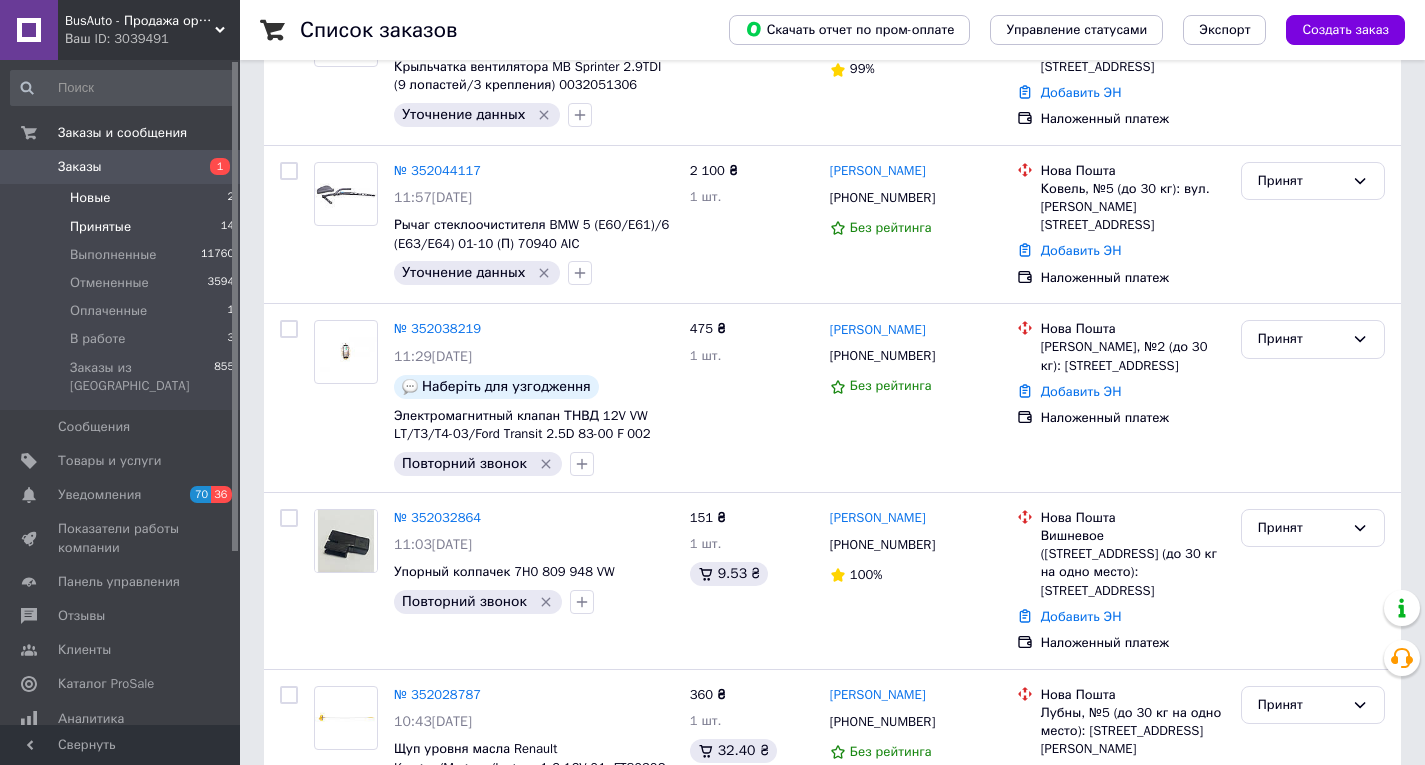 click on "Новые" at bounding box center (90, 198) 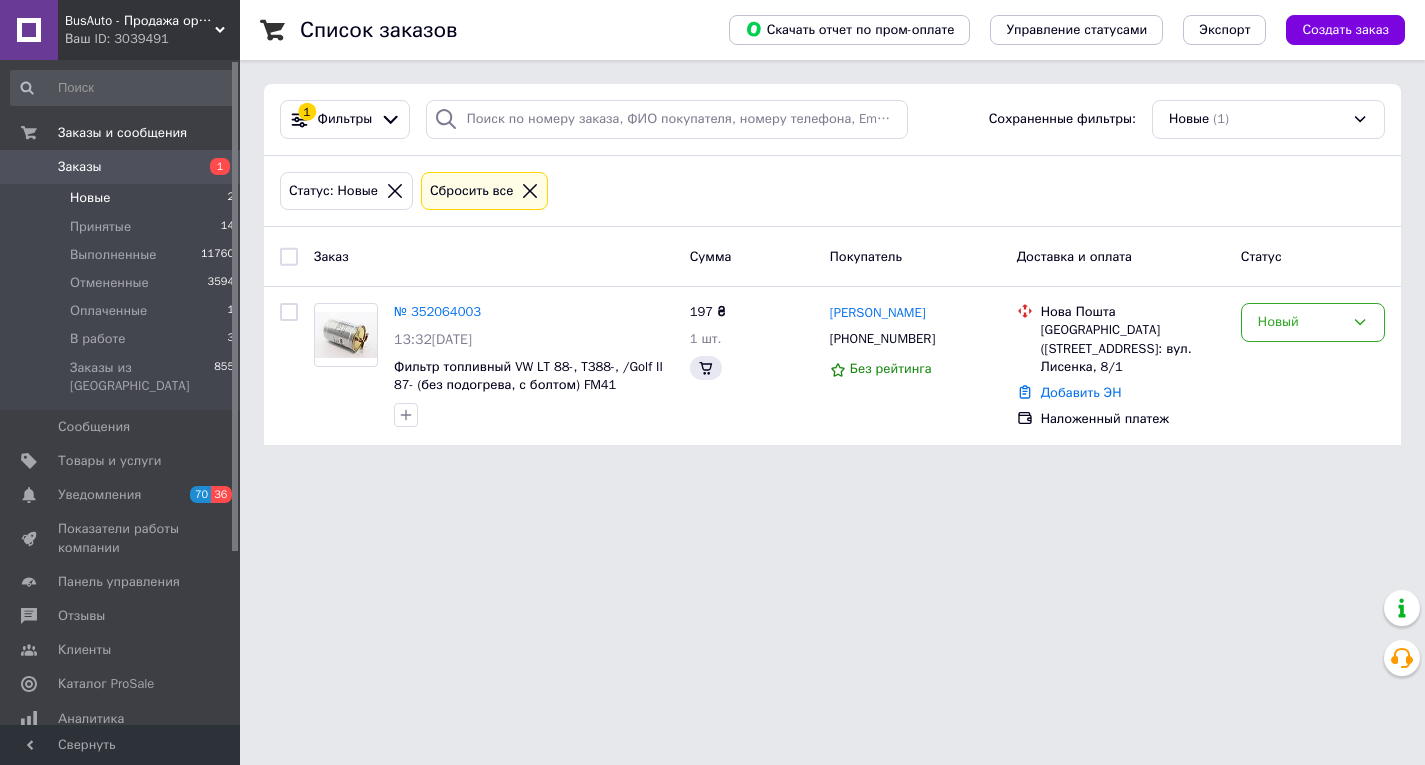 scroll, scrollTop: 0, scrollLeft: 0, axis: both 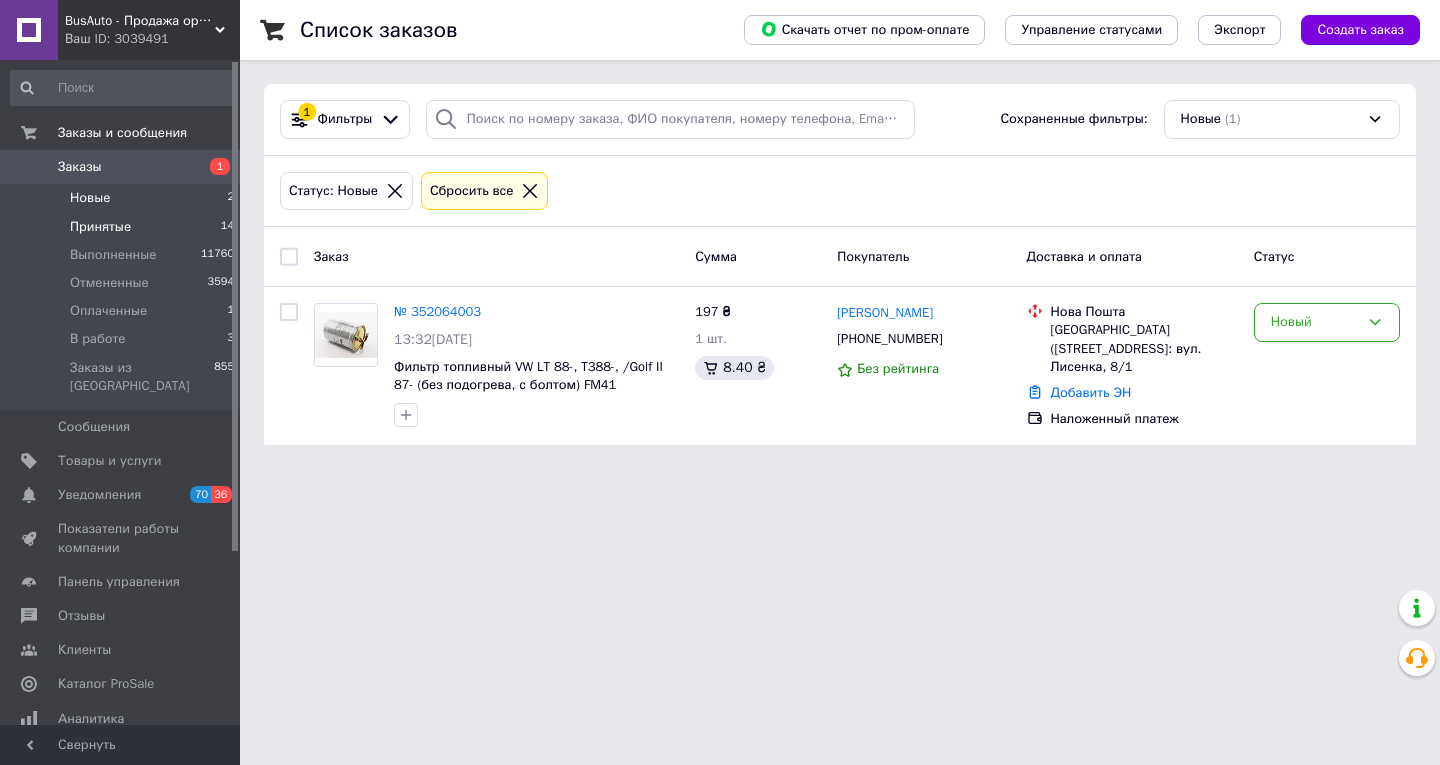 click on "Принятые" at bounding box center (100, 227) 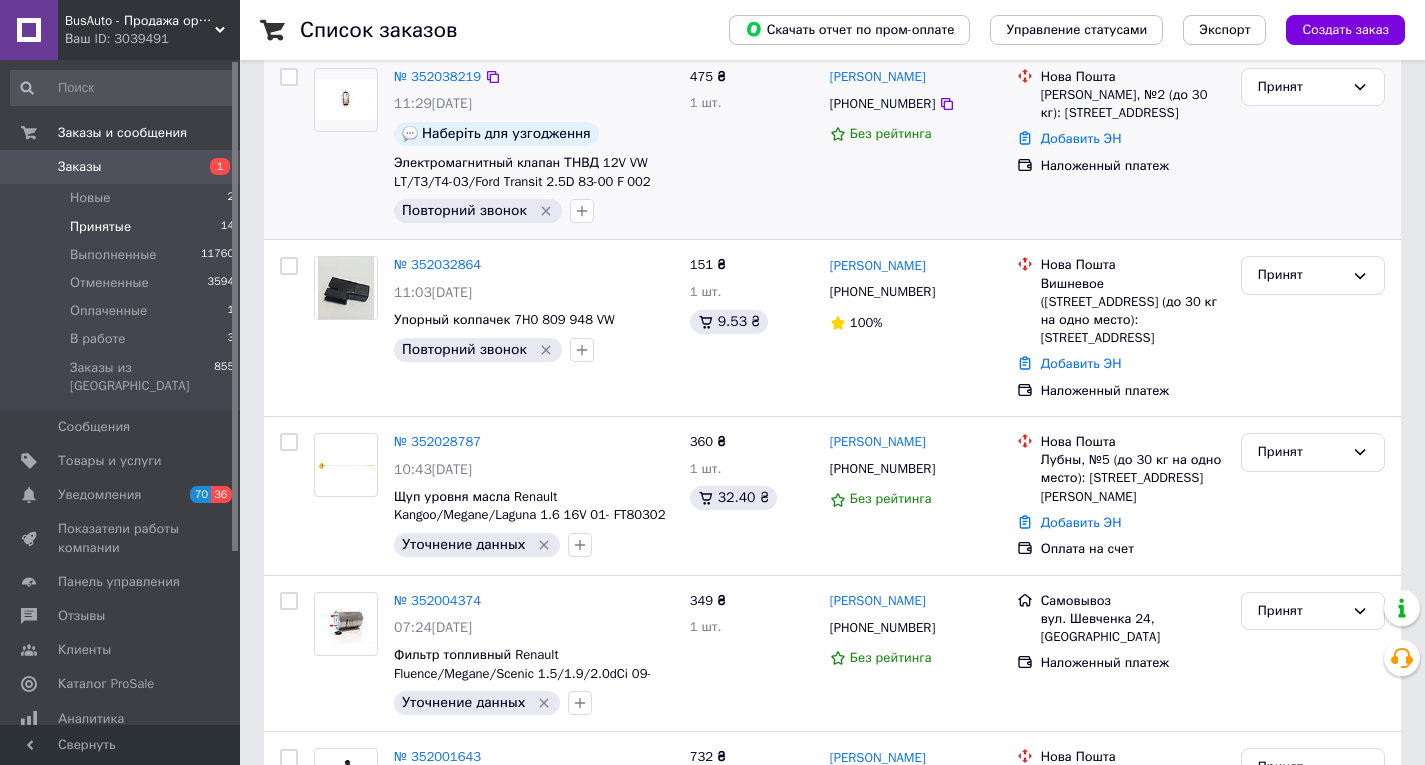 scroll, scrollTop: 400, scrollLeft: 0, axis: vertical 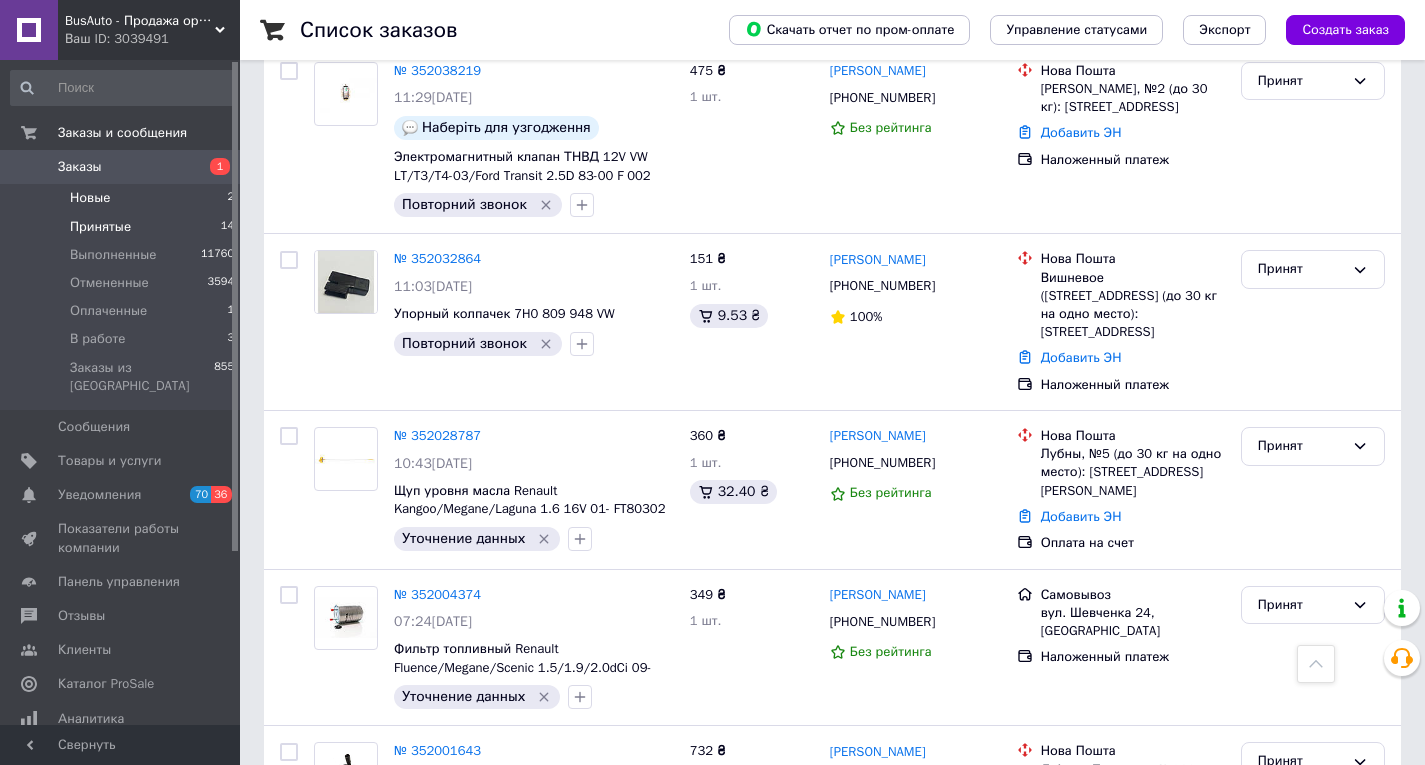 click on "Новые" at bounding box center (90, 198) 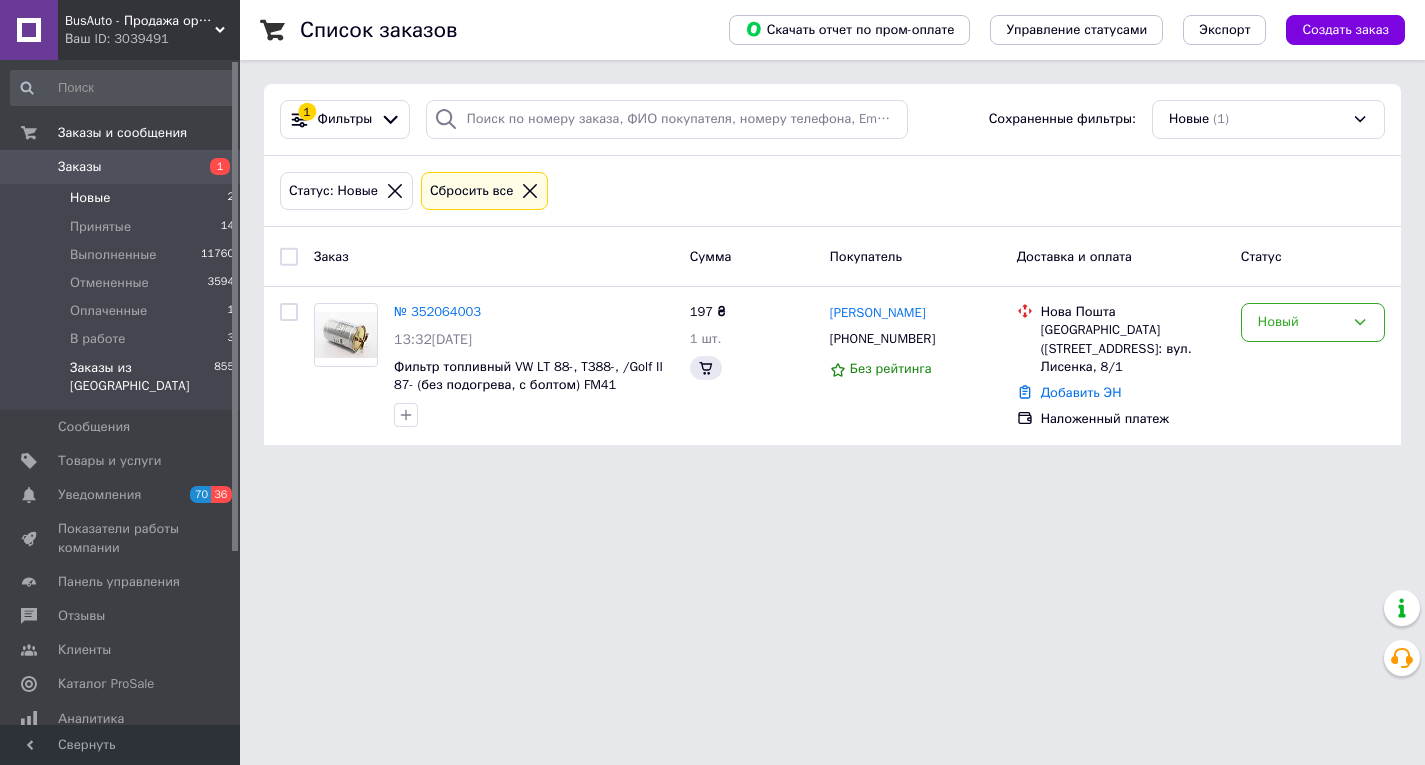 scroll, scrollTop: 0, scrollLeft: 0, axis: both 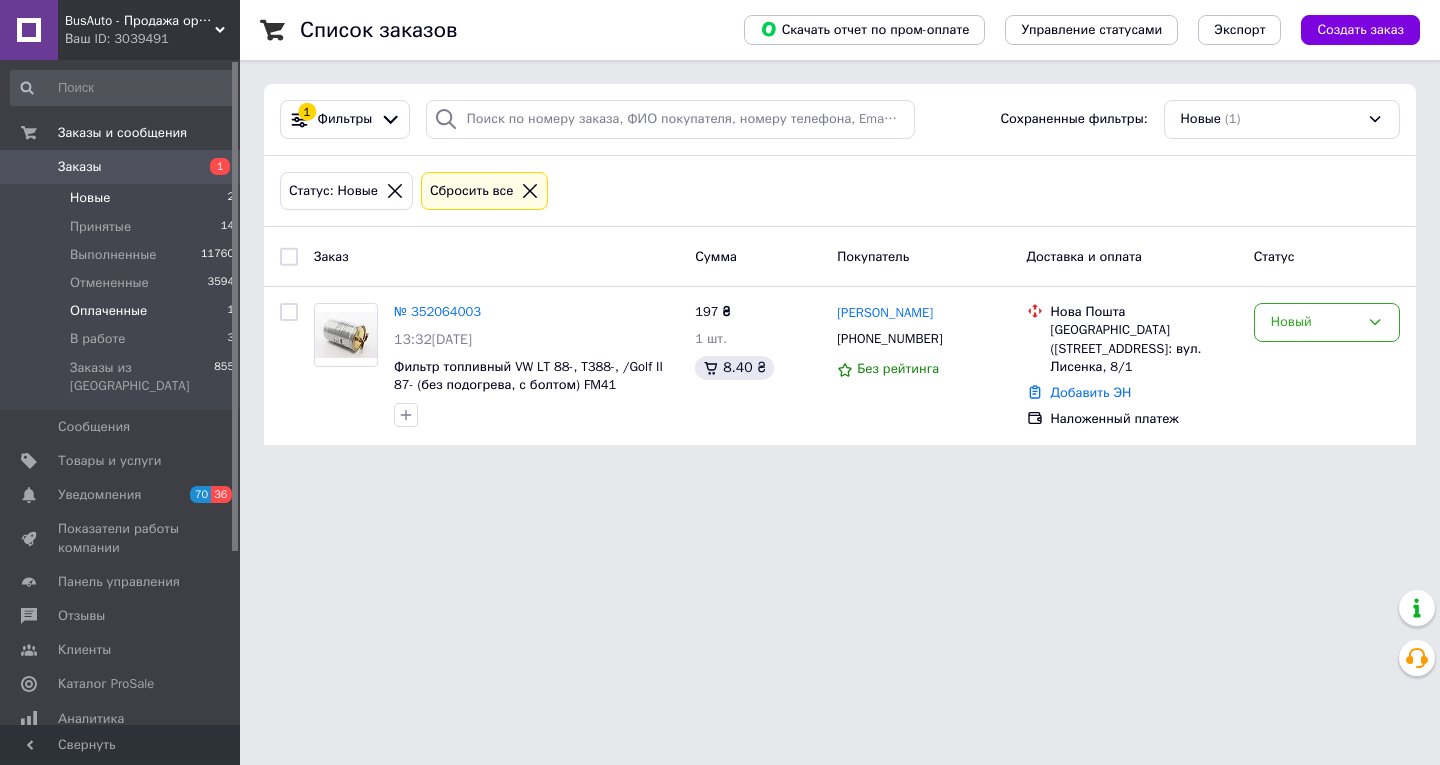 click on "Оплаченные" at bounding box center (108, 311) 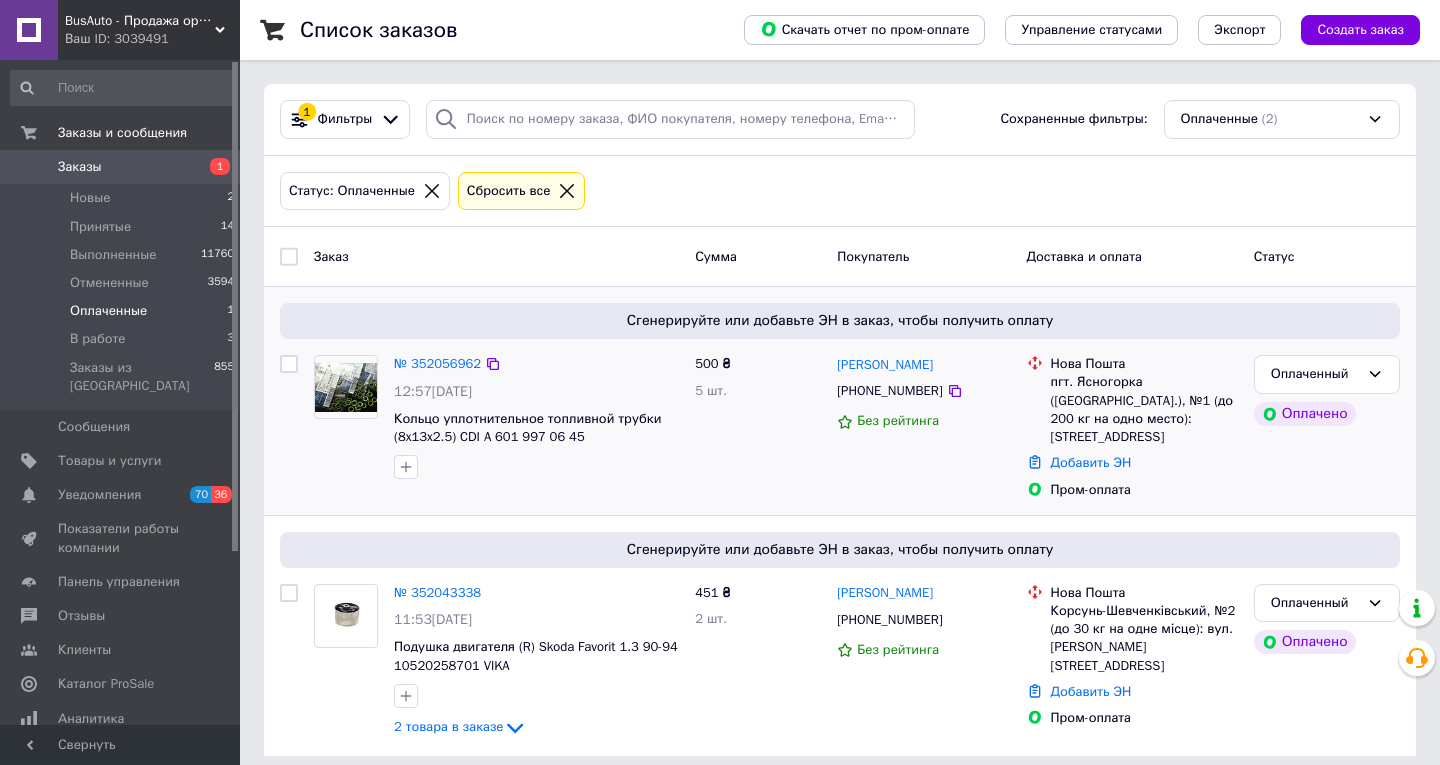 click on "+380638477475" at bounding box center [889, 391] 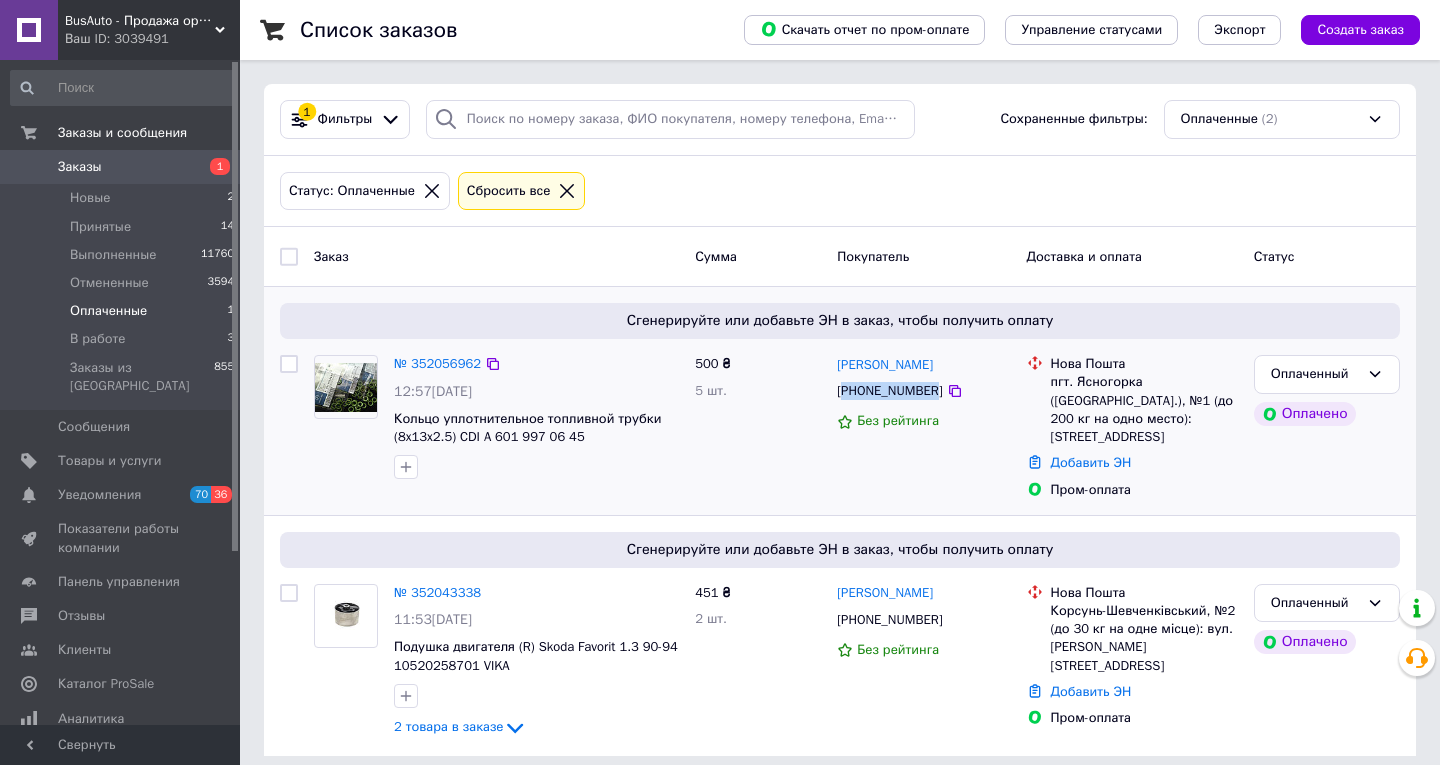 click on "+380638477475" at bounding box center (889, 391) 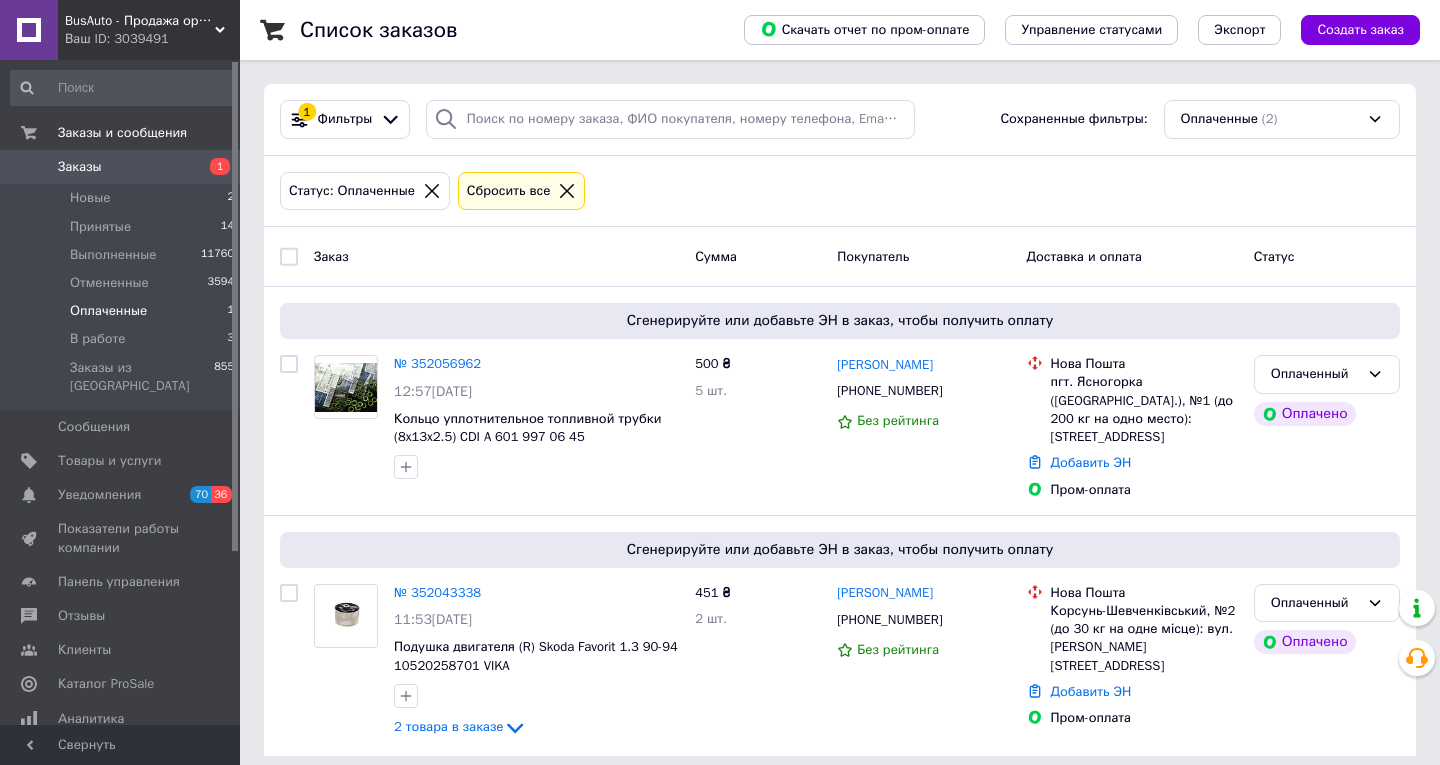 click on "Оплаченные" at bounding box center (108, 311) 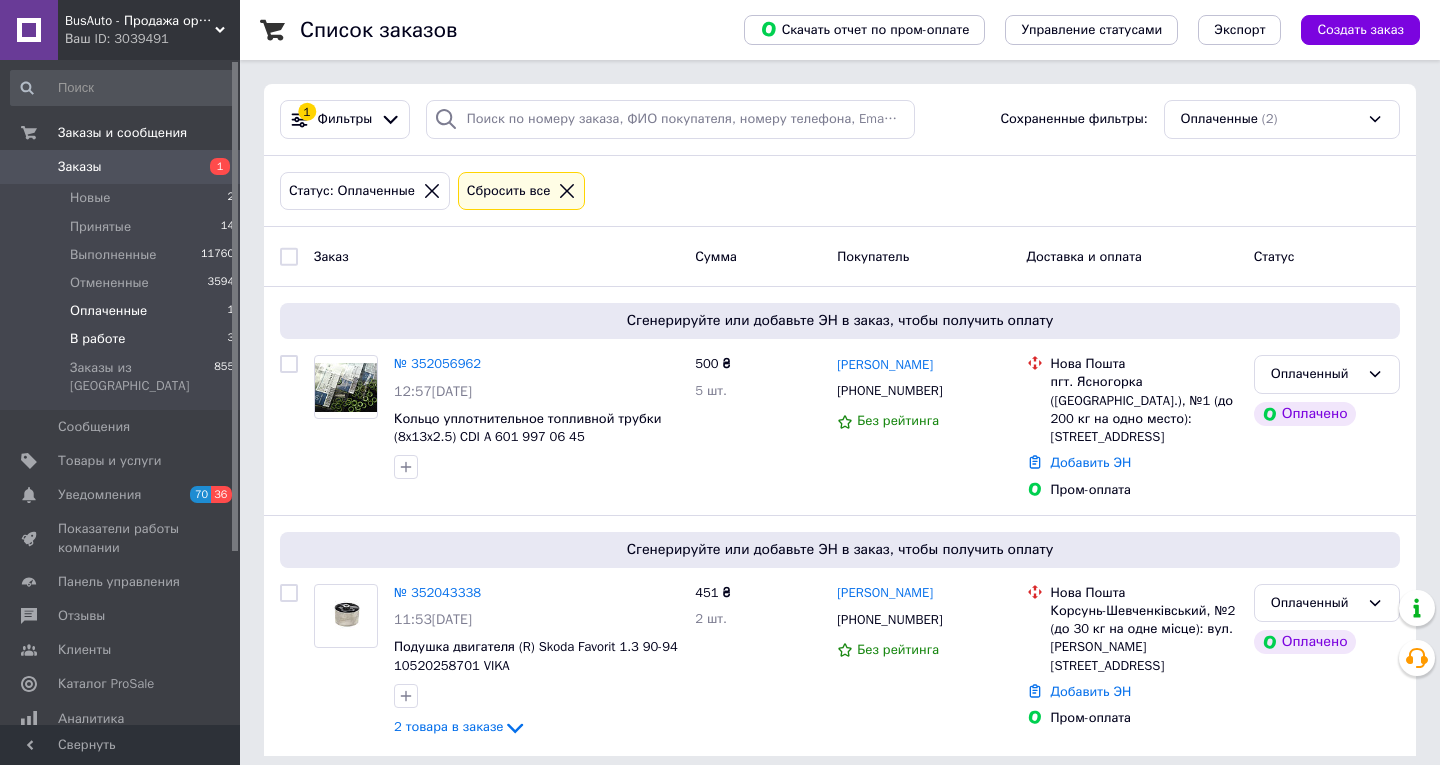 click on "В работе" at bounding box center [98, 339] 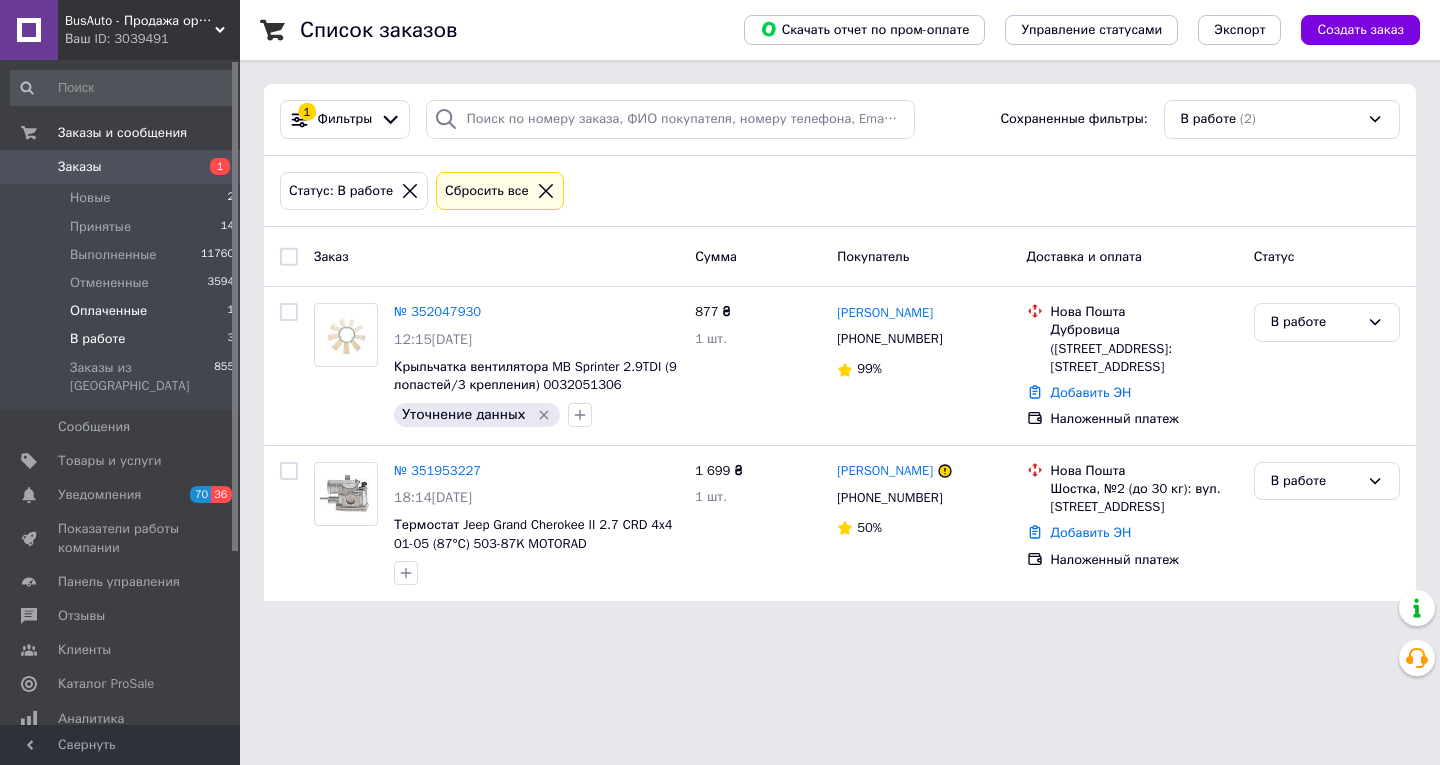 click on "Оплаченные" at bounding box center (108, 311) 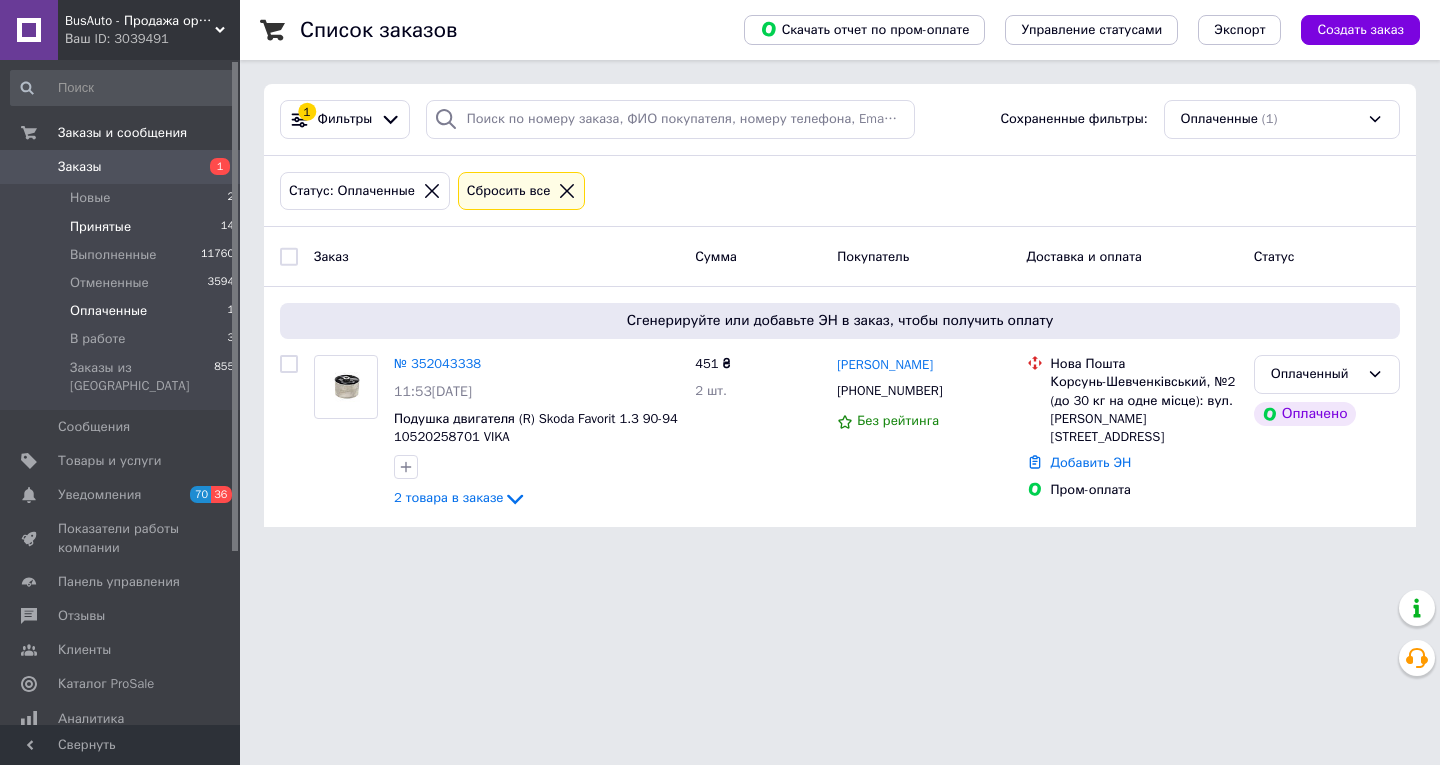click on "Принятые" at bounding box center (100, 227) 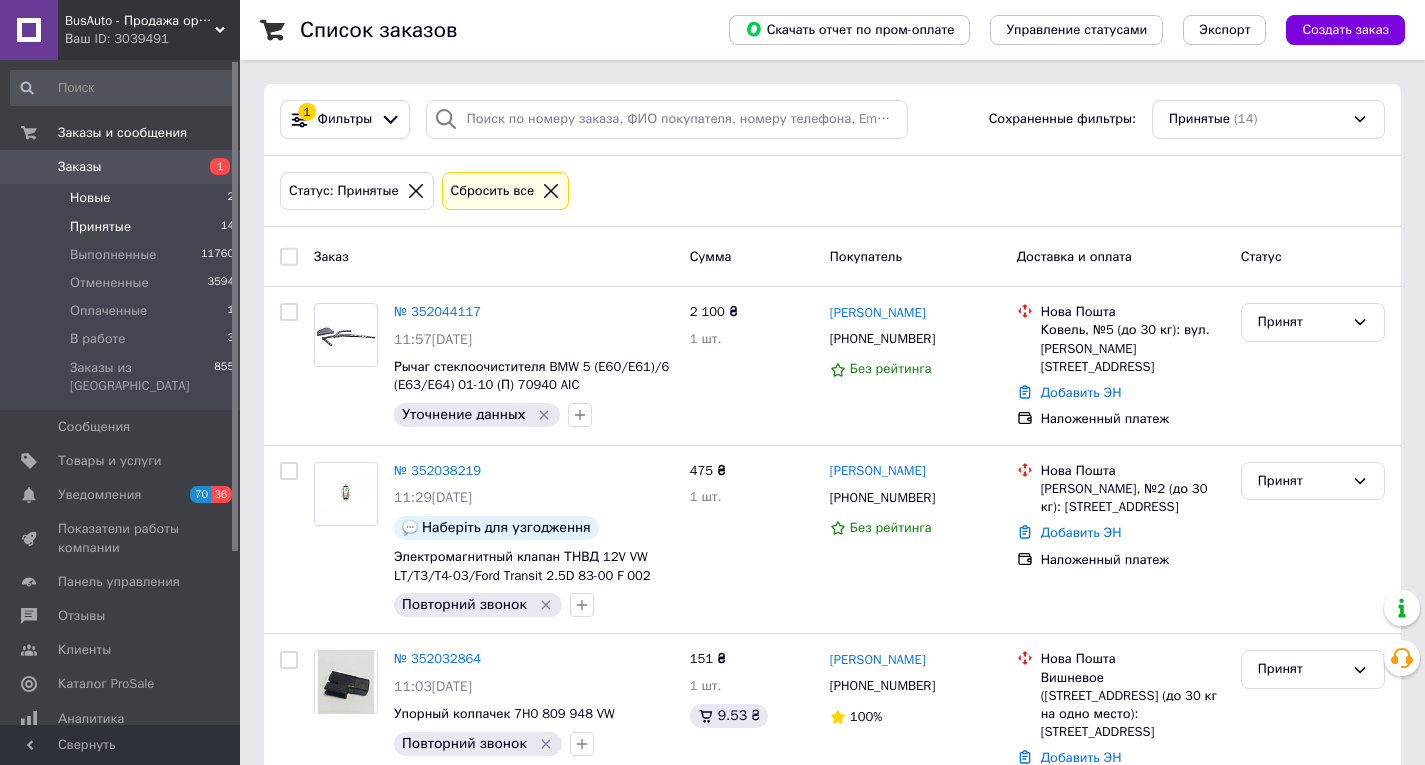 click on "Новые" at bounding box center [90, 198] 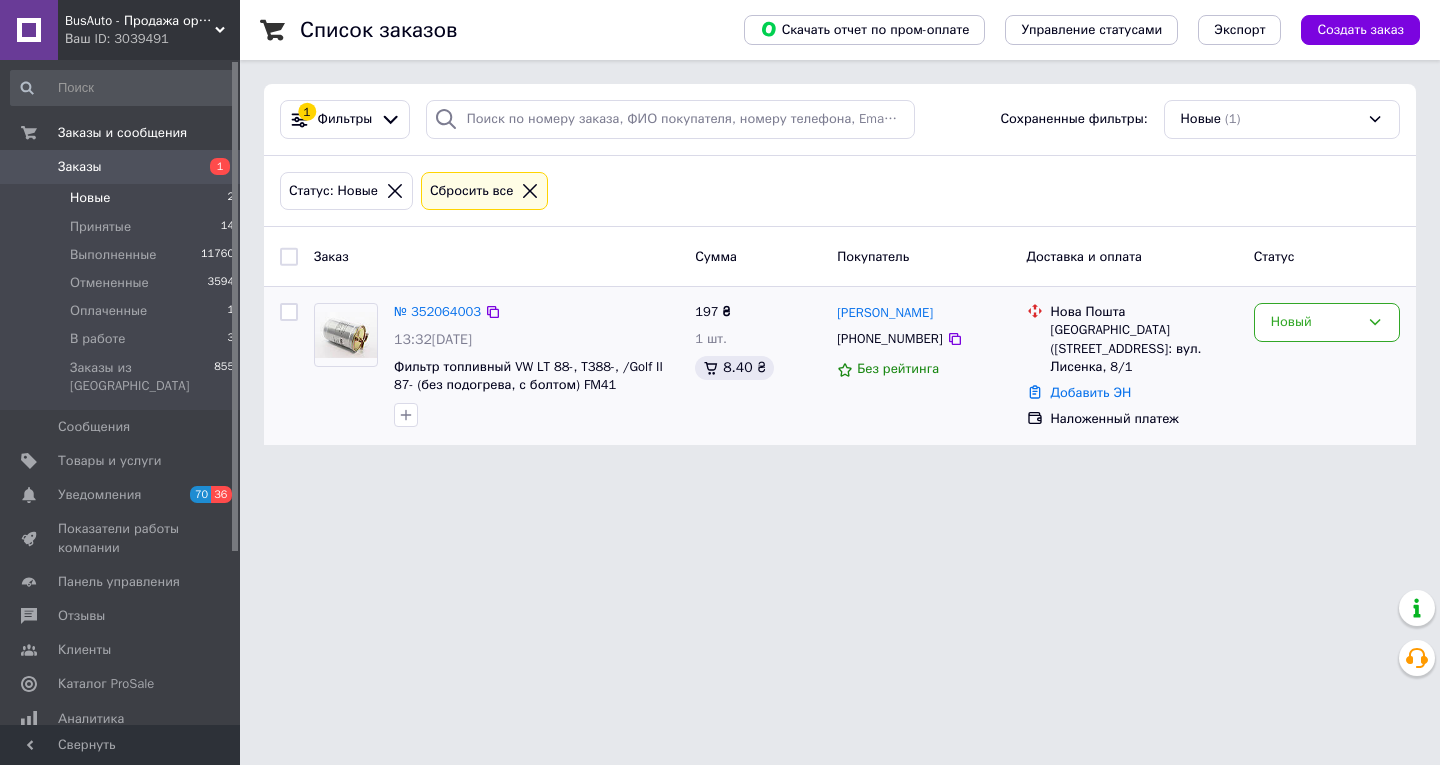click on "+380985155256" at bounding box center (889, 339) 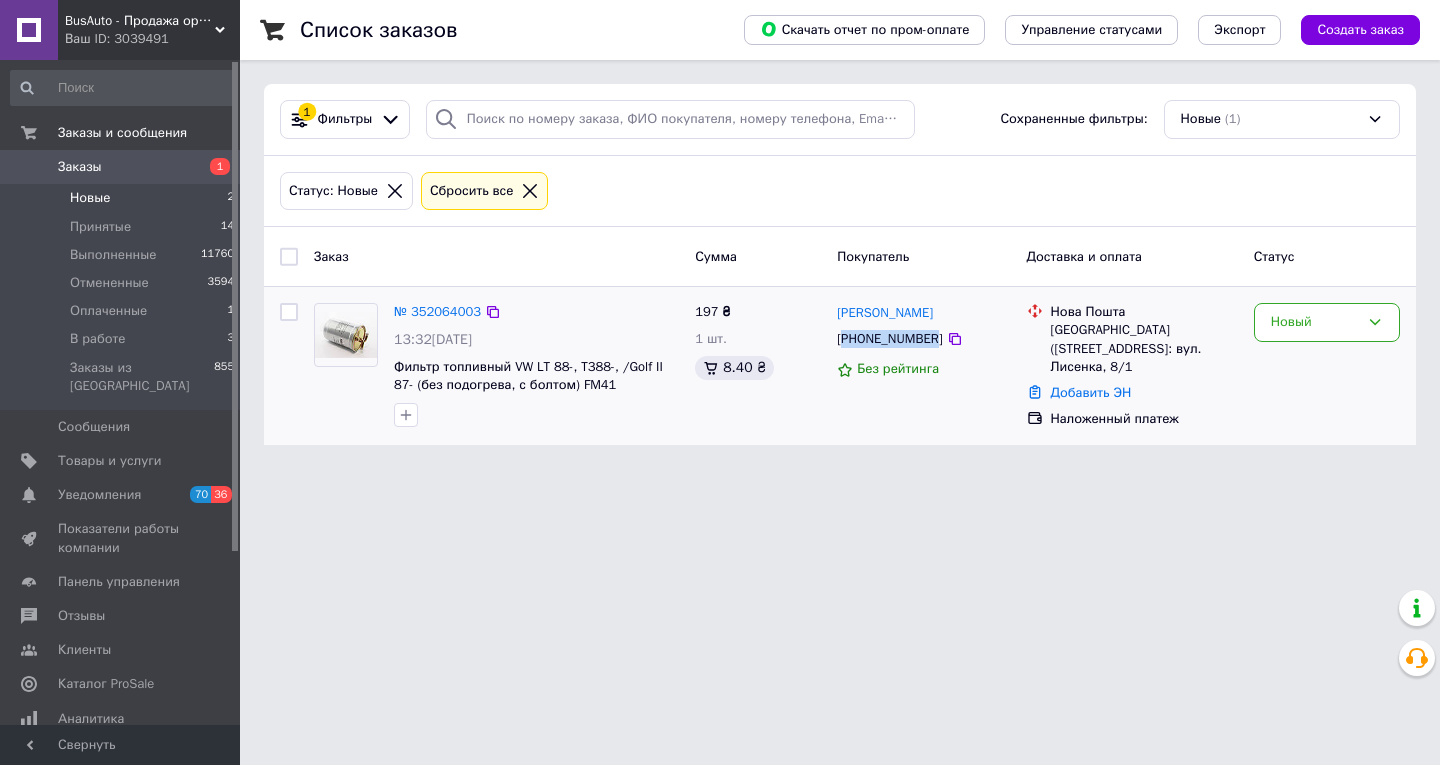 click on "+380985155256" at bounding box center [889, 339] 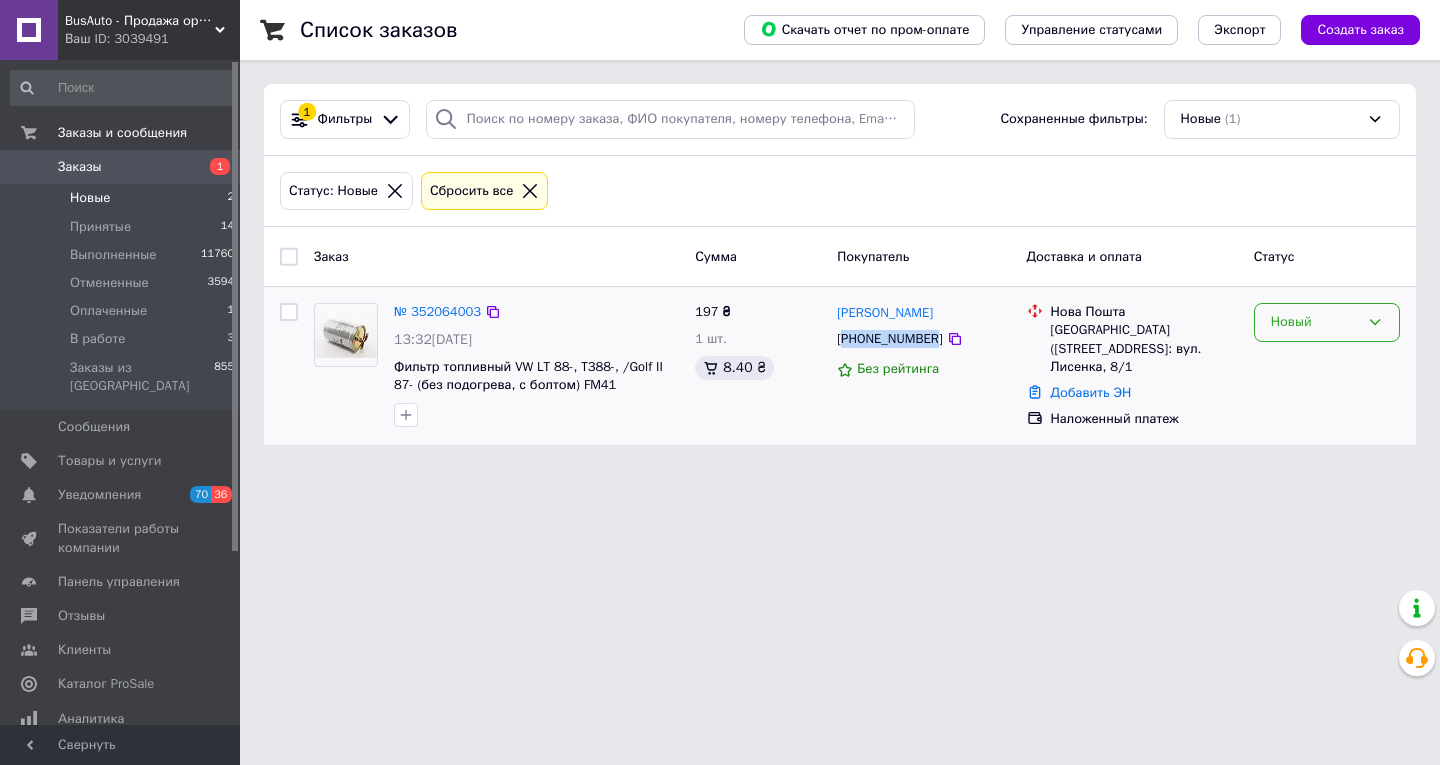 click on "Новый" at bounding box center (1315, 322) 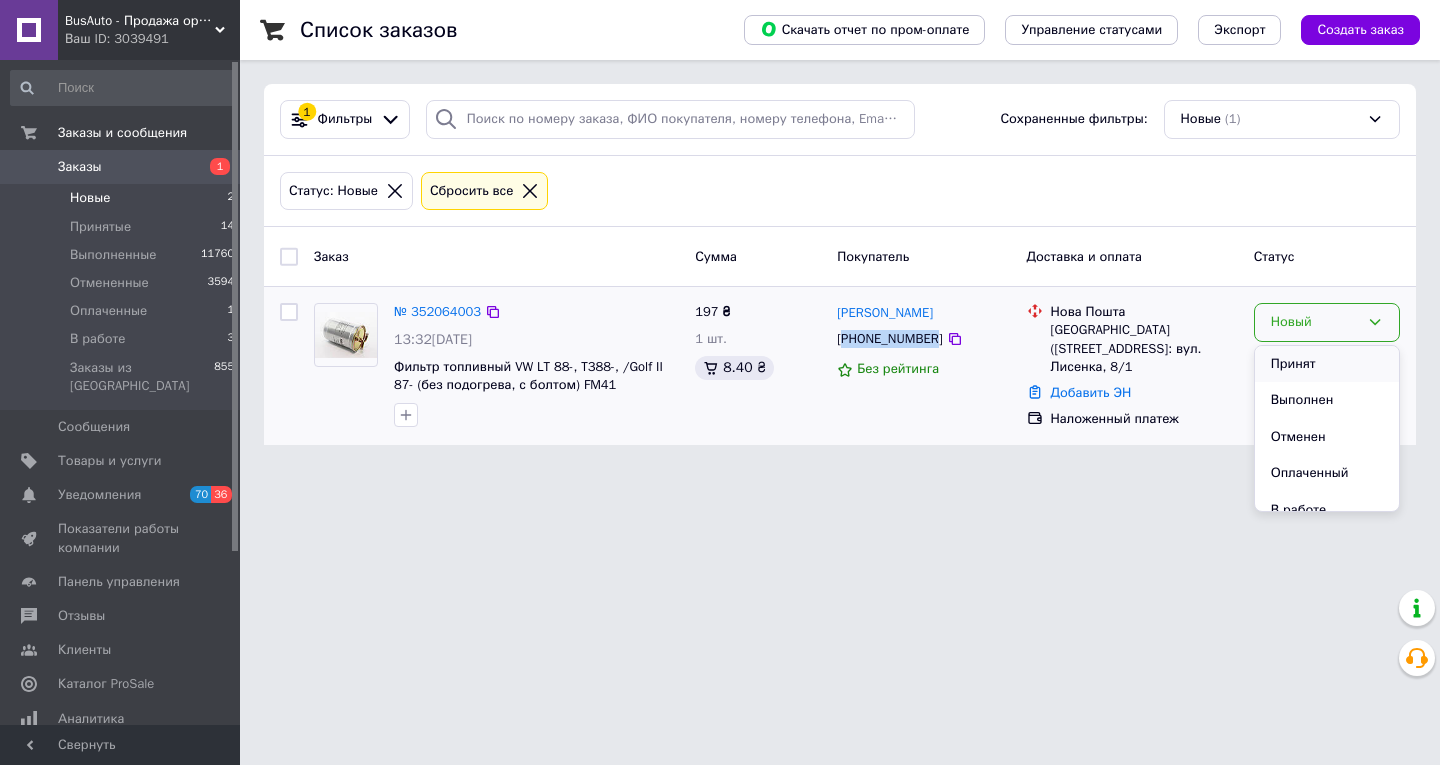 click on "Принят" at bounding box center (1327, 364) 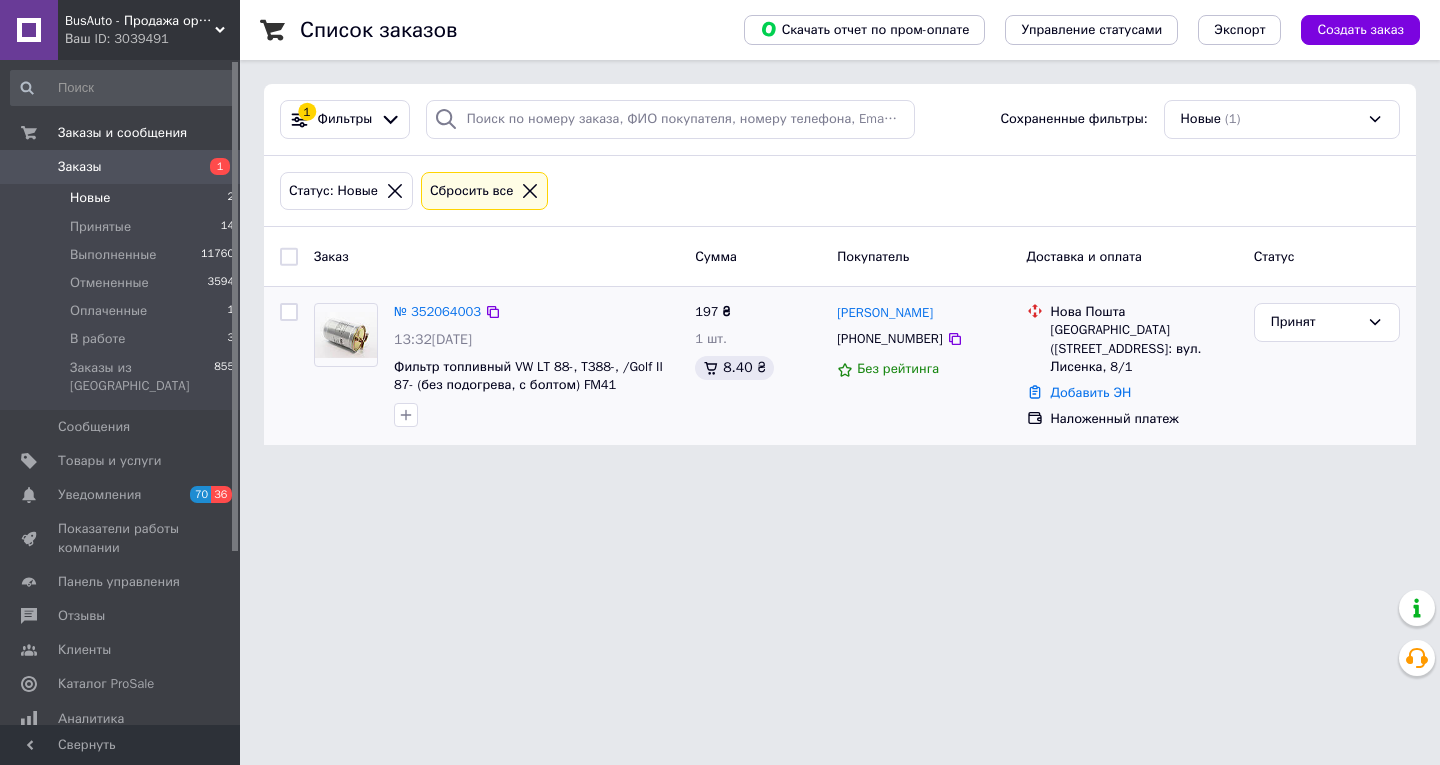 click on "Новые" at bounding box center [90, 198] 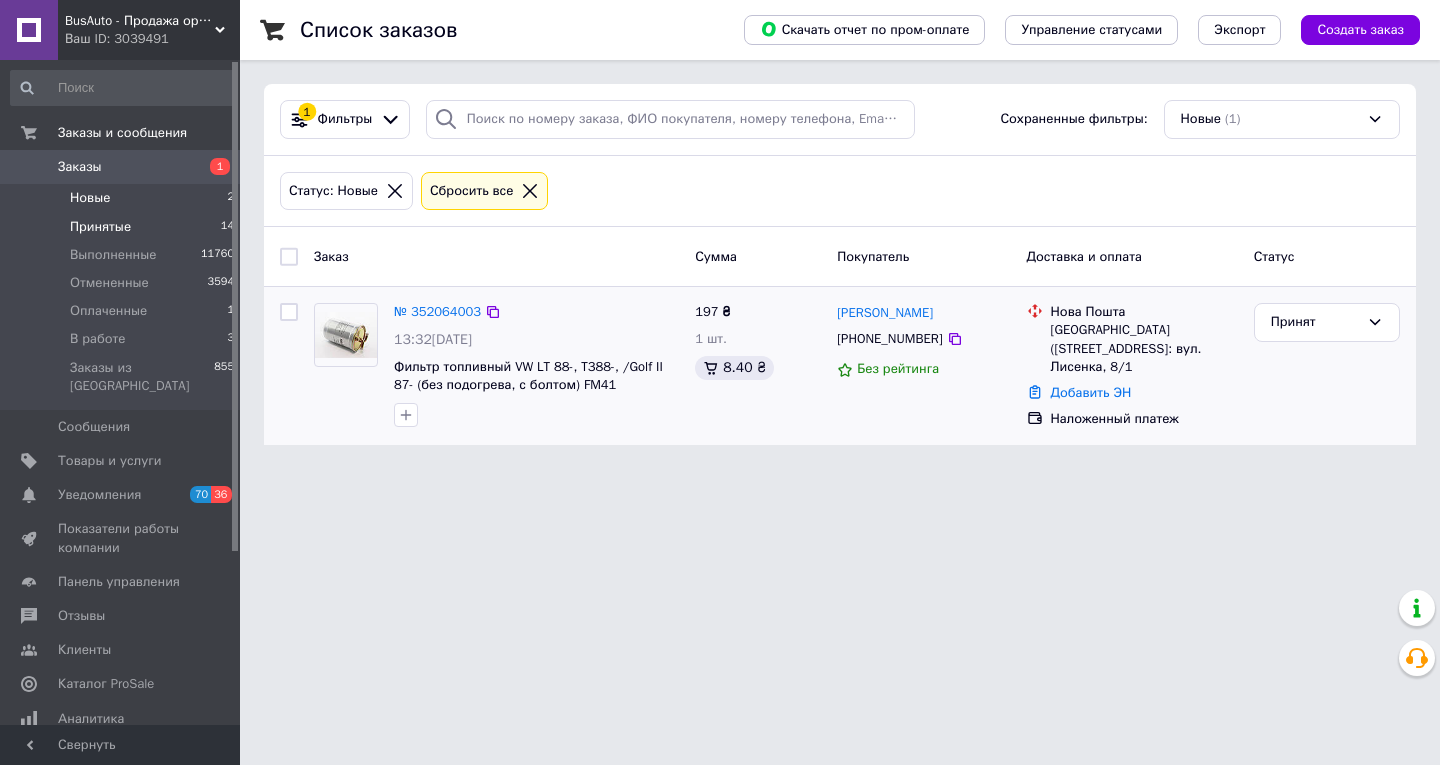 click on "Принятые" at bounding box center (100, 227) 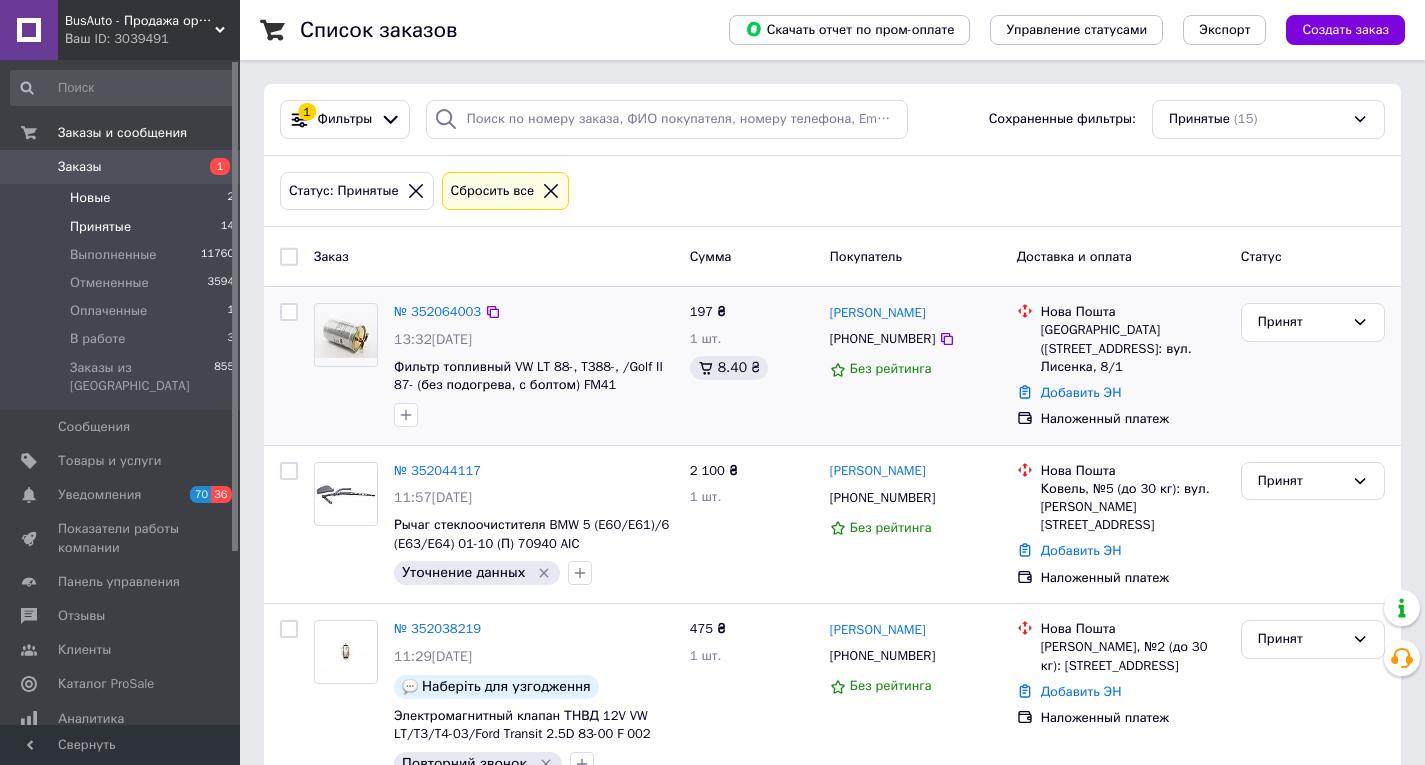 click on "Новые" at bounding box center [90, 198] 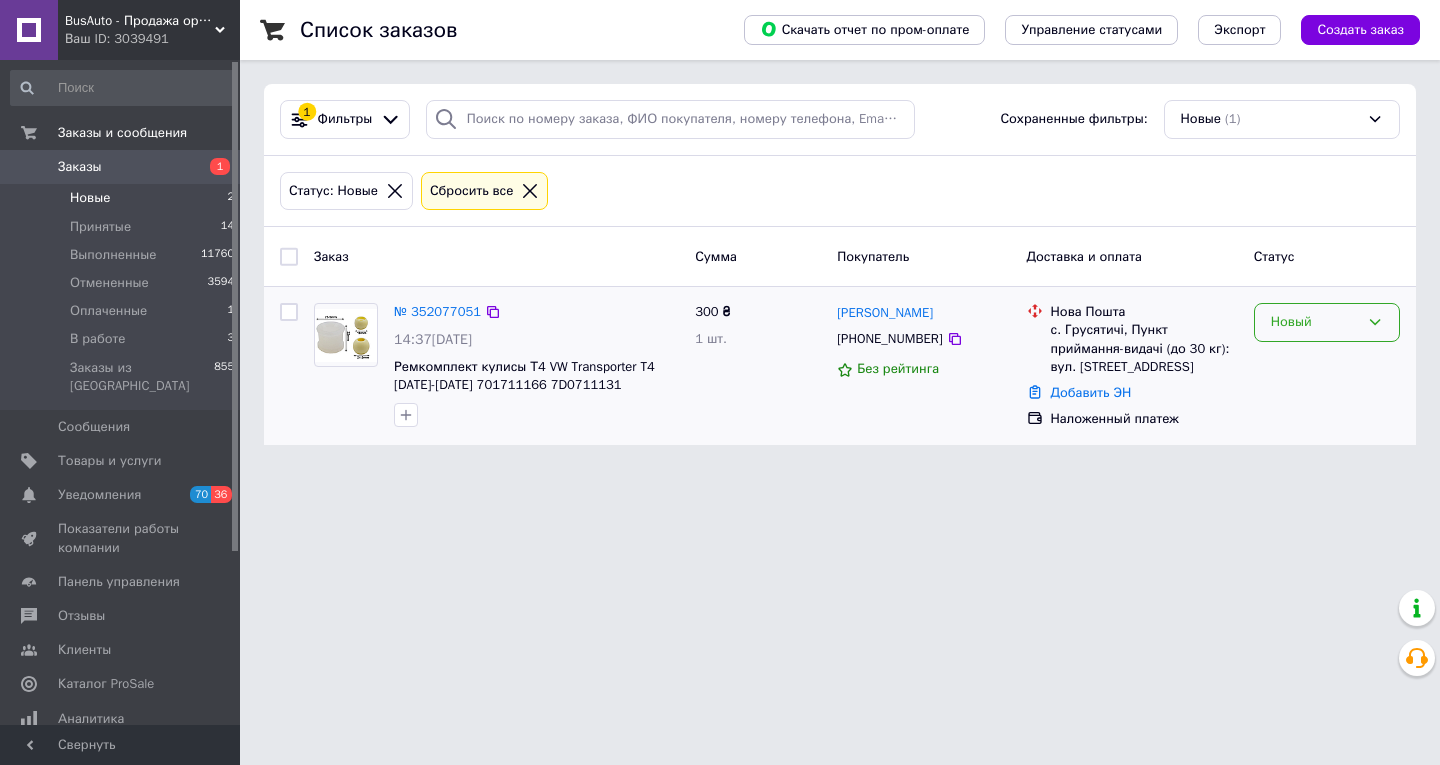 click on "Новый" at bounding box center (1315, 322) 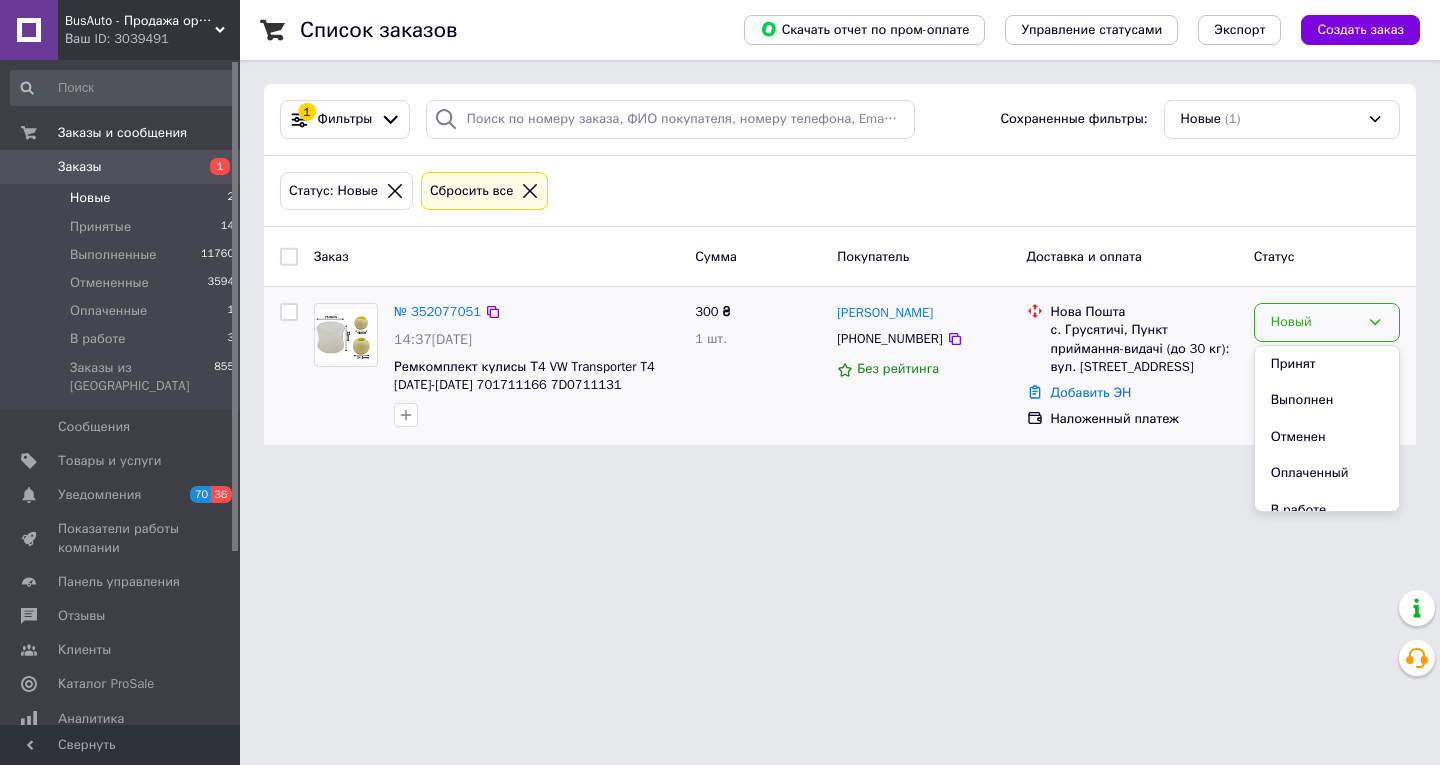 click on "Принят" at bounding box center (1327, 364) 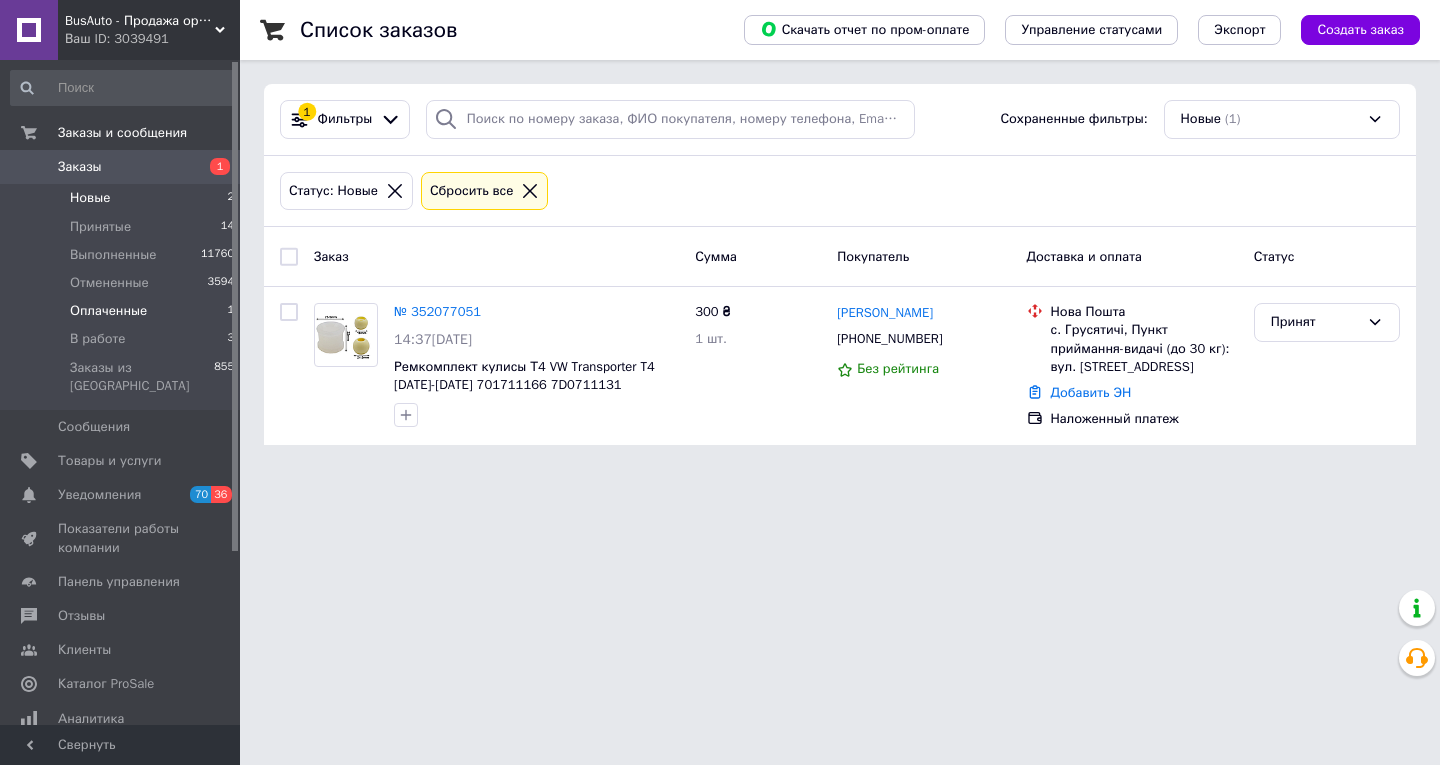 click on "Оплаченные" at bounding box center [108, 311] 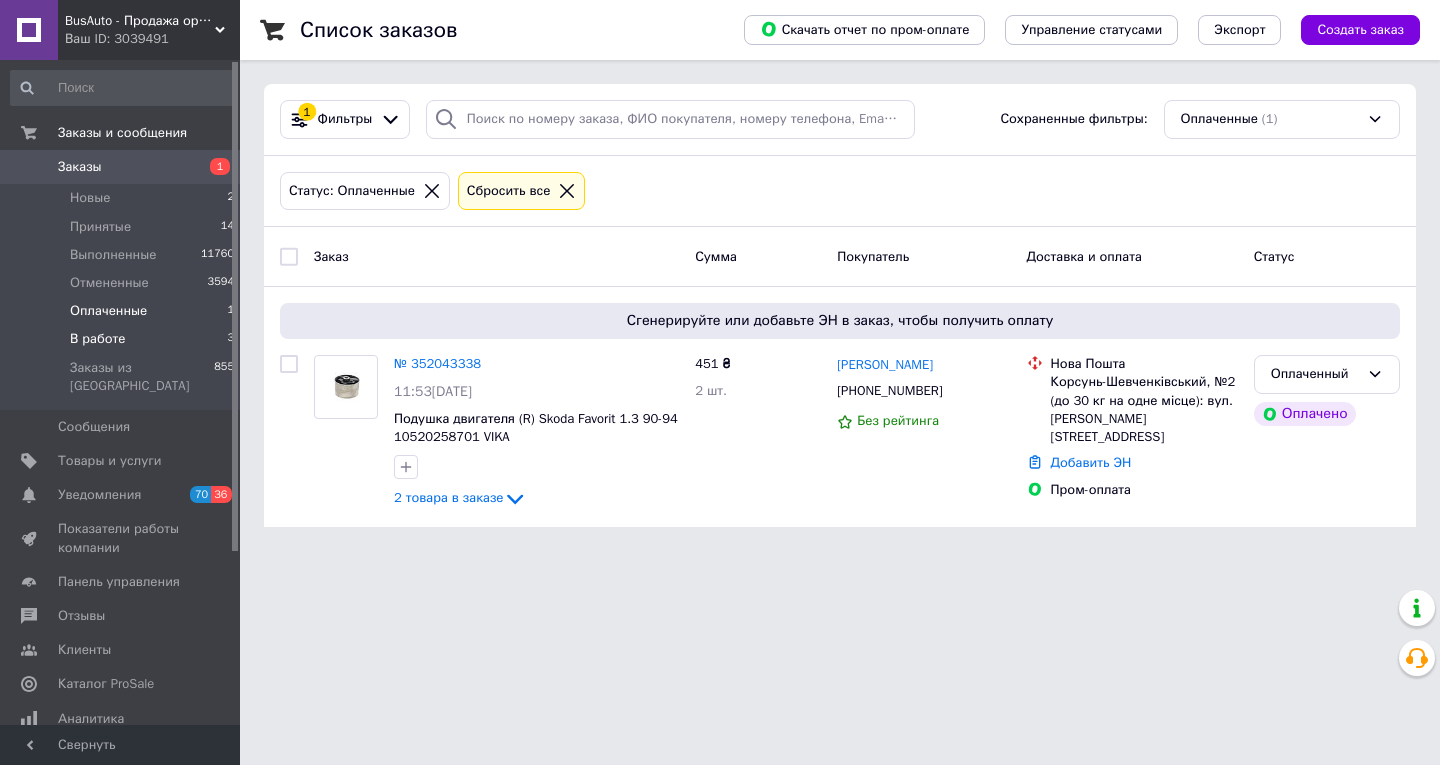 click on "В работе" at bounding box center [98, 339] 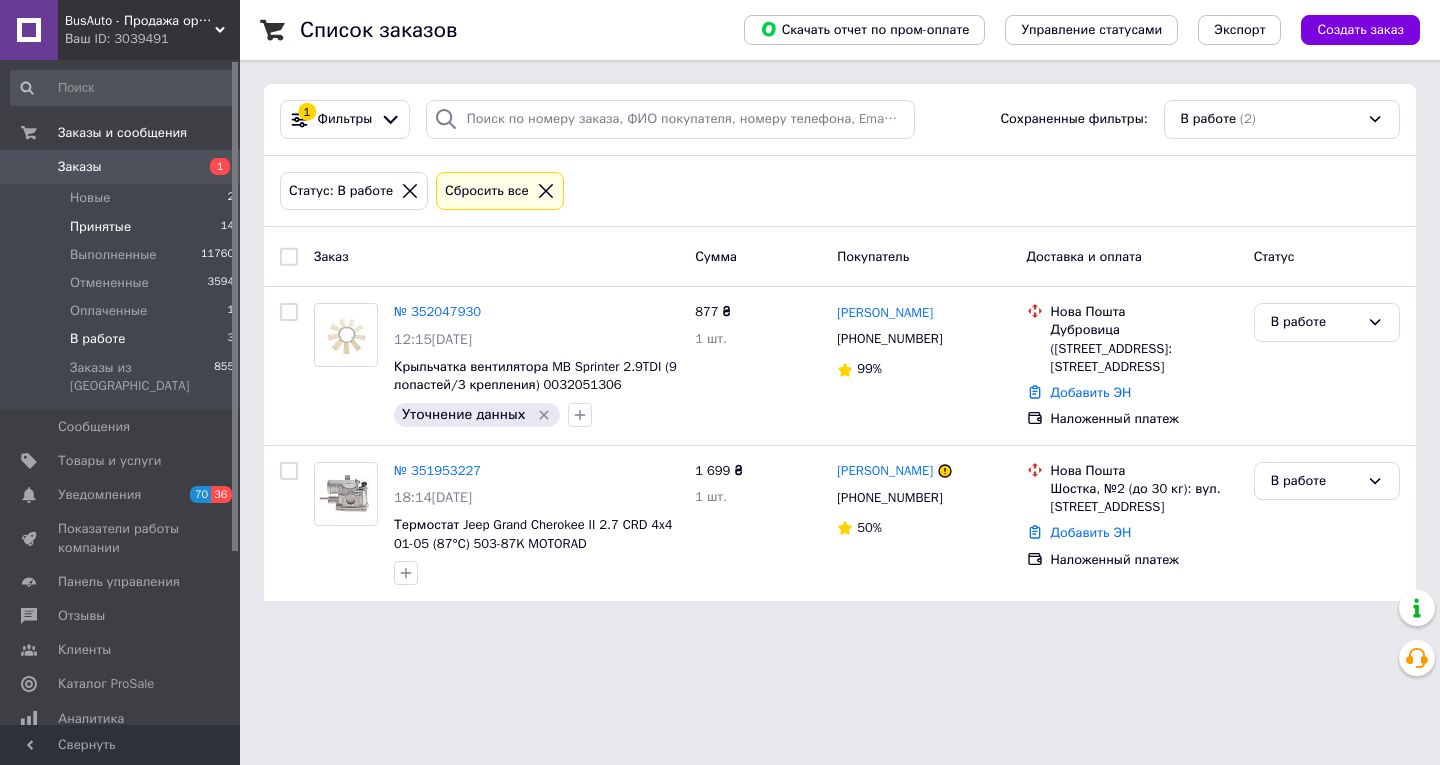 click on "Принятые" at bounding box center [100, 227] 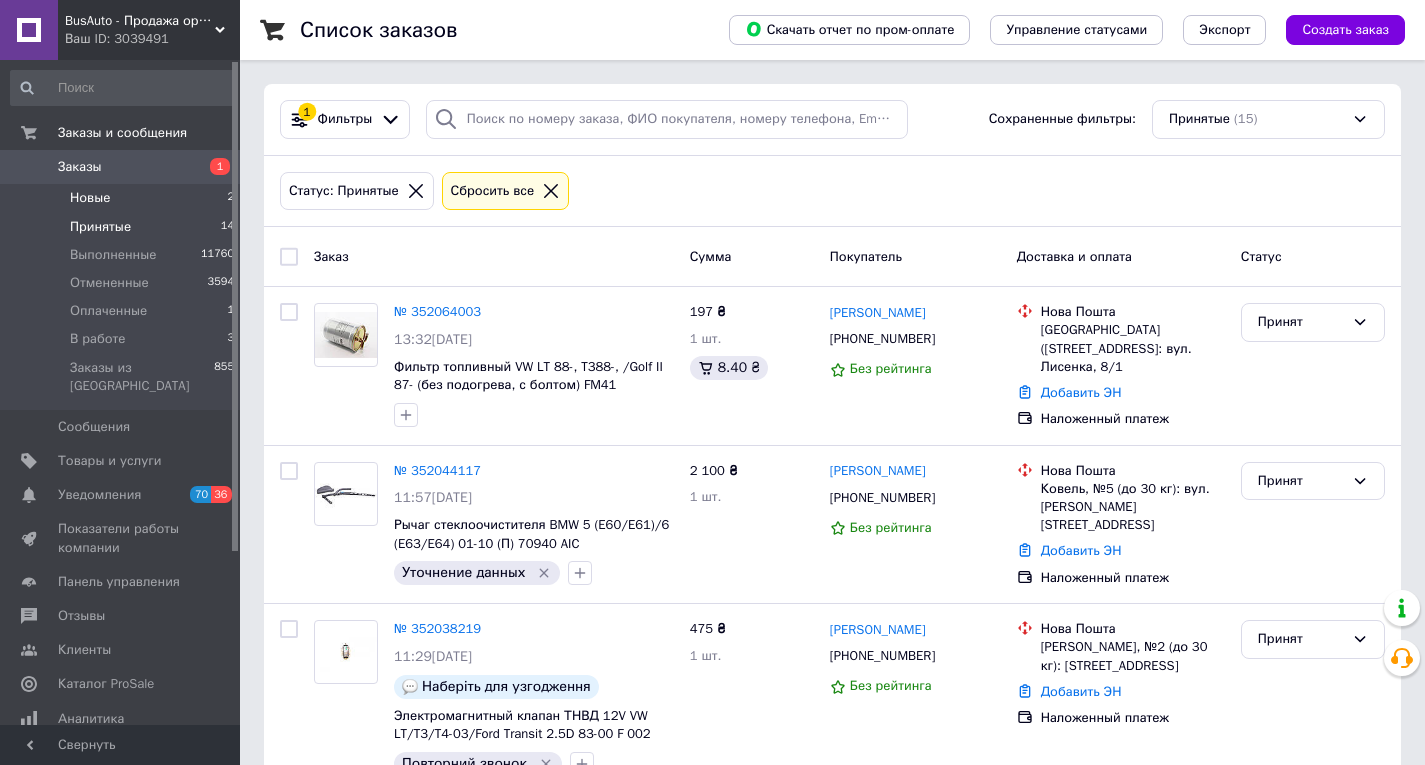 click on "Новые 2" at bounding box center (123, 198) 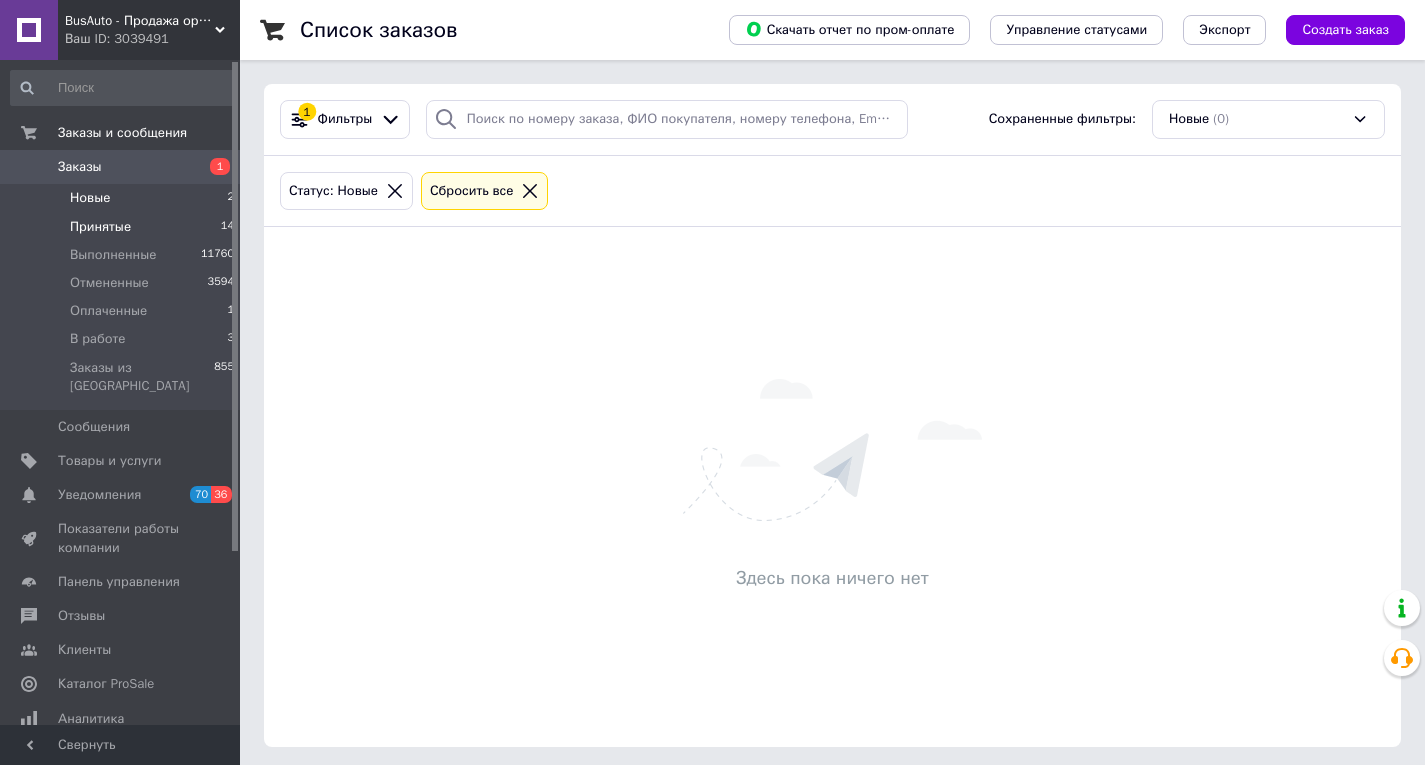 click on "Принятые" at bounding box center [100, 227] 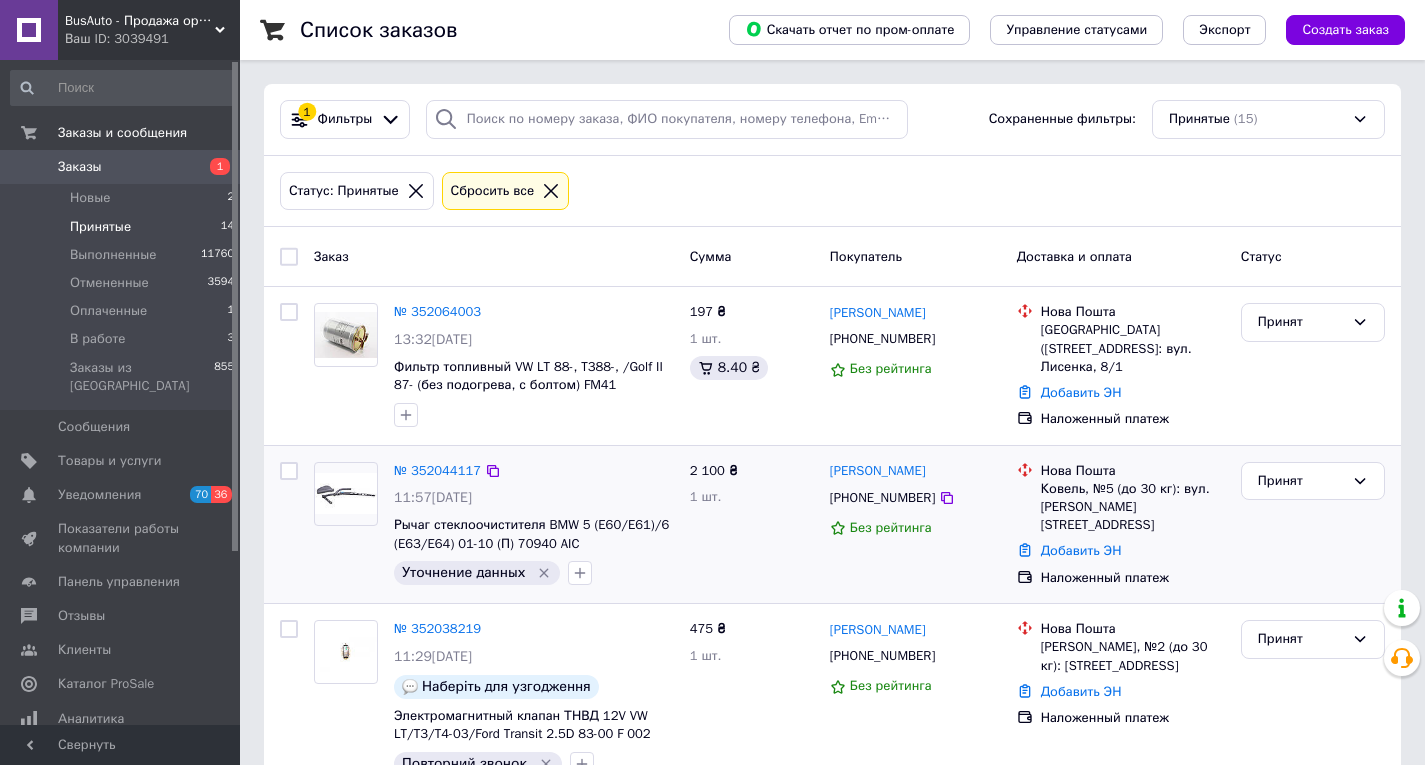 click on "+380995606244" at bounding box center (882, 498) 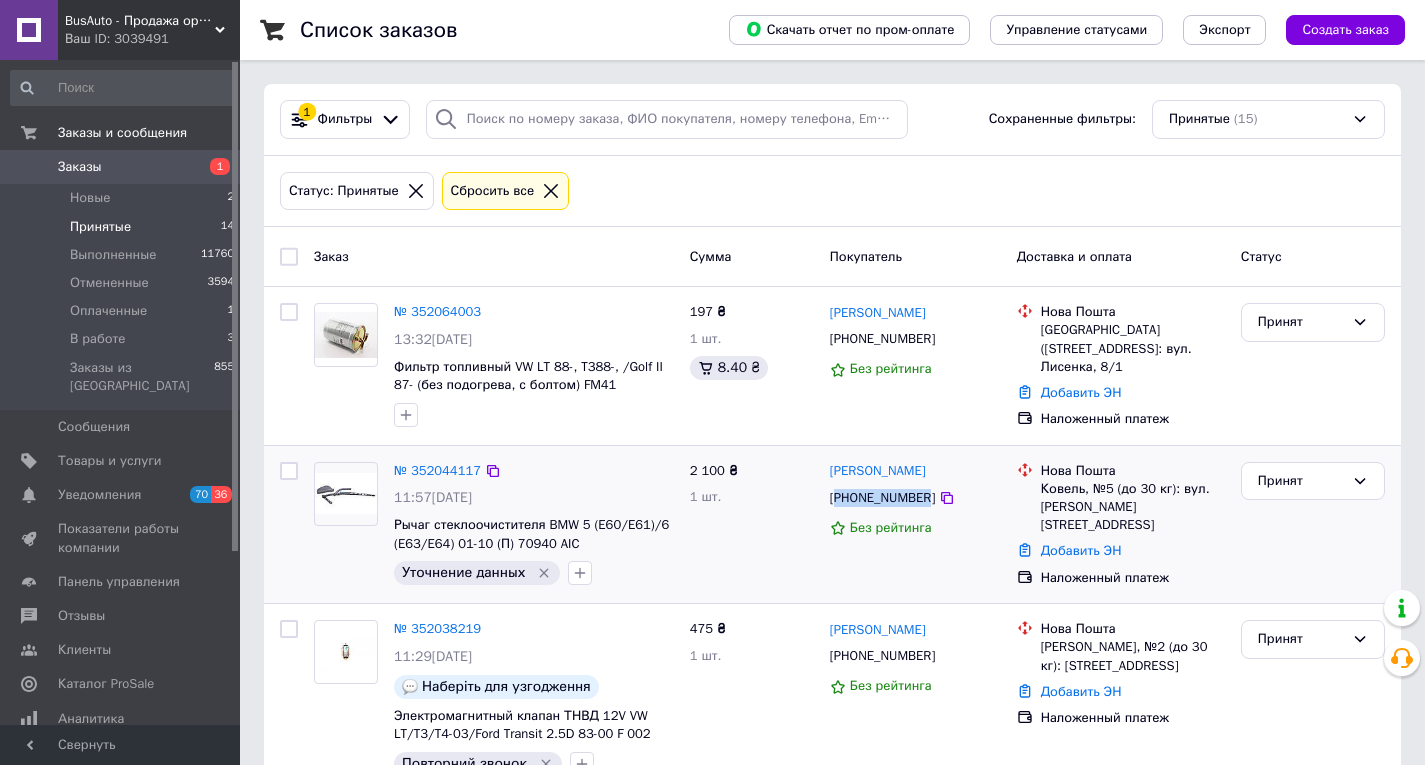 click on "+380995606244" at bounding box center [882, 498] 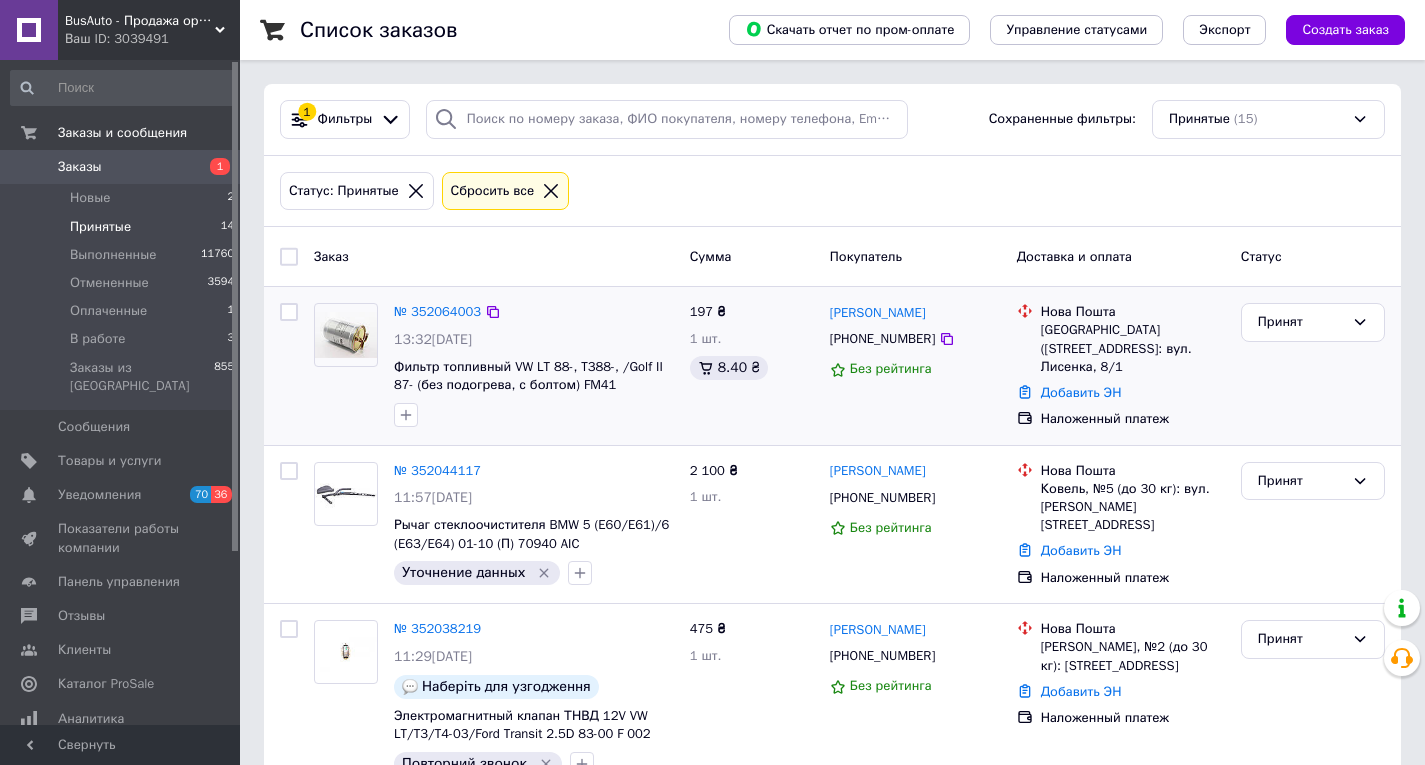 click on "+380985155256" at bounding box center (882, 339) 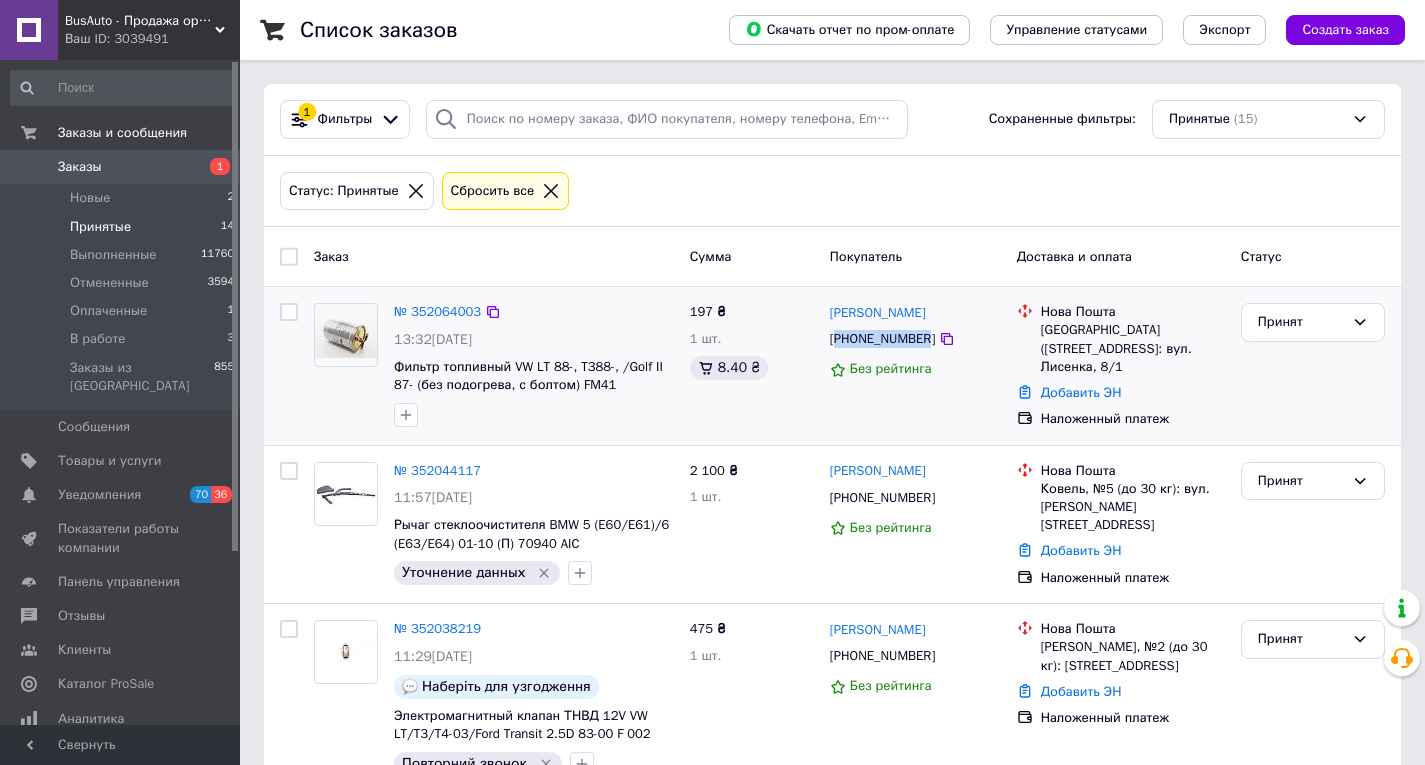 click on "+380985155256" at bounding box center [882, 339] 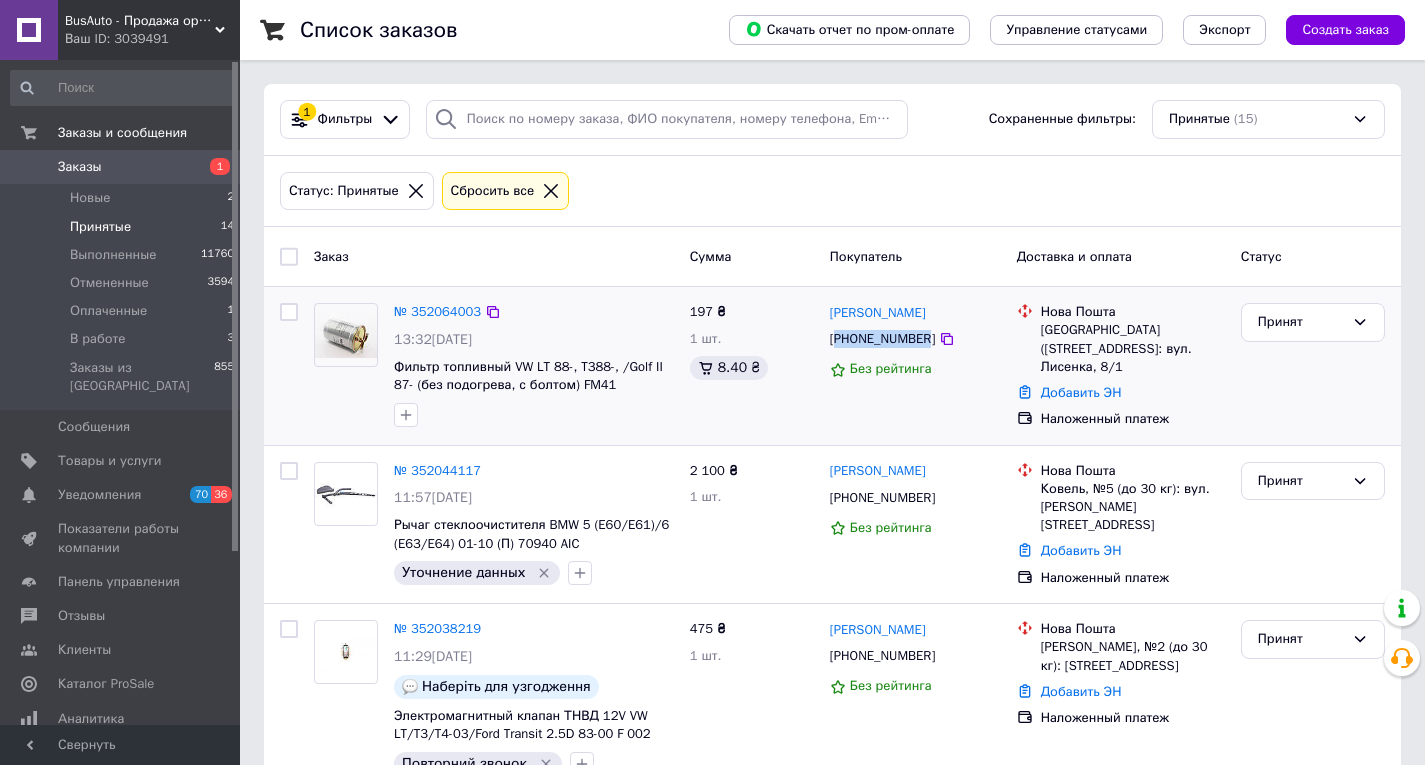 click on "+380985155256" at bounding box center [882, 339] 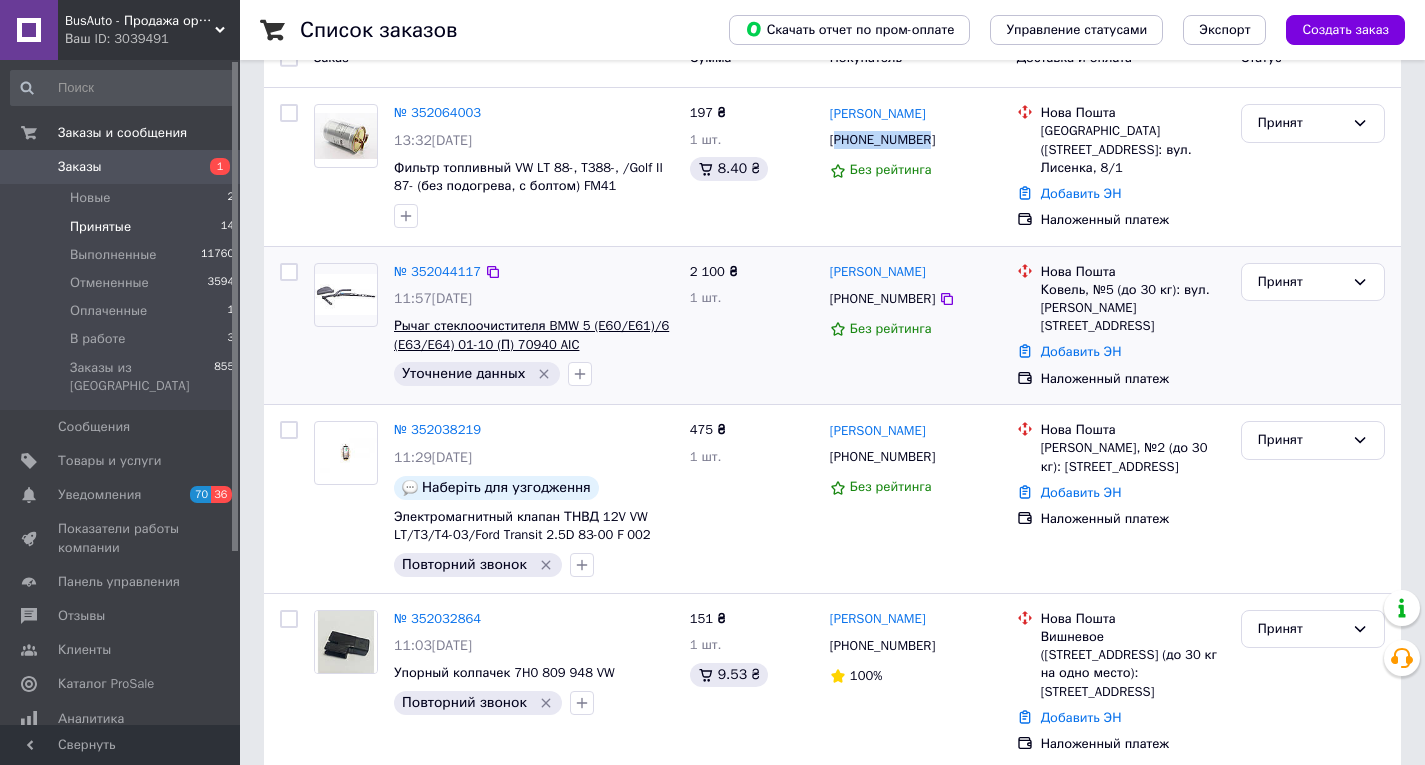 scroll, scrollTop: 200, scrollLeft: 0, axis: vertical 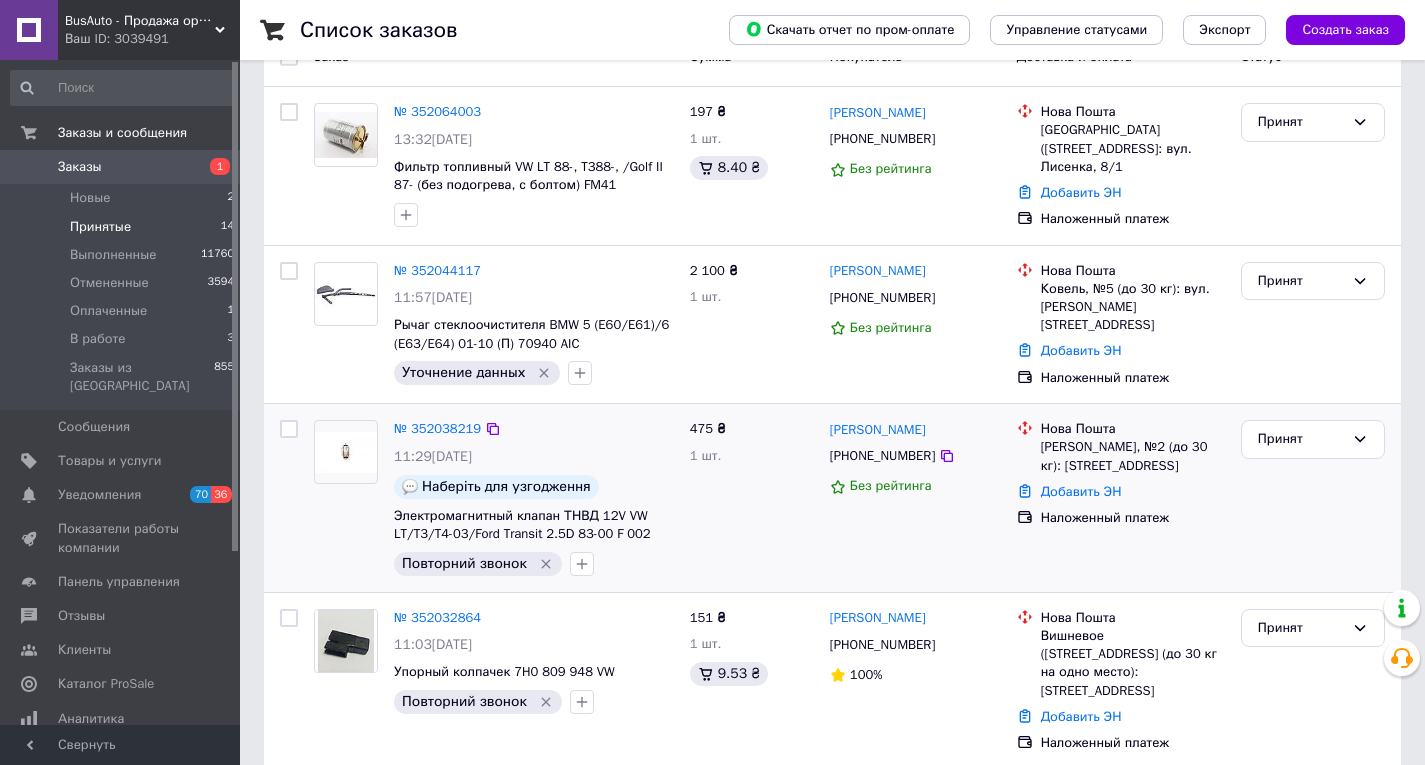 click on "+380689026156" at bounding box center (882, 456) 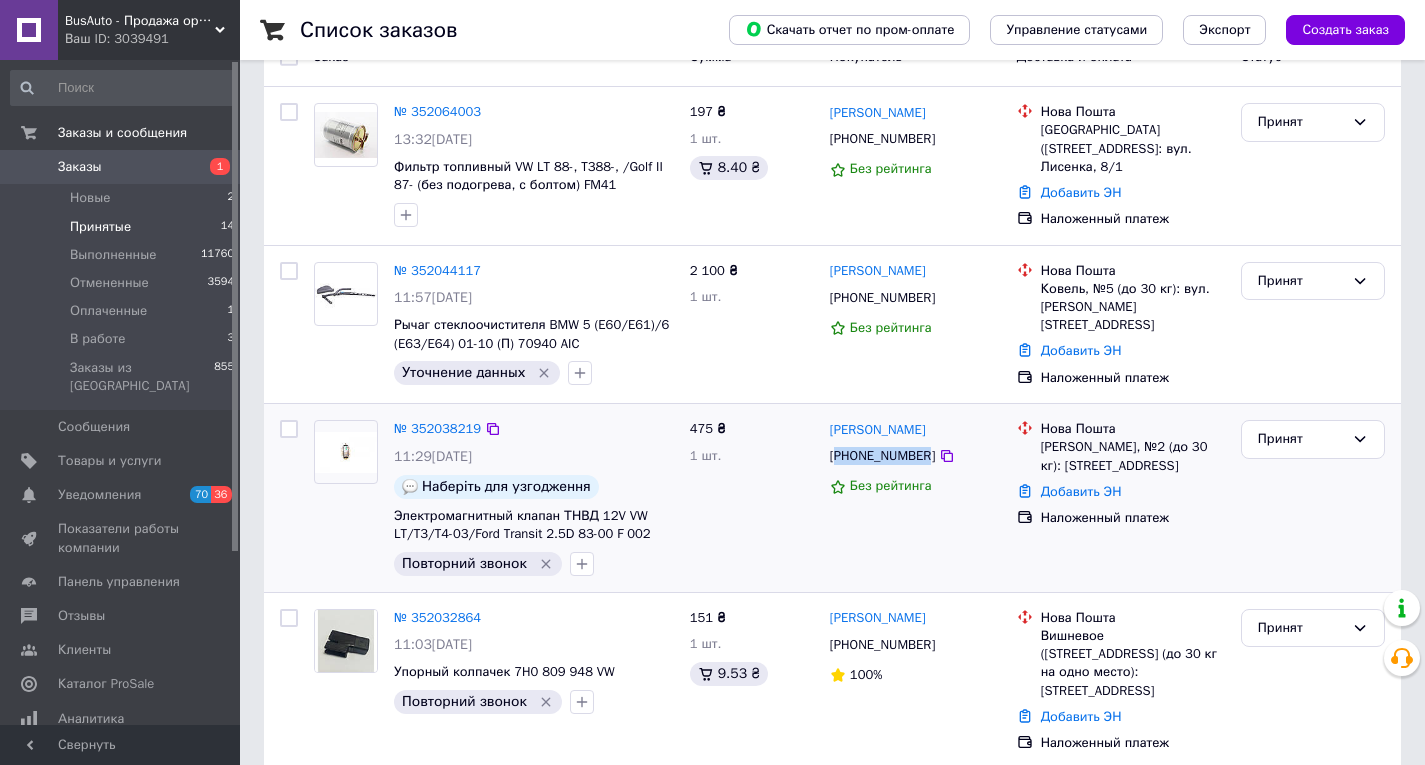 drag, startPoint x: 877, startPoint y: 451, endPoint x: 907, endPoint y: 462, distance: 31.95309 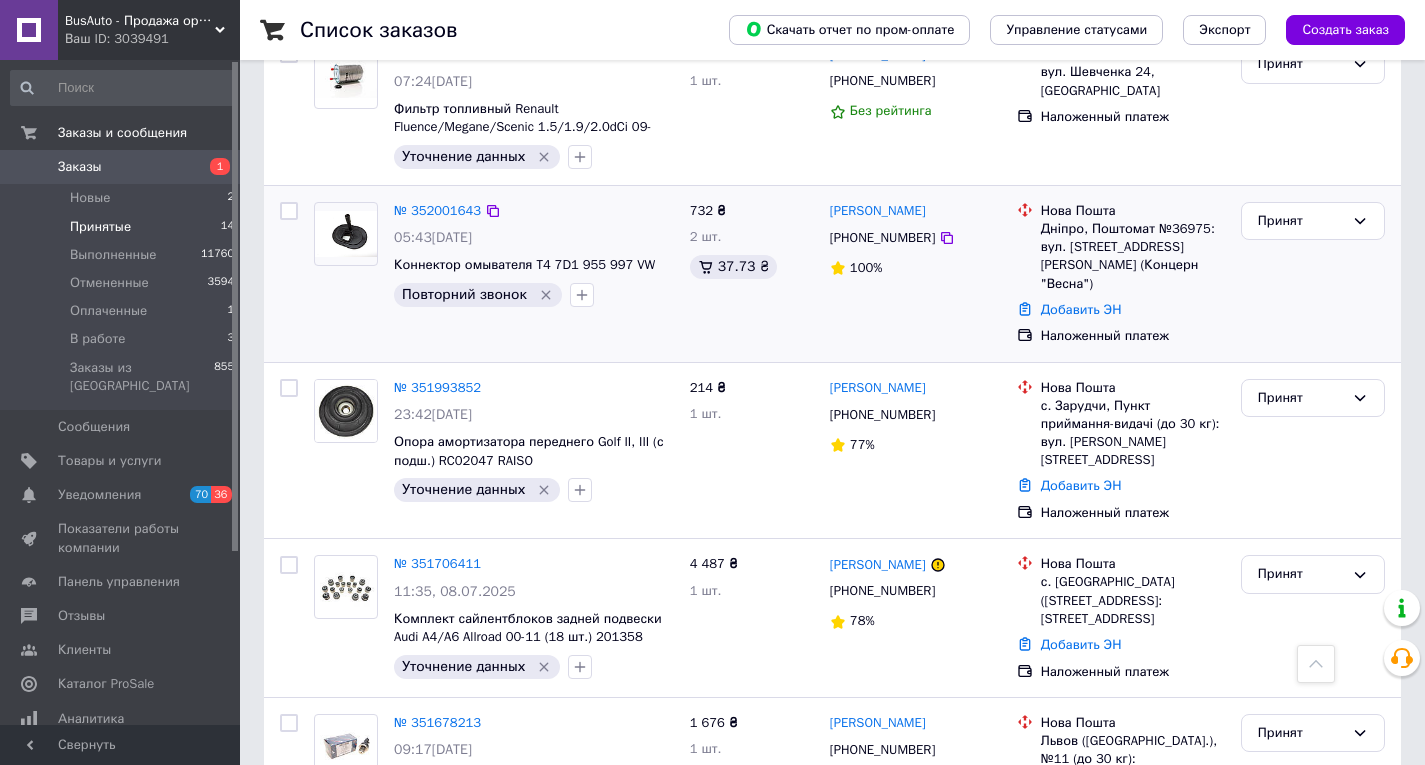 scroll, scrollTop: 1100, scrollLeft: 0, axis: vertical 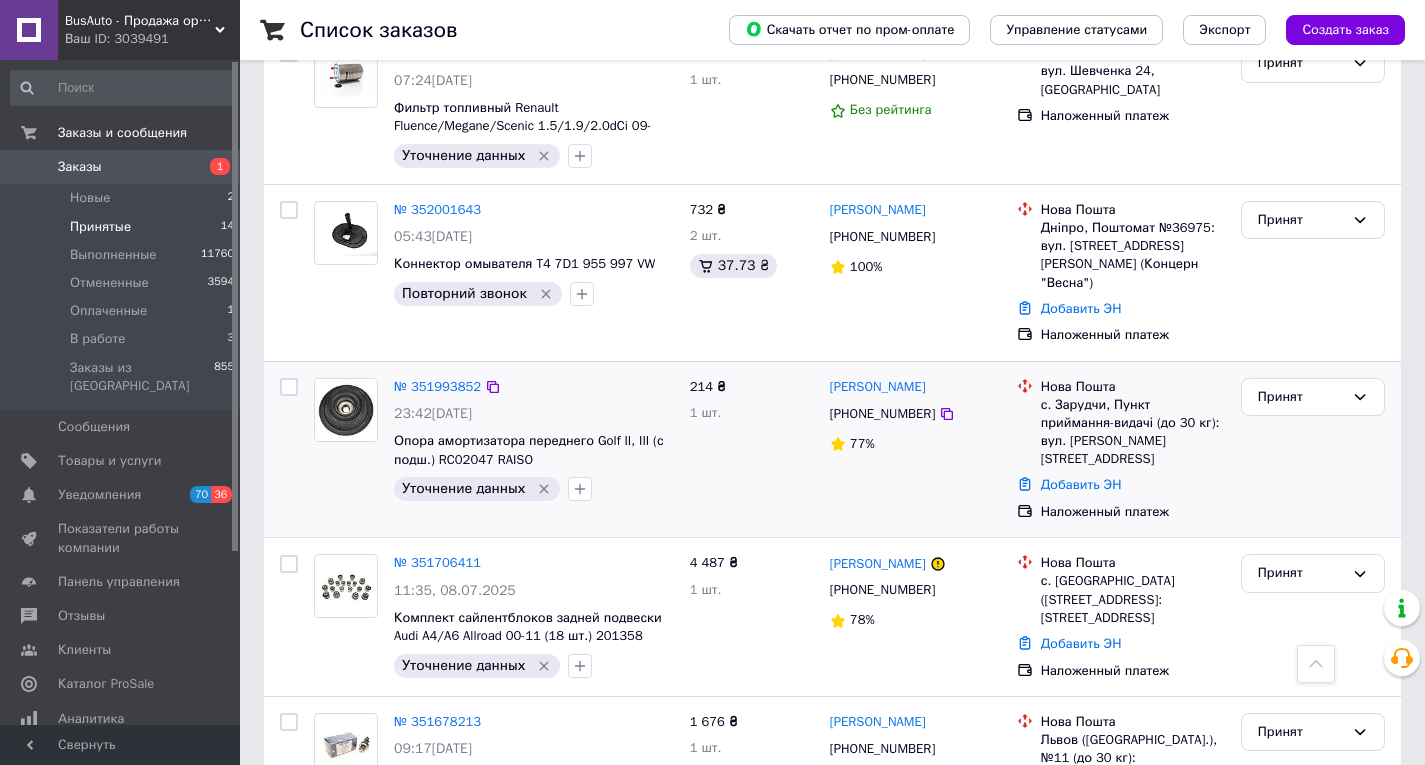 click on "+380992287108" at bounding box center (882, 414) 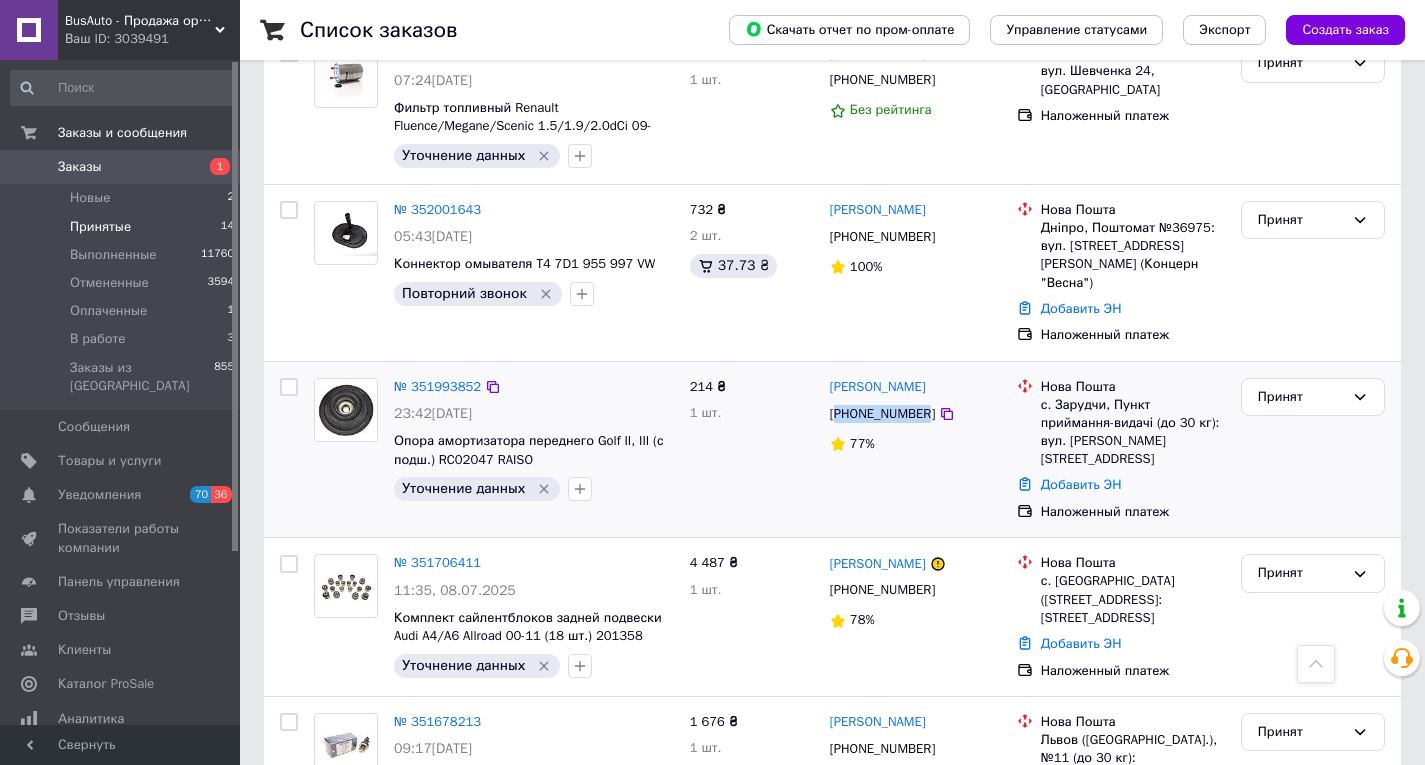 click on "+380992287108" at bounding box center [882, 414] 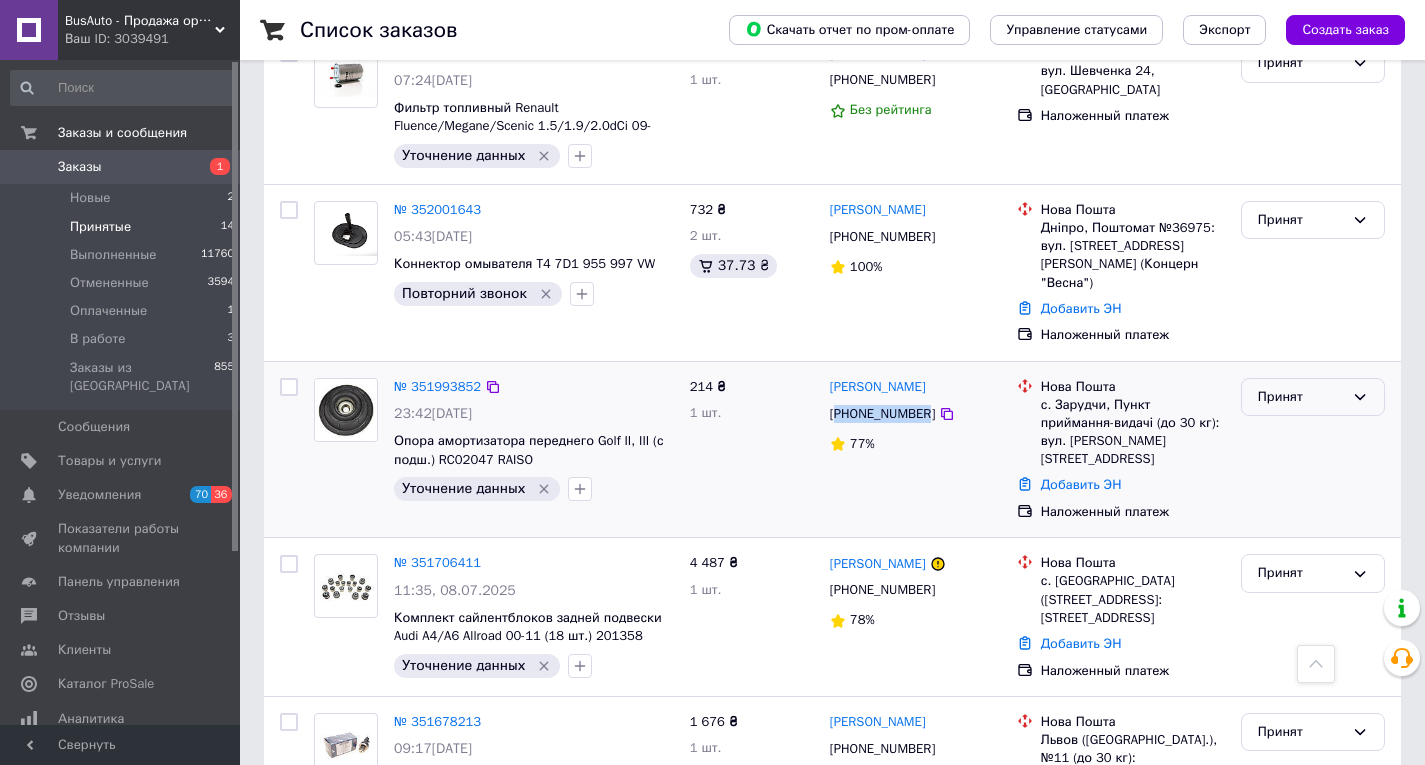 click on "Принят" at bounding box center (1301, 397) 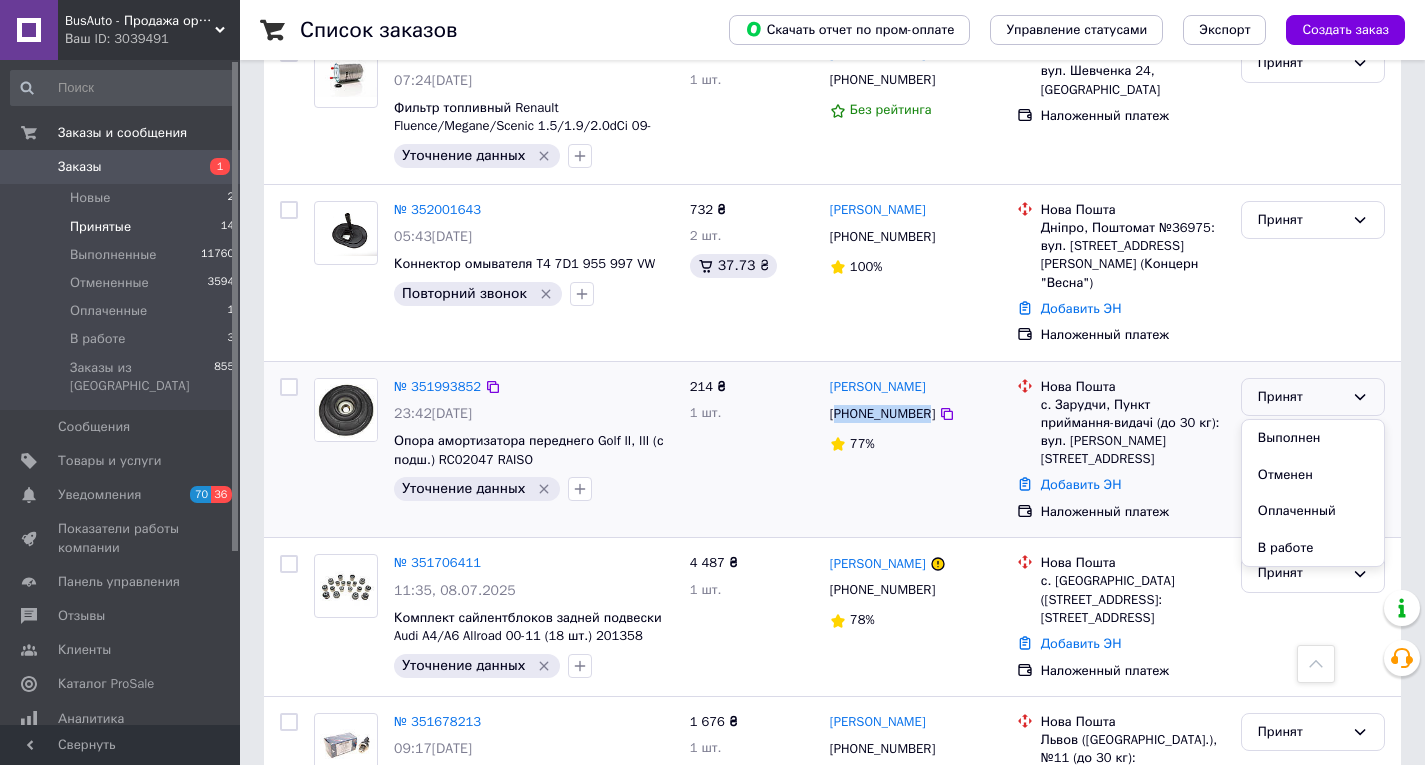 click on "Отменен" at bounding box center (1313, 475) 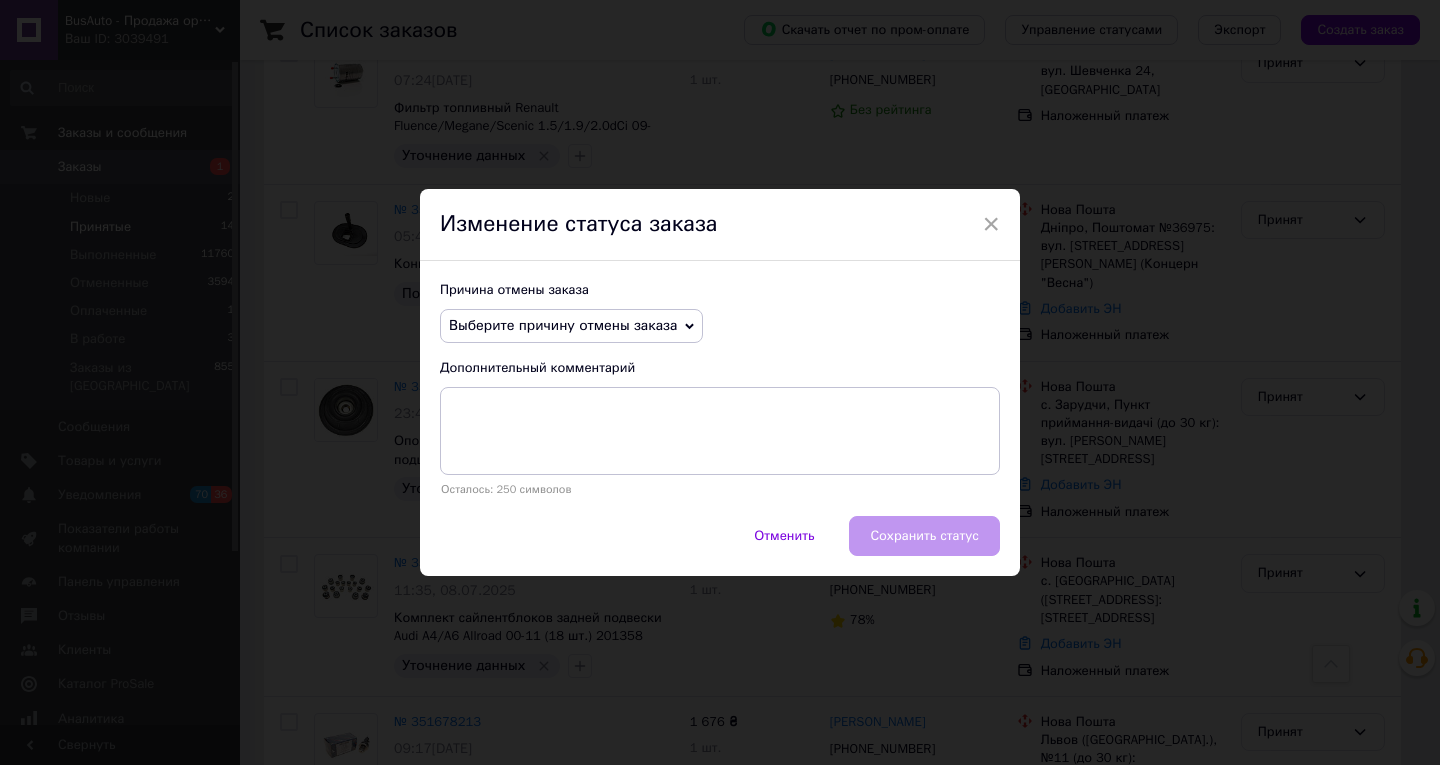 click on "Выберите причину отмены заказа" at bounding box center [563, 325] 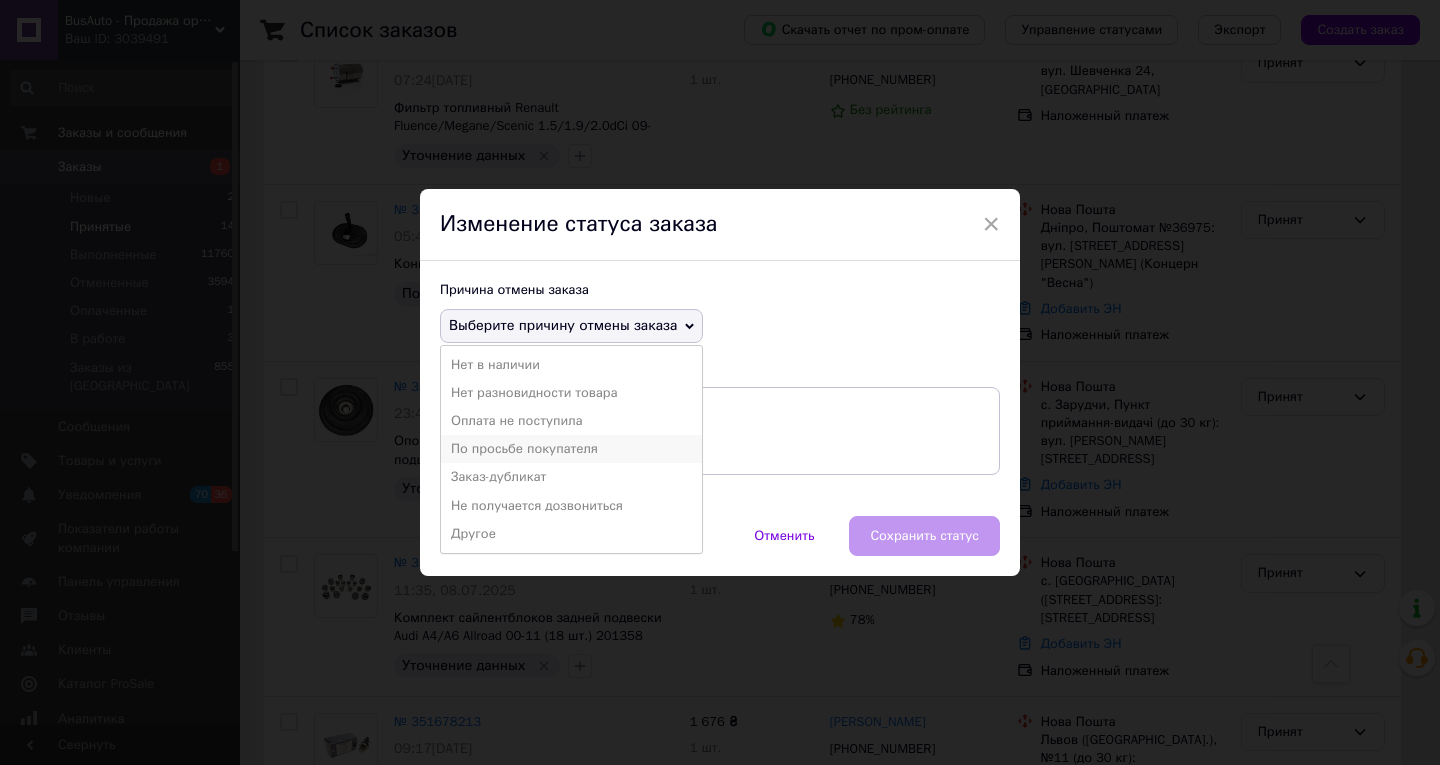 click on "По просьбе покупателя" at bounding box center (571, 449) 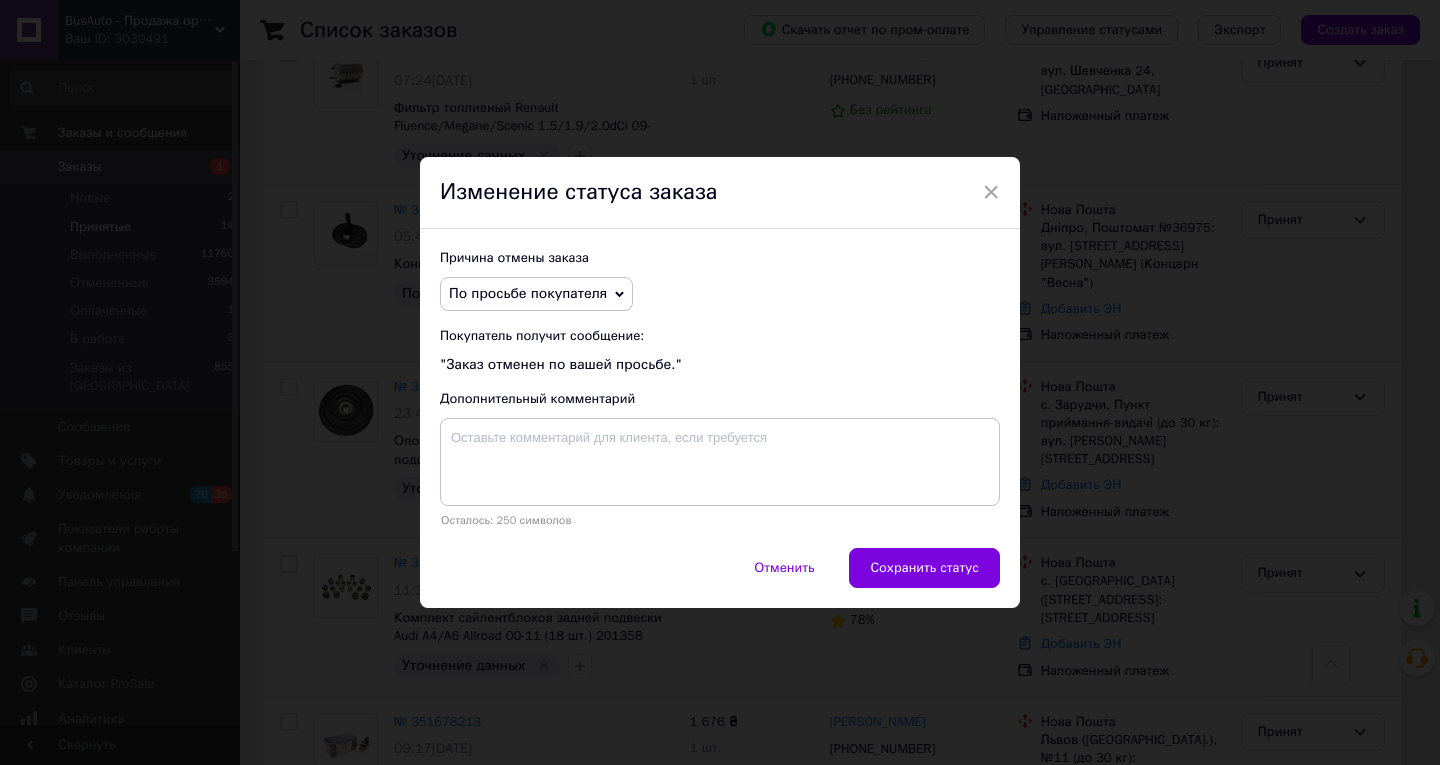 click on "Сохранить статус" at bounding box center (924, 568) 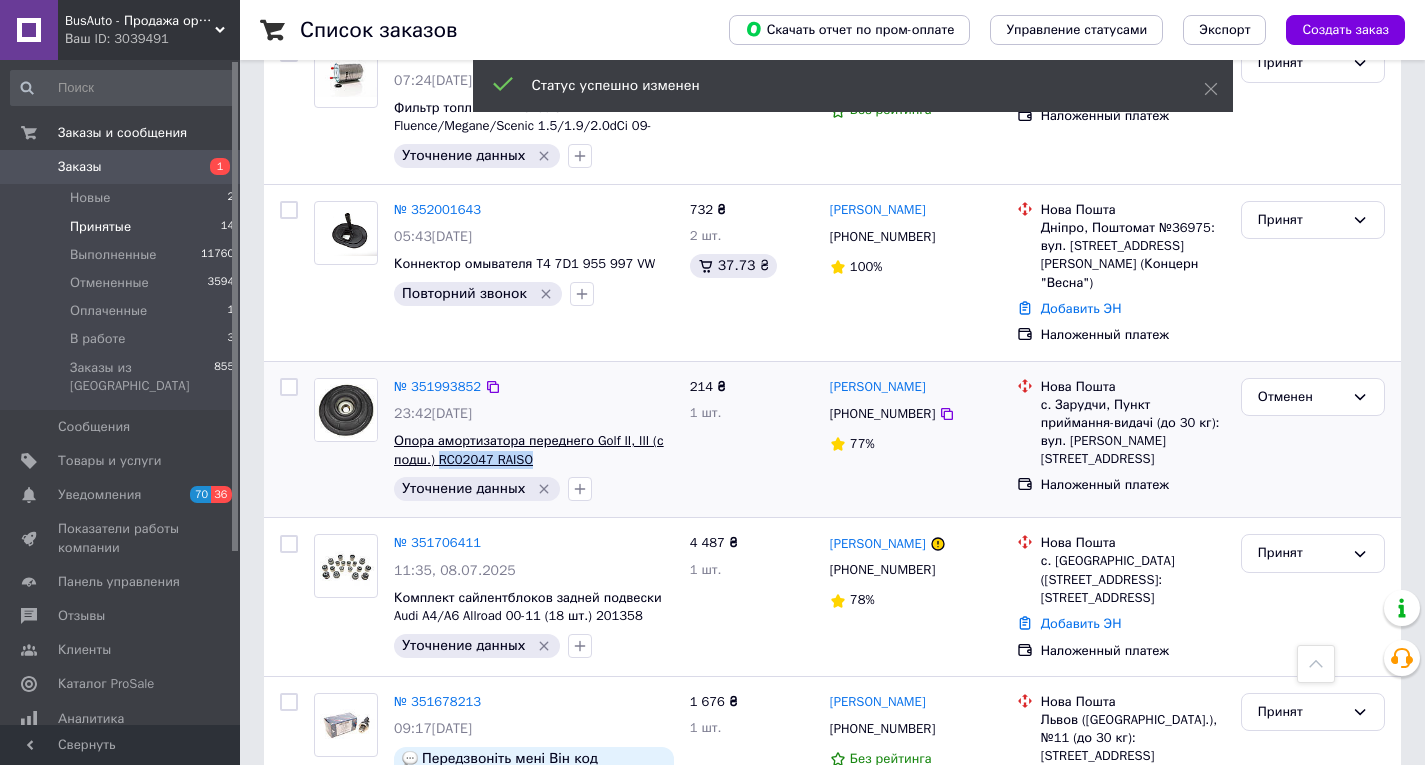 drag, startPoint x: 538, startPoint y: 441, endPoint x: 439, endPoint y: 439, distance: 99.0202 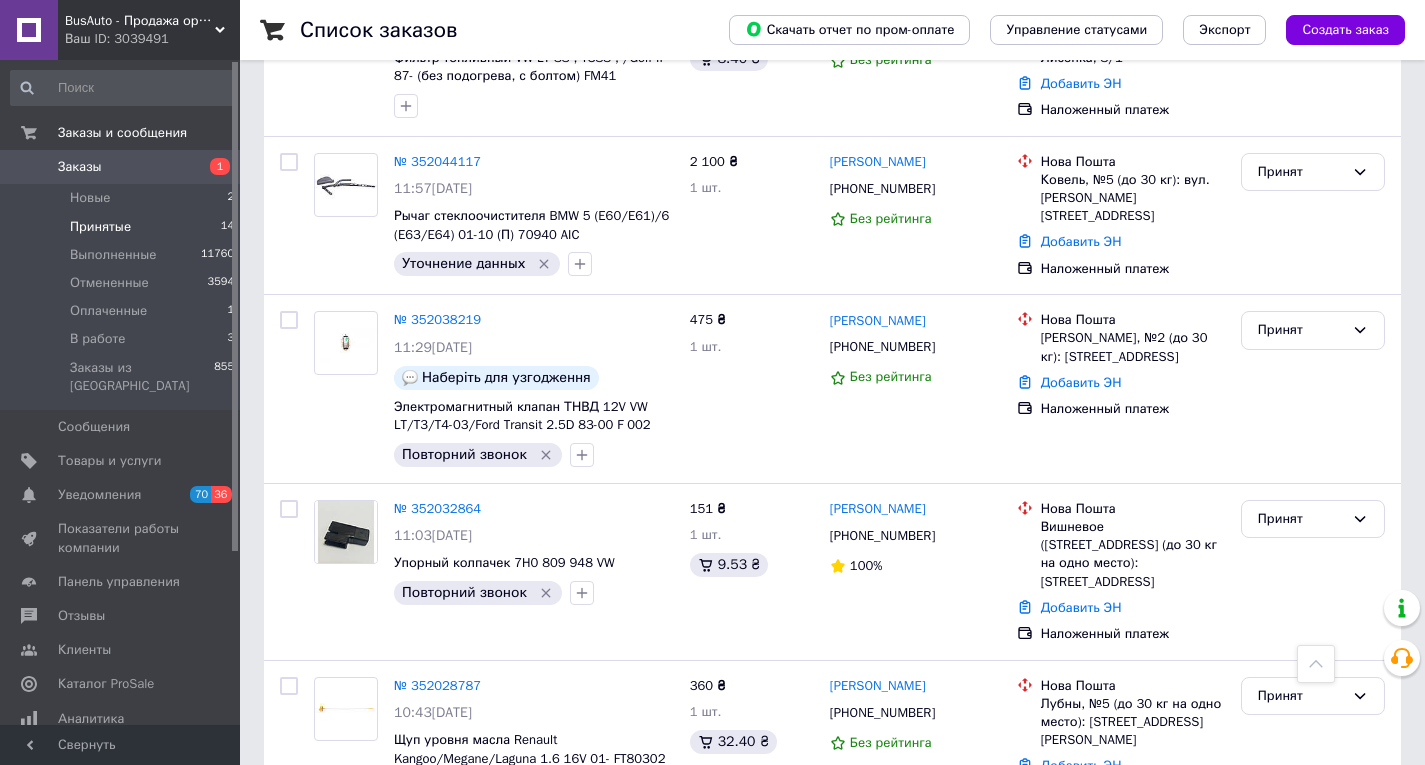 scroll, scrollTop: 300, scrollLeft: 0, axis: vertical 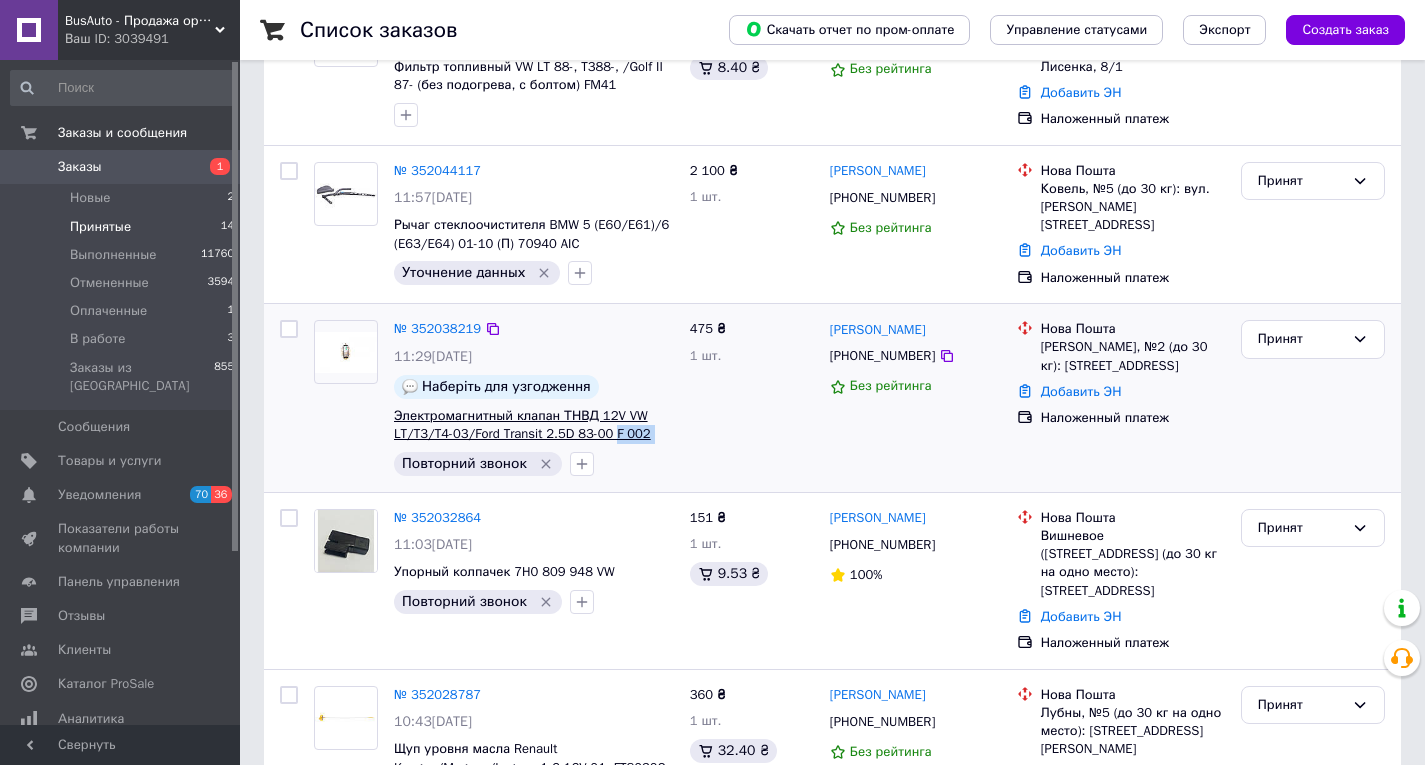 drag, startPoint x: 670, startPoint y: 433, endPoint x: 606, endPoint y: 432, distance: 64.00781 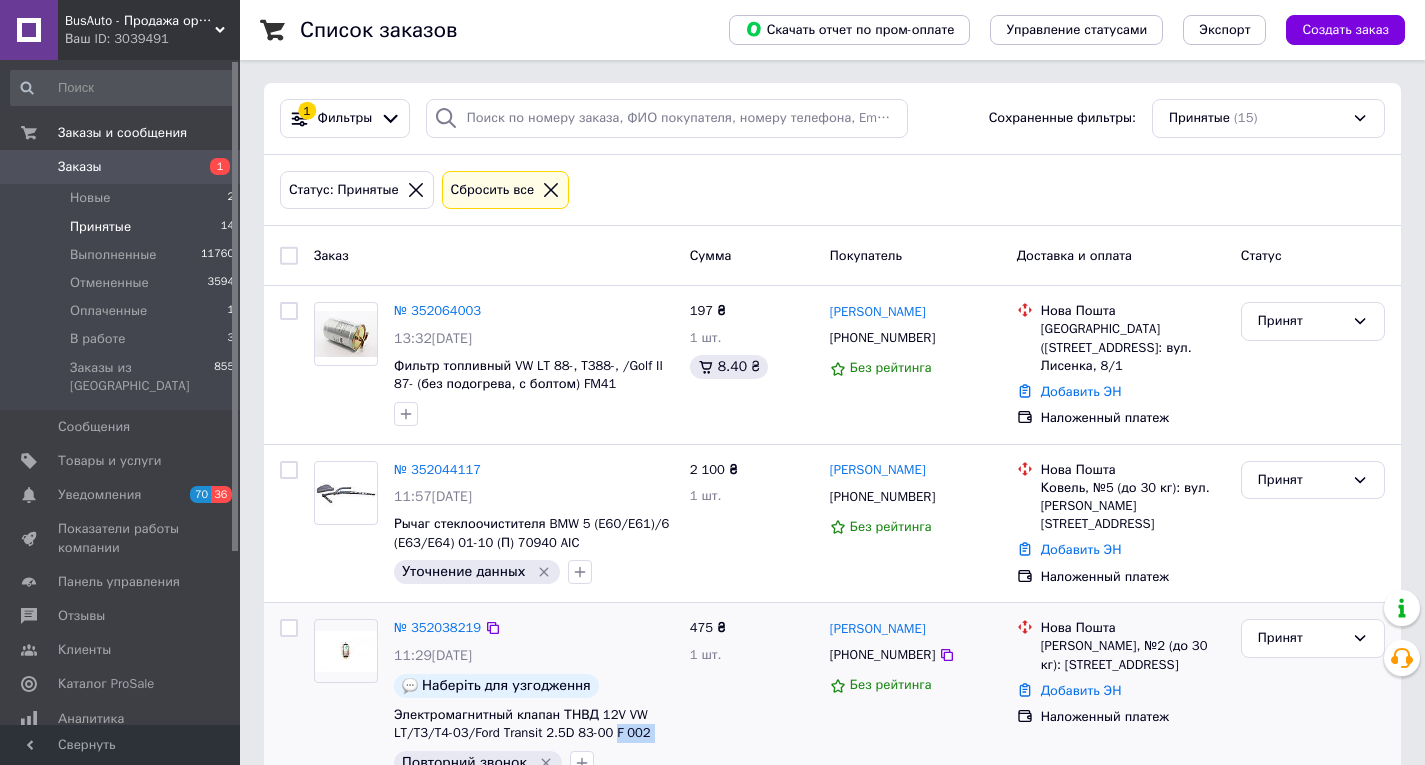 scroll, scrollTop: 0, scrollLeft: 0, axis: both 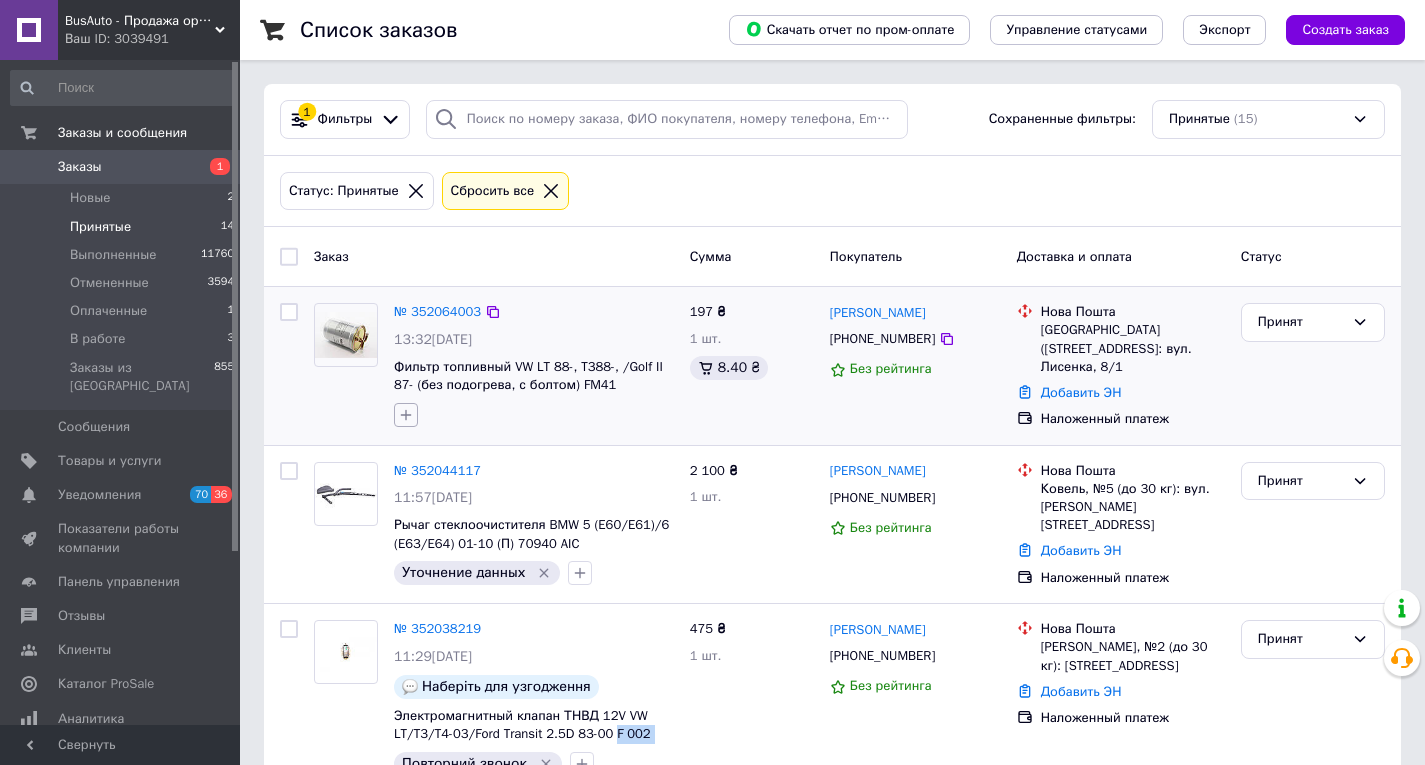click 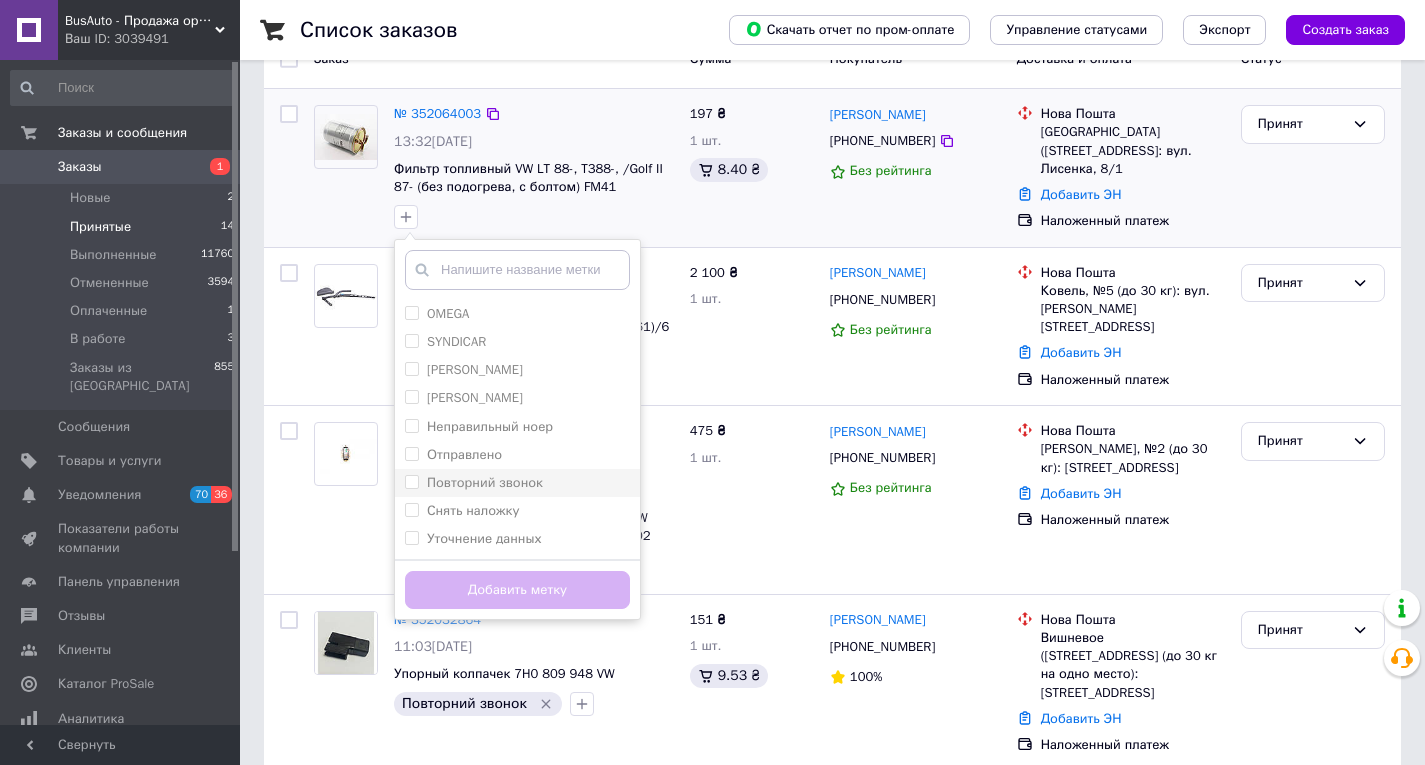 scroll, scrollTop: 200, scrollLeft: 0, axis: vertical 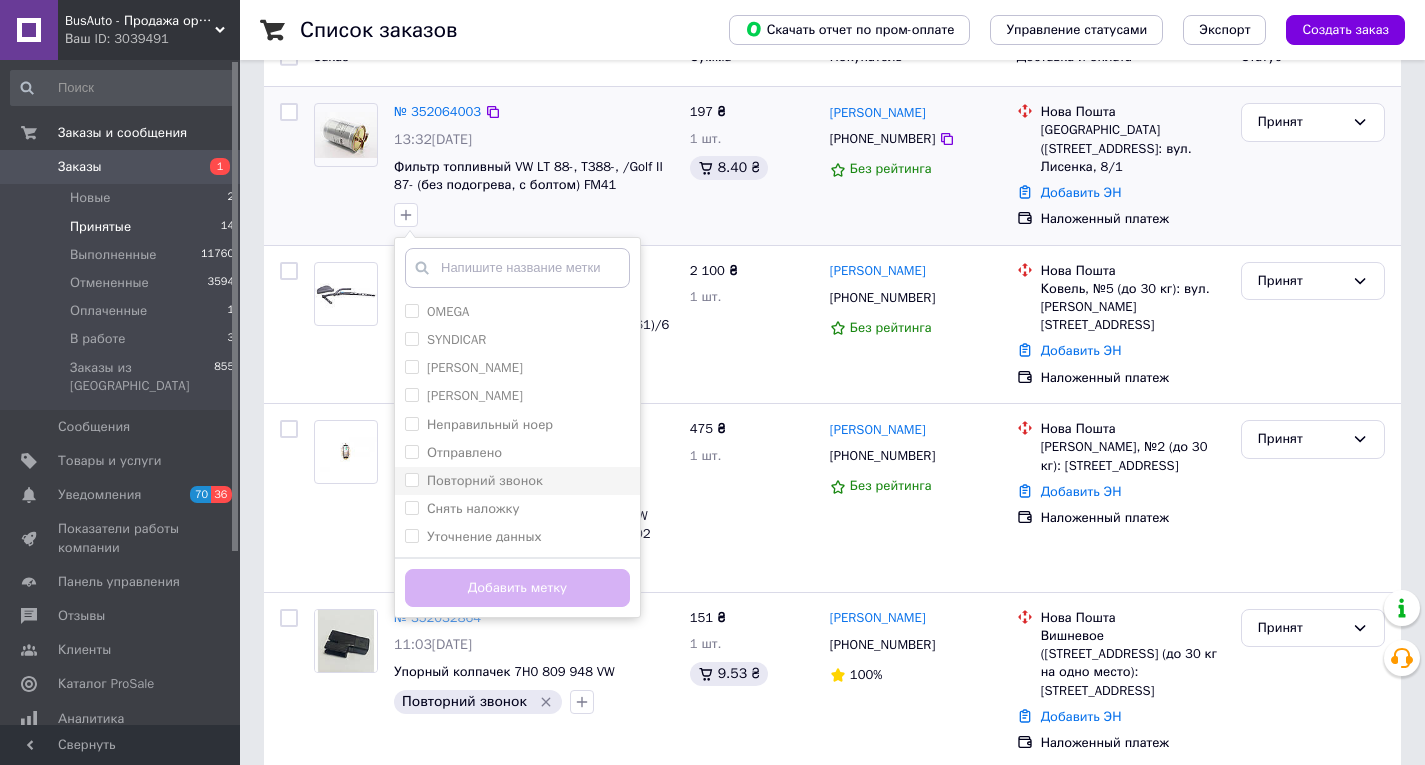 click on "Повторний звонок" at bounding box center [485, 480] 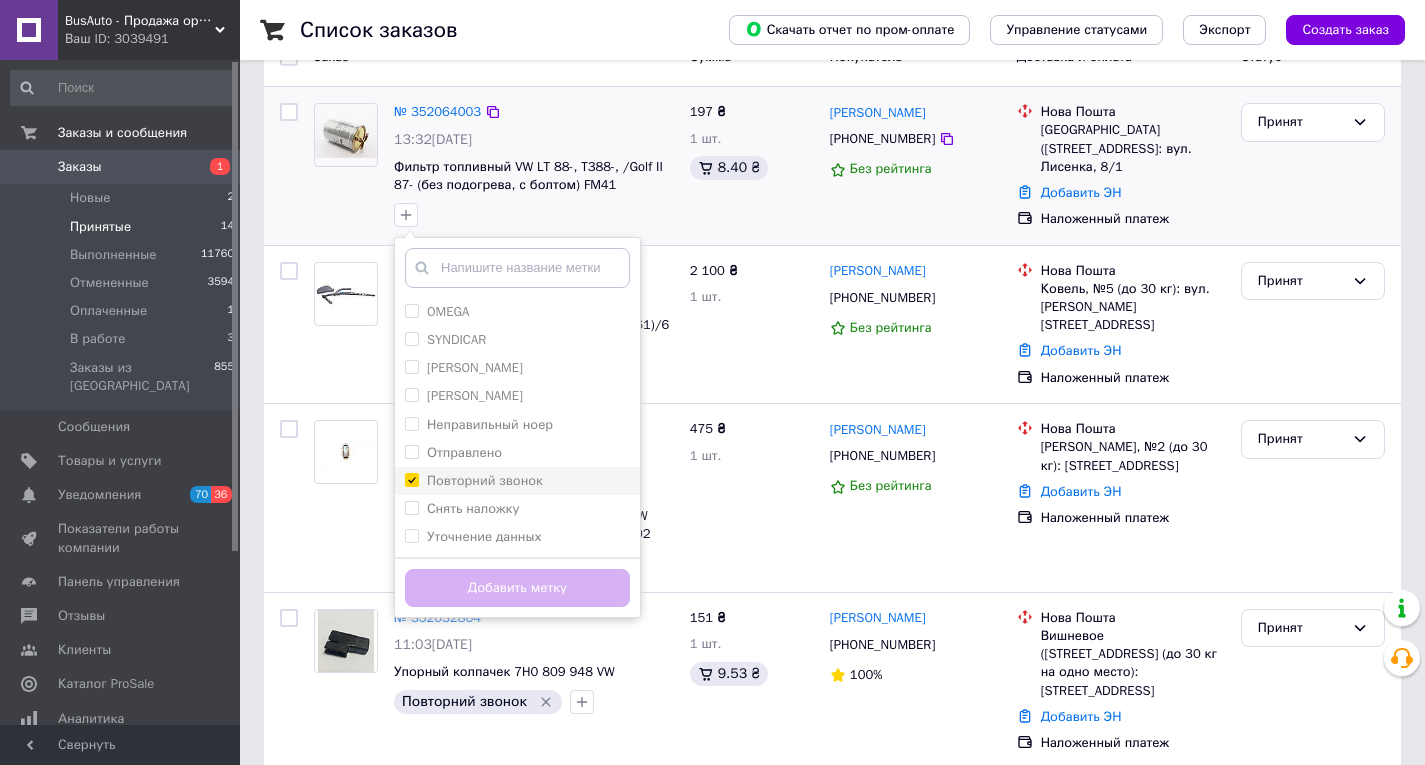 checkbox on "true" 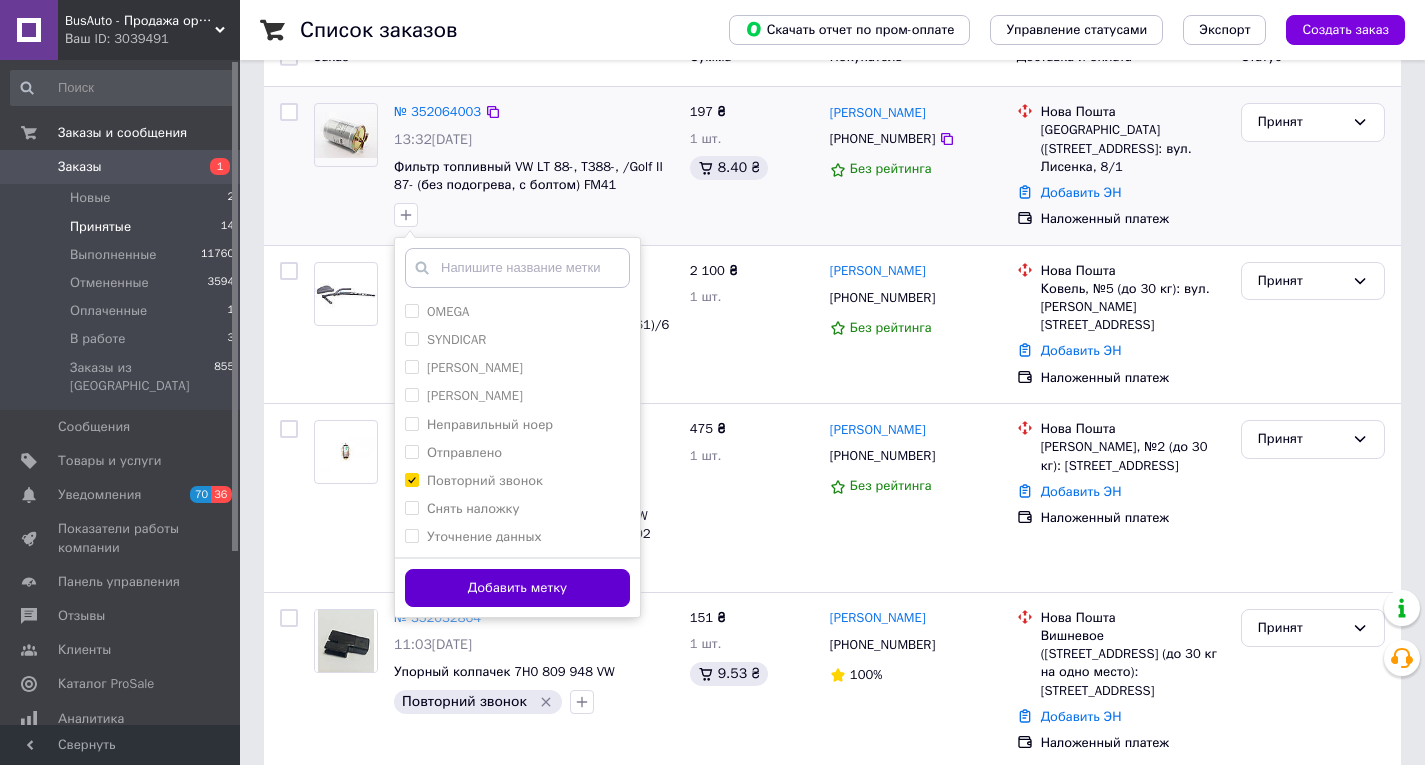 click on "Добавить метку" at bounding box center (517, 588) 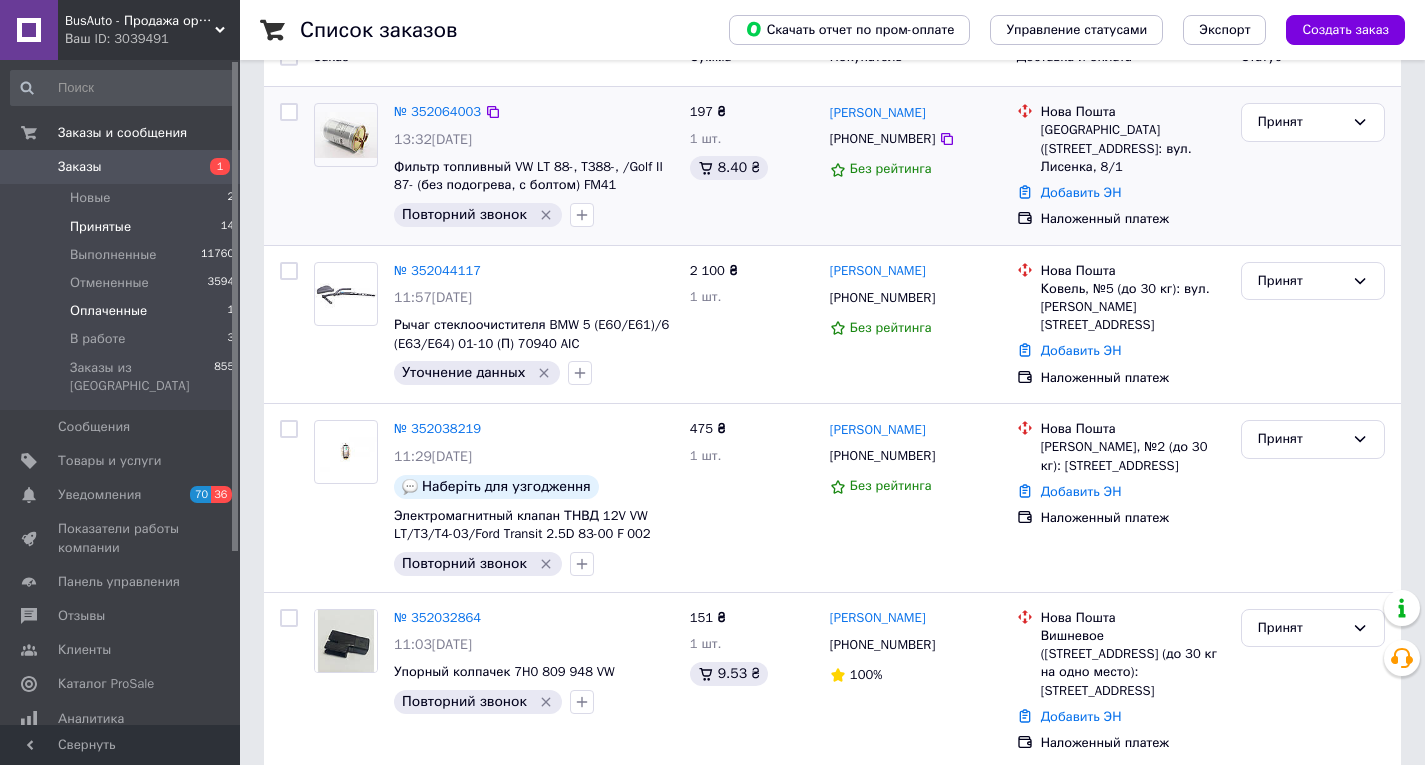 click on "Оплаченные" at bounding box center (108, 311) 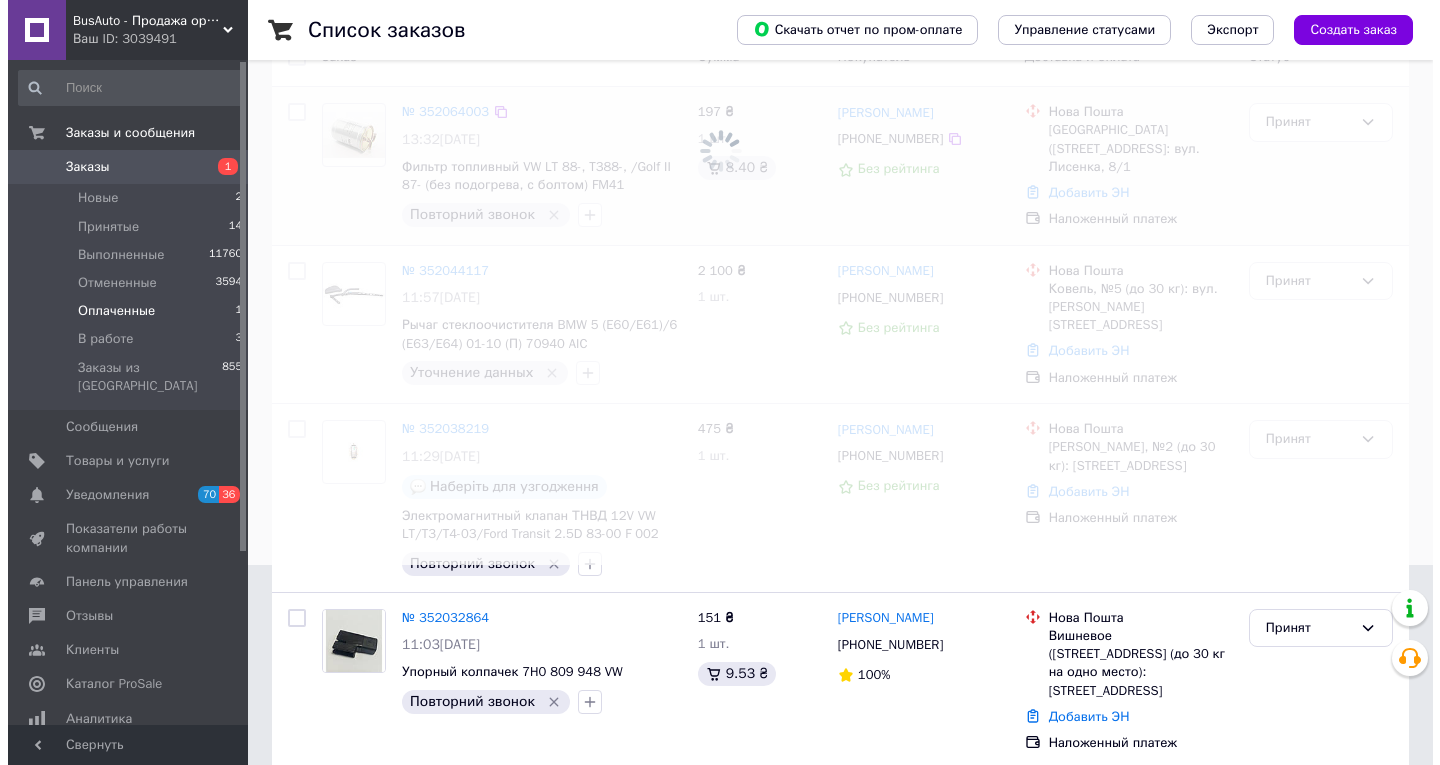 scroll, scrollTop: 0, scrollLeft: 0, axis: both 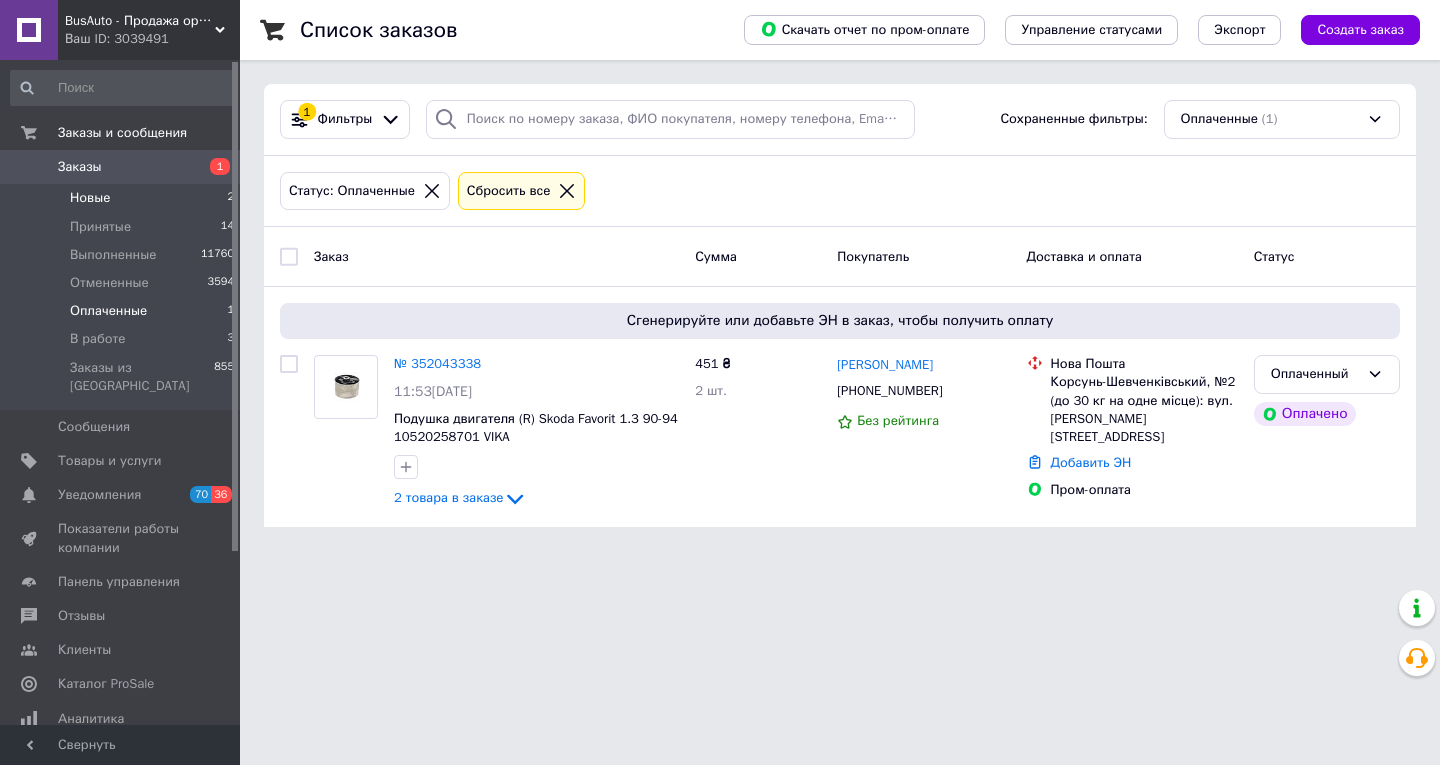 click on "Новые" at bounding box center [90, 198] 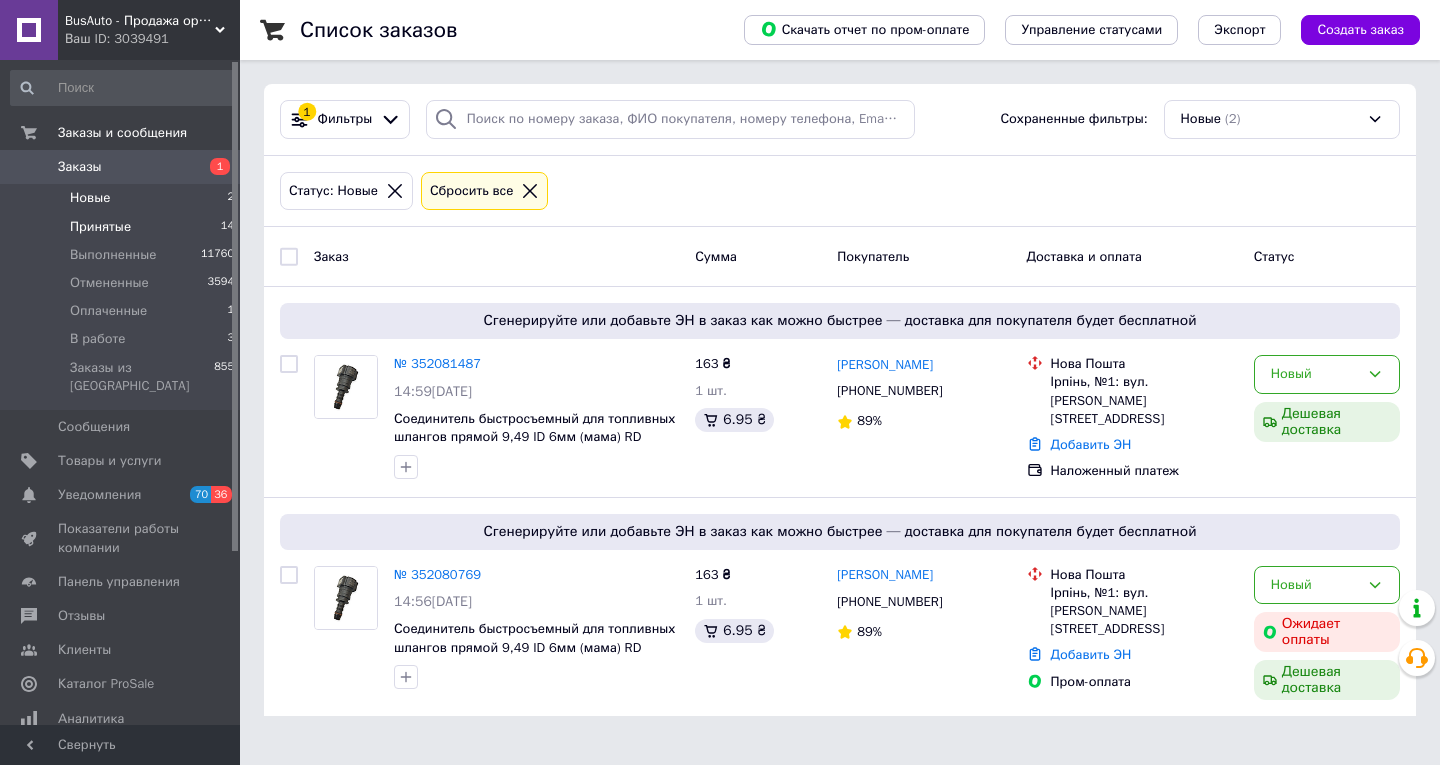 click on "Принятые" at bounding box center (100, 227) 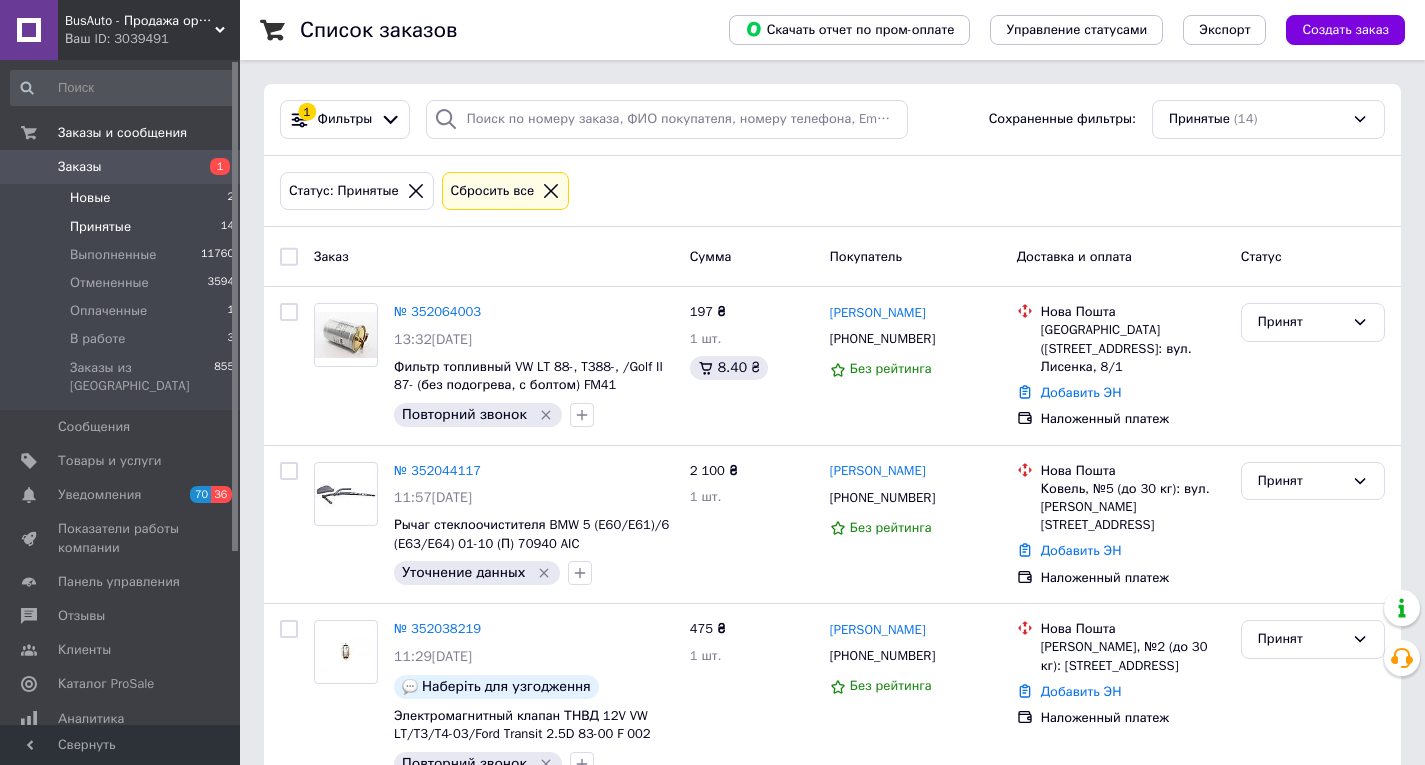 click on "Новые" at bounding box center [90, 198] 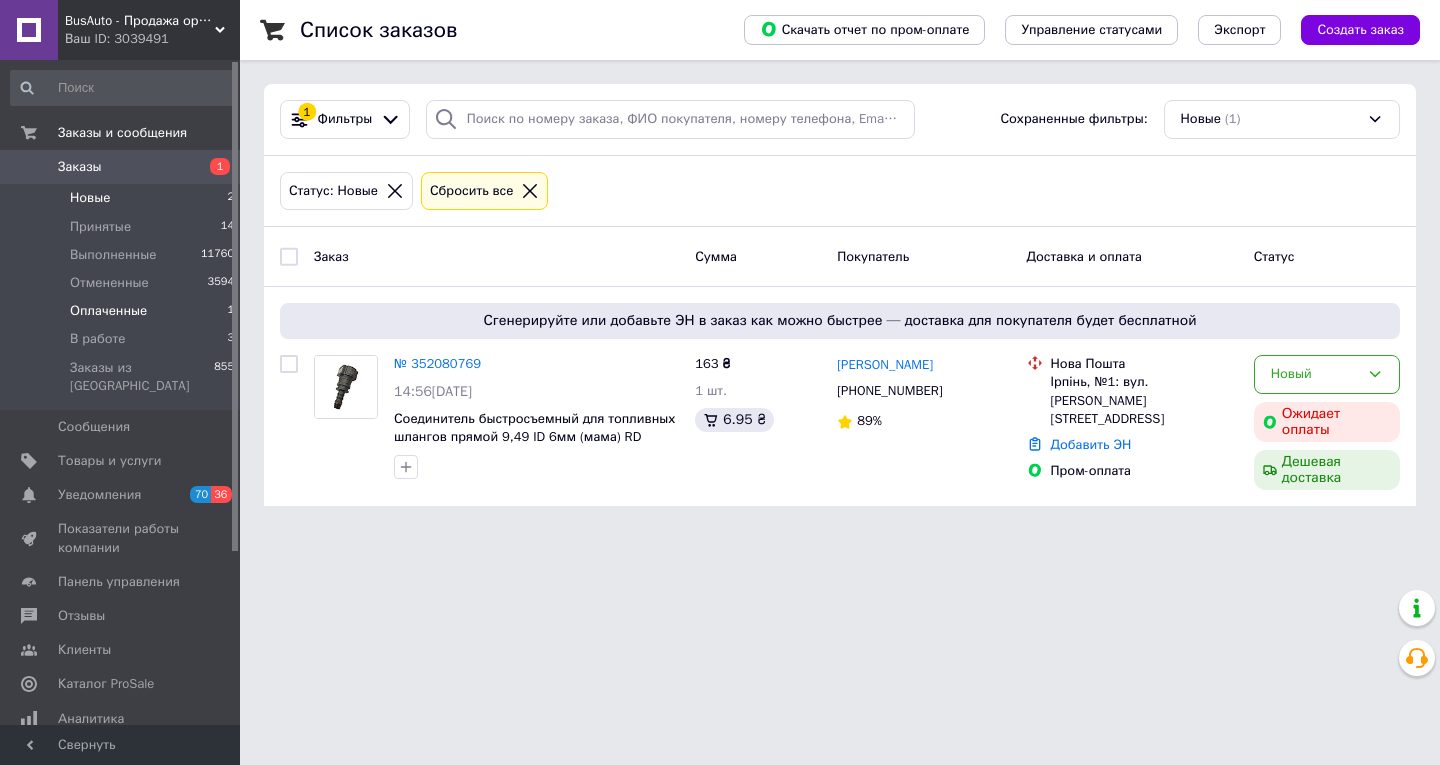 click on "Оплаченные" at bounding box center [108, 311] 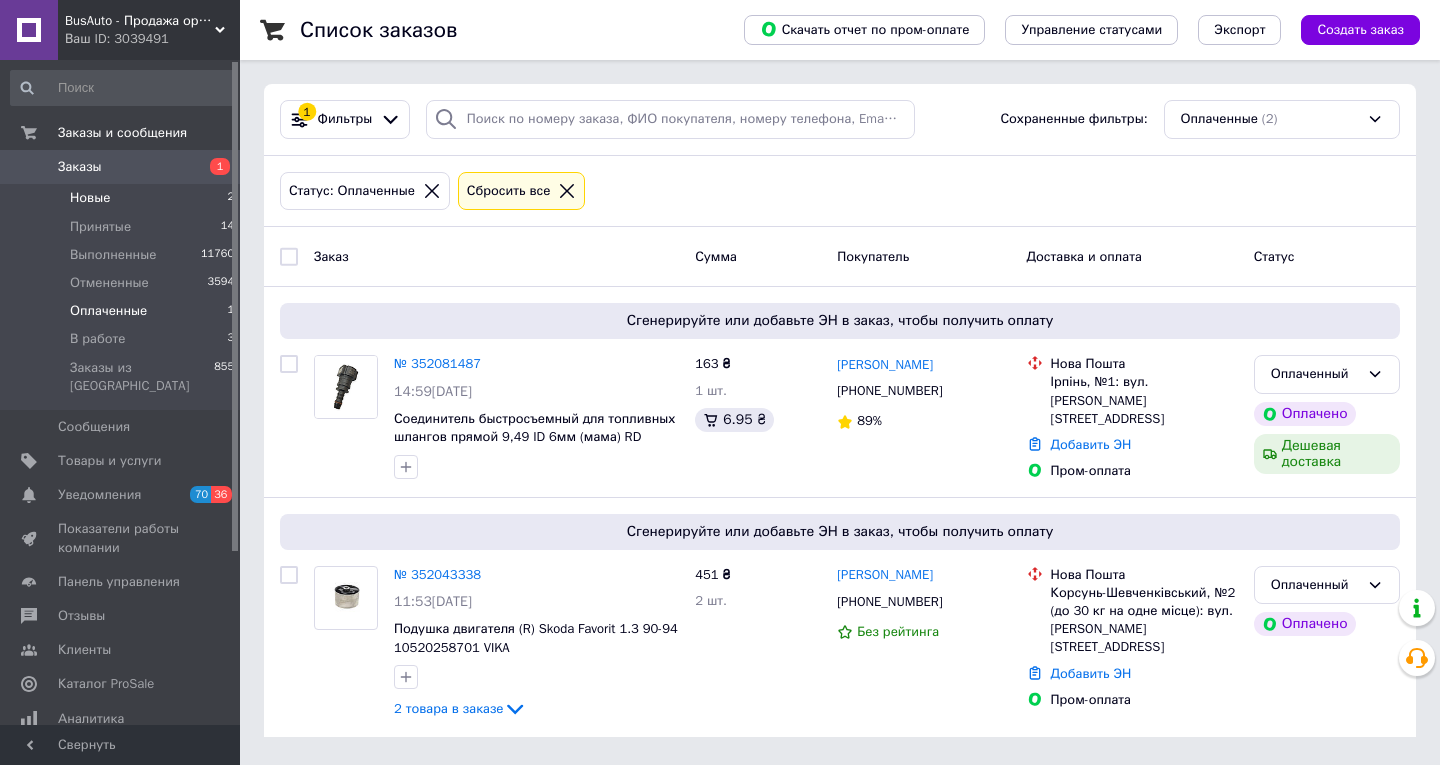 click on "Новые" at bounding box center [90, 198] 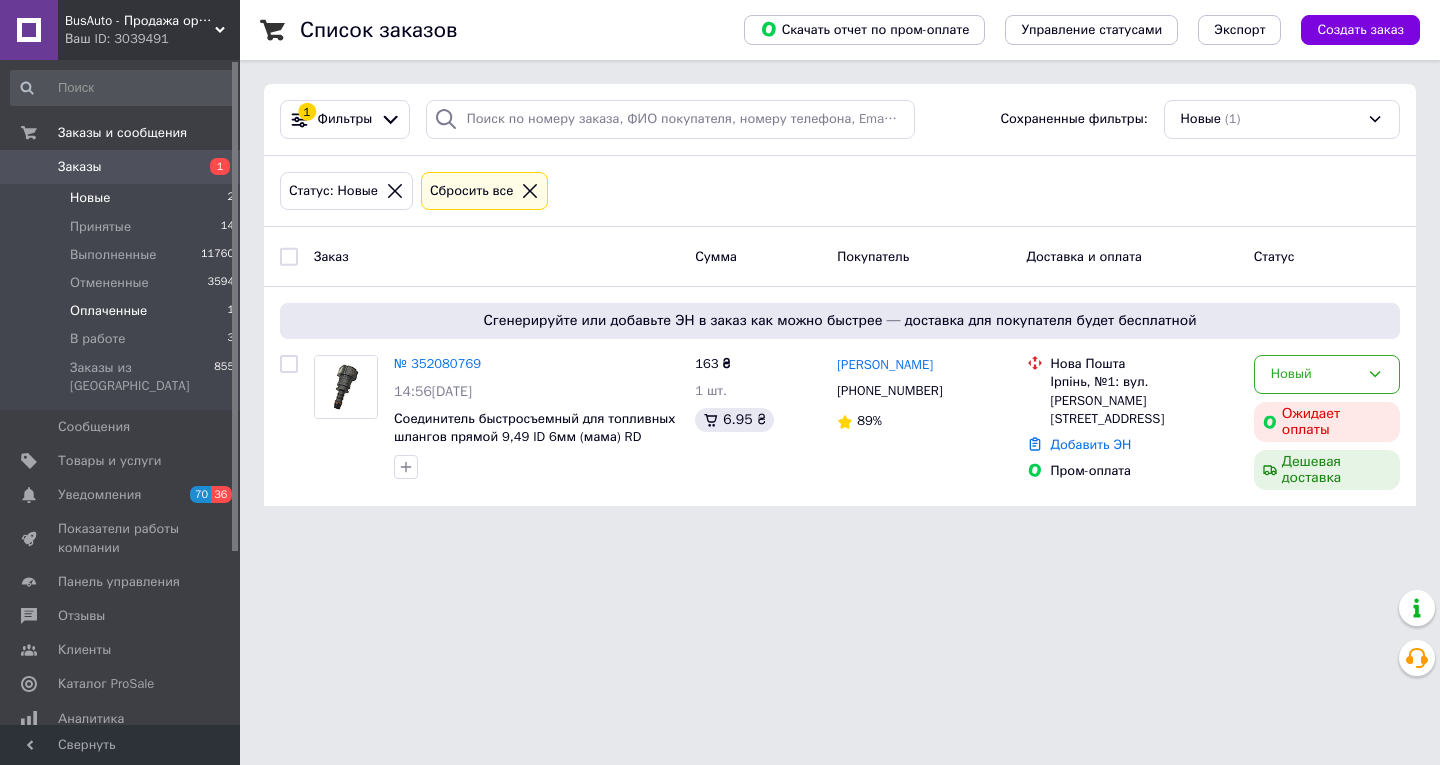 click on "Оплаченные" at bounding box center (108, 311) 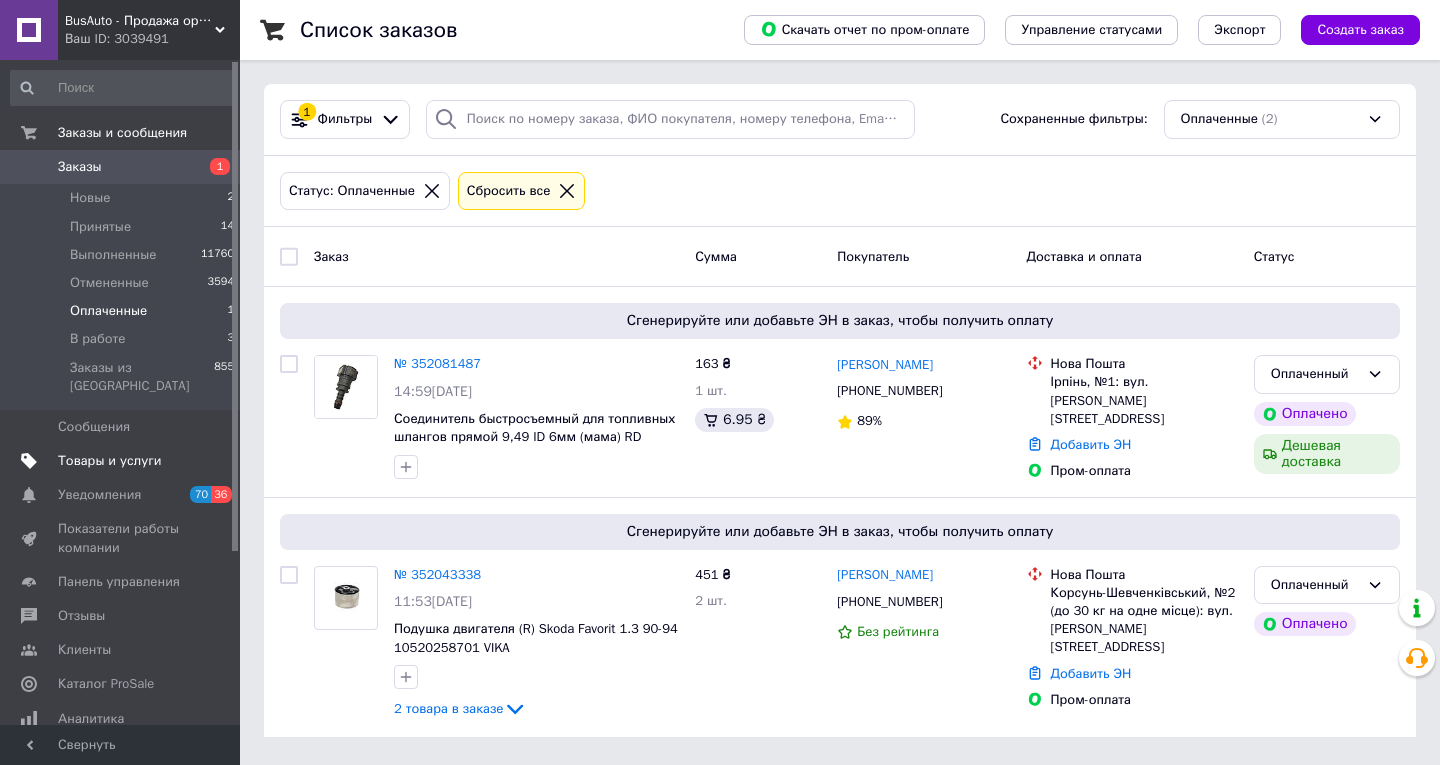 click on "Товары и услуги" at bounding box center (110, 461) 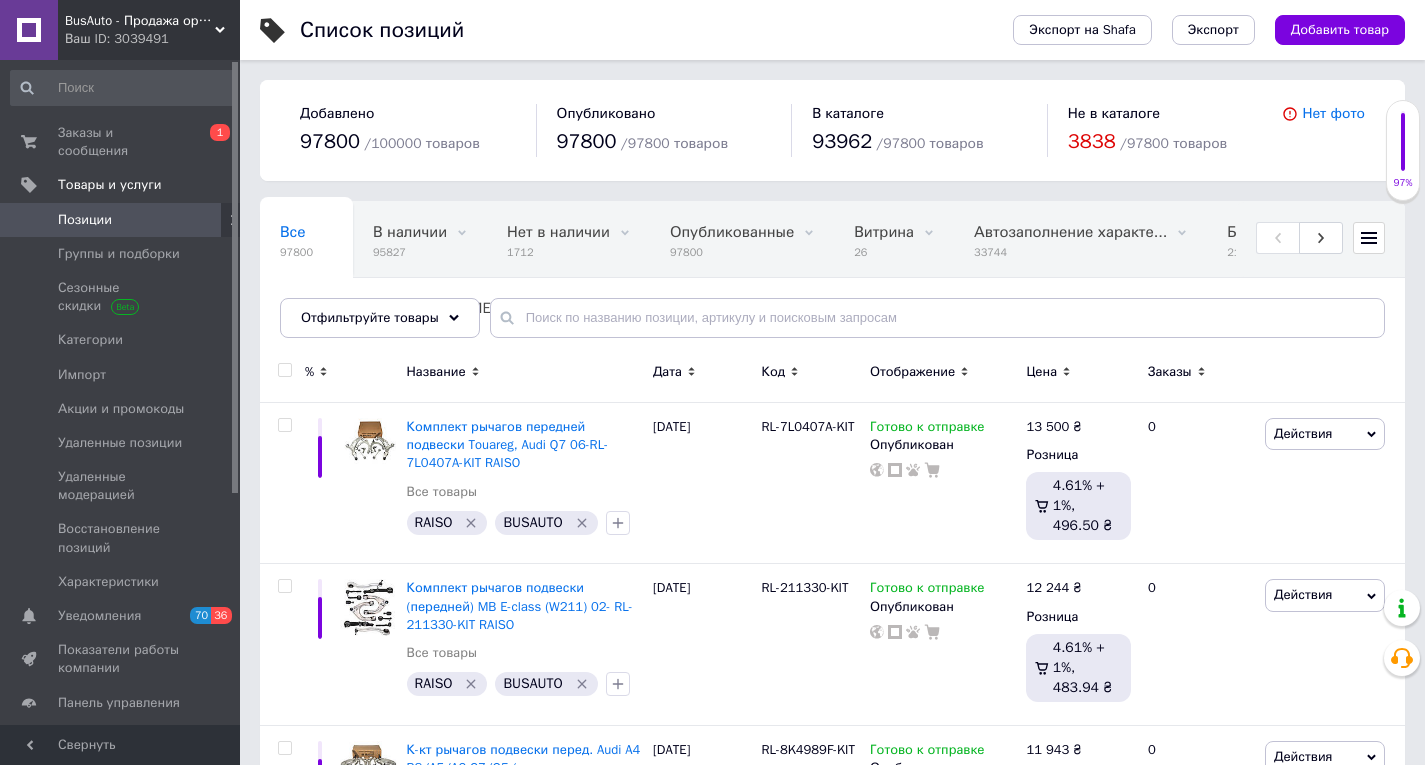 click on "Позиции" at bounding box center [121, 220] 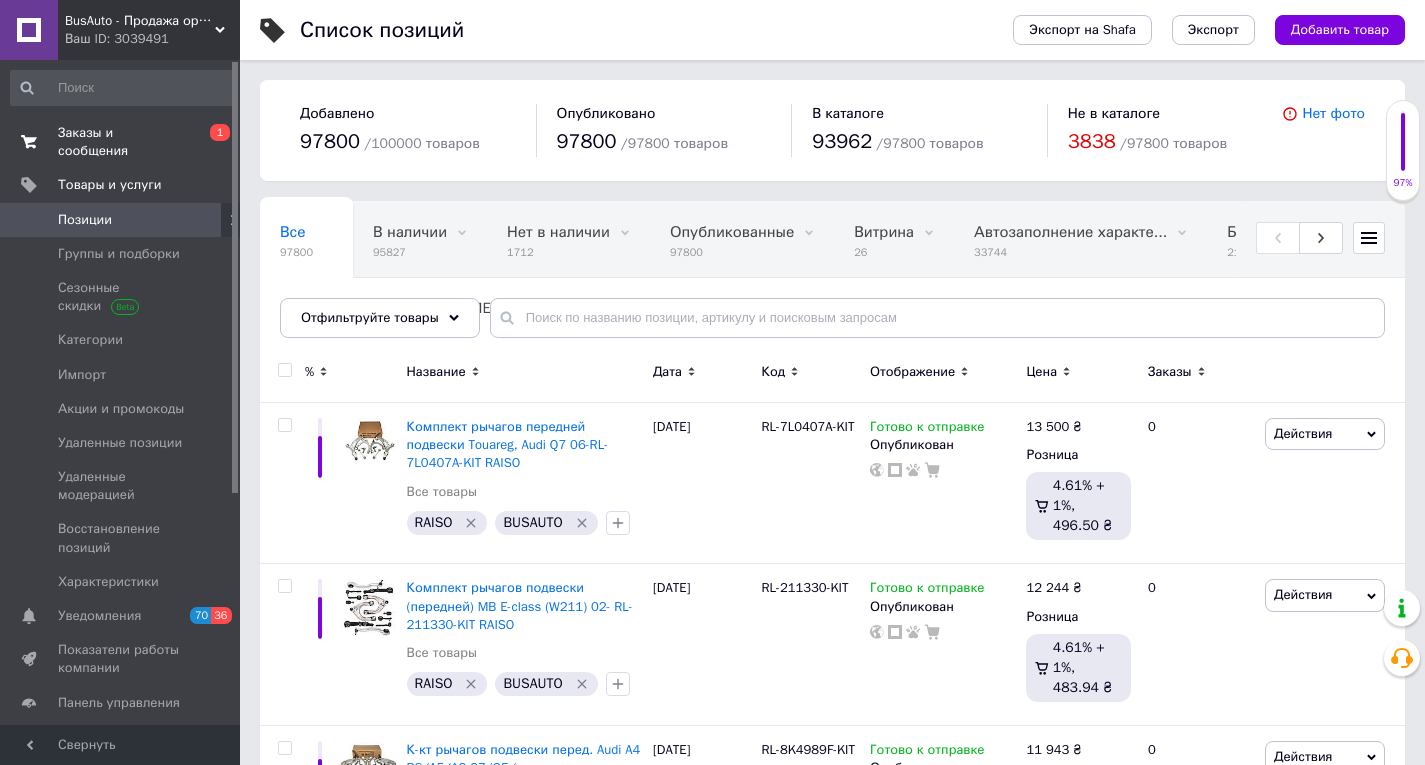 click on "Заказы и сообщения" at bounding box center [121, 142] 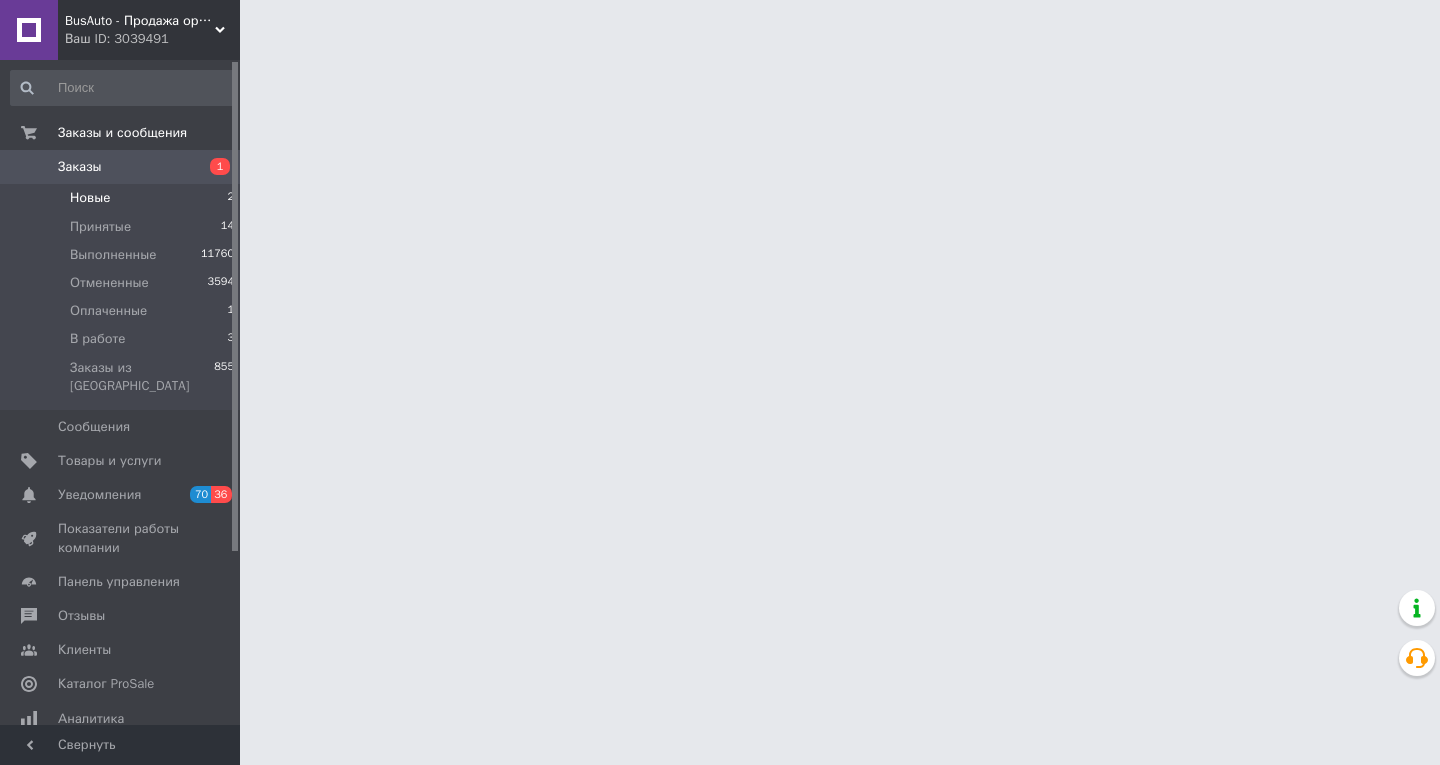 click on "Новые" at bounding box center (90, 198) 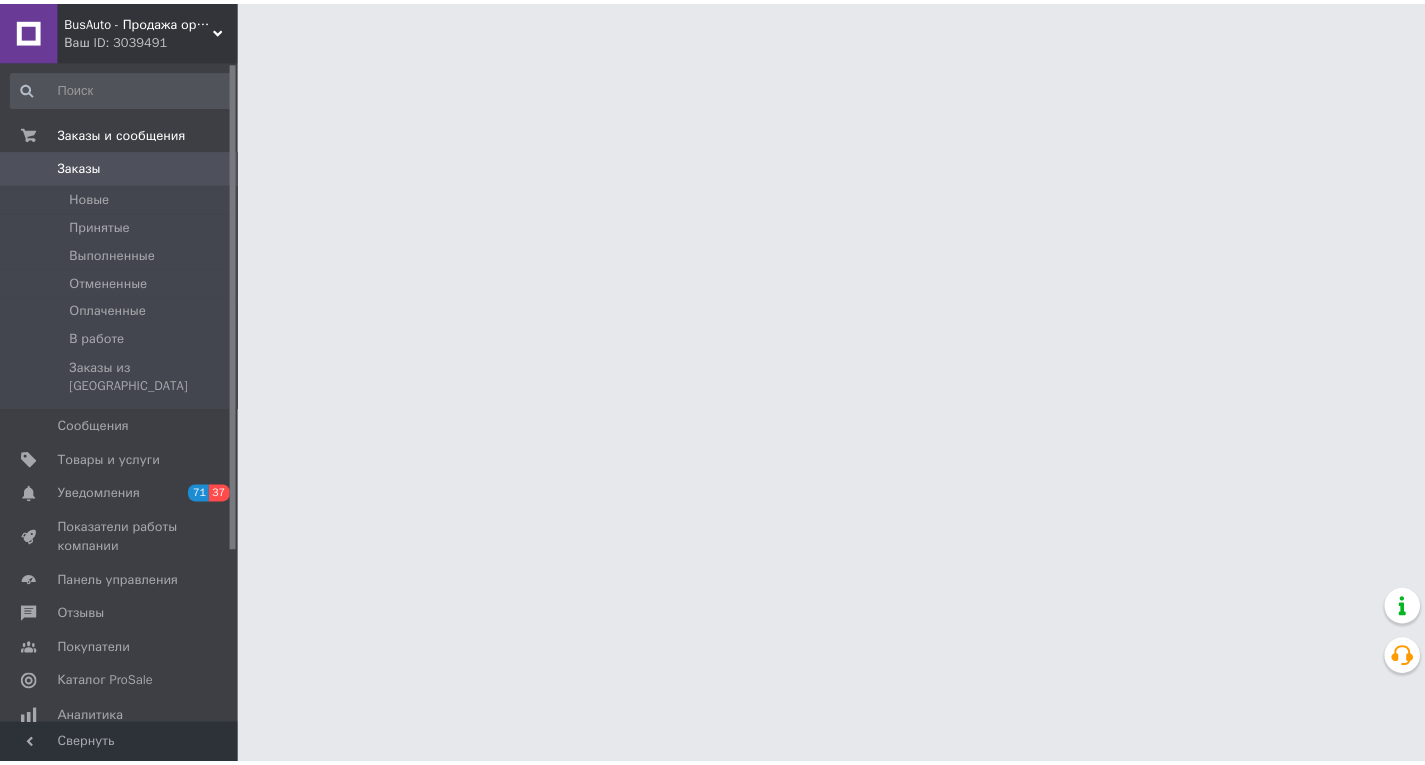 scroll, scrollTop: 0, scrollLeft: 0, axis: both 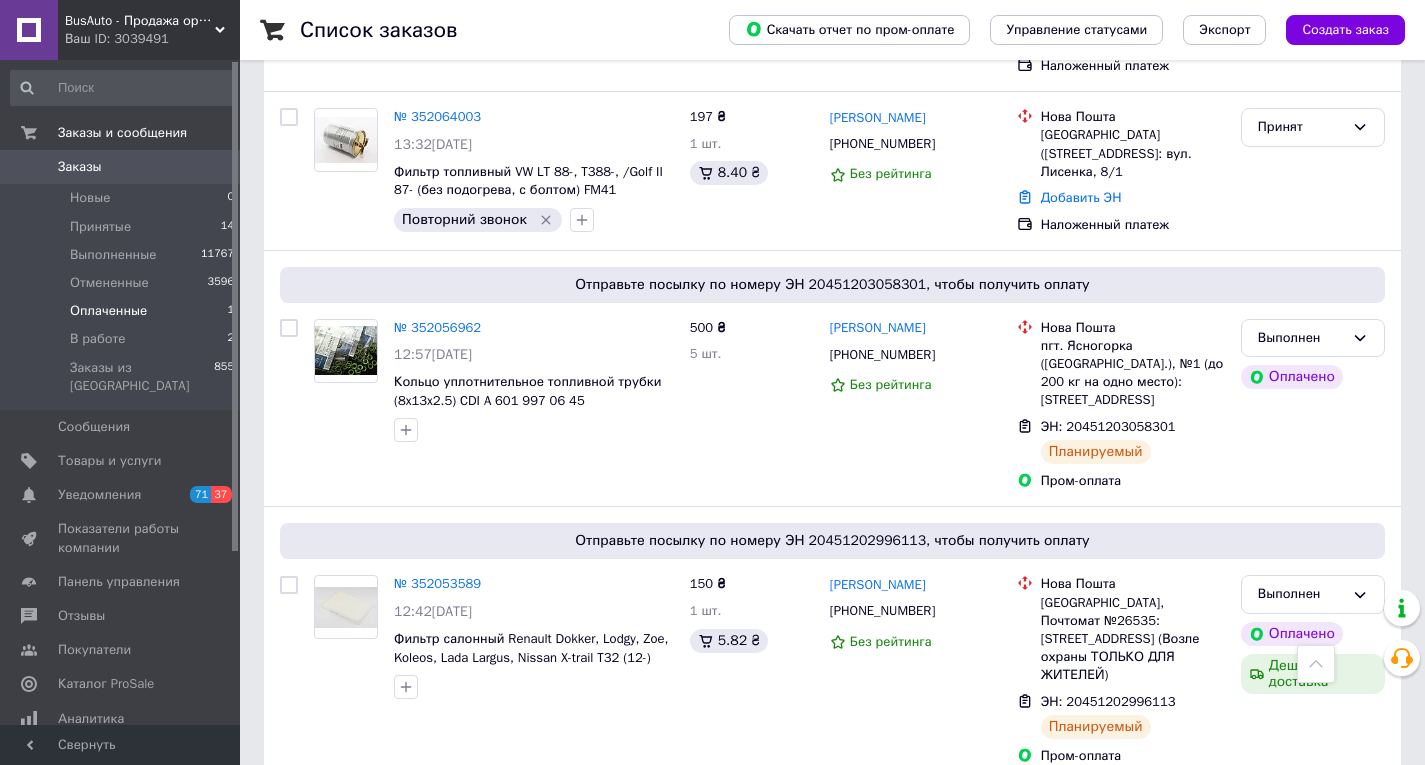 click on "Оплаченные" at bounding box center [108, 311] 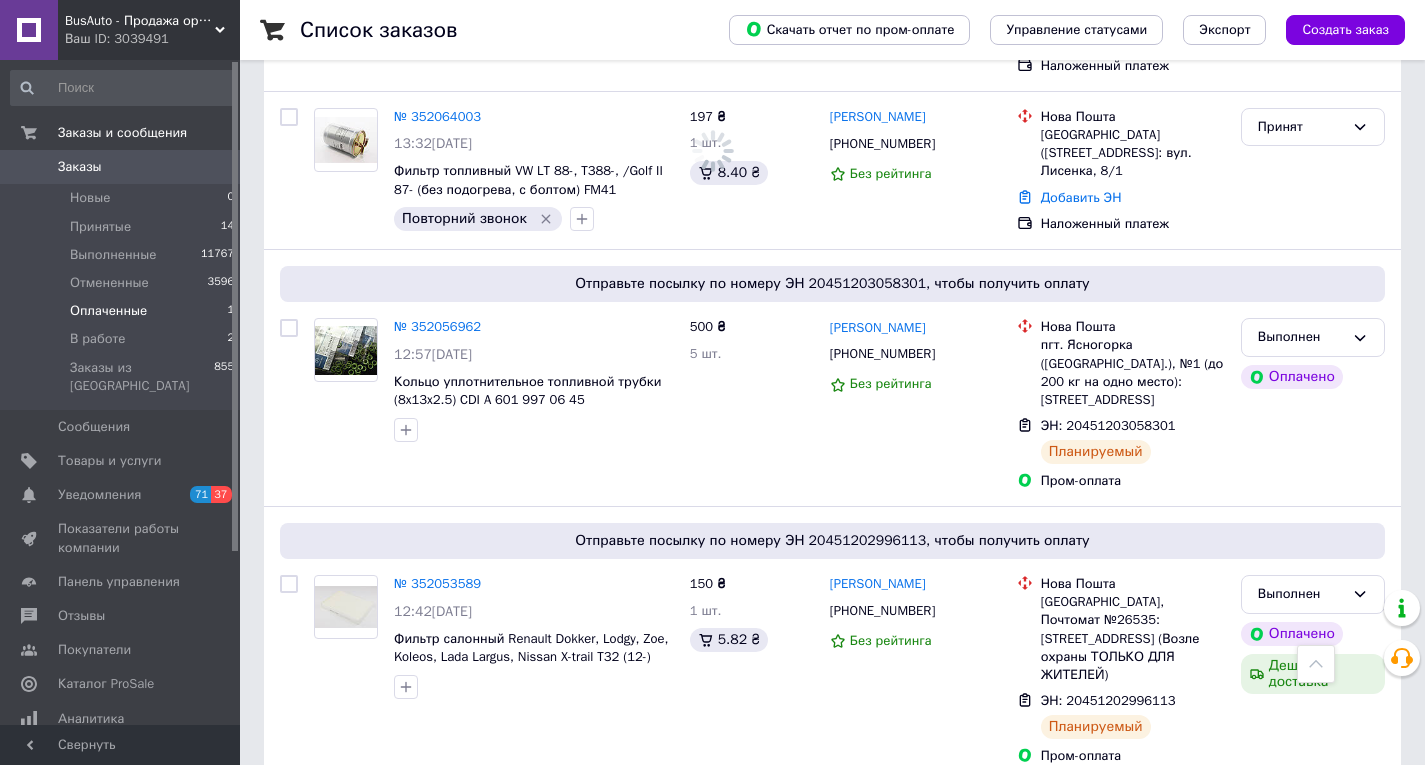 scroll, scrollTop: 0, scrollLeft: 0, axis: both 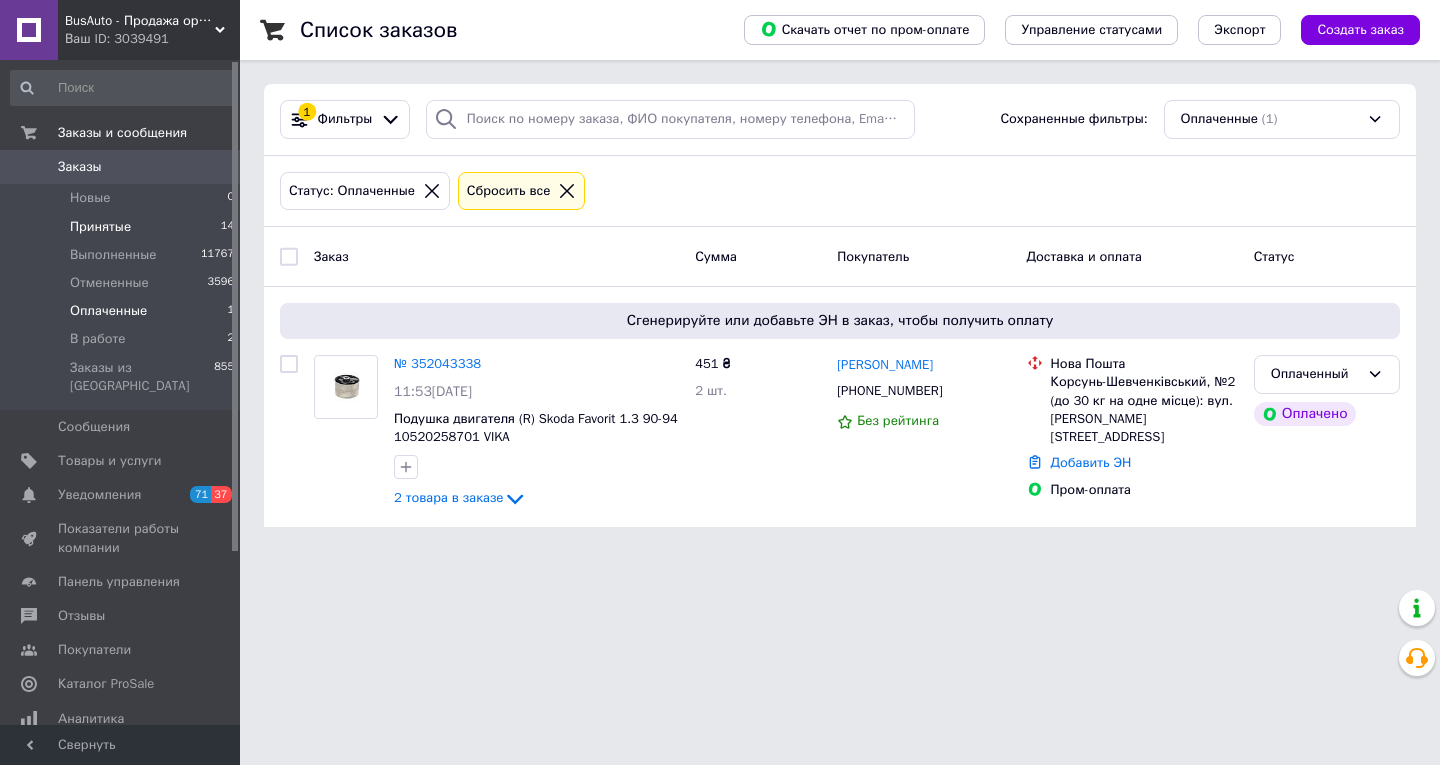 click on "Принятые" at bounding box center (100, 227) 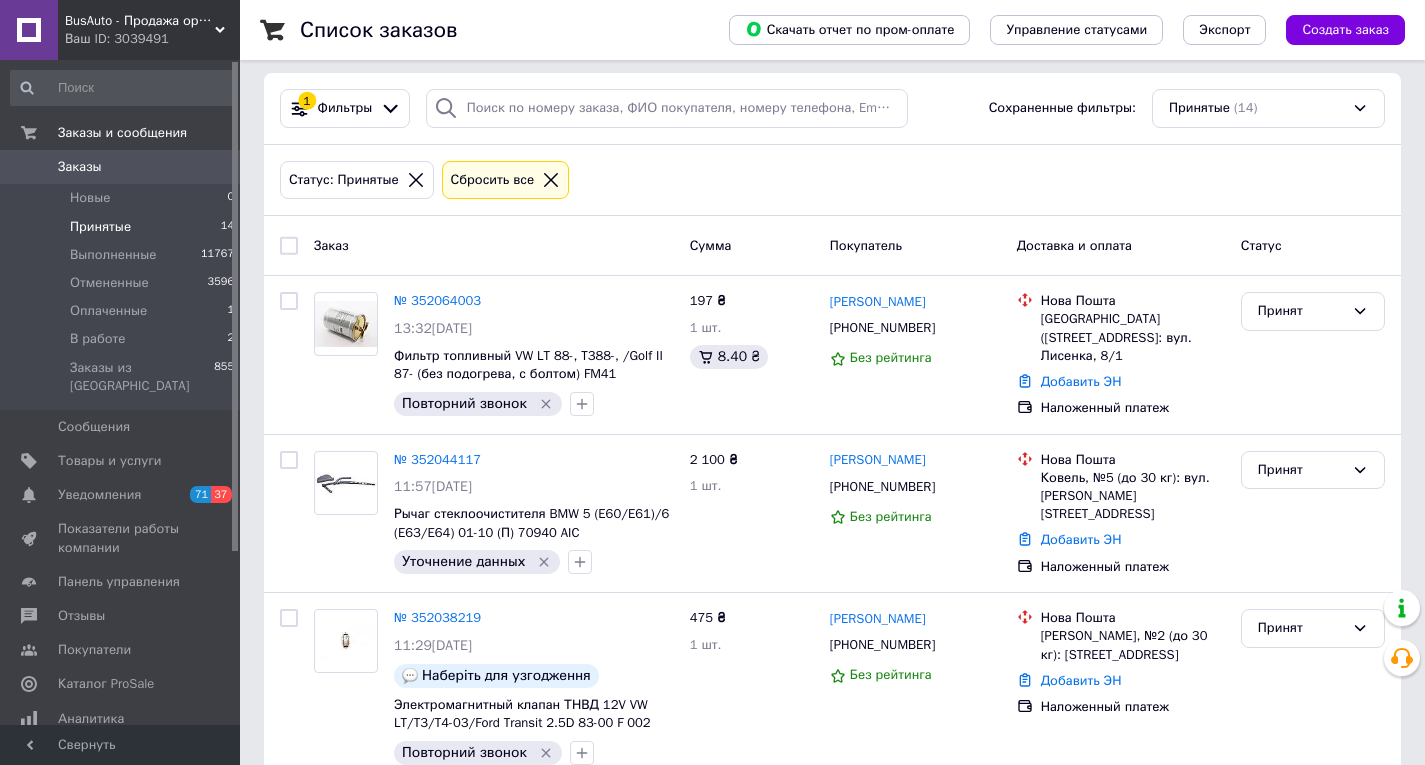 scroll, scrollTop: 0, scrollLeft: 0, axis: both 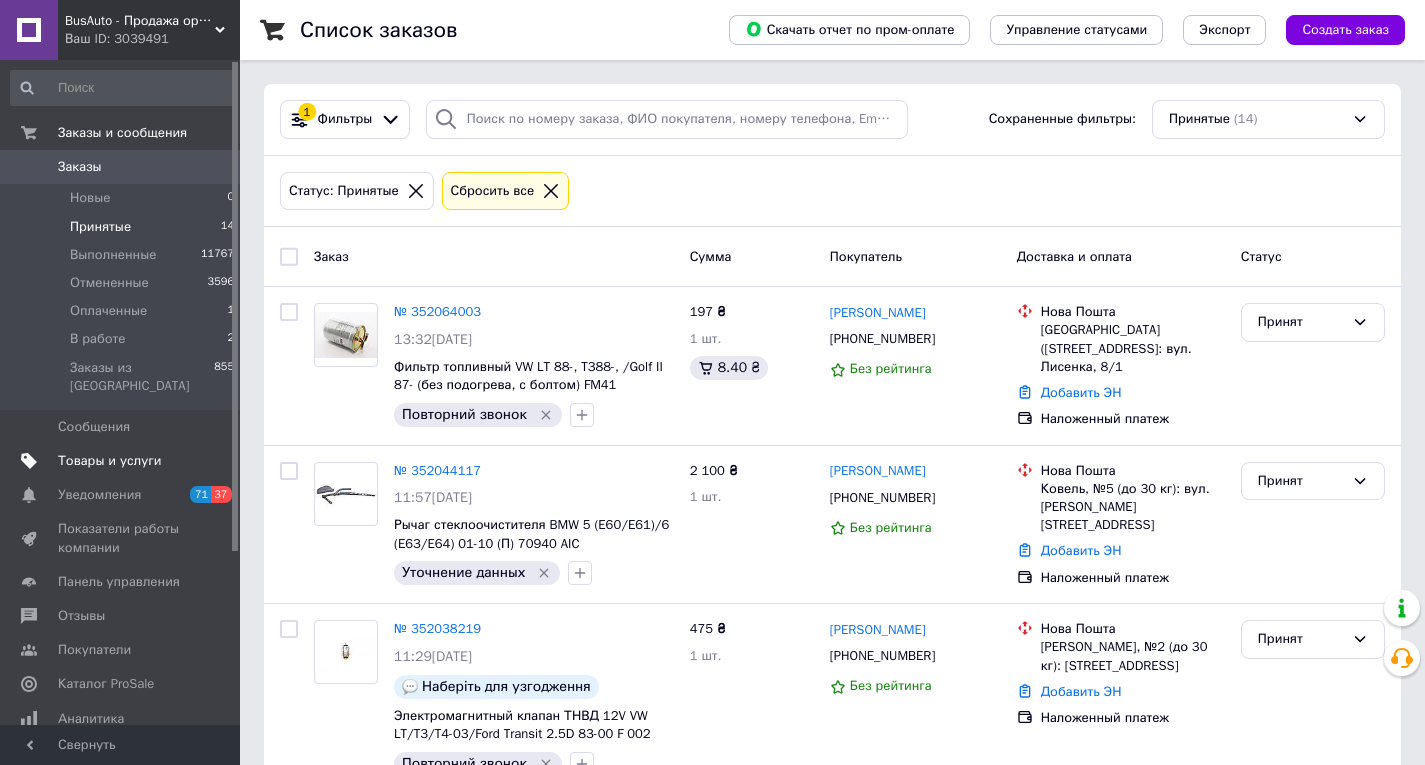 click on "Товары и услуги" at bounding box center [110, 461] 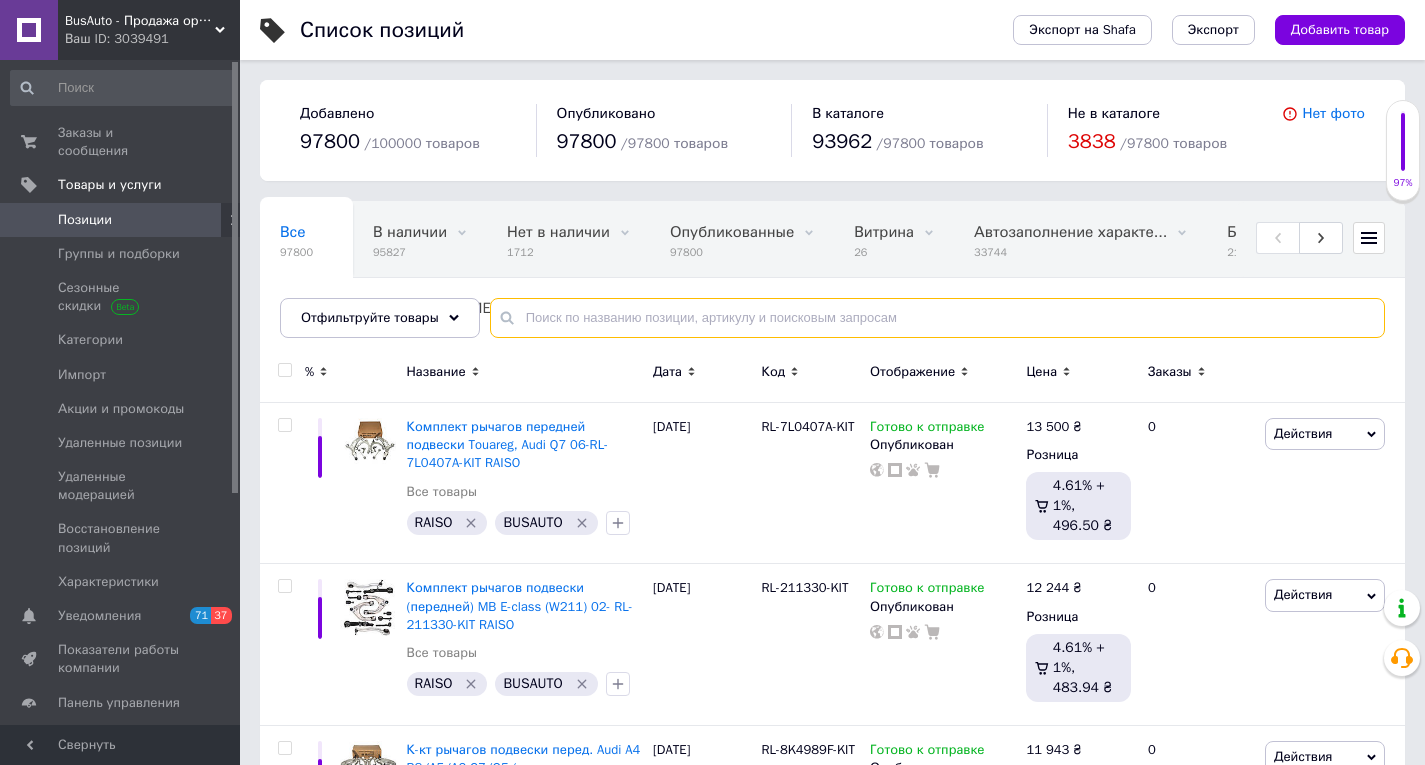drag, startPoint x: 738, startPoint y: 314, endPoint x: 756, endPoint y: 314, distance: 18 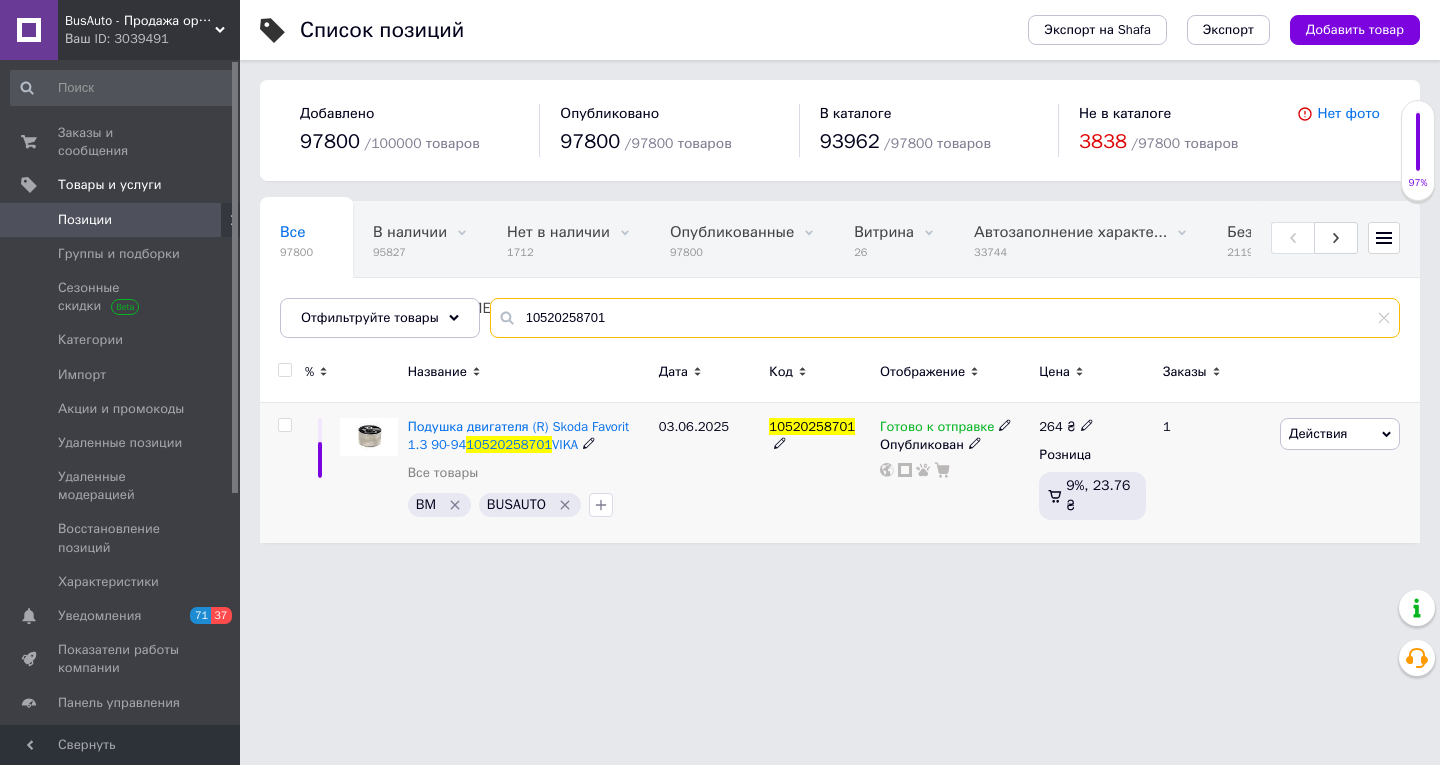type on "10520258701" 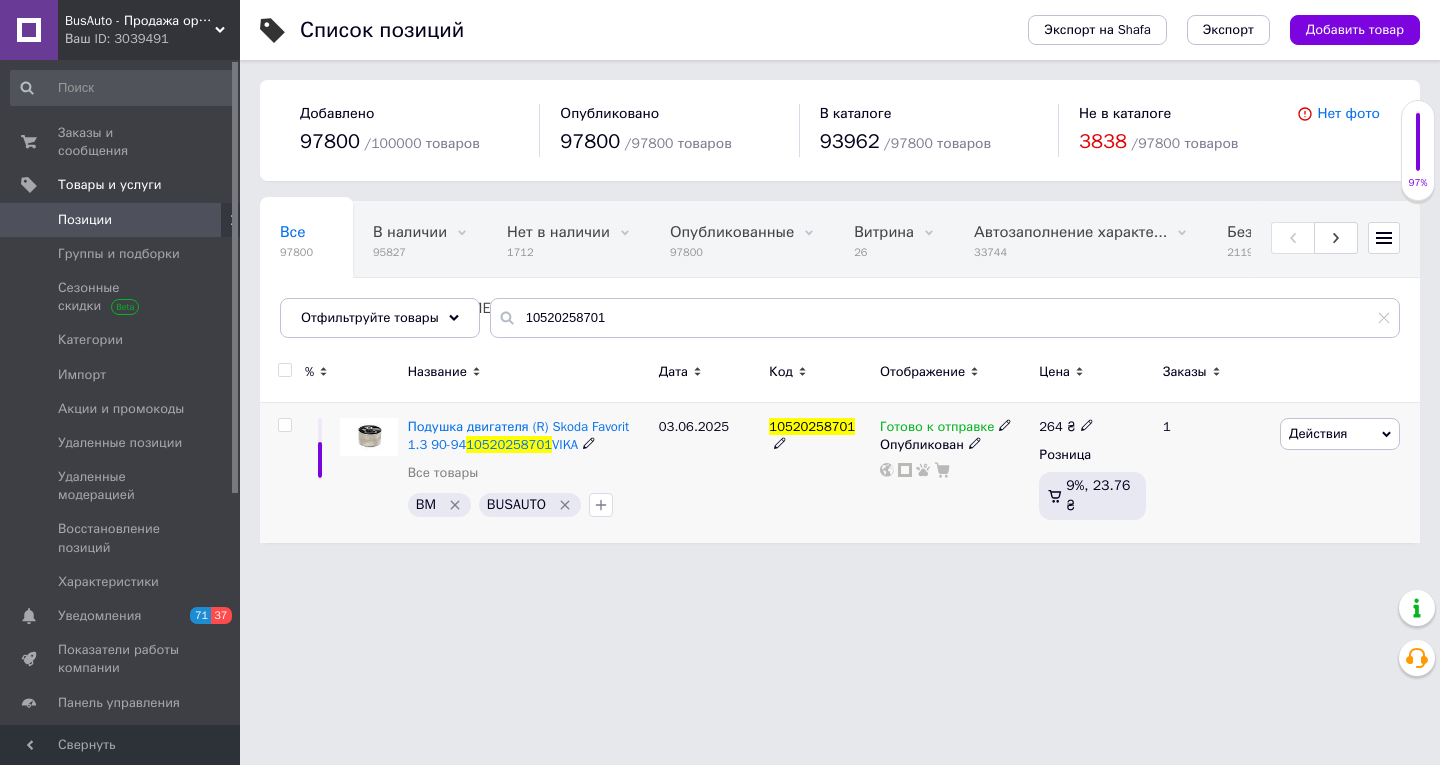 drag, startPoint x: 1084, startPoint y: 423, endPoint x: 1096, endPoint y: 422, distance: 12.0415945 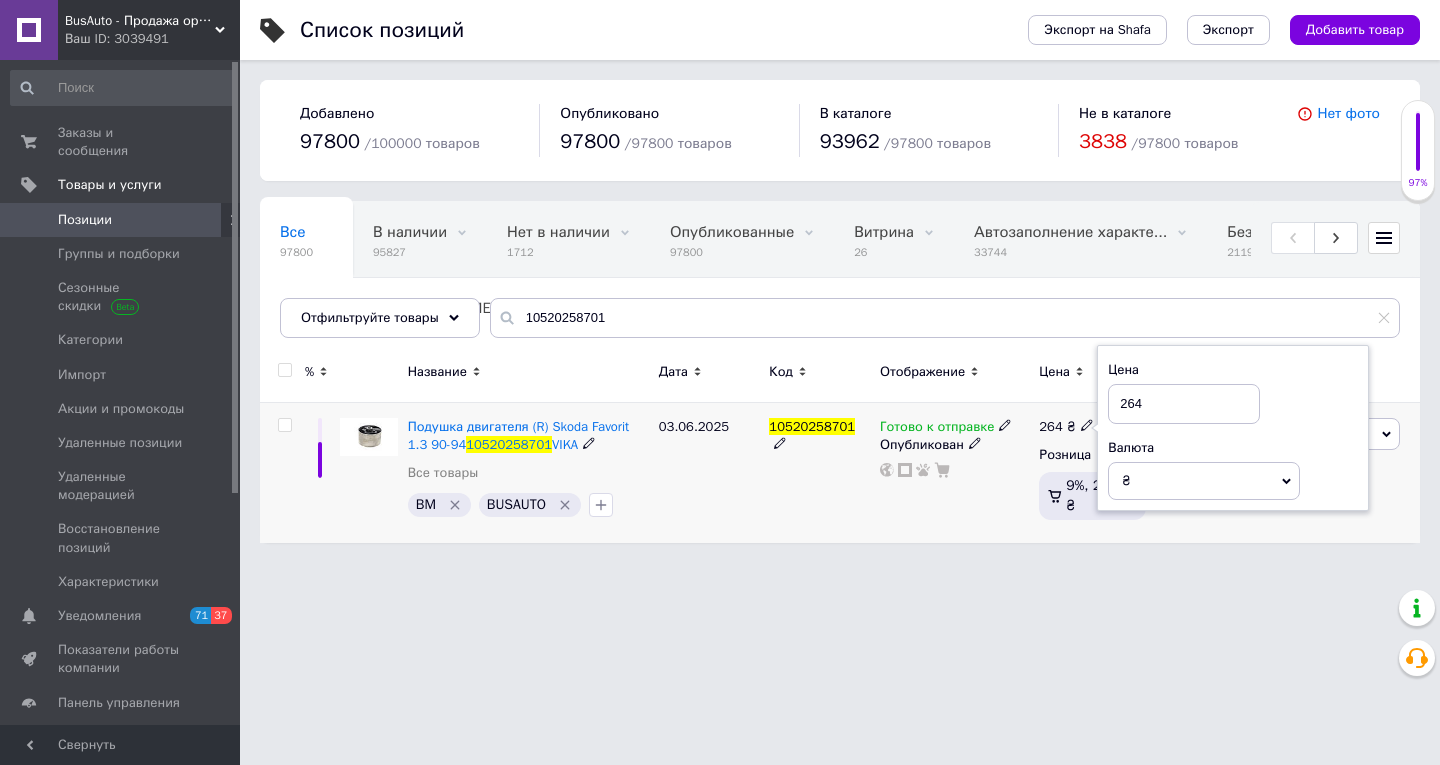 drag, startPoint x: 1183, startPoint y: 406, endPoint x: 1121, endPoint y: 422, distance: 64.03124 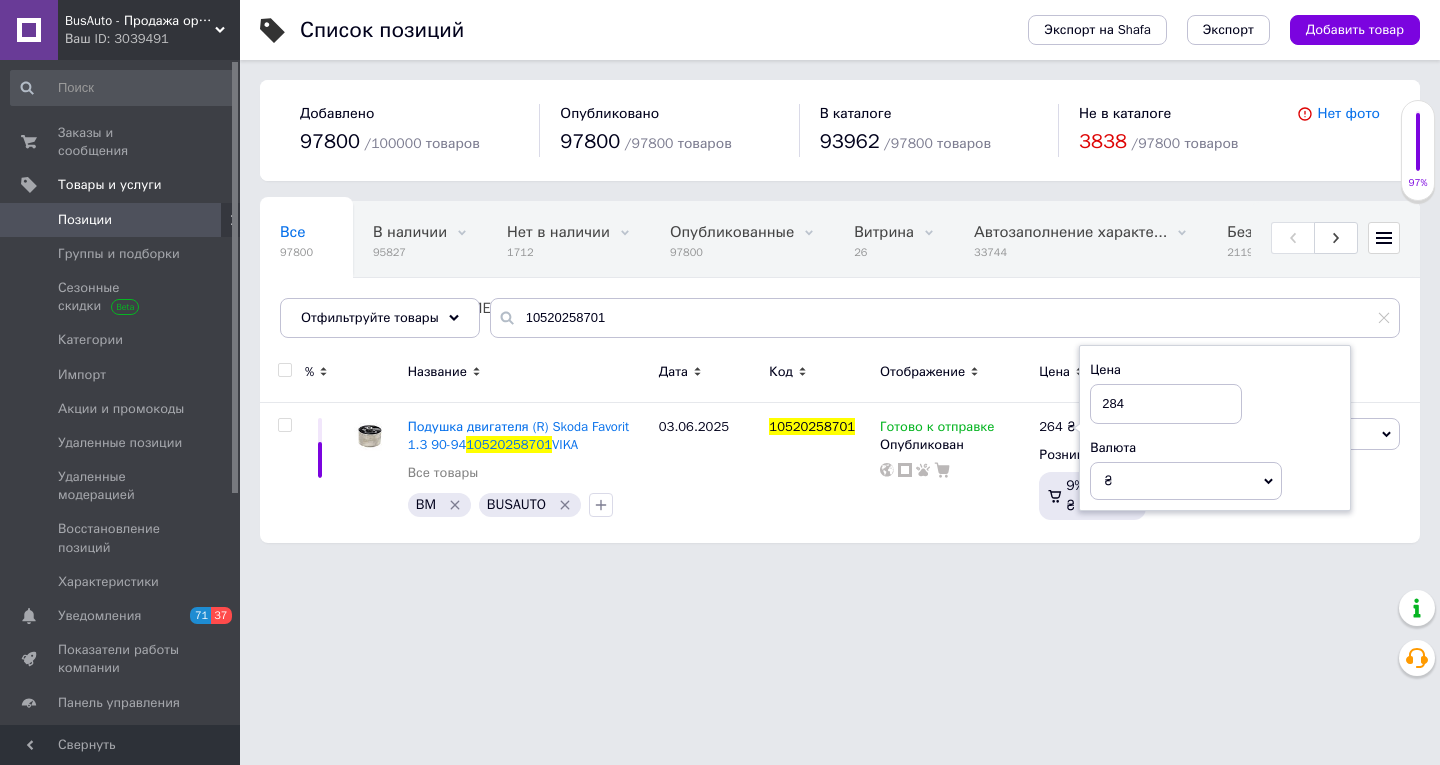 type on "284" 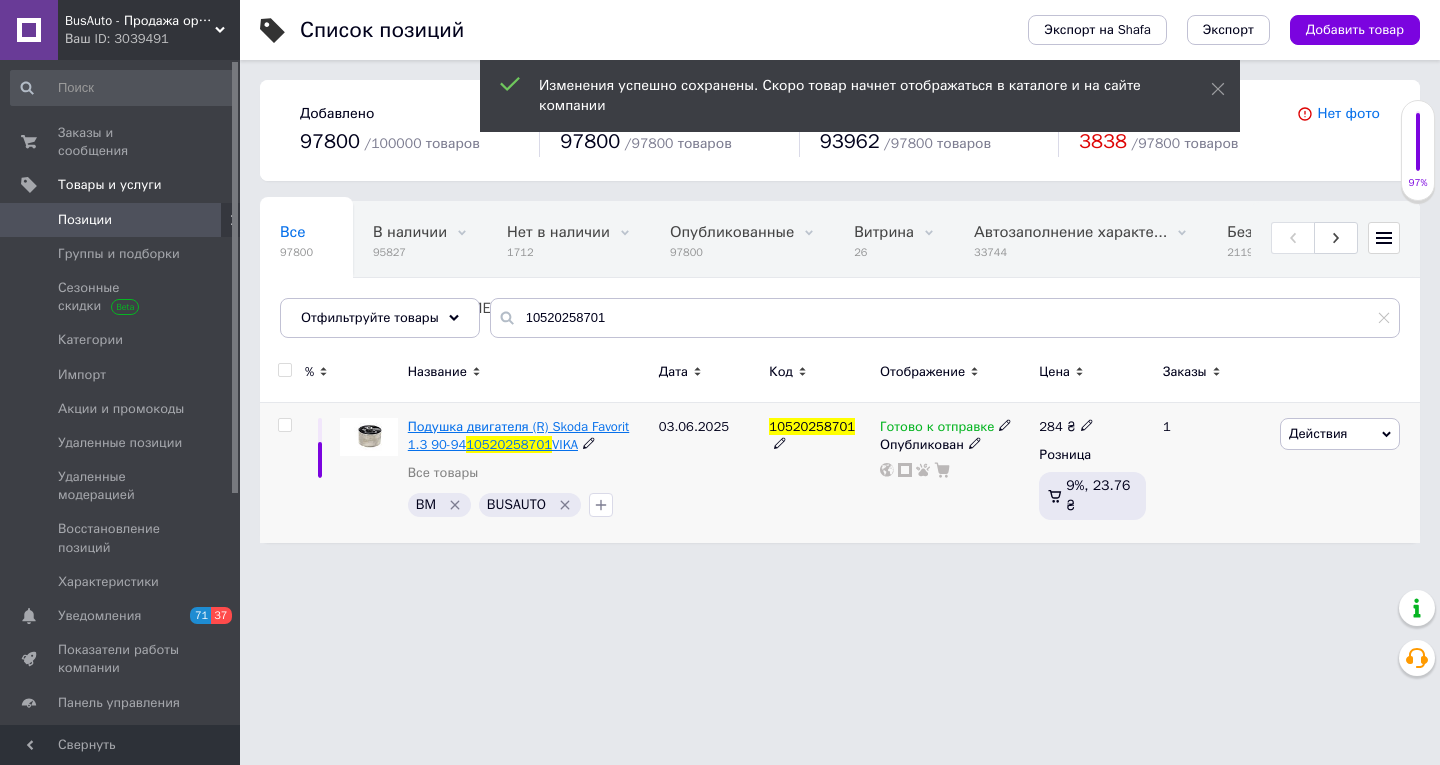 click on "Подушка двигателя (R) Skoda Favorit 1.3 90-94" at bounding box center (519, 435) 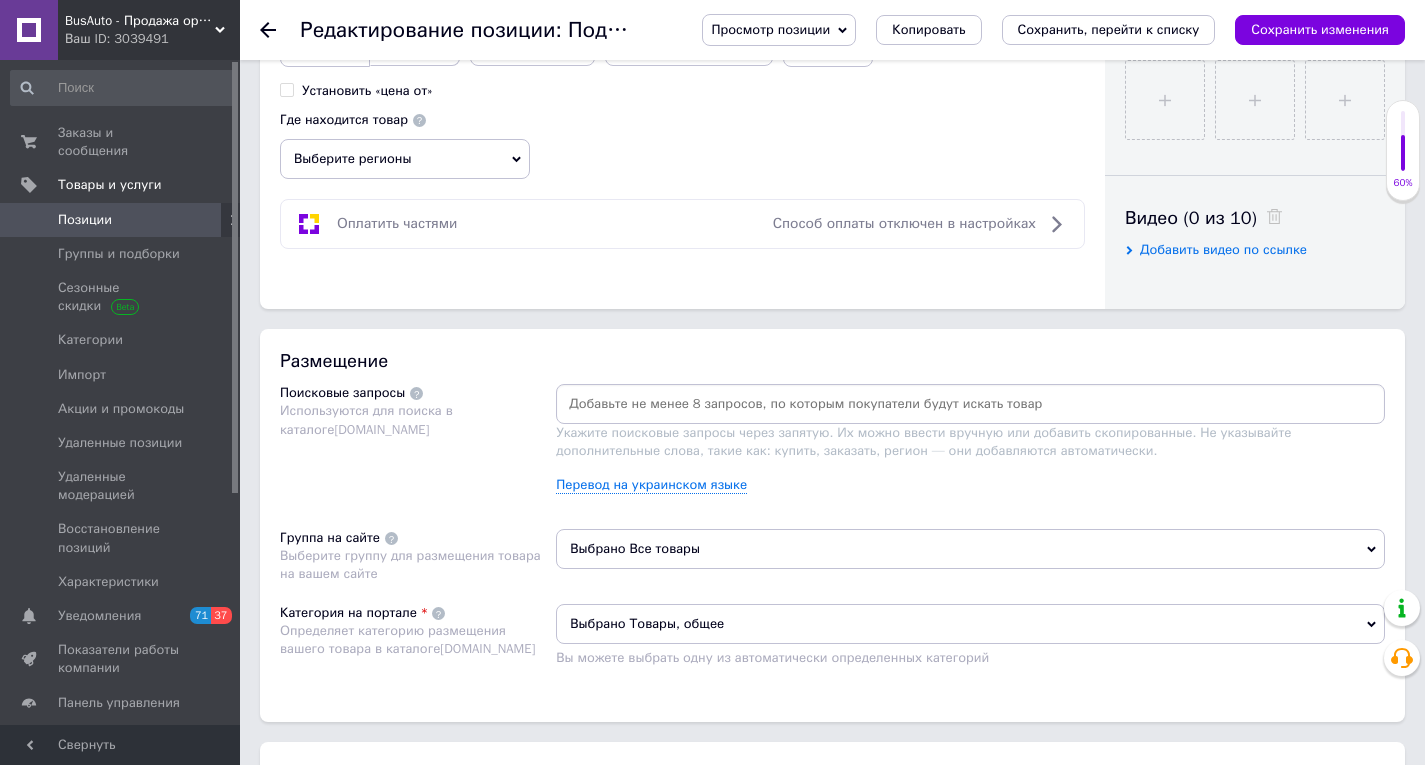 scroll, scrollTop: 900, scrollLeft: 0, axis: vertical 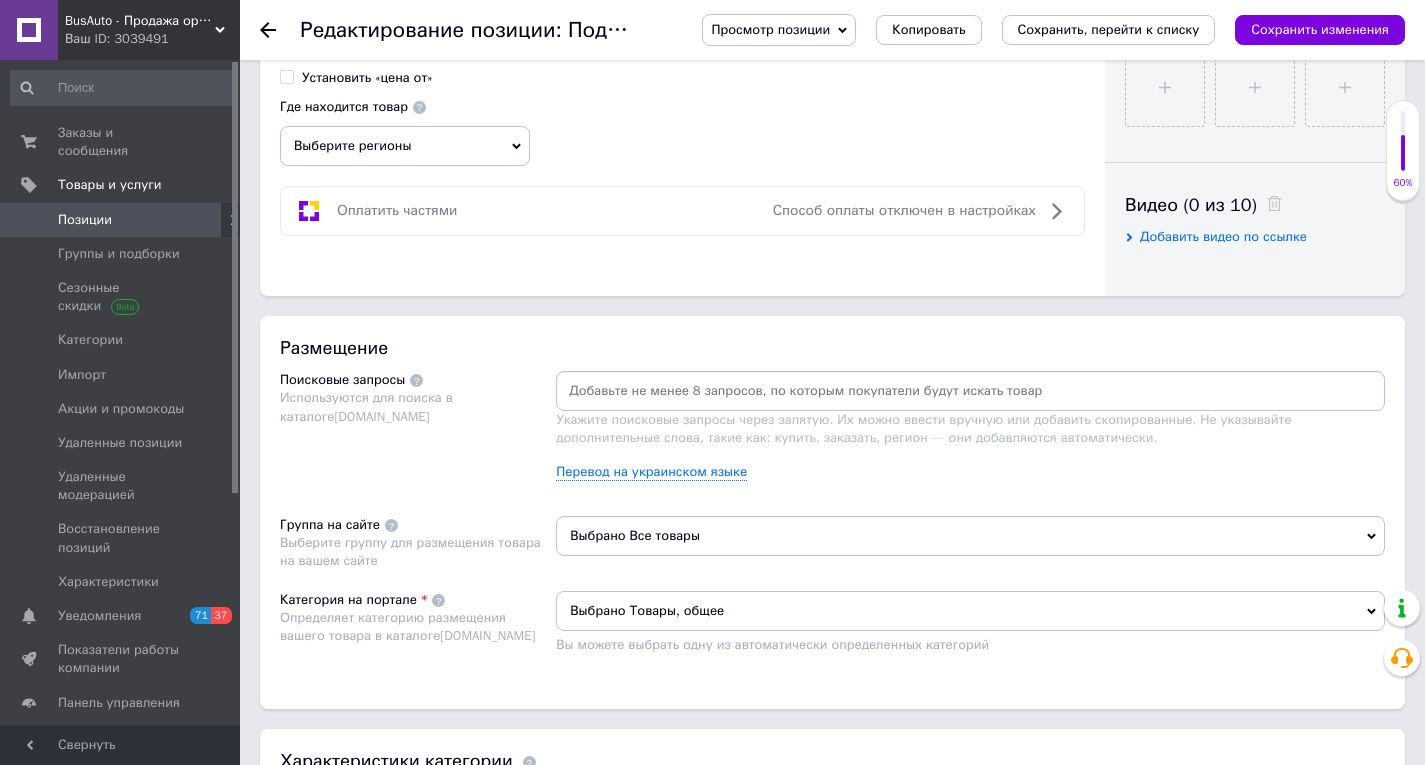 click on "Выбрано Товары, общее" at bounding box center (970, 611) 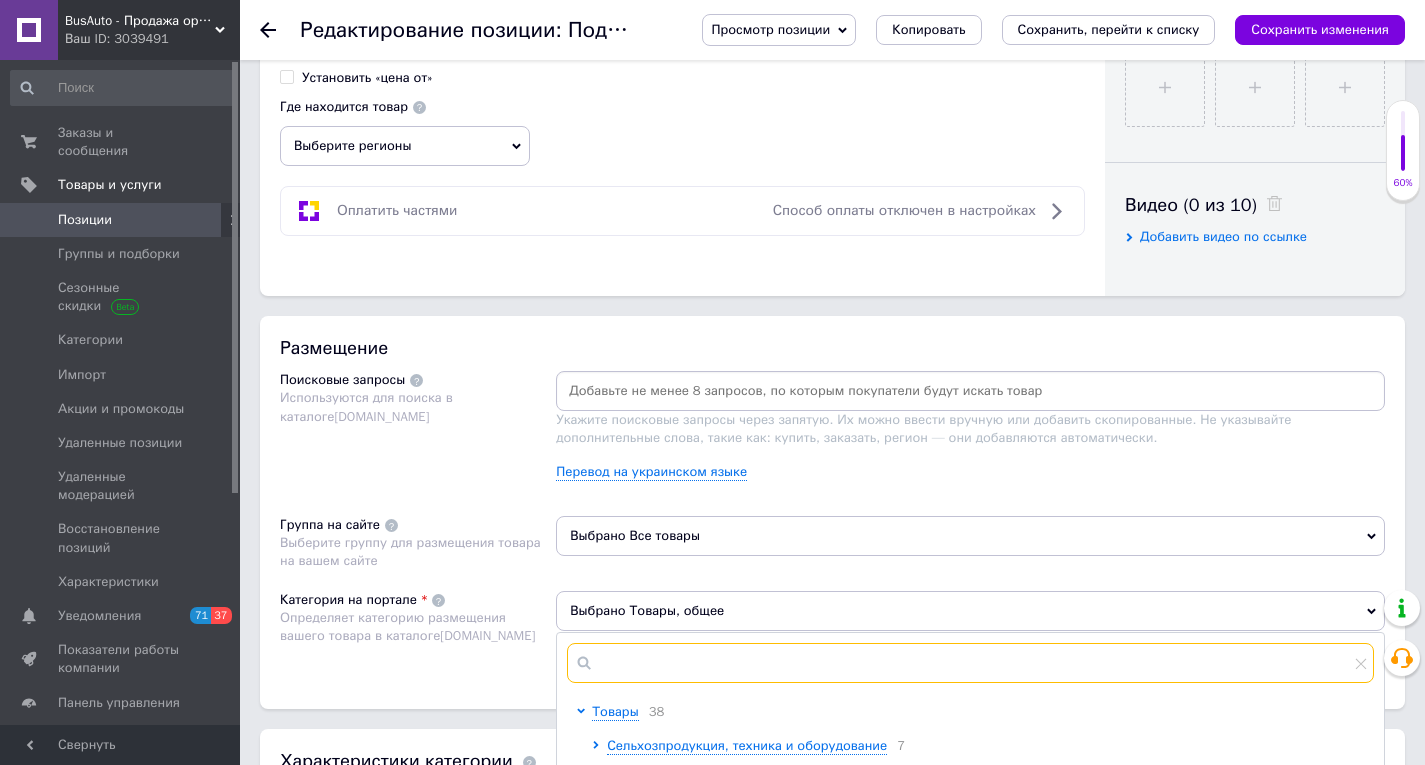 click at bounding box center [970, 663] 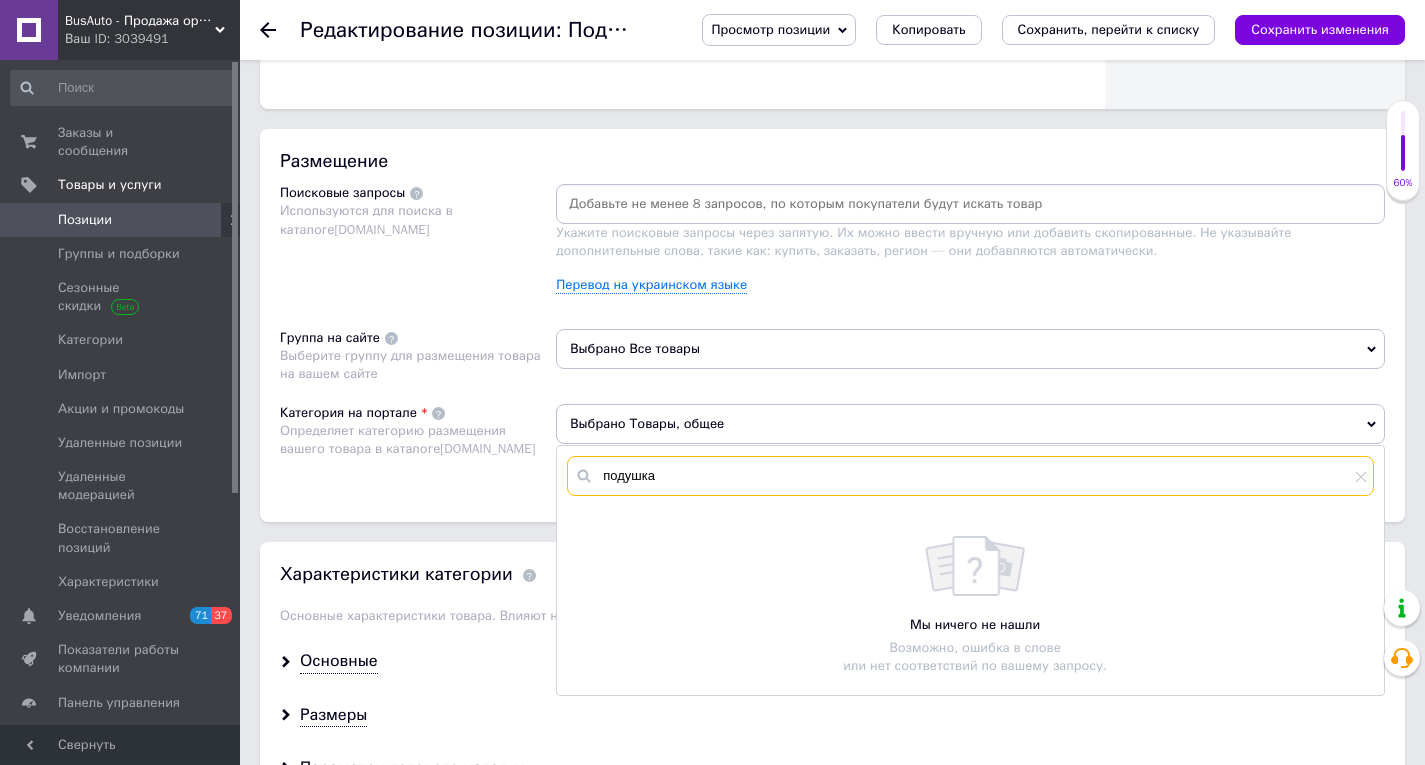 scroll, scrollTop: 1100, scrollLeft: 0, axis: vertical 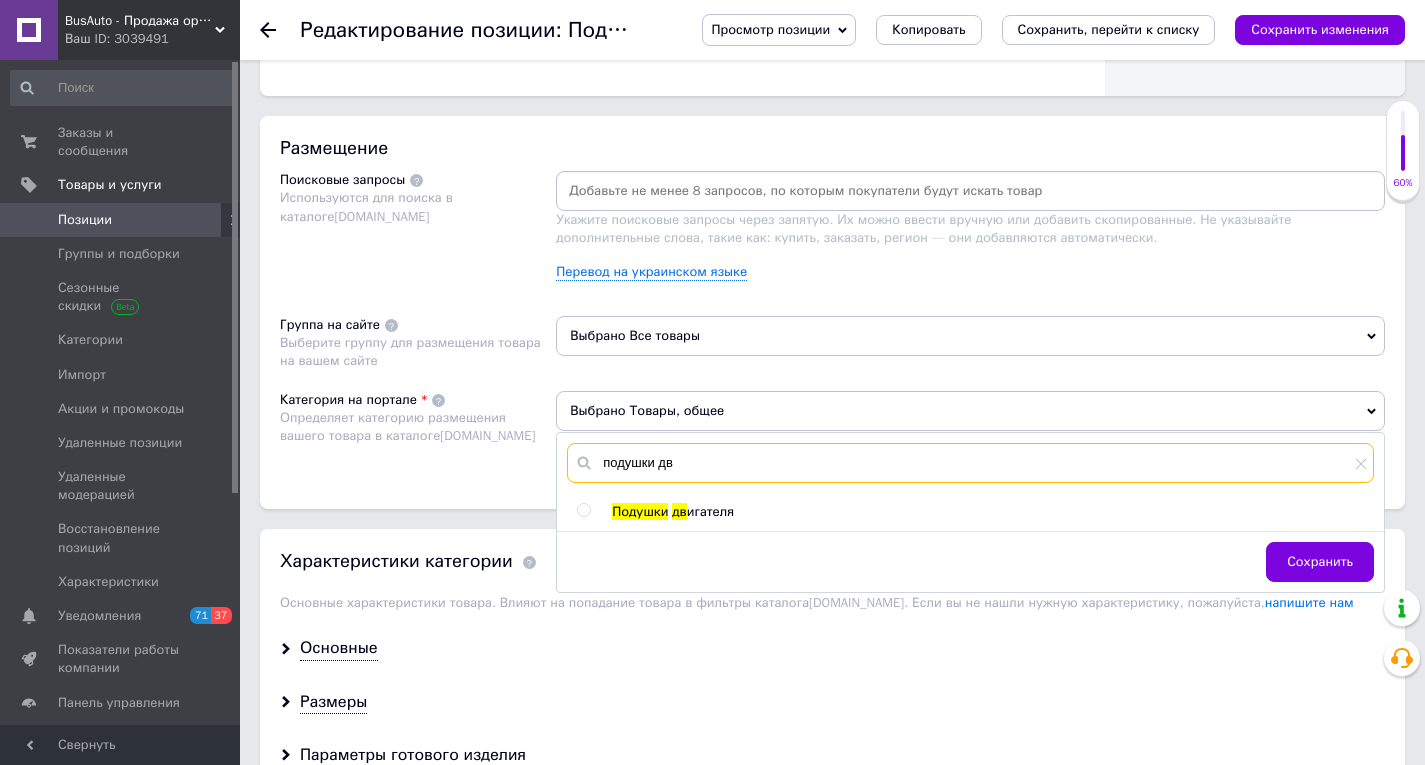 type on "подушки дв" 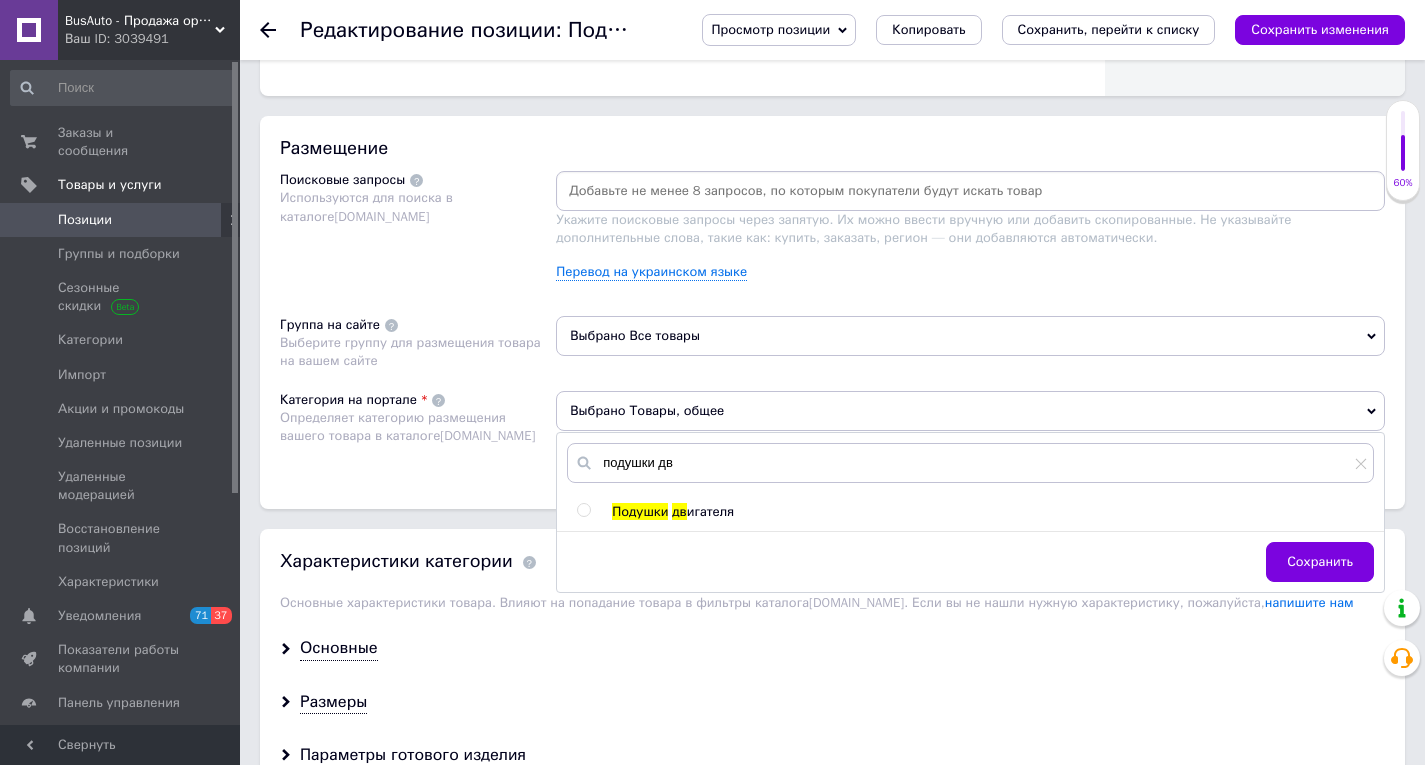 click at bounding box center [583, 510] 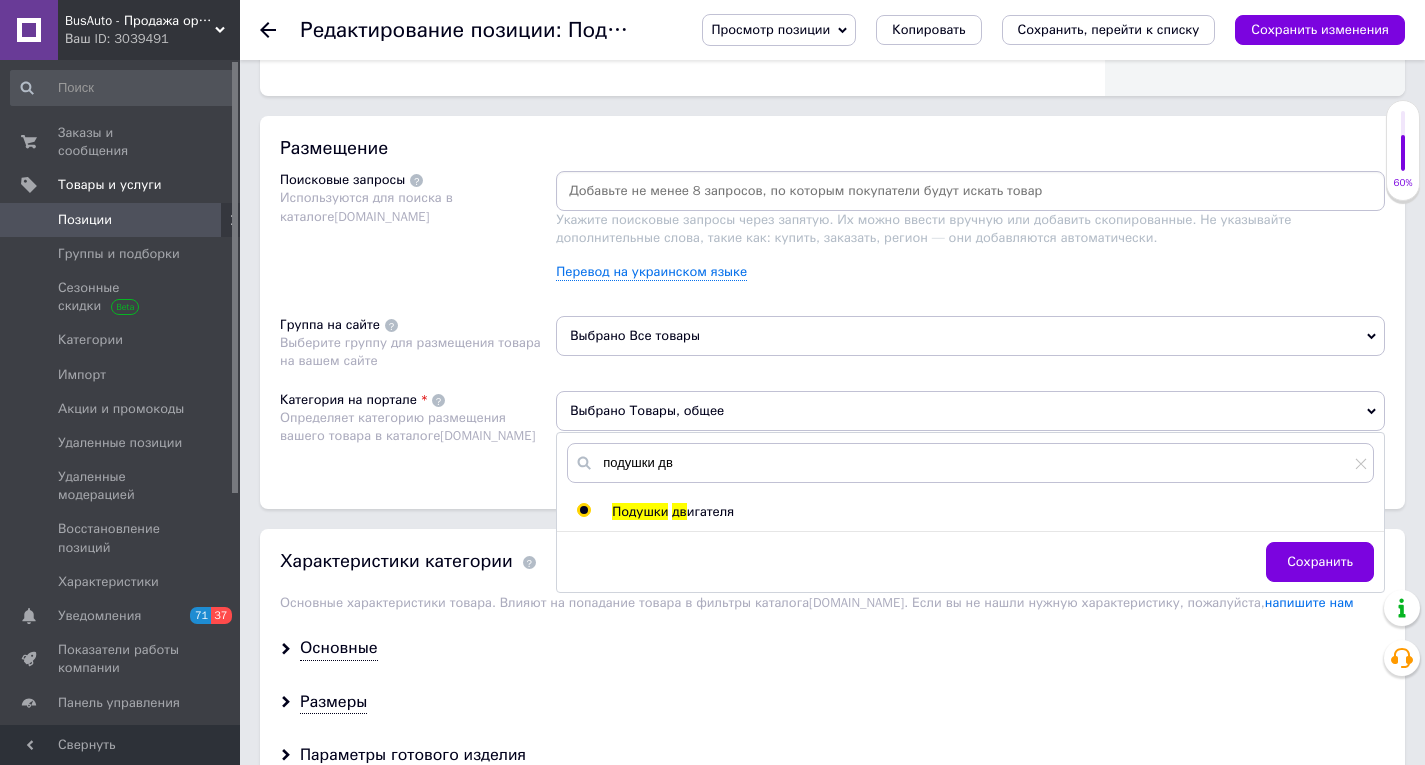 radio on "true" 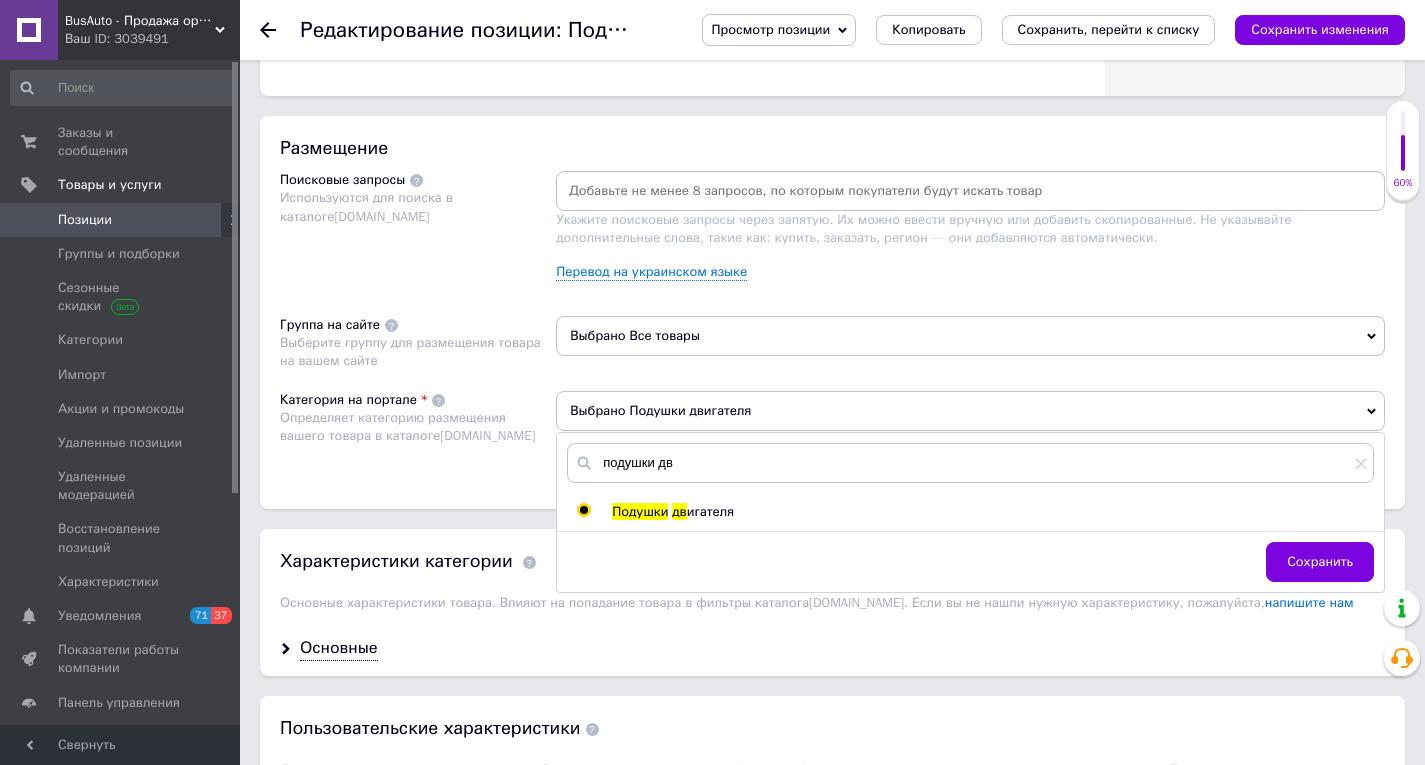 click on "Сохранить, перейти к списку" at bounding box center (1109, 29) 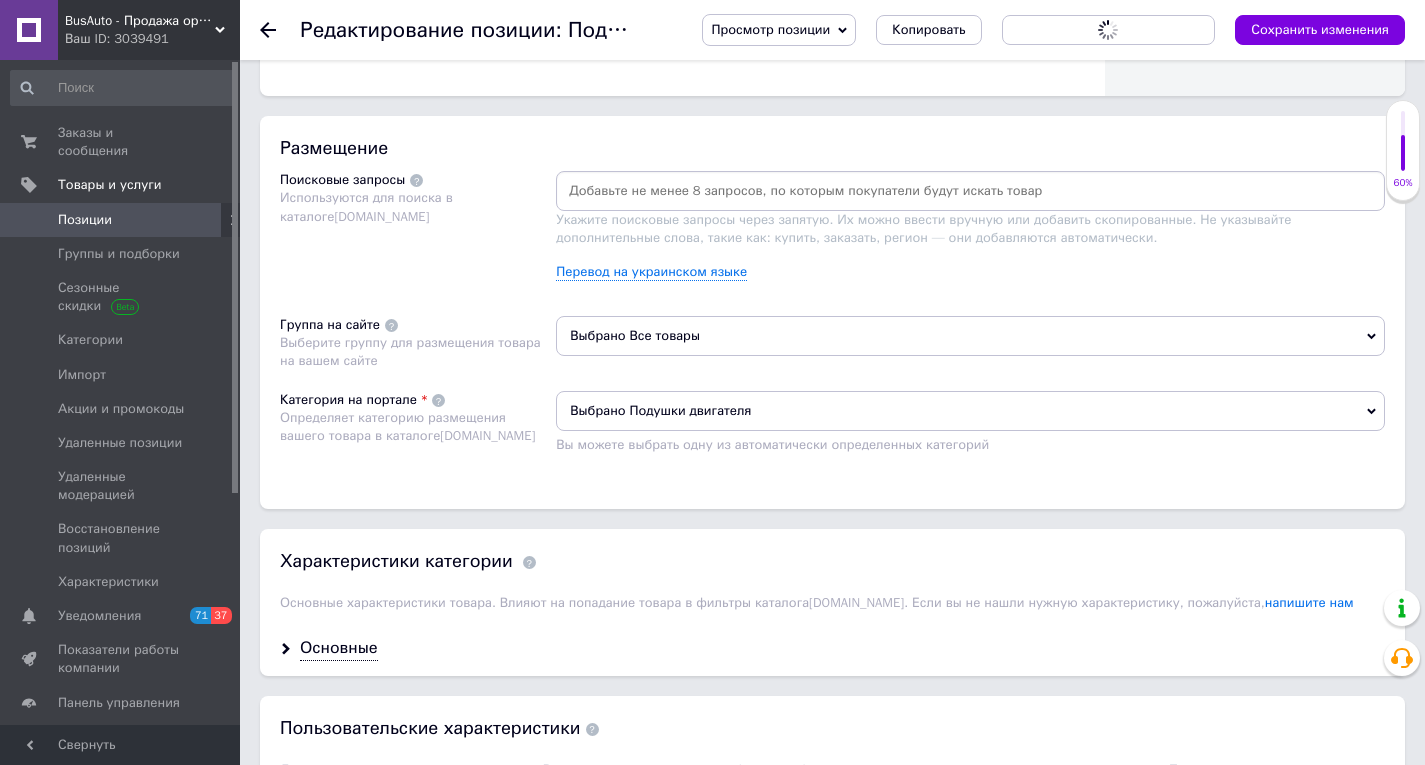 type 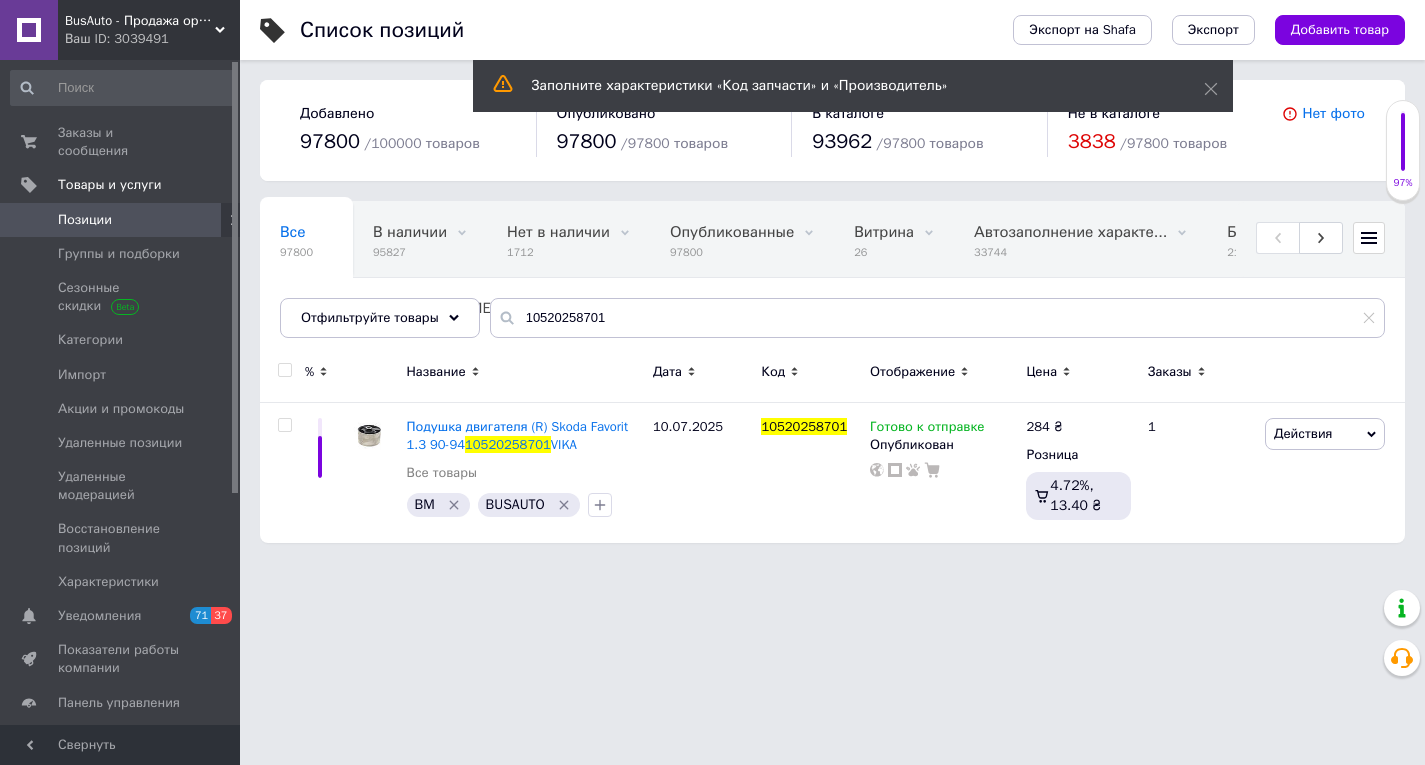 scroll, scrollTop: 0, scrollLeft: 0, axis: both 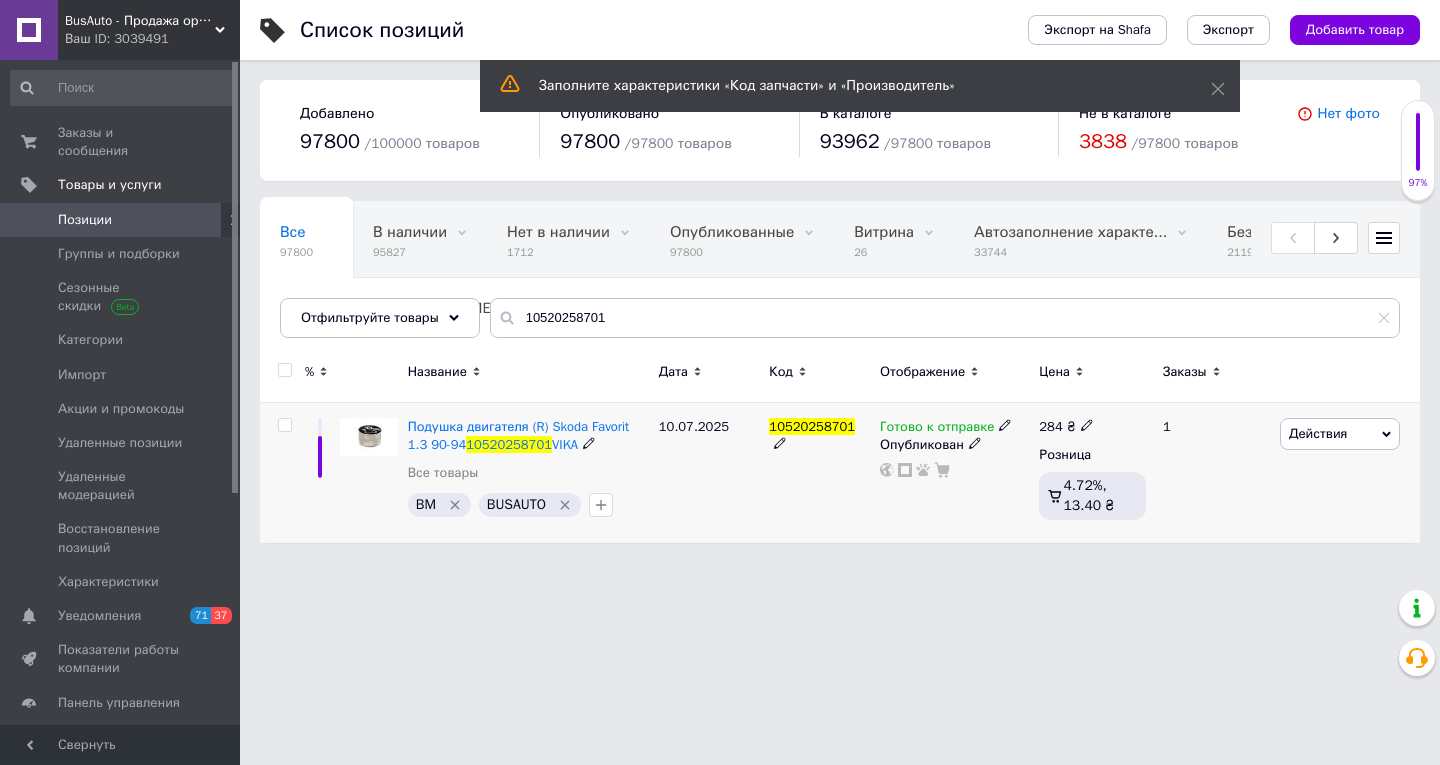 click 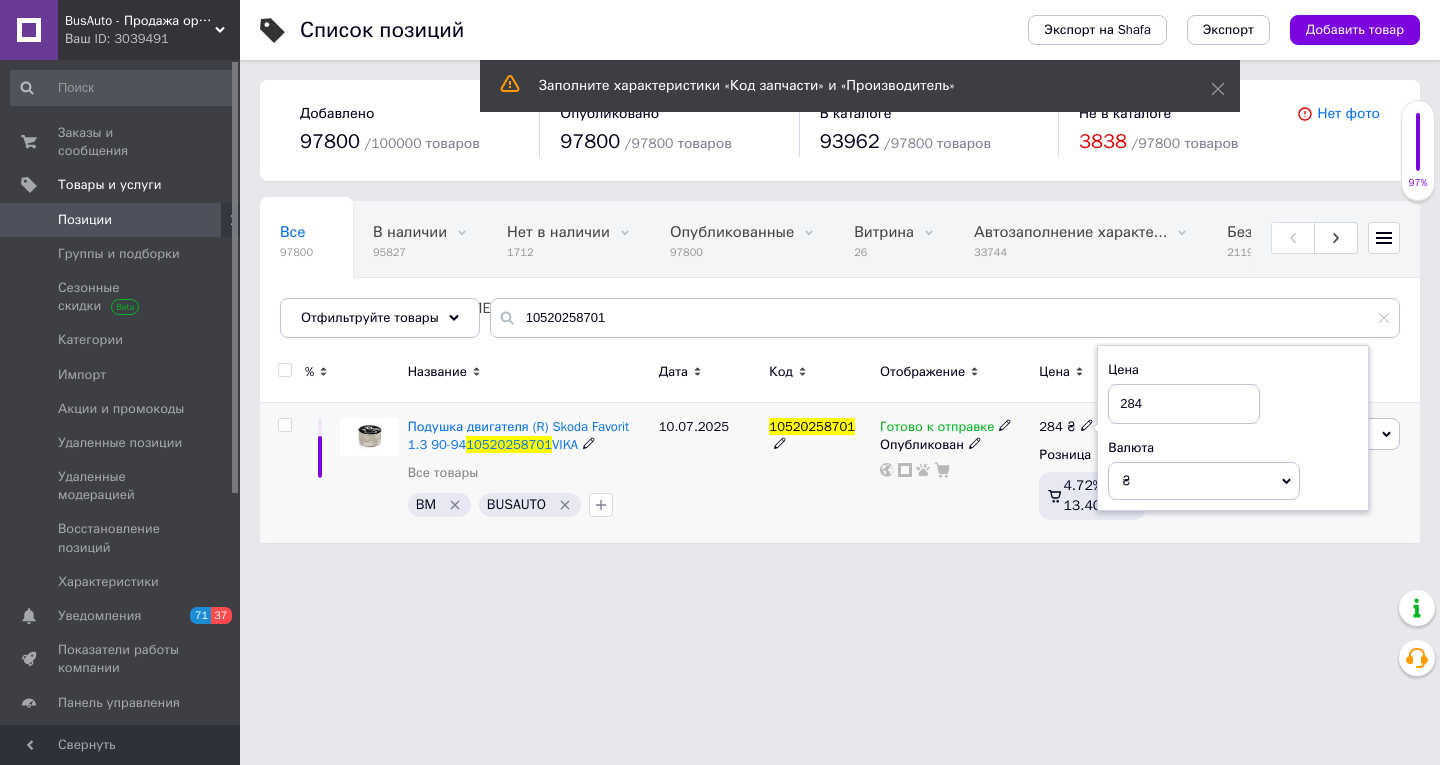 drag, startPoint x: 1173, startPoint y: 403, endPoint x: 1084, endPoint y: 428, distance: 92.44458 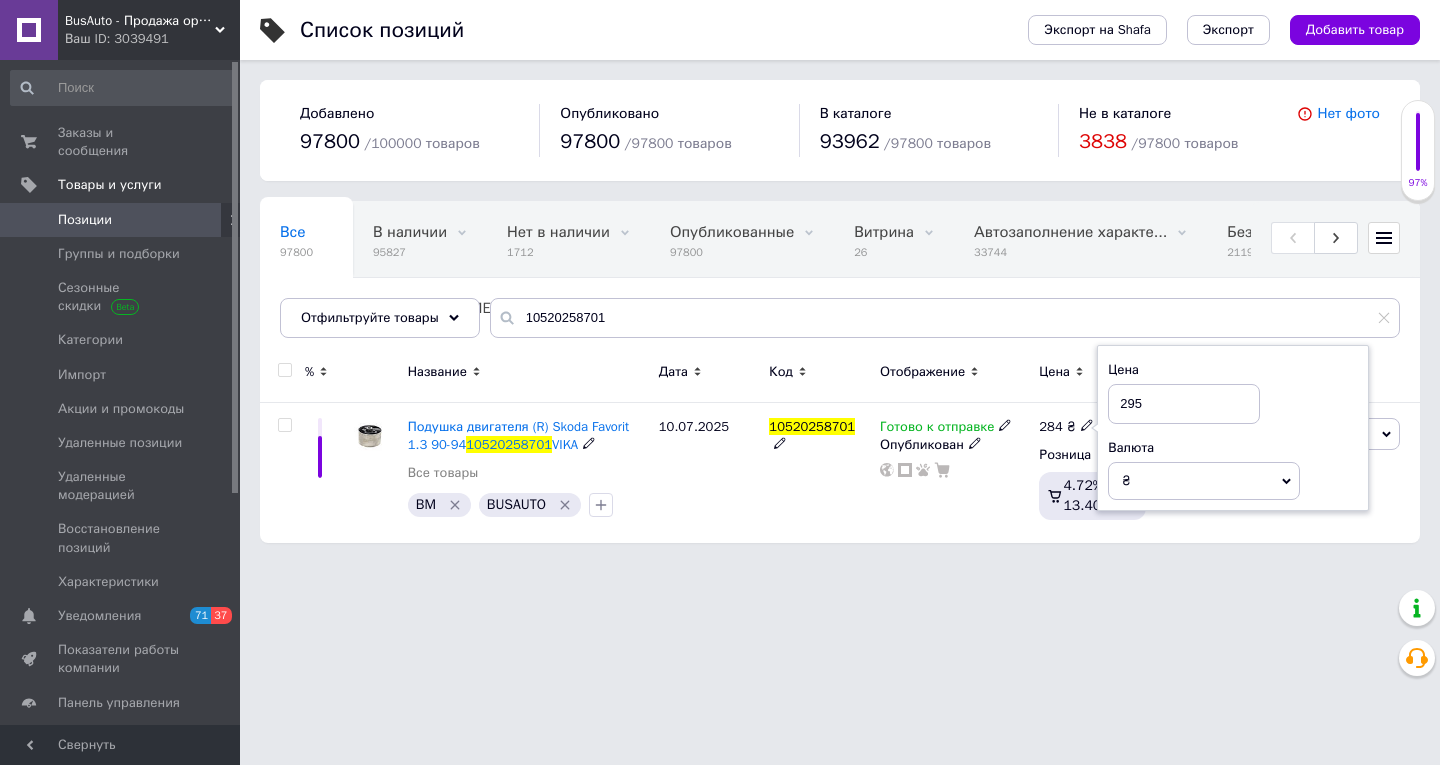 type on "295" 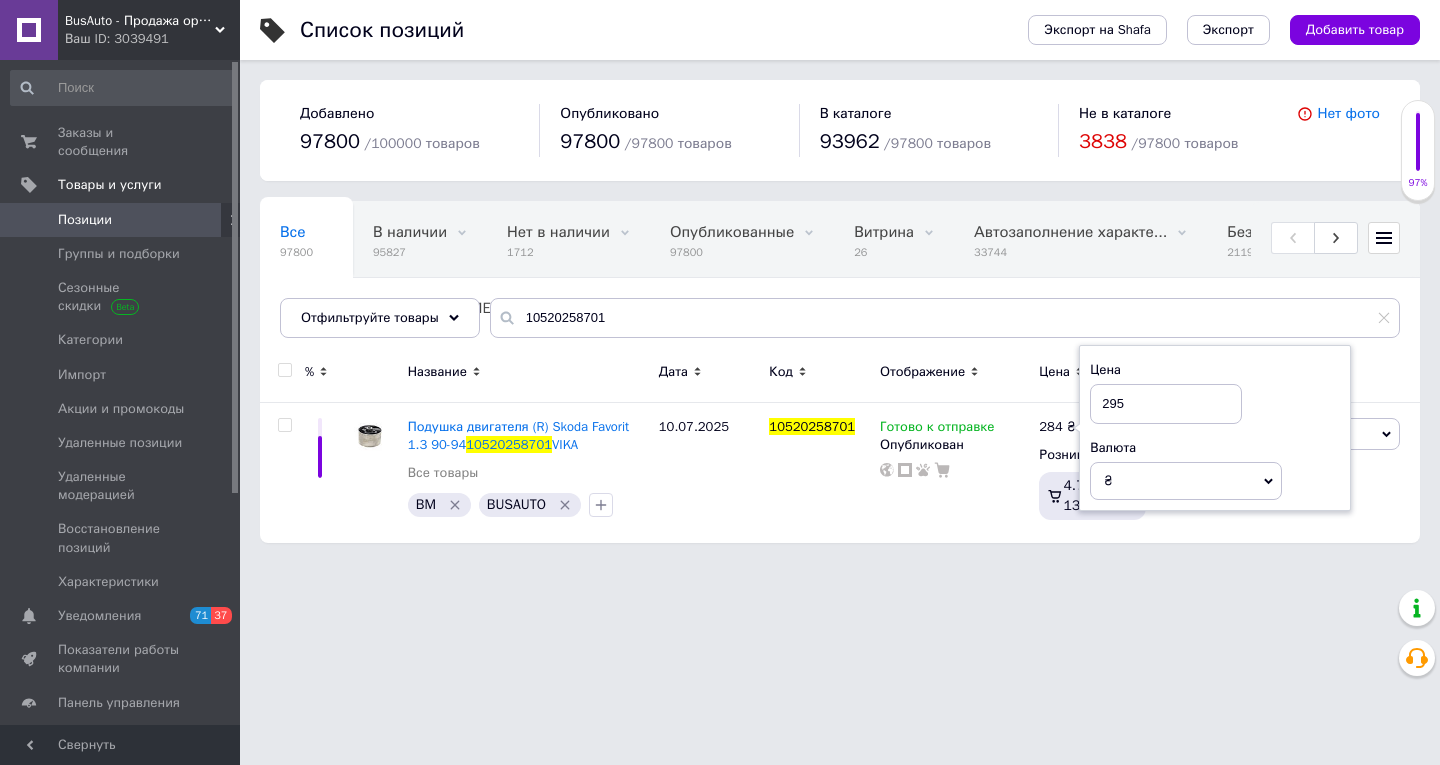 click on "BusAuto - Продажа оригинальных запчастей к микроавтобусам и иномаркам Ваш ID: 3039491 Сайт BusAuto - Продажа оригинальных запч... Кабинет покупателя Проверить состояние системы Страница на портале Александр Грохольский Справка Выйти Заказы и сообщения 0 0 Товары и услуги Позиции Группы и подборки Сезонные скидки Категории Импорт Акции и промокоды Удаленные позиции Удаленные модерацией Восстановление позиций Характеристики Уведомления 71 37 Показатели работы компании Панель управления Отзывы Покупатели Маркет   /" at bounding box center [720, 281] 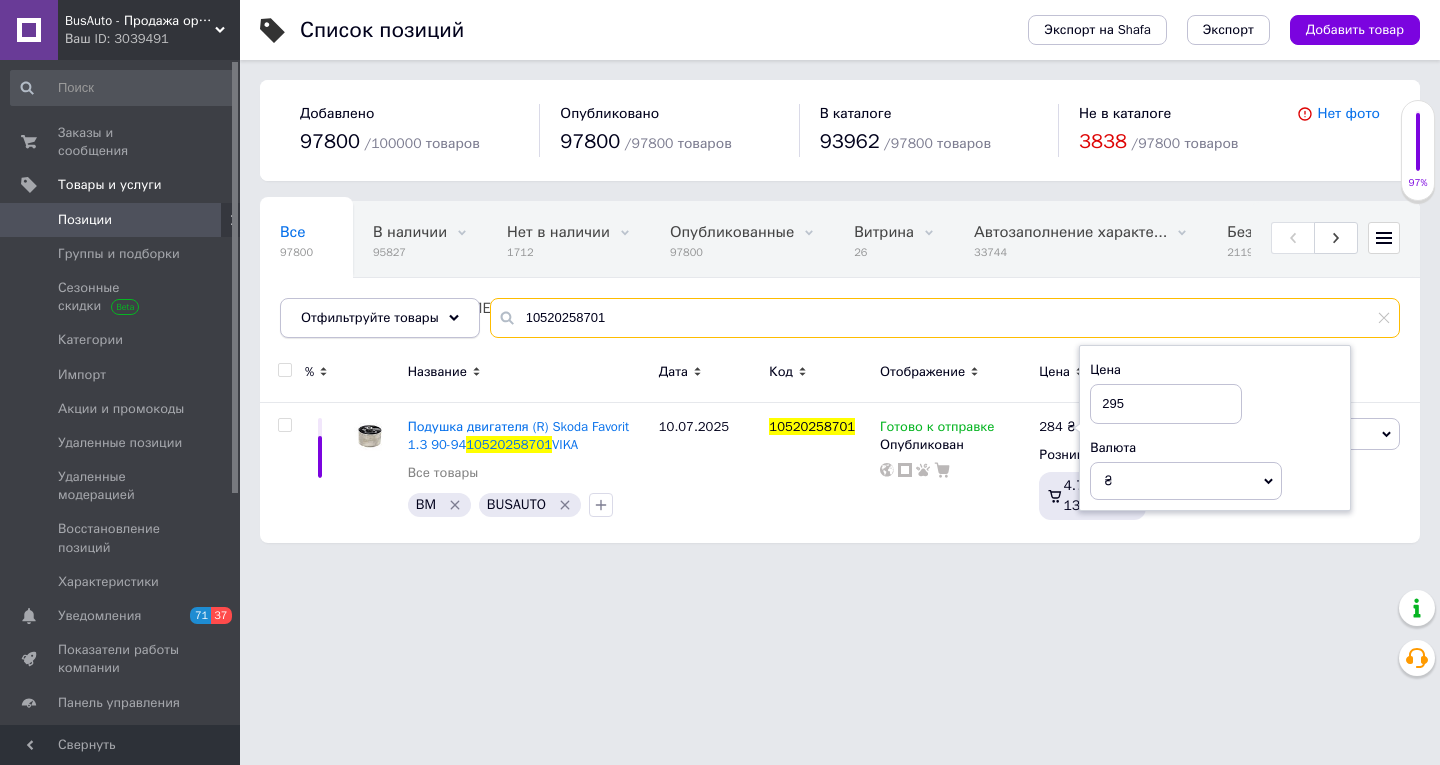 click on "Отфильтруйте товары 10520258701" at bounding box center [840, 318] 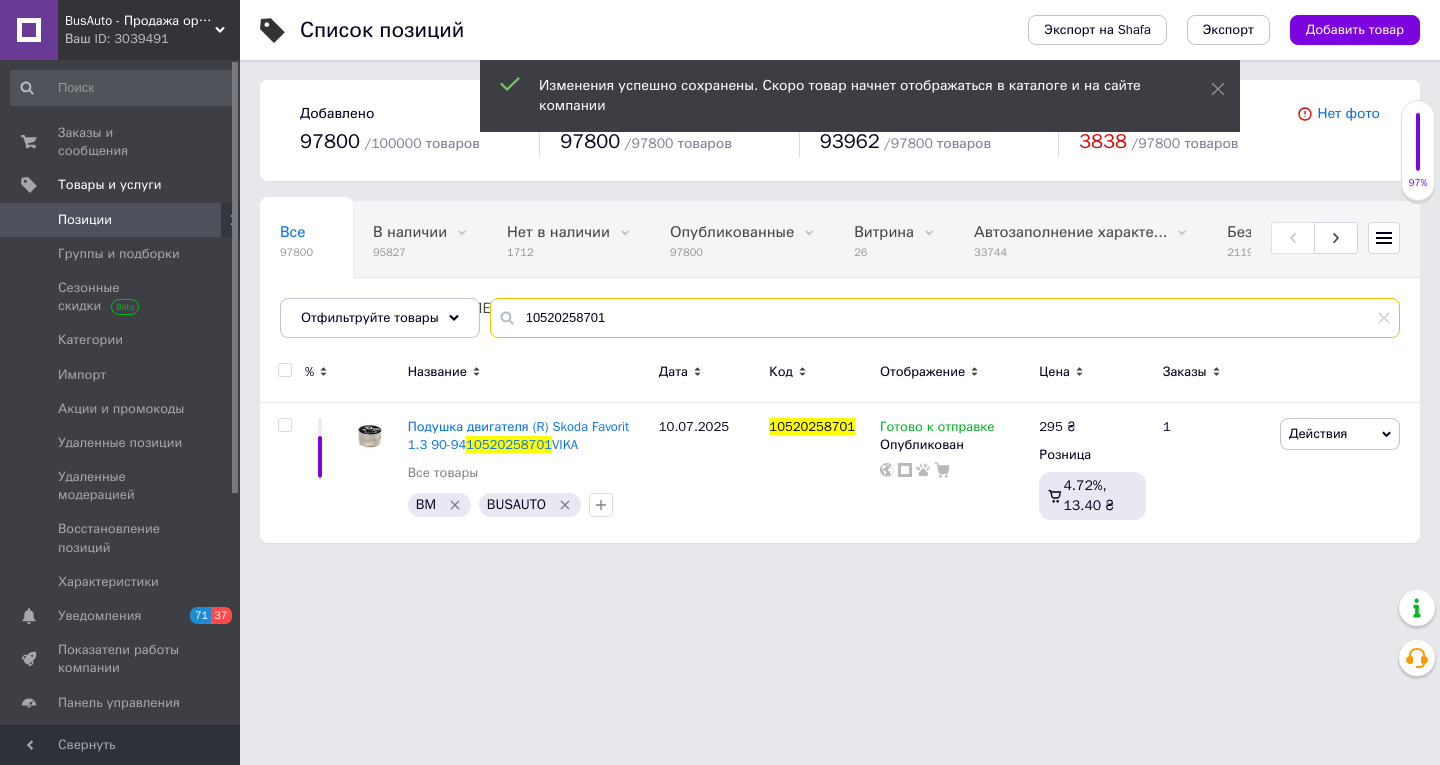 paste on "0202474" 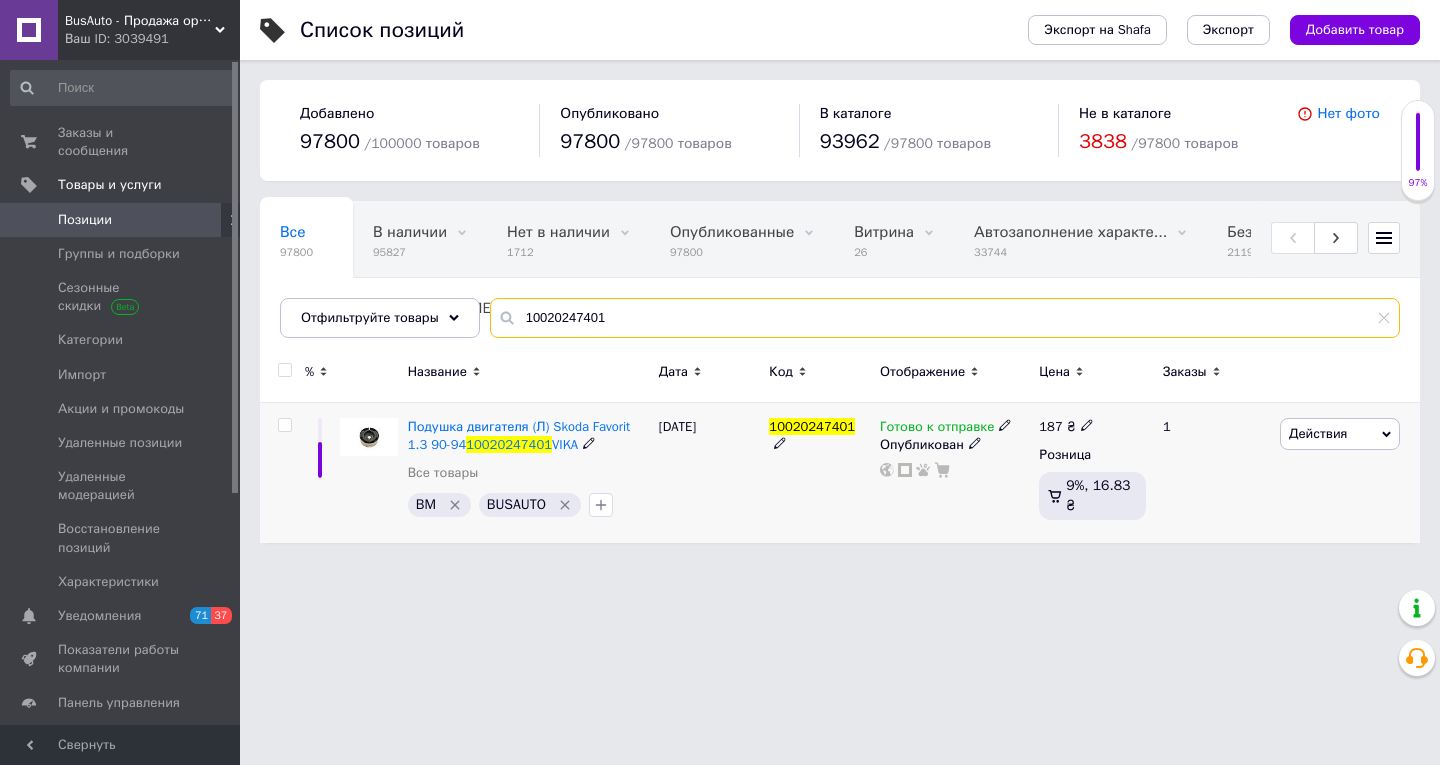 type on "10020247401" 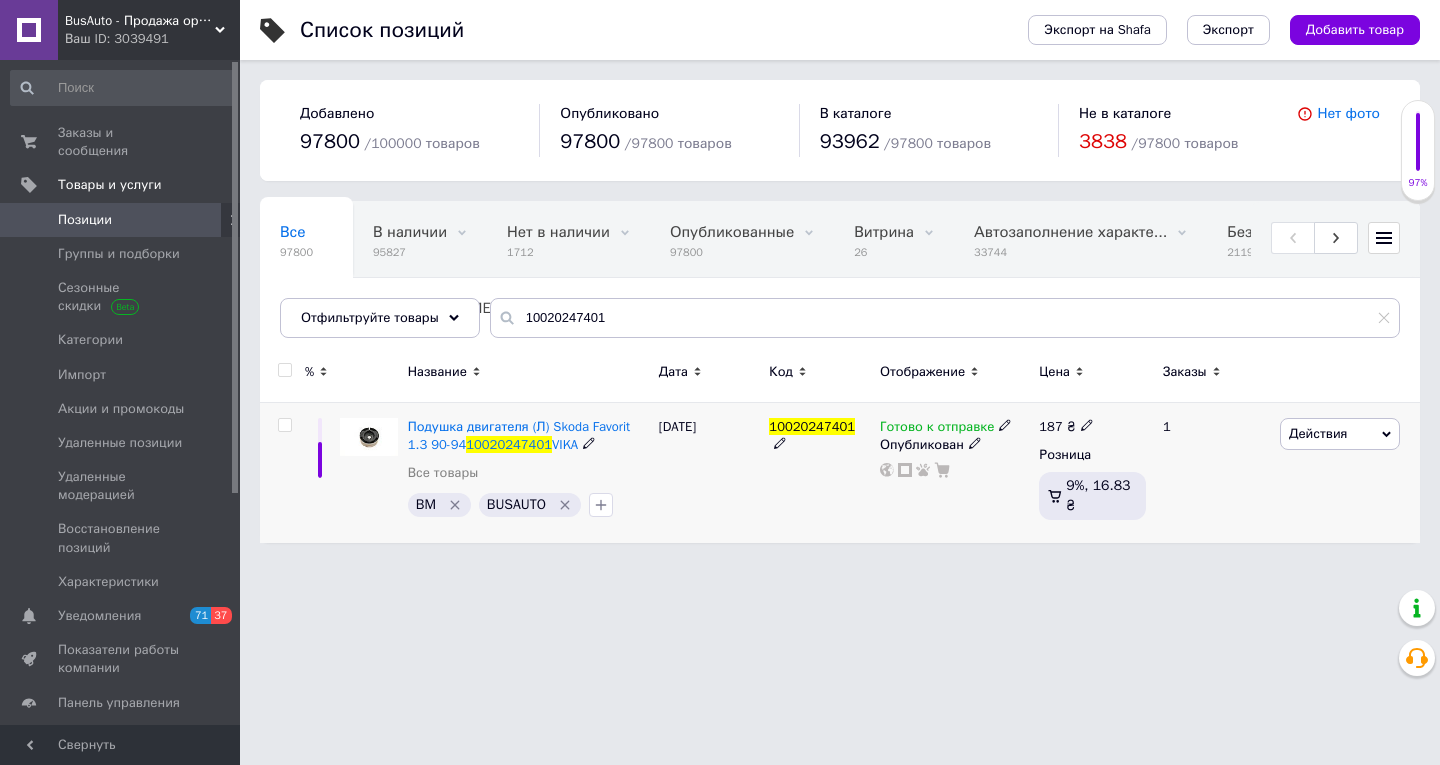 click on "187   ₴" at bounding box center (1092, 427) 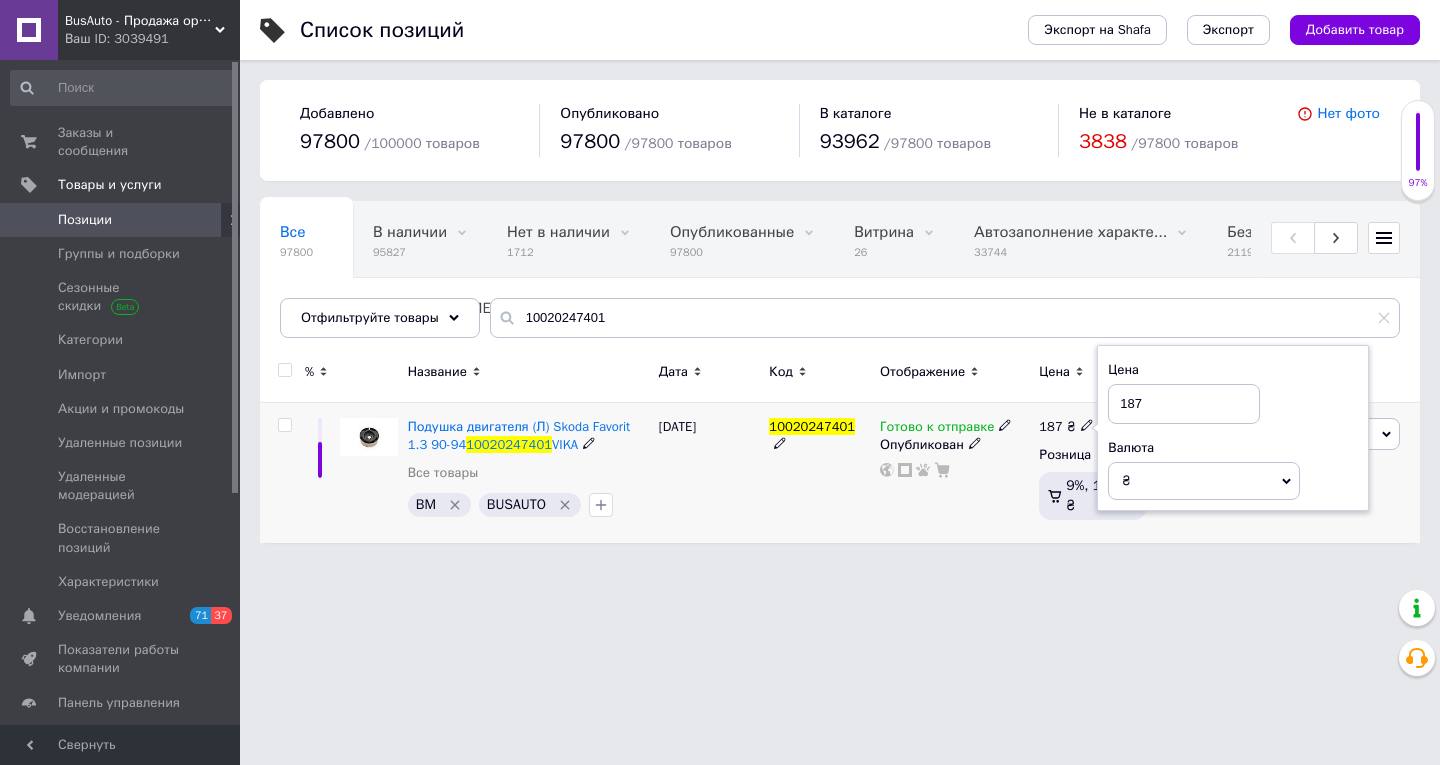 drag, startPoint x: 1135, startPoint y: 405, endPoint x: 1108, endPoint y: 406, distance: 27.018513 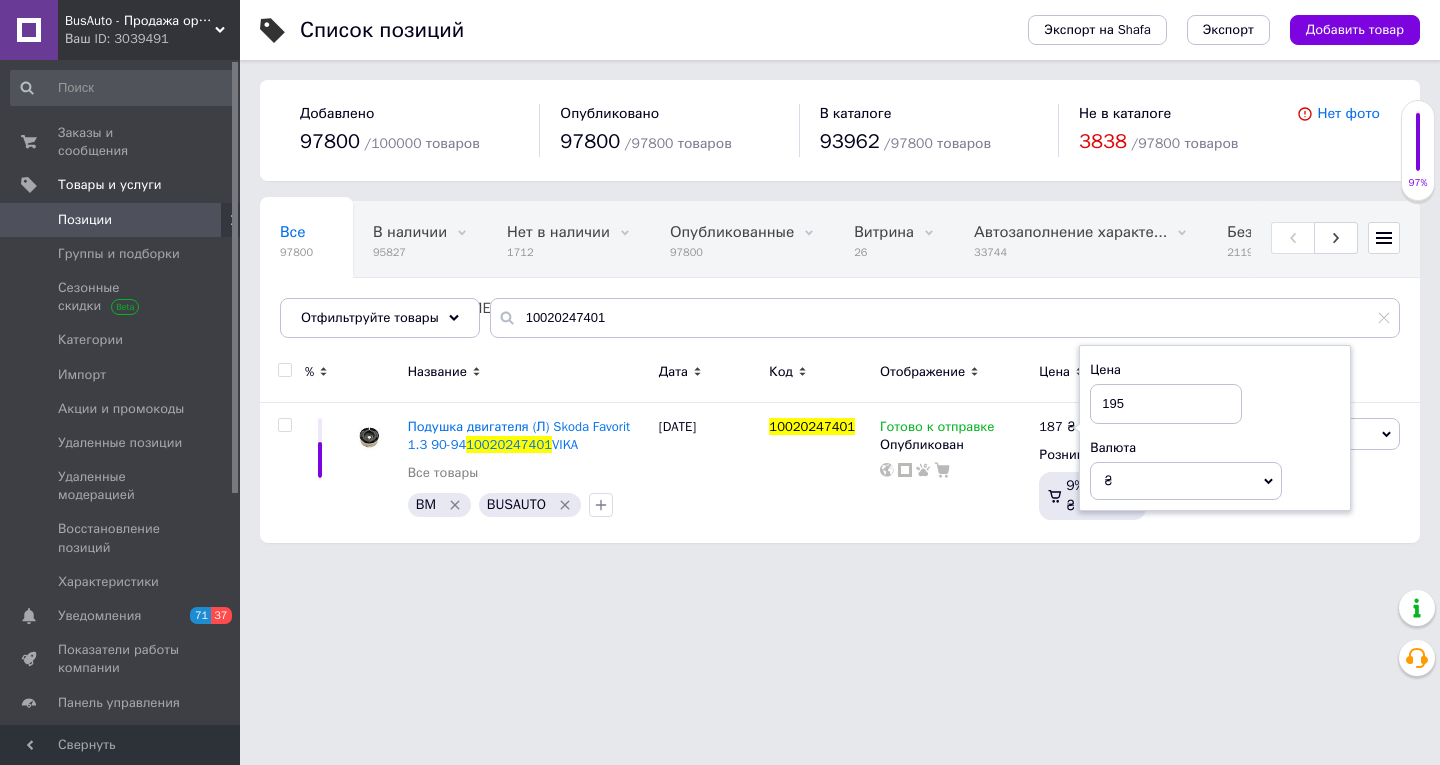type on "195" 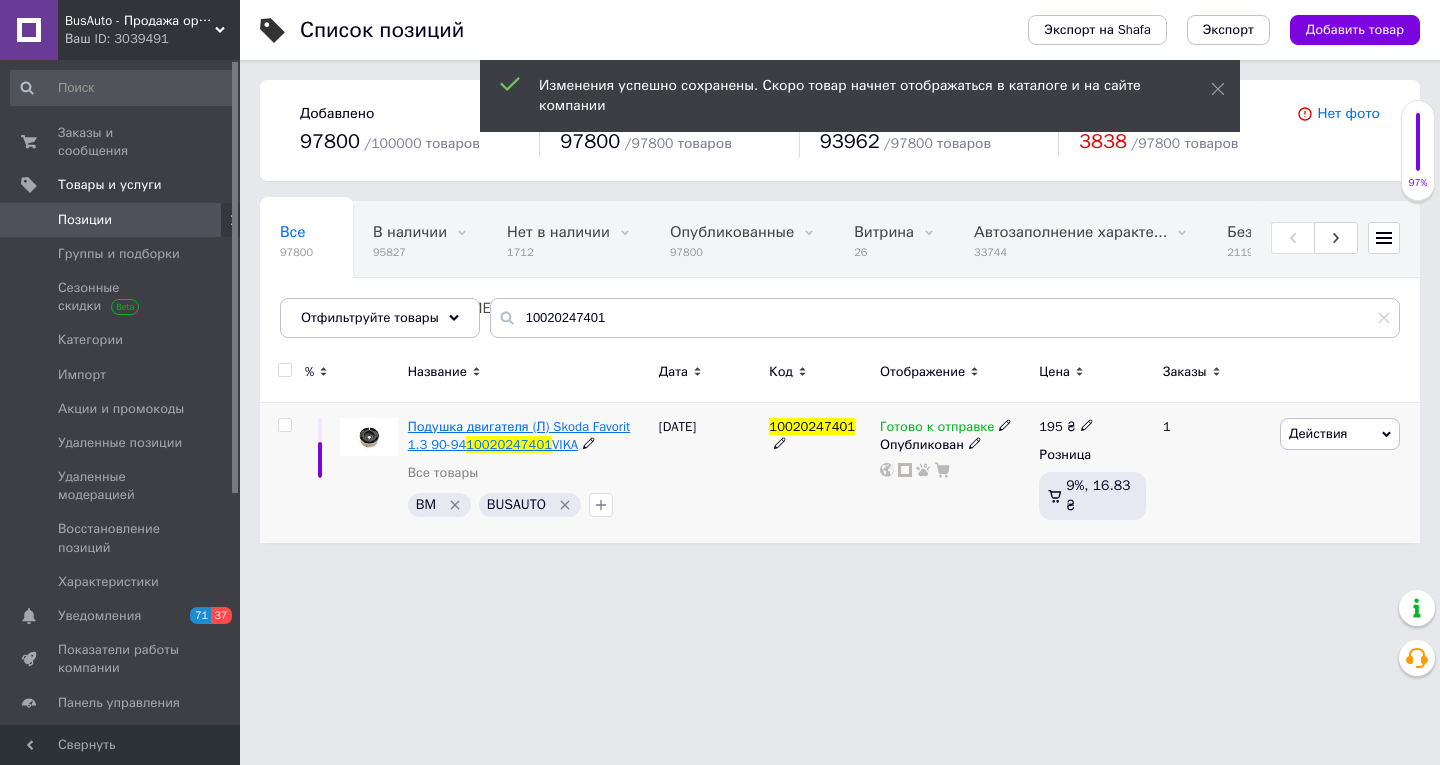 click on "Подушка двигателя (Л) Skoda Favorit 1.3 90-94" at bounding box center [519, 435] 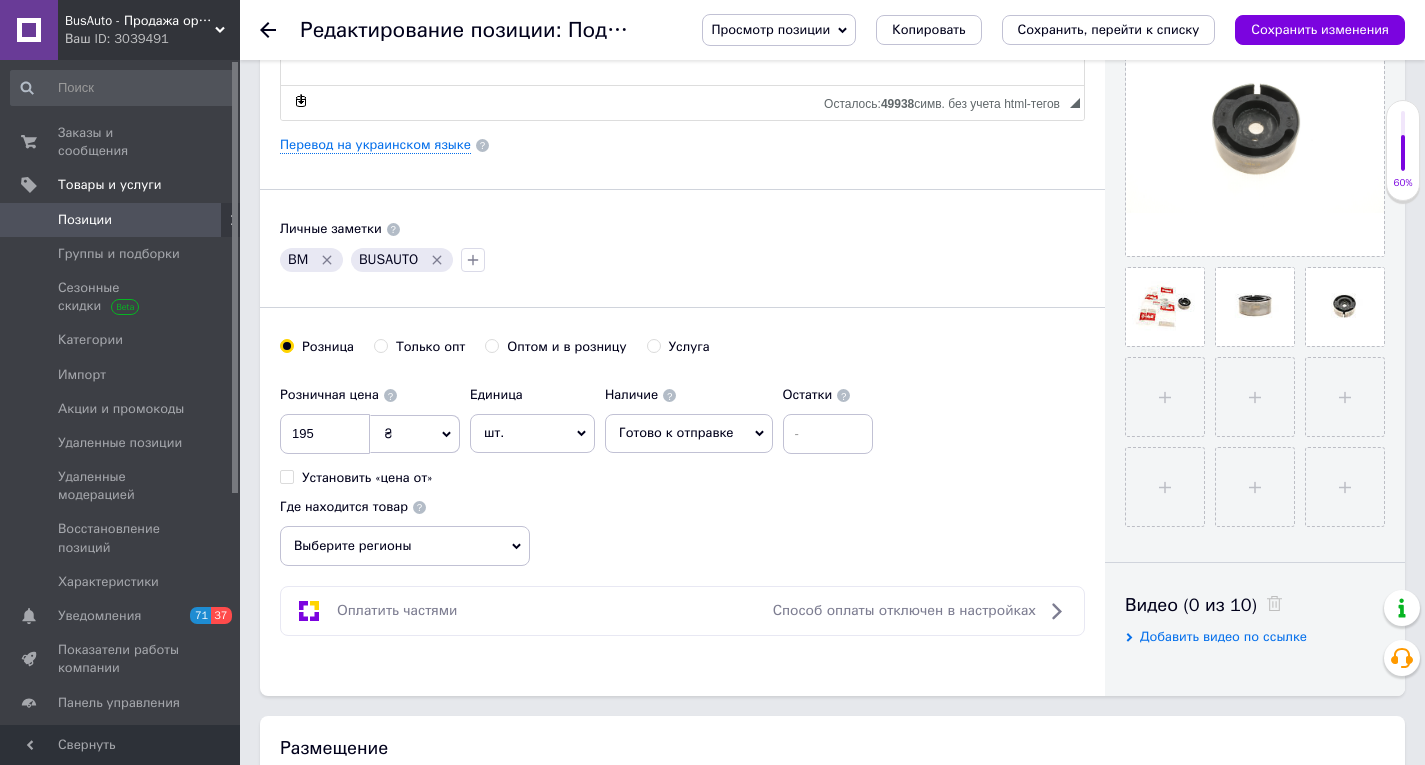 scroll, scrollTop: 1000, scrollLeft: 0, axis: vertical 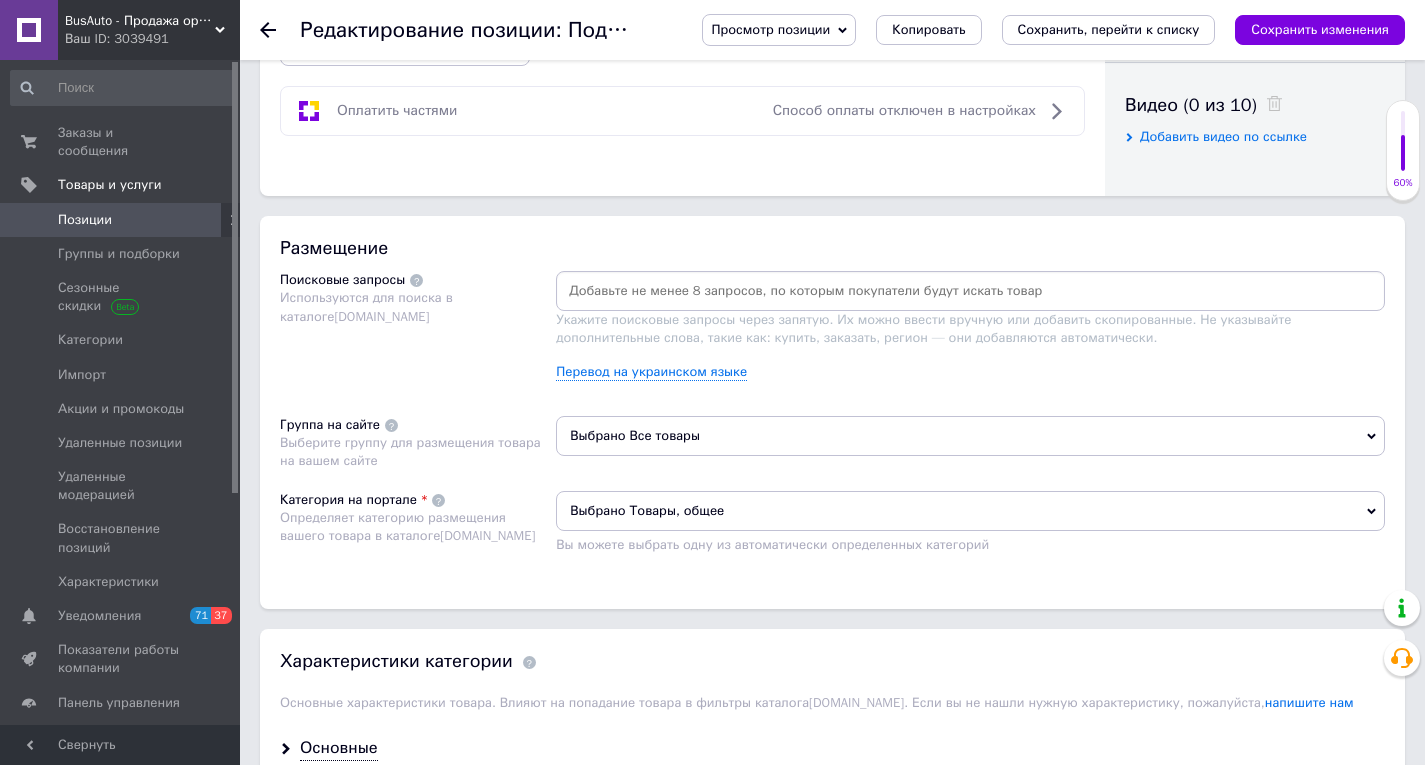 click on "Выбрано Товары, общее" at bounding box center [970, 511] 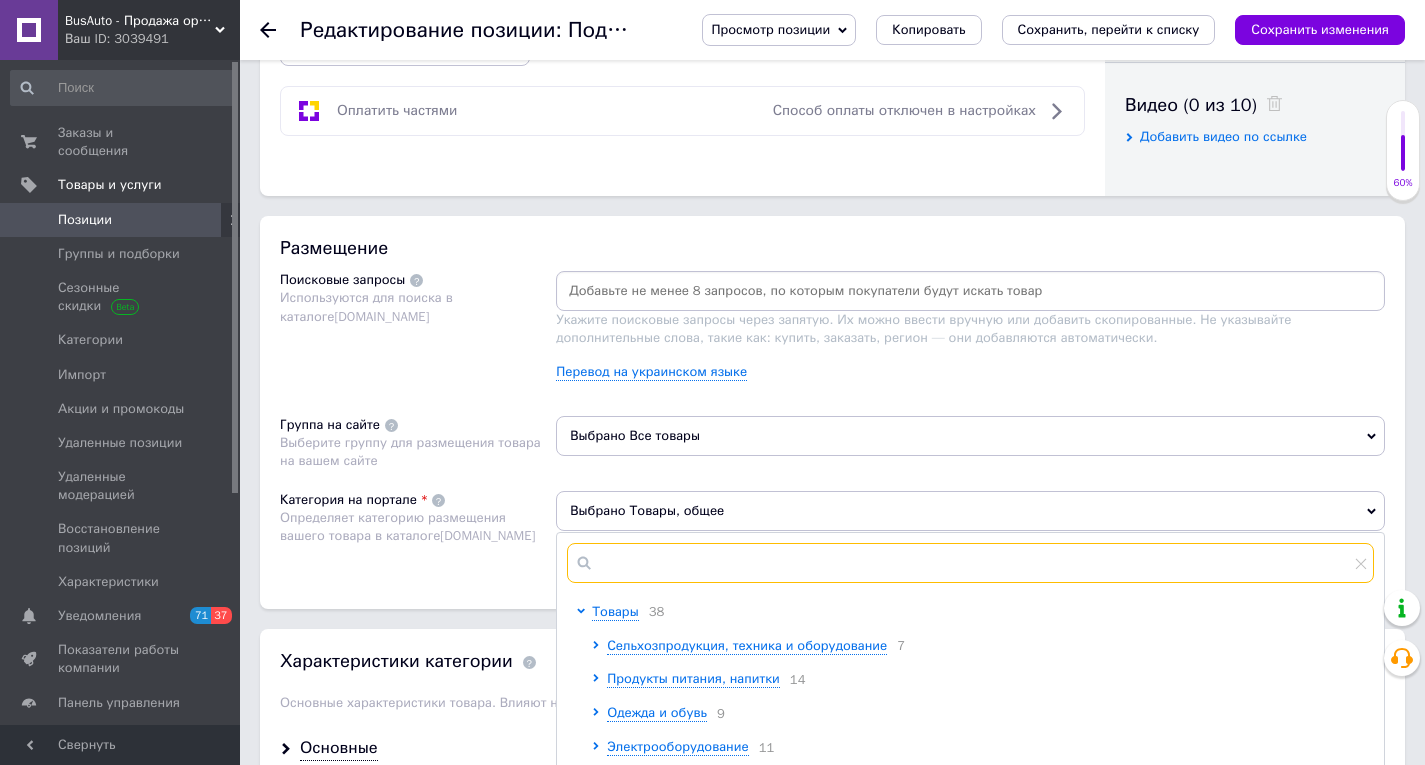 click at bounding box center [970, 563] 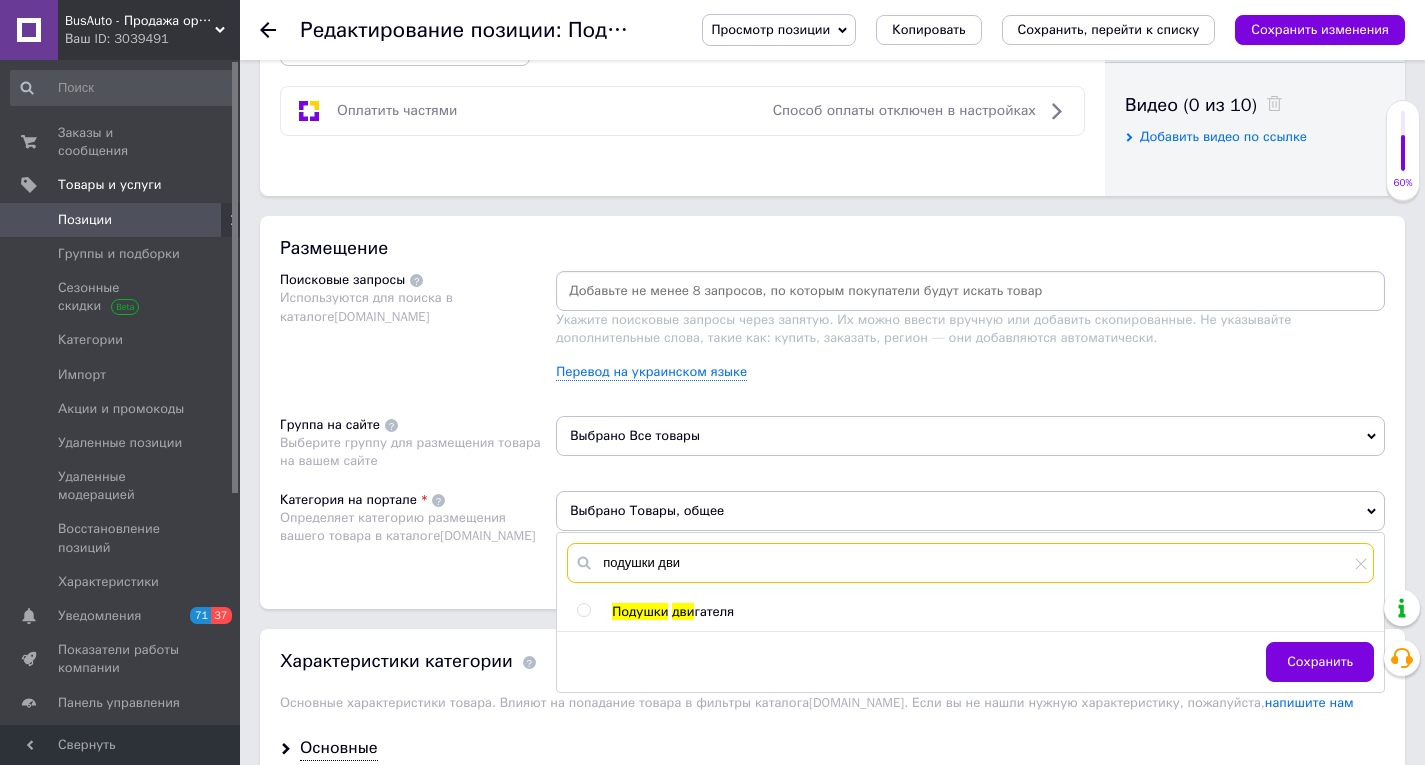 type on "подушки дви" 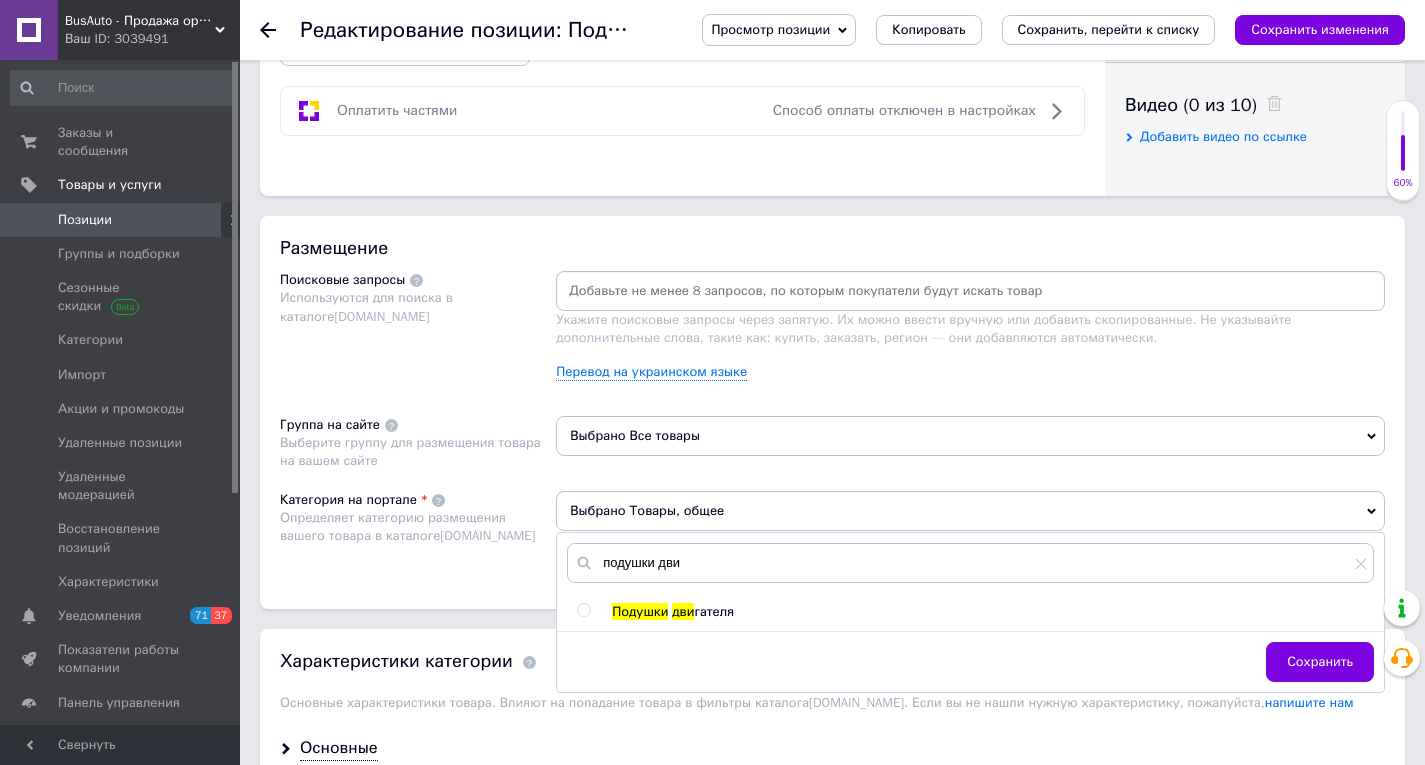 drag, startPoint x: 579, startPoint y: 608, endPoint x: 599, endPoint y: 614, distance: 20.880613 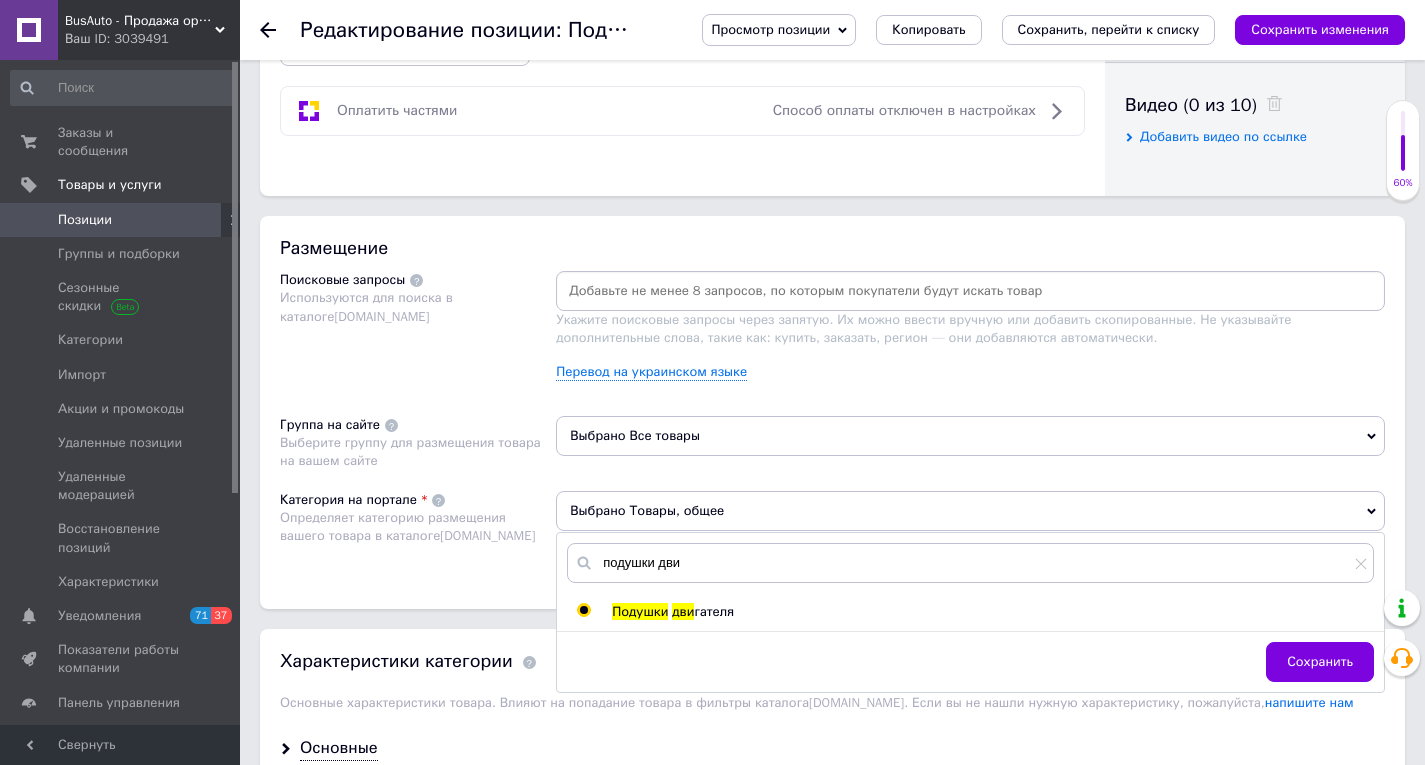 radio on "true" 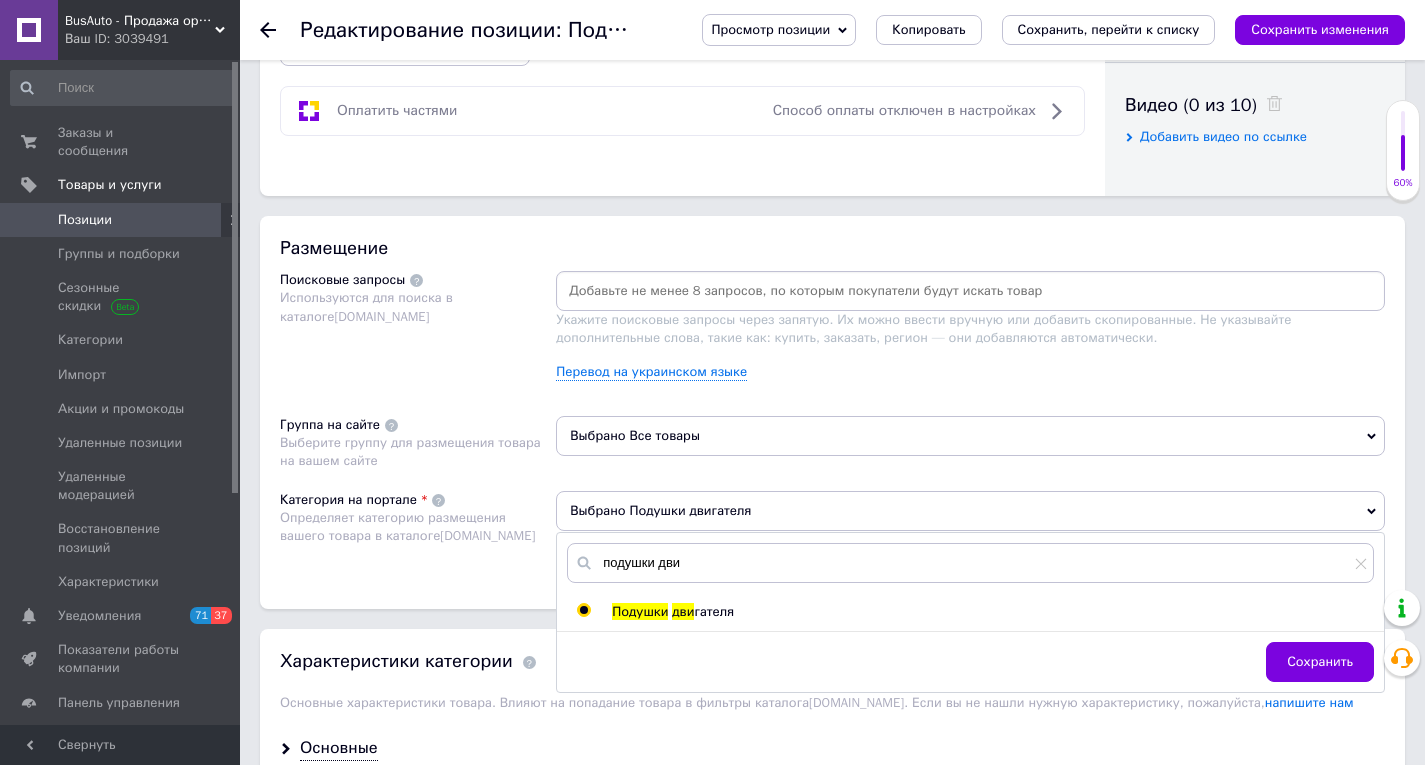 click on "Сохранить, перейти к списку" at bounding box center (1109, 30) 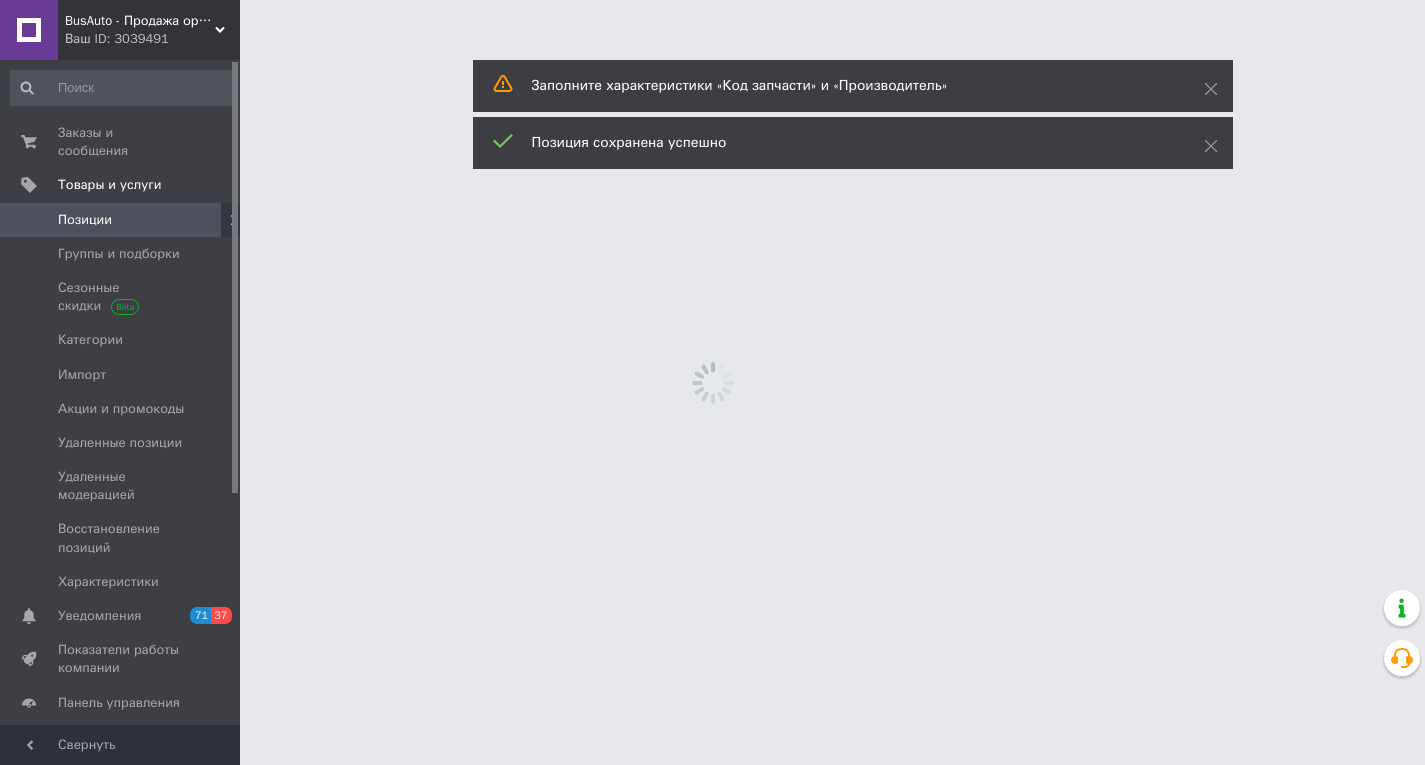 scroll, scrollTop: 0, scrollLeft: 0, axis: both 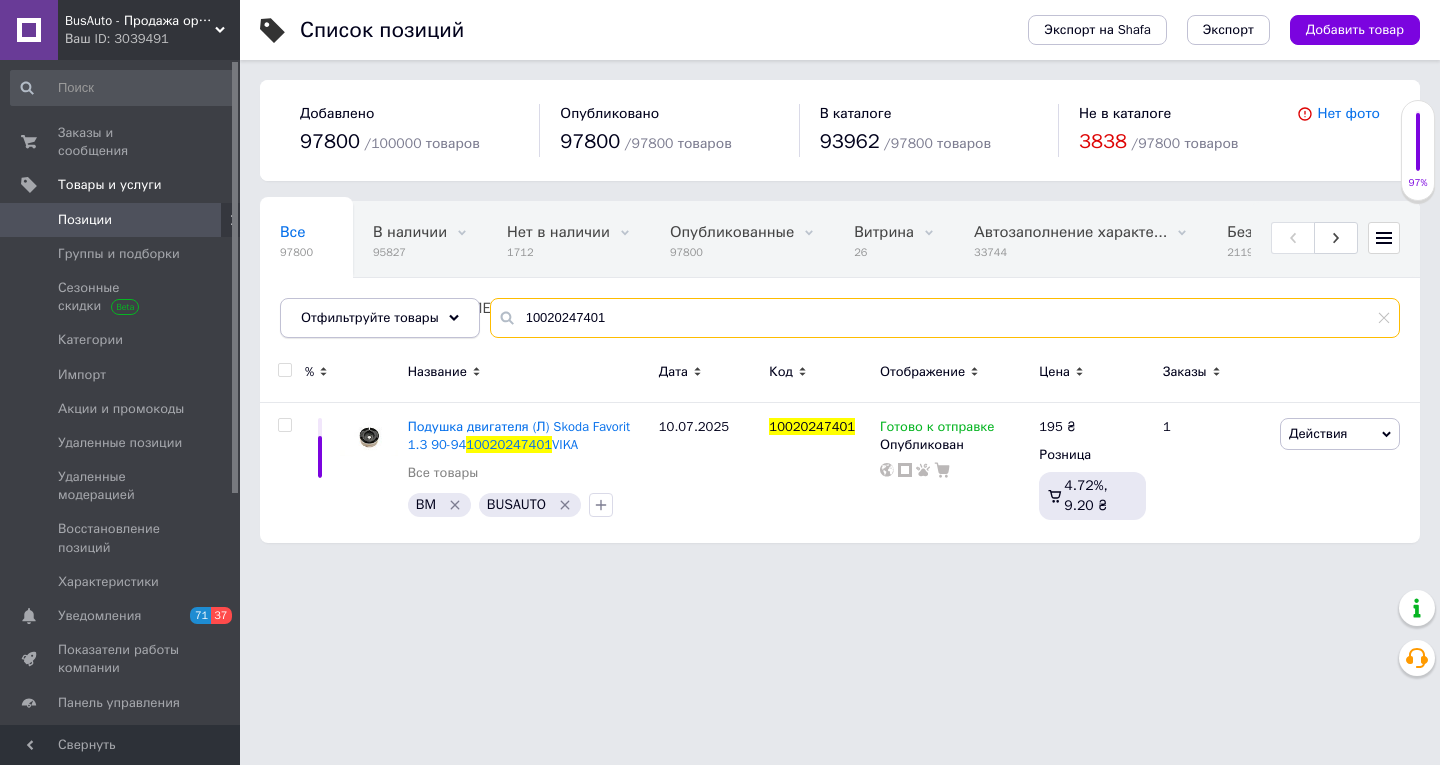 drag, startPoint x: 612, startPoint y: 329, endPoint x: 452, endPoint y: 337, distance: 160.19987 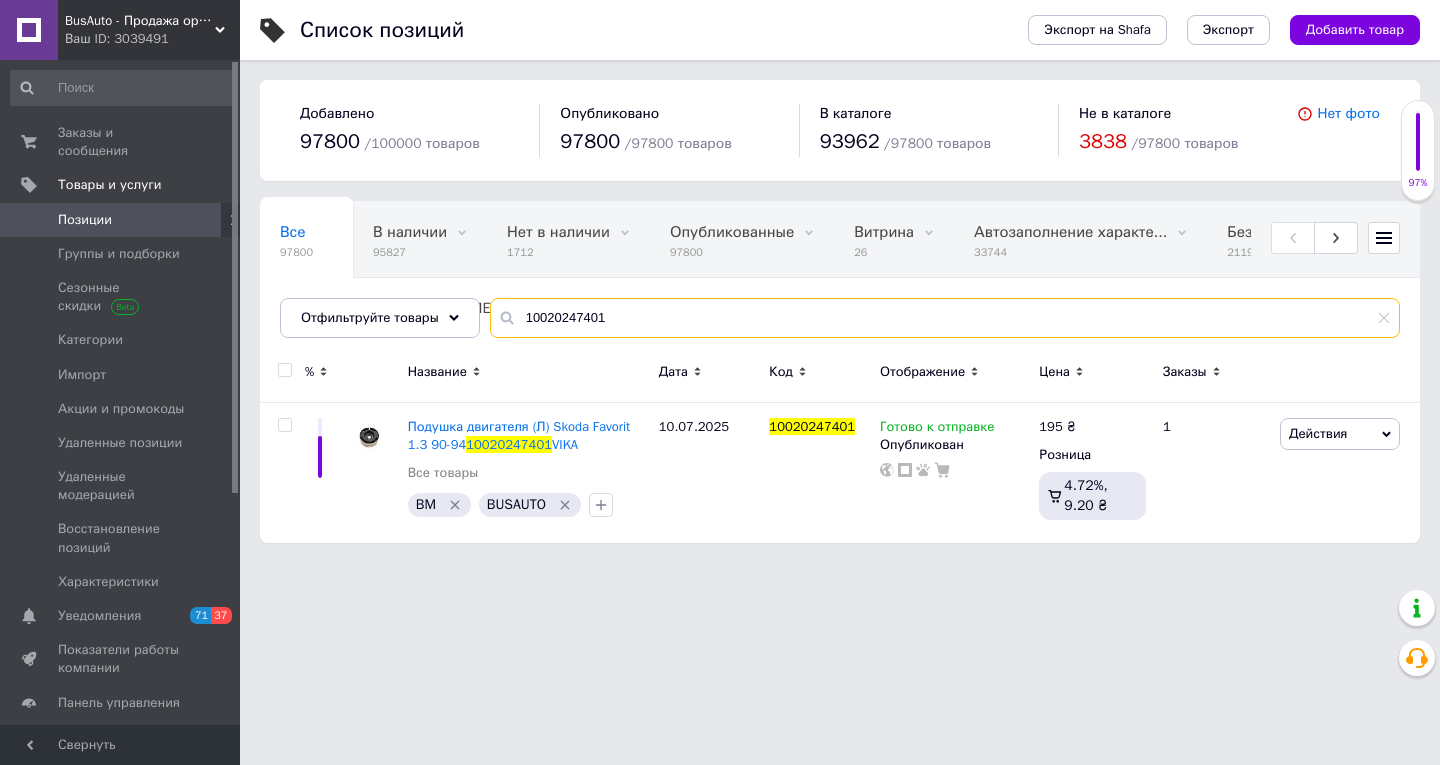 paste on "RS340033" 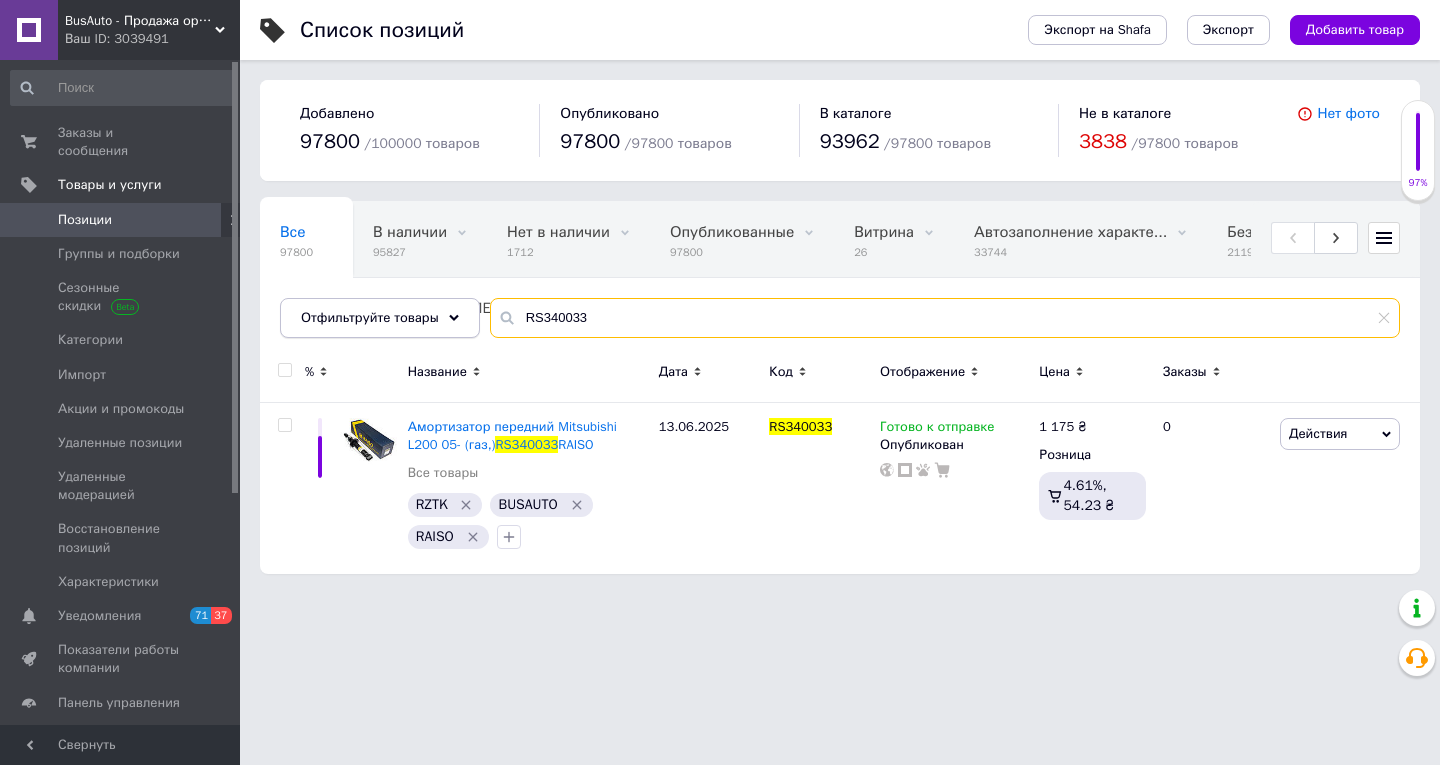 drag, startPoint x: 602, startPoint y: 314, endPoint x: 466, endPoint y: 323, distance: 136.29747 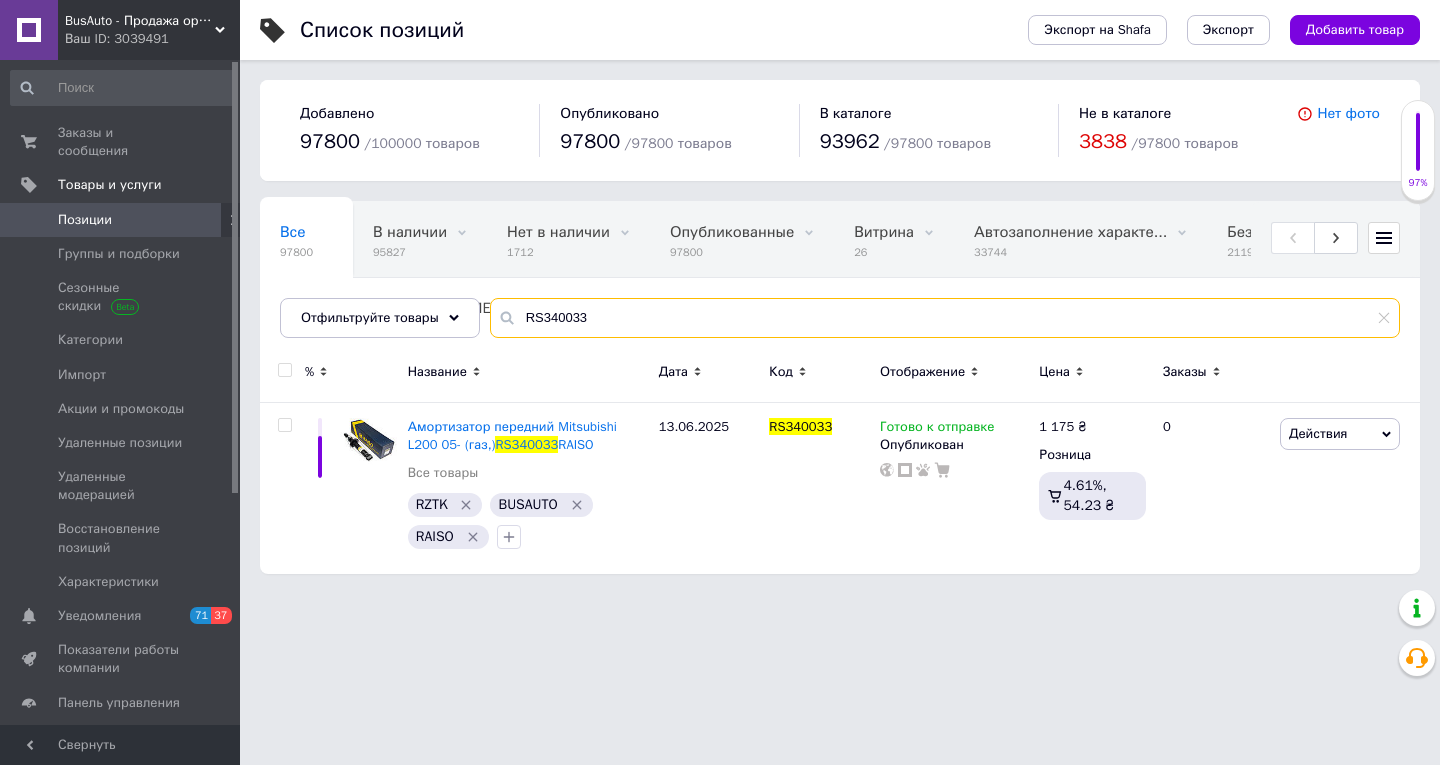 paste on "211197" 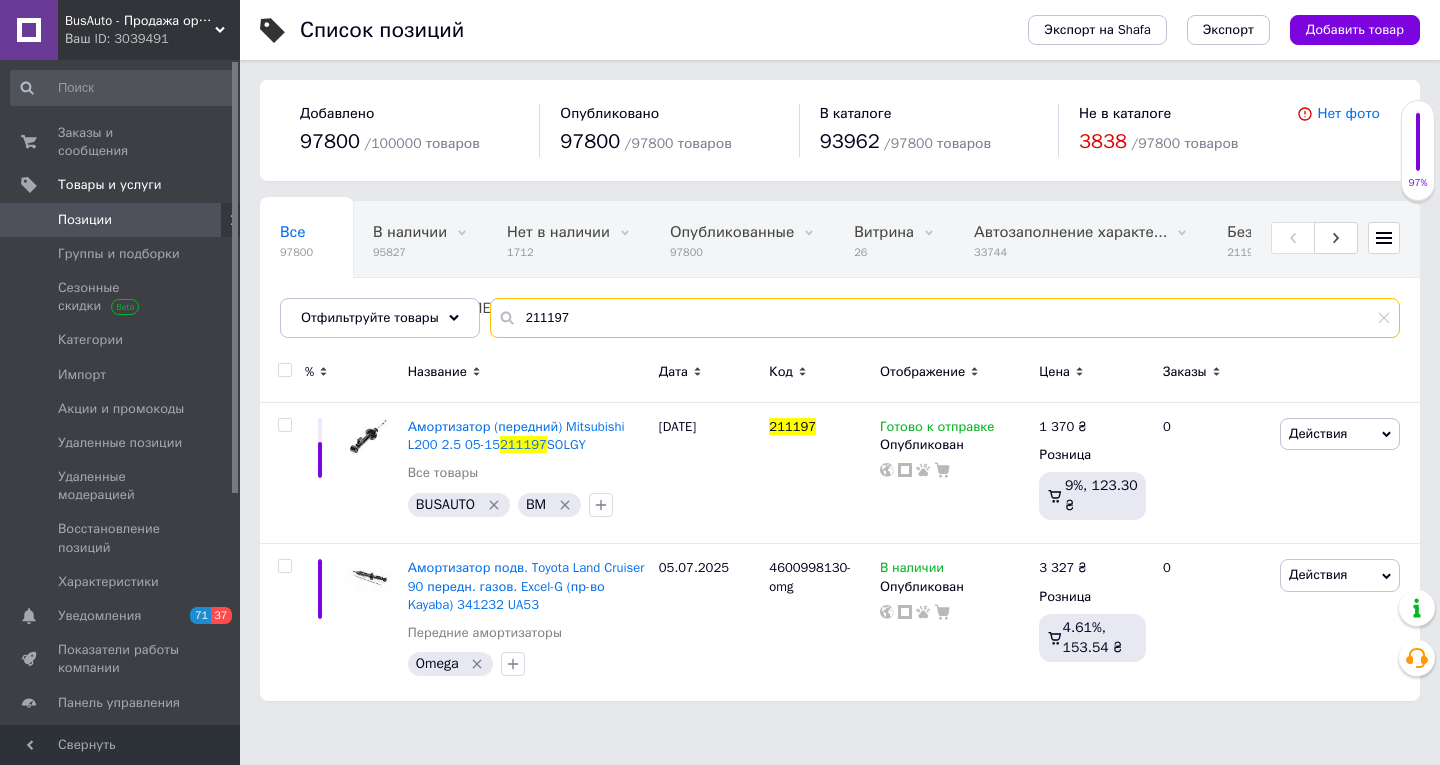 drag, startPoint x: 589, startPoint y: 320, endPoint x: 482, endPoint y: 319, distance: 107.00467 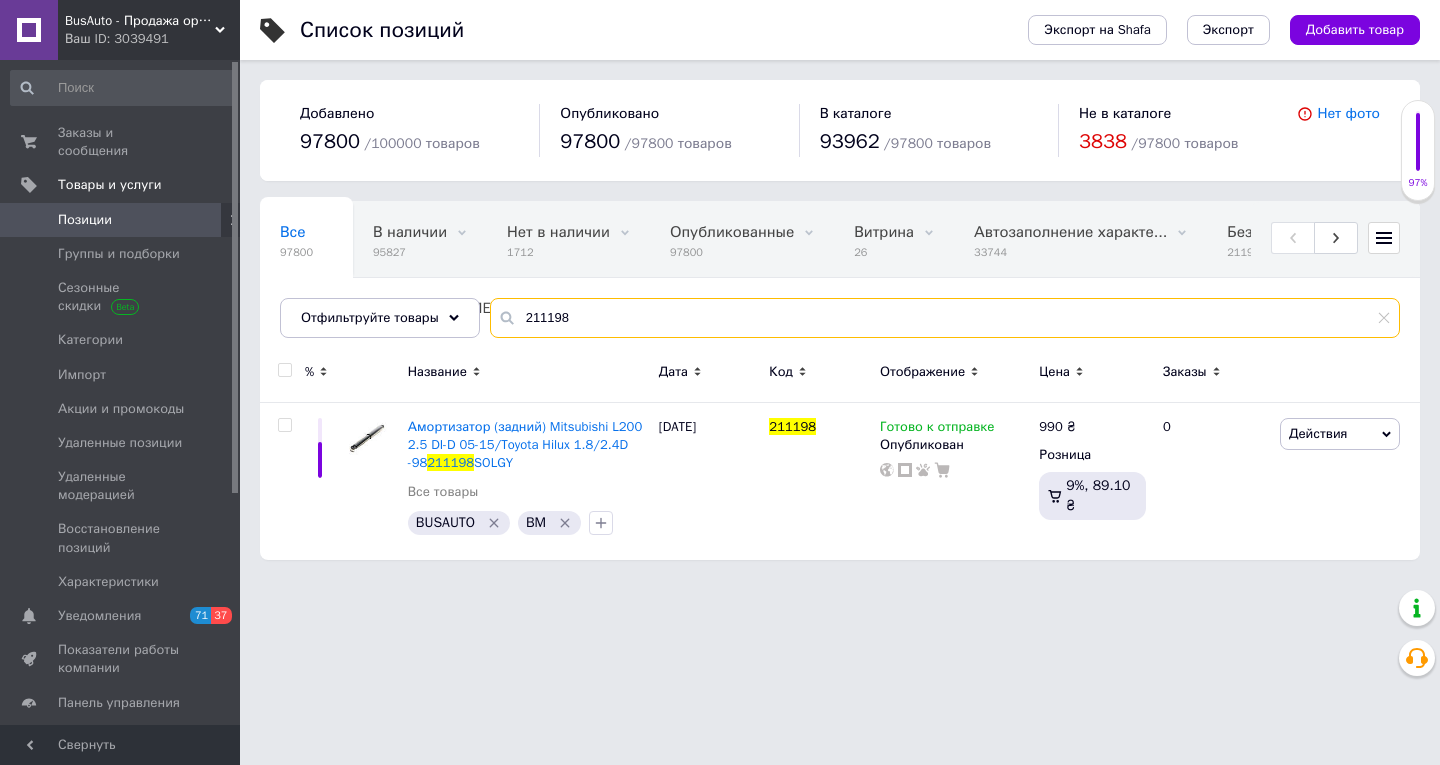 type on "211198" 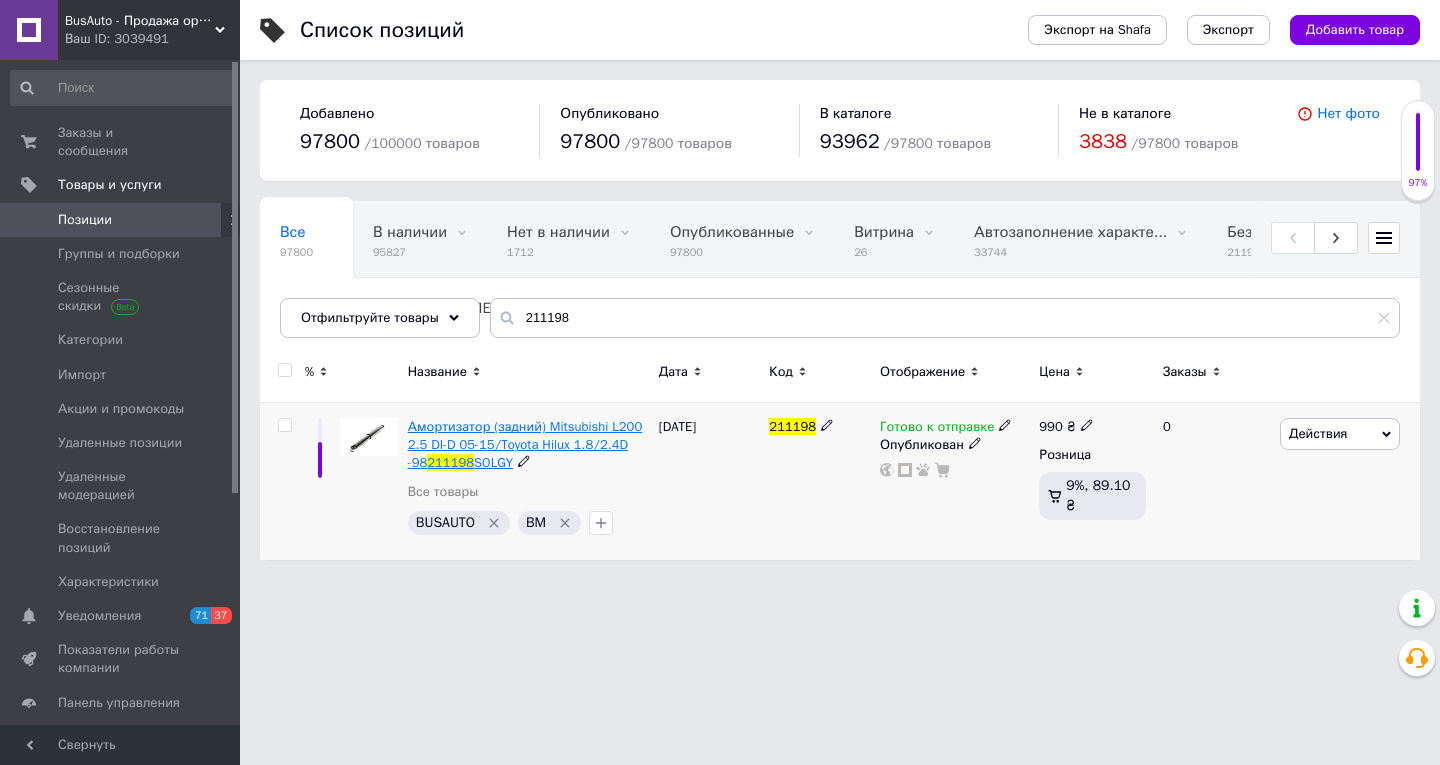 click on "Амортизатор (задний) Mitsubishi L200 2.5 DI-D 05-15/Toyota Hilux 1.8/2.4D -98" at bounding box center [525, 444] 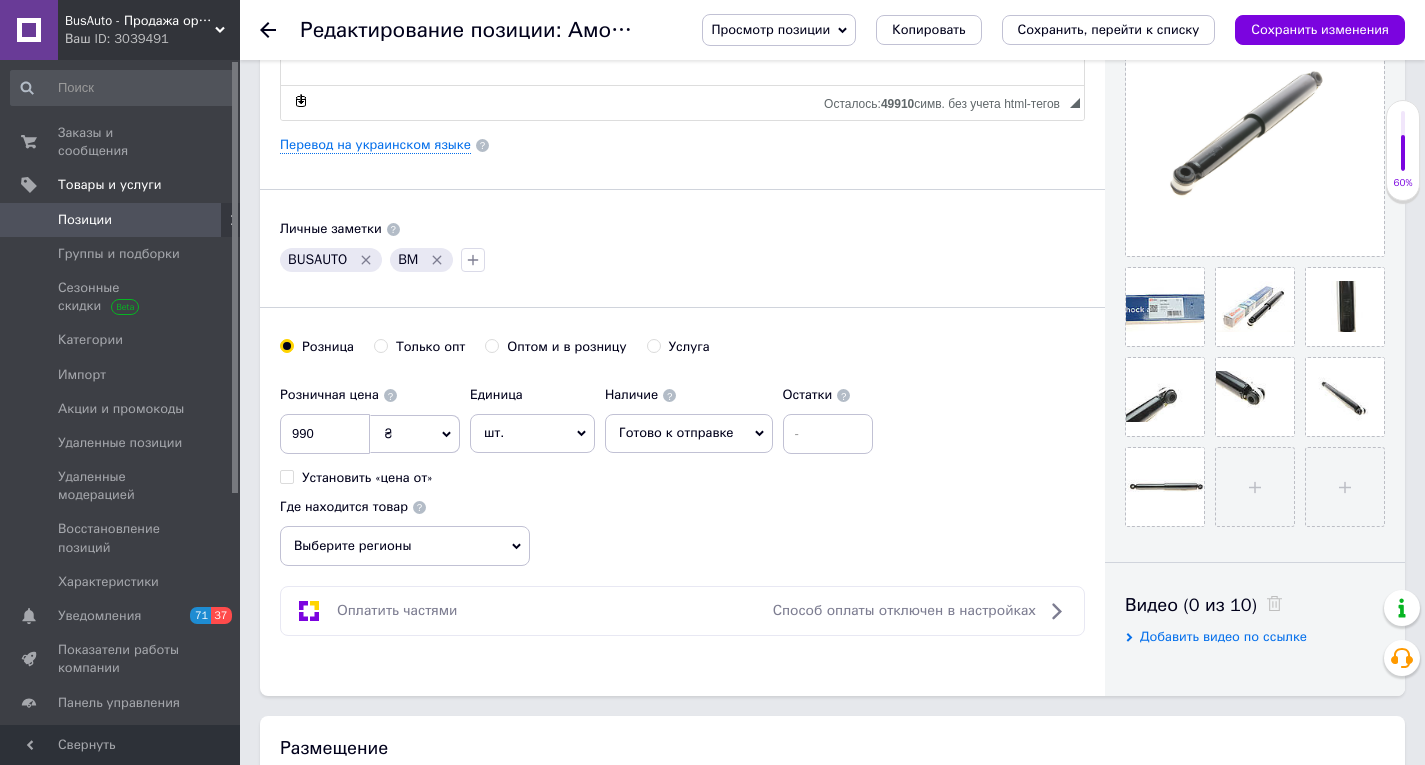 scroll, scrollTop: 1000, scrollLeft: 0, axis: vertical 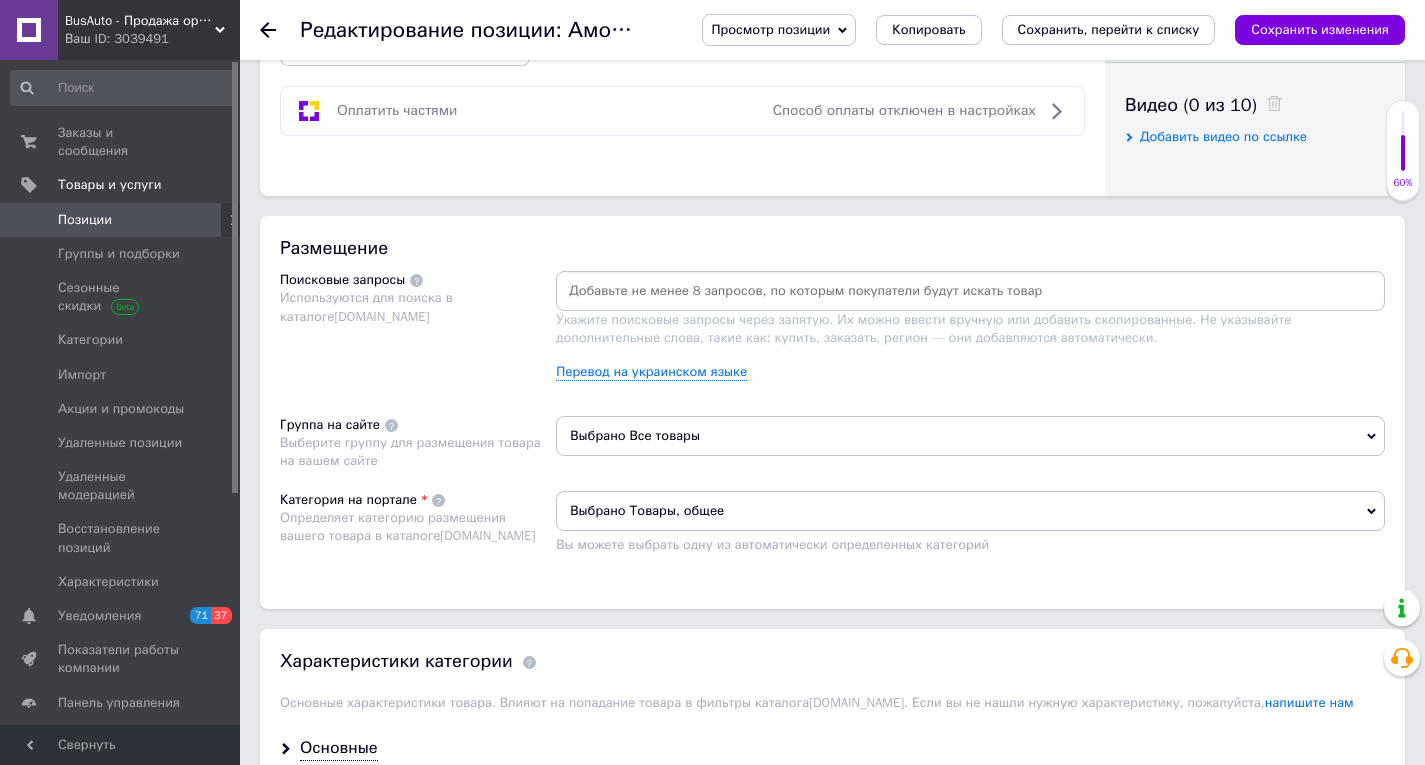 click on "Выбрано Товары, общее" at bounding box center (970, 511) 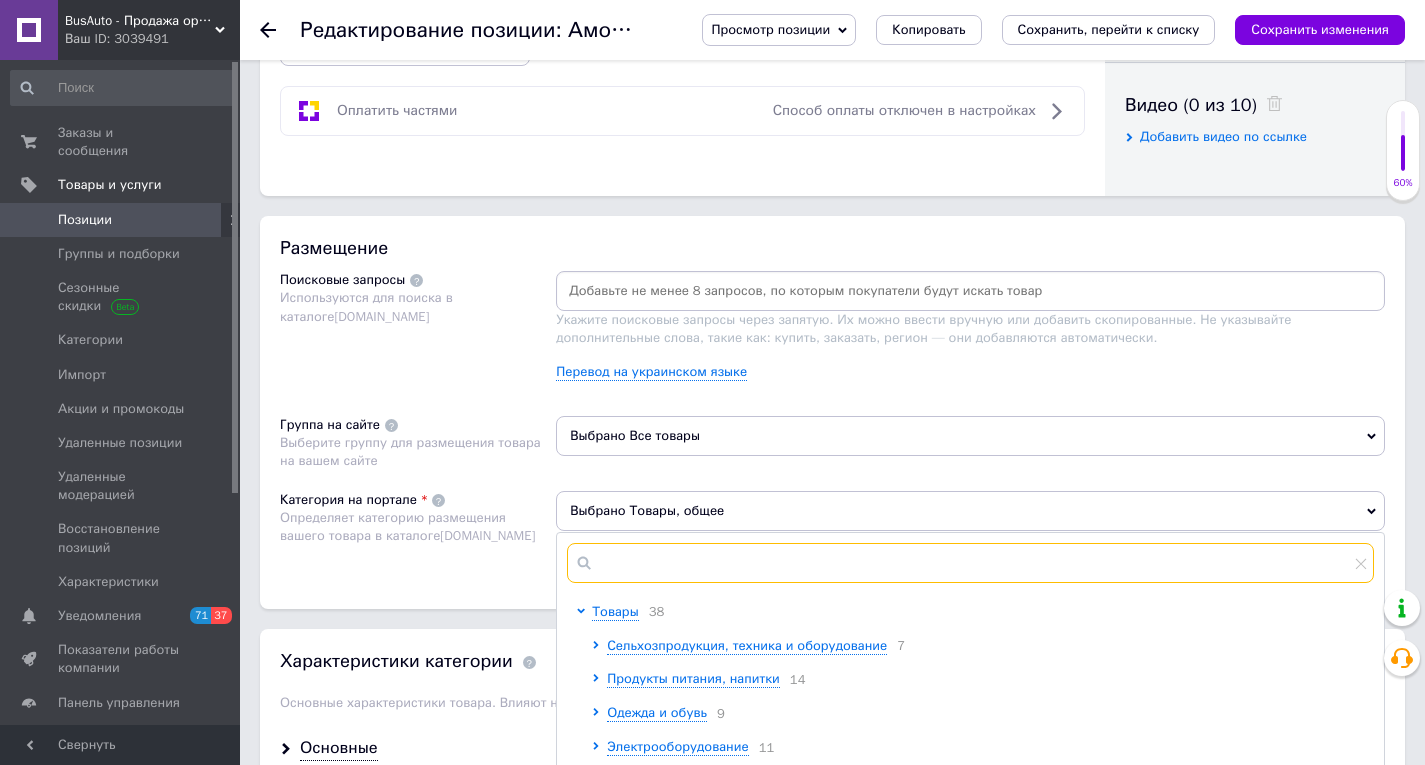click at bounding box center [970, 563] 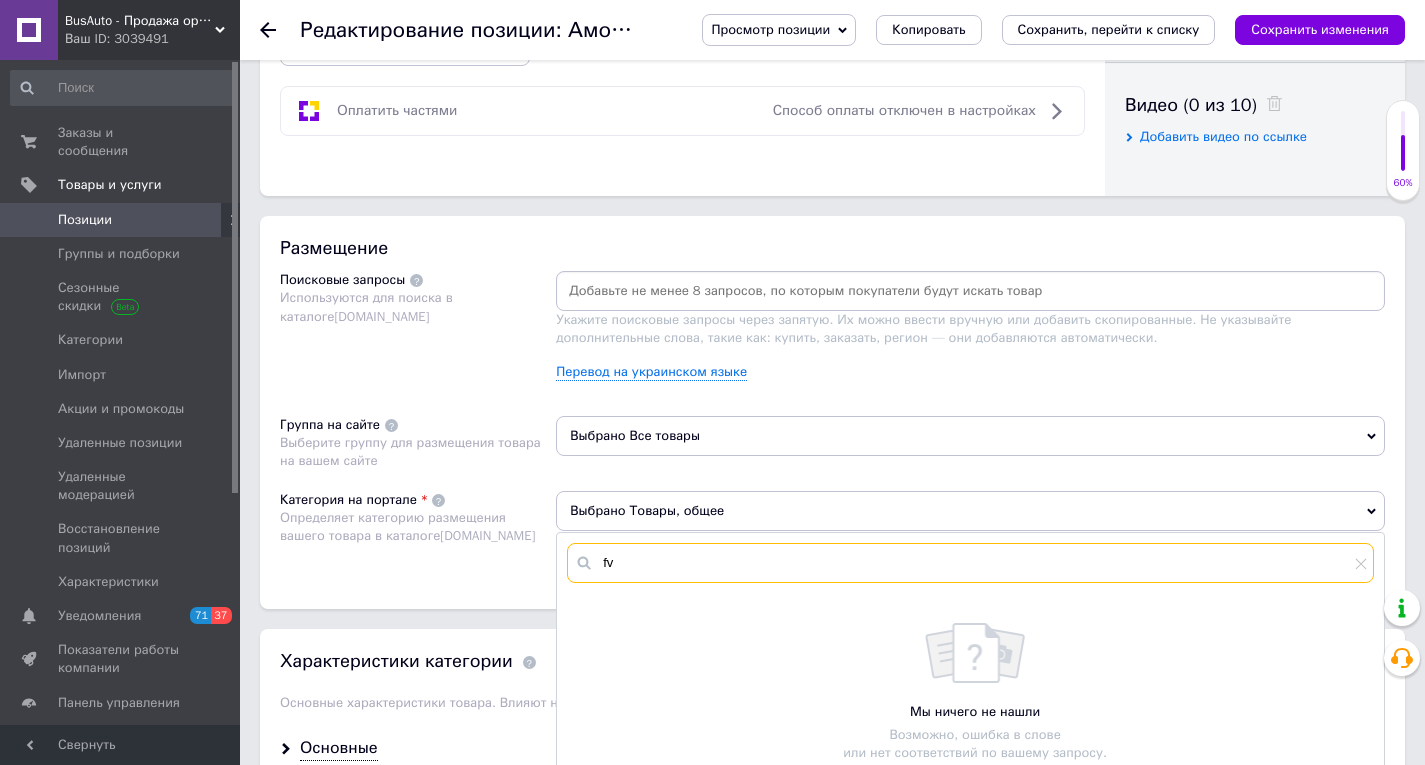 type on "f" 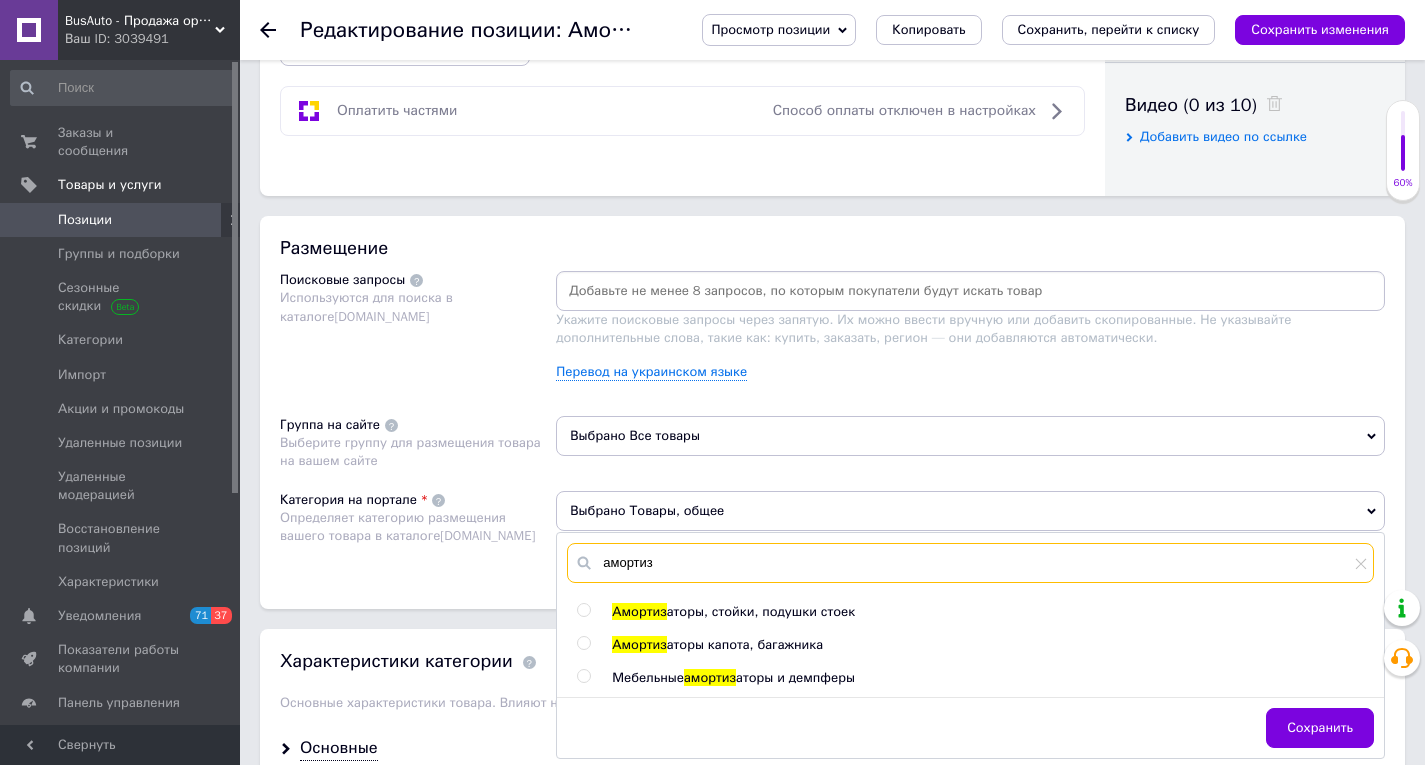 type on "амортиз" 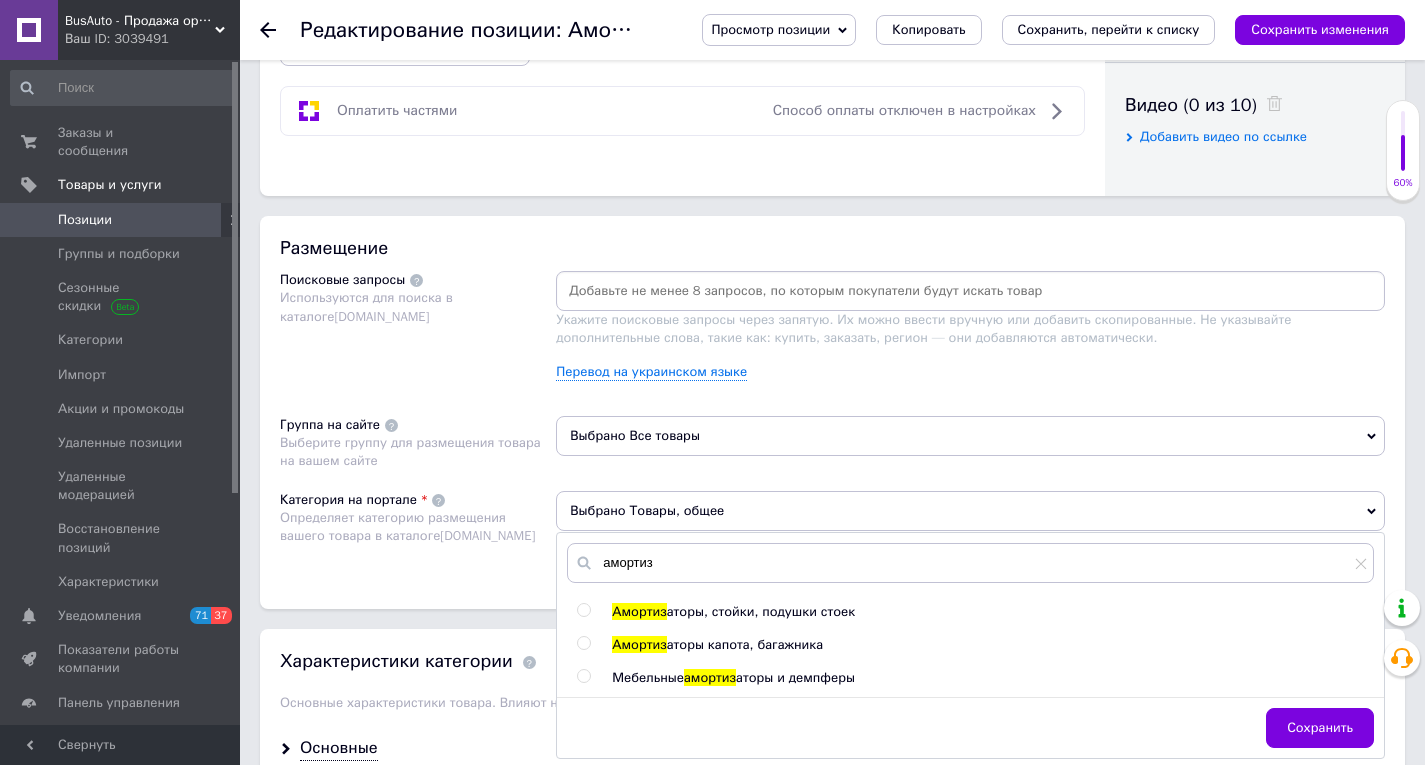 click at bounding box center [583, 610] 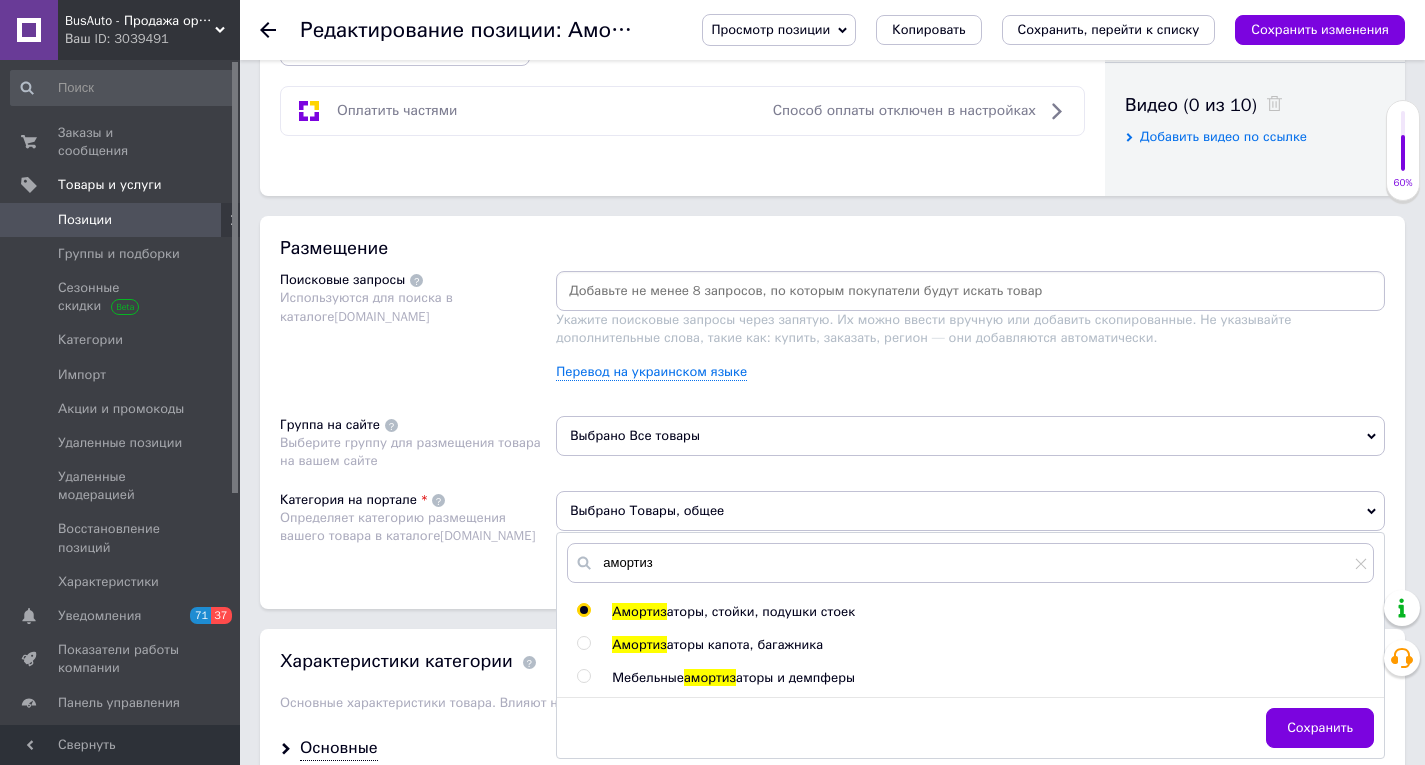 radio on "true" 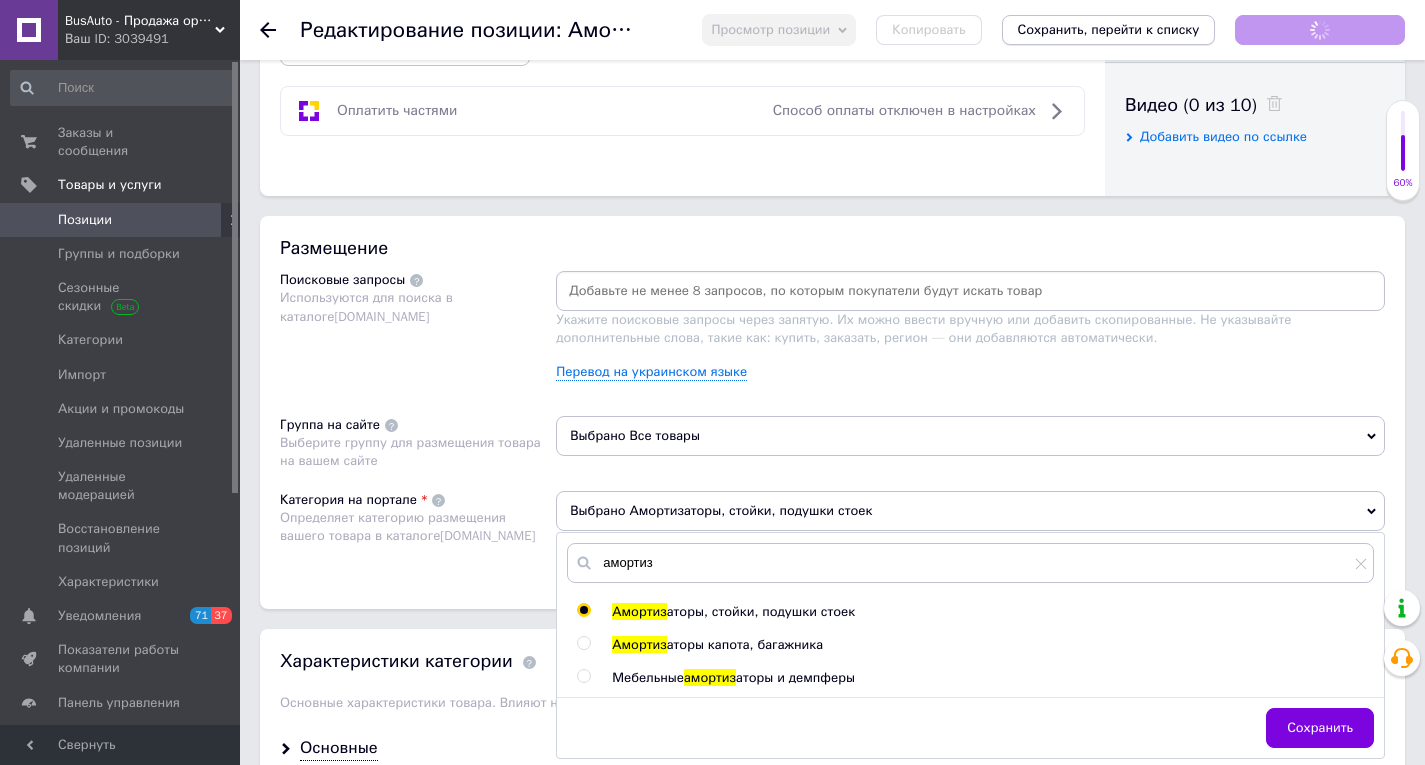 click on "Сохранить, перейти к списку" at bounding box center [1109, 30] 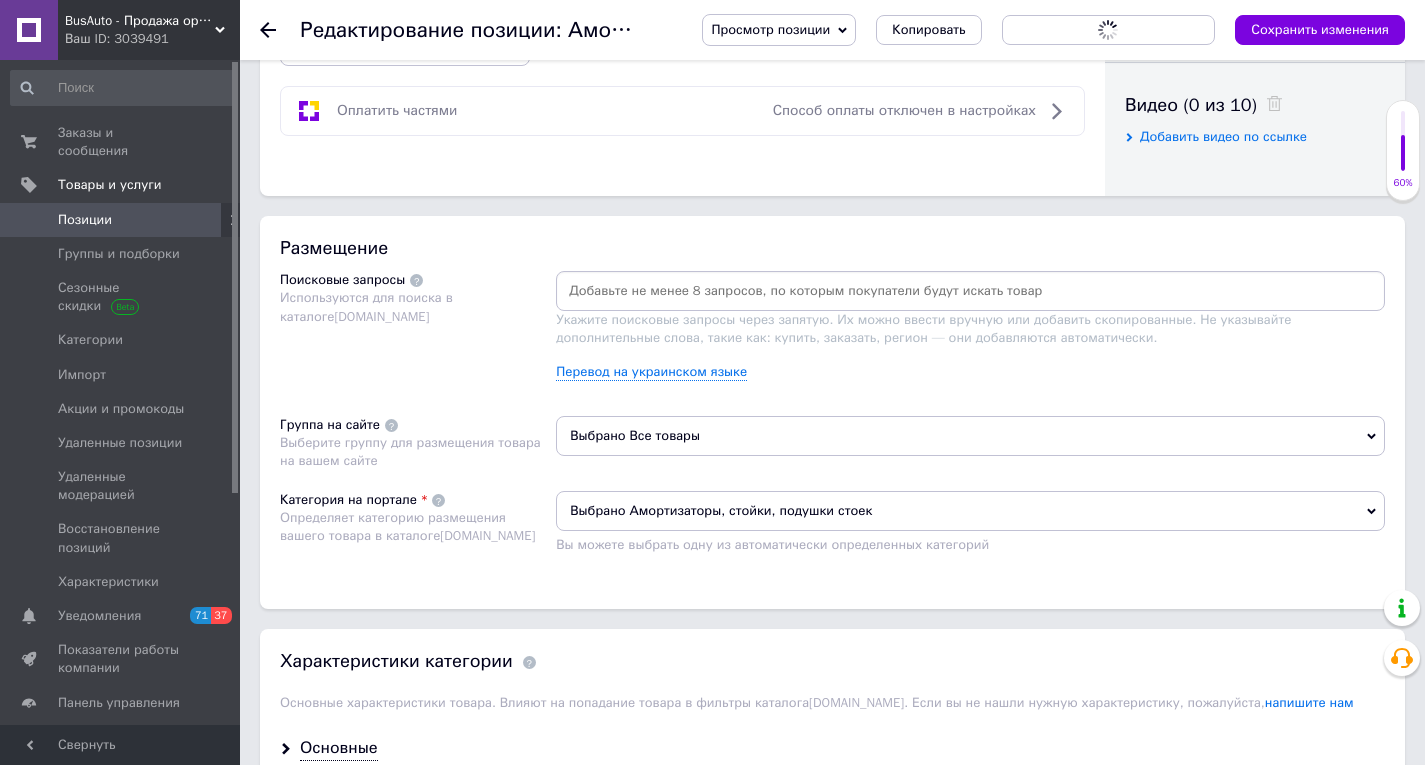 type 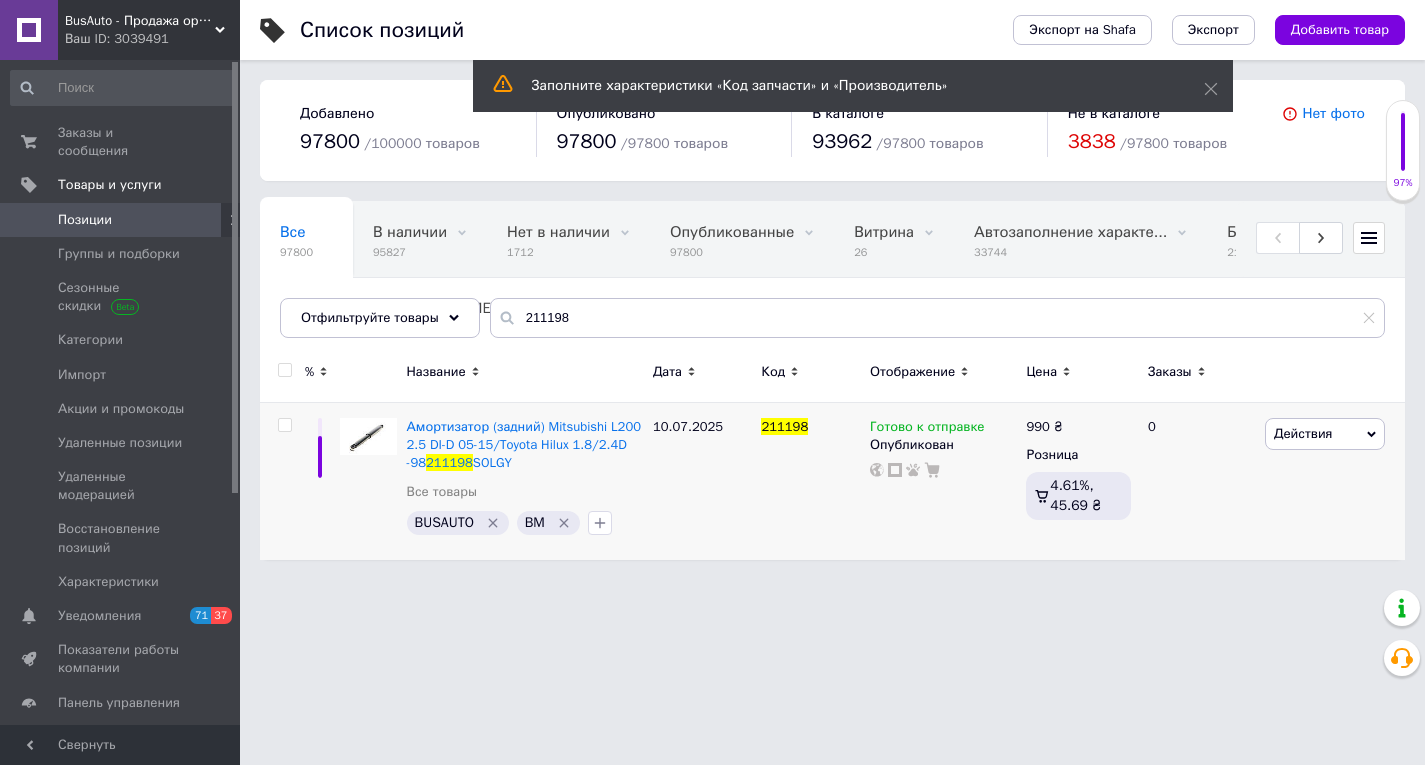scroll, scrollTop: 0, scrollLeft: 0, axis: both 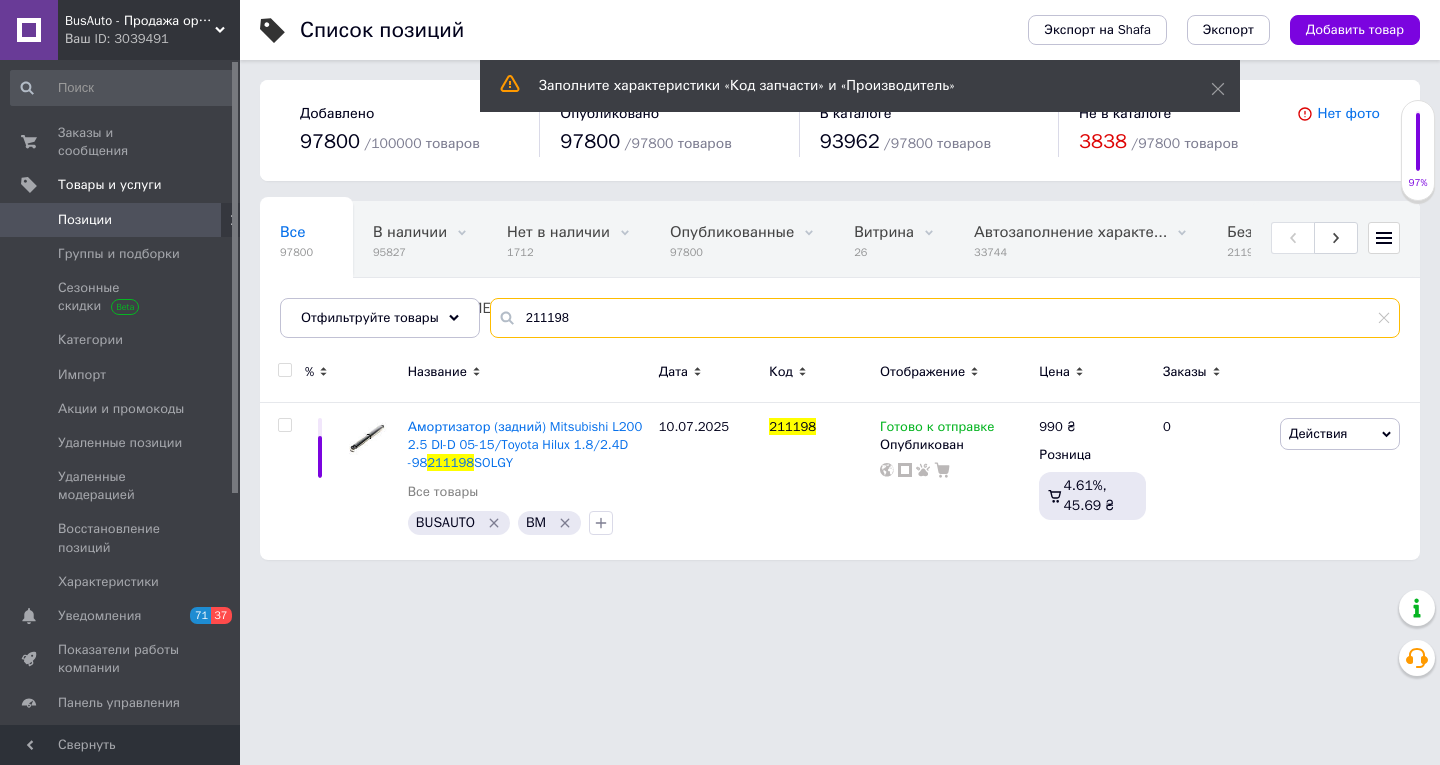 drag, startPoint x: 519, startPoint y: 317, endPoint x: 523, endPoint y: 331, distance: 14.56022 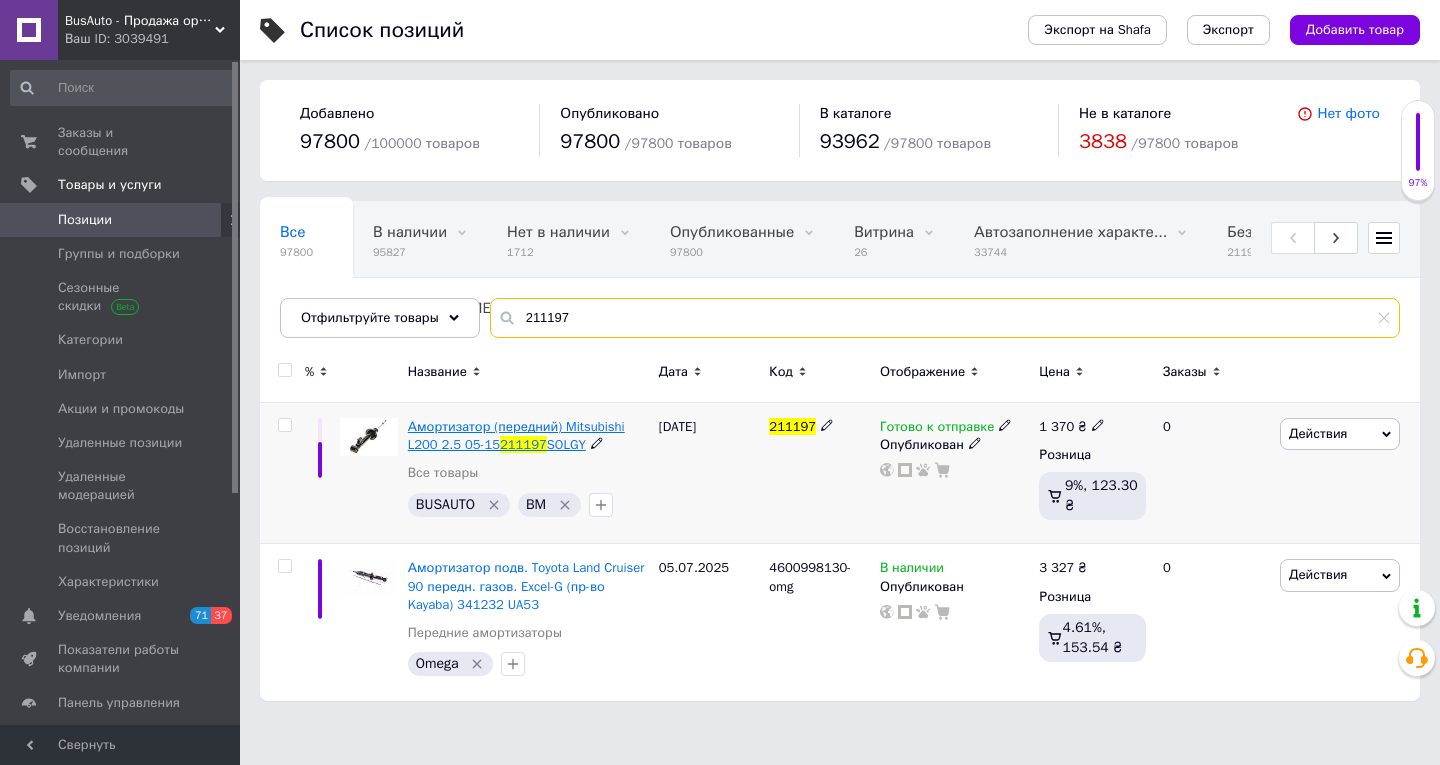 type on "211197" 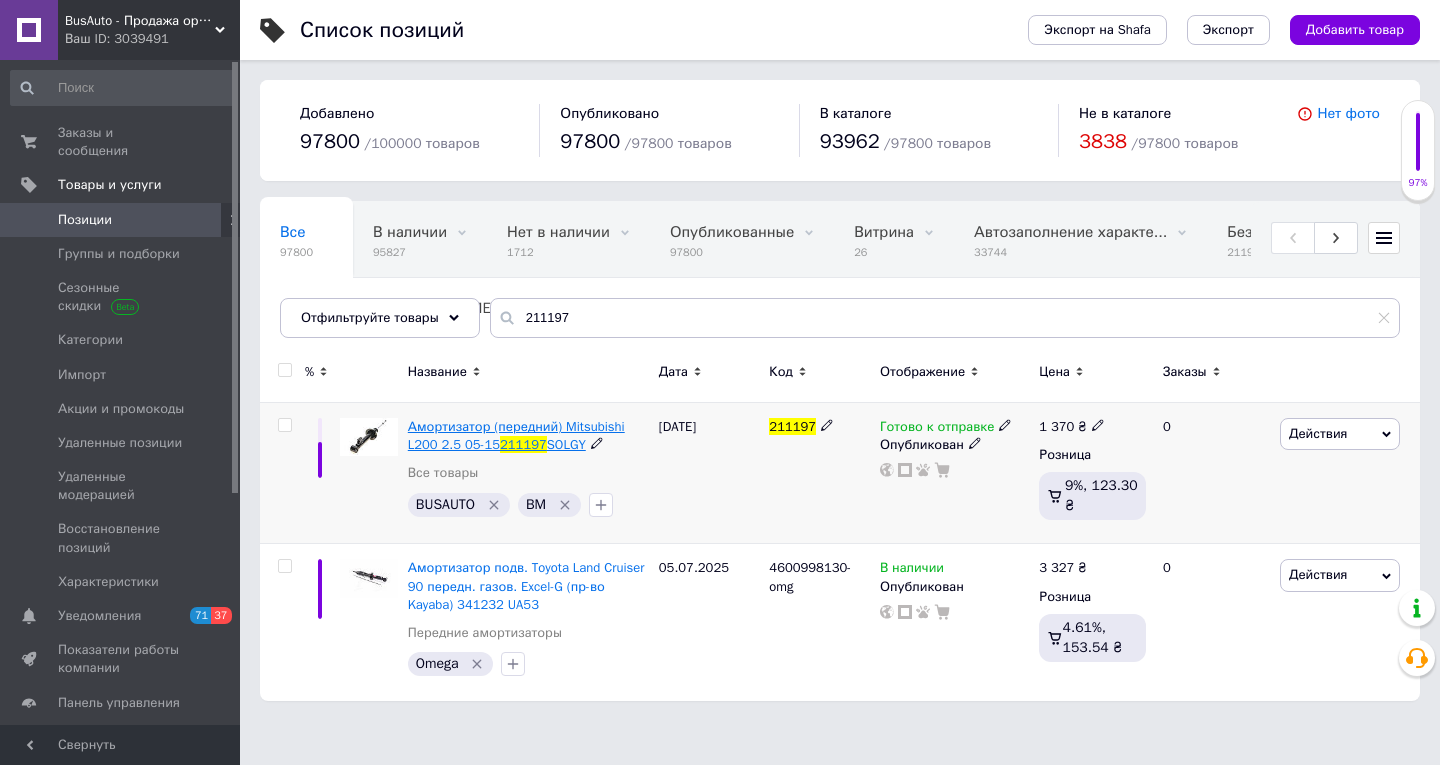 click on "SOLGY" at bounding box center [566, 444] 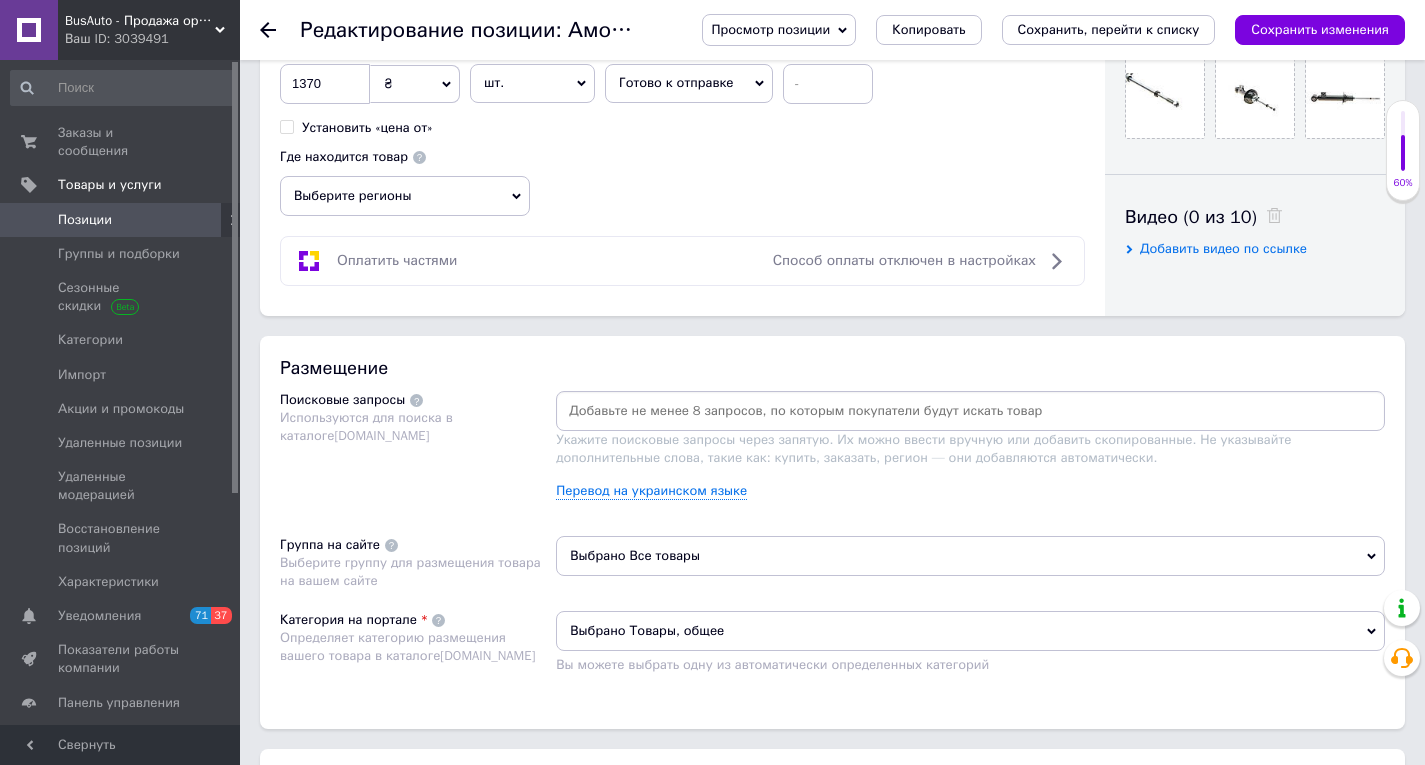 scroll, scrollTop: 900, scrollLeft: 0, axis: vertical 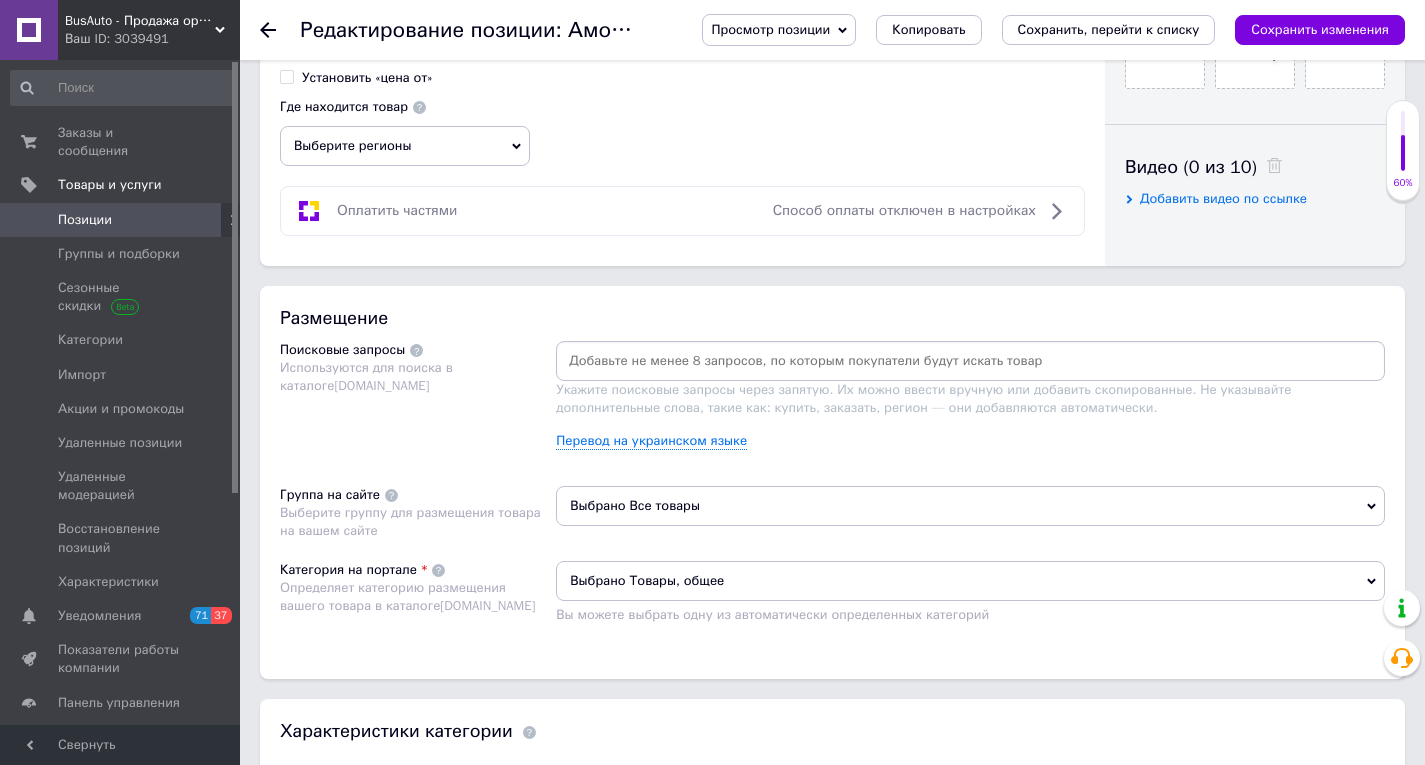 click on "Выбрано Товары, общее" at bounding box center [970, 581] 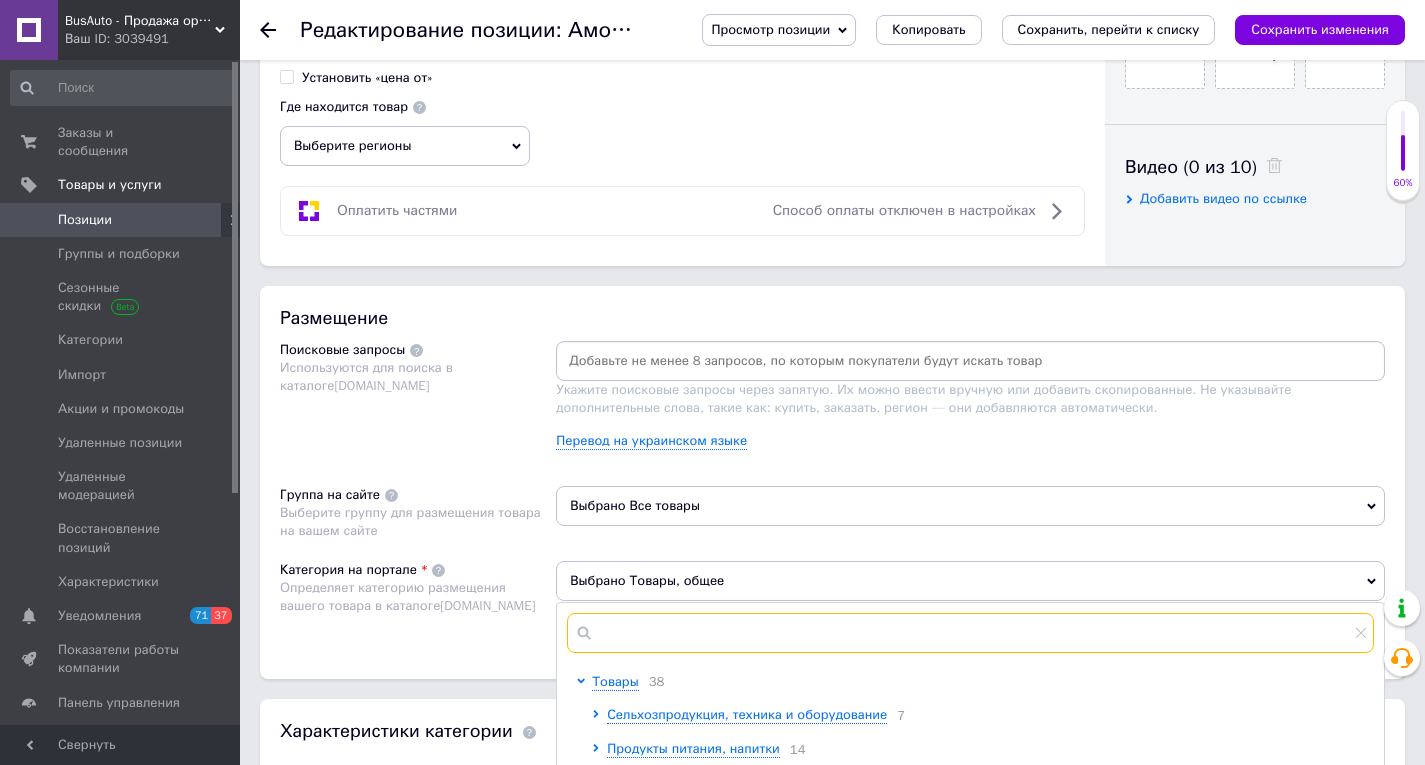 click at bounding box center (970, 633) 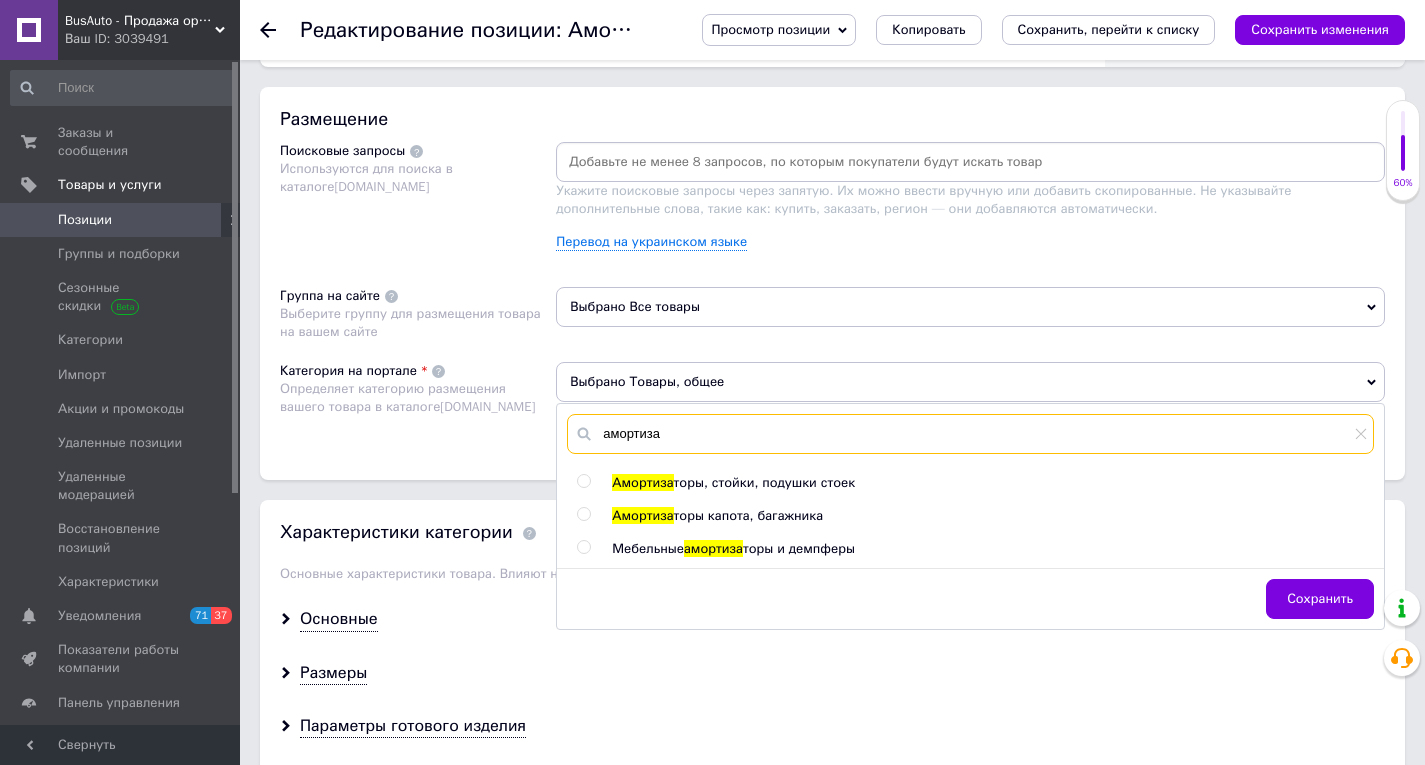 scroll, scrollTop: 1100, scrollLeft: 0, axis: vertical 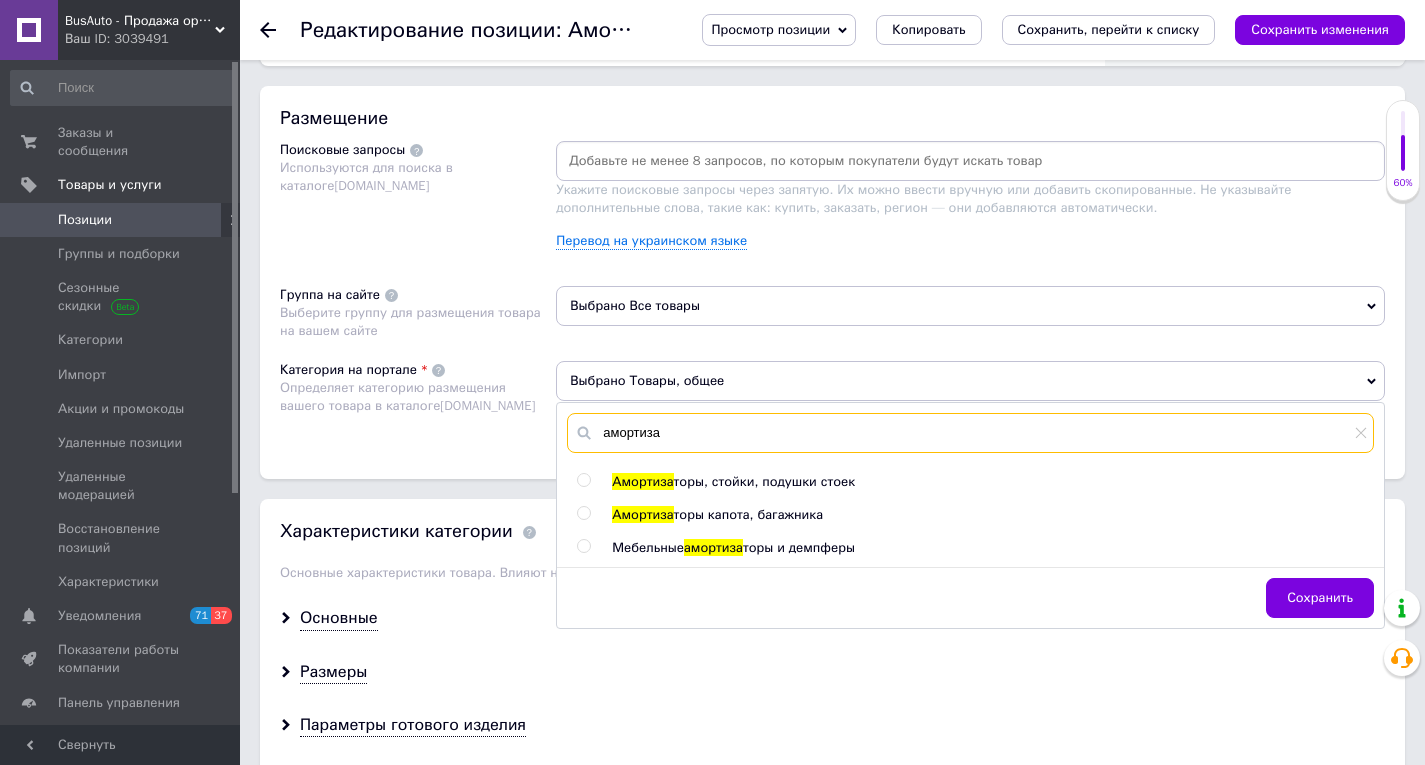 type on "амортиза" 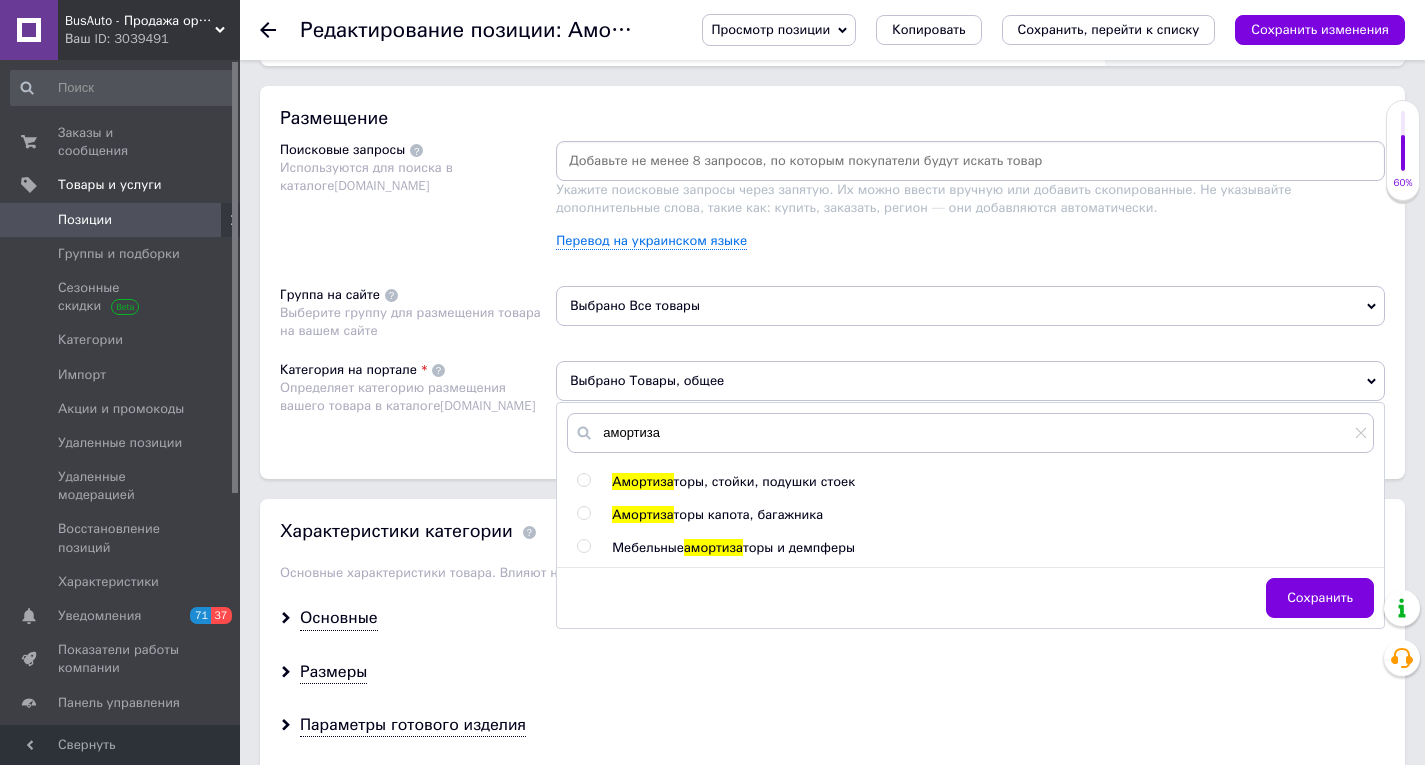 click at bounding box center (583, 480) 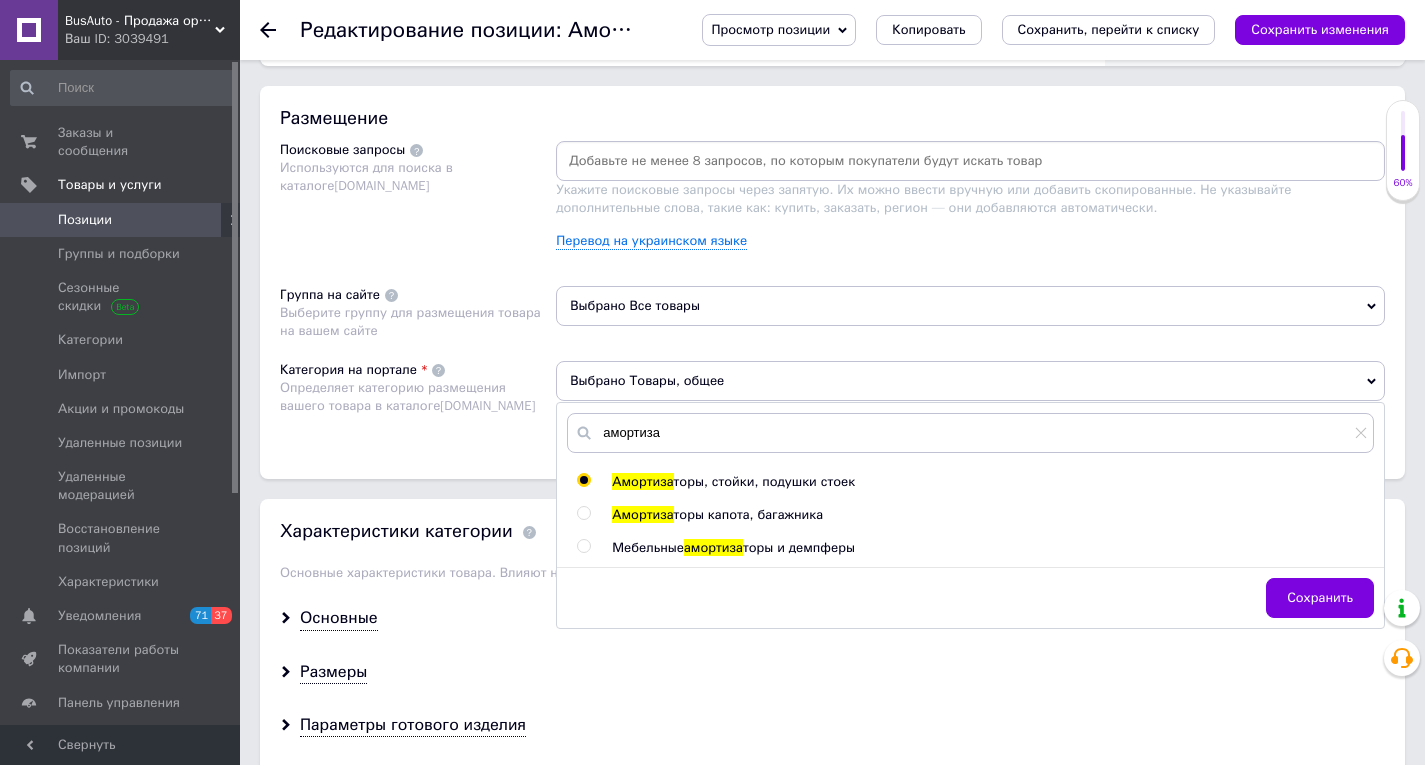 radio on "true" 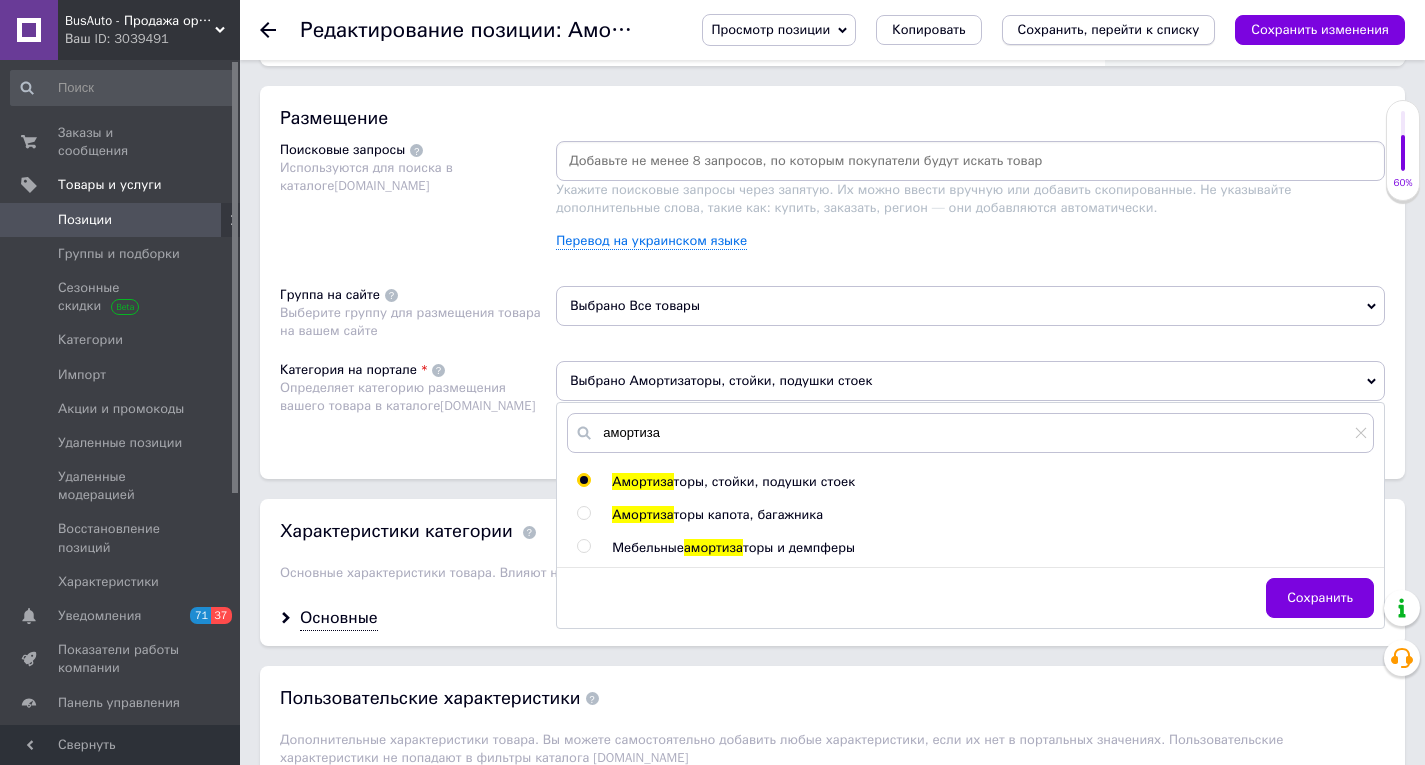 click on "Сохранить, перейти к списку" at bounding box center [1109, 29] 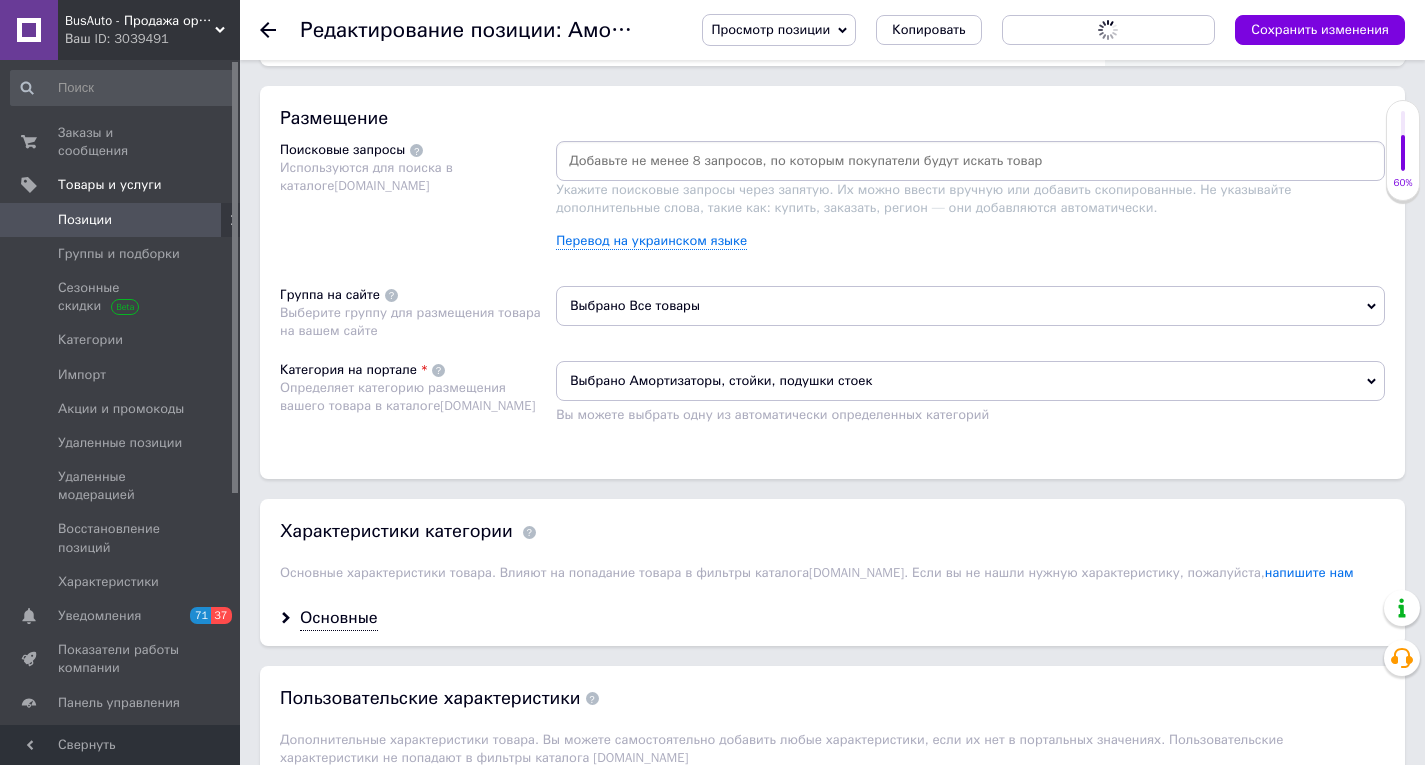 type 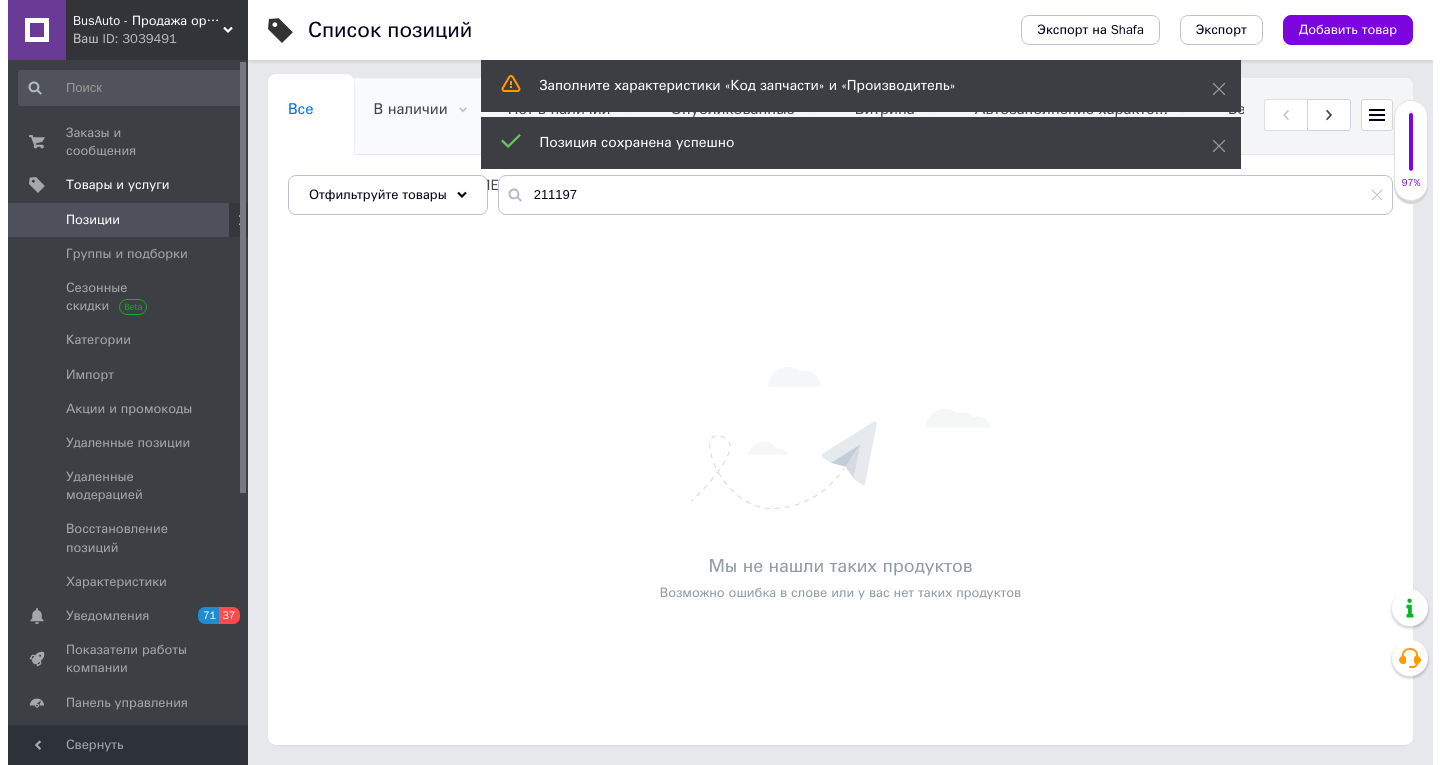 scroll, scrollTop: 0, scrollLeft: 0, axis: both 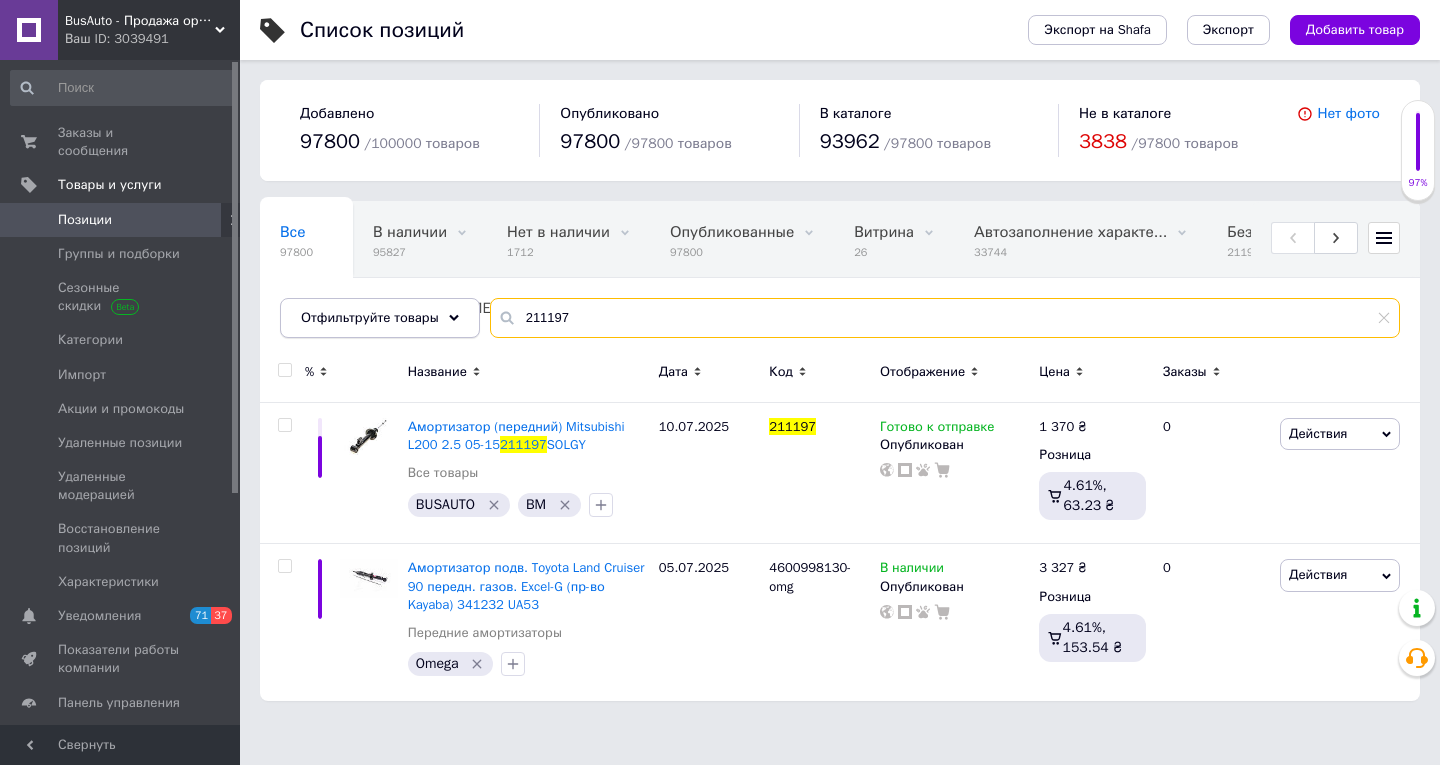 drag, startPoint x: 624, startPoint y: 316, endPoint x: 469, endPoint y: 323, distance: 155.15799 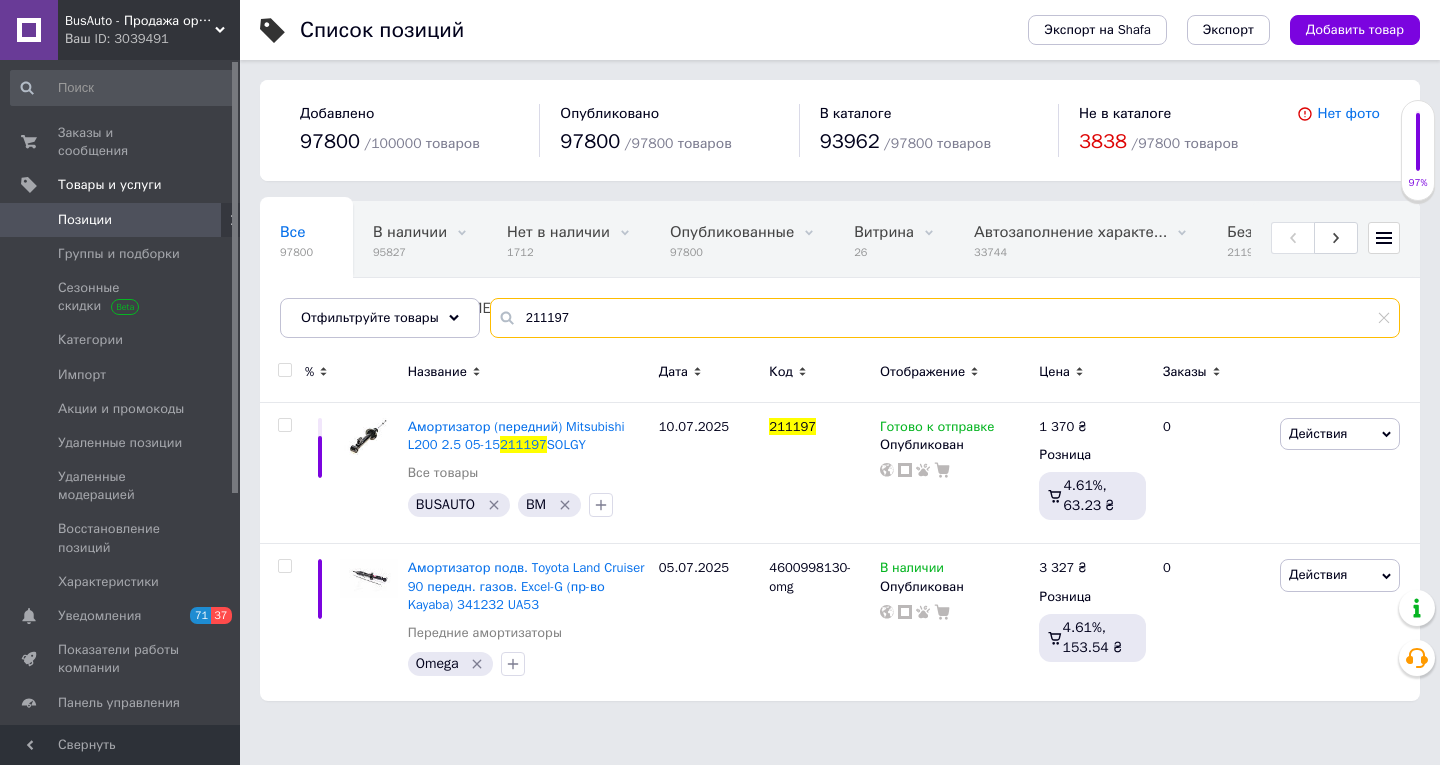 paste on "RS443258" 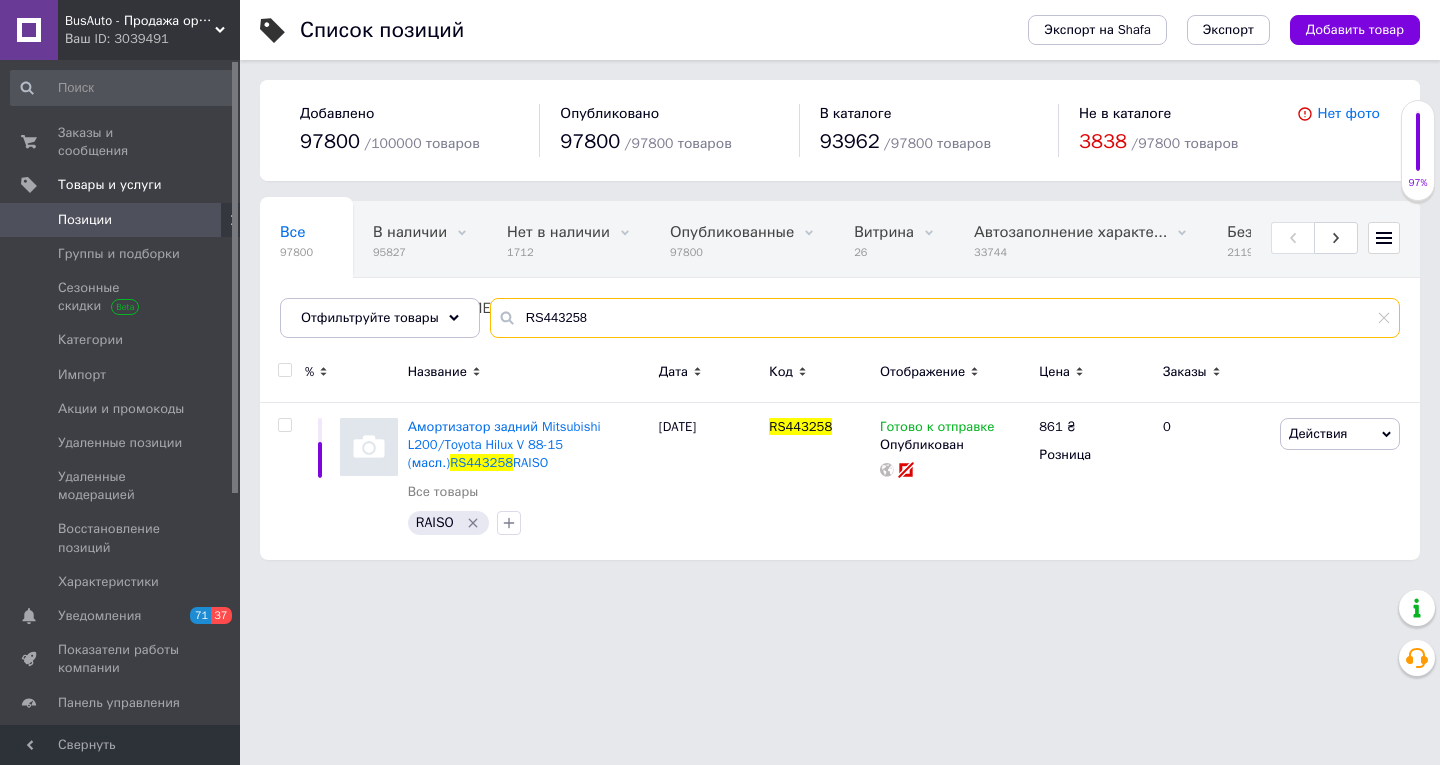 drag, startPoint x: 655, startPoint y: 306, endPoint x: 483, endPoint y: 325, distance: 173.04623 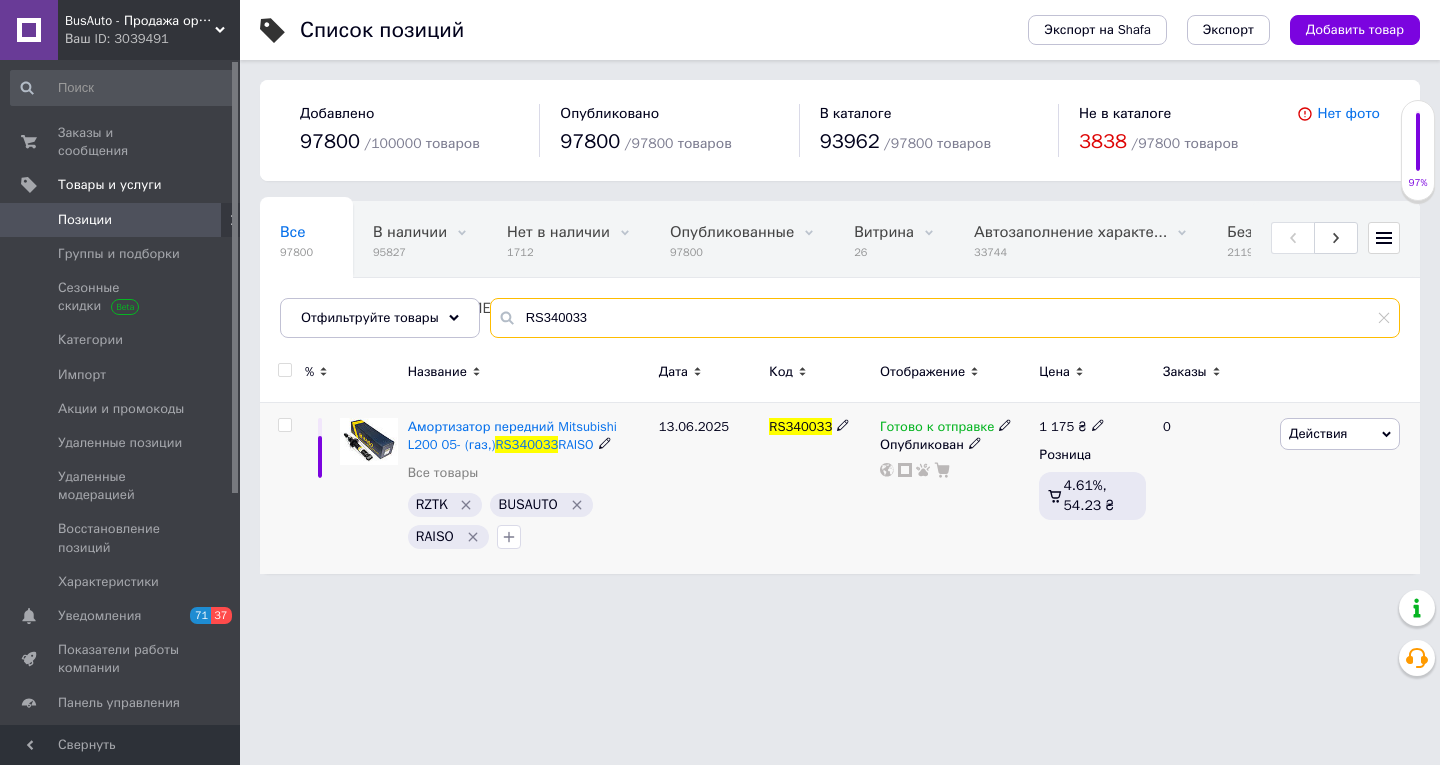 type on "RS340033" 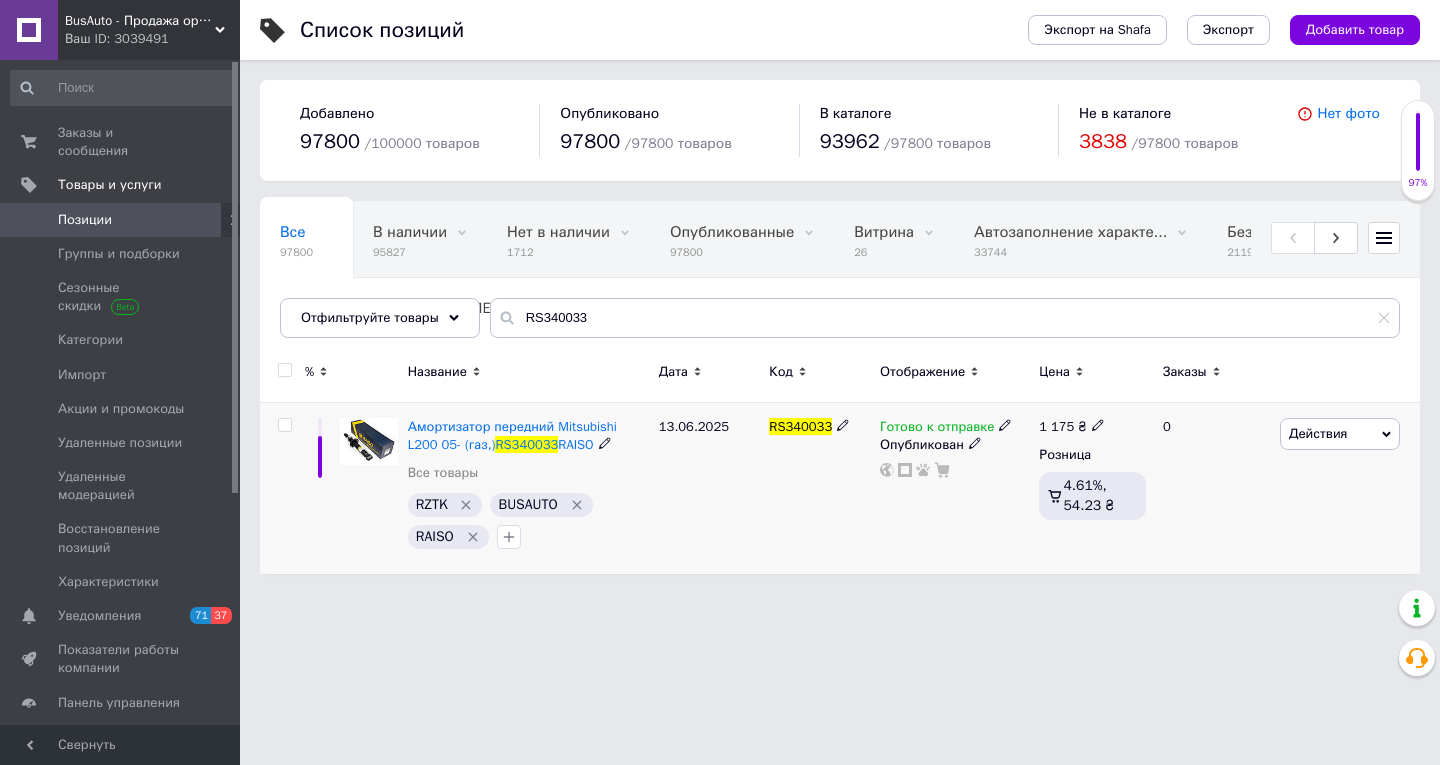 click 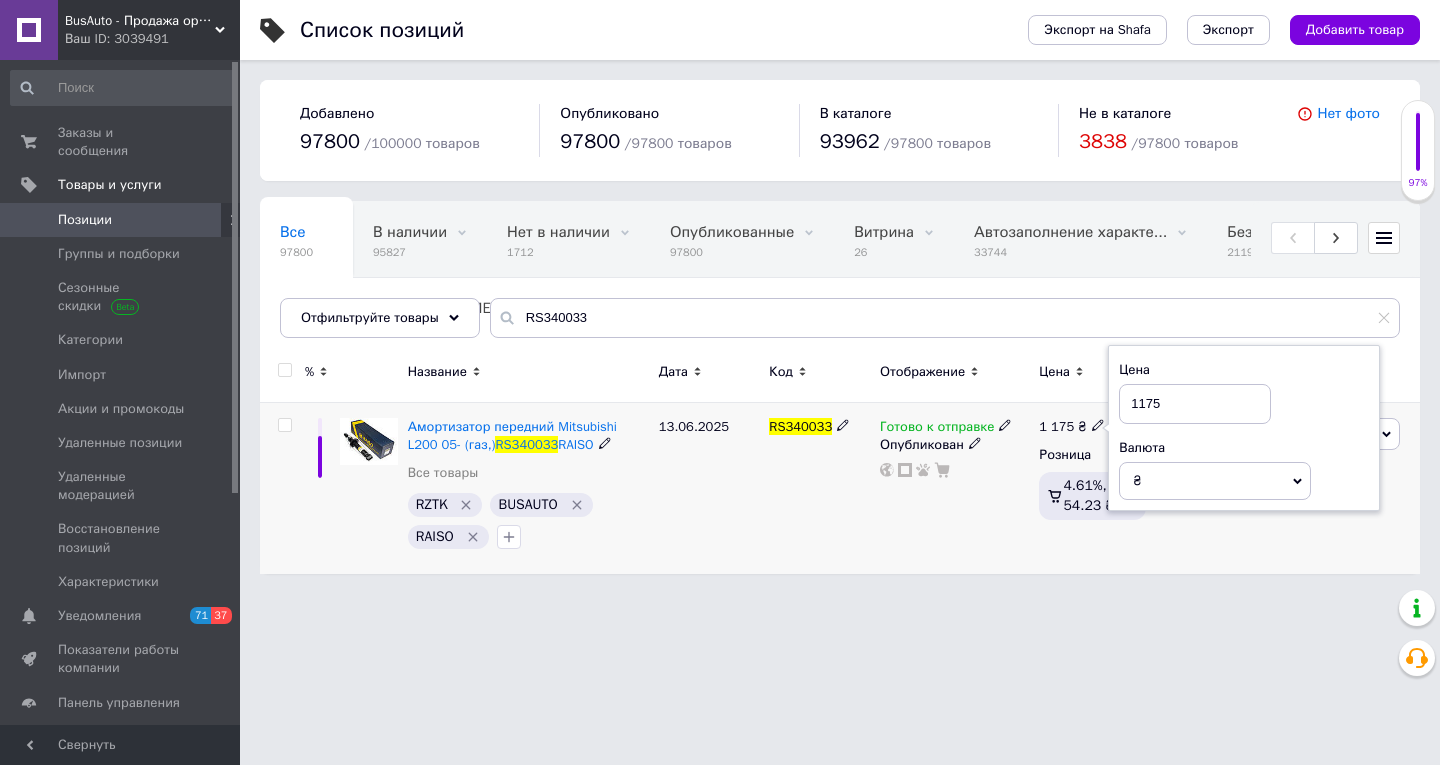 drag, startPoint x: 1179, startPoint y: 407, endPoint x: 1109, endPoint y: 410, distance: 70.064255 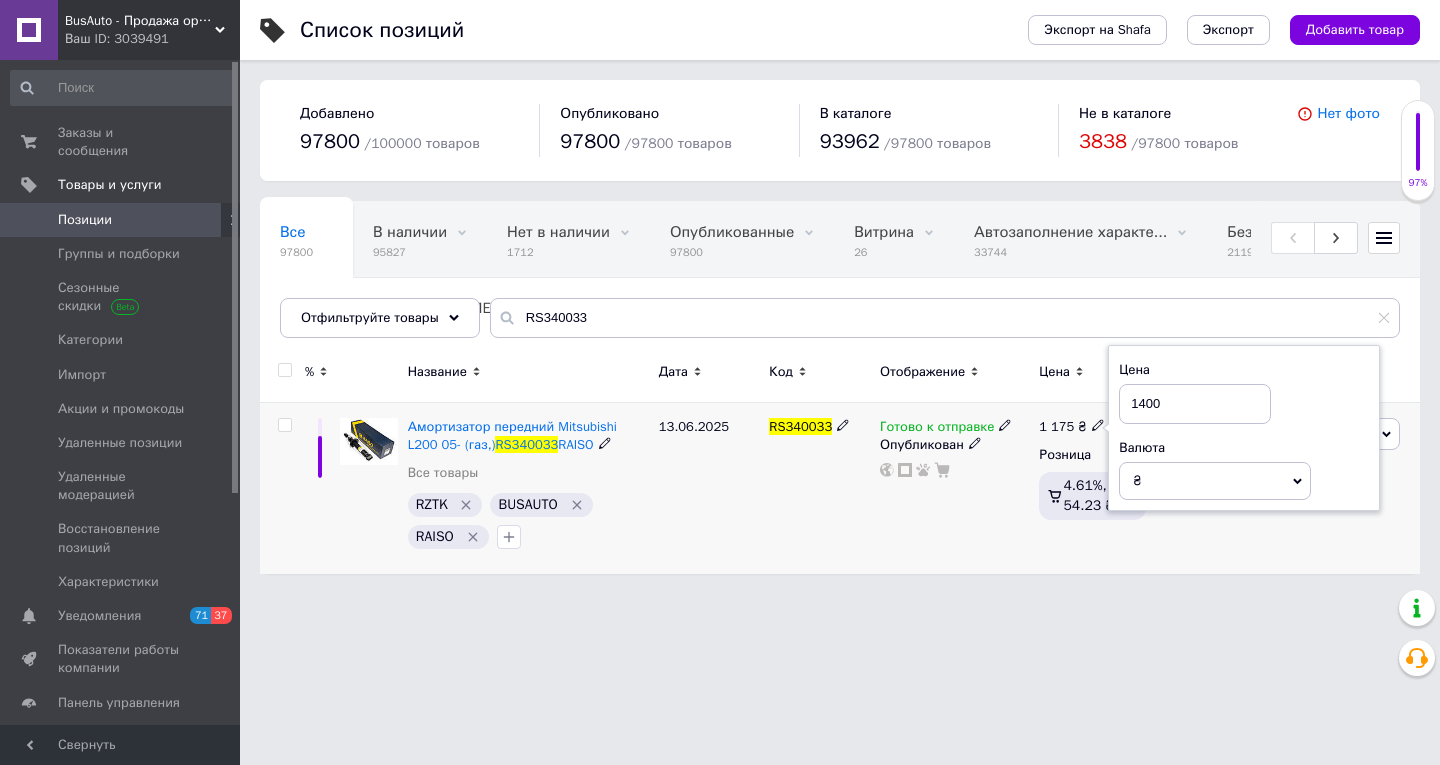 type on "1400" 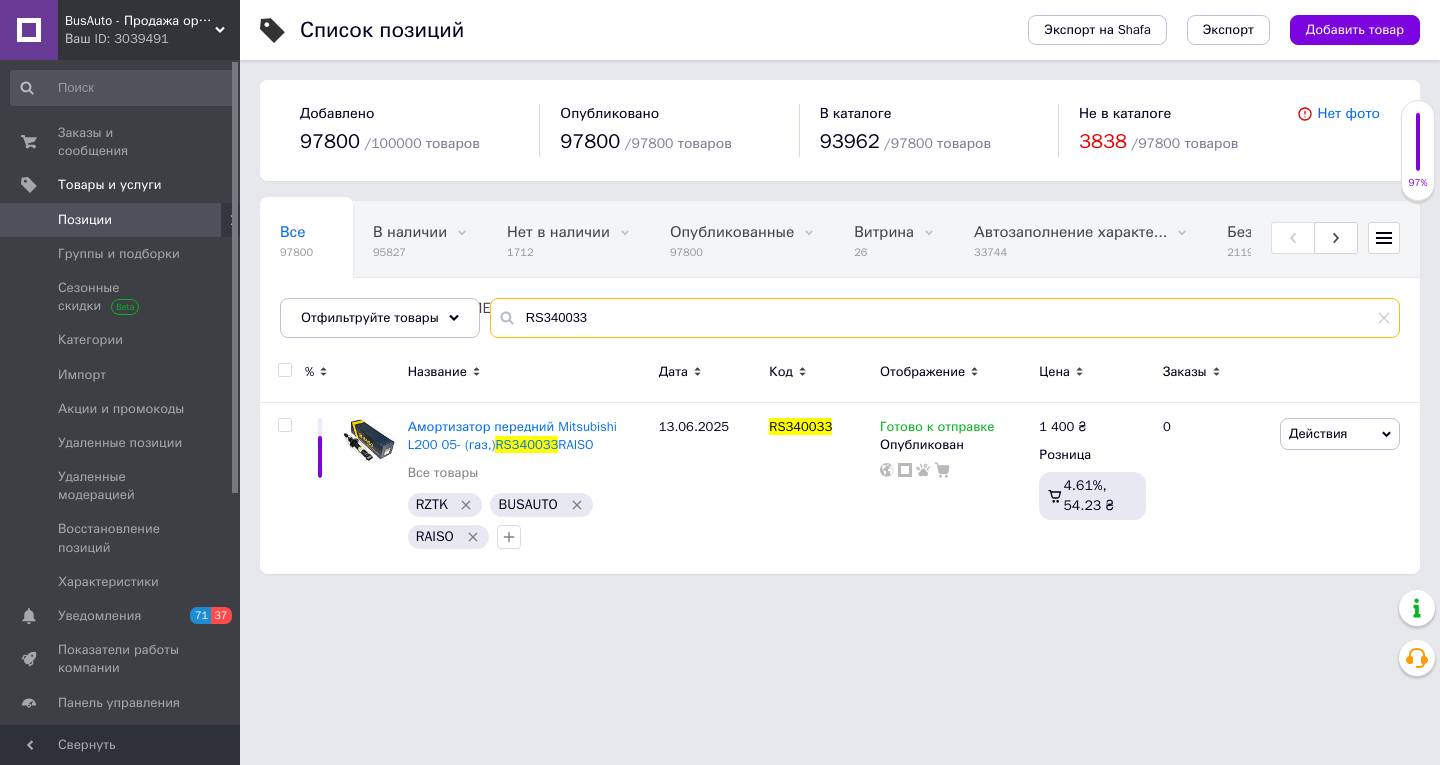 drag, startPoint x: 626, startPoint y: 317, endPoint x: 495, endPoint y: 326, distance: 131.30879 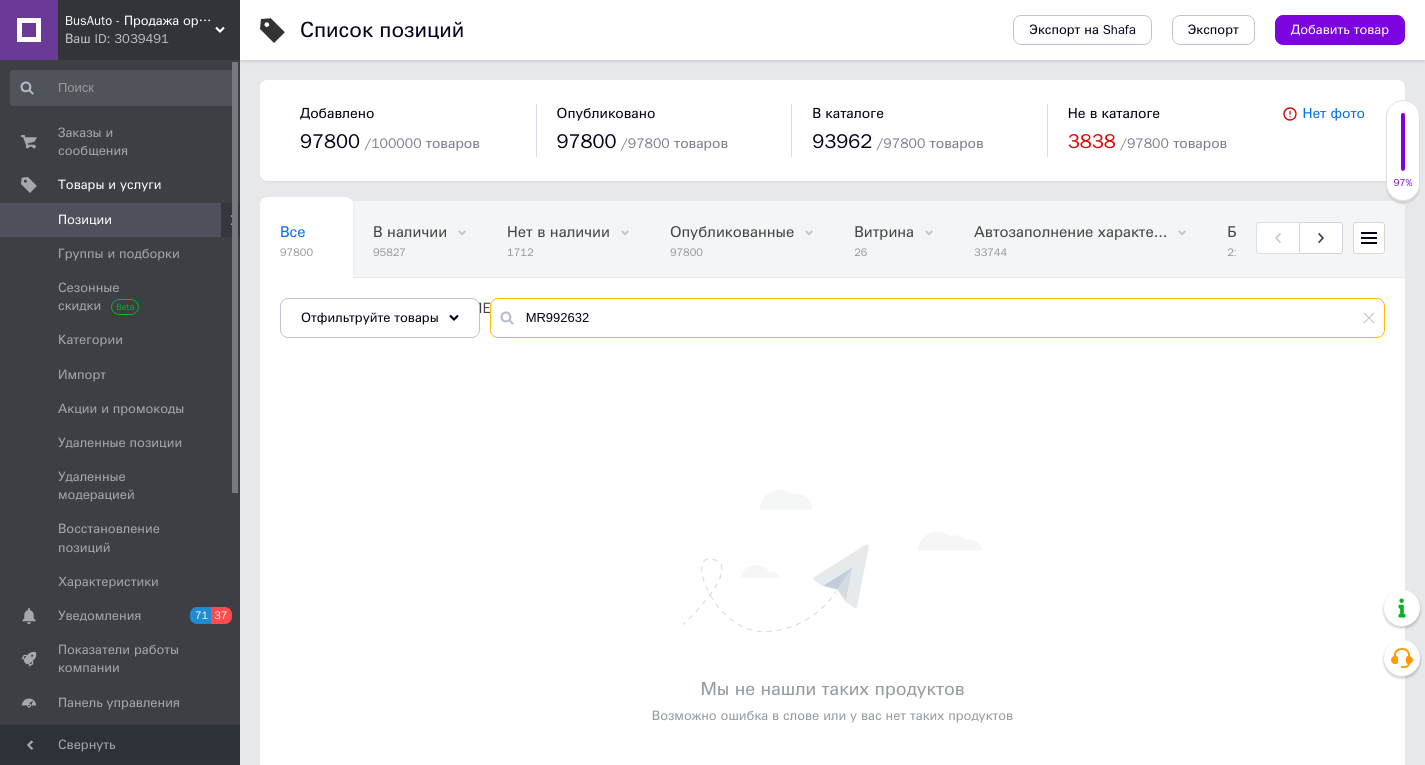 click on "Все 97800 В наличии 95827 Удалить Редактировать Нет в наличии 1712 Удалить Редактировать Опубликованные 97800 Удалить Редактировать Витрина 26 Удалить Редактировать Автозаполнение характе... 33744 Удалить Редактировать Без фото, в наличии 2119 Удалить Редактировать Нет в наличии, SHAFER 86 Удалить Редактировать Поисковые запросы не д... 61009 Удалить Редактировать С заниженной ценой, Оп... 31 Удалить Редактировать SHAFER без фото в наличии 100 Удалить Редактировать SHAFER, Без фото 102 Удалить Редактировать shafer в наличии 2808 Удалить Редактировать BUSAUTO 36118 Удалить Редактировать 36687 0 0 3 11" at bounding box center (832, 269) 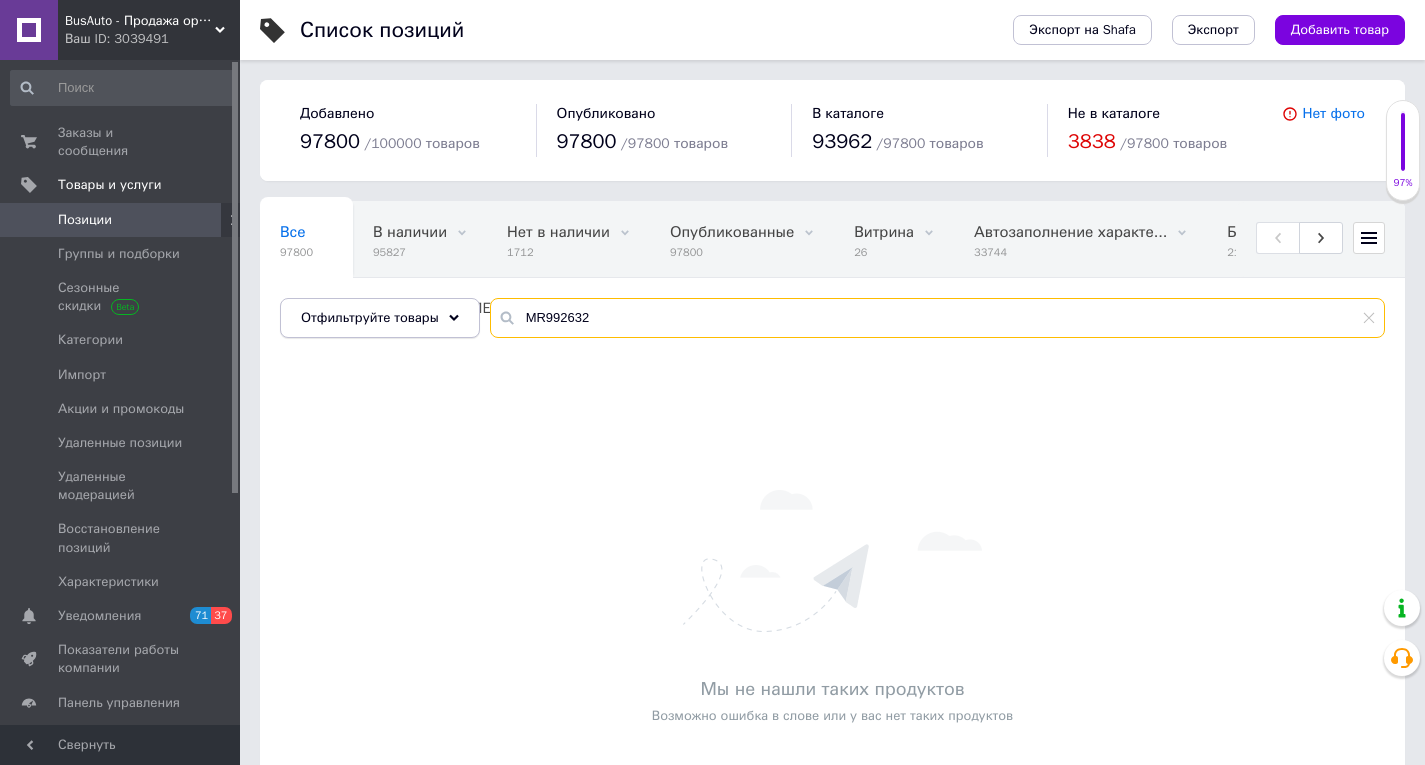 drag, startPoint x: 589, startPoint y: 324, endPoint x: 468, endPoint y: 321, distance: 121.037186 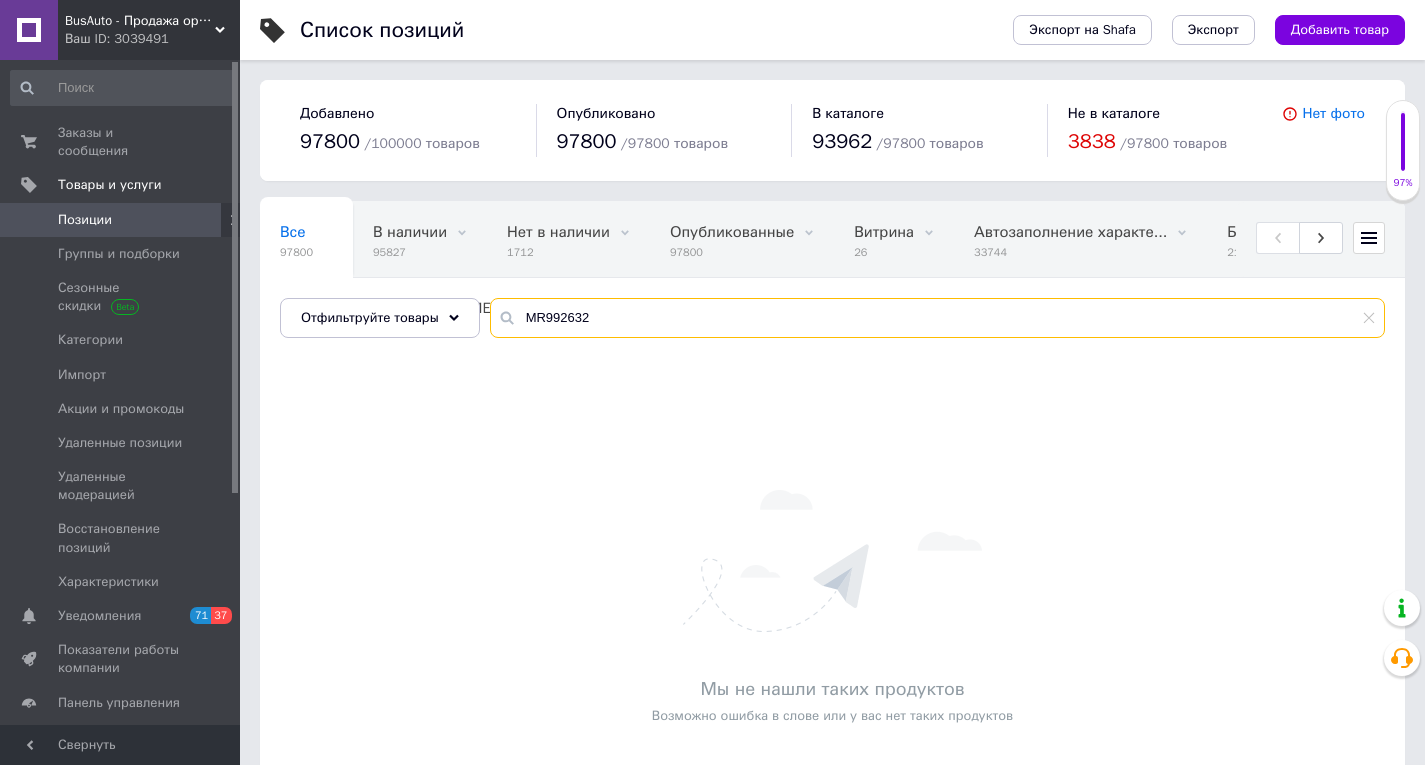 paste on "RS443258" 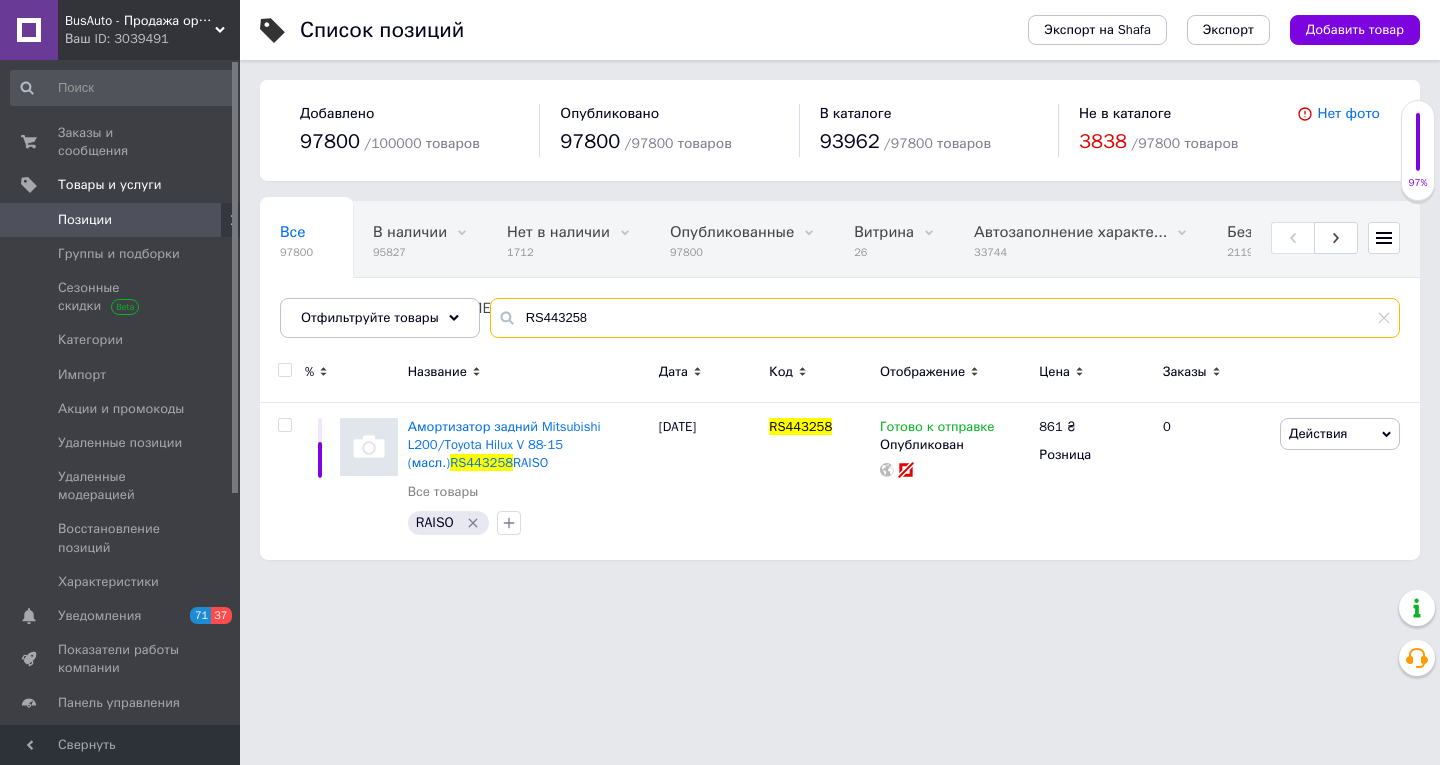 type on "RS443258" 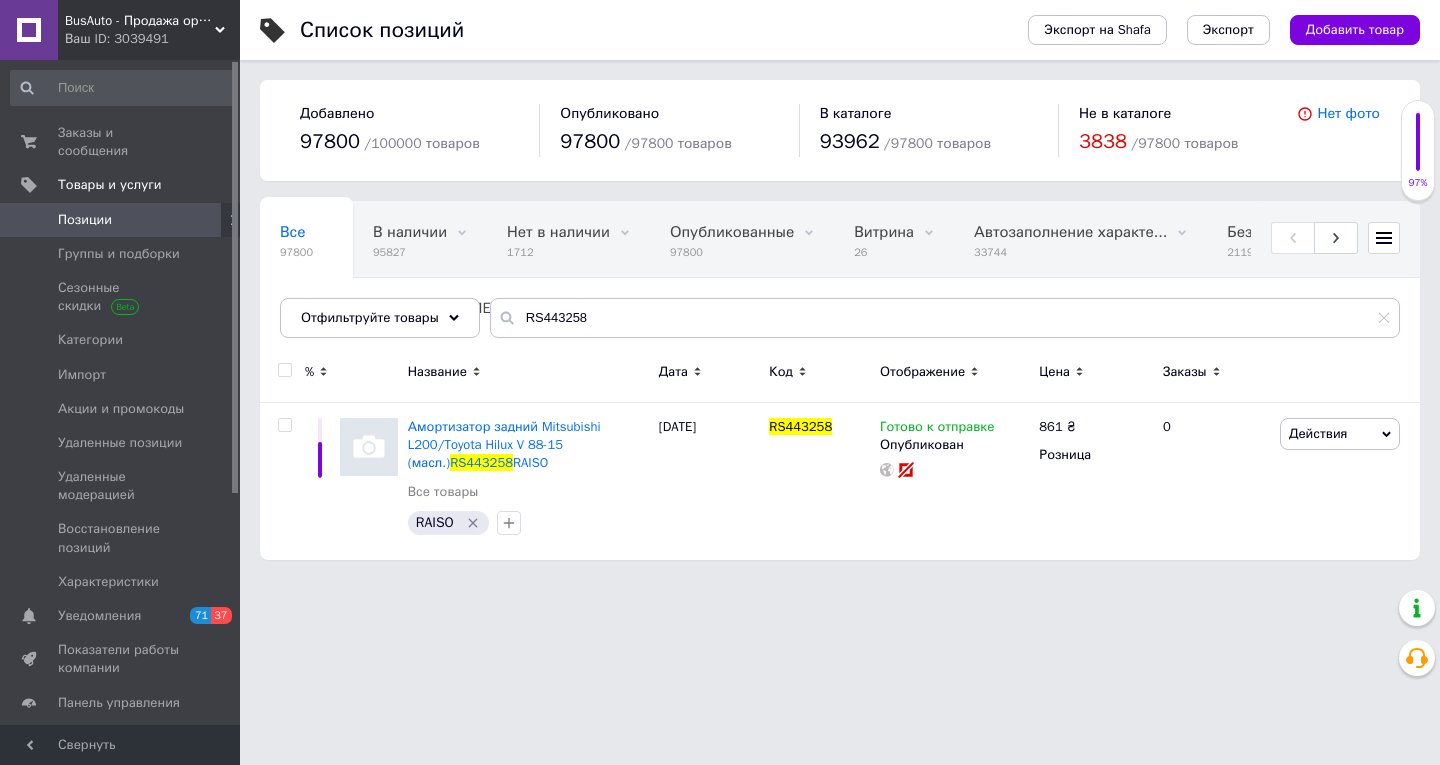 click on "Список позиций Экспорт на Shafa Экспорт Добавить товар Добавлено 97800   / 100000   товаров Опубликовано 97800   / 97800   товаров В каталоге 93962   / 97800   товаров Не в каталоге 3838   / 97800   товаров Нет фото Все 97800 В наличии 95827 Удалить Редактировать Нет в наличии 1712 Удалить Редактировать Опубликованные 97800 Удалить Редактировать Витрина 26 Удалить Редактировать Автозаполнение характе... 33744 Удалить Редактировать Без фото, в наличии 2119 Удалить Редактировать Нет в наличии, SHAFER 86 Удалить Редактировать Поисковые запросы не д... 61009 Удалить Редактировать С заниженной ценой, Оп... 31 100 102" at bounding box center [840, 290] 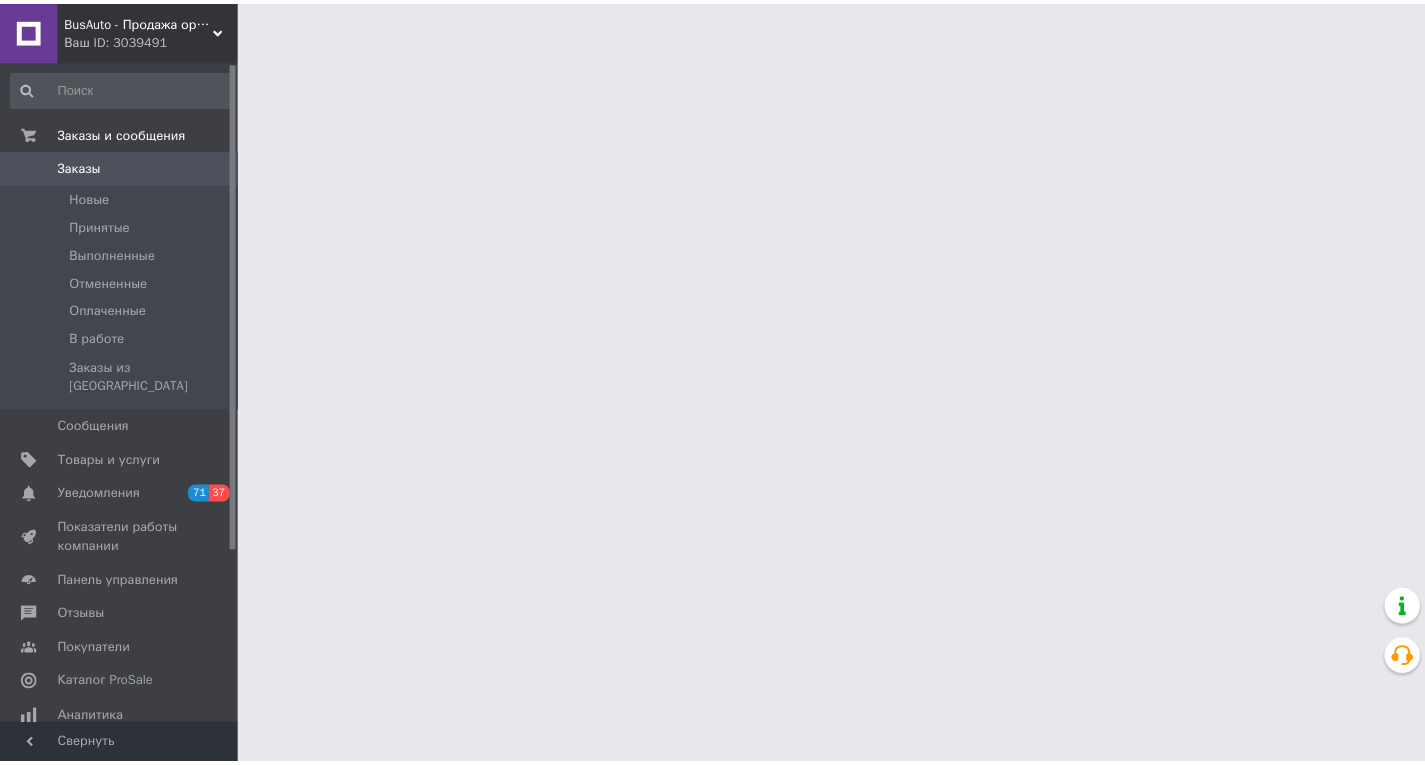 scroll, scrollTop: 0, scrollLeft: 0, axis: both 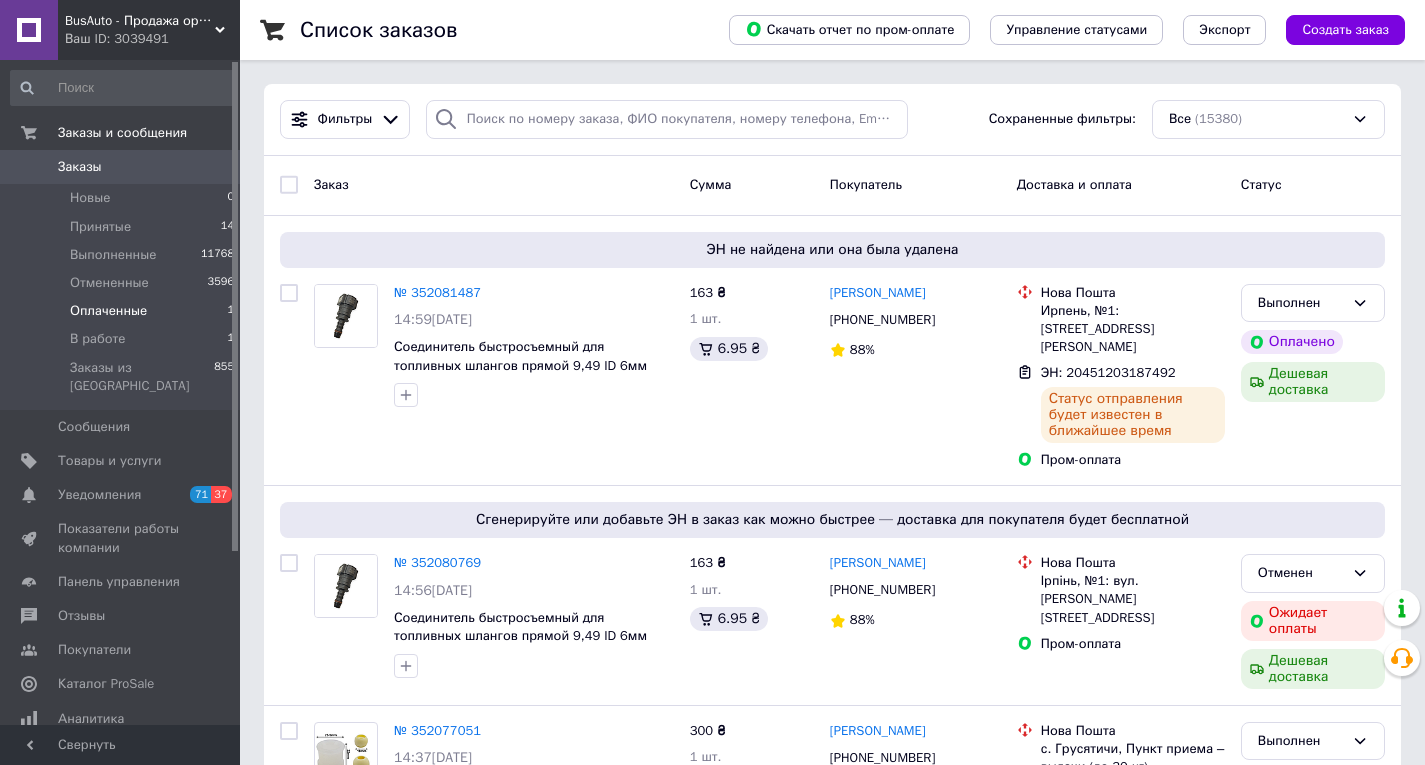 click on "Оплаченные" at bounding box center (108, 311) 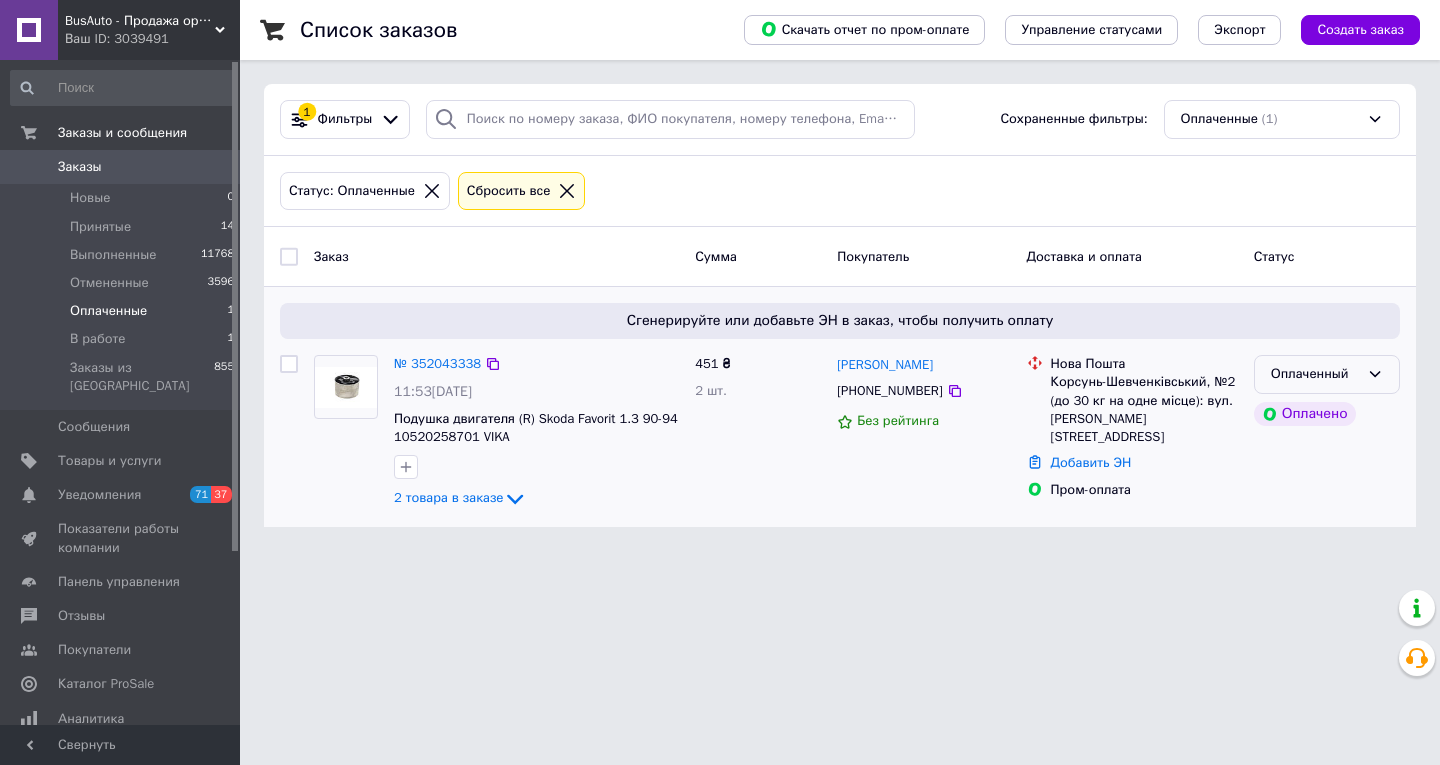 click on "Оплаченный" at bounding box center (1315, 374) 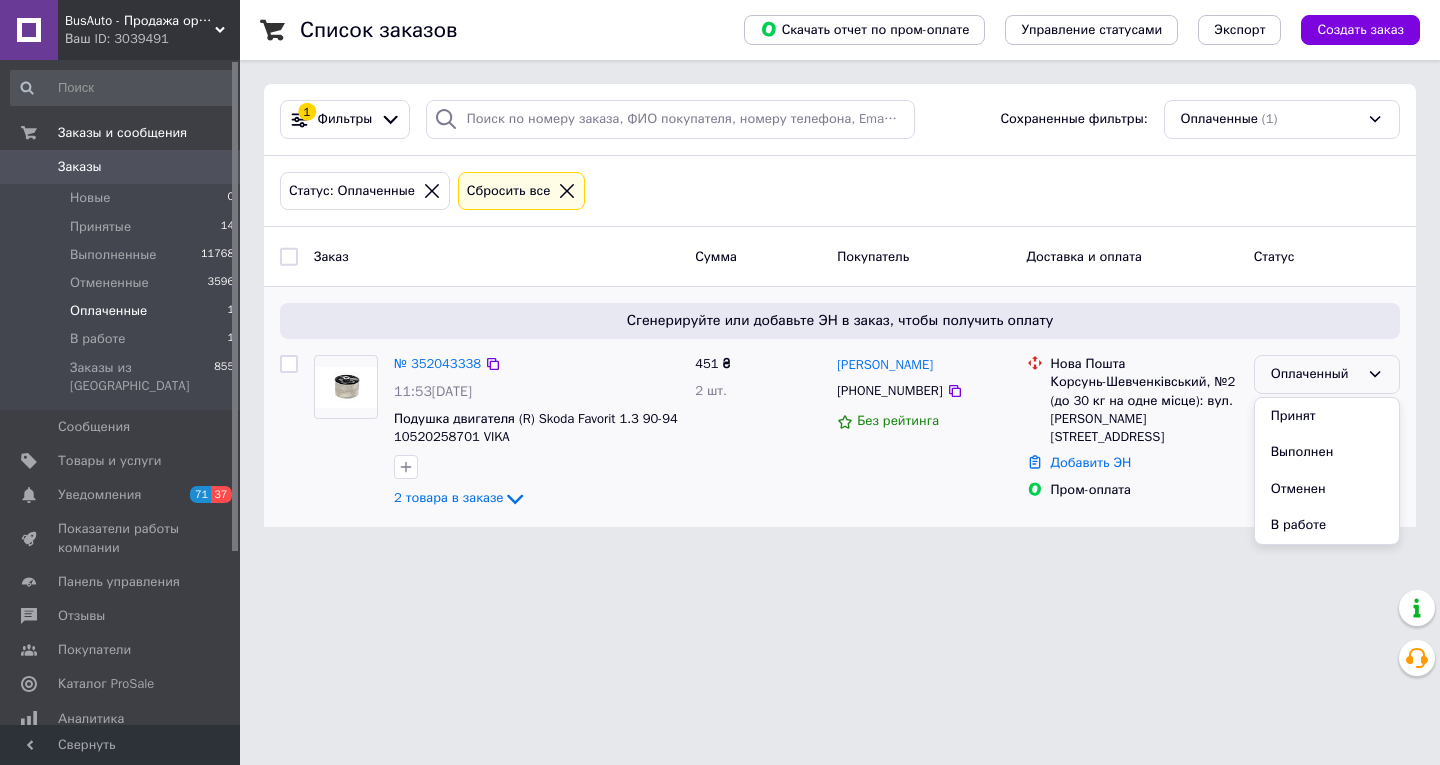 click on "В работе" at bounding box center (1327, 525) 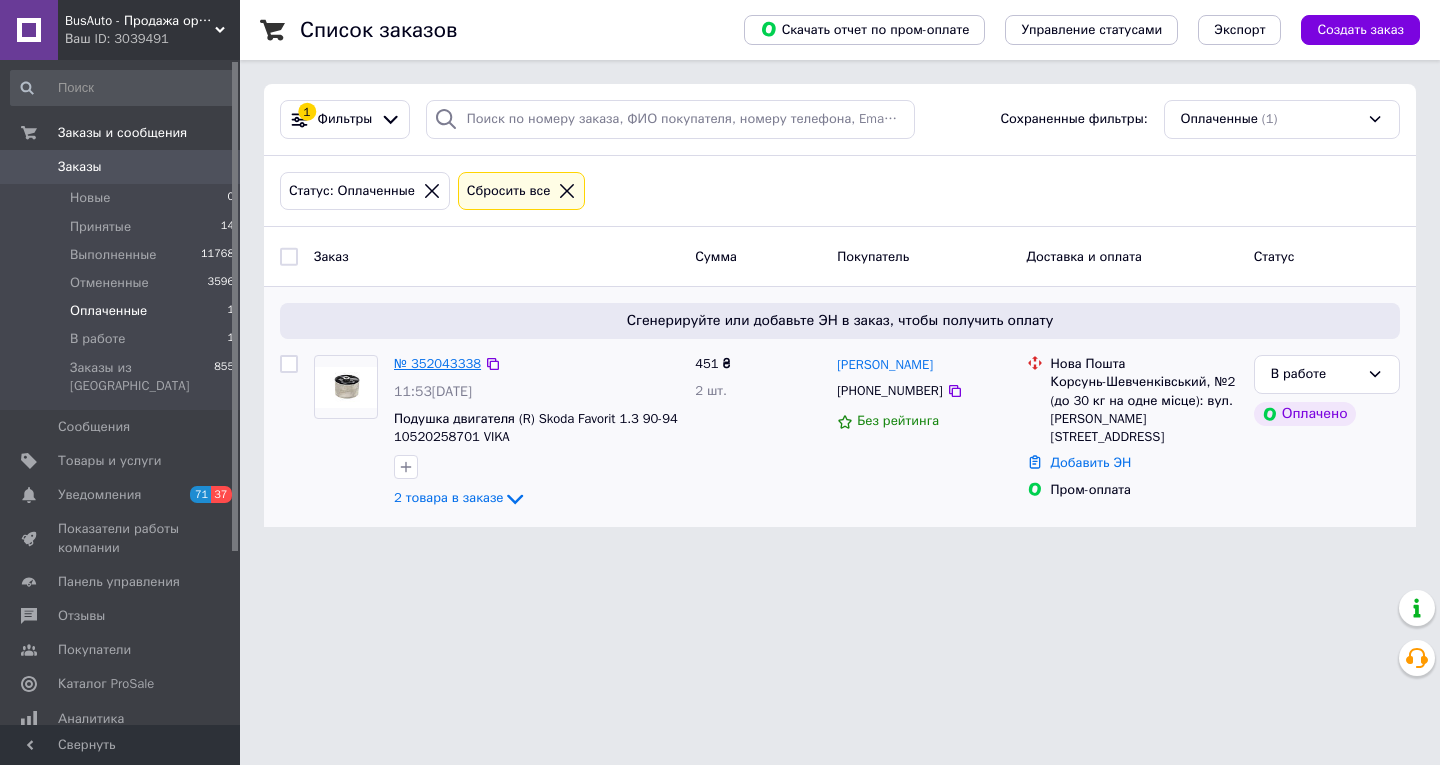 click on "№ 352043338" at bounding box center [437, 363] 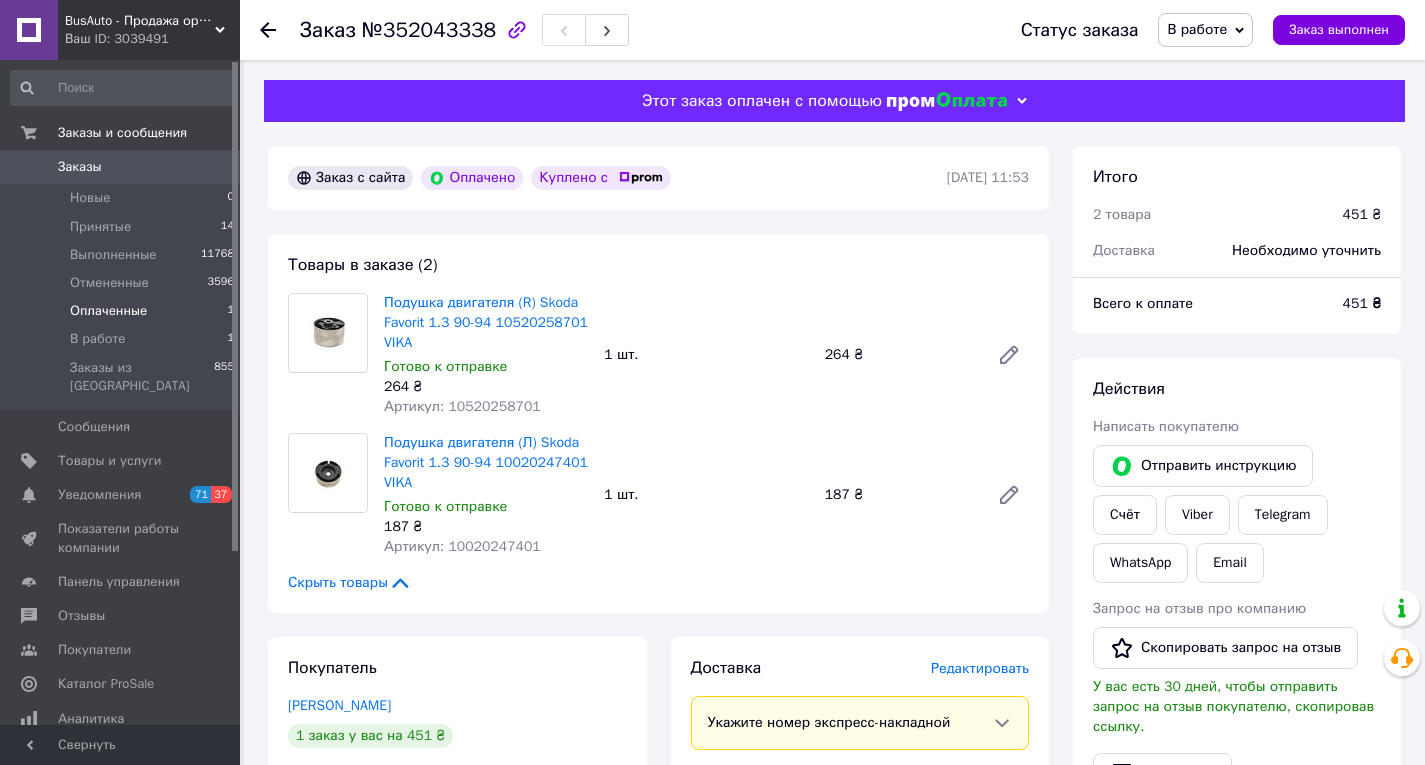click on "Оплаченные" at bounding box center [108, 311] 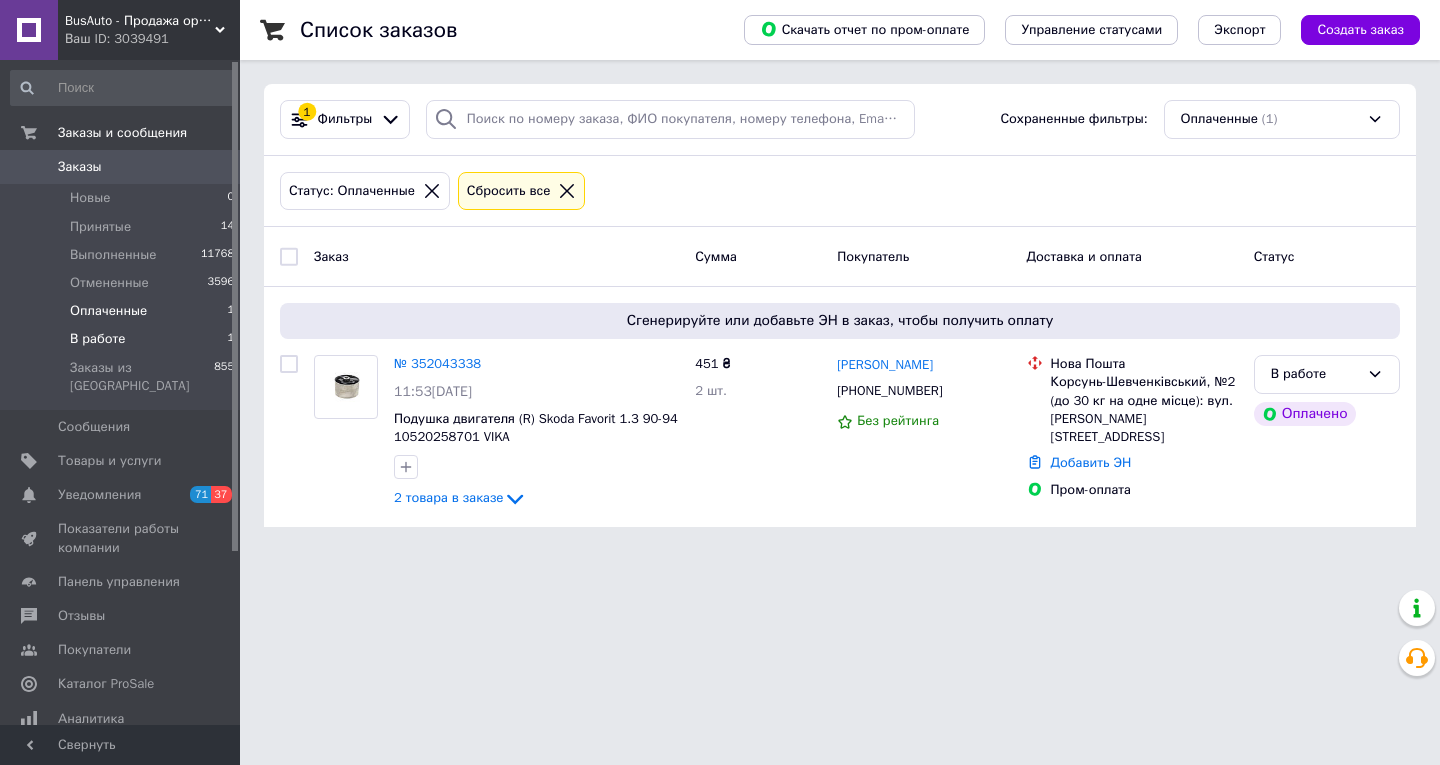 click on "В работе 1" at bounding box center [123, 339] 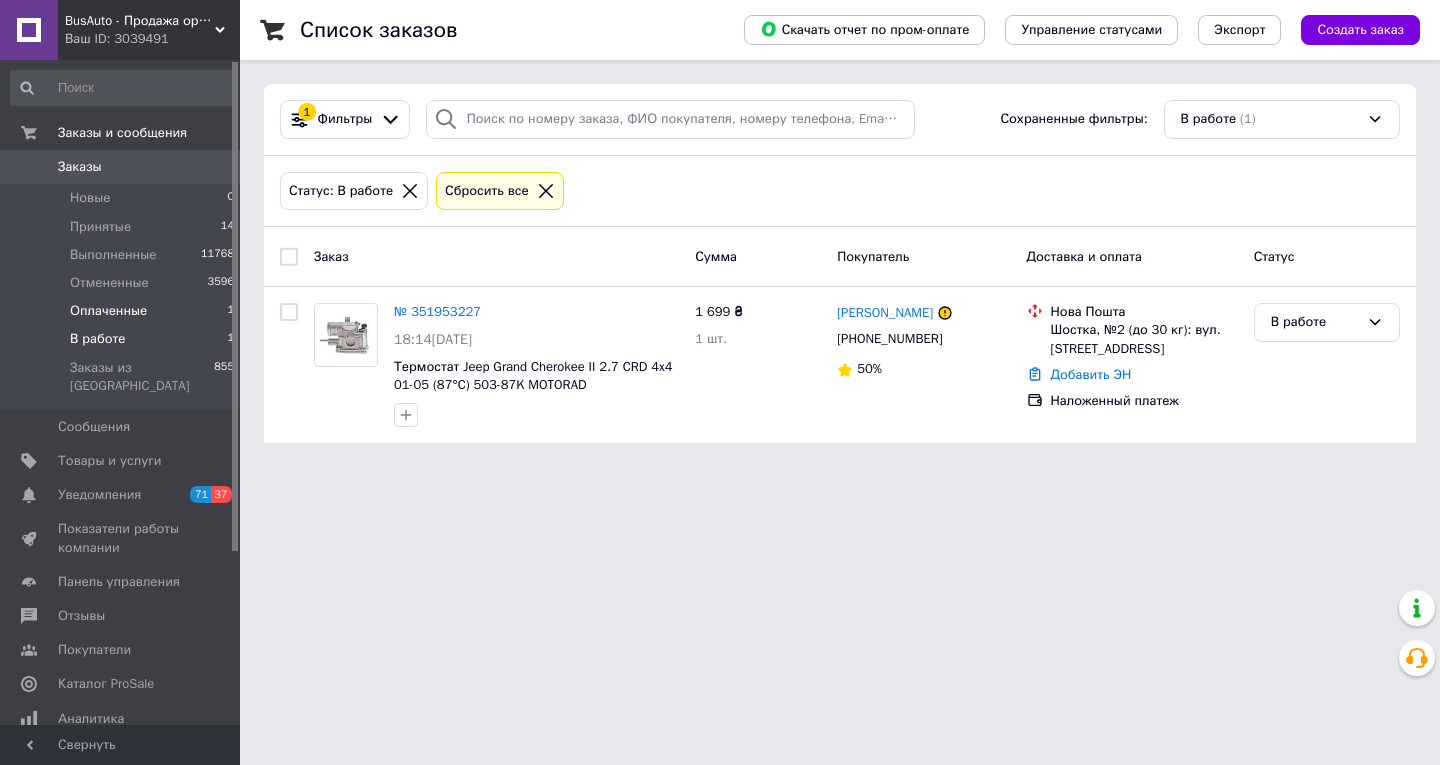 click on "Оплаченные" at bounding box center [108, 311] 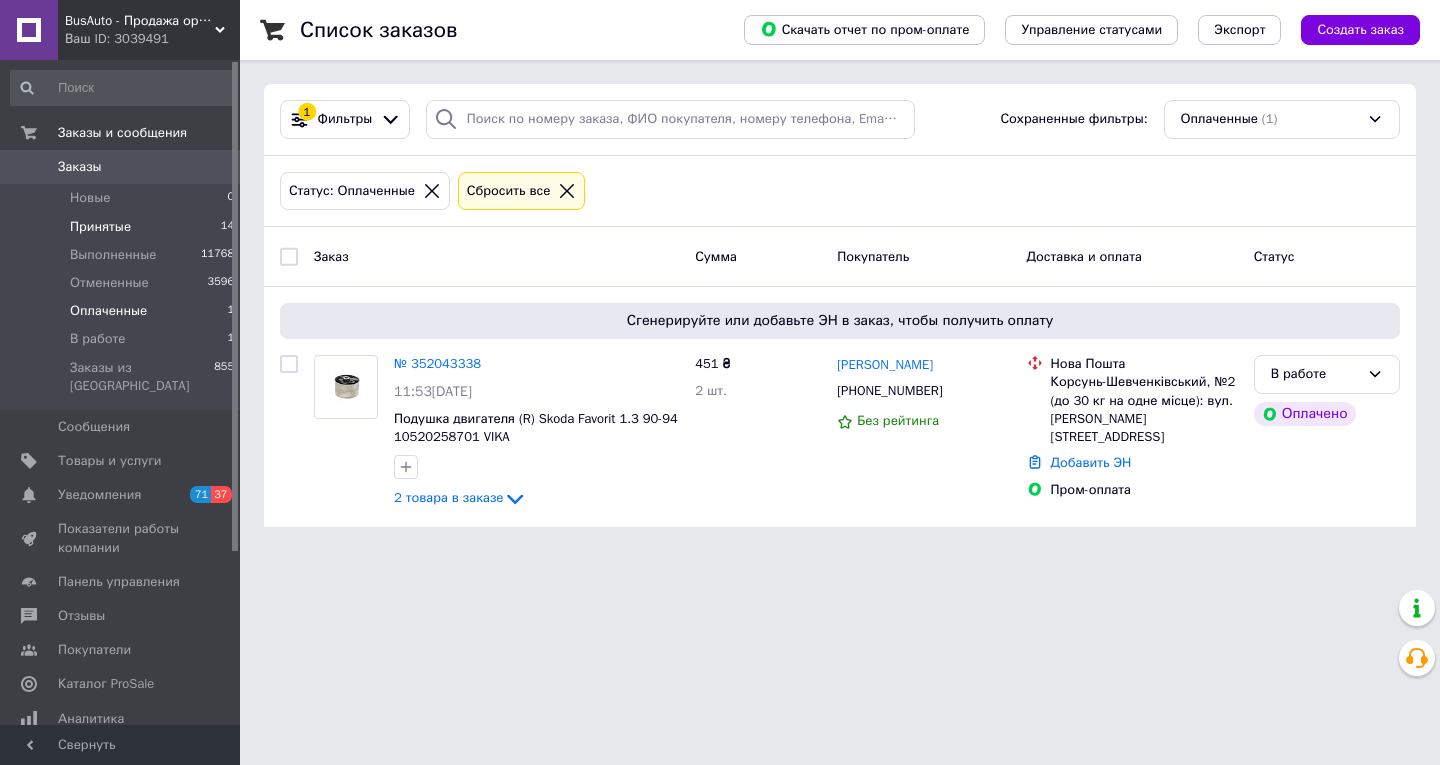 click on "Принятые" at bounding box center [100, 227] 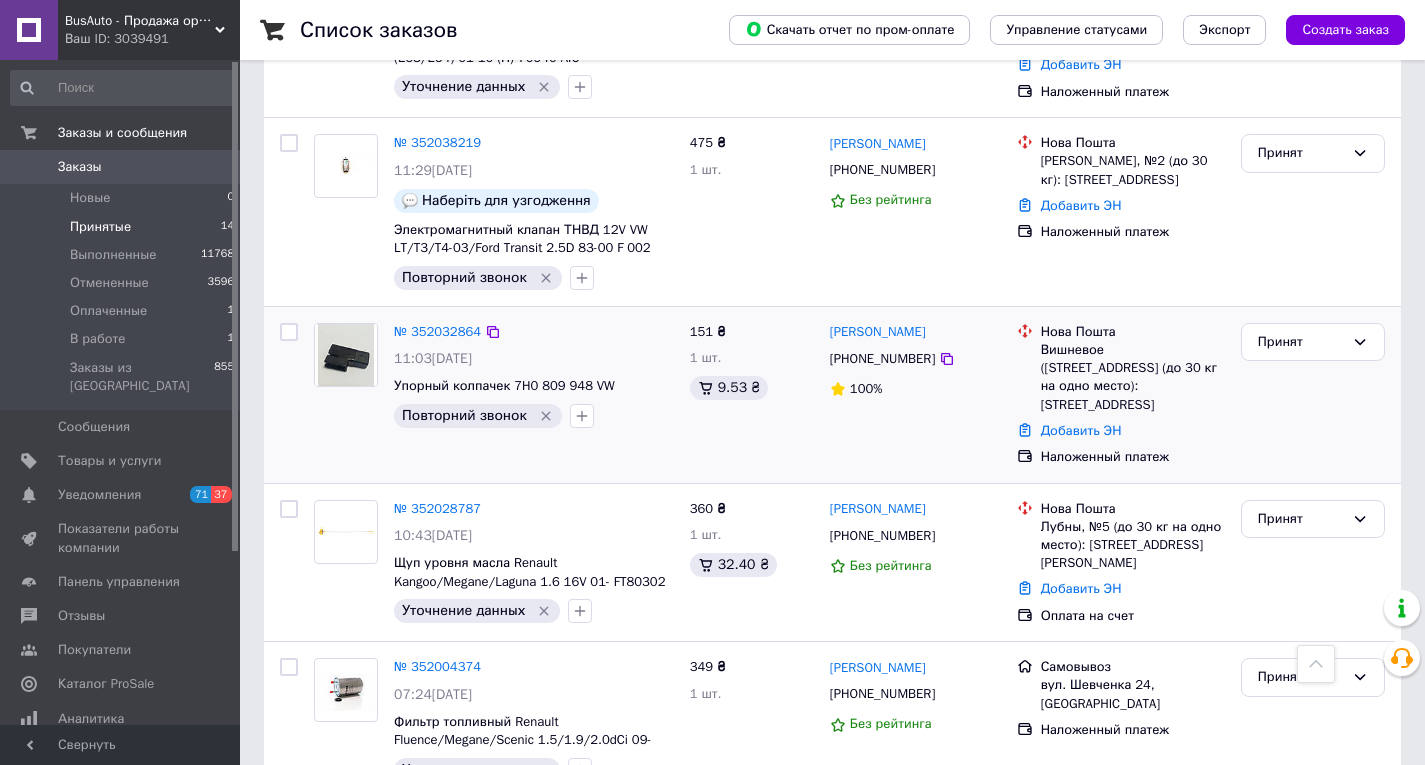 scroll, scrollTop: 400, scrollLeft: 0, axis: vertical 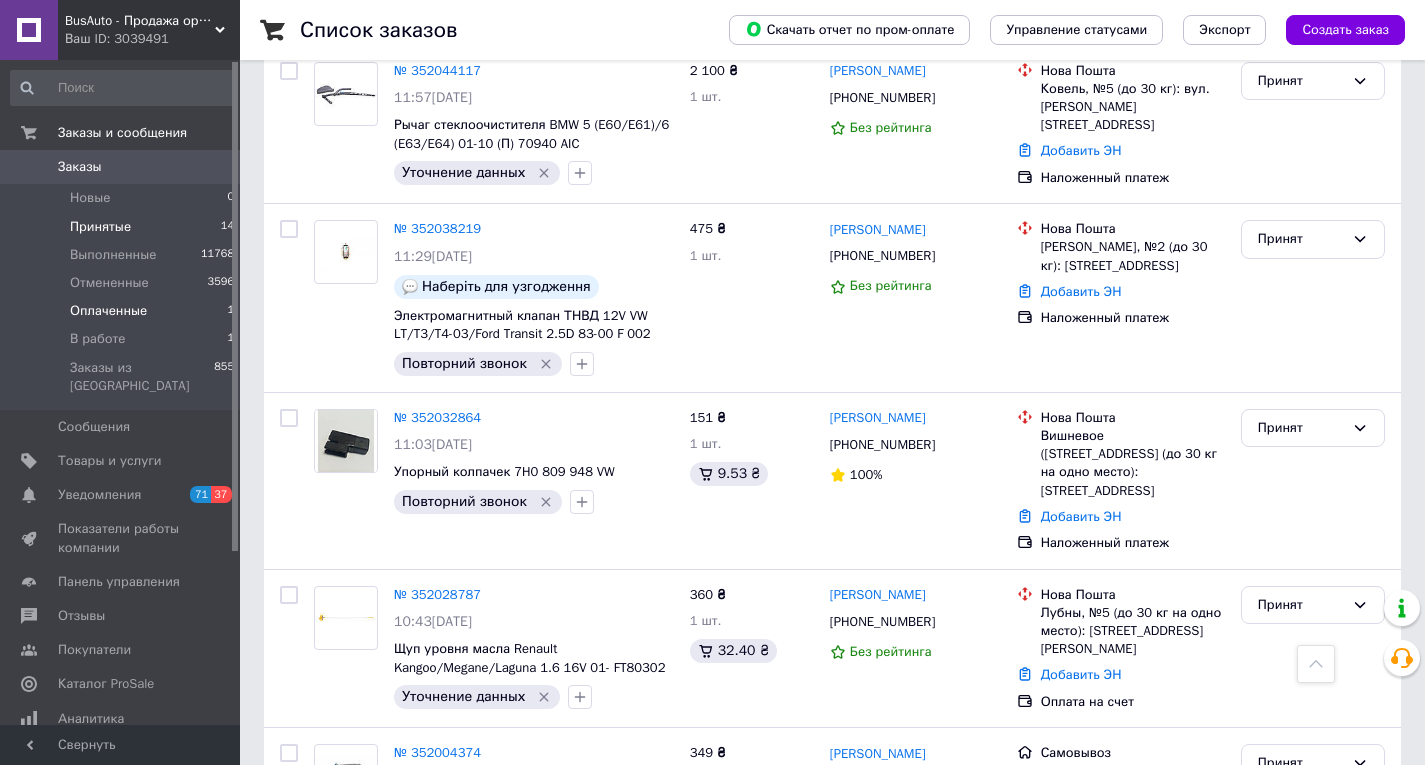 click on "Оплаченные" at bounding box center (108, 311) 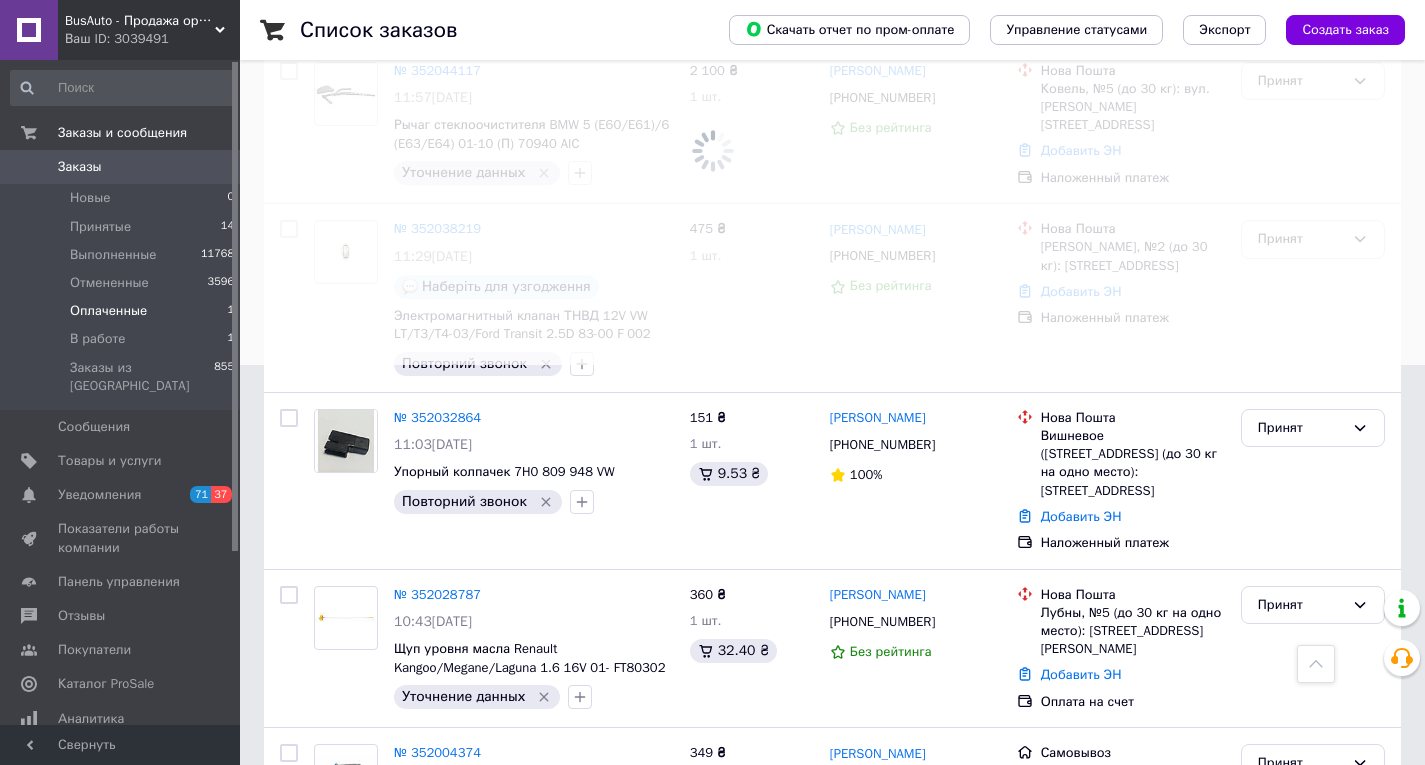 scroll, scrollTop: 0, scrollLeft: 0, axis: both 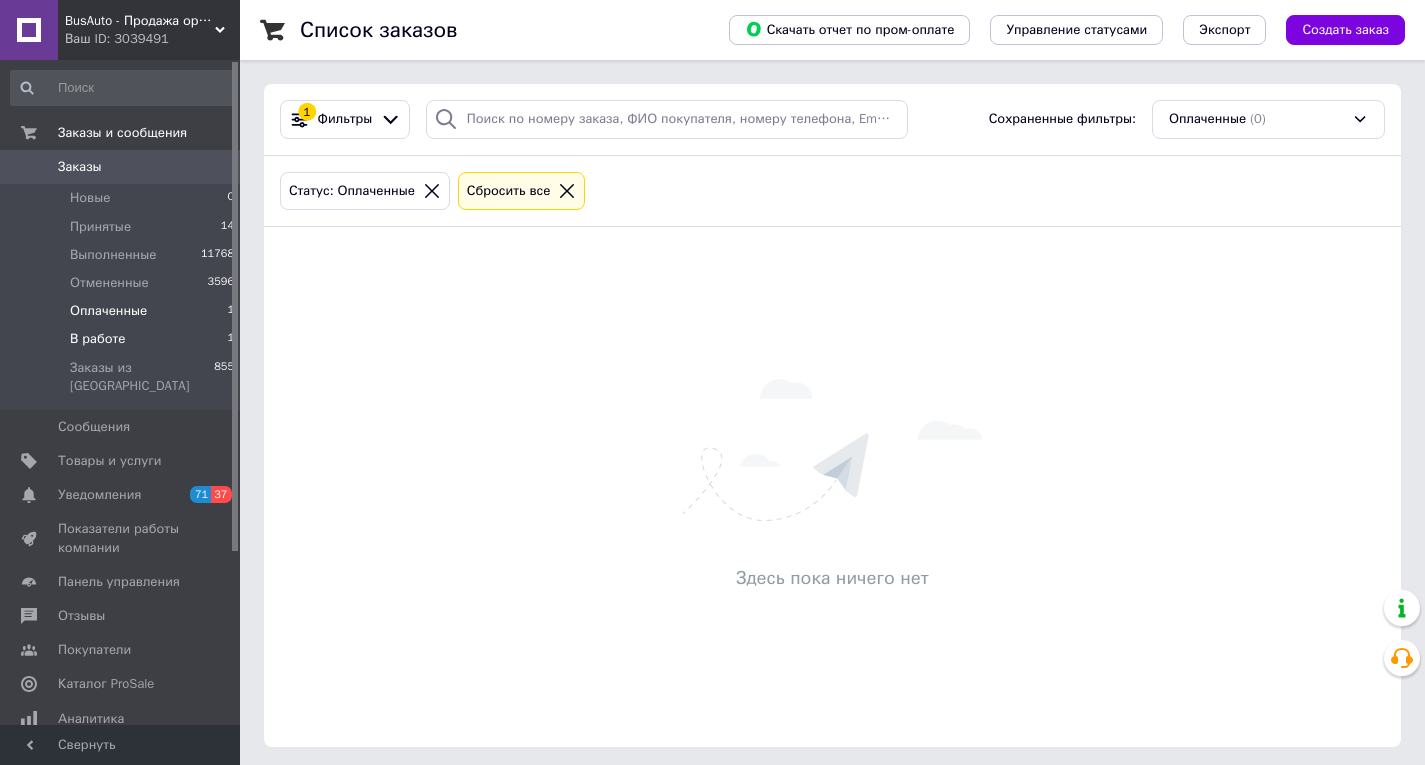click on "В работе 1" at bounding box center [123, 339] 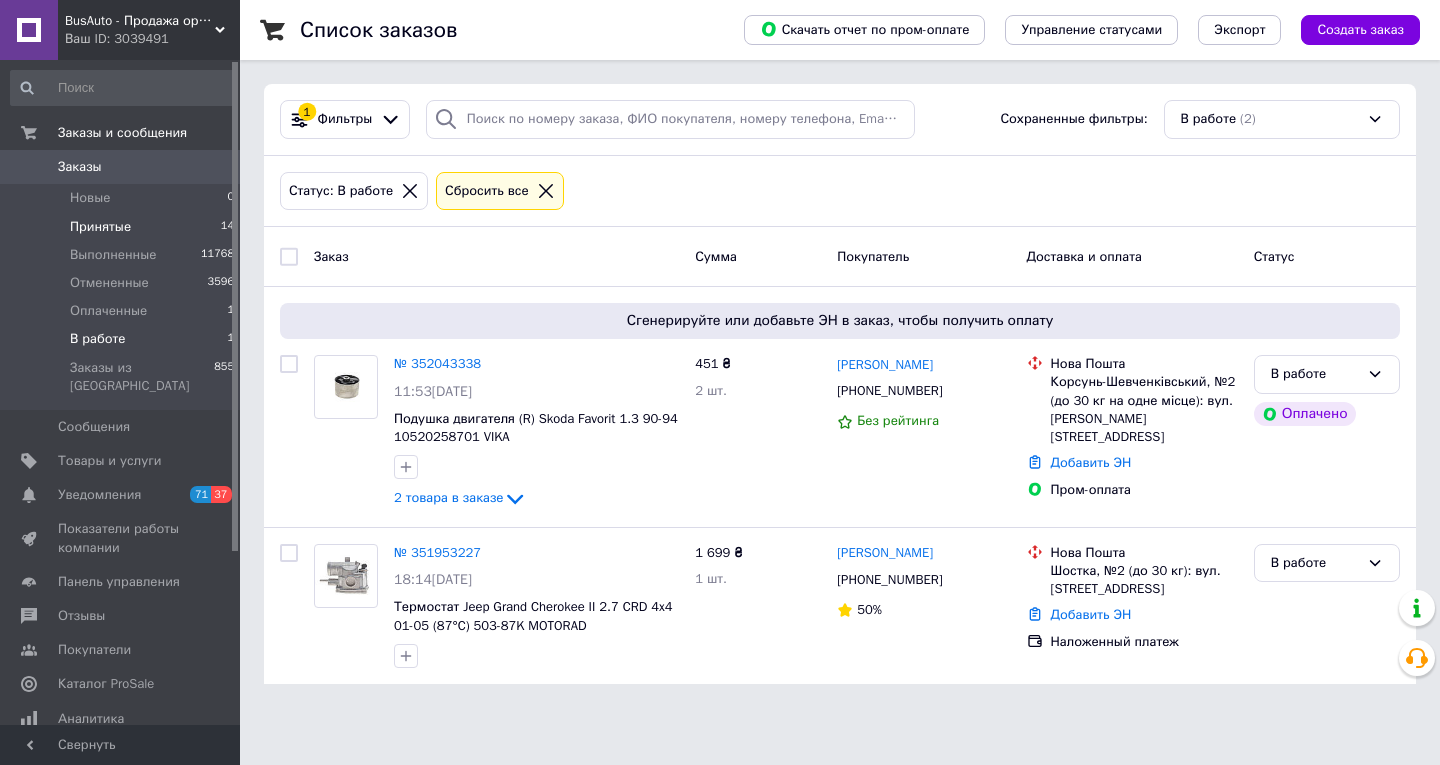 click on "Принятые" at bounding box center [100, 227] 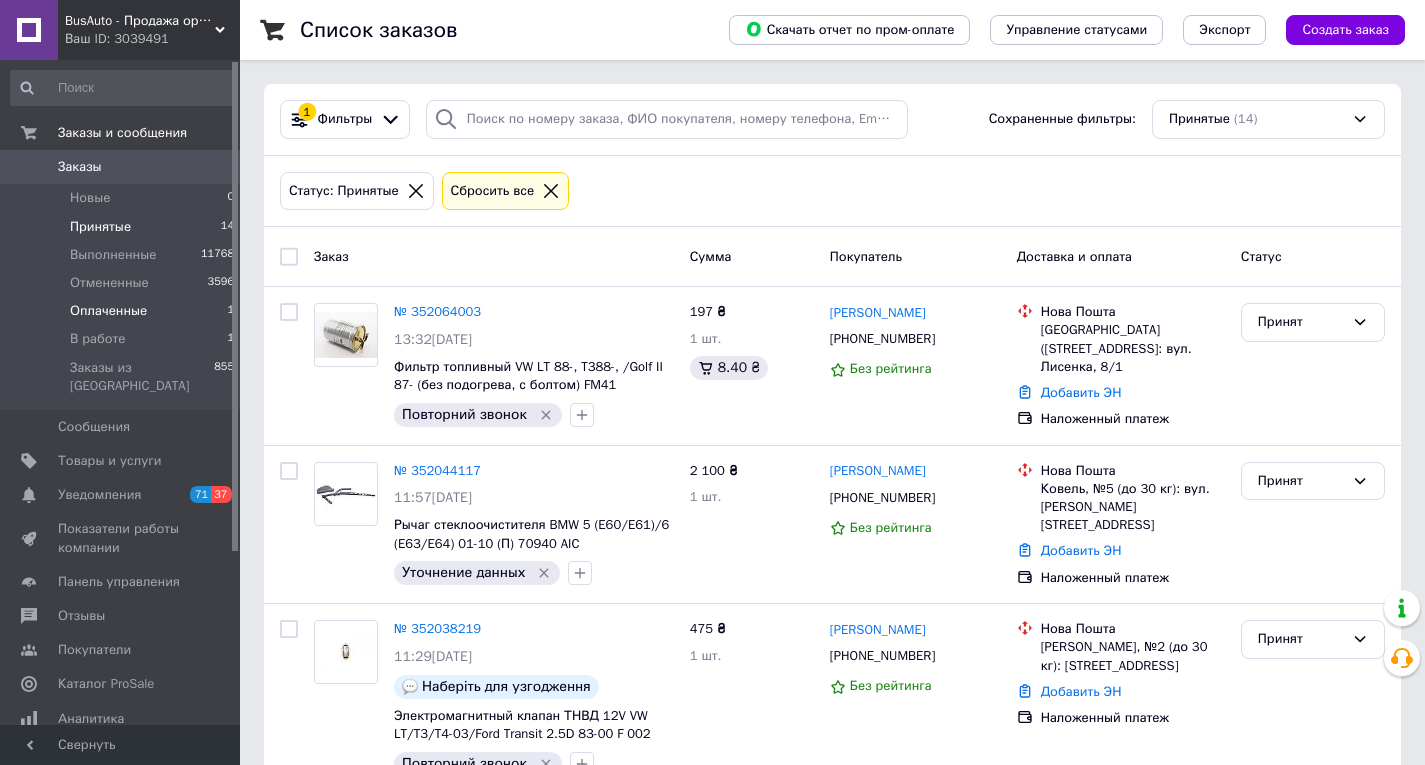 click on "Оплаченные" at bounding box center [108, 311] 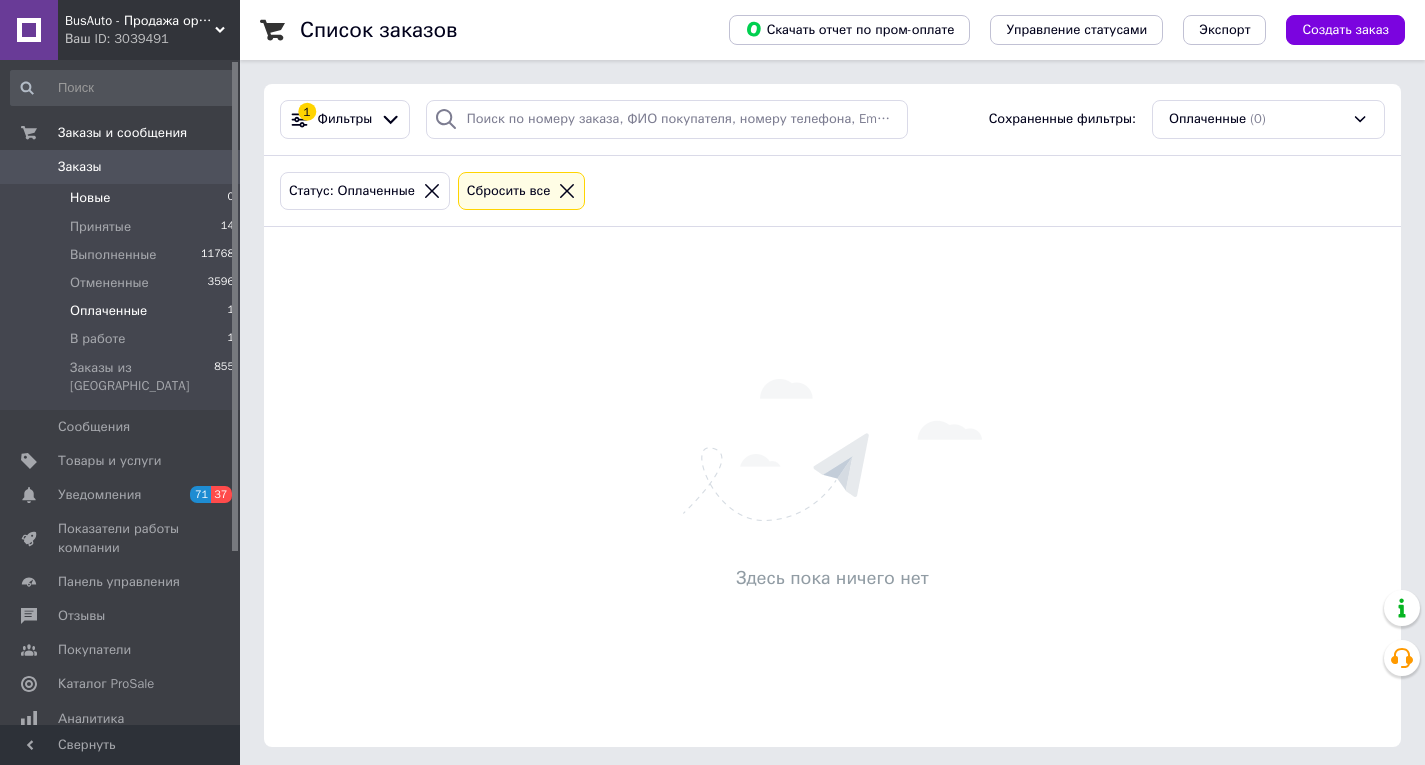 click on "Новые" at bounding box center [90, 198] 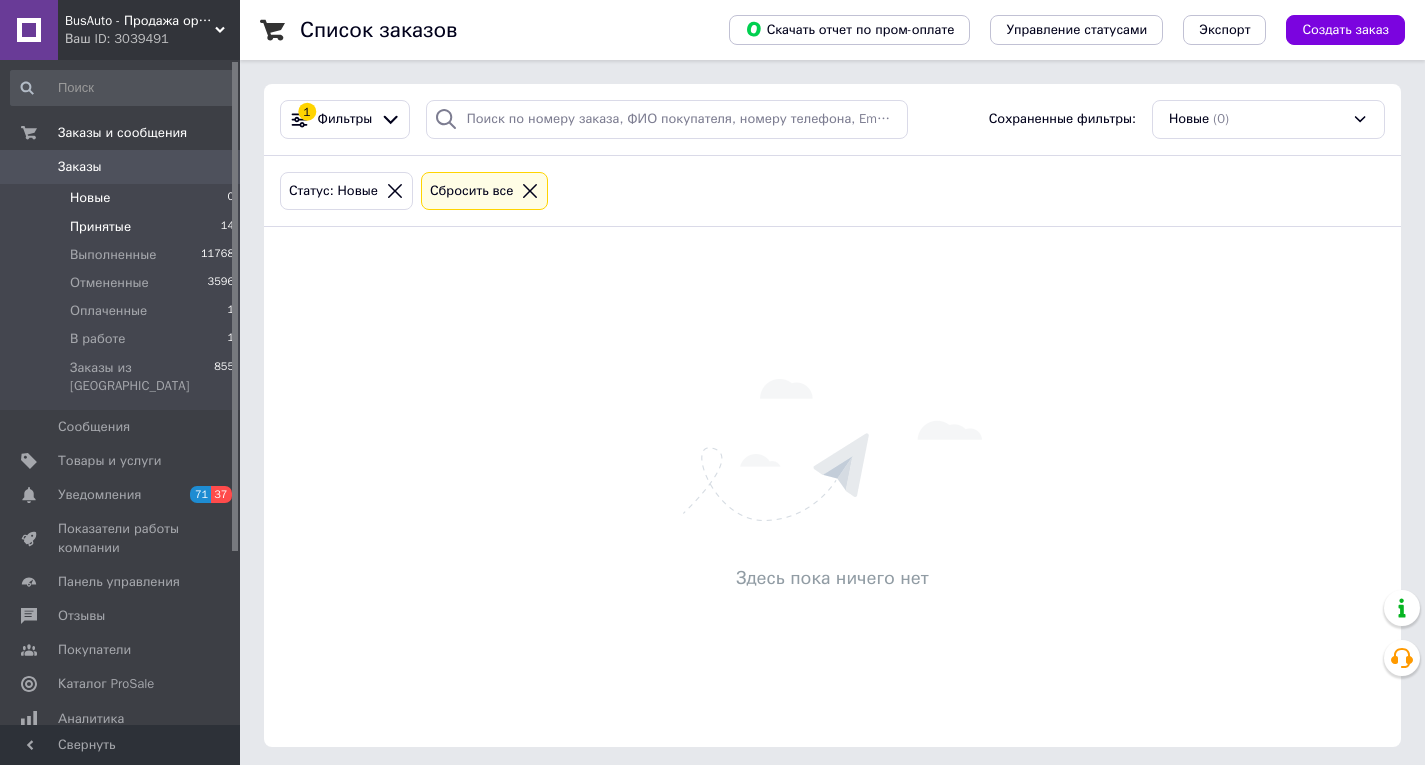 click on "Принятые 14" at bounding box center (123, 227) 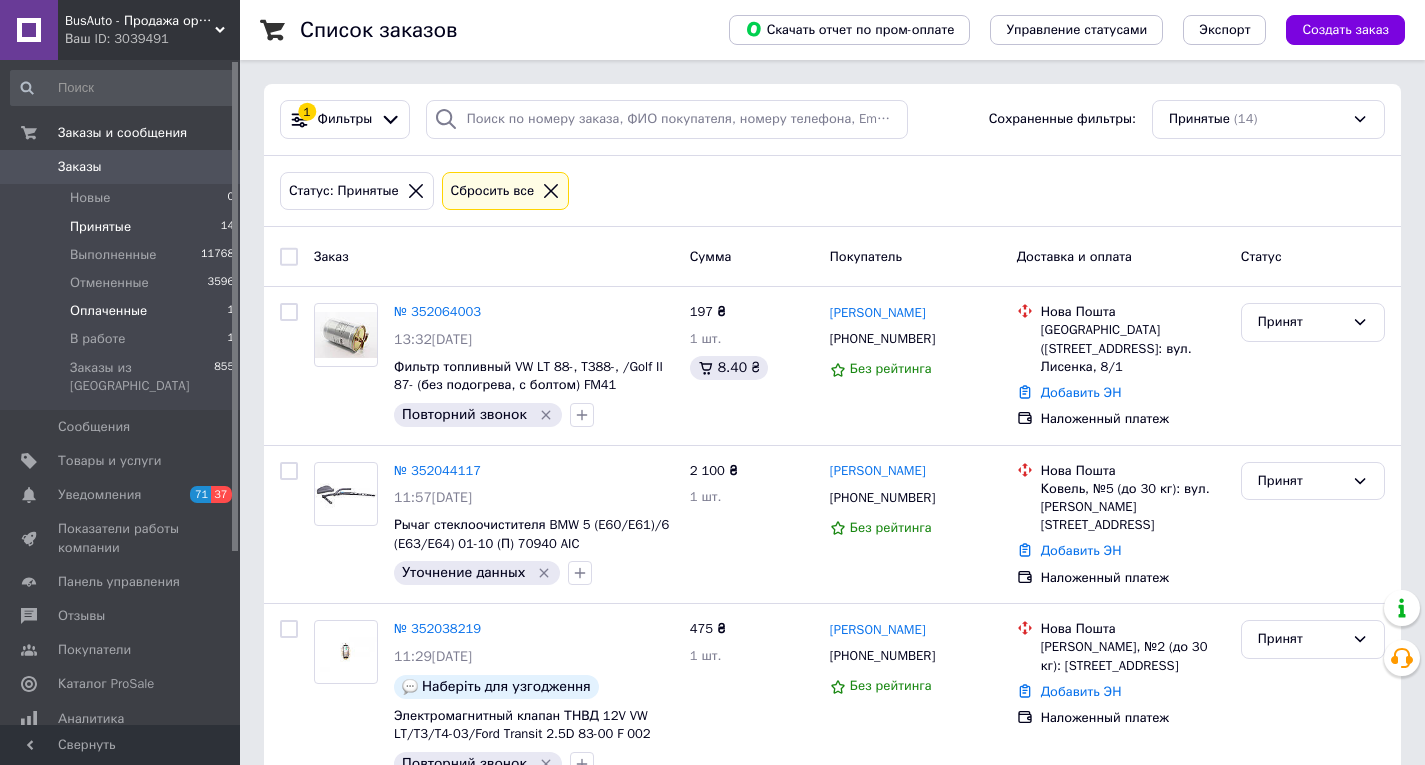 click on "Оплаченные" at bounding box center (108, 311) 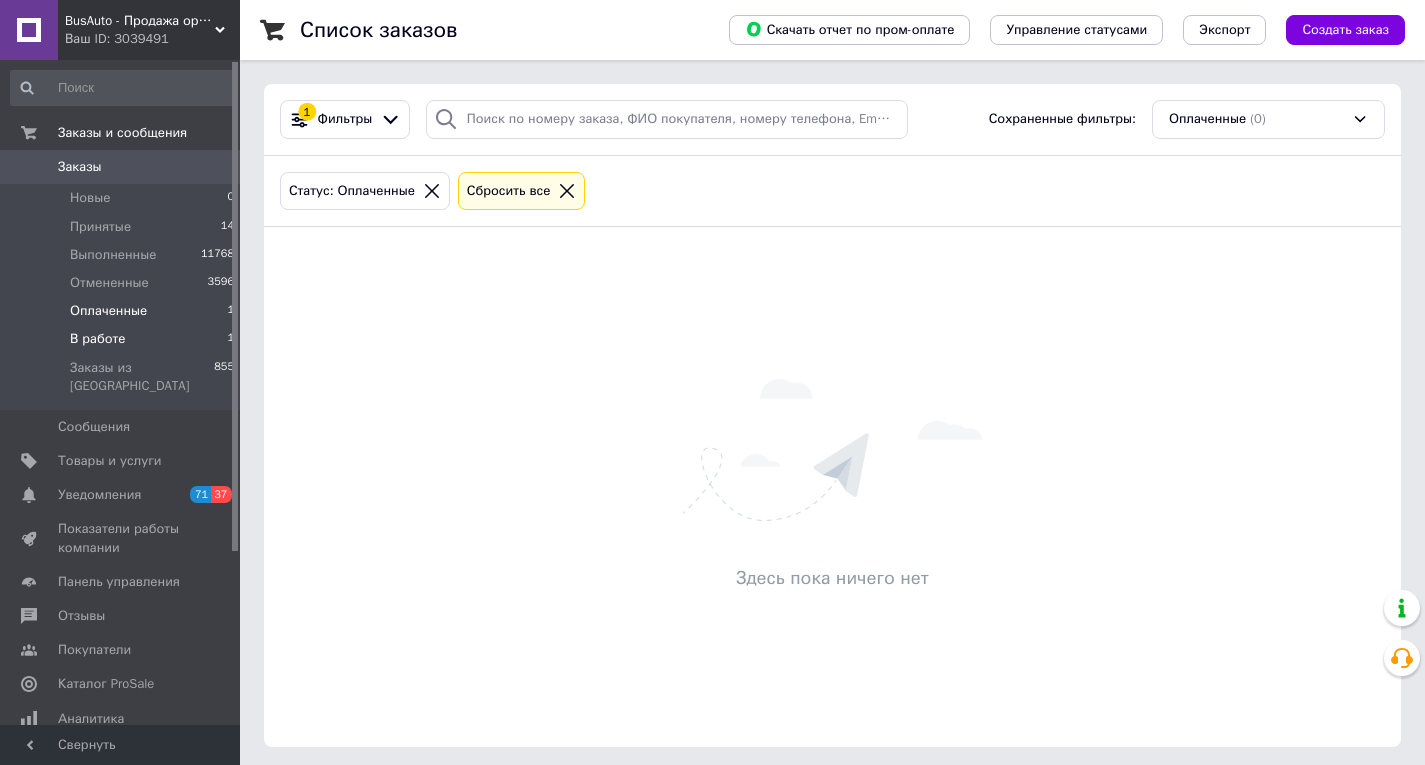 click on "В работе" at bounding box center (98, 339) 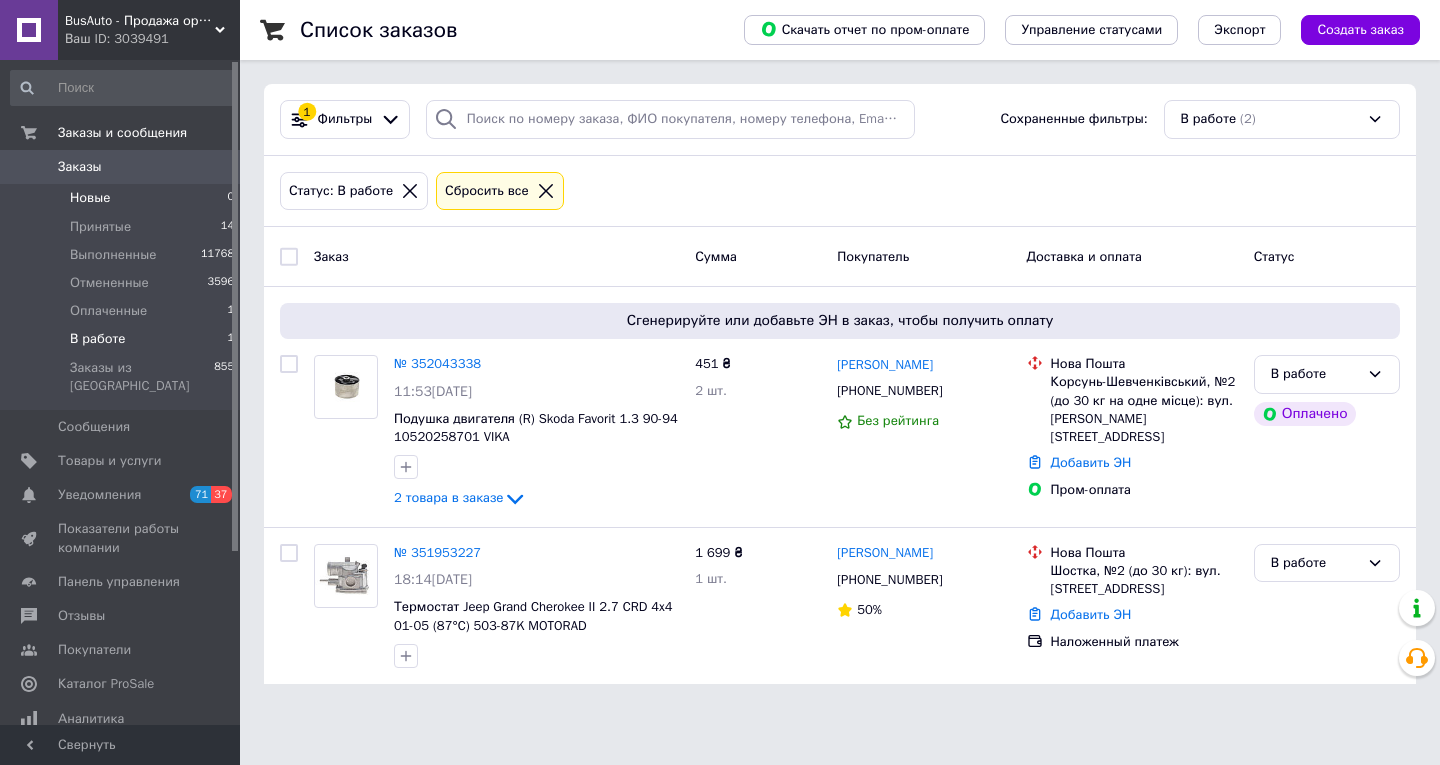 click on "Новые" at bounding box center [90, 198] 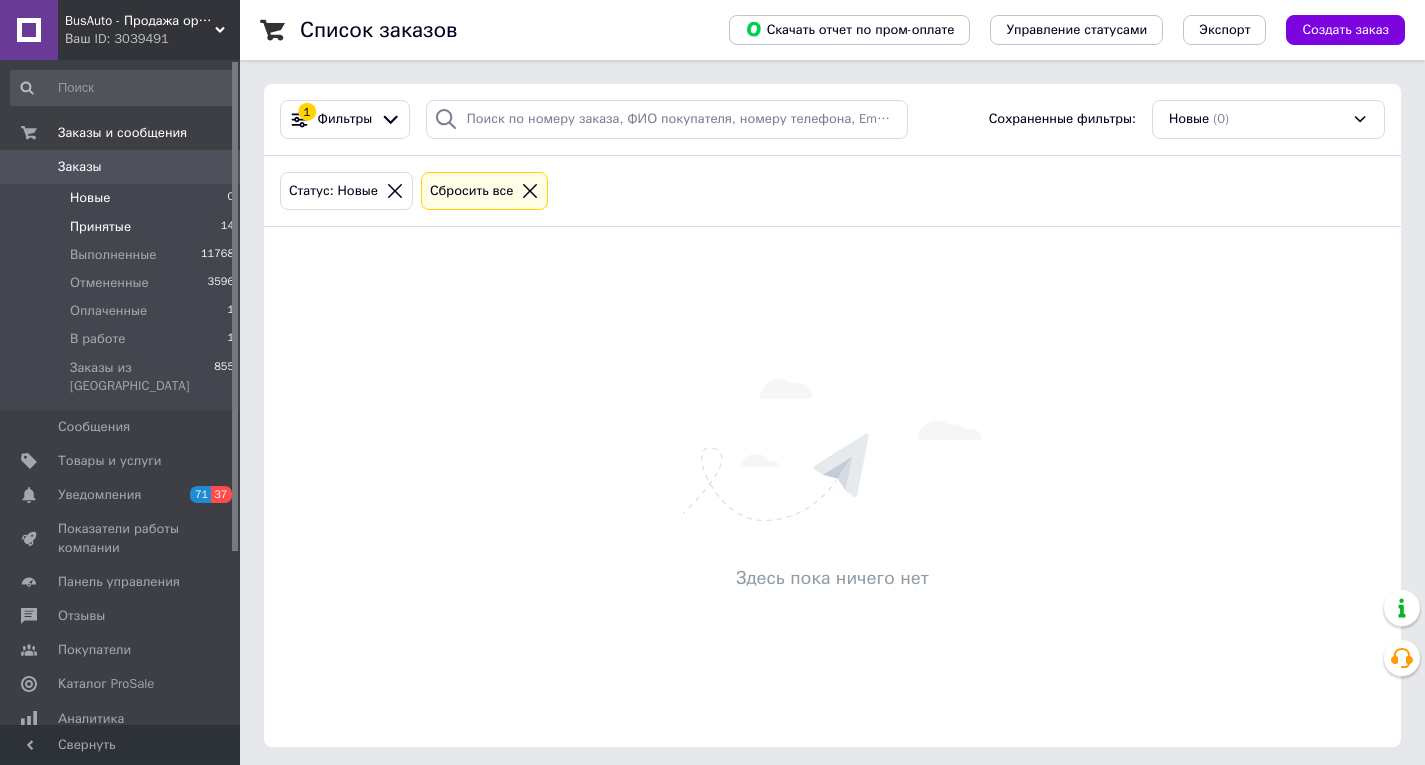 click on "Принятые" at bounding box center [100, 227] 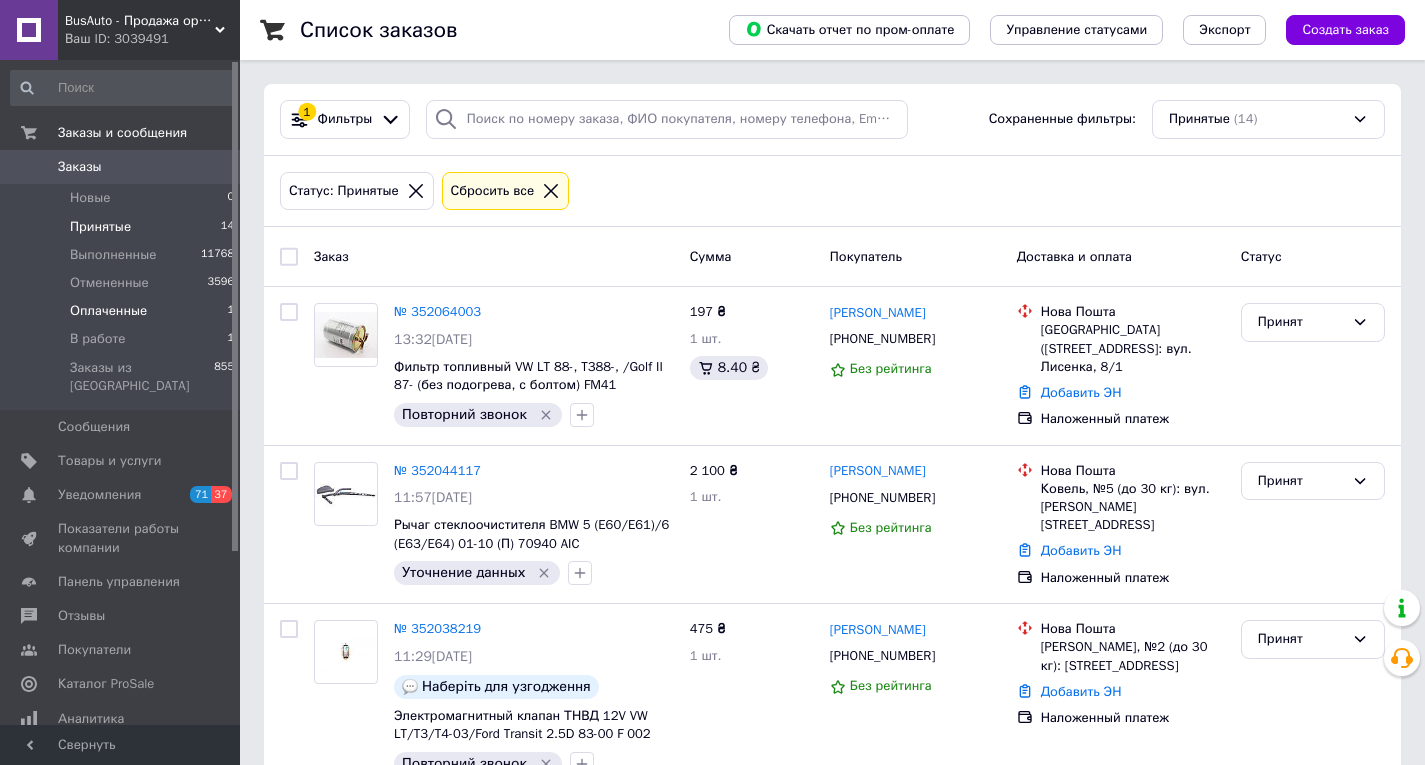 click on "Оплаченные" at bounding box center [108, 311] 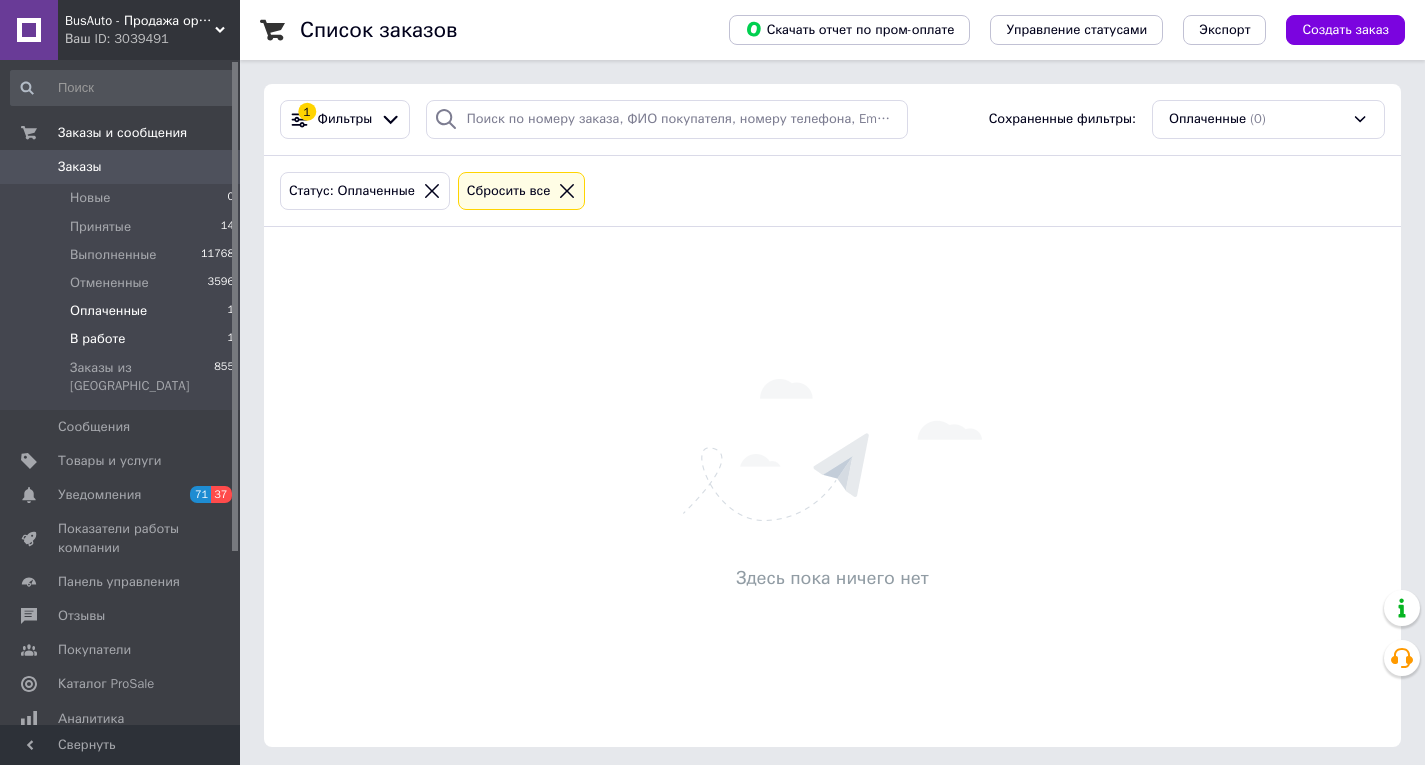 click on "В работе" at bounding box center (98, 339) 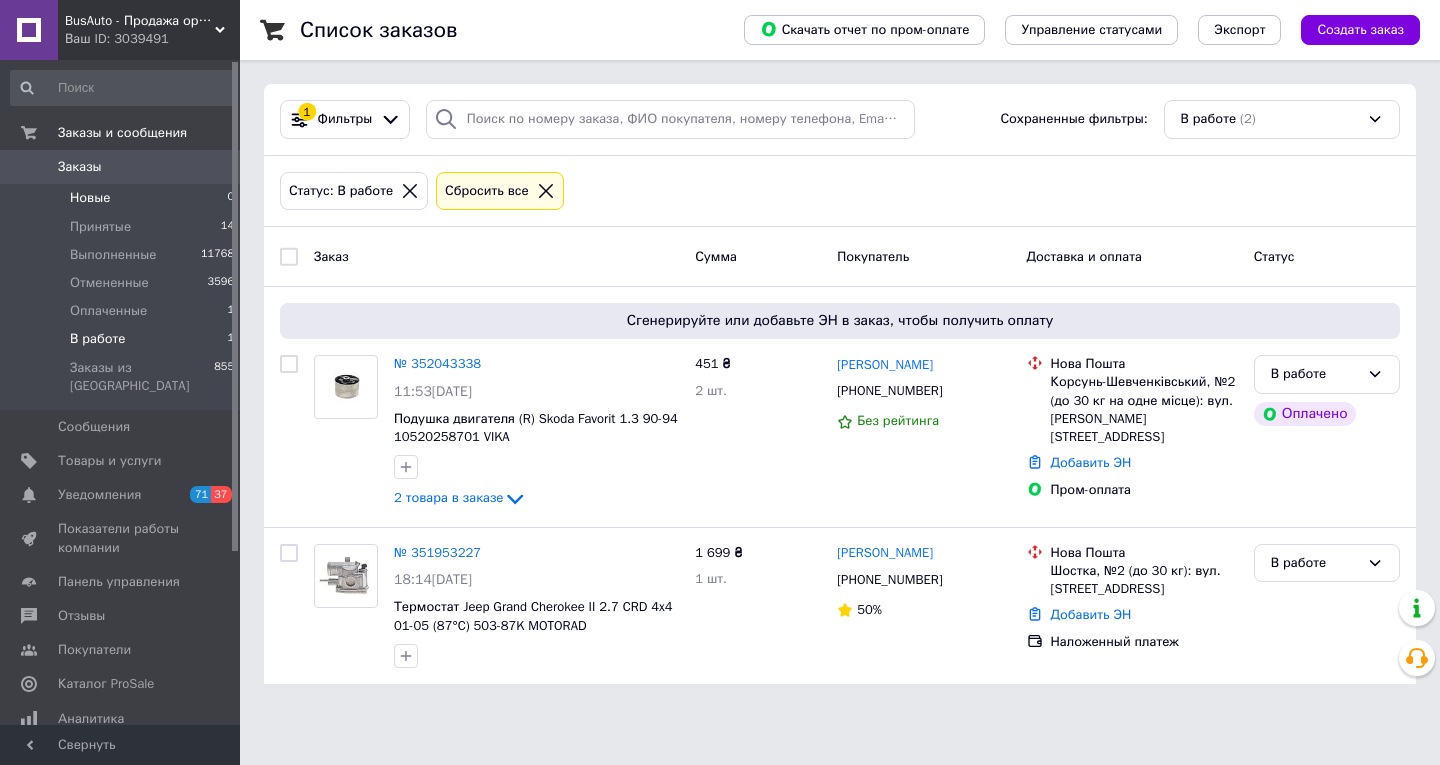 click on "Новые 0" at bounding box center (123, 198) 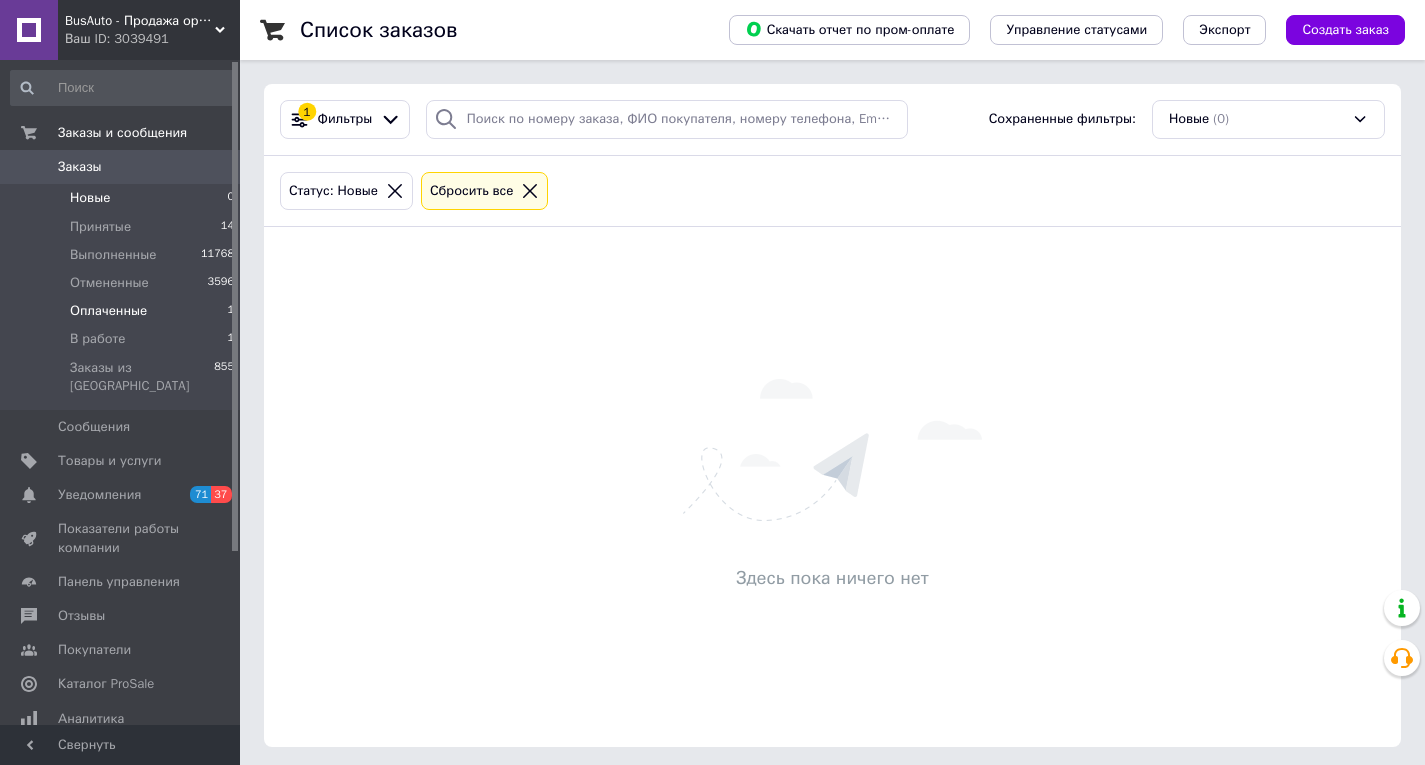 click on "Оплаченные" at bounding box center [108, 311] 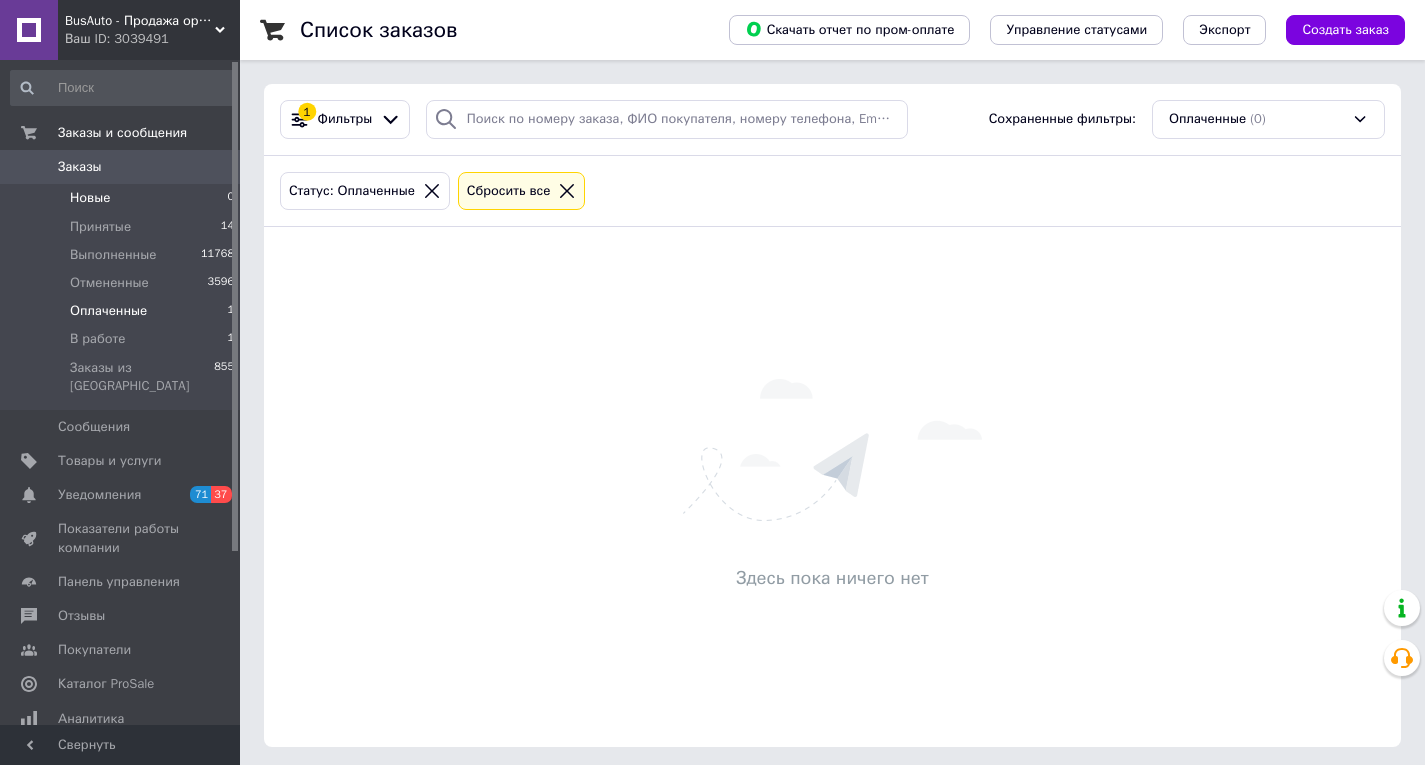 click on "Новые" at bounding box center [90, 198] 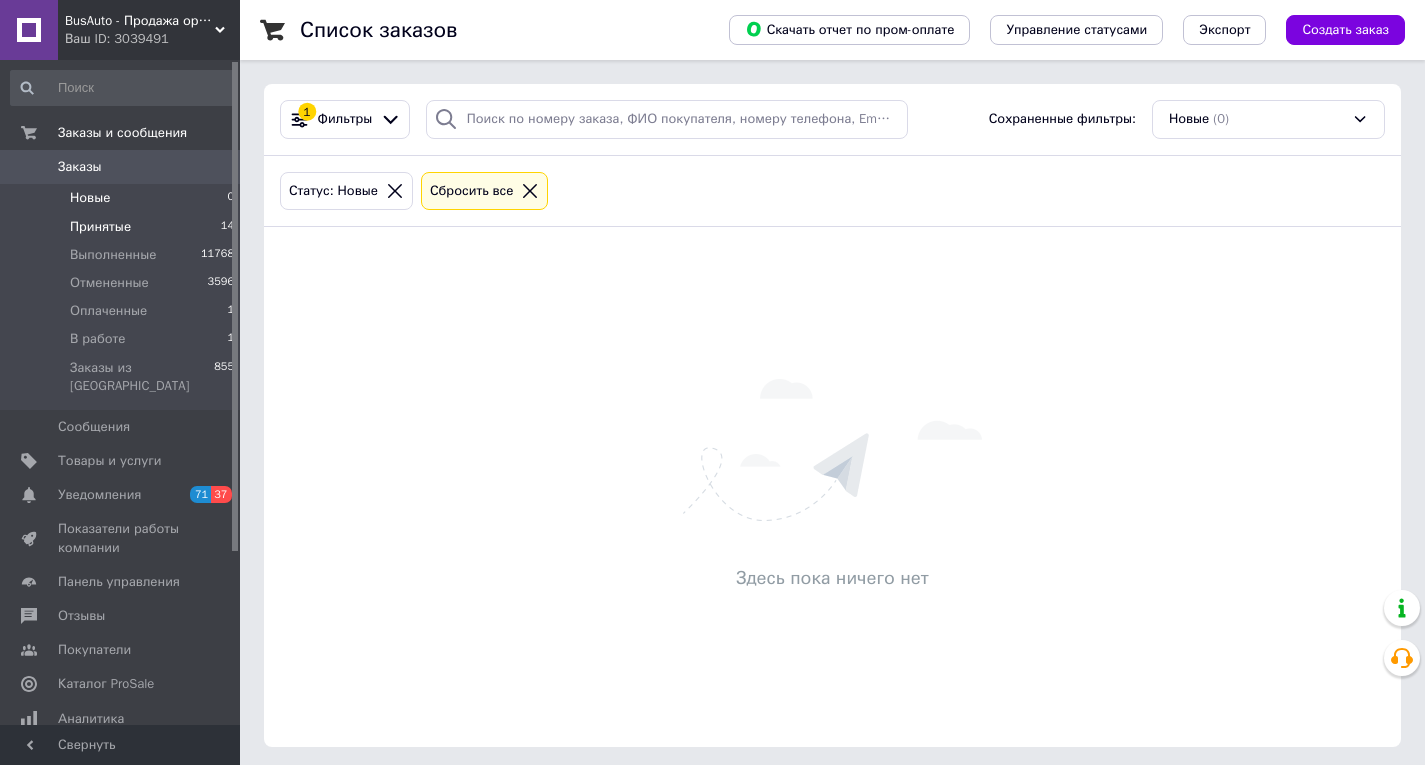 click on "Принятые" at bounding box center (100, 227) 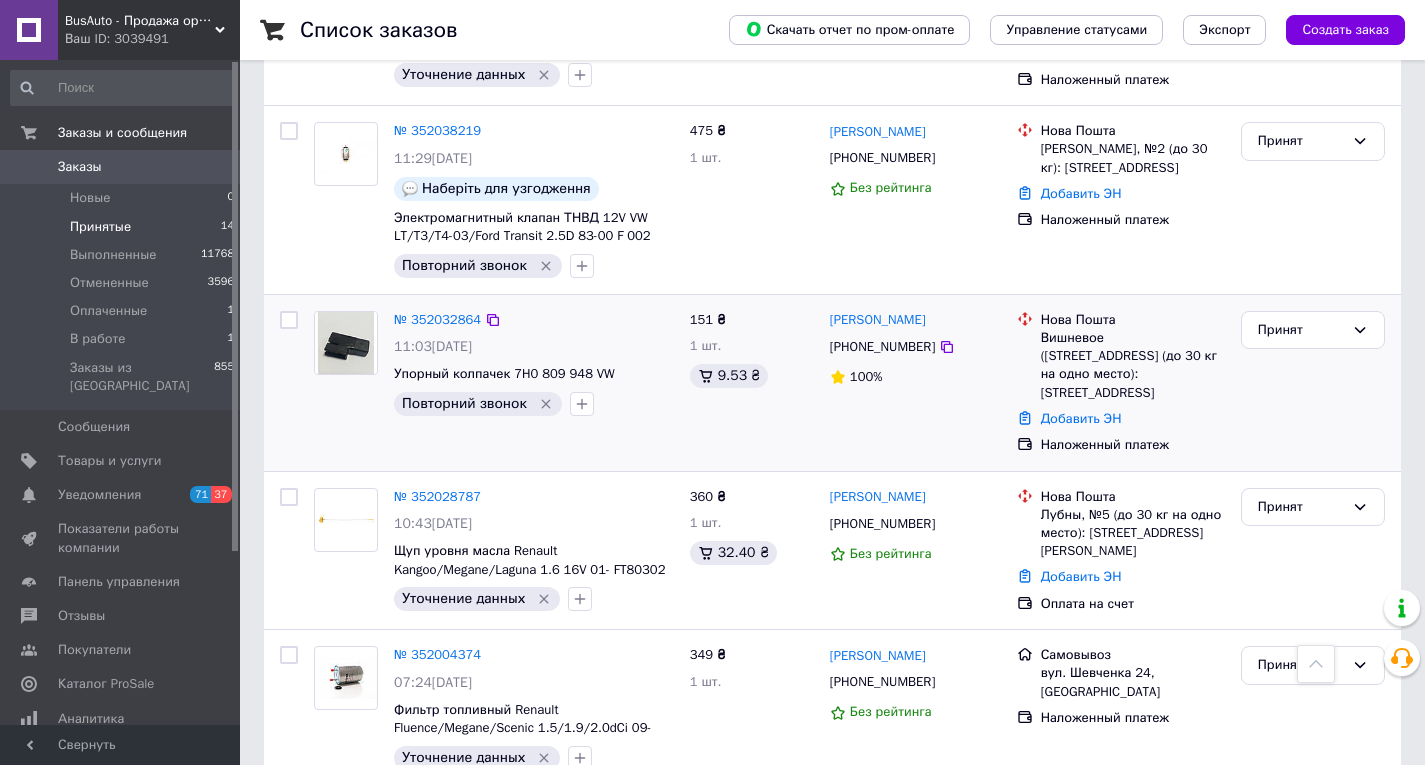 scroll, scrollTop: 500, scrollLeft: 0, axis: vertical 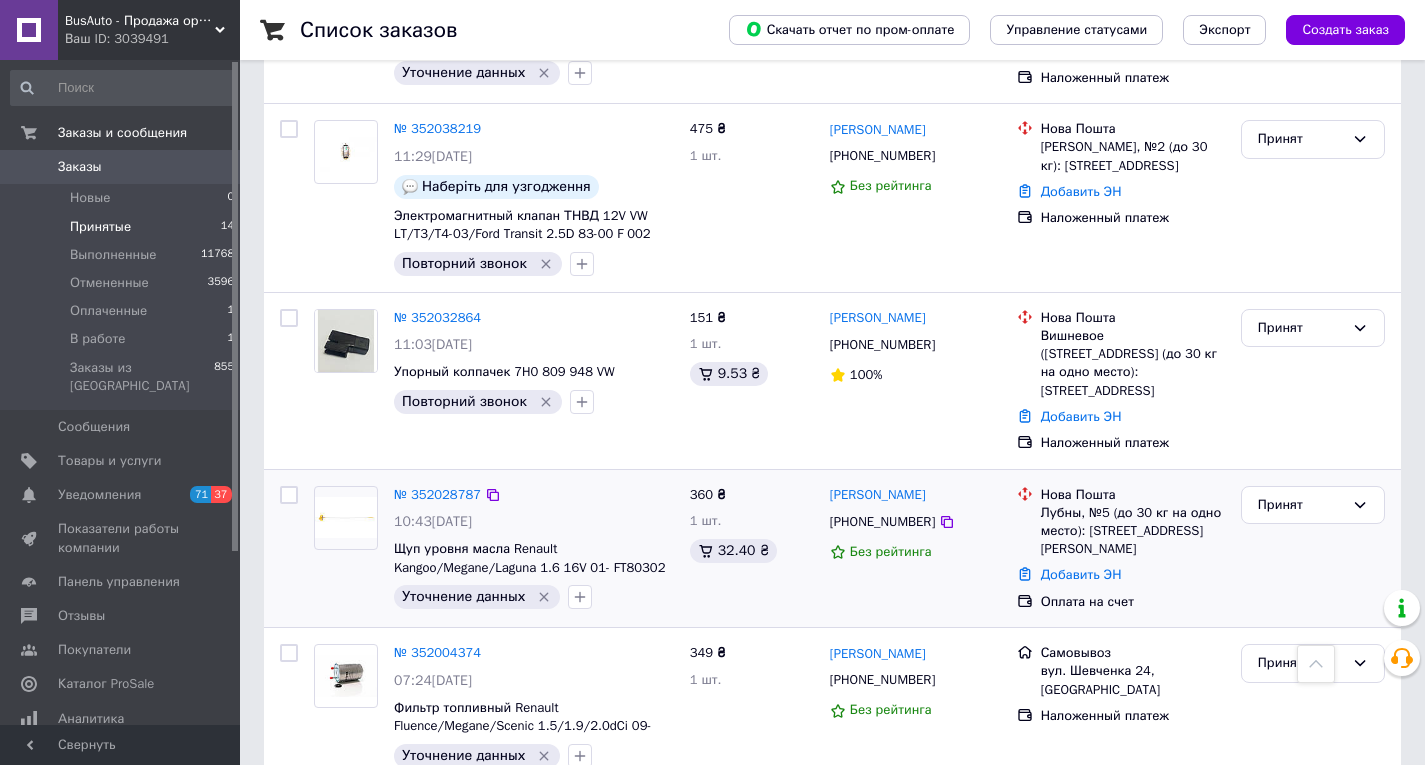 click on "[PHONE_NUMBER]" at bounding box center [882, 522] 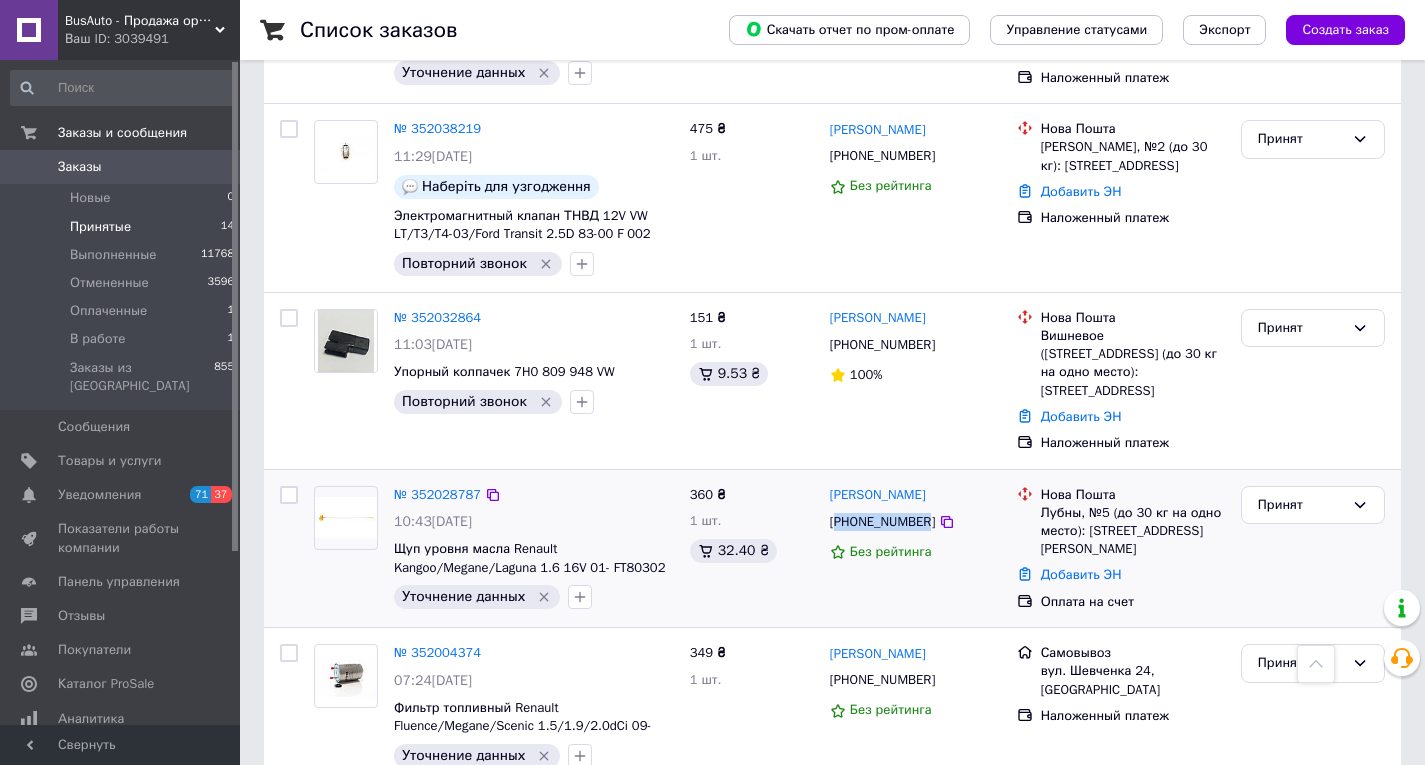click on "[PHONE_NUMBER]" at bounding box center [882, 522] 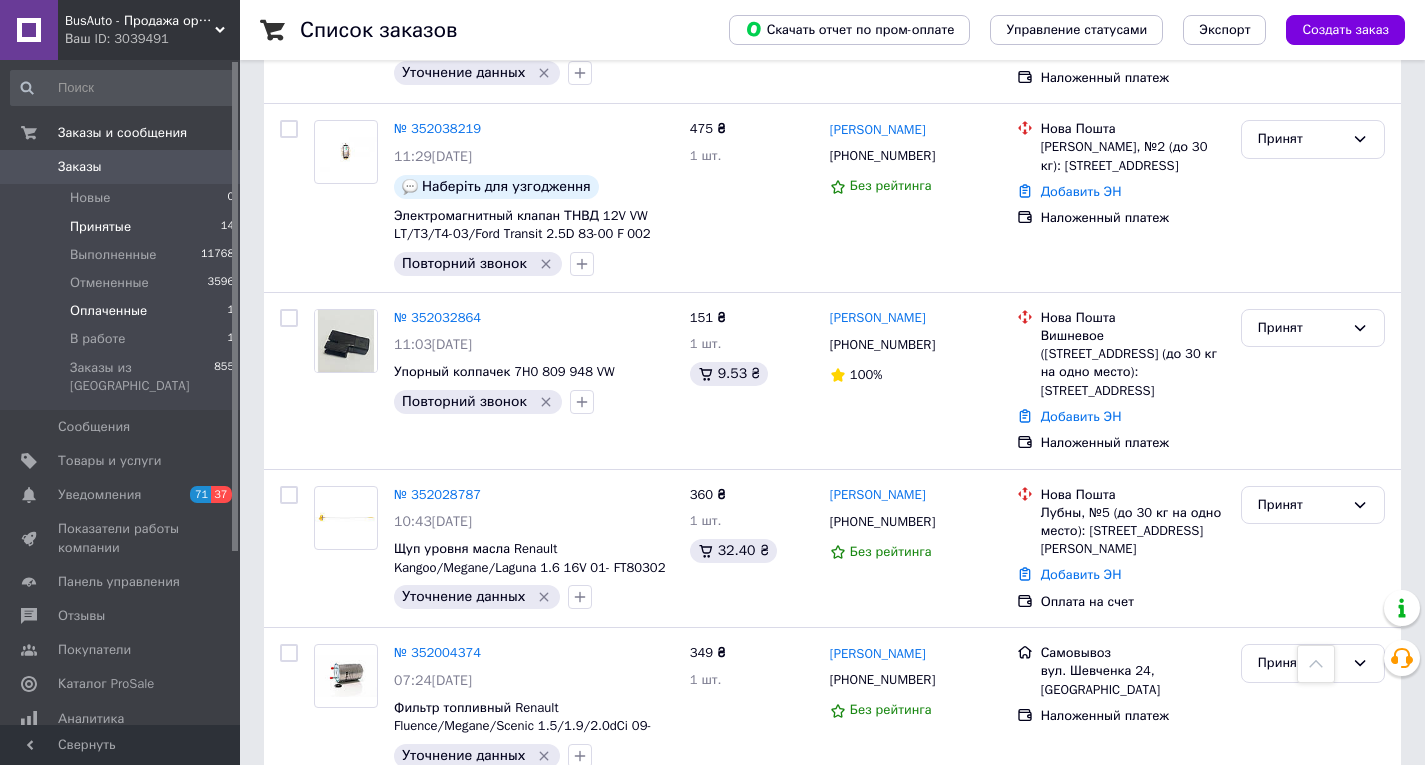 click on "Оплаченные" at bounding box center [108, 311] 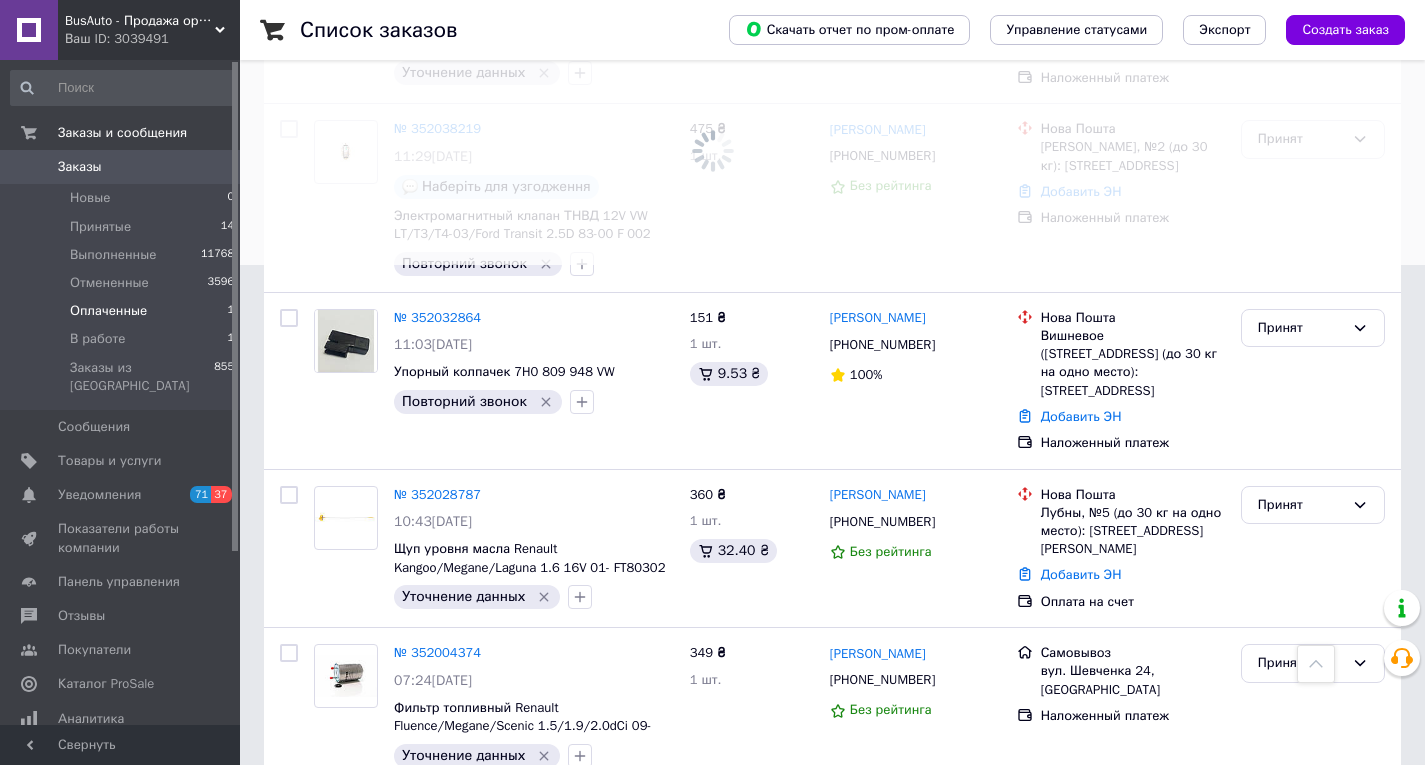 scroll, scrollTop: 0, scrollLeft: 0, axis: both 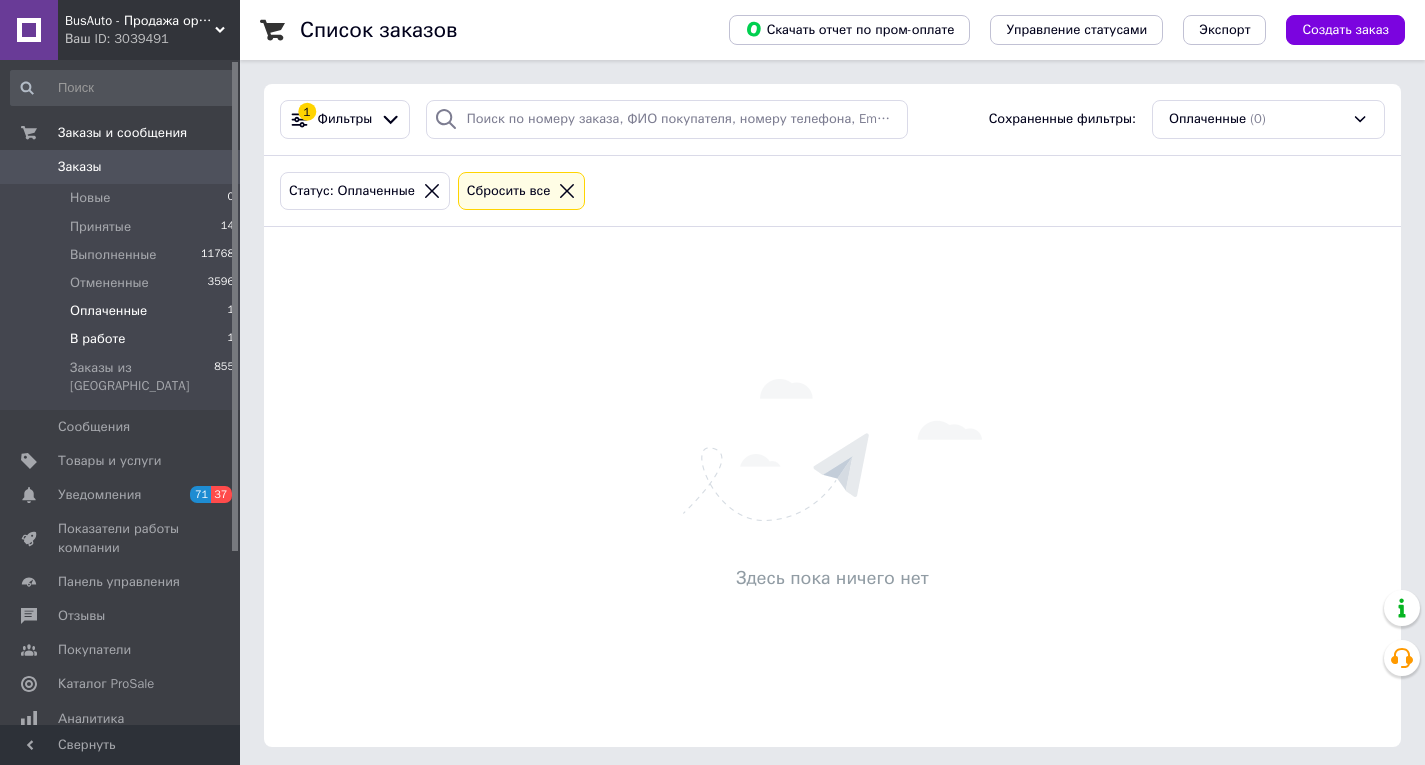 click on "В работе" at bounding box center (98, 339) 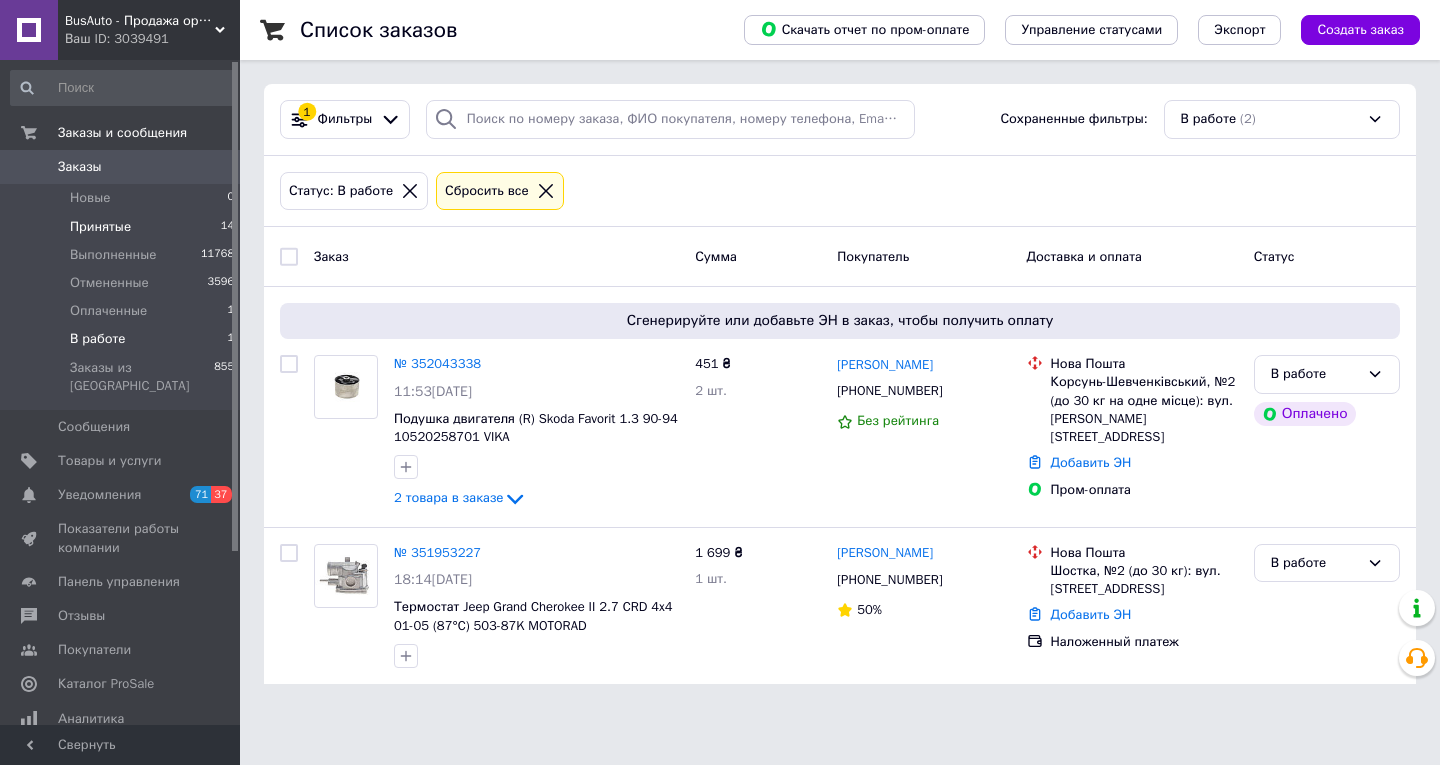 click on "Принятые" at bounding box center (100, 227) 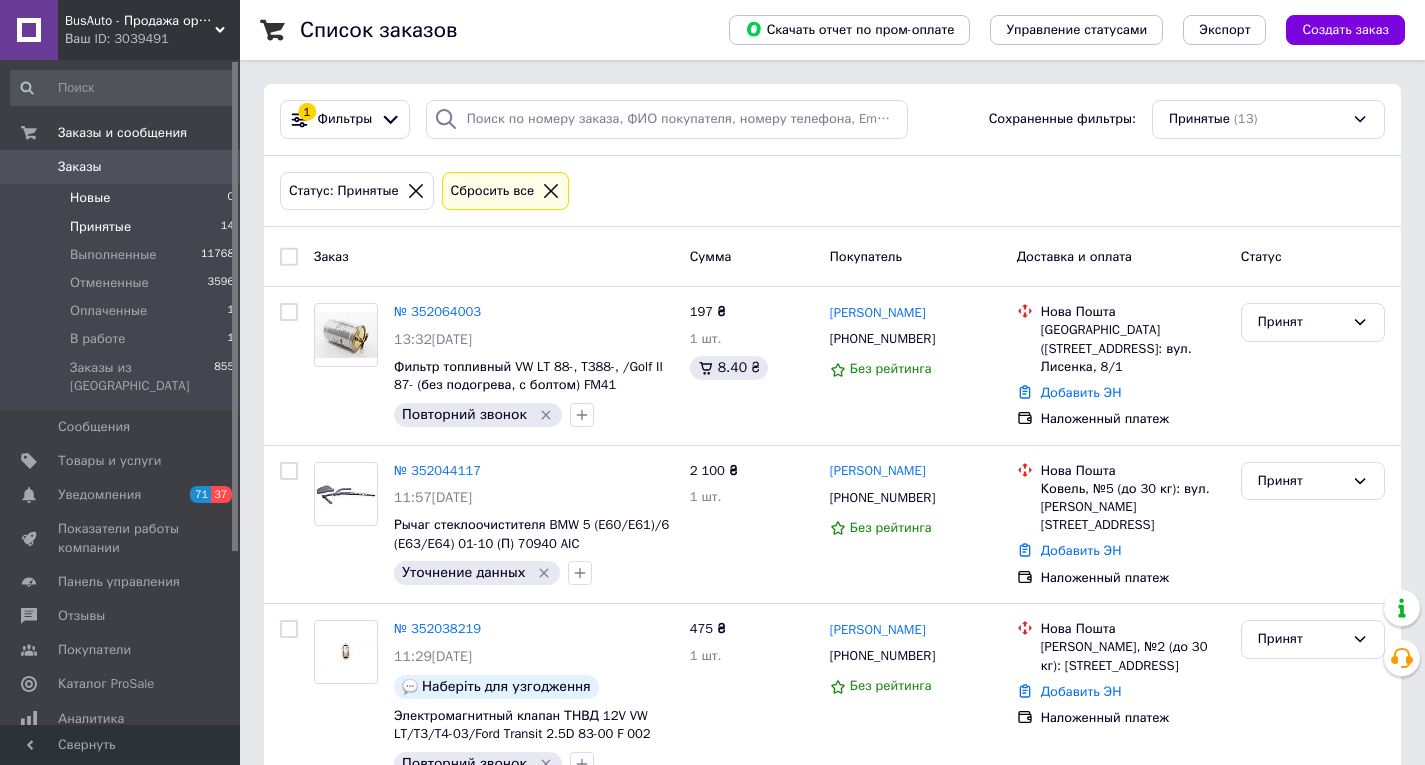 click on "Новые" at bounding box center [90, 198] 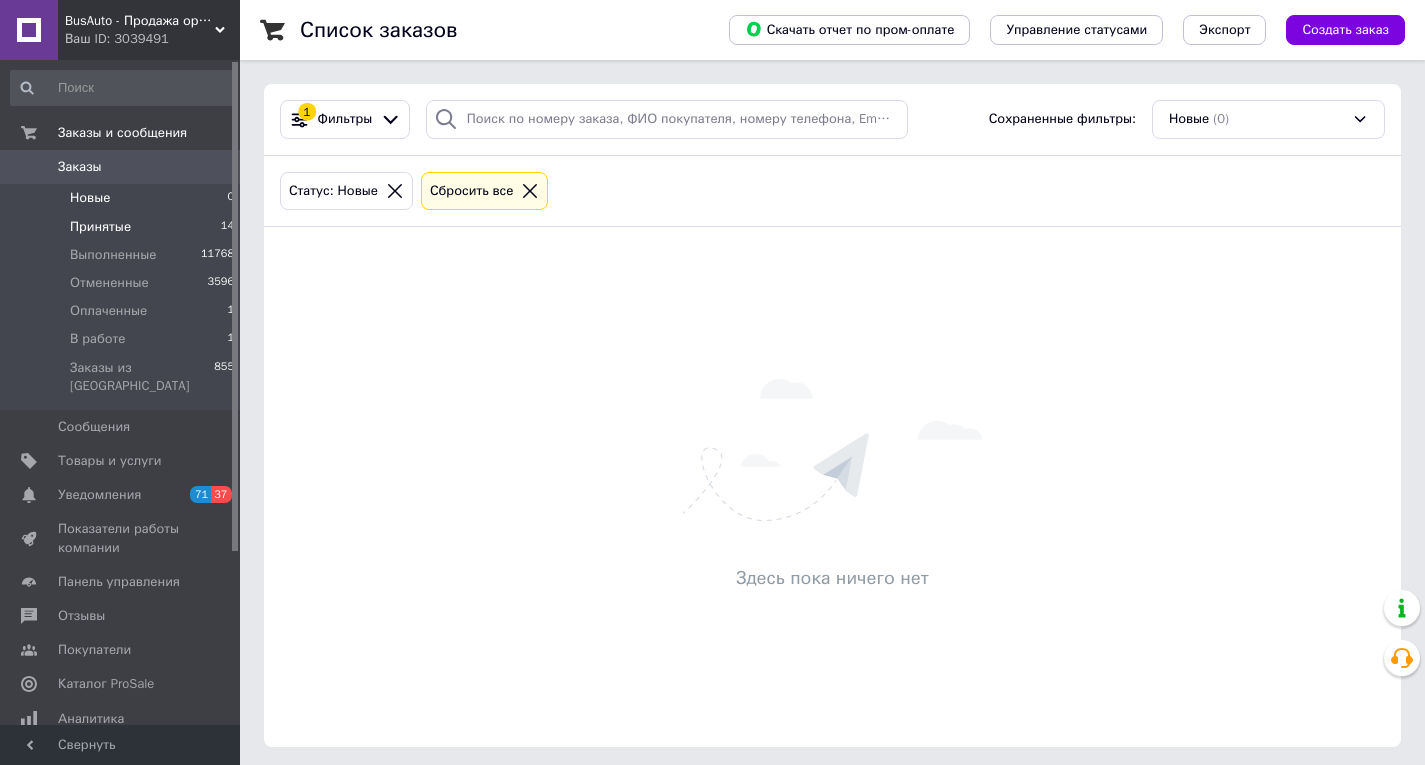 click on "Принятые" at bounding box center (100, 227) 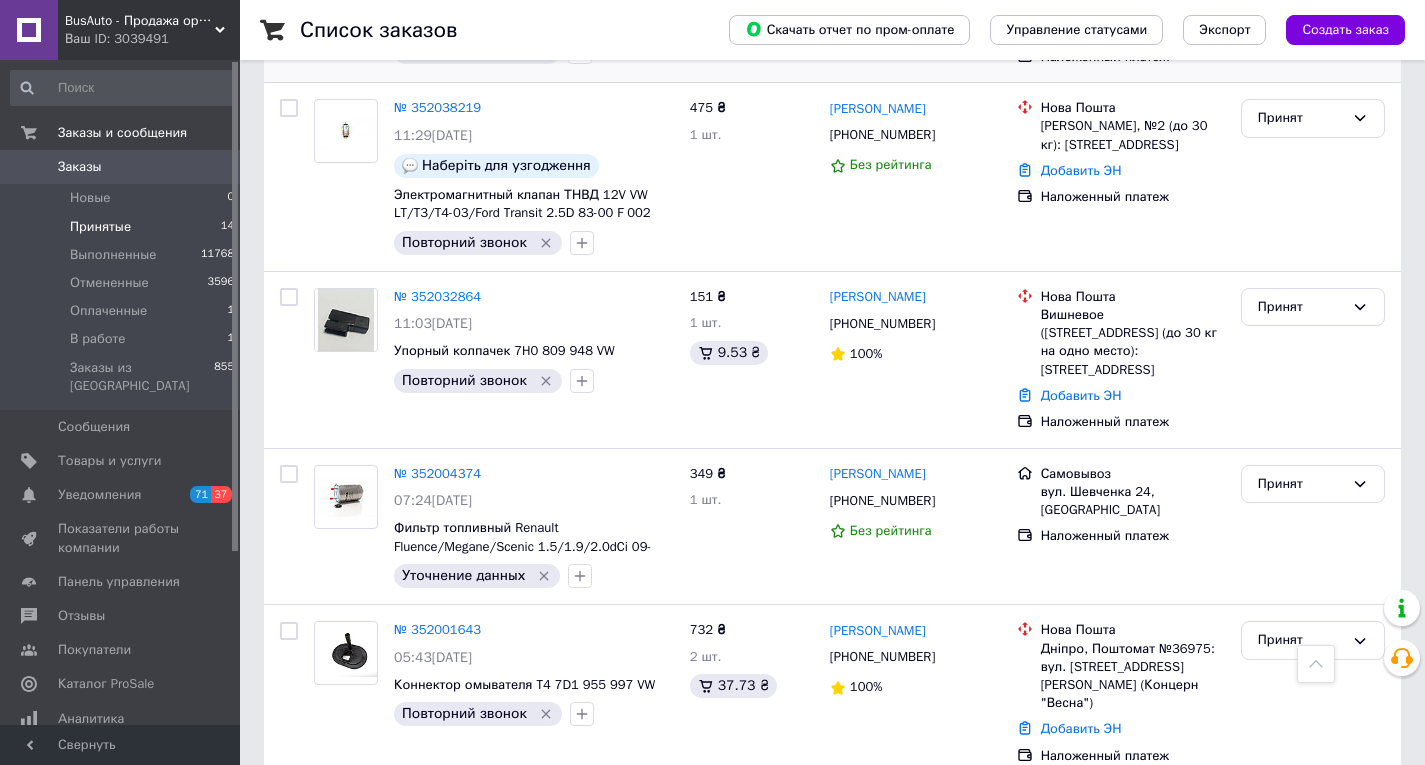 scroll, scrollTop: 600, scrollLeft: 0, axis: vertical 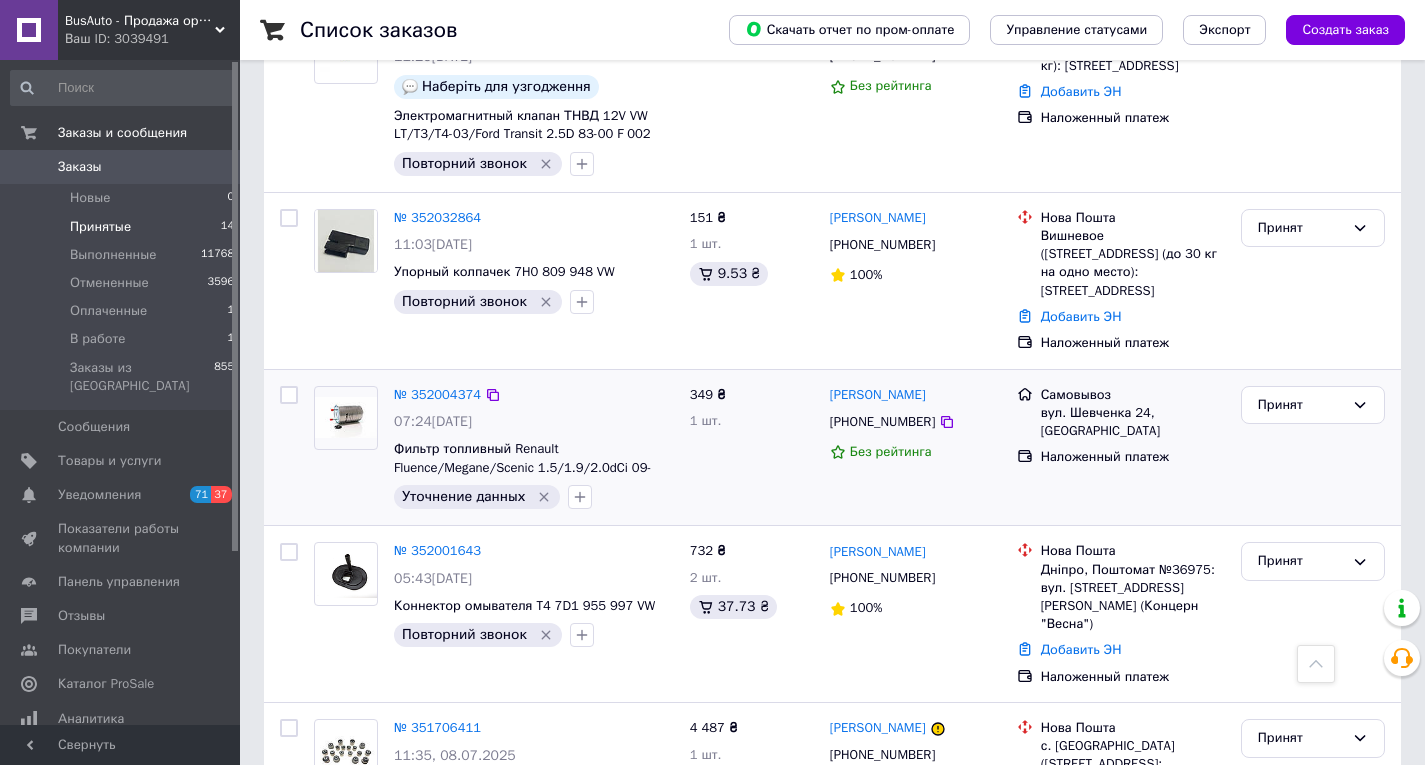 click on "+380504006741" at bounding box center [882, 422] 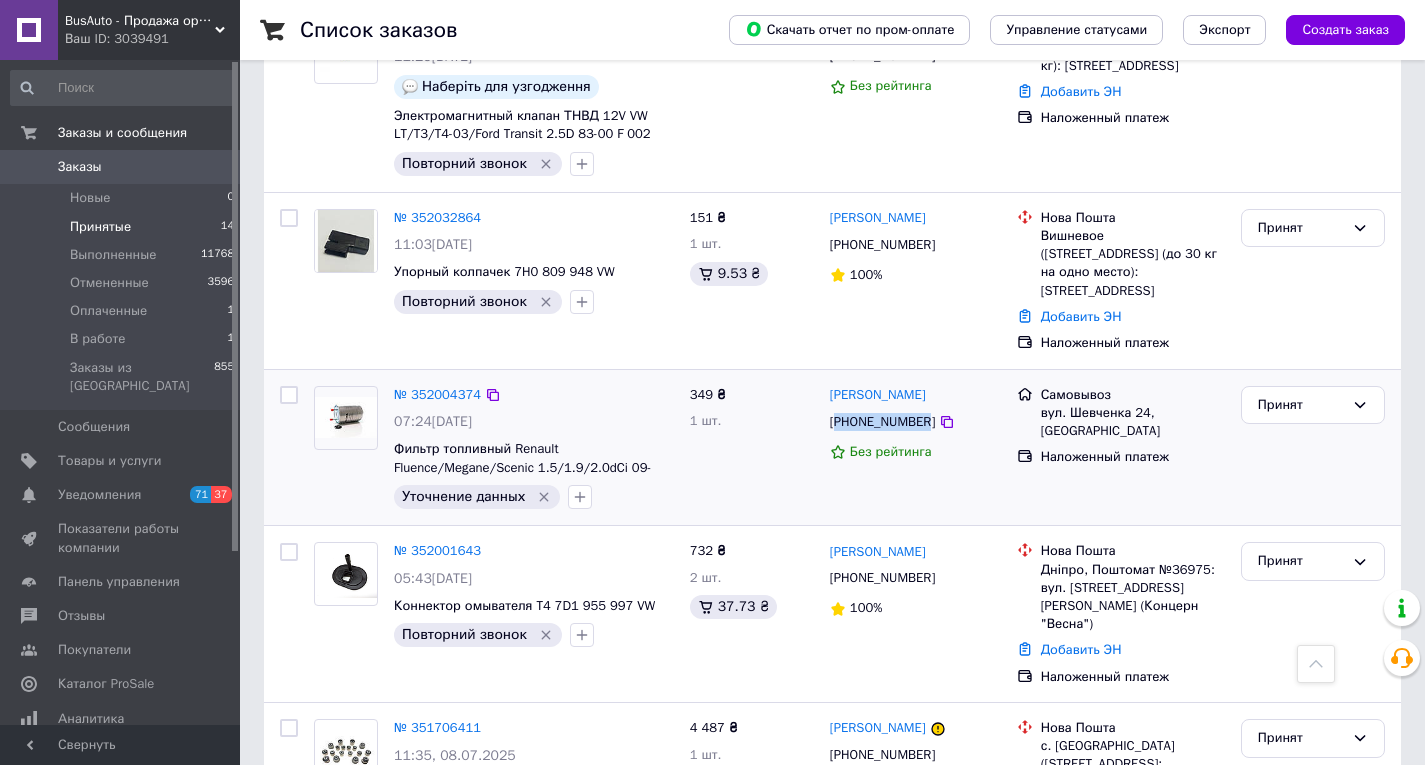 click on "+380504006741" at bounding box center (882, 422) 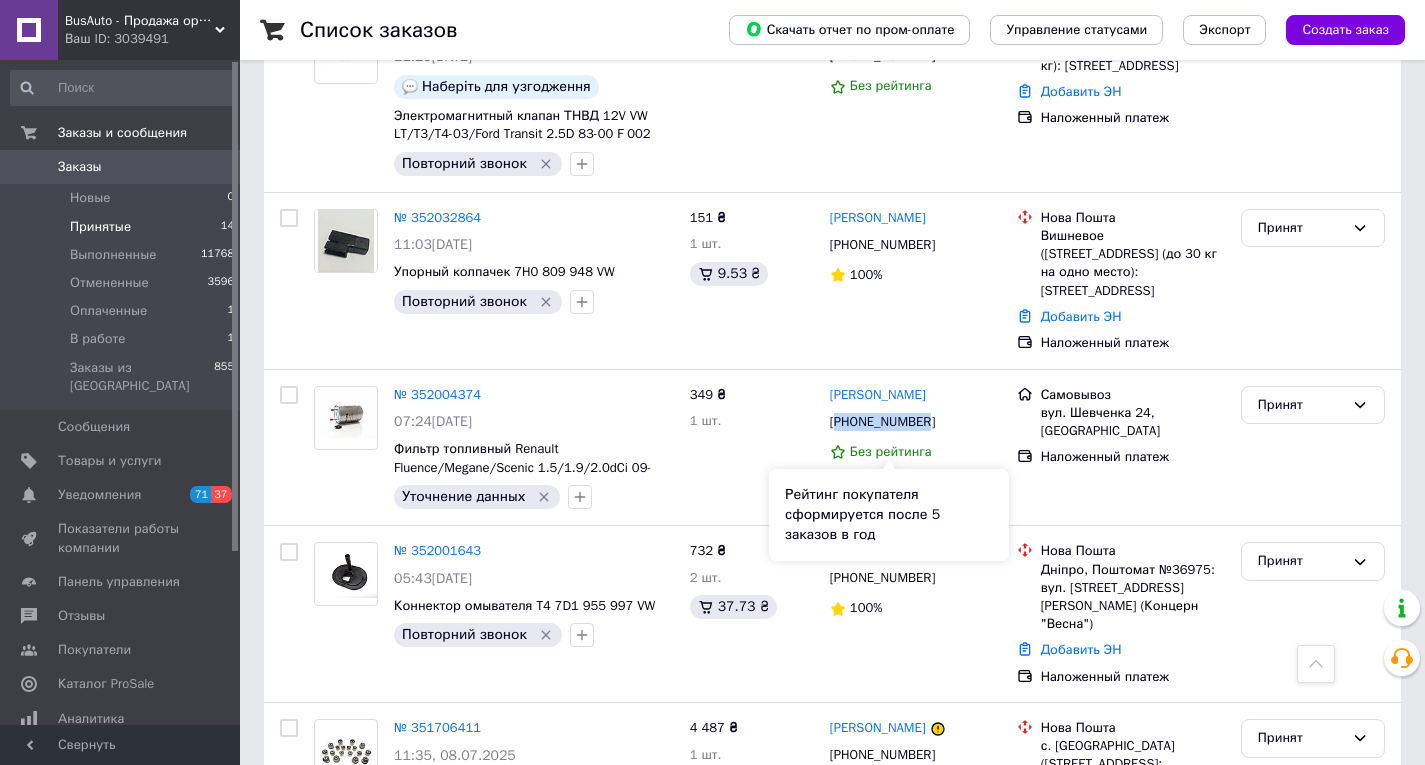 copy on "380504006741" 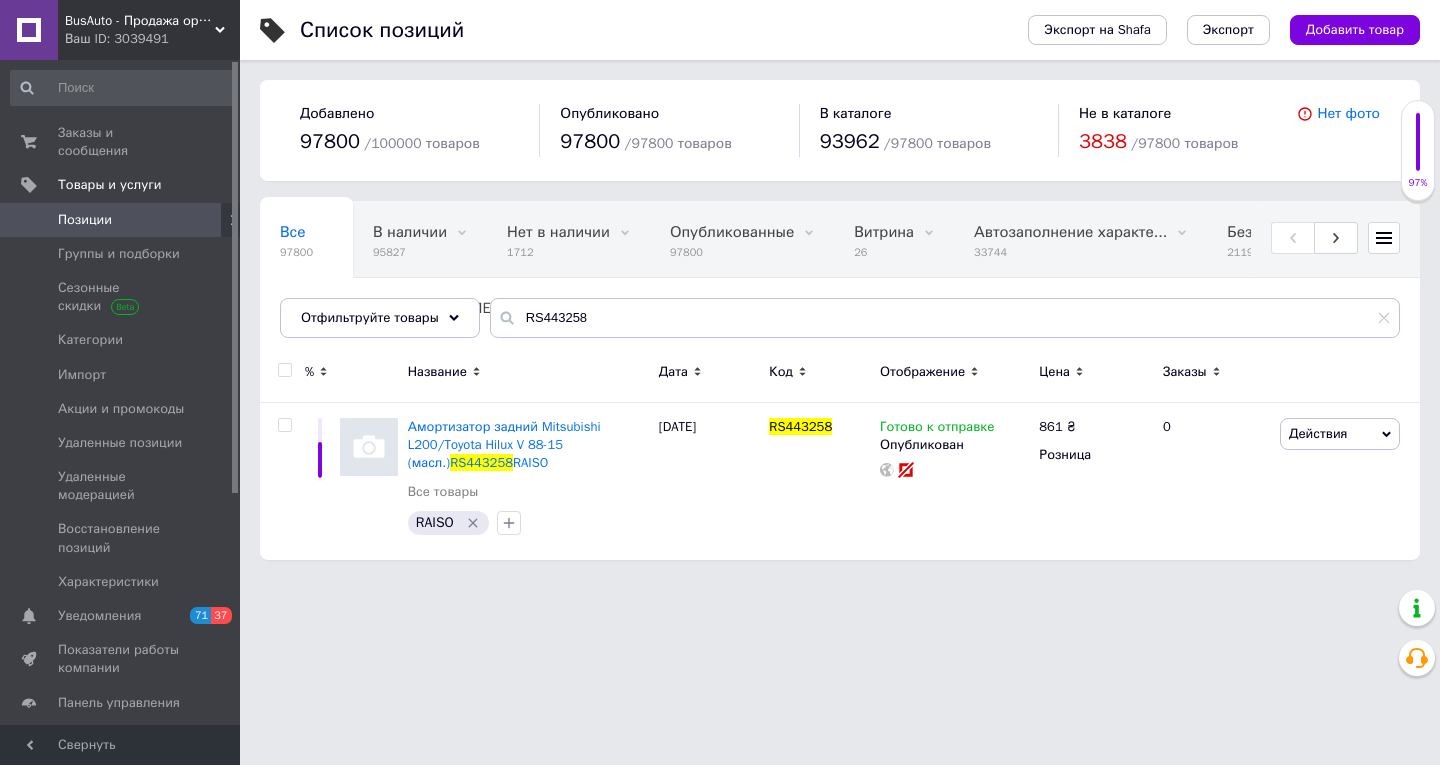 click on "RS443258" at bounding box center [945, 318] 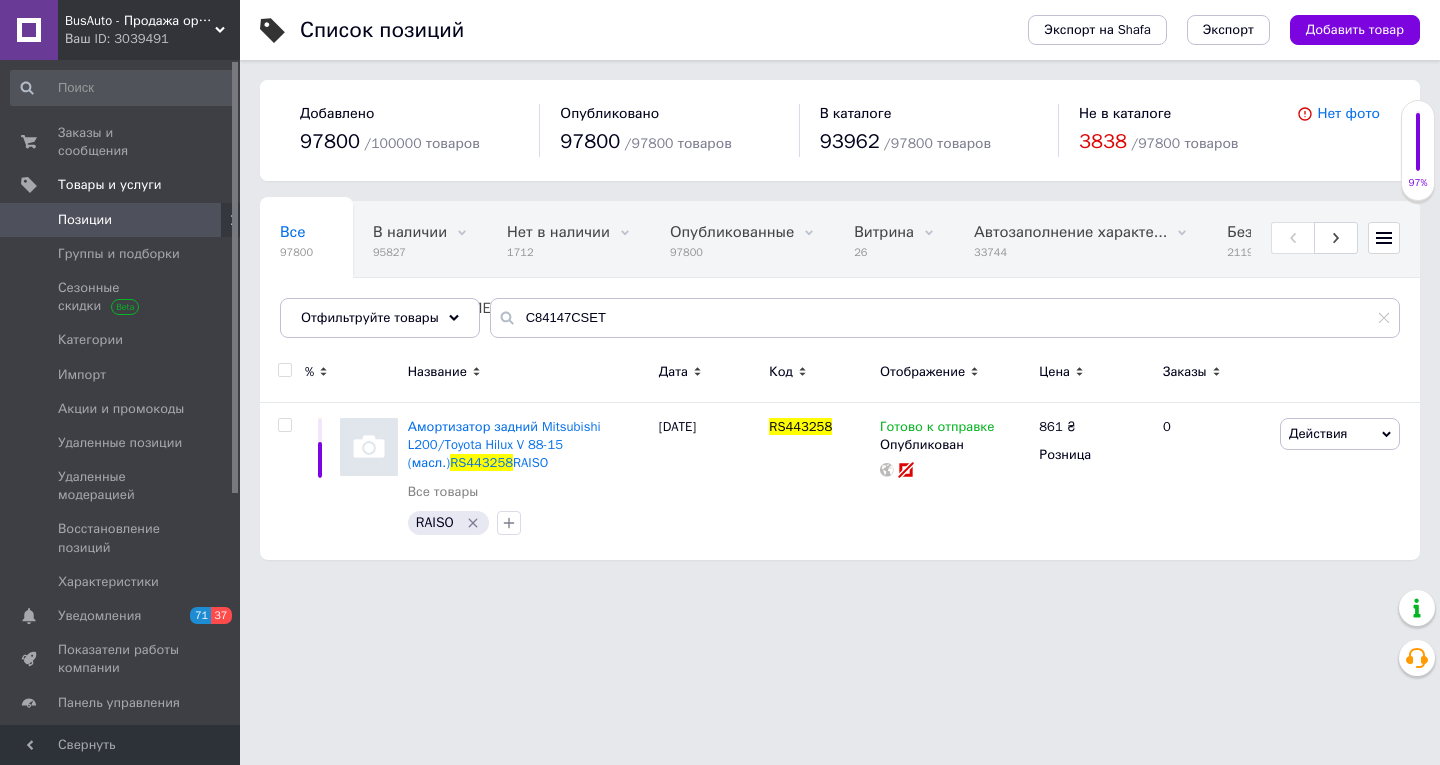 scroll, scrollTop: 0, scrollLeft: 0, axis: both 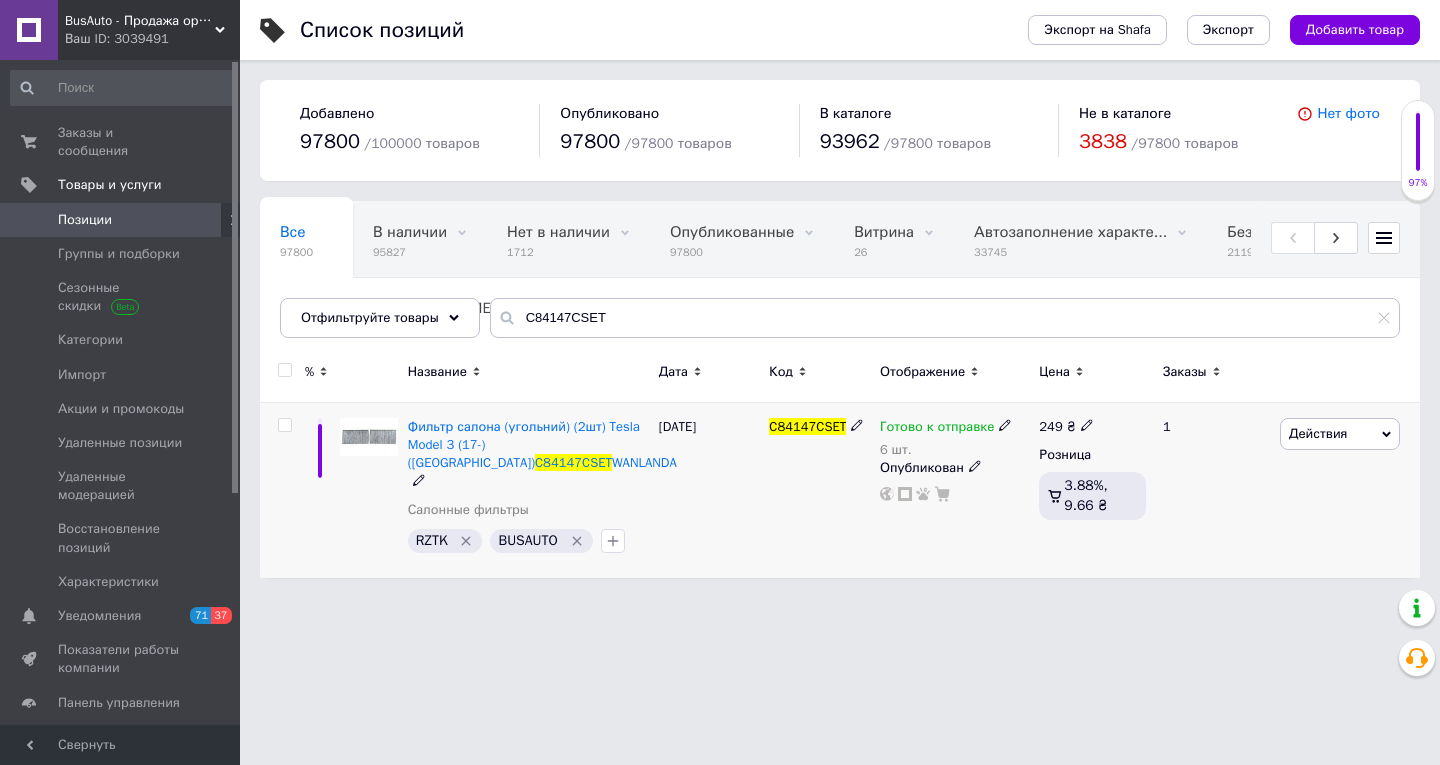 type on "C84147CSET" 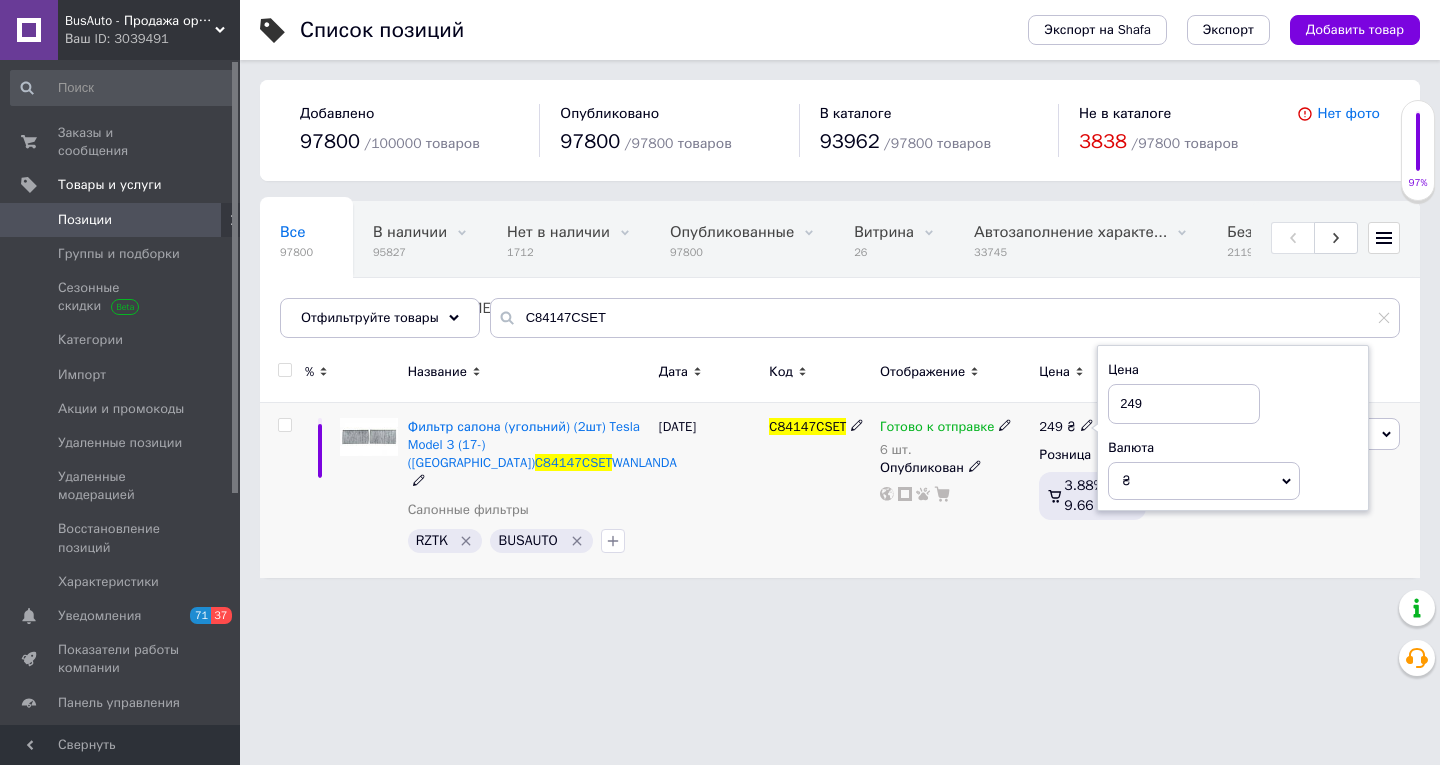 drag, startPoint x: 1188, startPoint y: 398, endPoint x: 1134, endPoint y: 424, distance: 59.933296 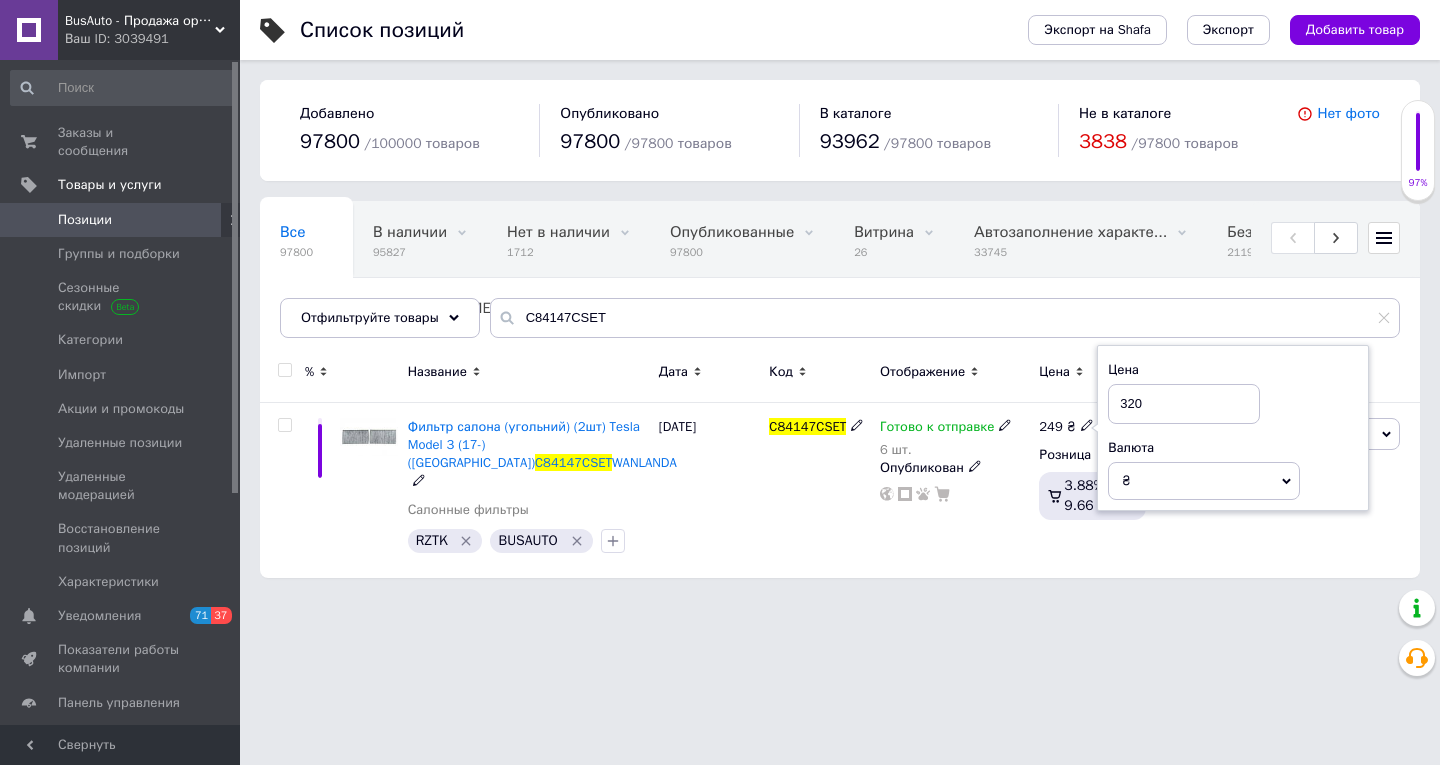 type on "320" 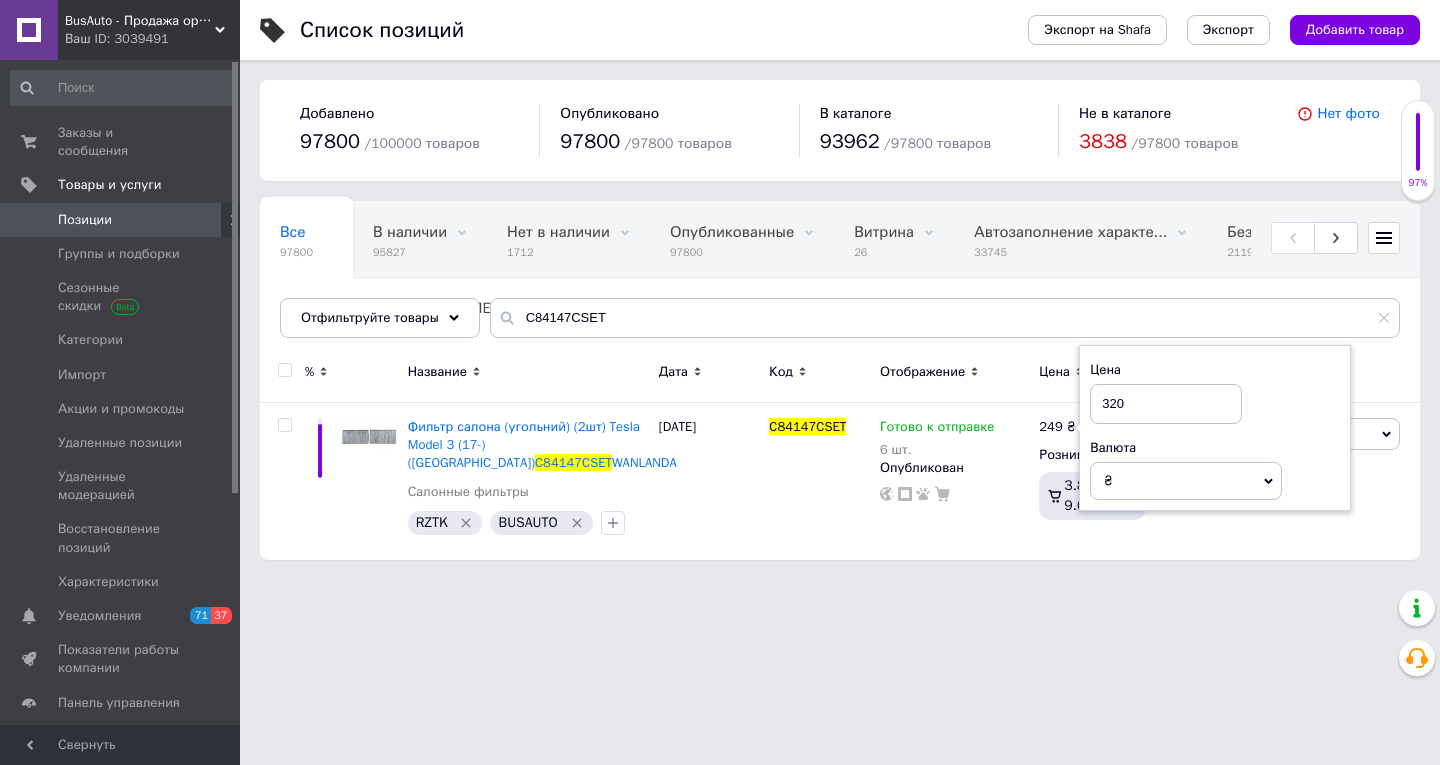 click on "BusAuto - Продажа оригинальных запчастей к микроавтобусам и иномаркам Ваш ID: 3039491 Сайт BusAuto - Продажа оригинальных запч... Кабинет покупателя Проверить состояние системы Страница на портале [PERSON_NAME] Справка Выйти Заказы и сообщения 0 0 Товары и услуги Позиции Группы и подборки Сезонные скидки Категории Импорт Акции и промокоды Удаленные позиции Удаленные модерацией Восстановление позиций Характеристики Уведомления 71 37 Показатели работы компании Панель управления Отзывы Покупатели Маркет   /" at bounding box center (720, 290) 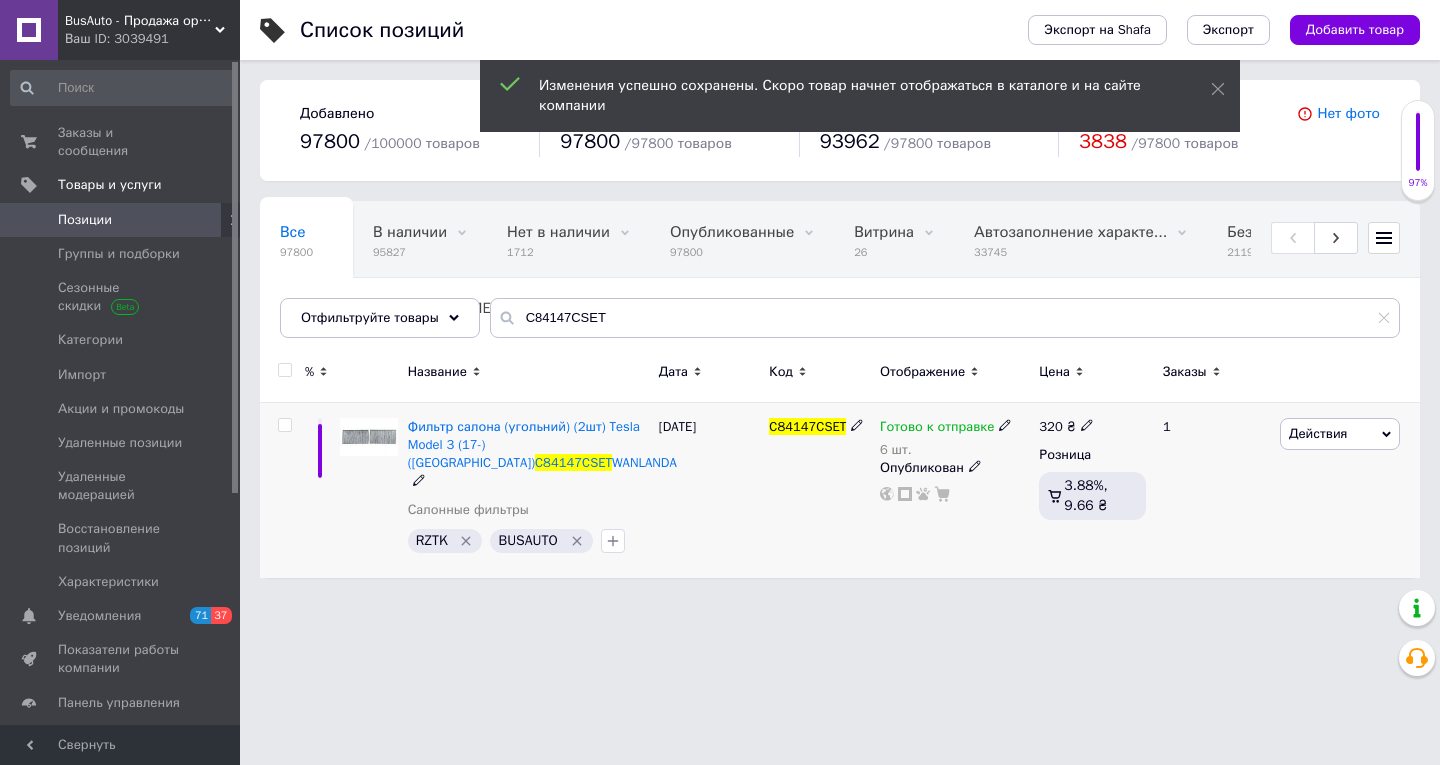click at bounding box center (1005, 424) 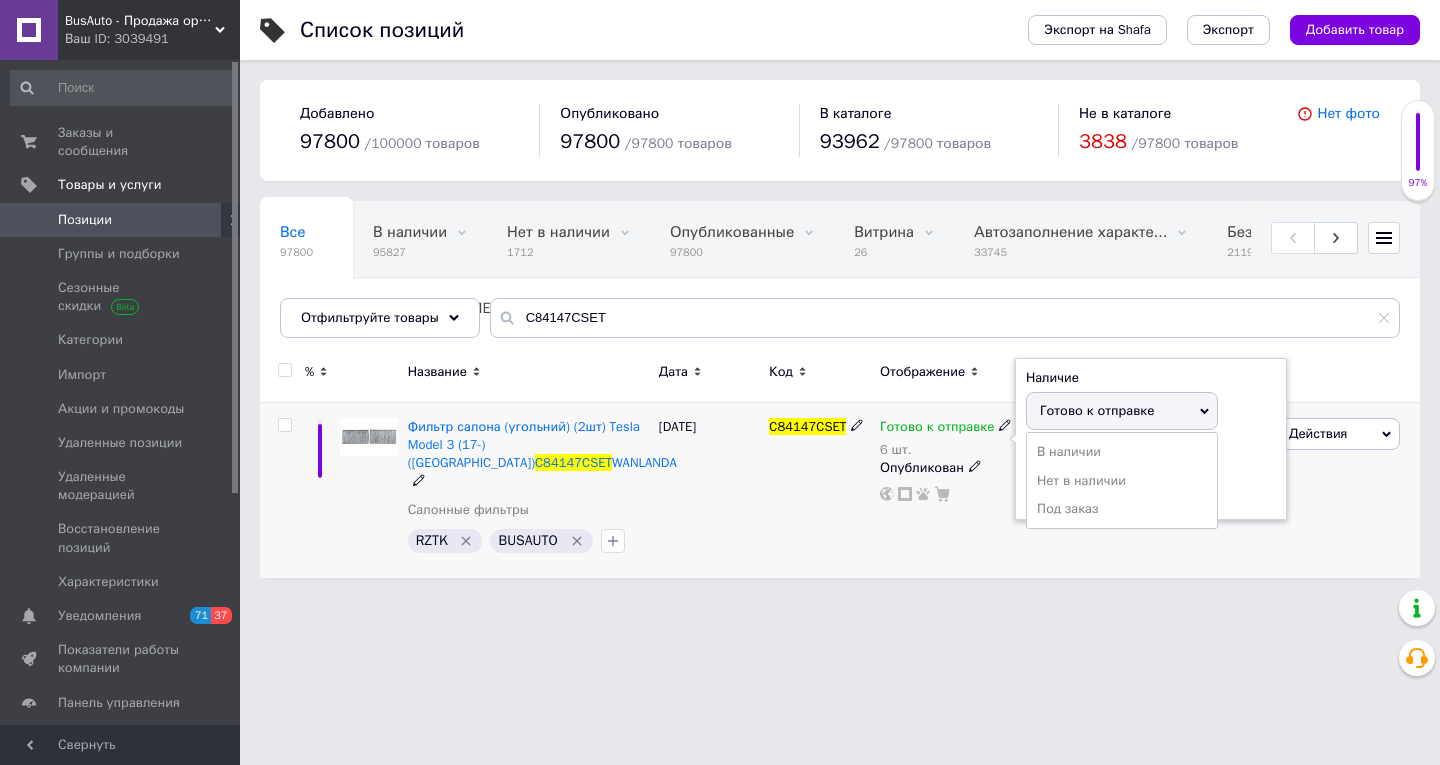 click on "Остатки 6 шт." at bounding box center (1151, 476) 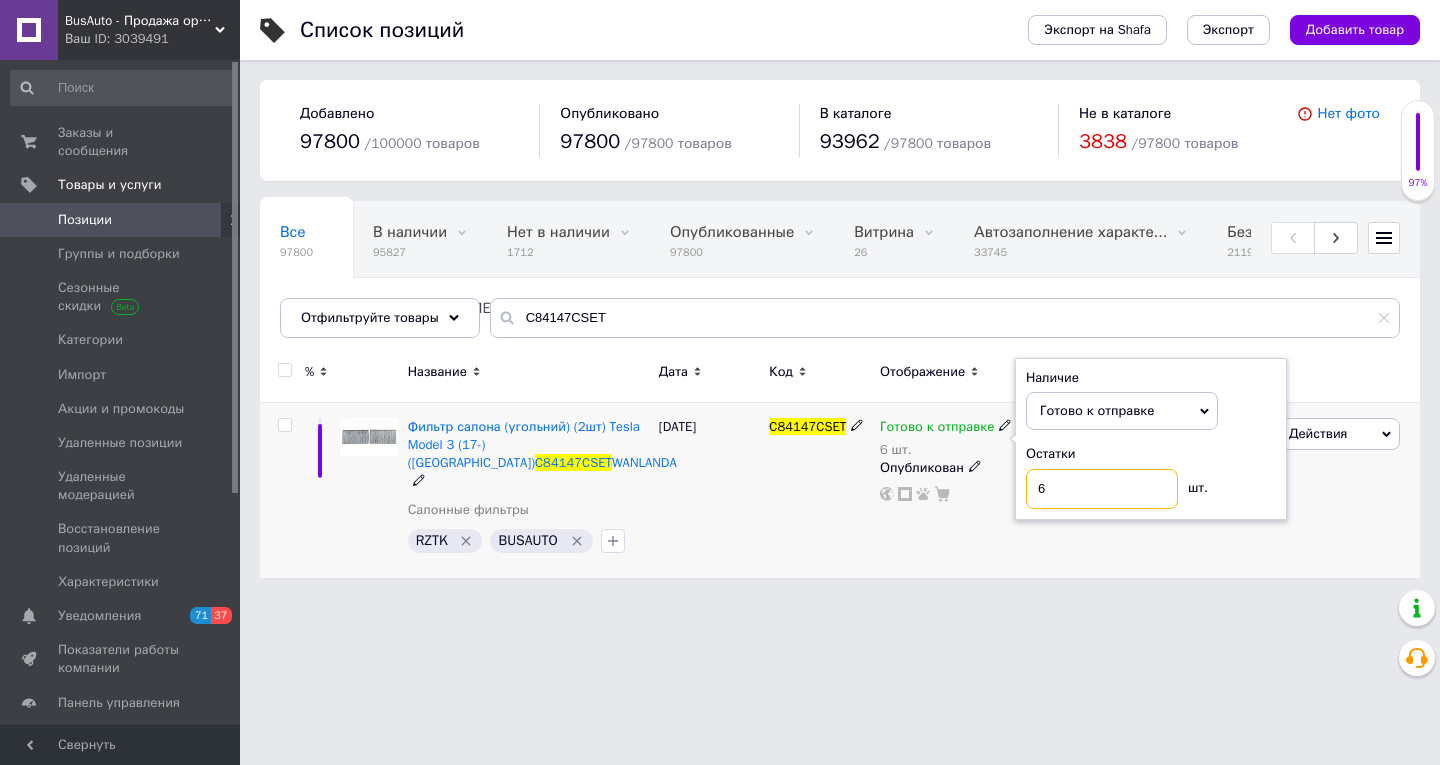 click on "Готово к отправке 6 шт. Наличие Готово к отправке В наличии Нет в наличии Под заказ Остатки 6 шт. Опубликован" at bounding box center (954, 490) 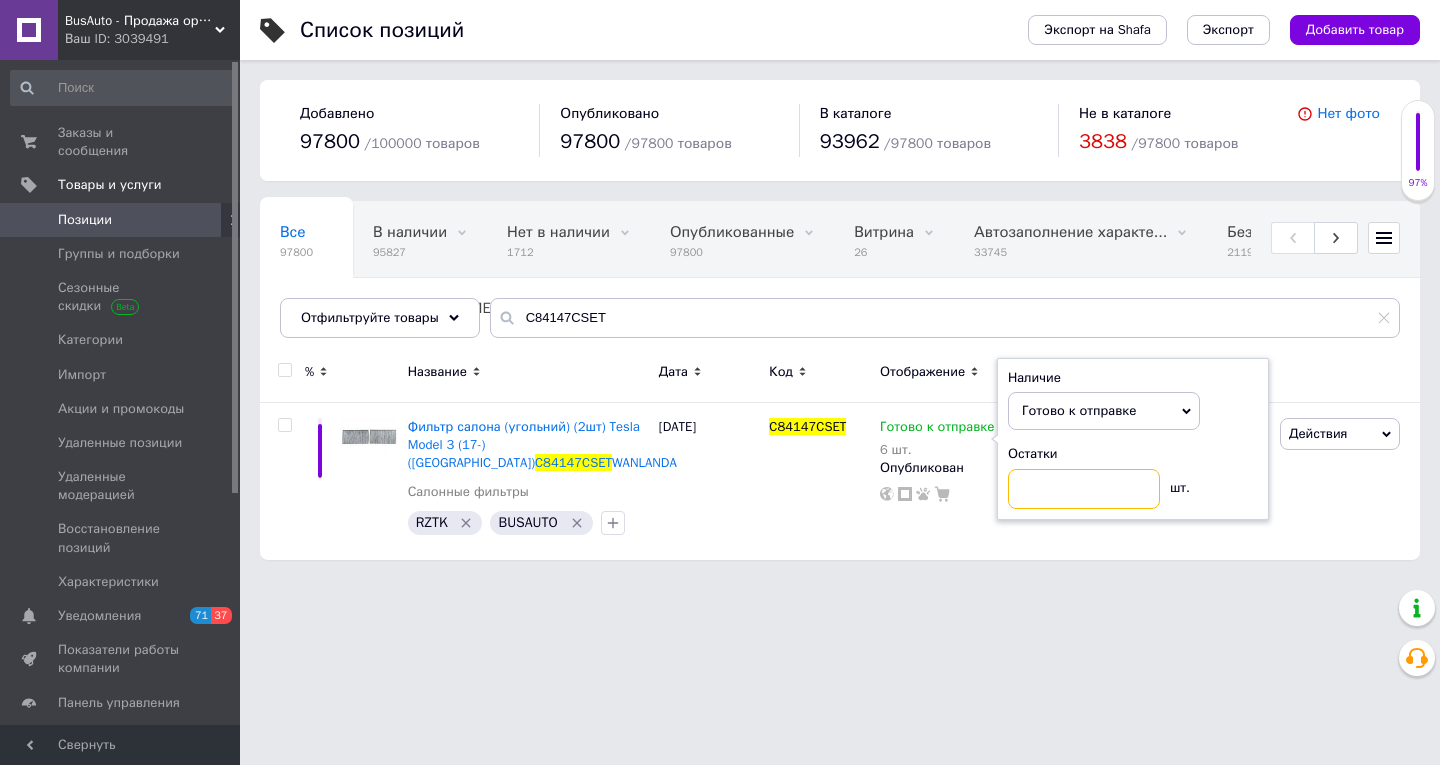 type 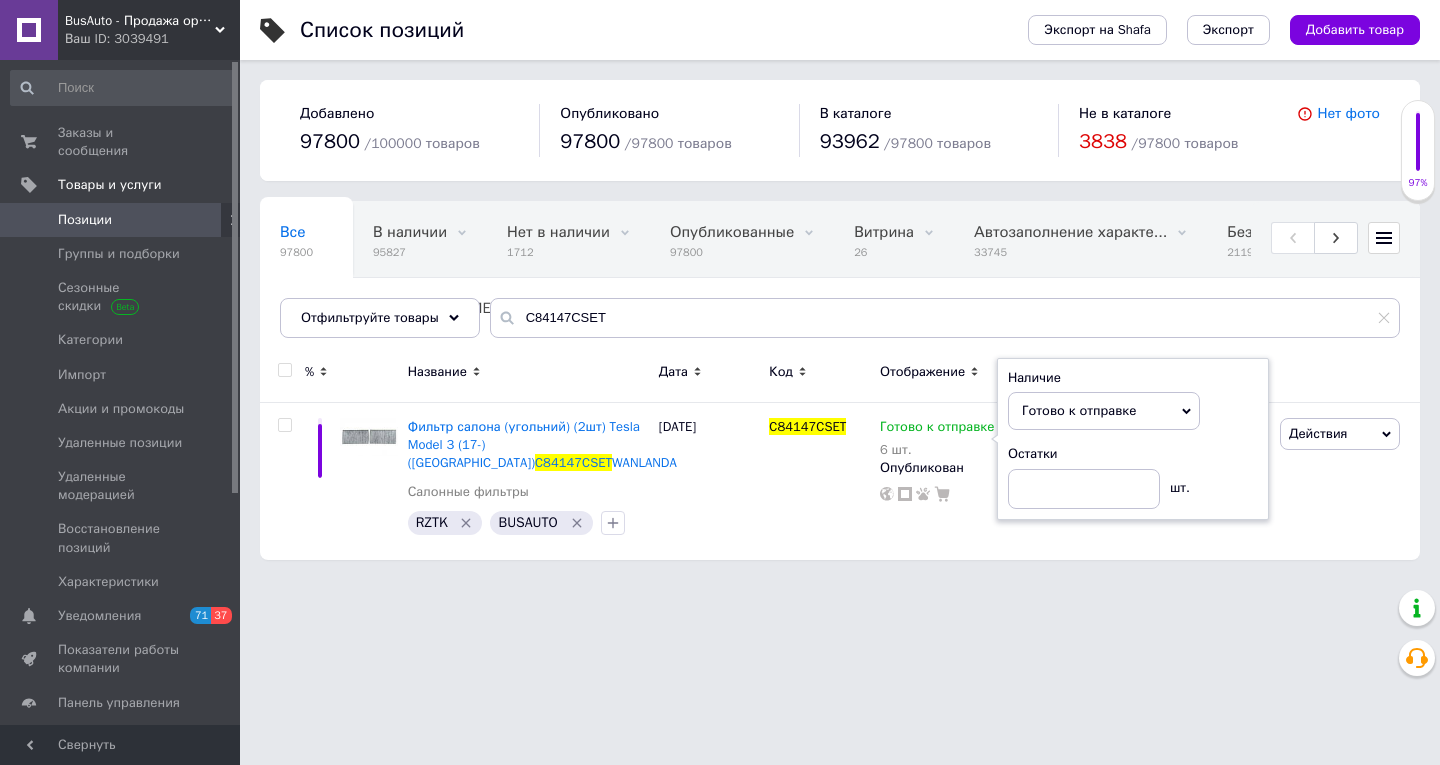 click on "BusAuto - Продажа оригинальных запчастей к микроавтобусам и иномаркам Ваш ID: 3039491 Сайт BusAuto - Продажа оригинальных запч... Кабинет покупателя Проверить состояние системы Страница на портале [PERSON_NAME] Справка Выйти Заказы и сообщения 0 0 Товары и услуги Позиции Группы и подборки Сезонные скидки Категории Импорт Акции и промокоды Удаленные позиции Удаленные модерацией Восстановление позиций Характеристики Уведомления 71 37 Показатели работы компании Панель управления Отзывы Покупатели Маркет   /" at bounding box center [720, 290] 